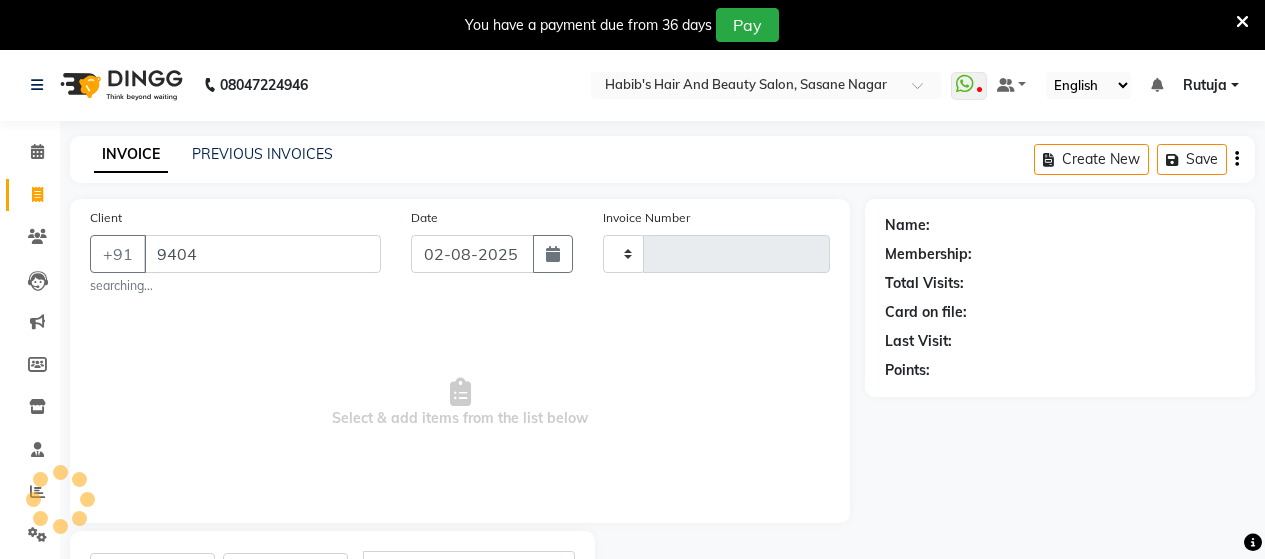 select on "service" 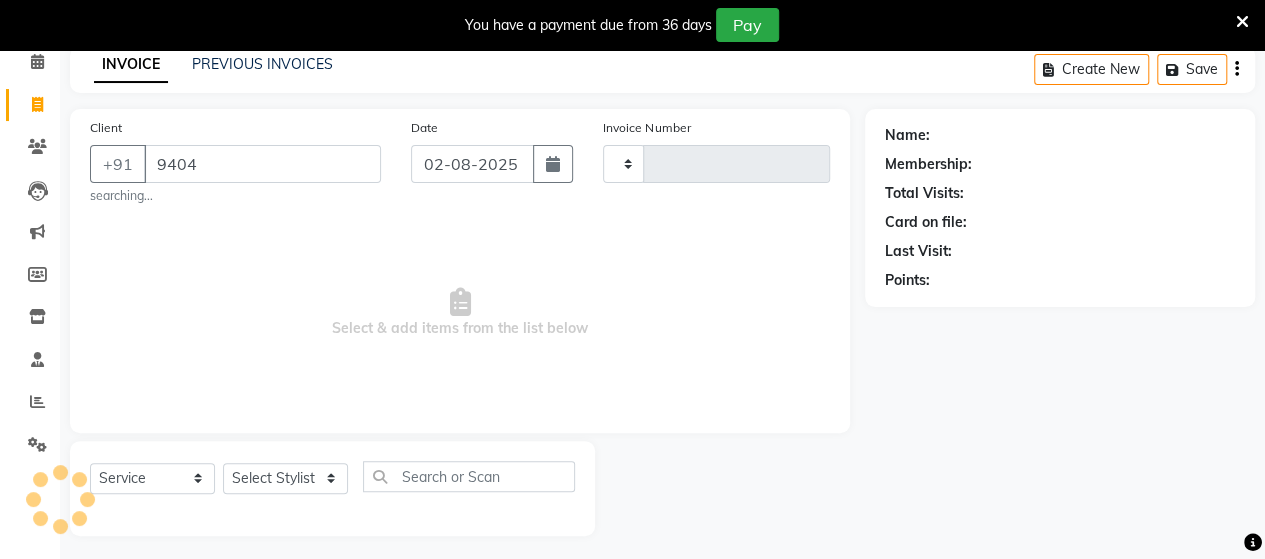scroll, scrollTop: 0, scrollLeft: 0, axis: both 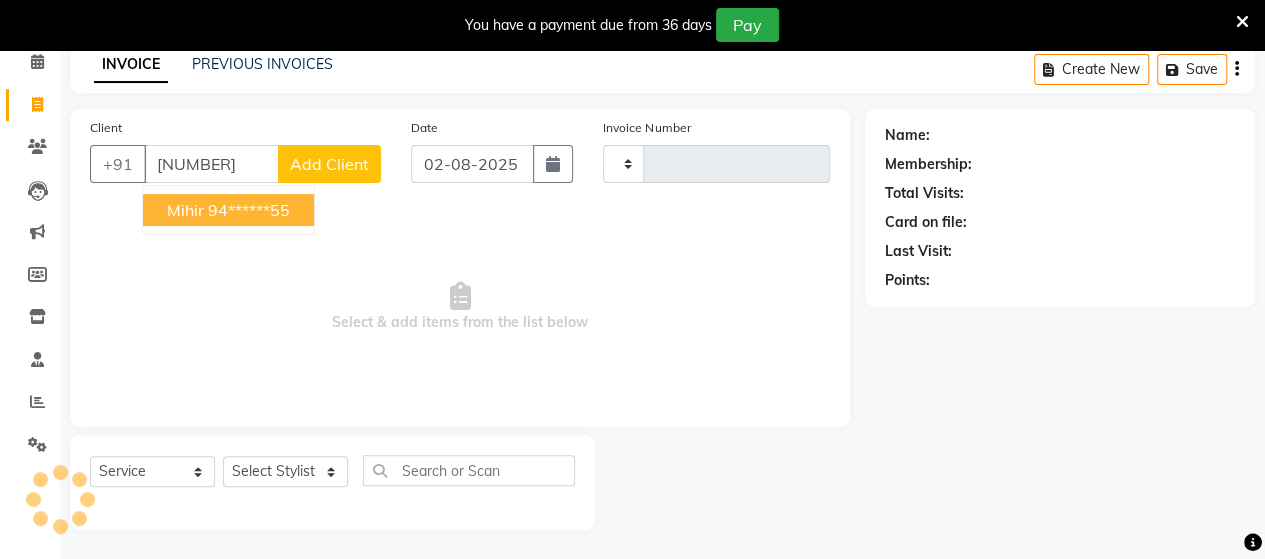 click on "94******55" at bounding box center [249, 210] 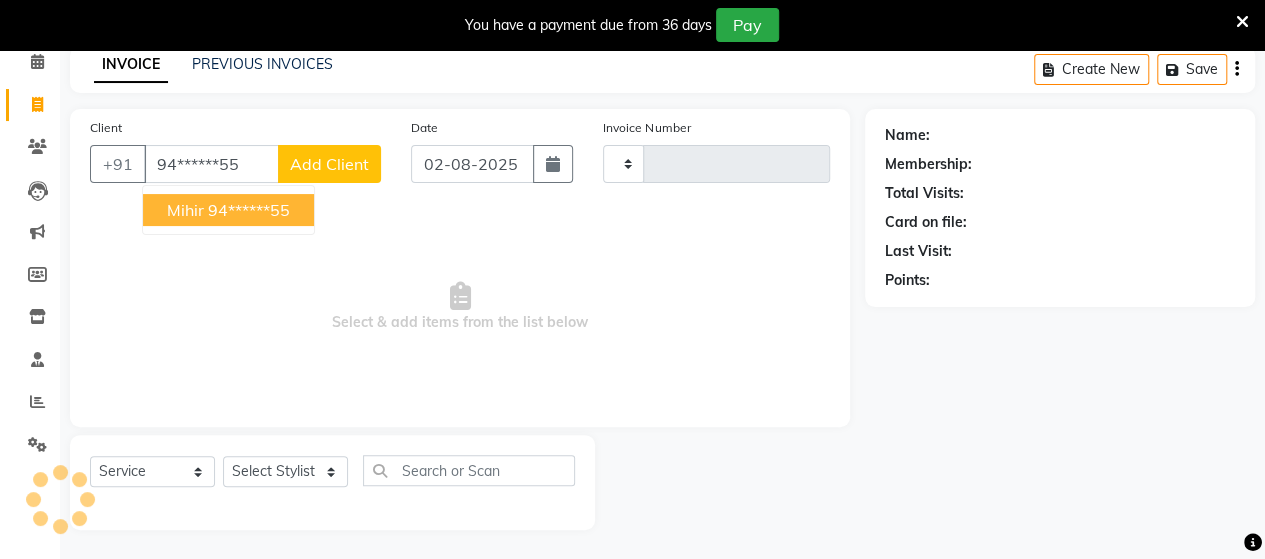 type on "94******55" 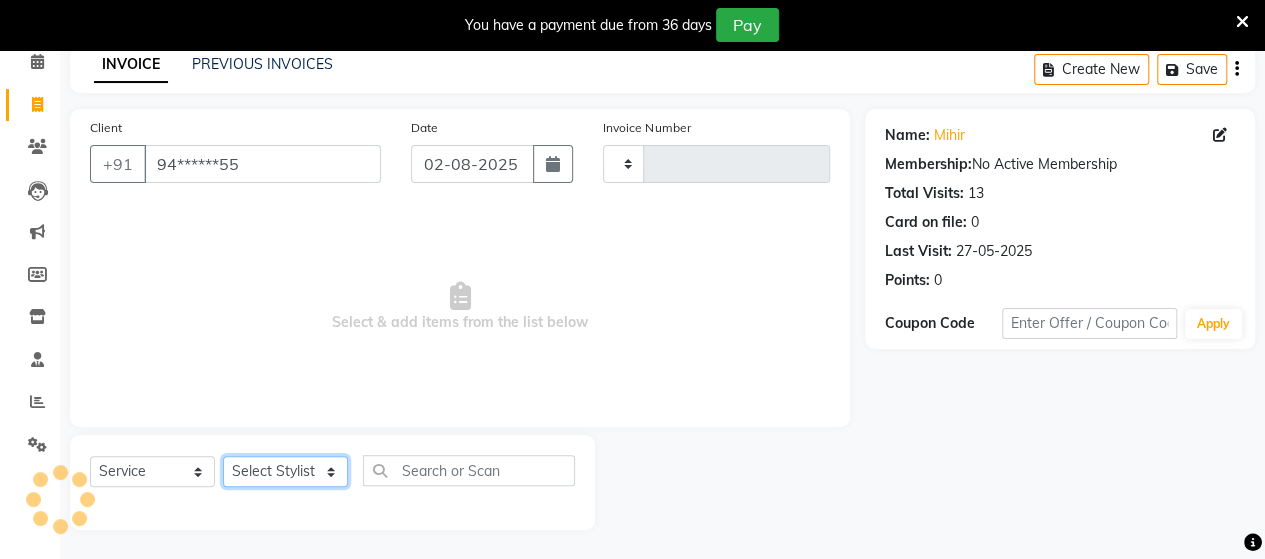 click on "Select Stylist" 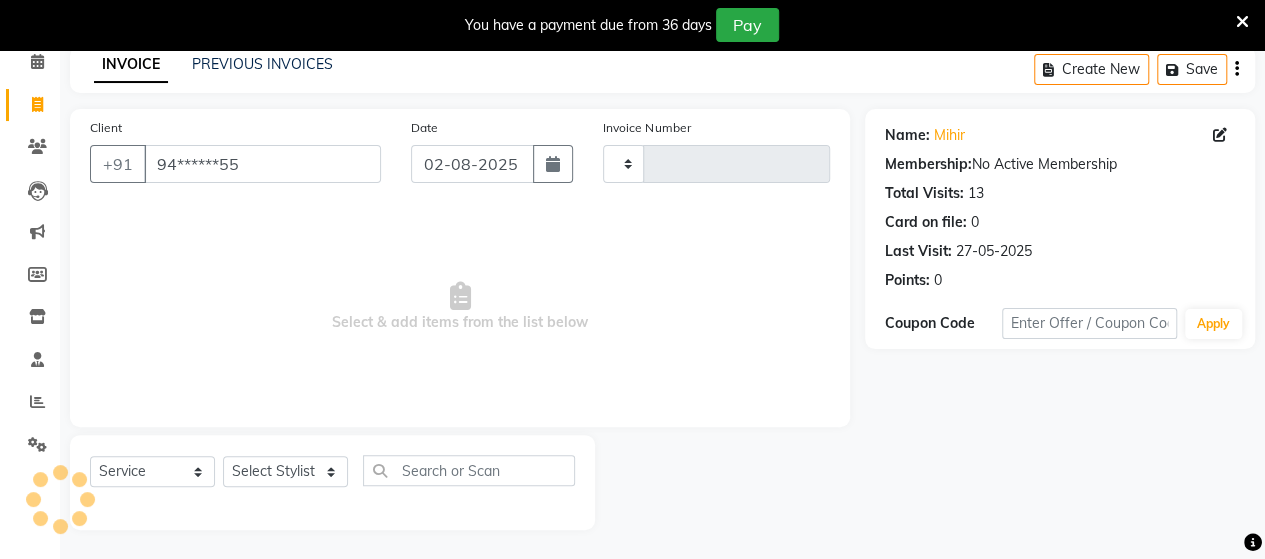 click on "Select & add items from the list below" at bounding box center (460, 307) 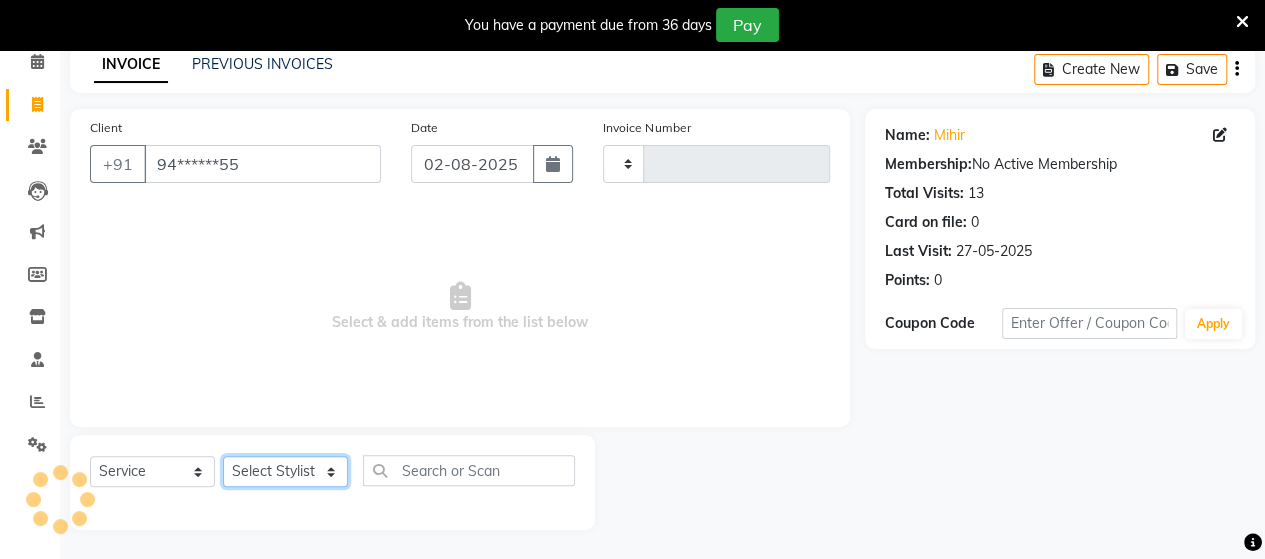 click on "Select Stylist" 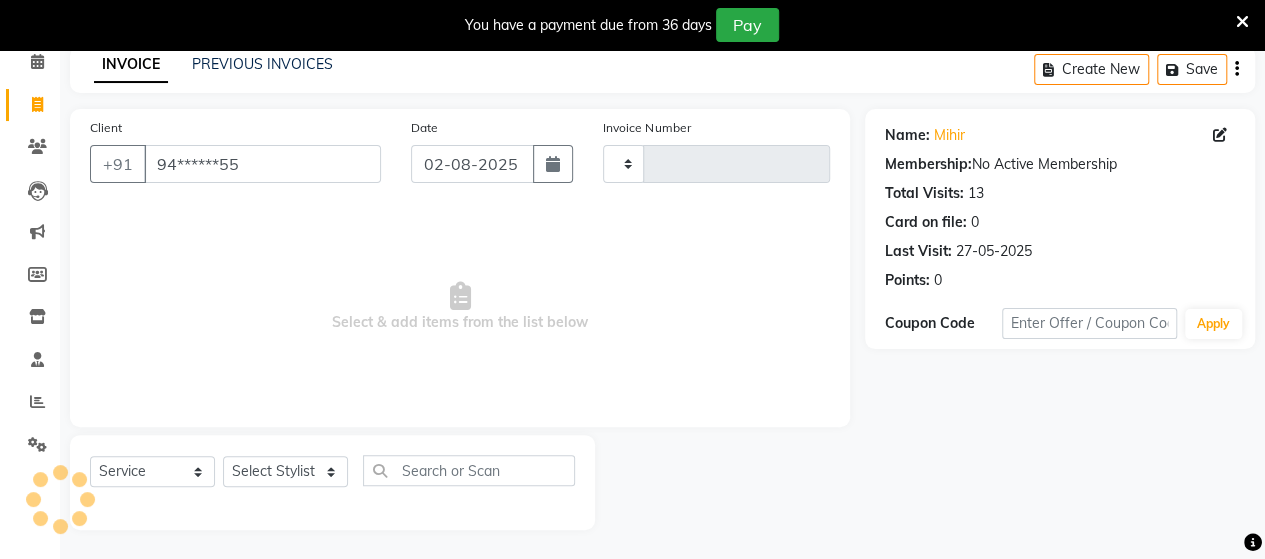 click on "Select & add items from the list below" at bounding box center [460, 307] 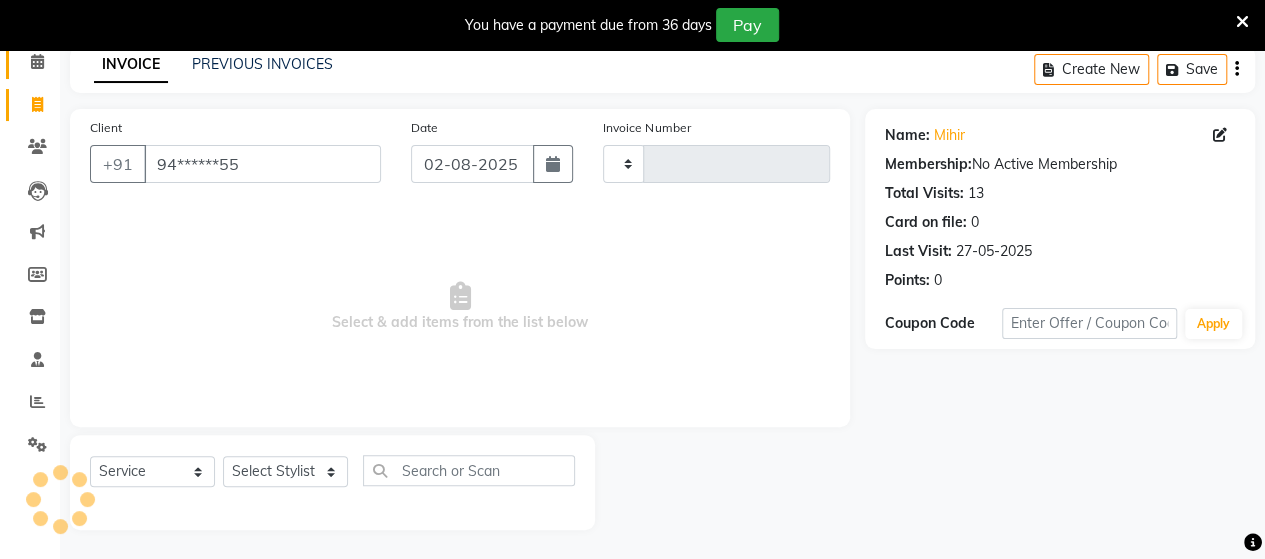 click 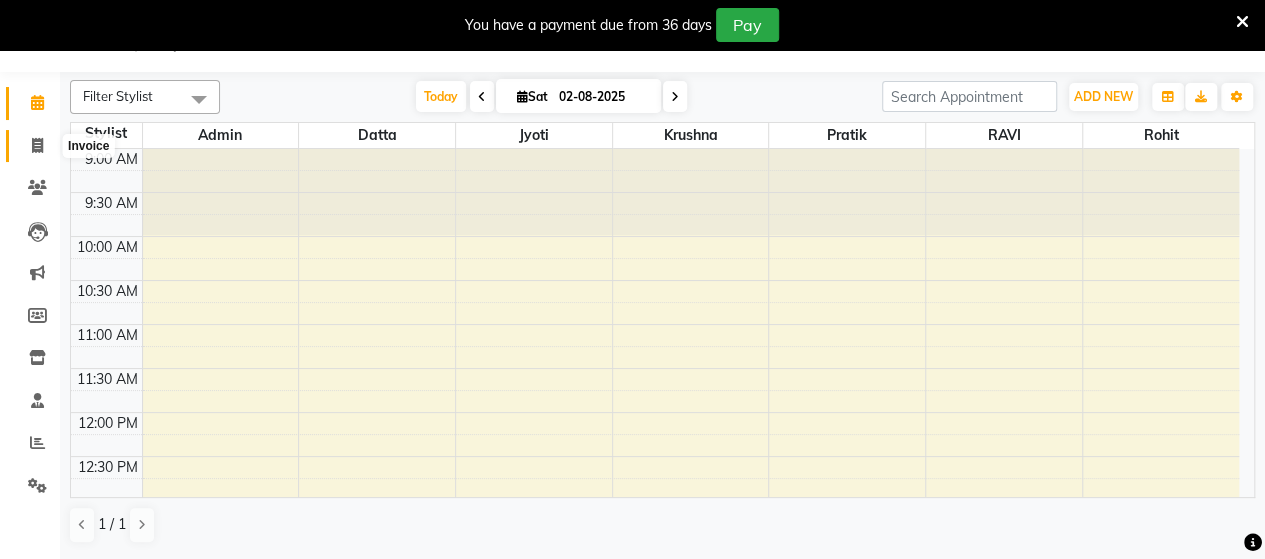 click 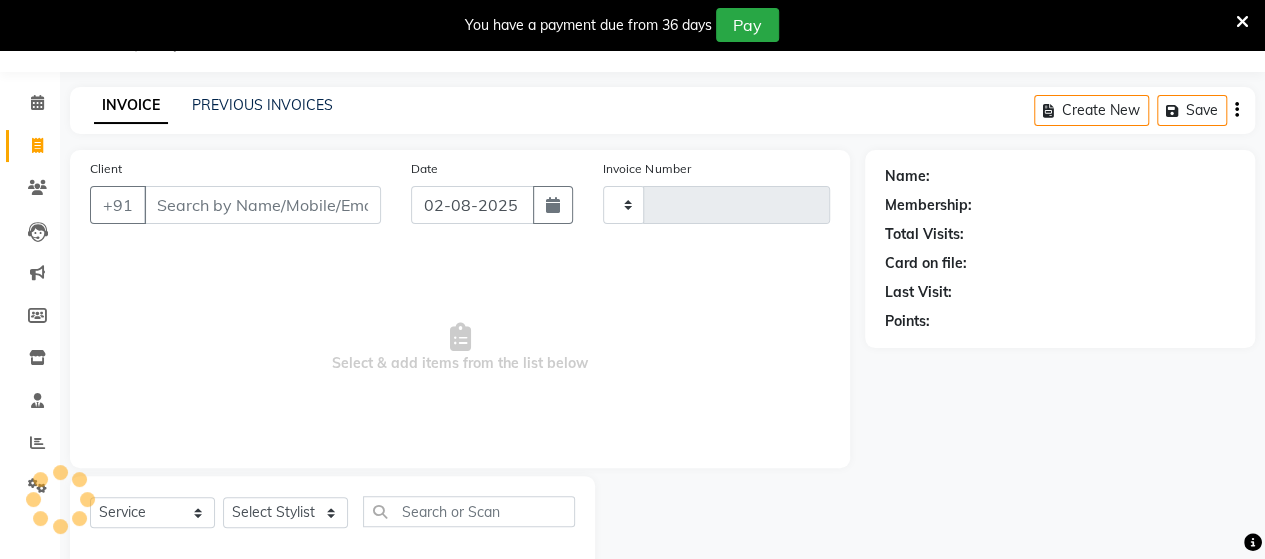 type on "3092" 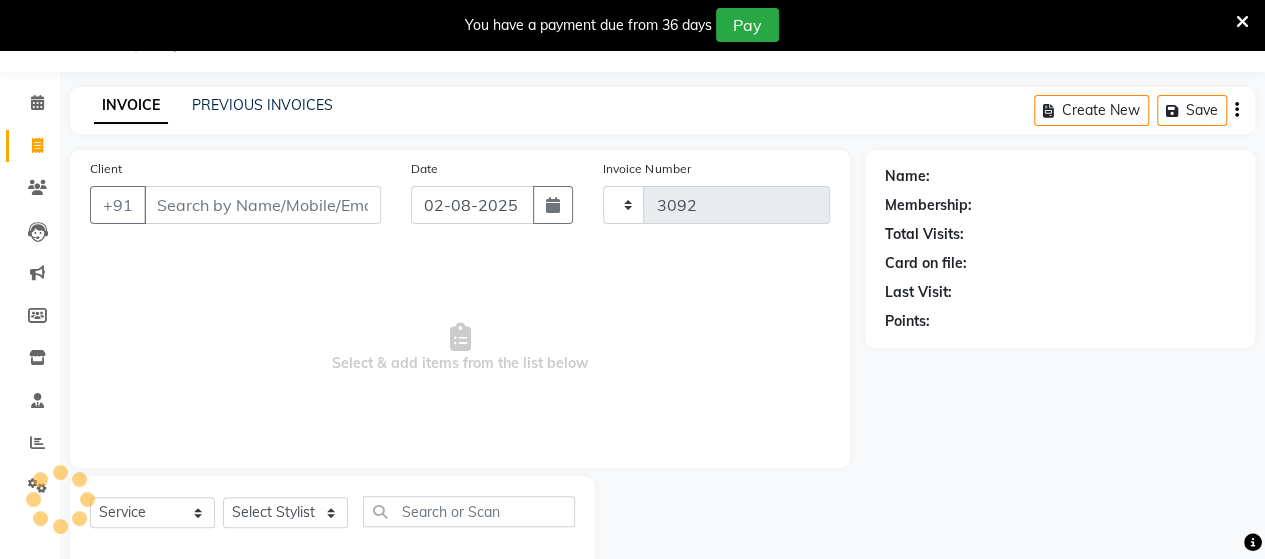 select on "6429" 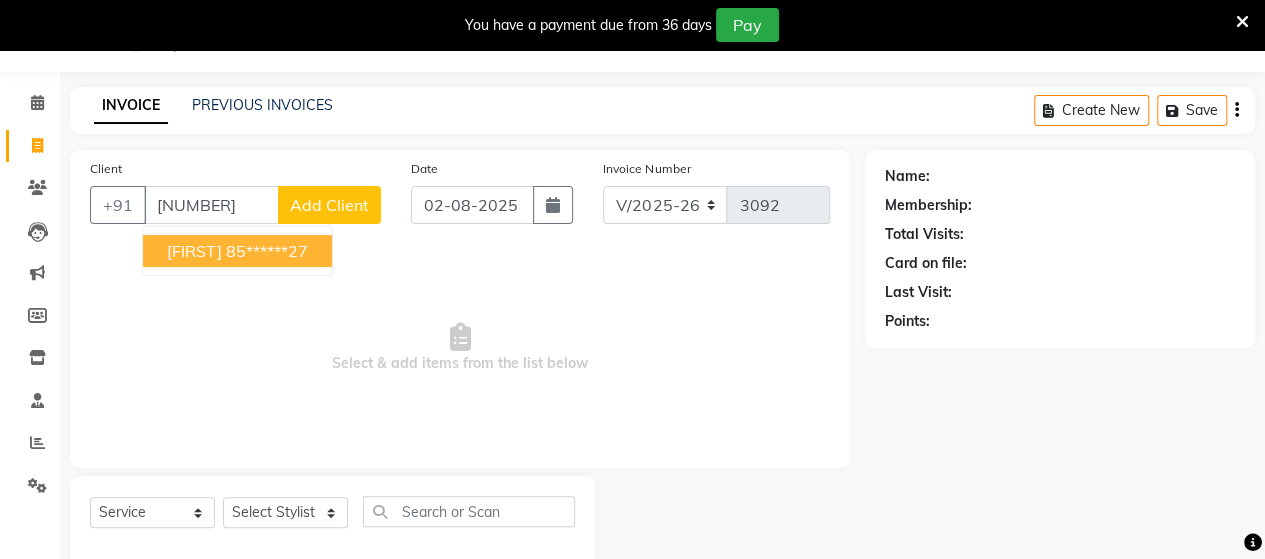 click on "[FIRST]" at bounding box center (194, 251) 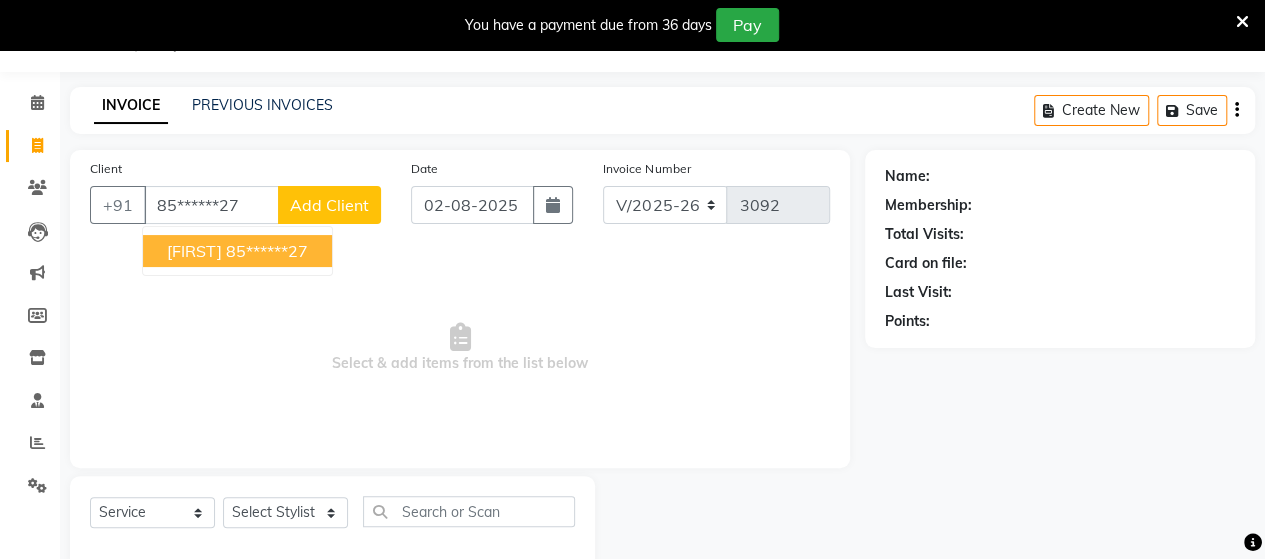 type on "85******27" 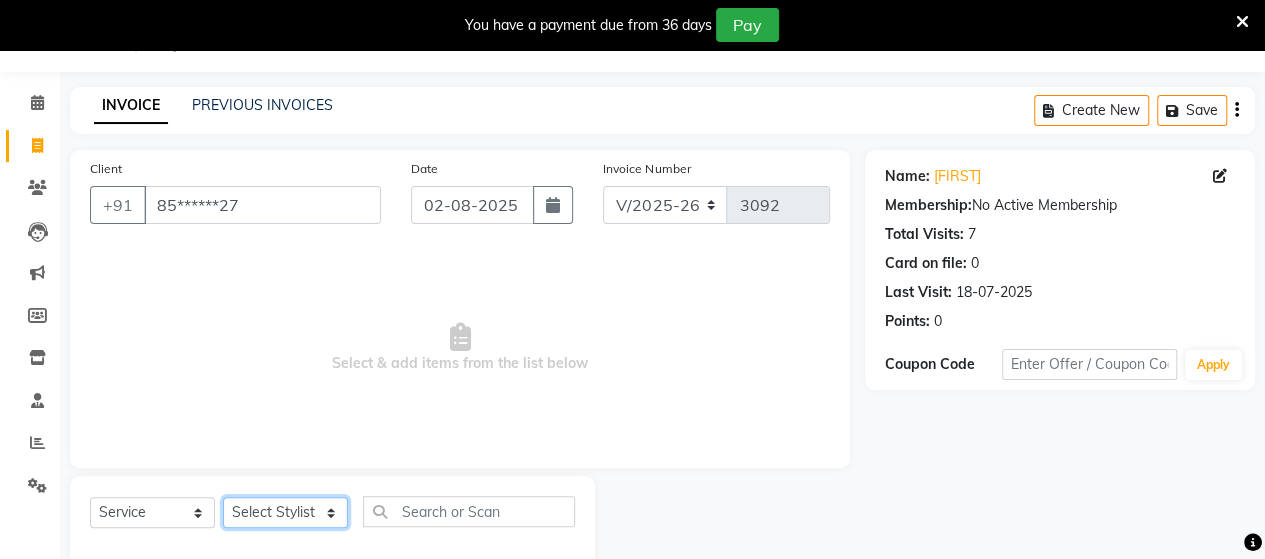 click on "Select Stylist Admin Datta  Jyoti  Krushna  Pratik  RAVI Rohit Rutuja" 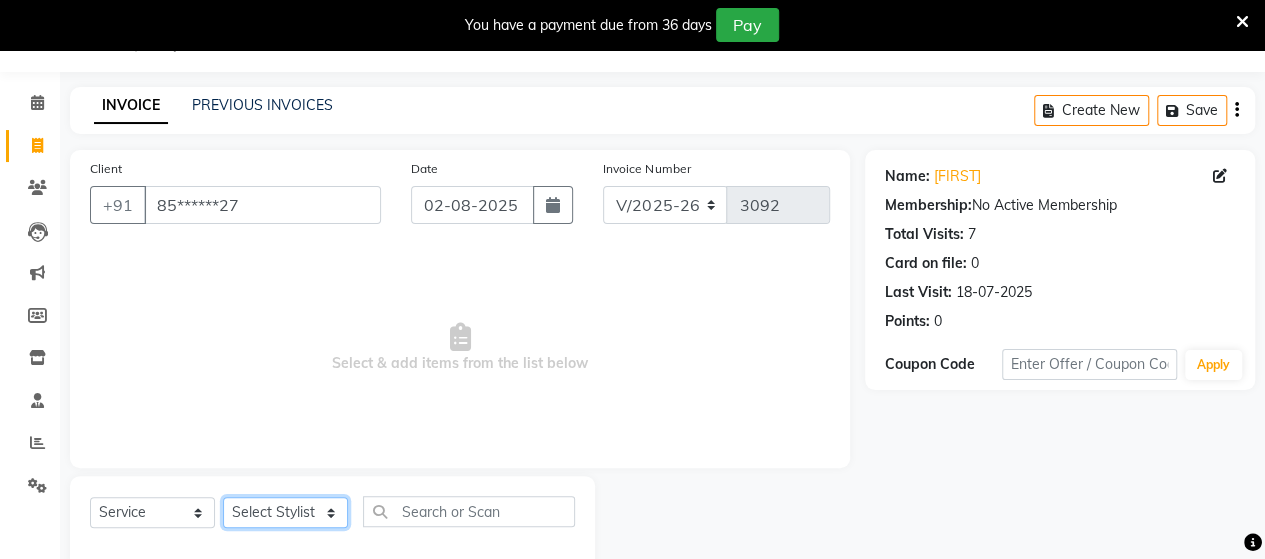 select on "48829" 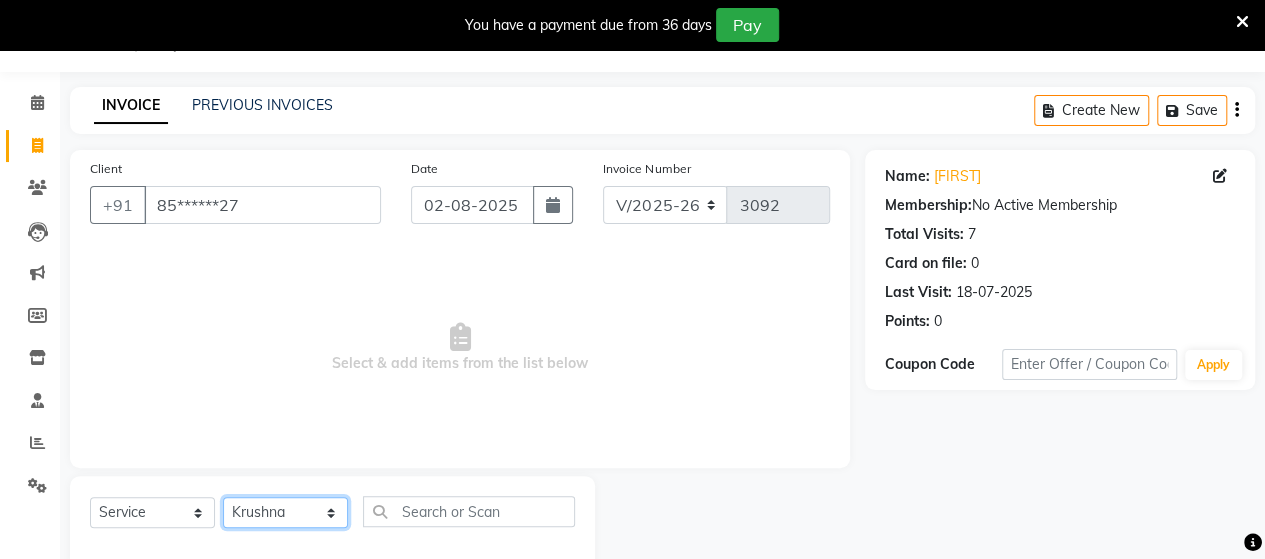 click on "Select Stylist Admin Datta  Jyoti  Krushna  Pratik  RAVI Rohit Rutuja" 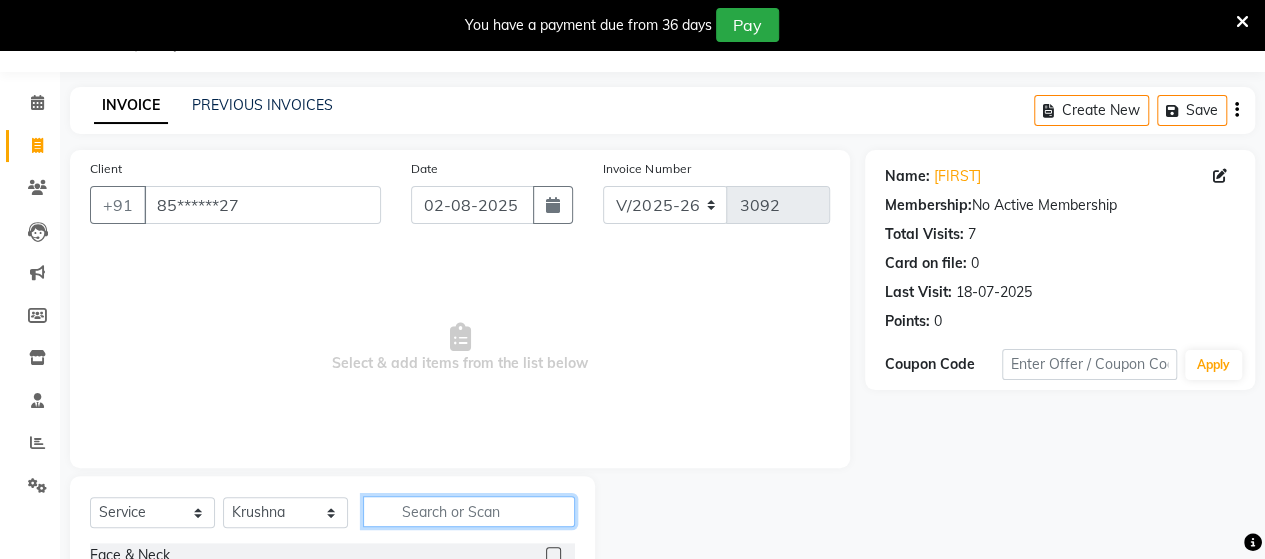 click 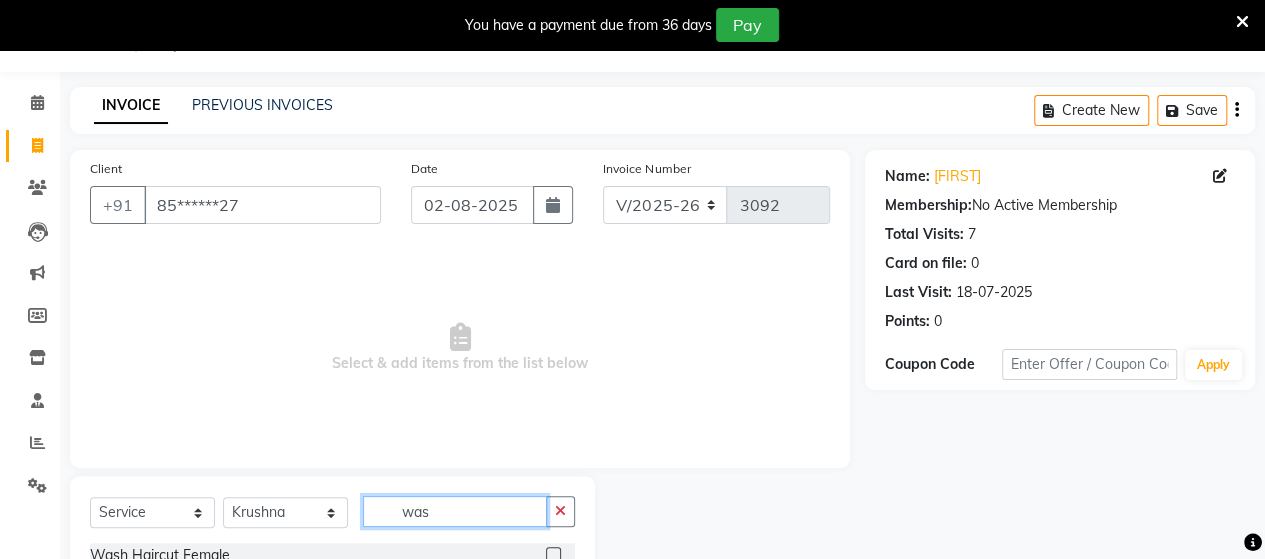 scroll, scrollTop: 206, scrollLeft: 0, axis: vertical 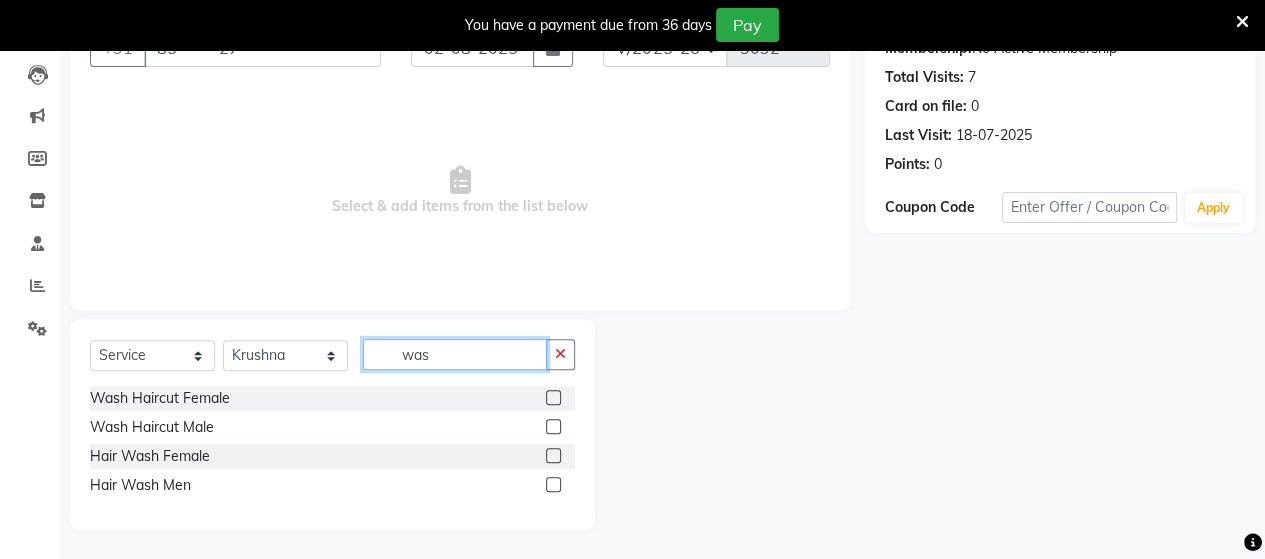type on "was" 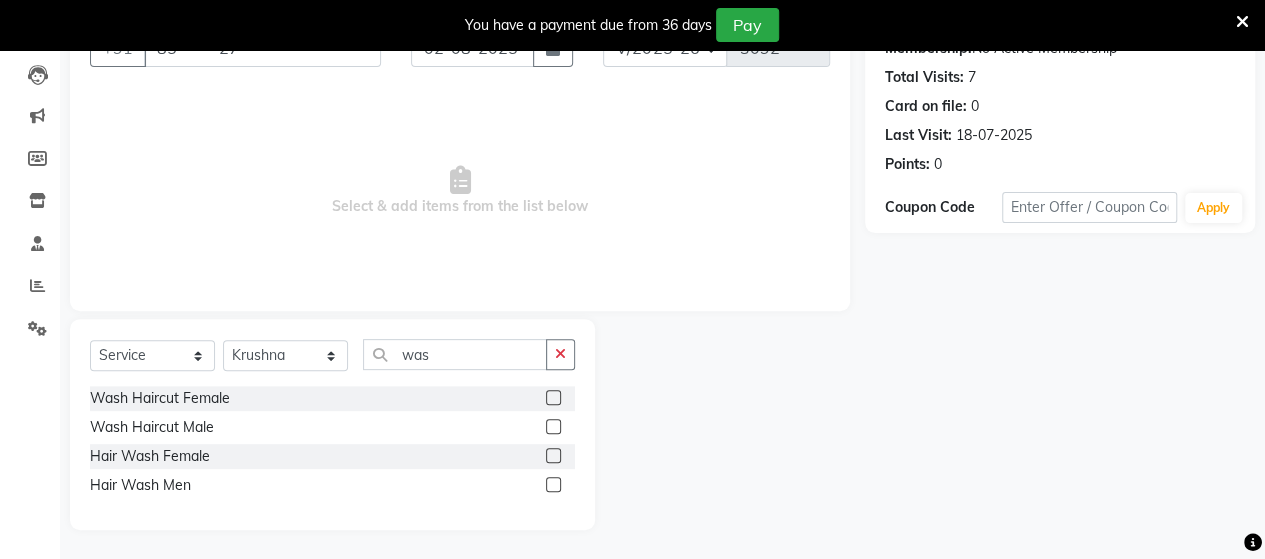 click 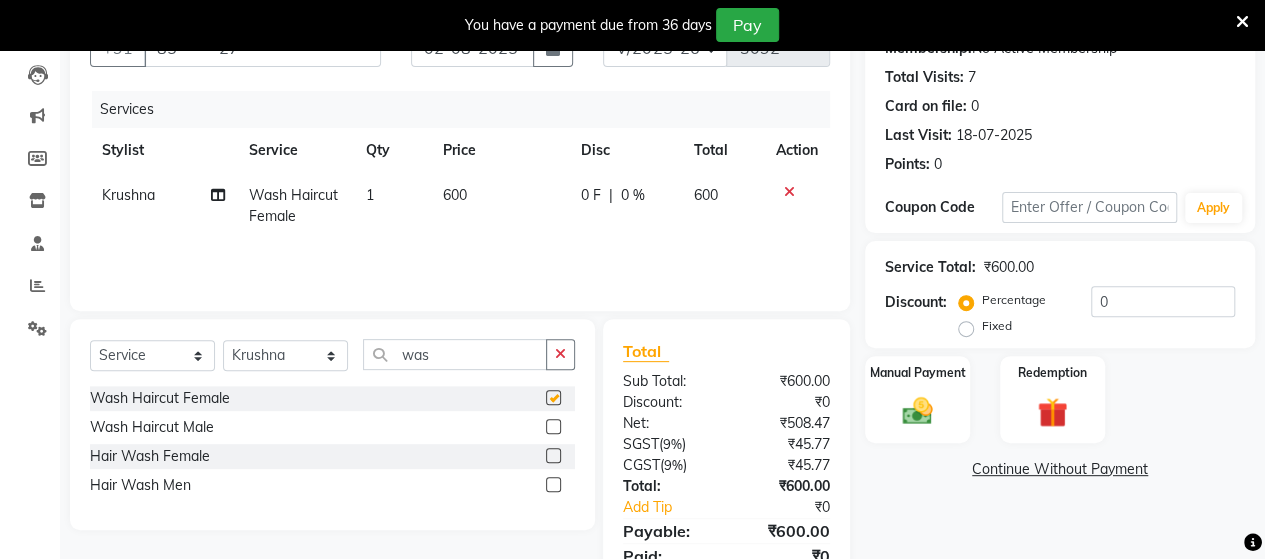 checkbox on "false" 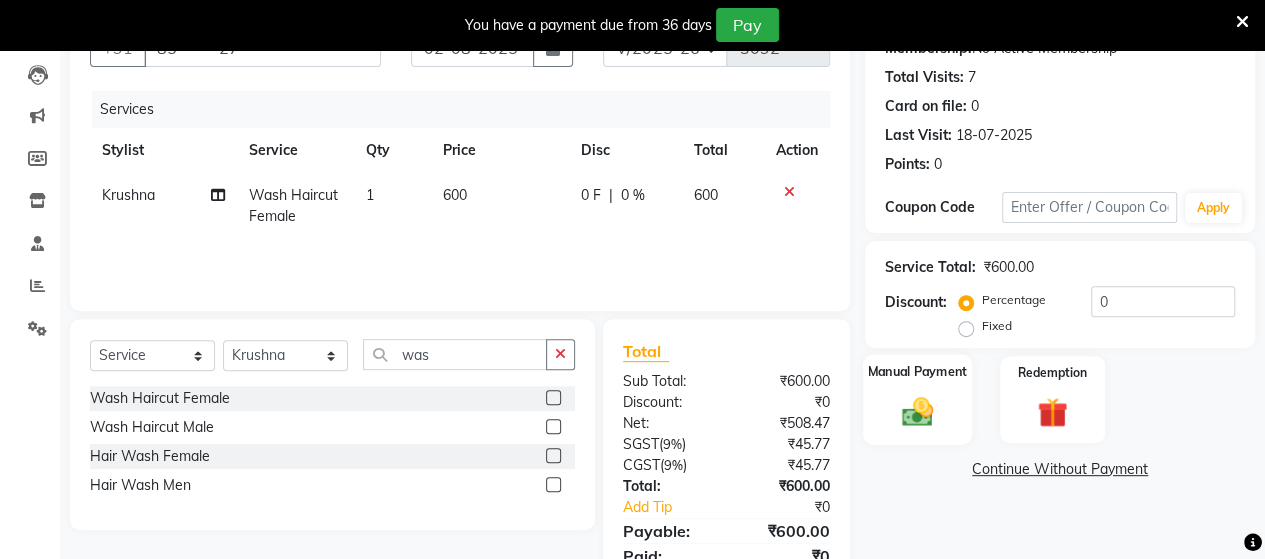 click 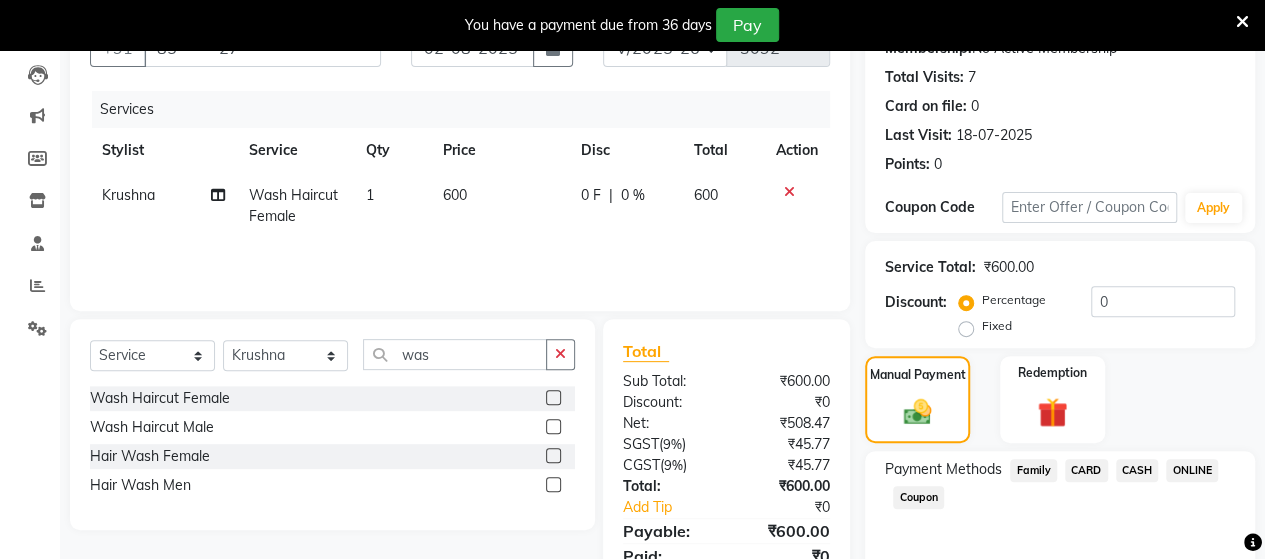 scroll, scrollTop: 288, scrollLeft: 0, axis: vertical 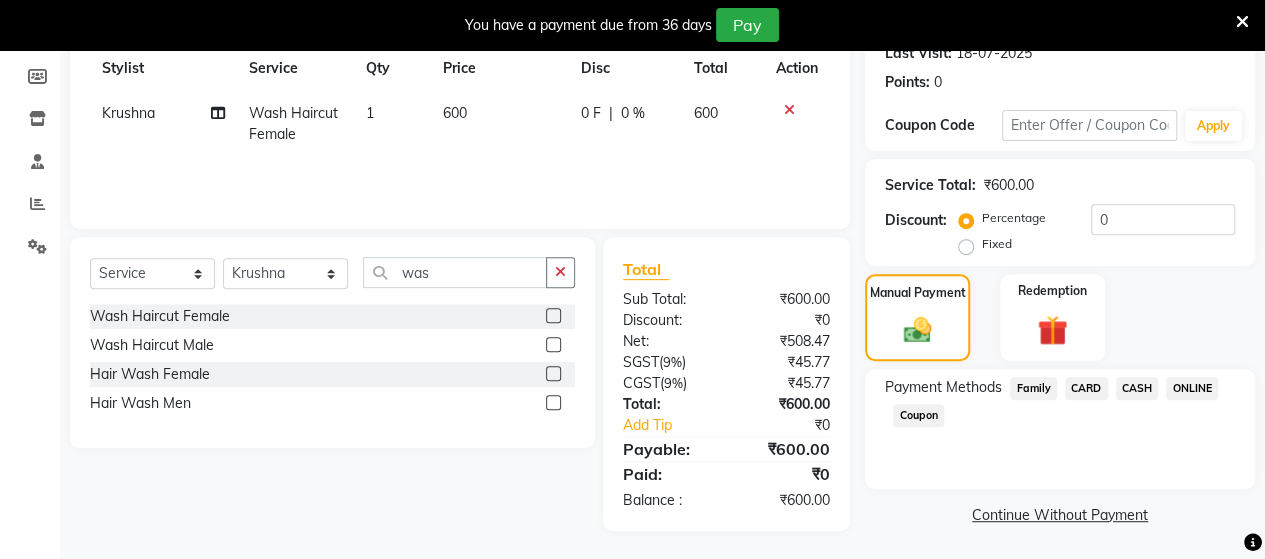 click on "ONLINE" 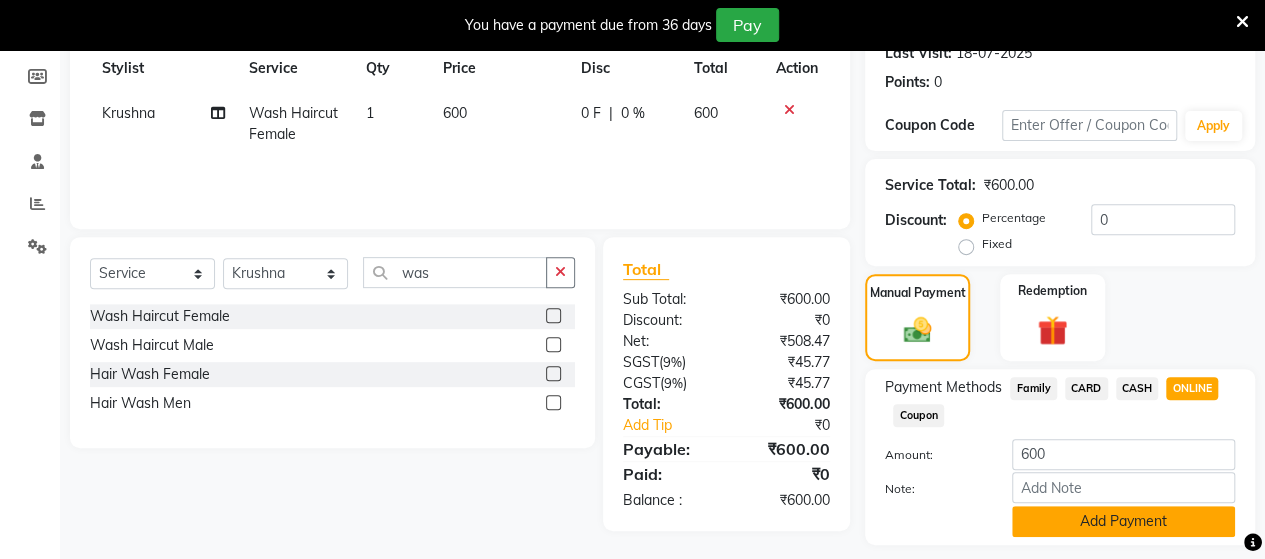 click on "Add Payment" 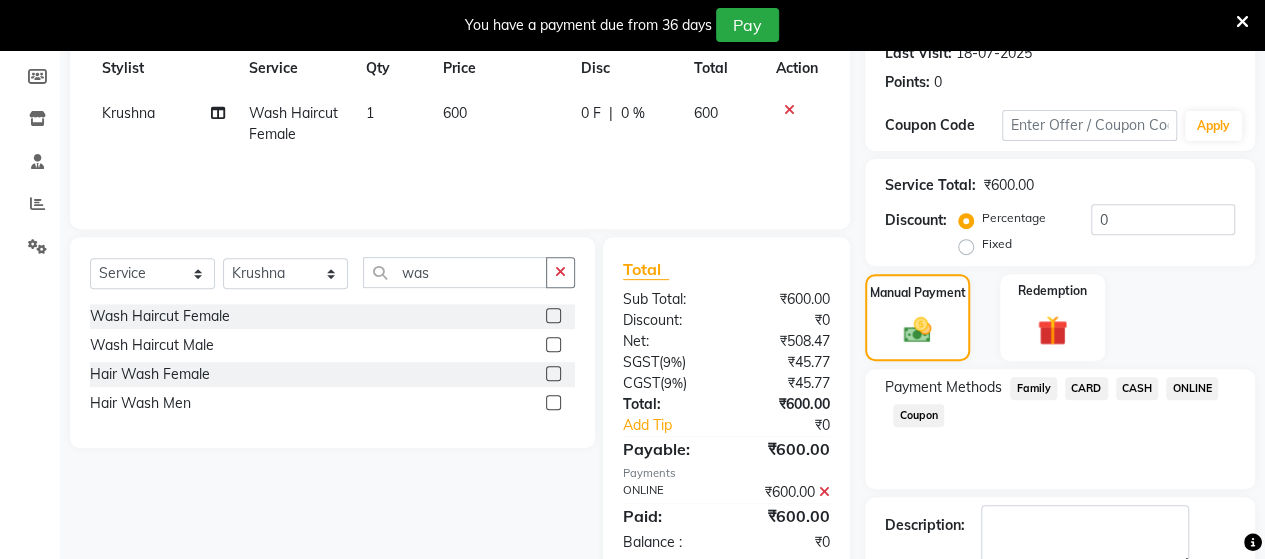 scroll, scrollTop: 400, scrollLeft: 0, axis: vertical 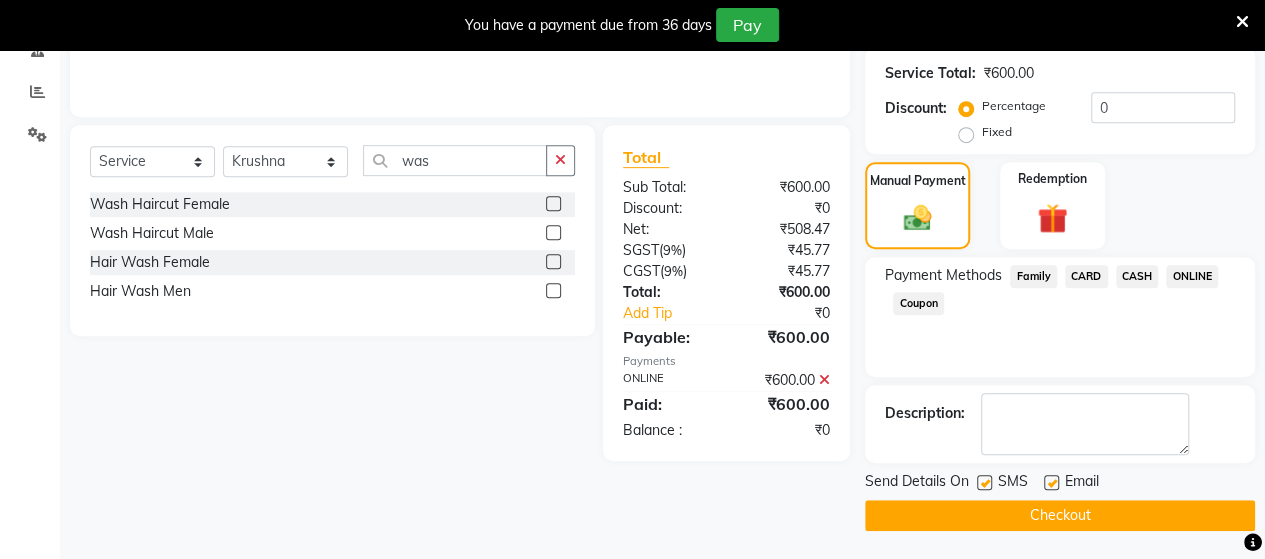 click on "Checkout" 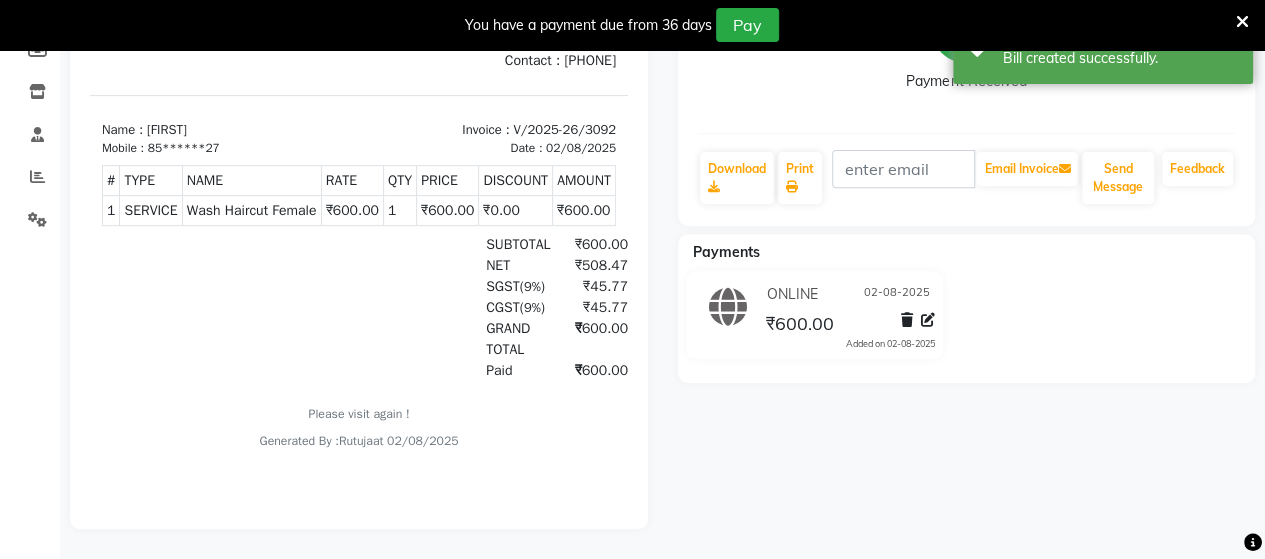 scroll, scrollTop: 0, scrollLeft: 0, axis: both 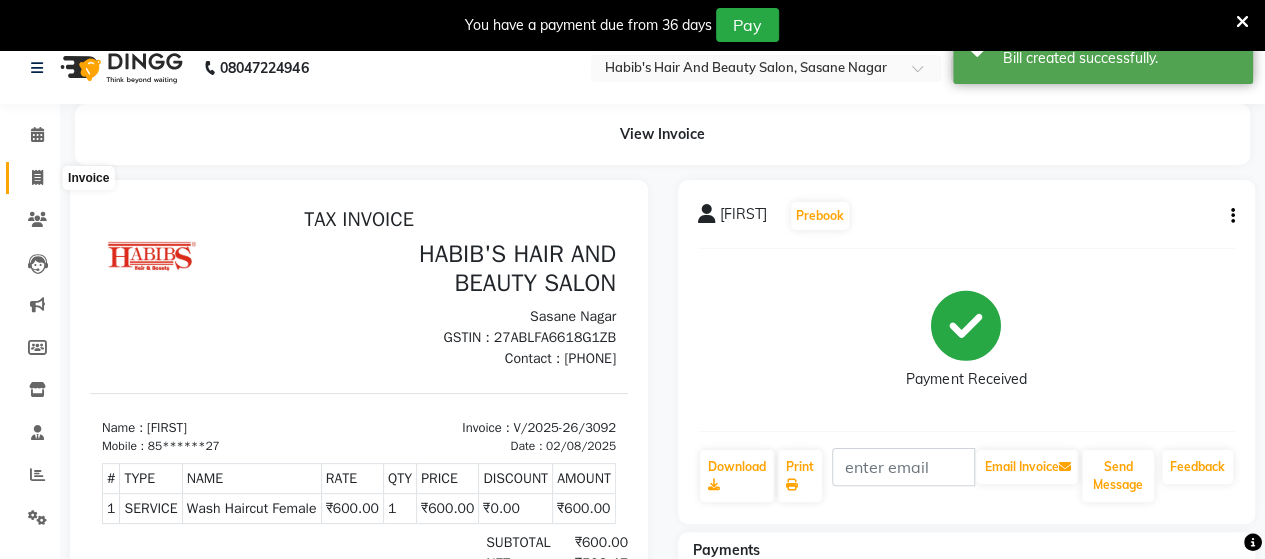 click 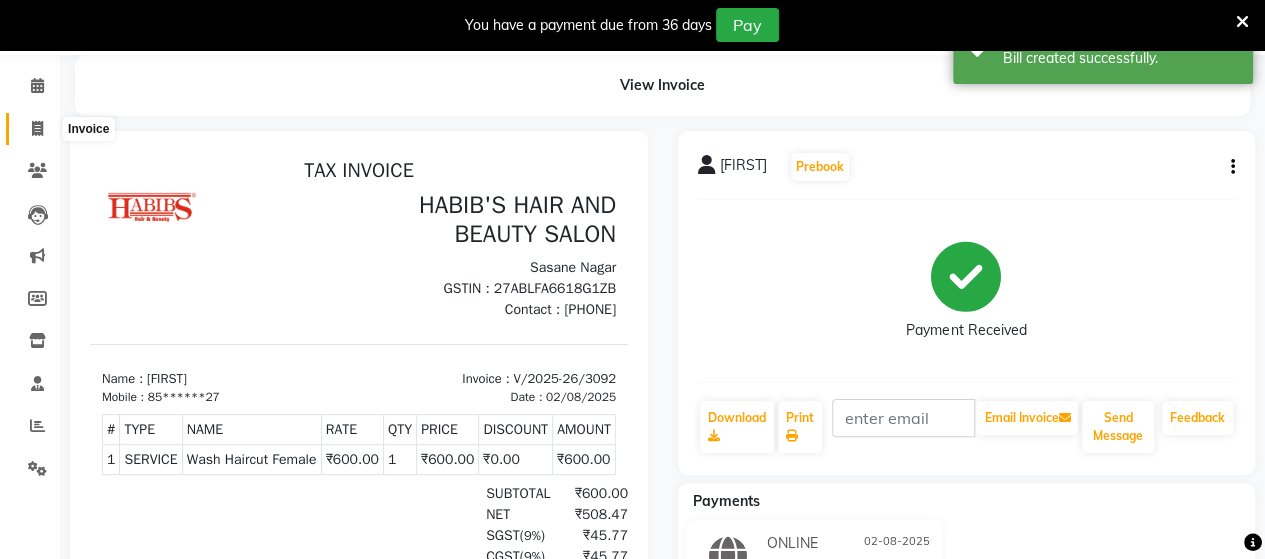 select on "6429" 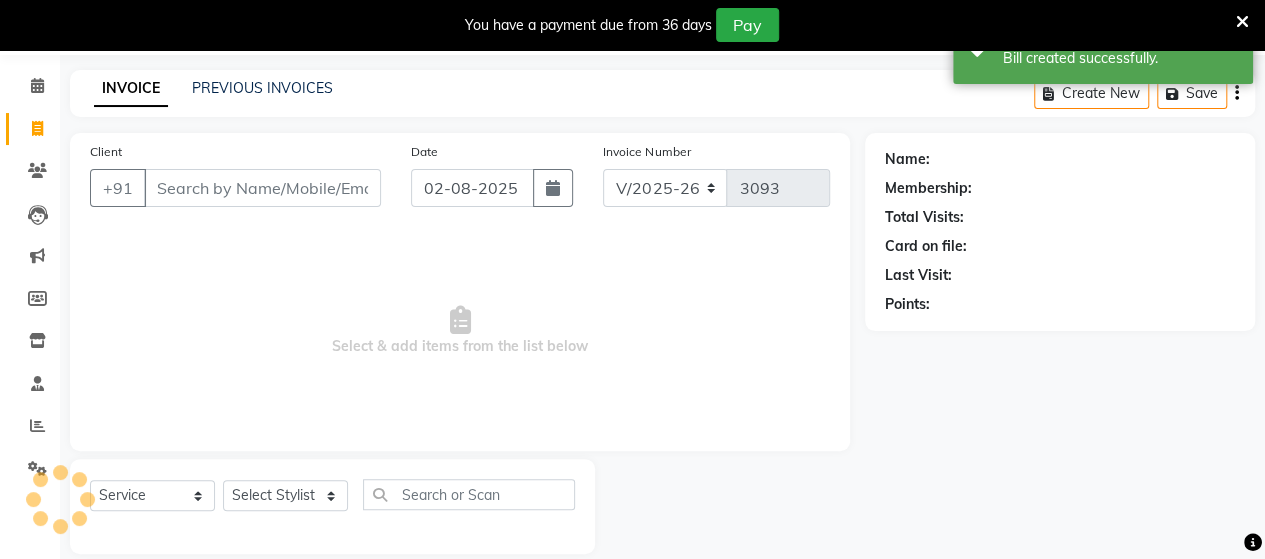 scroll, scrollTop: 90, scrollLeft: 0, axis: vertical 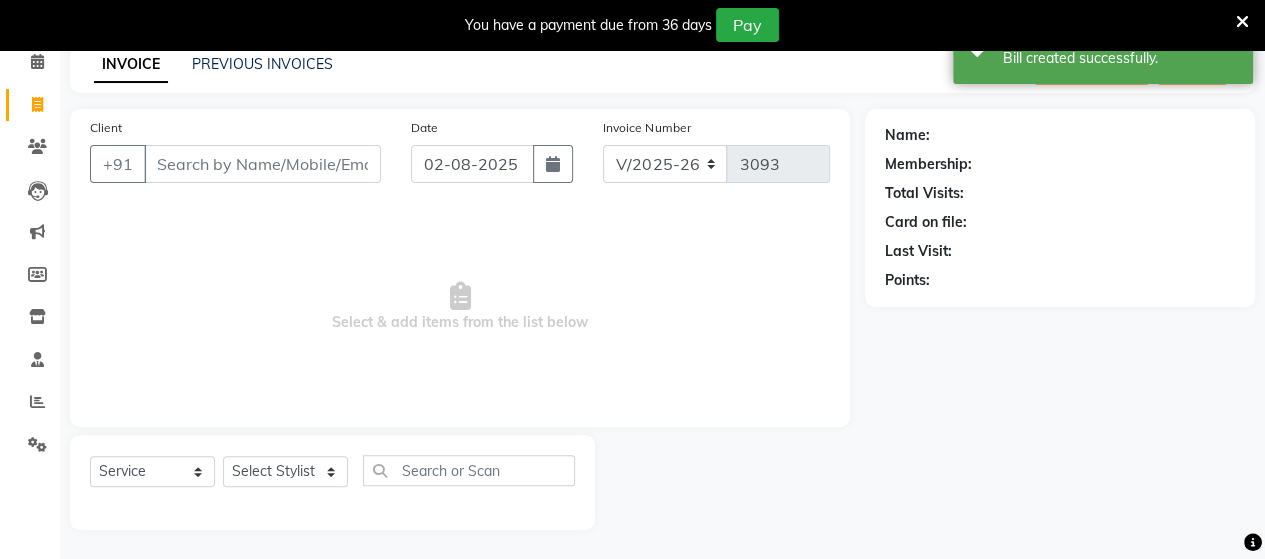 click on "Client" at bounding box center [262, 164] 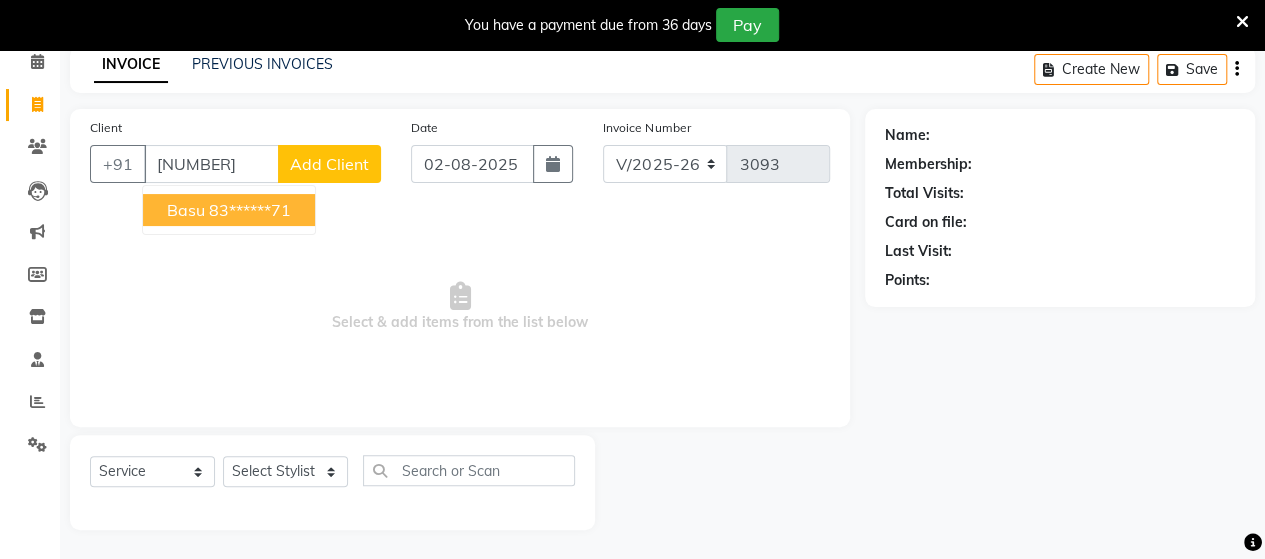 click on "83******71" at bounding box center [250, 210] 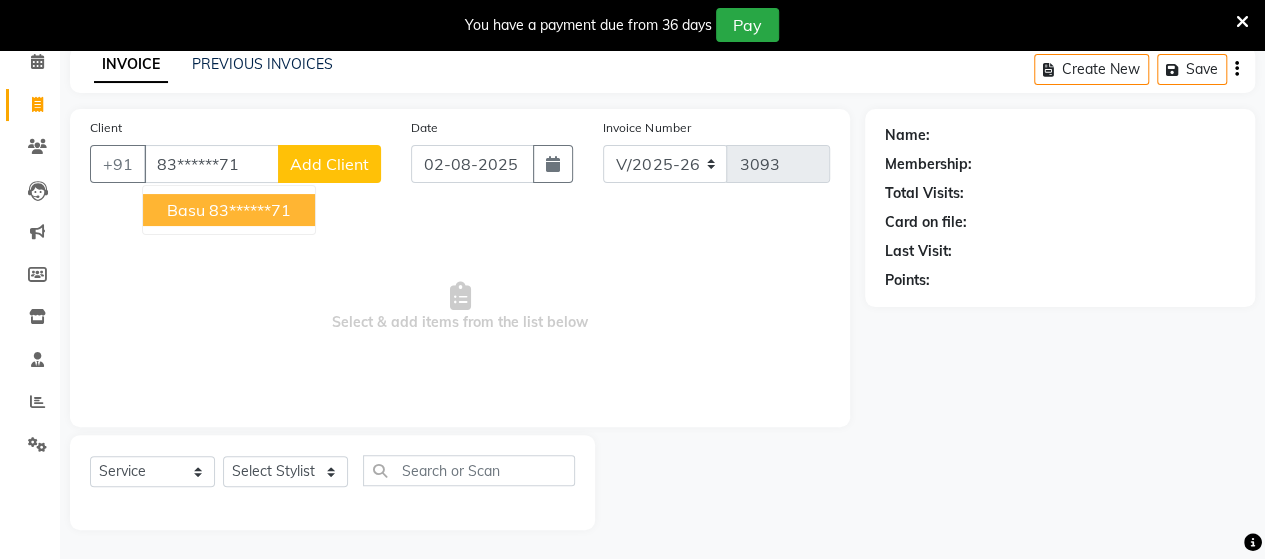 type on "83******71" 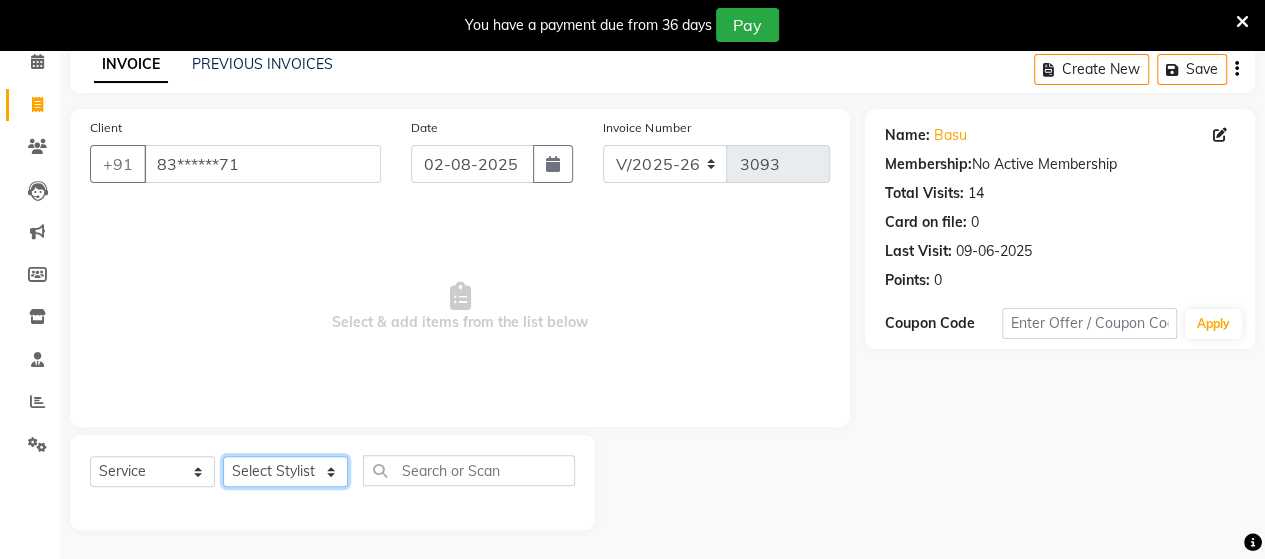 click on "Select Stylist Admin Datta  Jyoti  Krushna  Pratik  RAVI Rohit Rutuja" 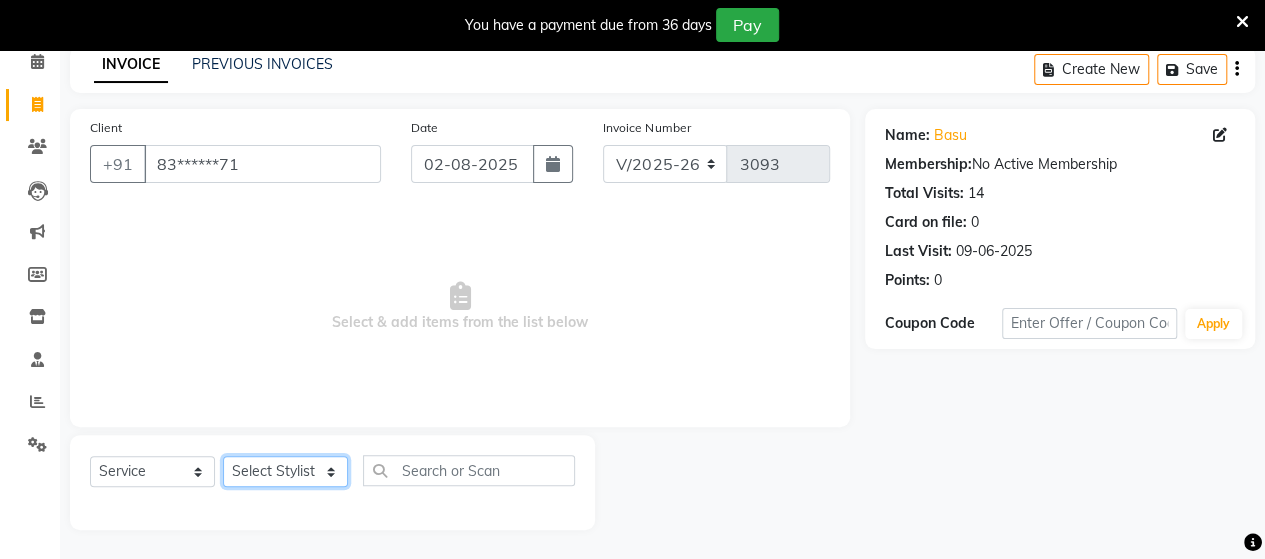 select on "58673" 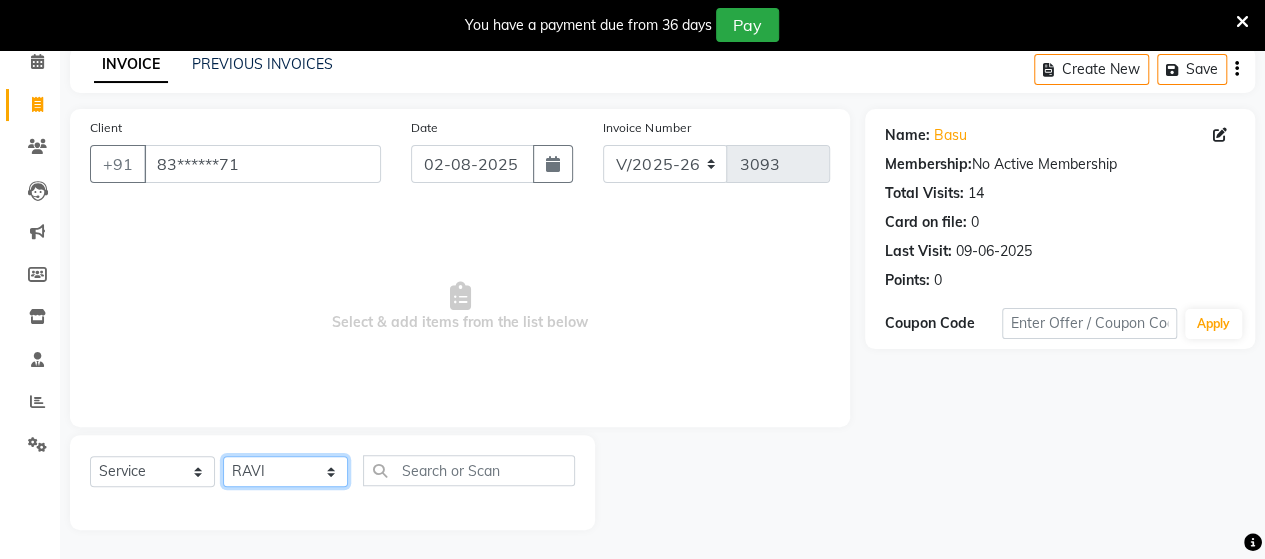 click on "Select Stylist Admin Datta  Jyoti  Krushna  Pratik  RAVI Rohit Rutuja" 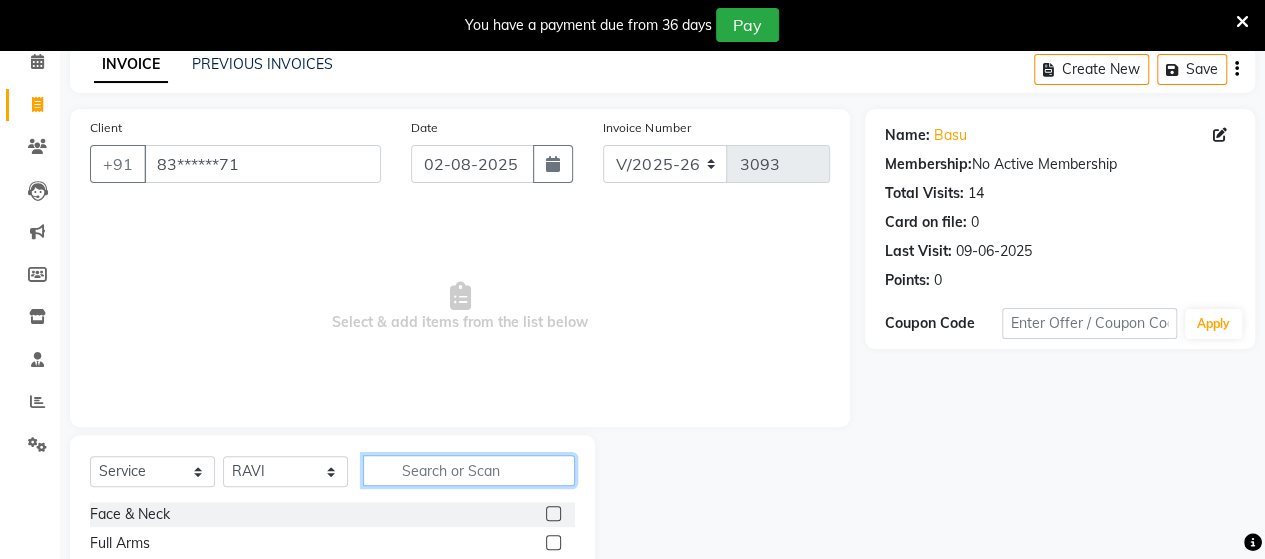 click 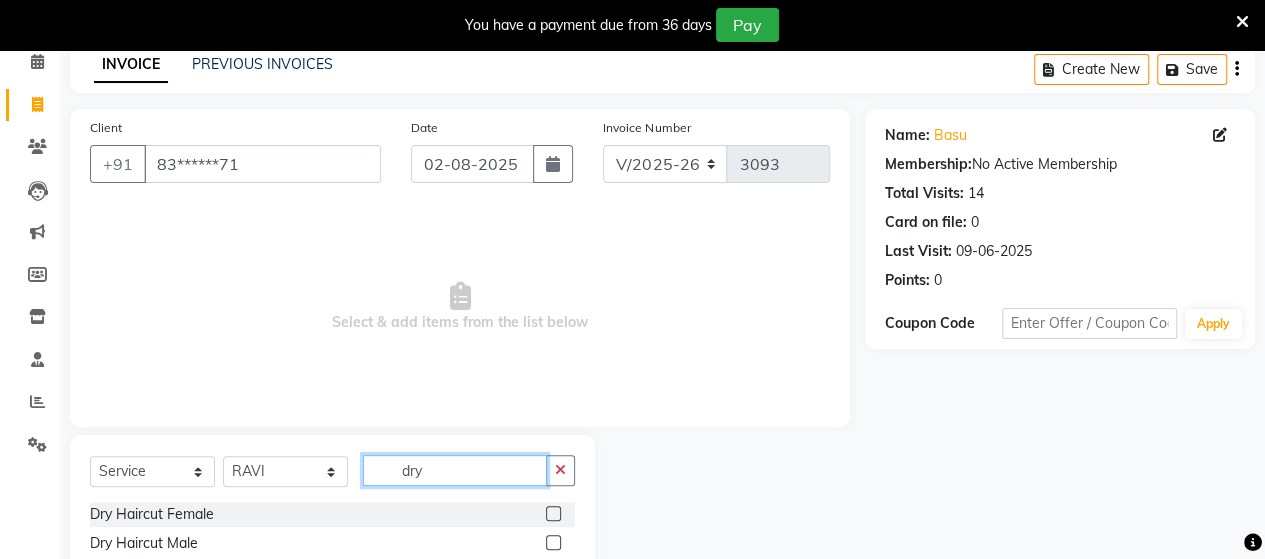 type on "dry" 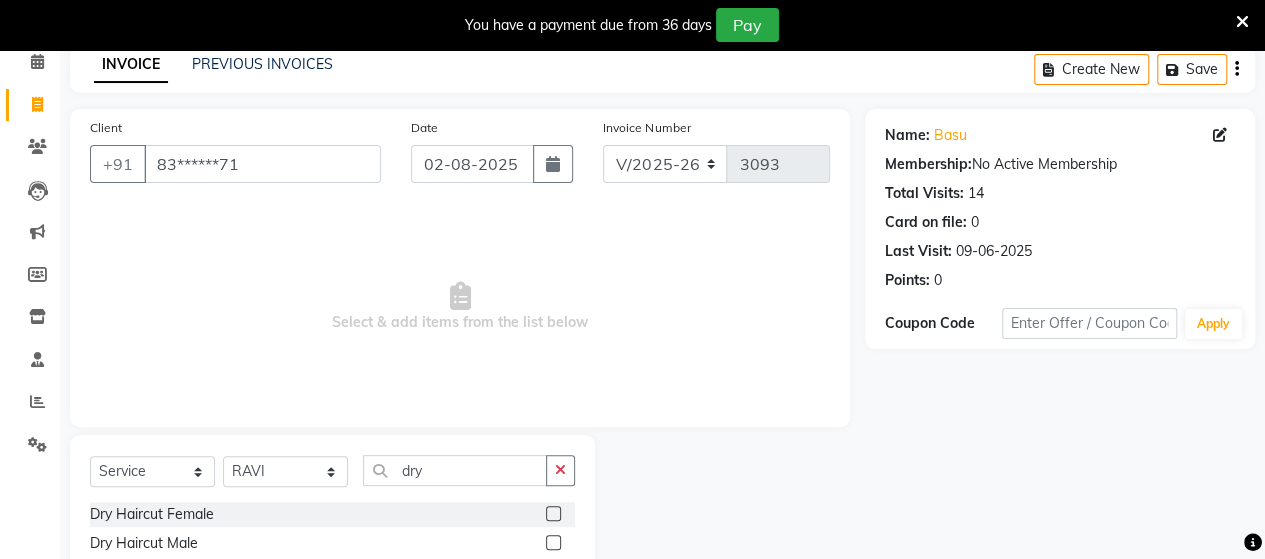 click 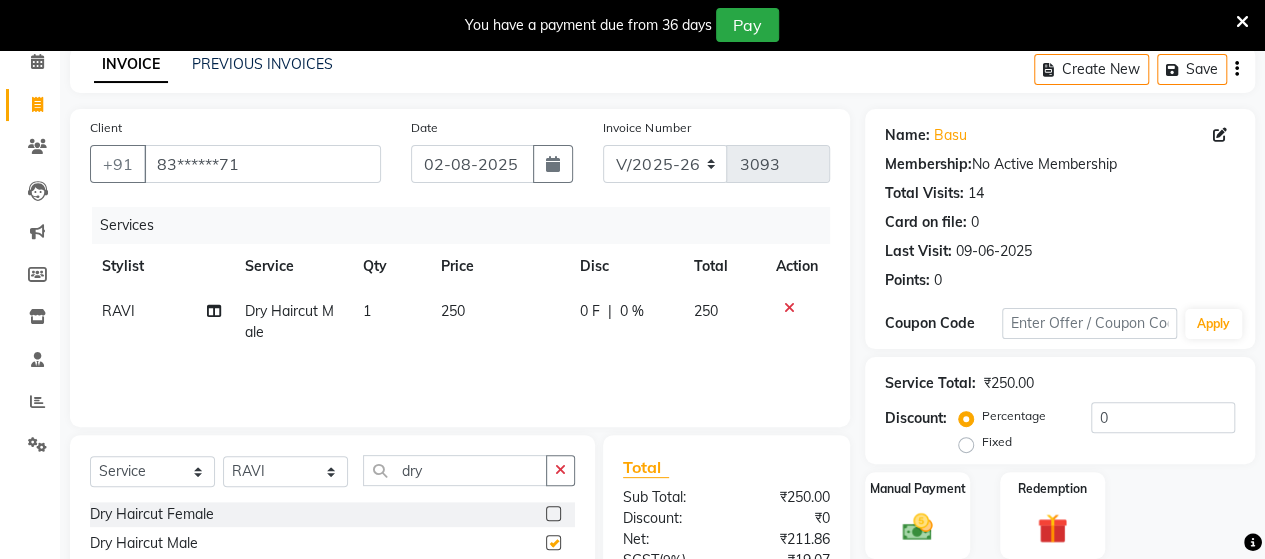 checkbox on "false" 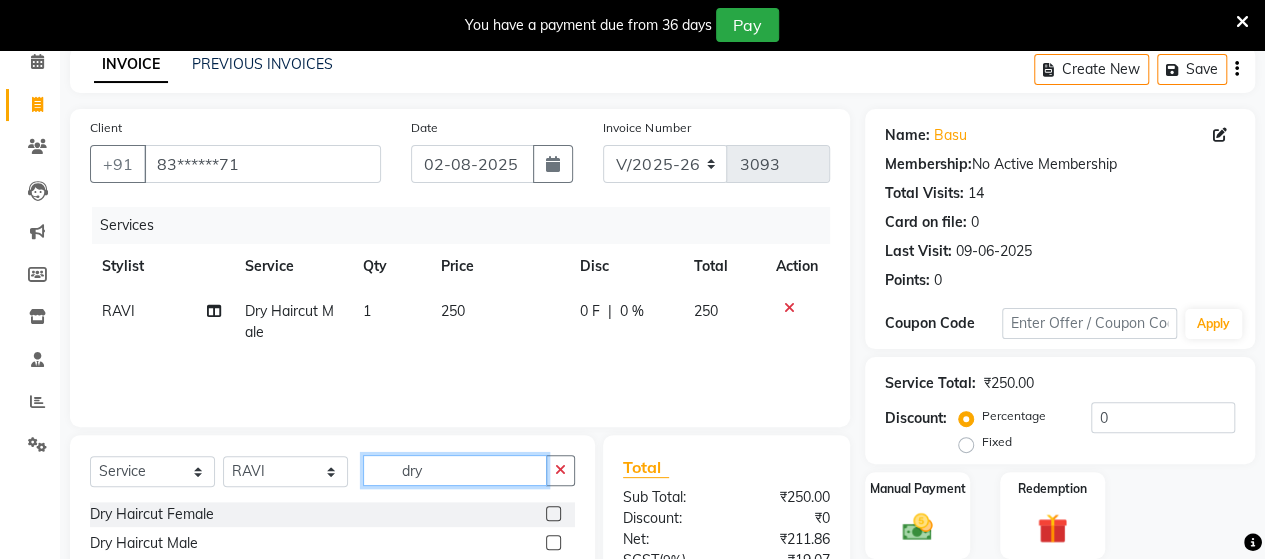 click on "dry" 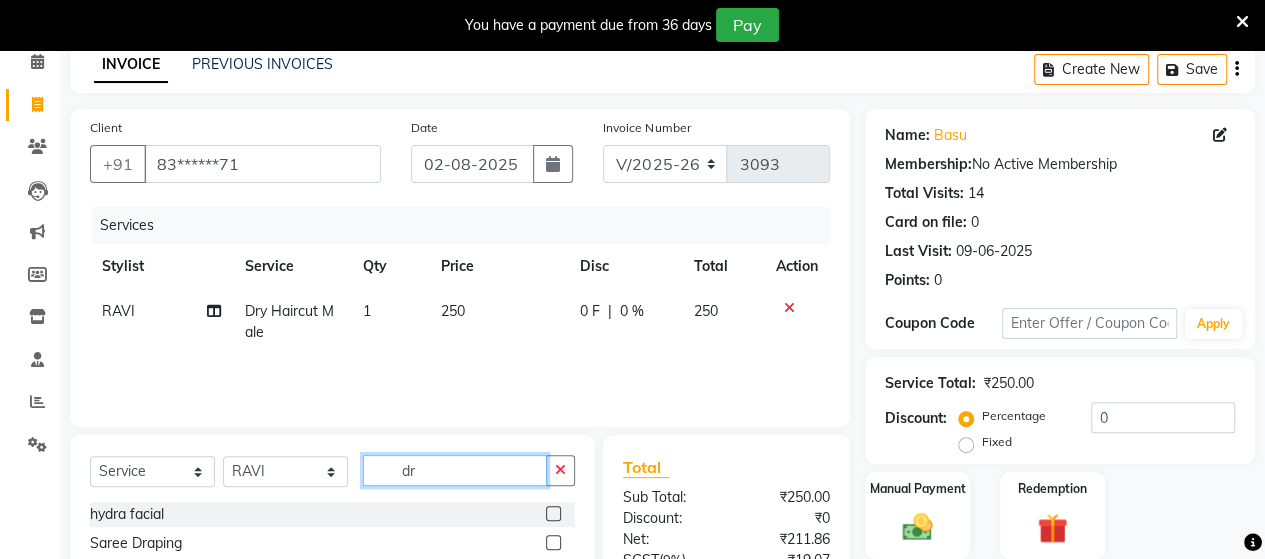 type on "d" 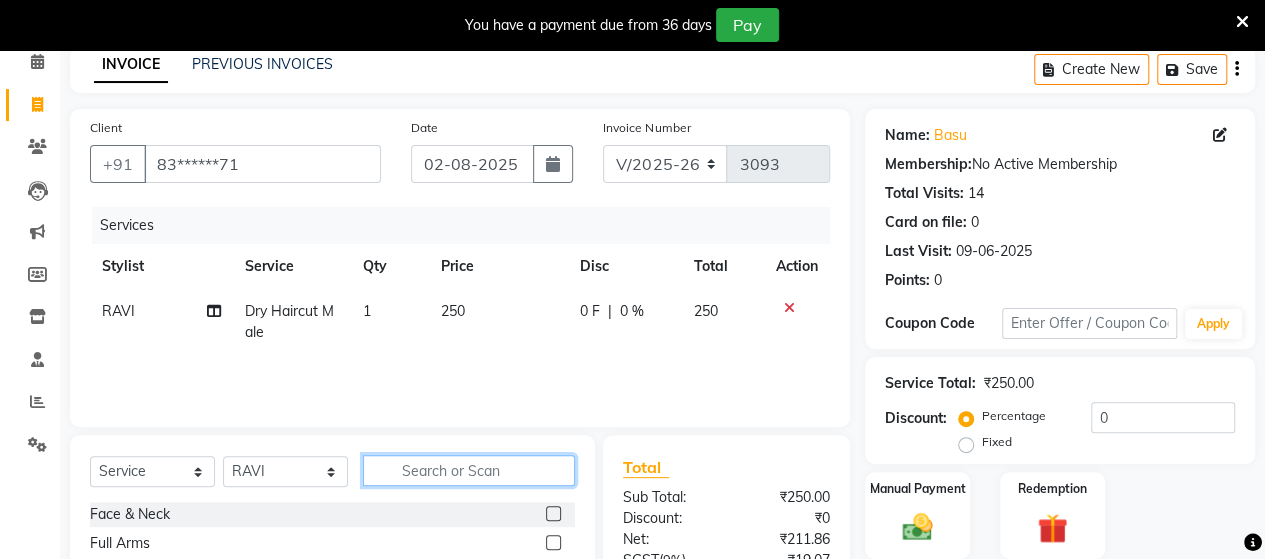 click 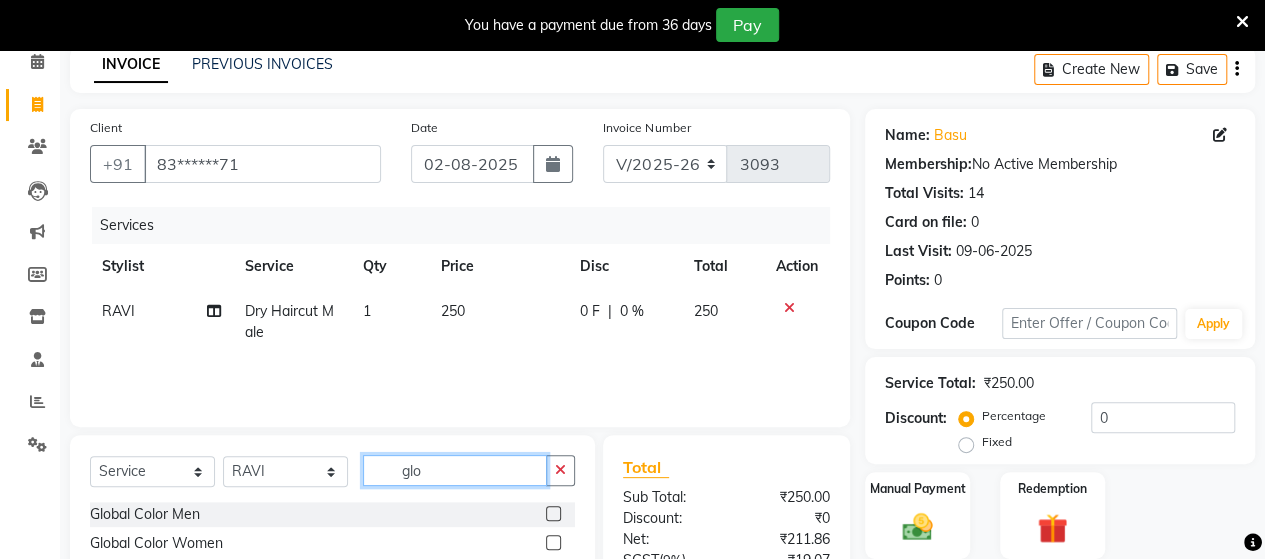 type on "glo" 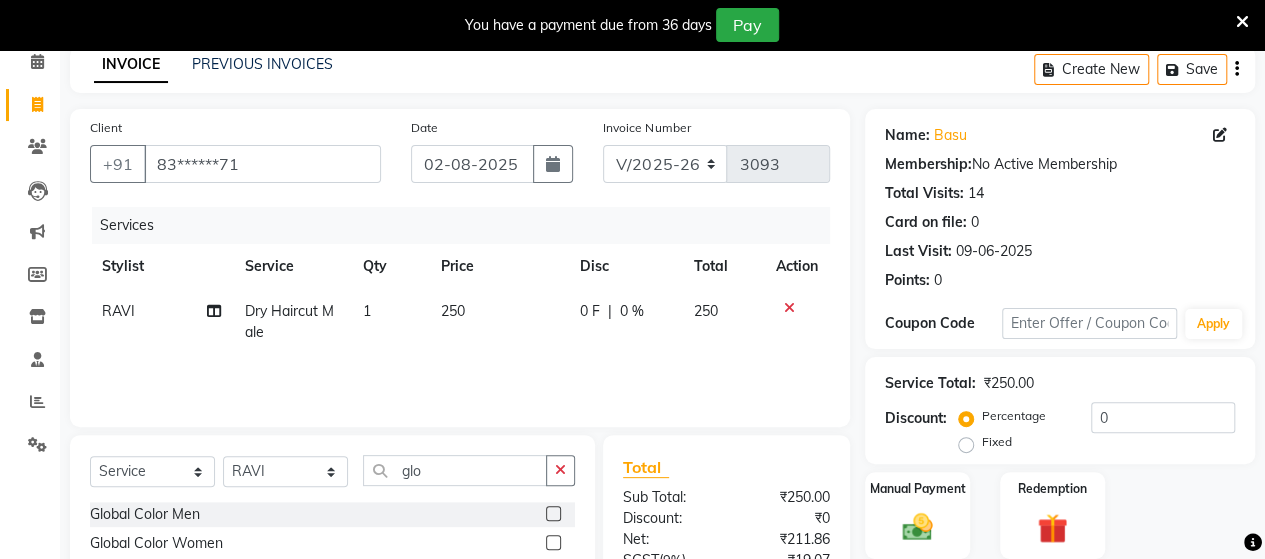 click 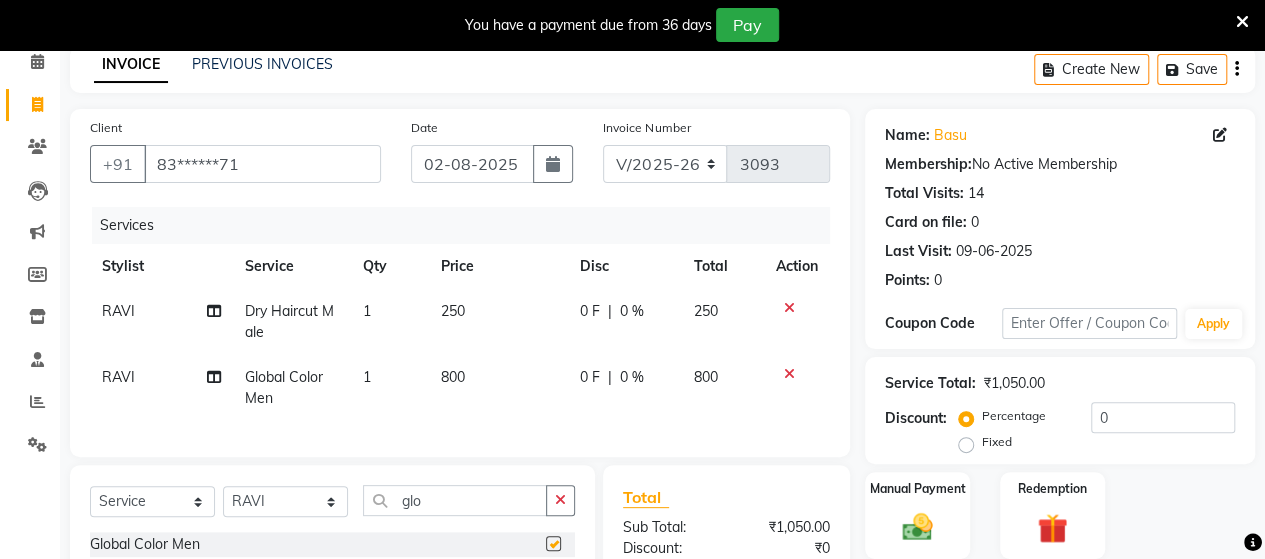 checkbox on "false" 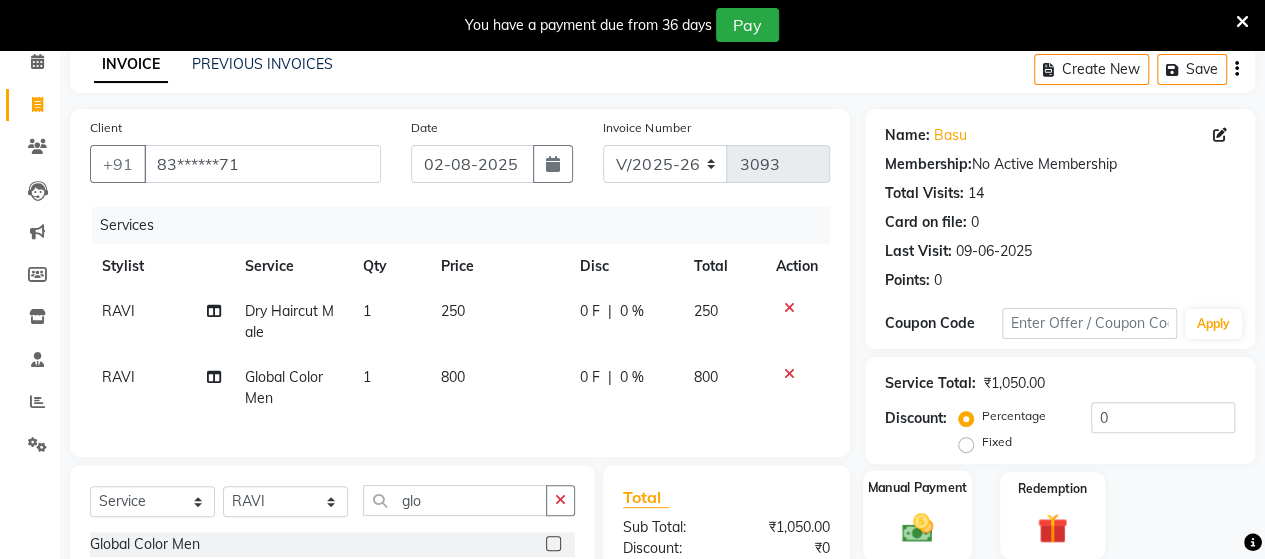 click 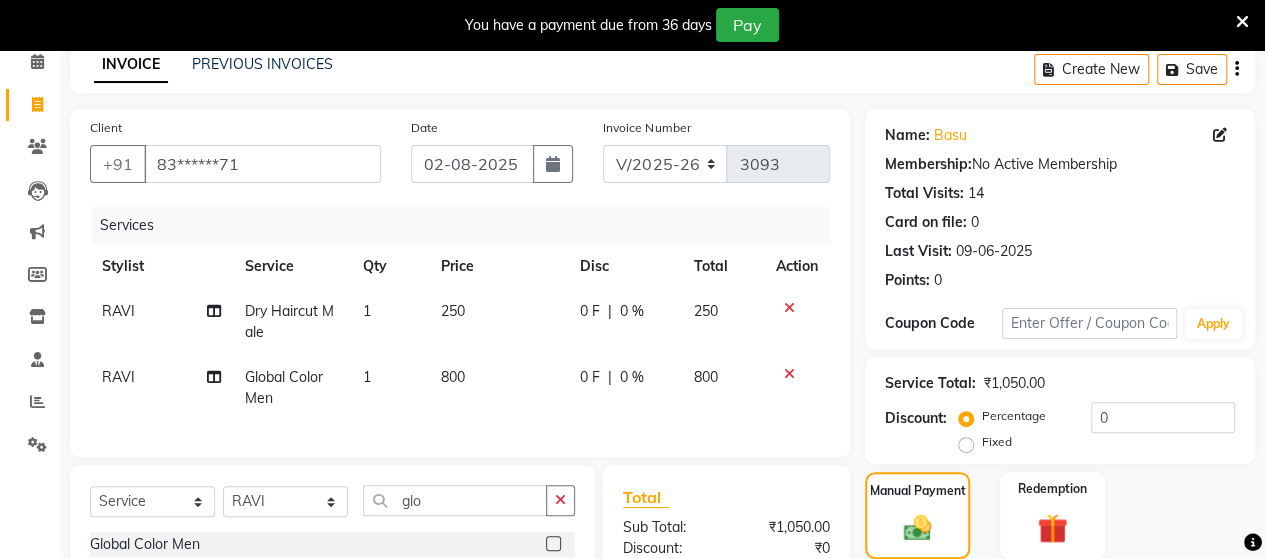 scroll, scrollTop: 334, scrollLeft: 0, axis: vertical 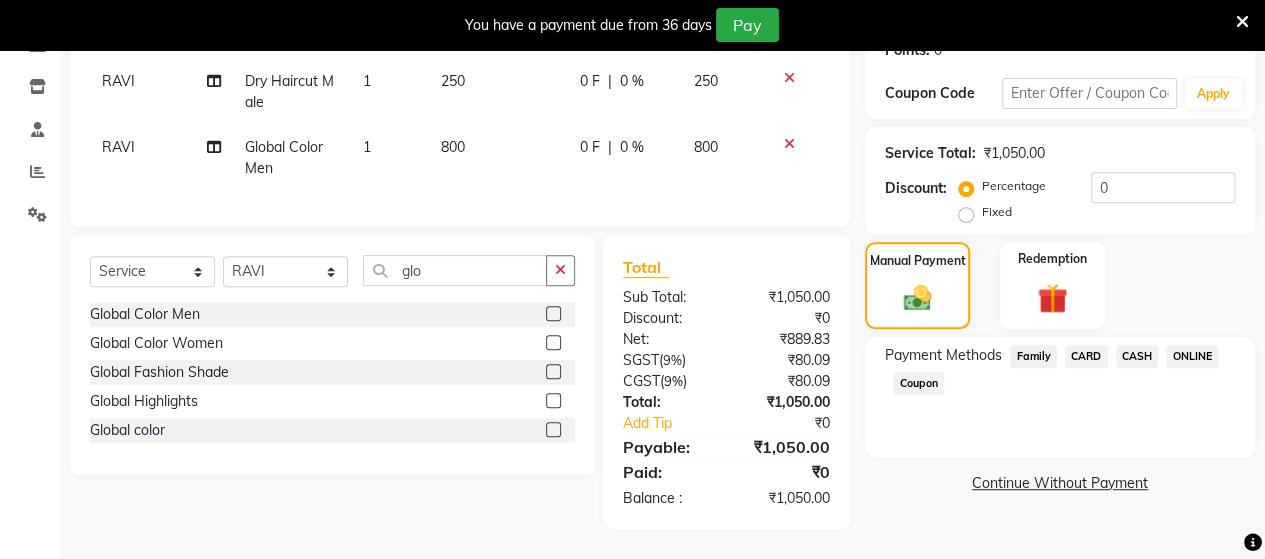 click on "ONLINE" 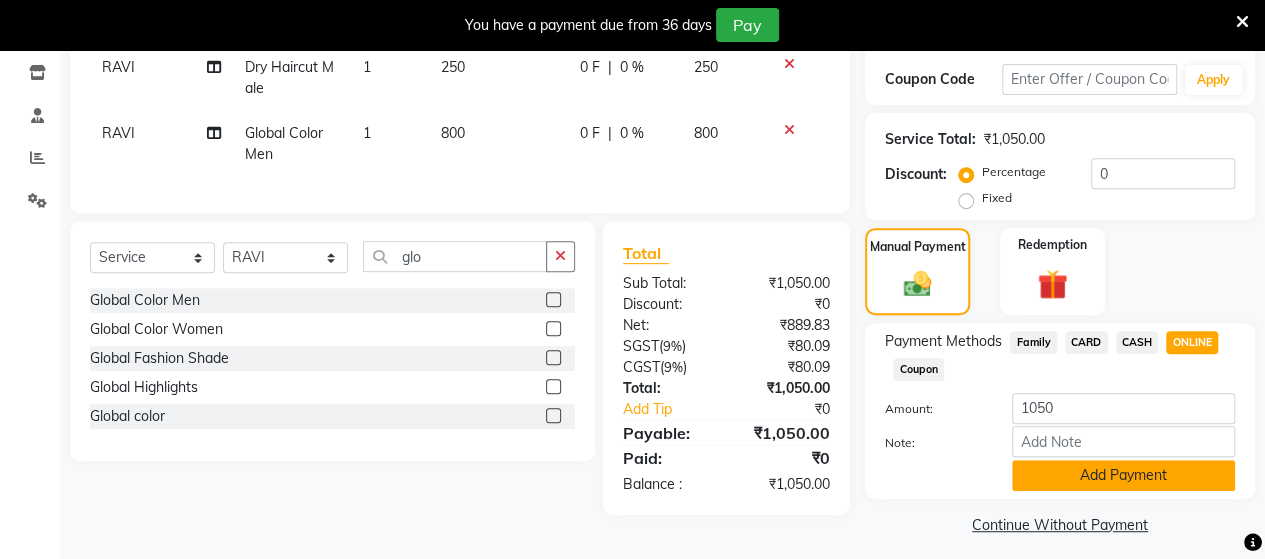 click on "Add Payment" 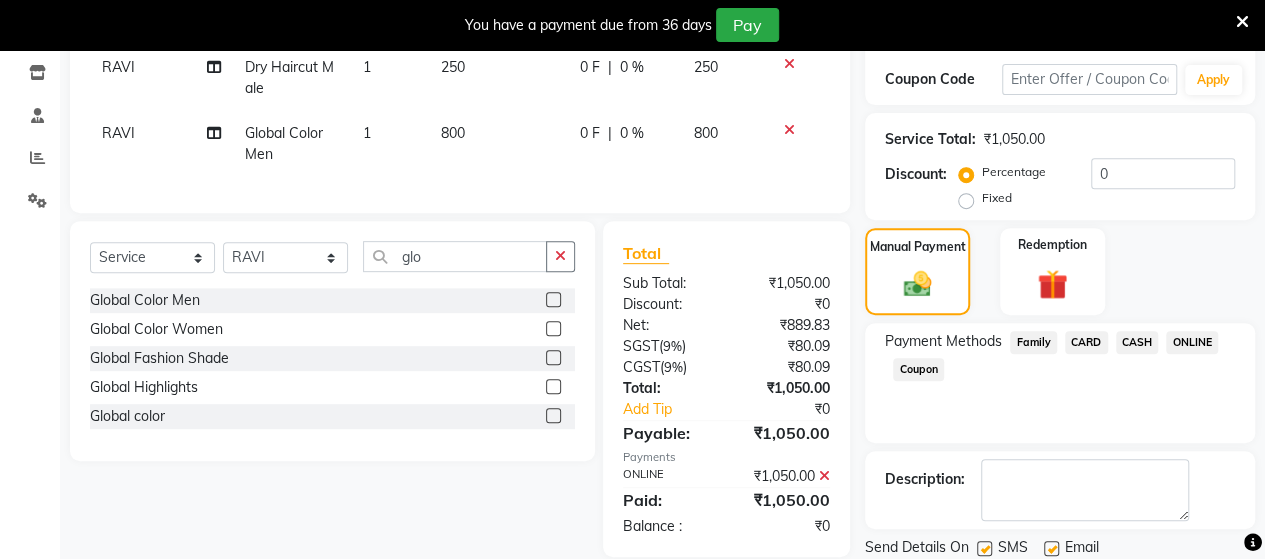 scroll, scrollTop: 400, scrollLeft: 0, axis: vertical 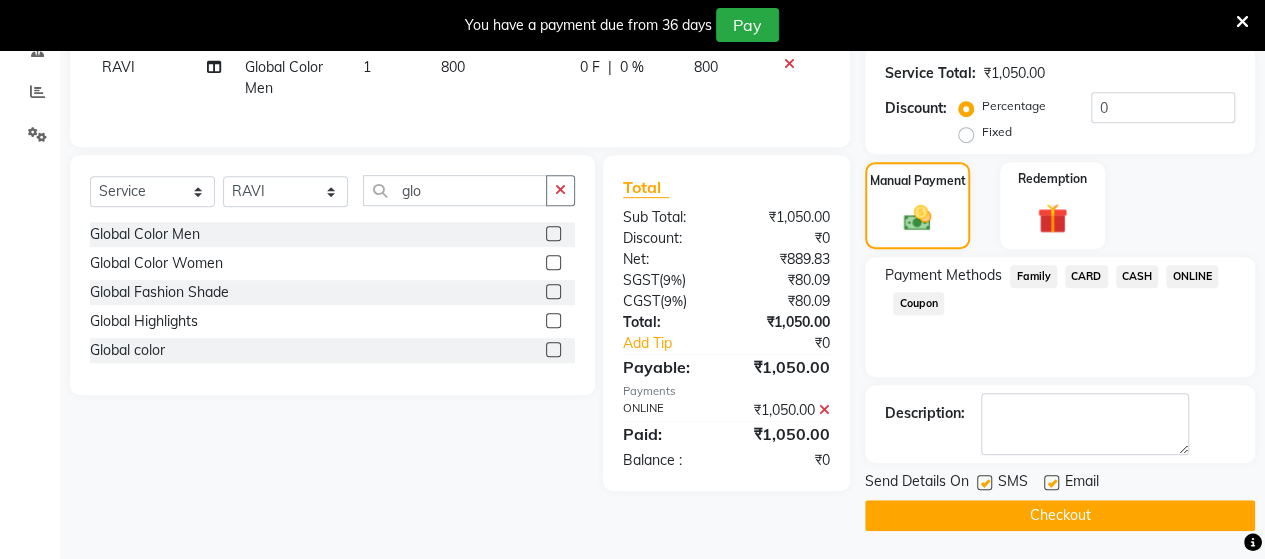 click on "Checkout" 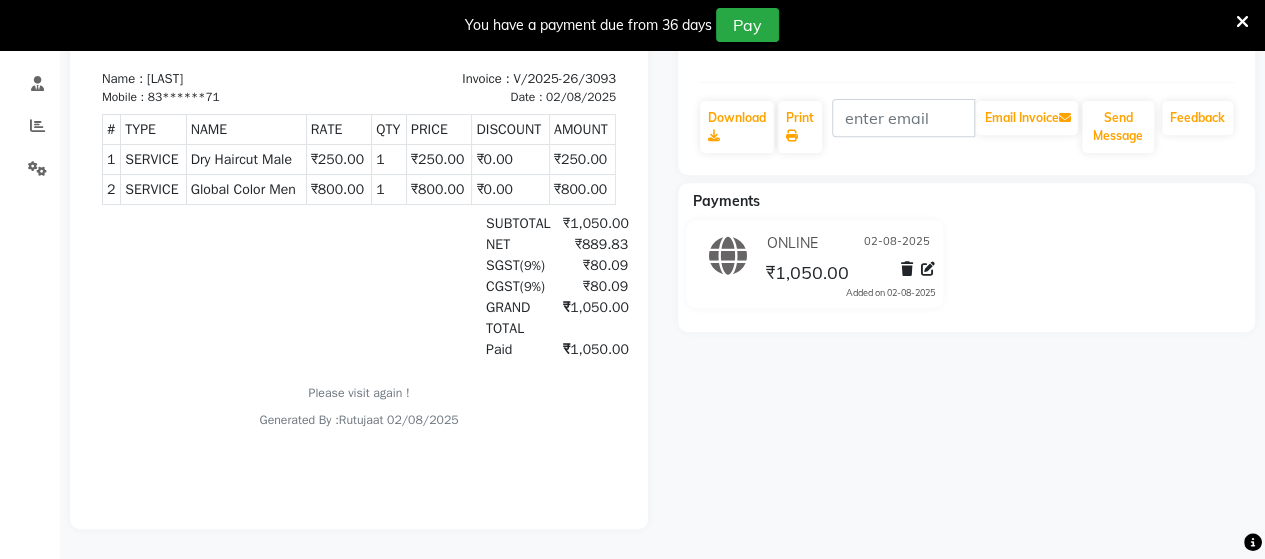 scroll, scrollTop: 0, scrollLeft: 0, axis: both 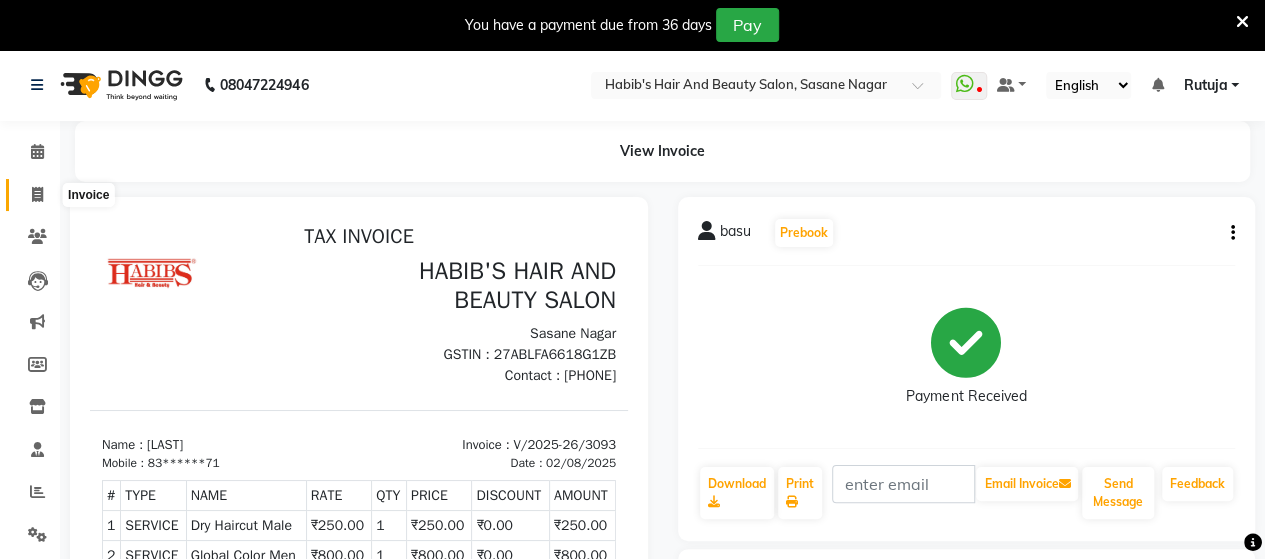 click 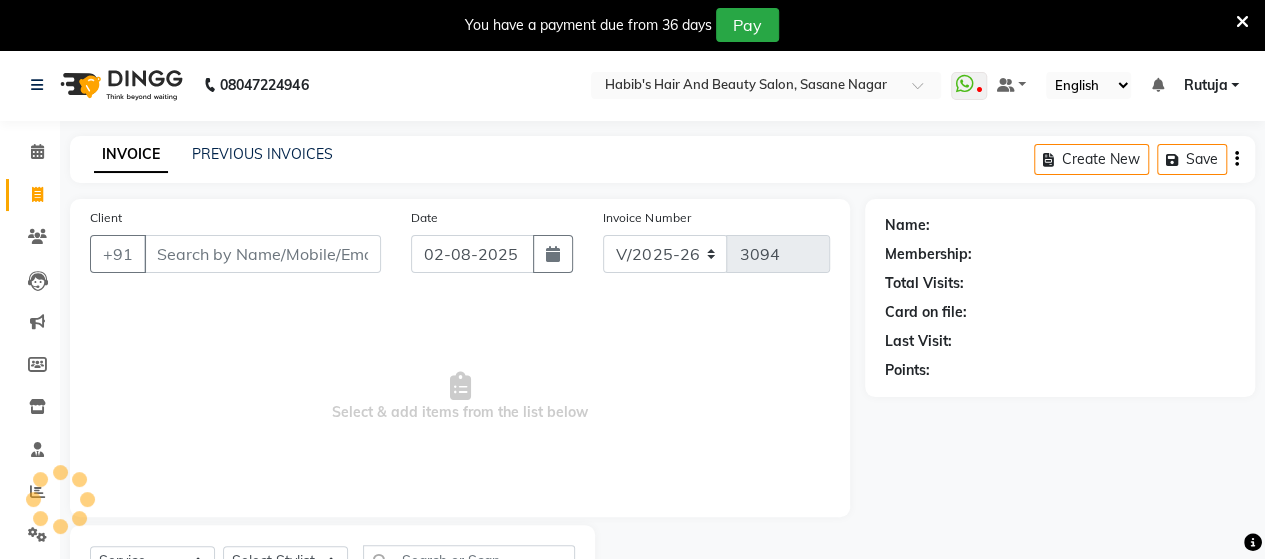 scroll, scrollTop: 90, scrollLeft: 0, axis: vertical 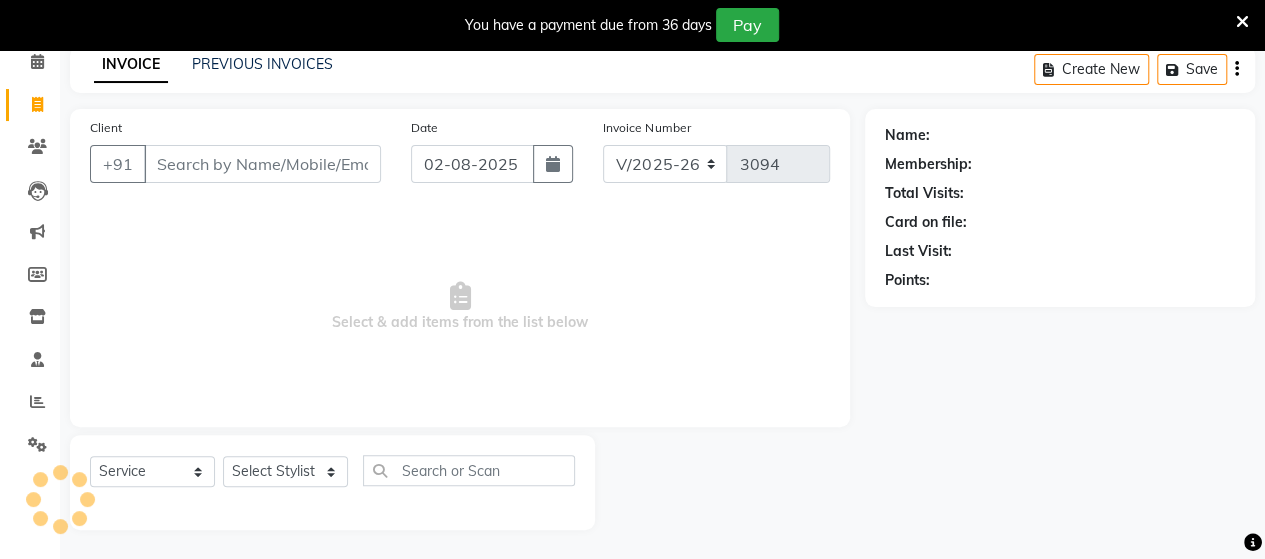 click on "Client" at bounding box center [262, 164] 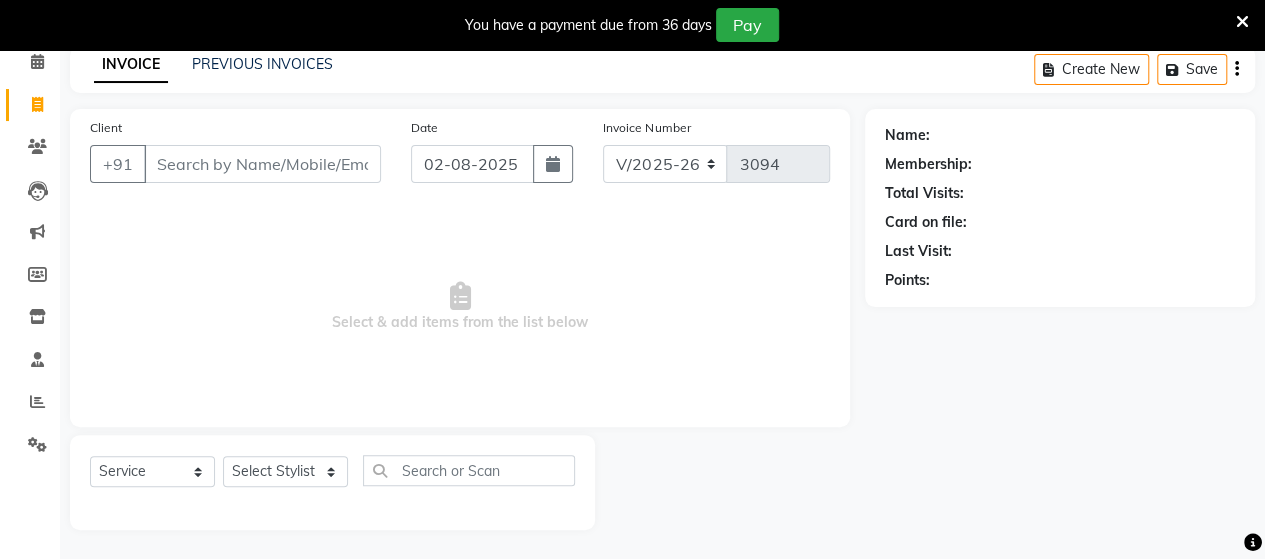 click on "Client" at bounding box center (262, 164) 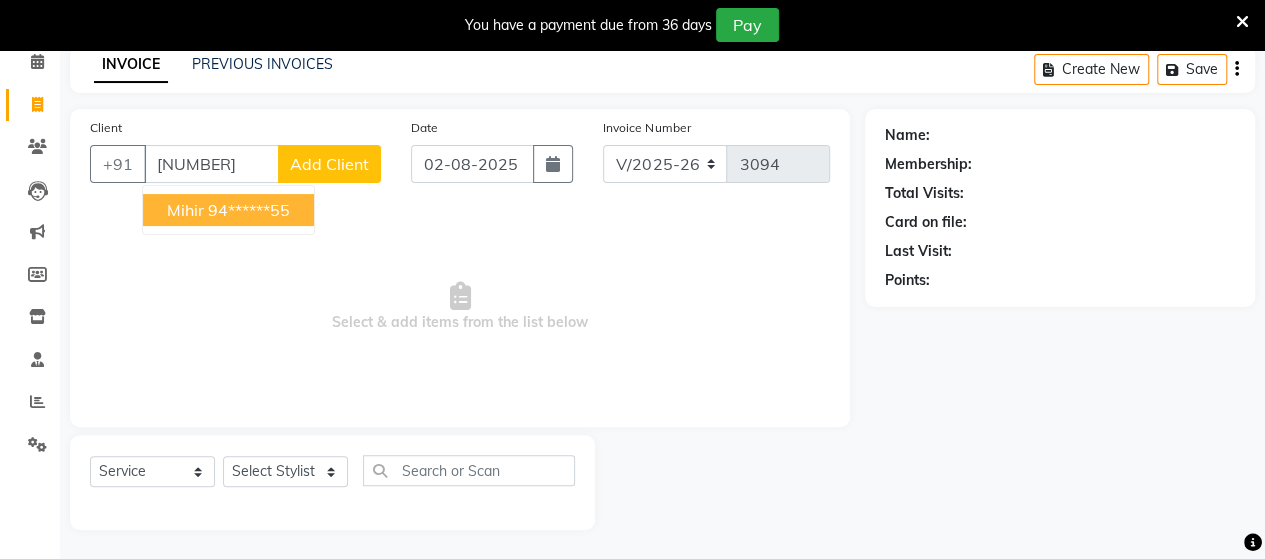 click on "mihir  94******55" at bounding box center (228, 210) 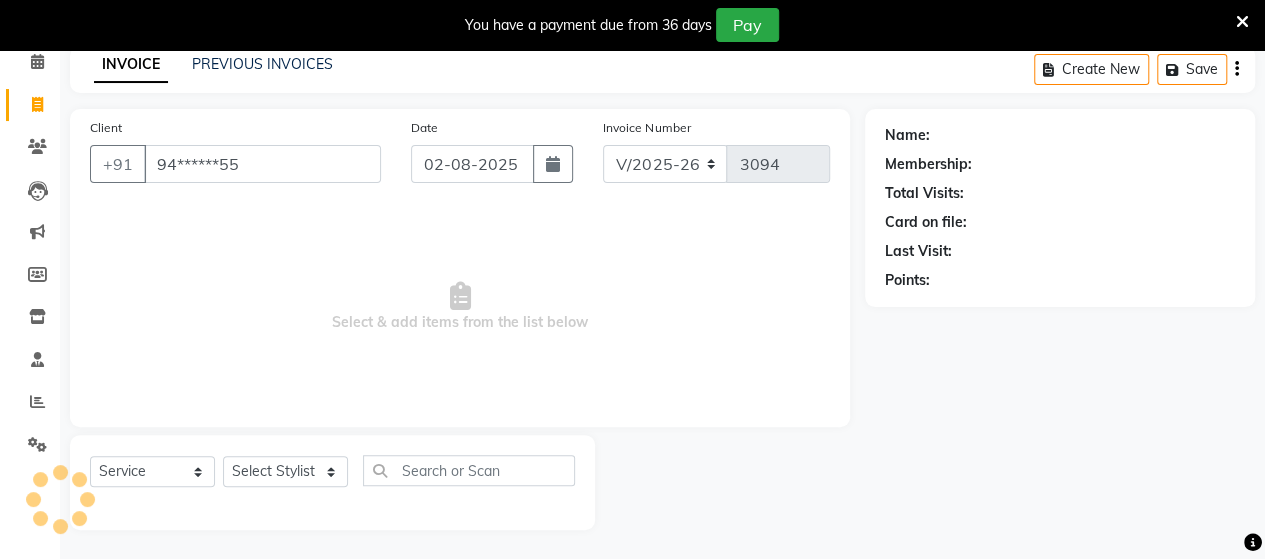 type on "94******55" 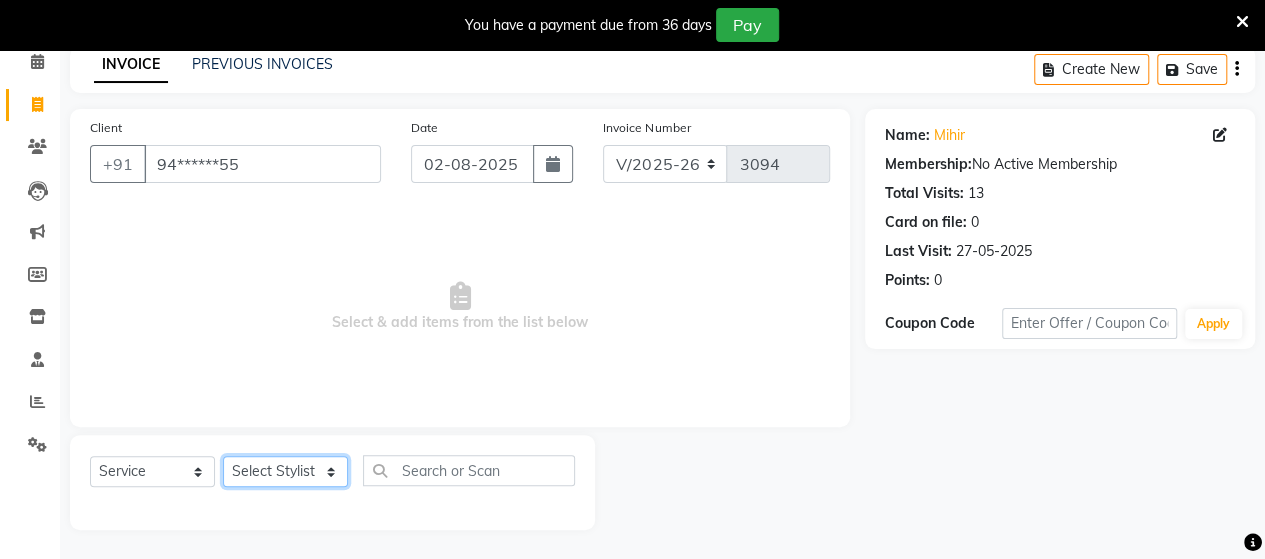 click on "Select Stylist Admin Datta  Jyoti  Krushna  Pratik  RAVI Rohit Rutuja" 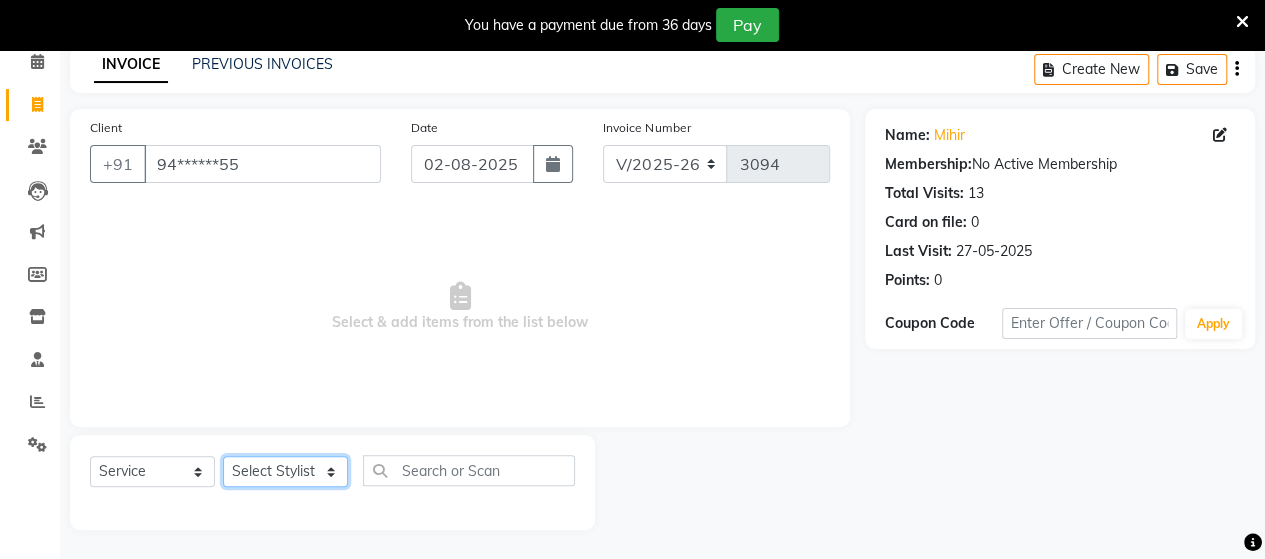 select on "48826" 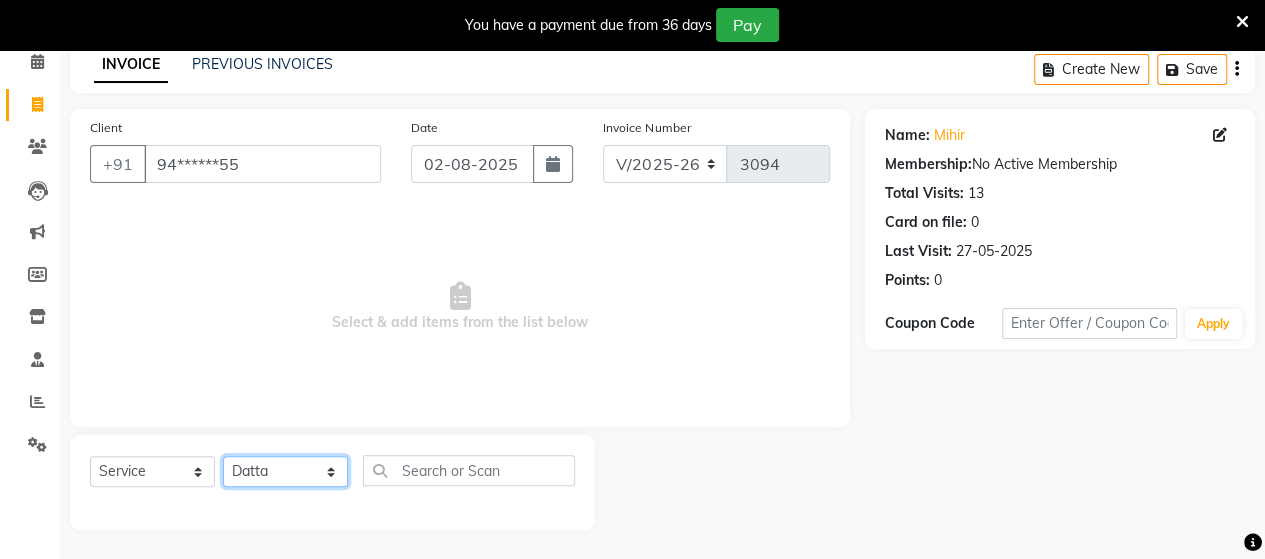 click on "Select Stylist Admin Datta  Jyoti  Krushna  Pratik  RAVI Rohit Rutuja" 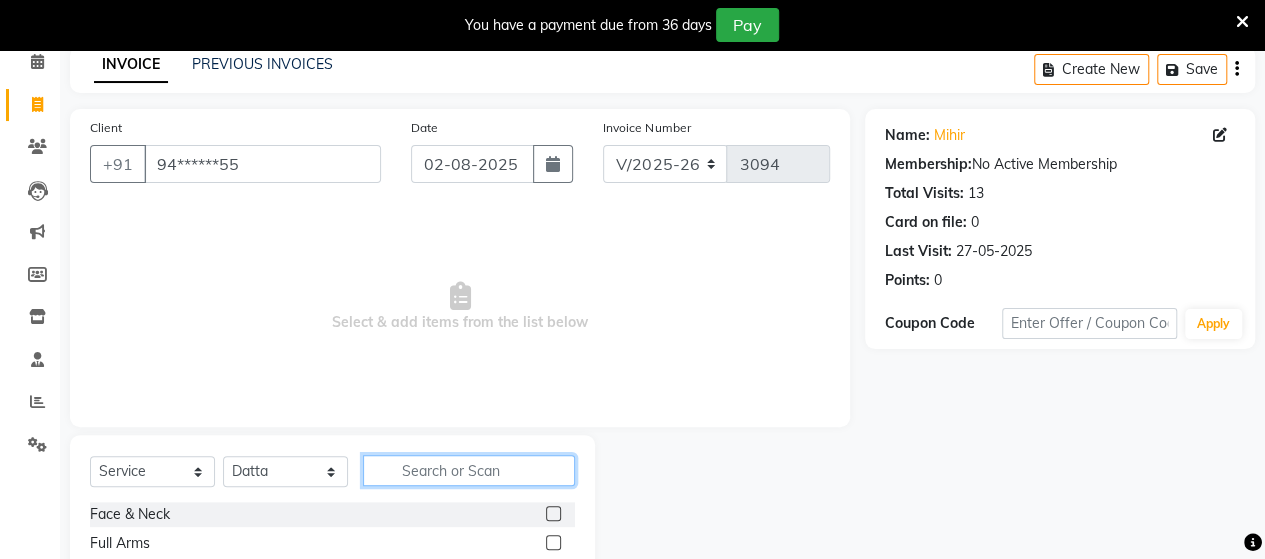 click 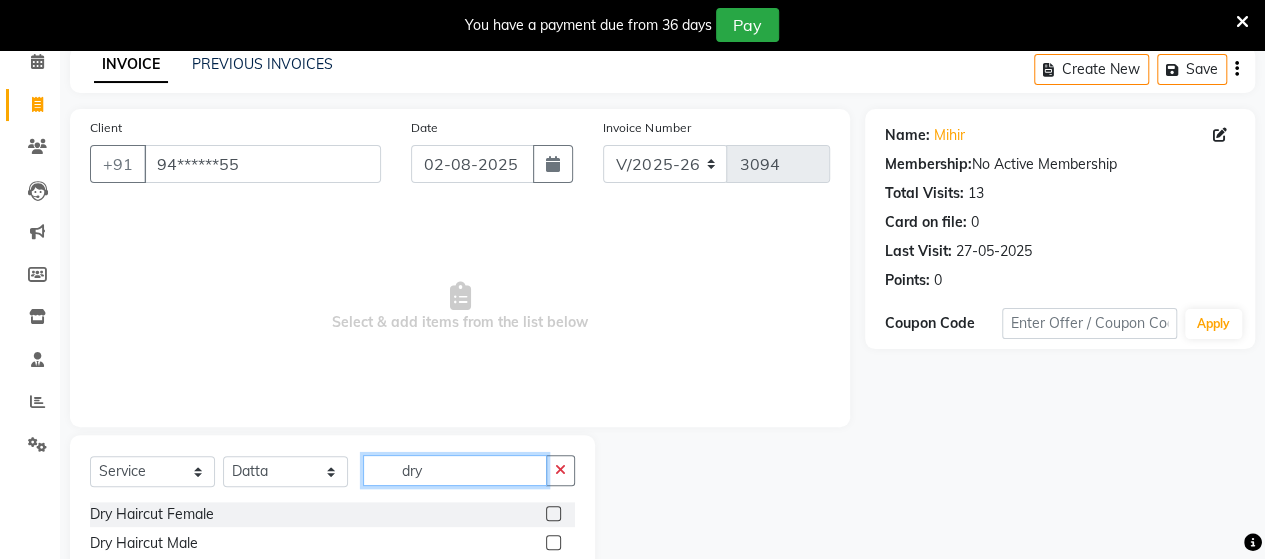 type on "dry" 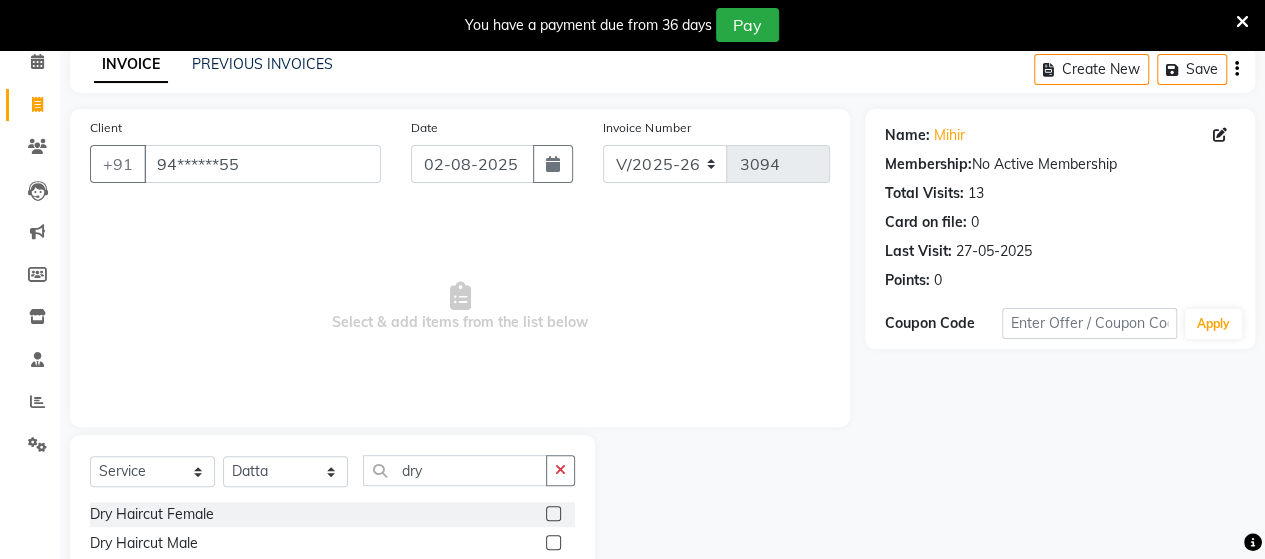 click 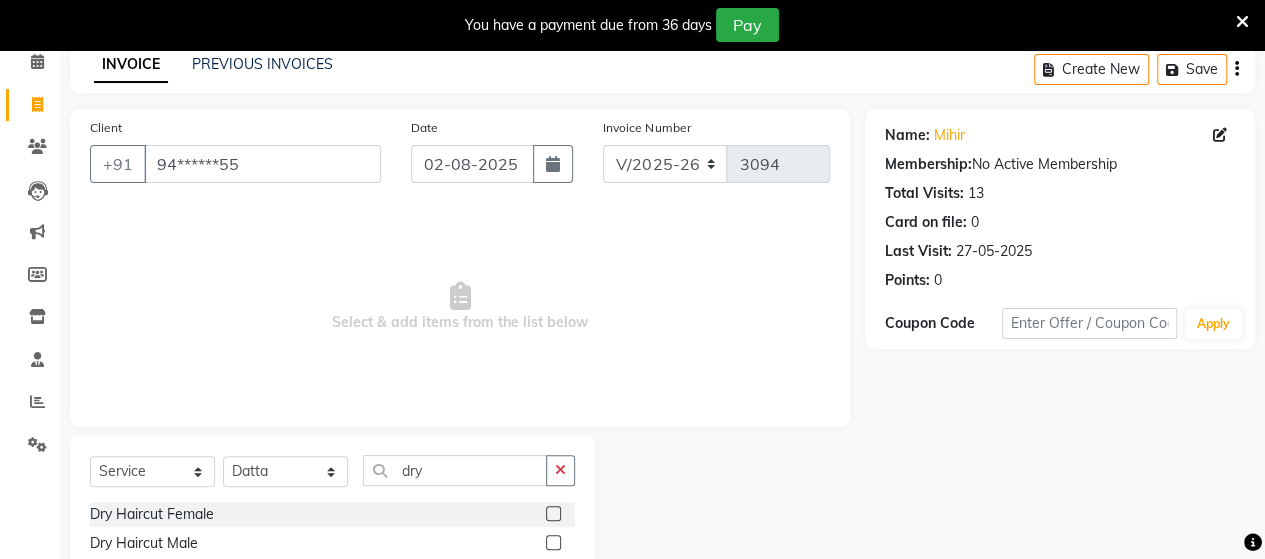 click at bounding box center [552, 543] 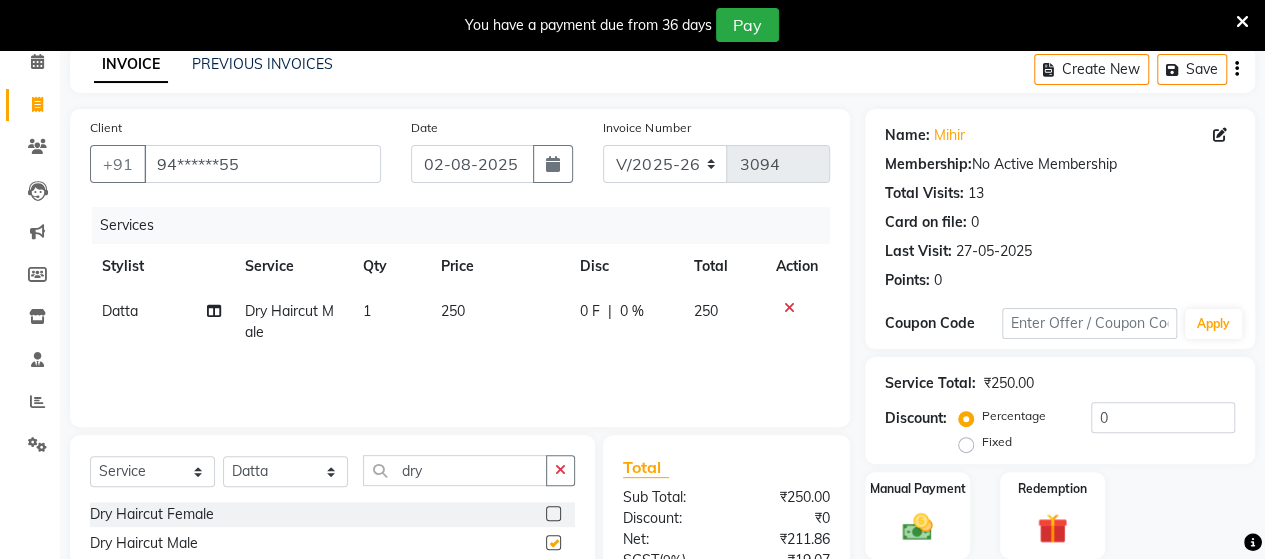 checkbox on "false" 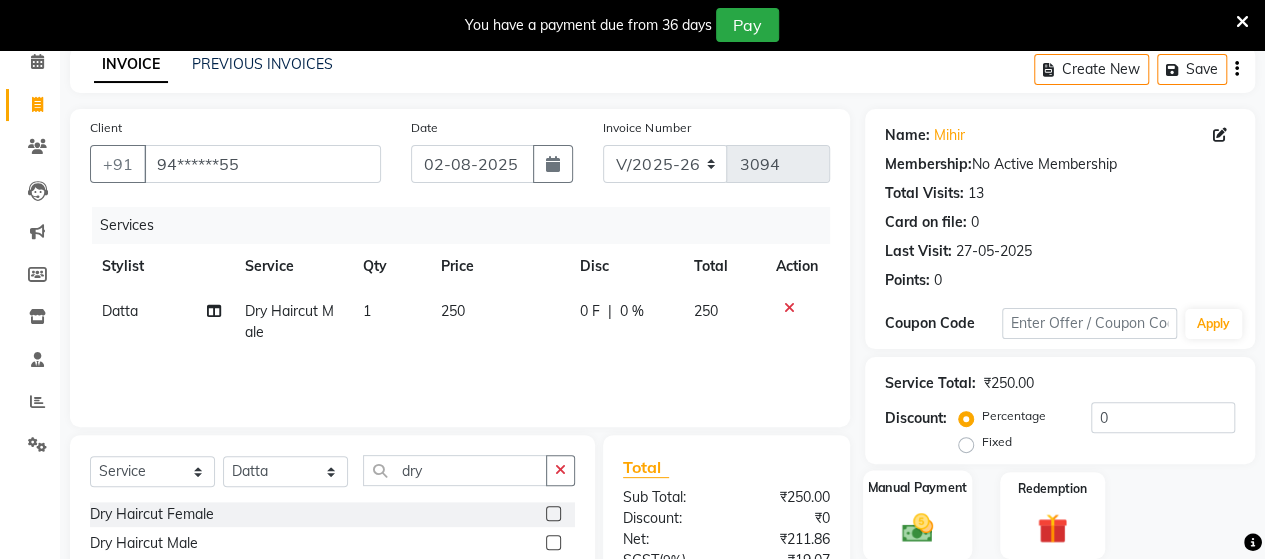 click 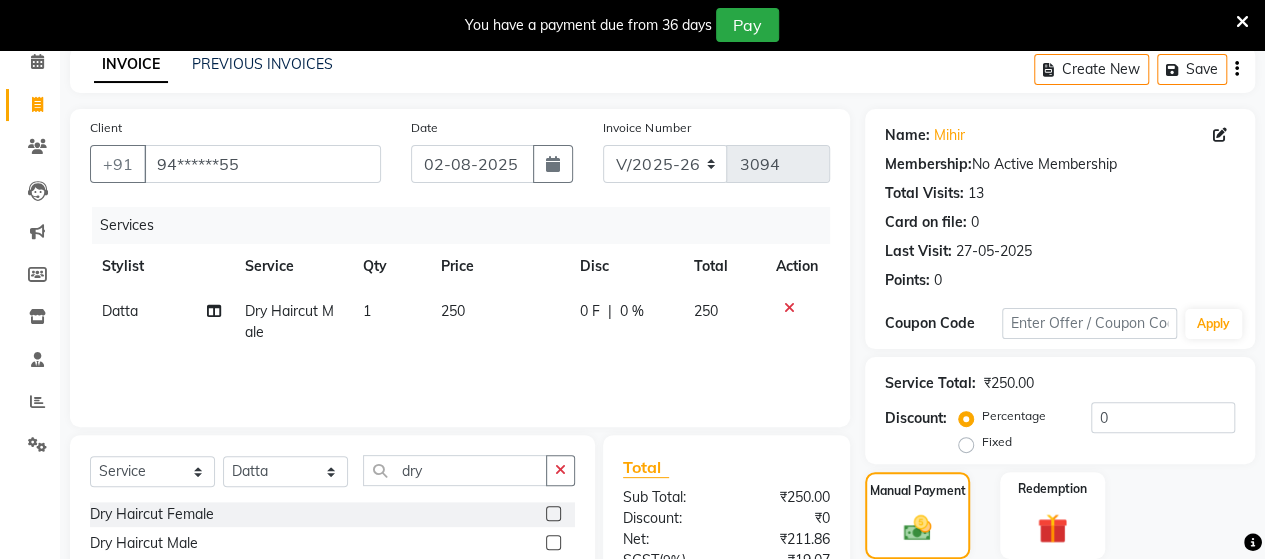 scroll, scrollTop: 288, scrollLeft: 0, axis: vertical 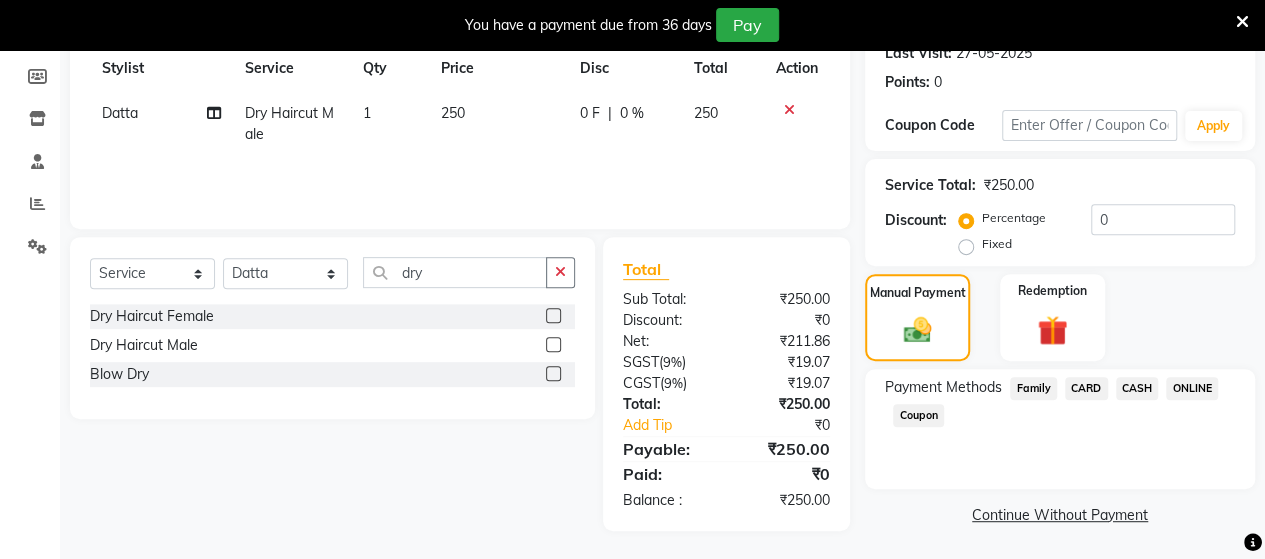 click on "ONLINE" 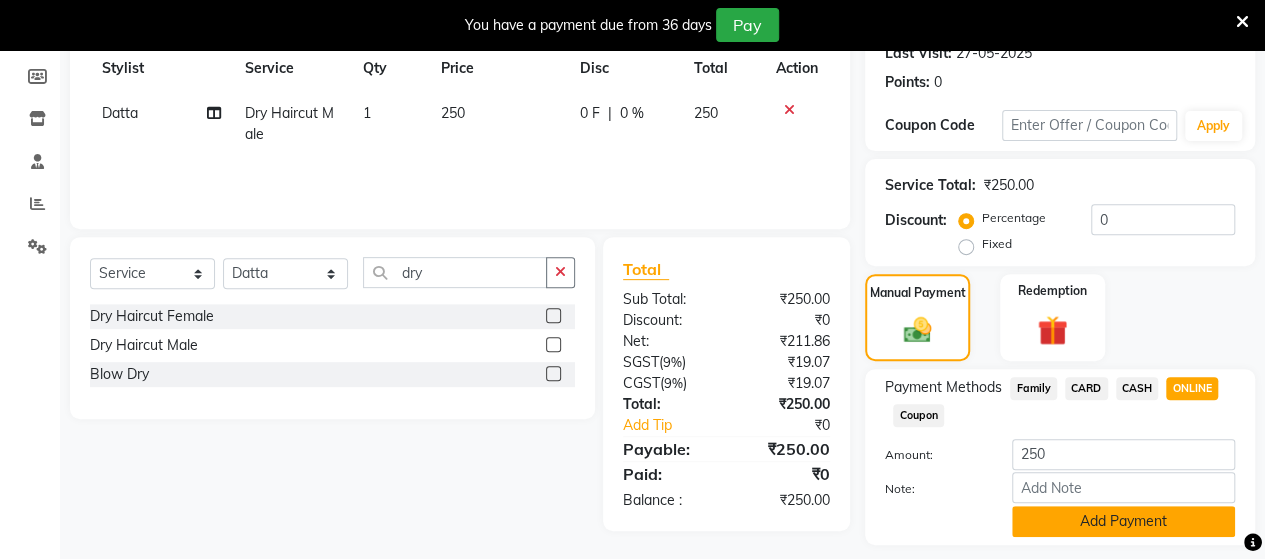 click on "Add Payment" 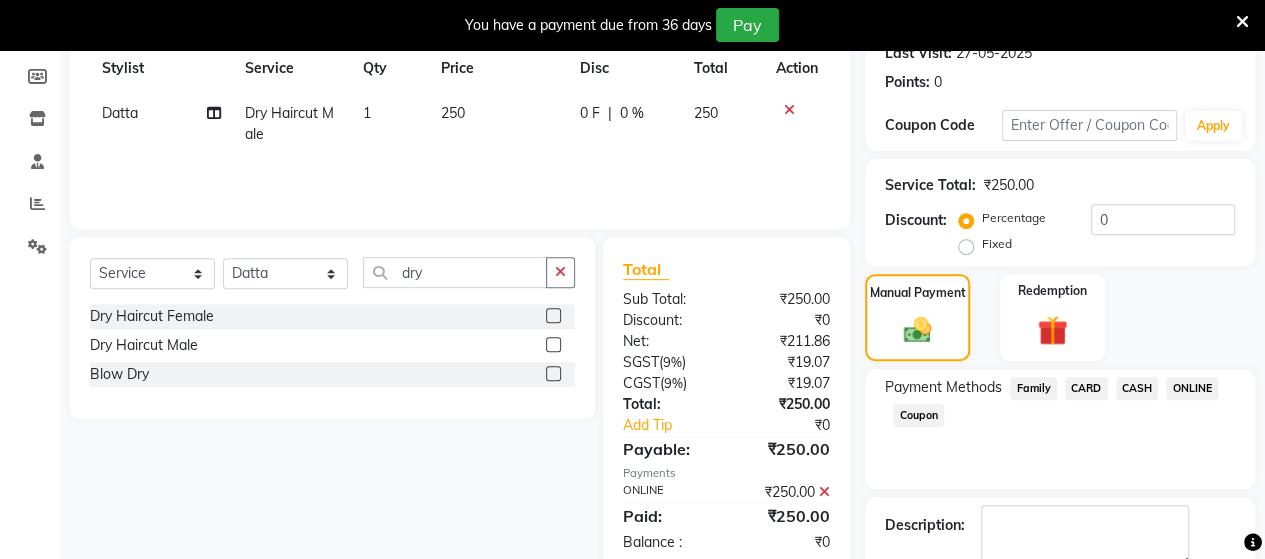 scroll, scrollTop: 400, scrollLeft: 0, axis: vertical 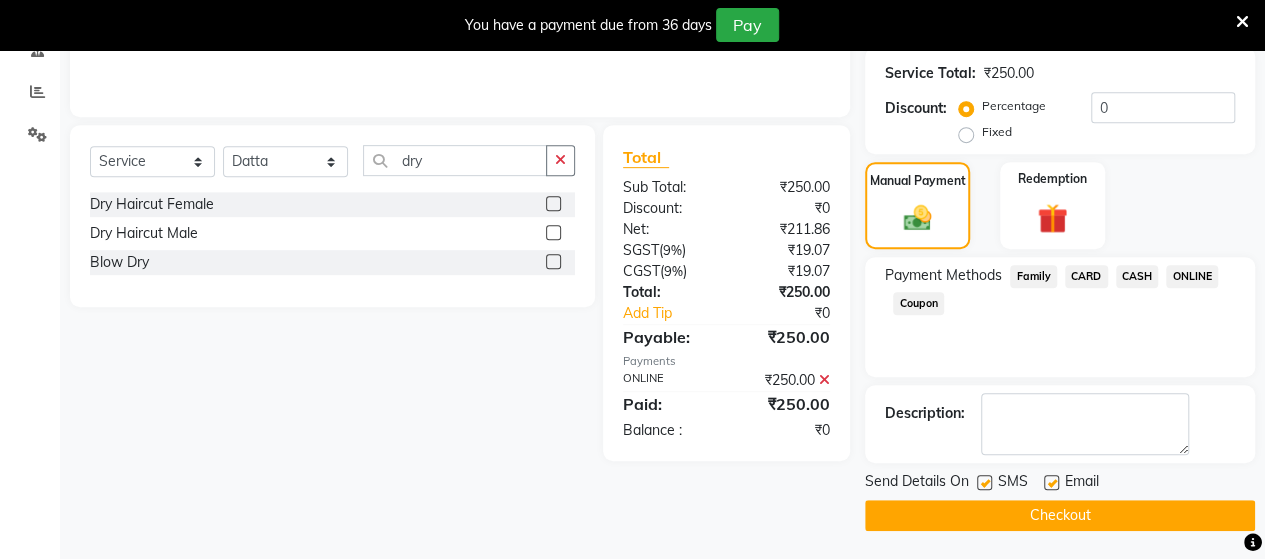 click on "Checkout" 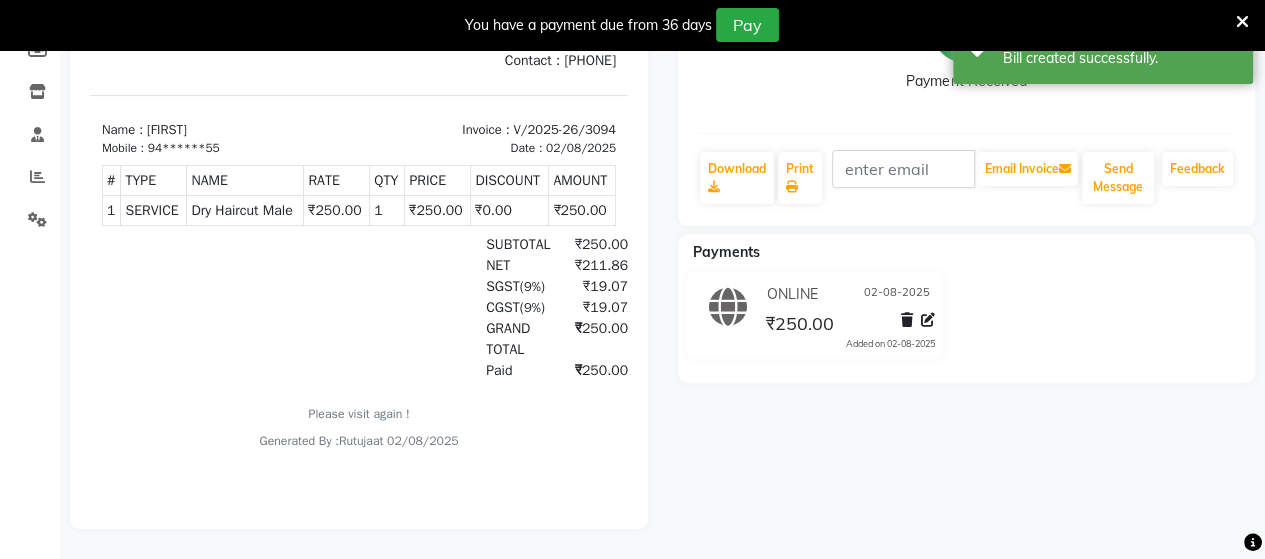 scroll, scrollTop: 0, scrollLeft: 0, axis: both 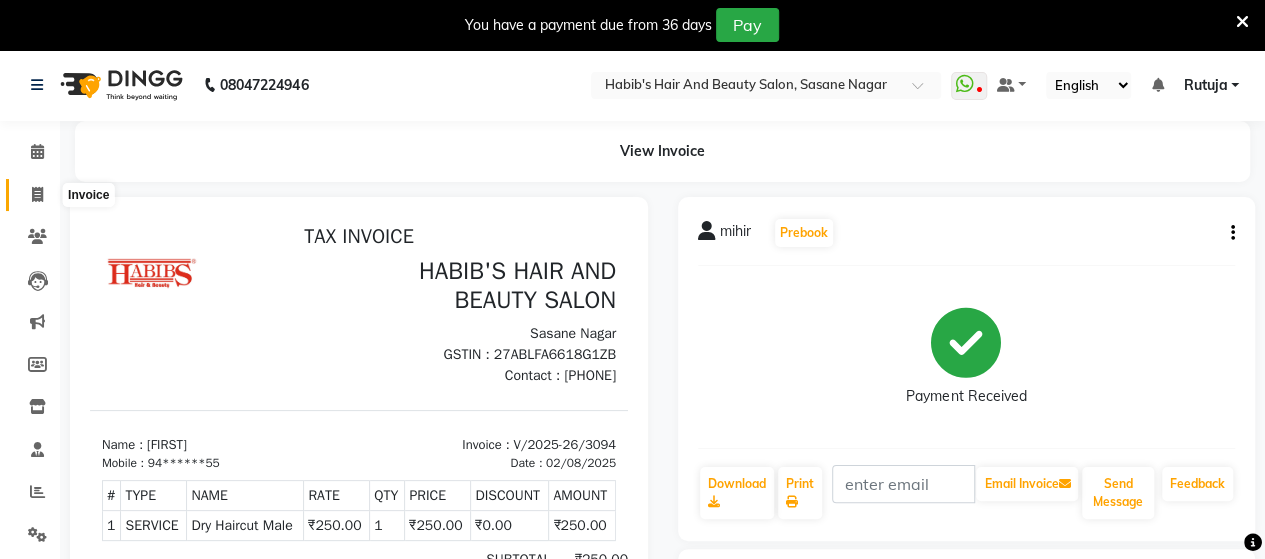 click 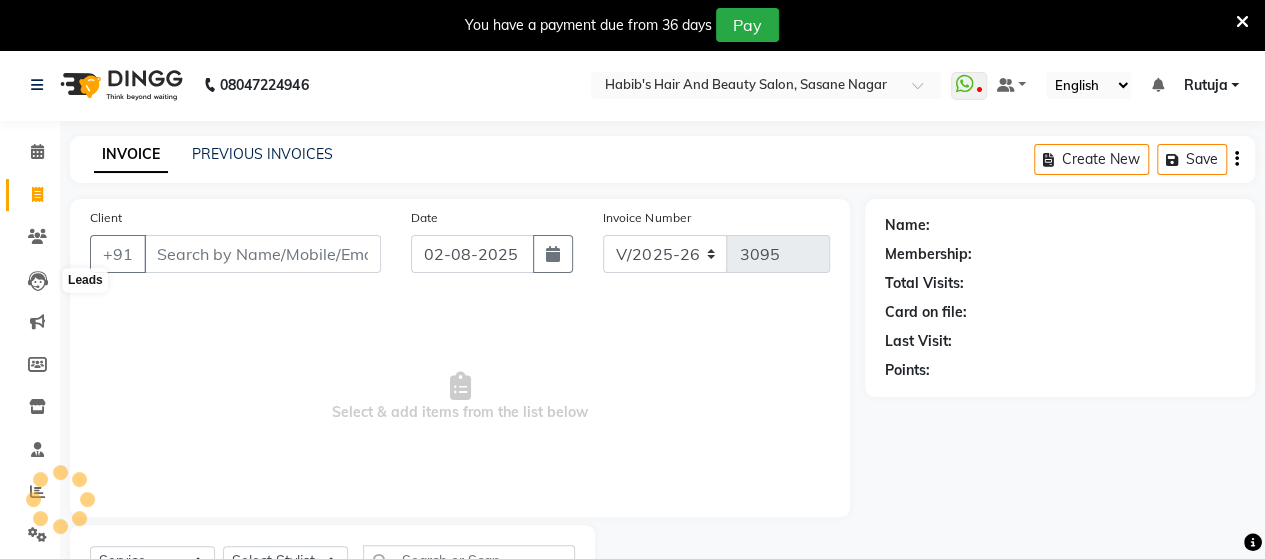 scroll, scrollTop: 90, scrollLeft: 0, axis: vertical 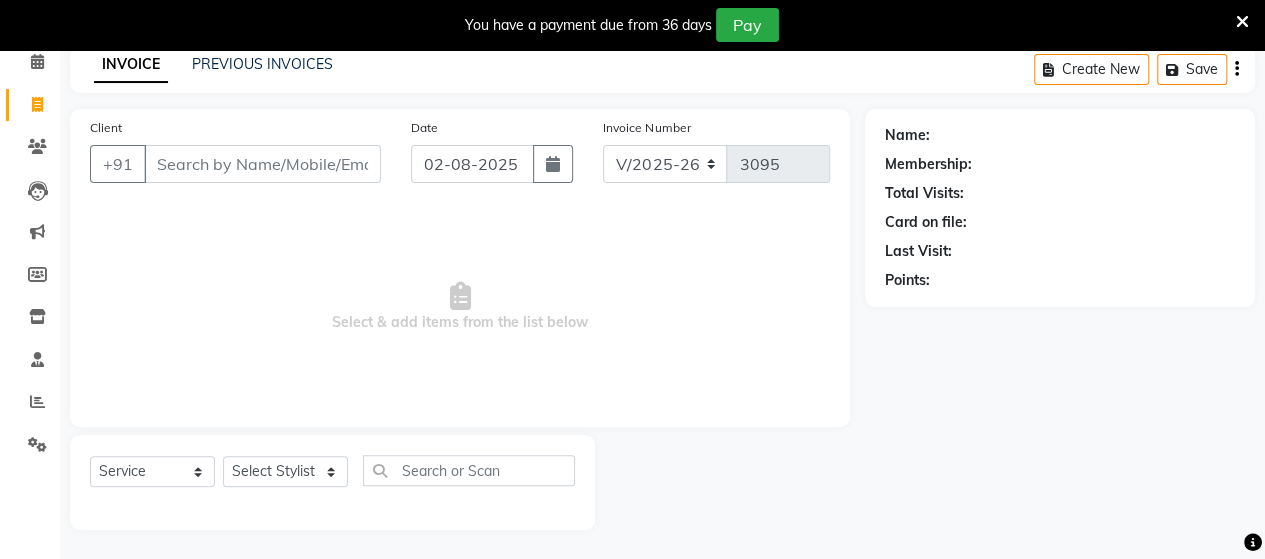click on "Client" at bounding box center [262, 164] 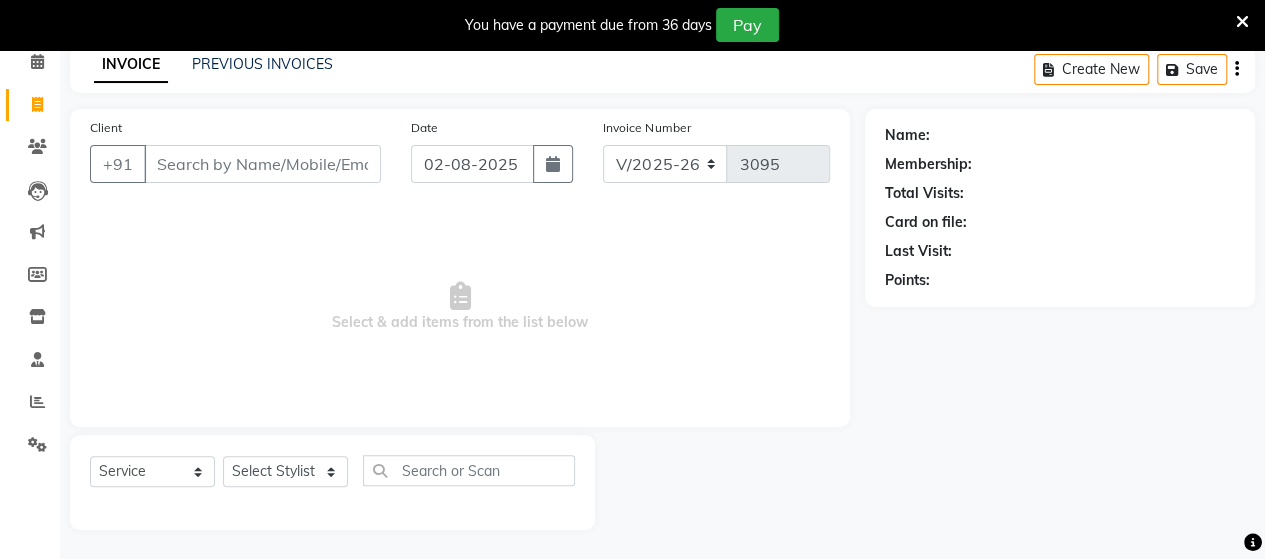 click on "Client" at bounding box center (262, 164) 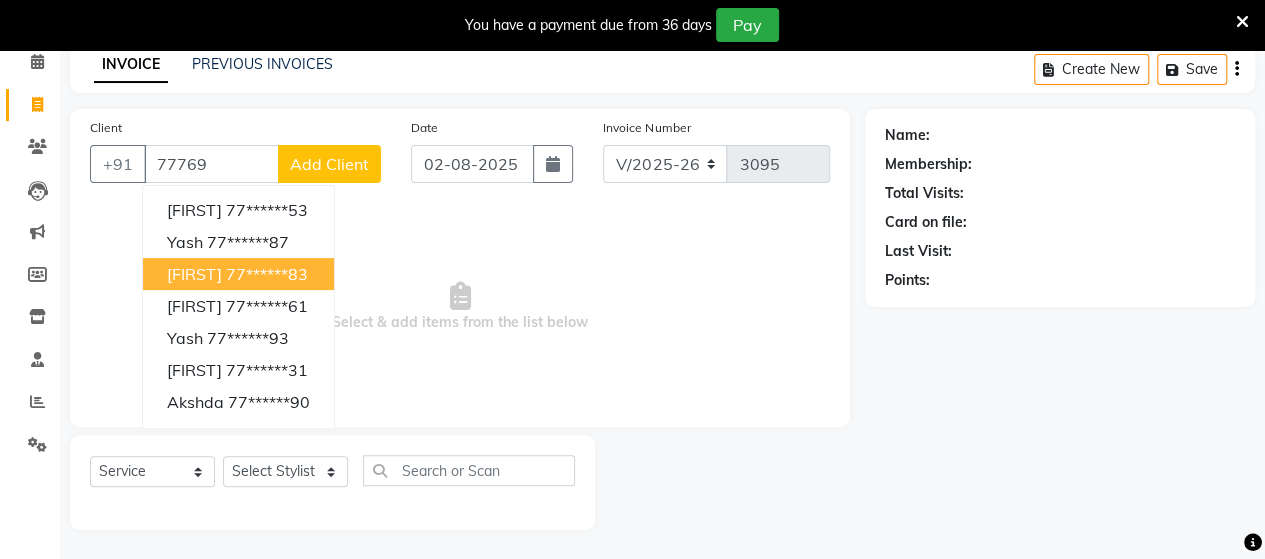 click on "77******83" at bounding box center [267, 274] 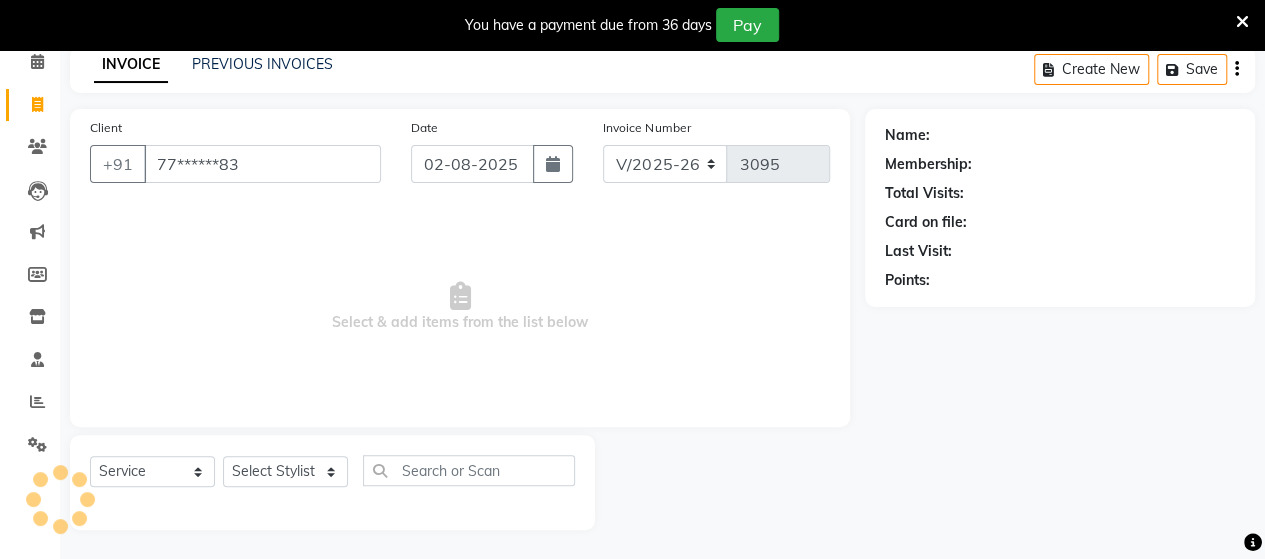 type on "77******83" 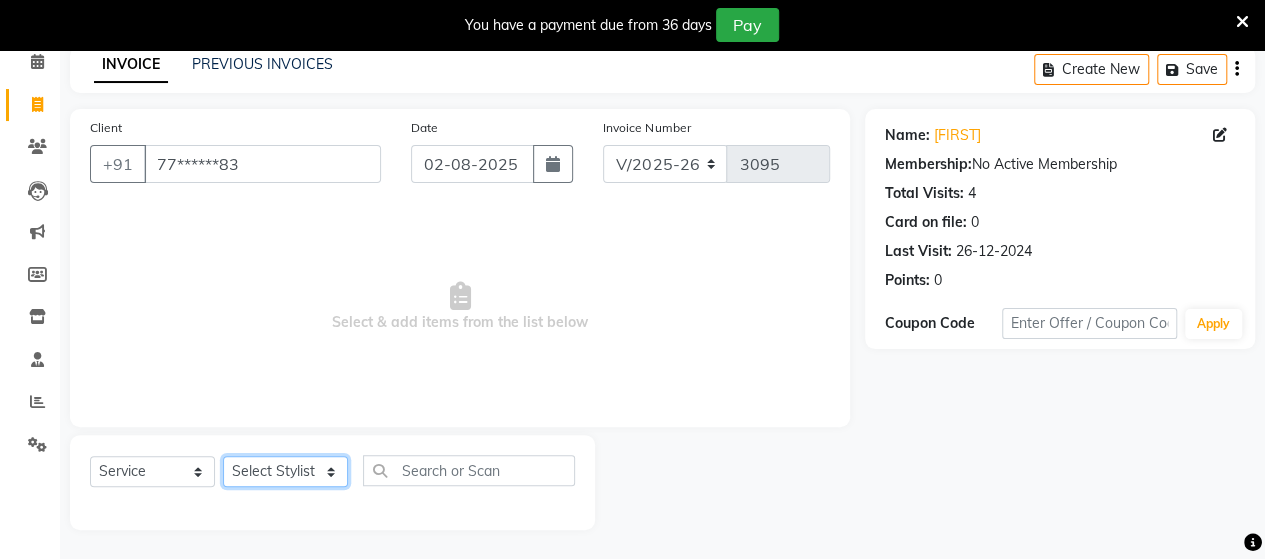 click on "Select Stylist Admin Datta  Jyoti  Krushna  Pratik  RAVI Rohit Rutuja" 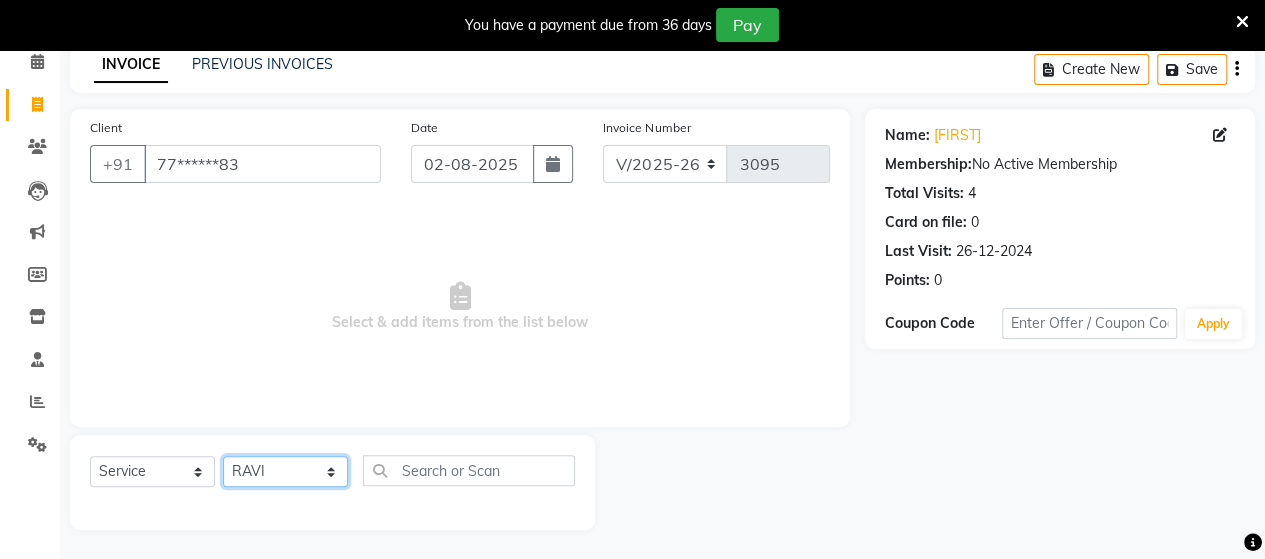 click on "Select Stylist Admin Datta  Jyoti  Krushna  Pratik  RAVI Rohit Rutuja" 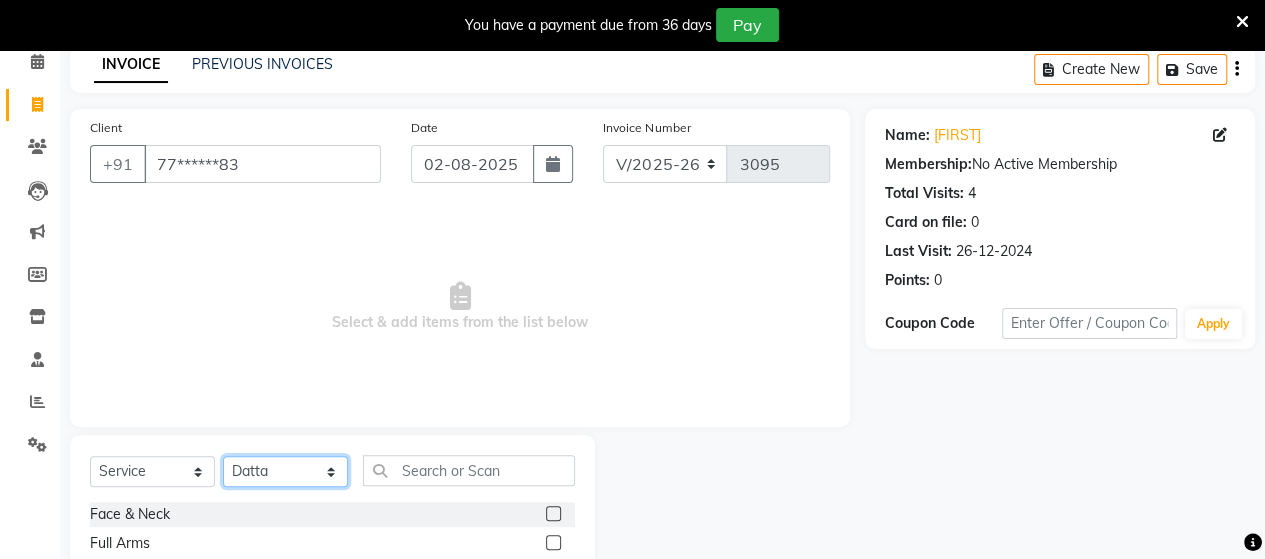 click on "Select Stylist Admin Datta  Jyoti  Krushna  Pratik  RAVI Rohit Rutuja" 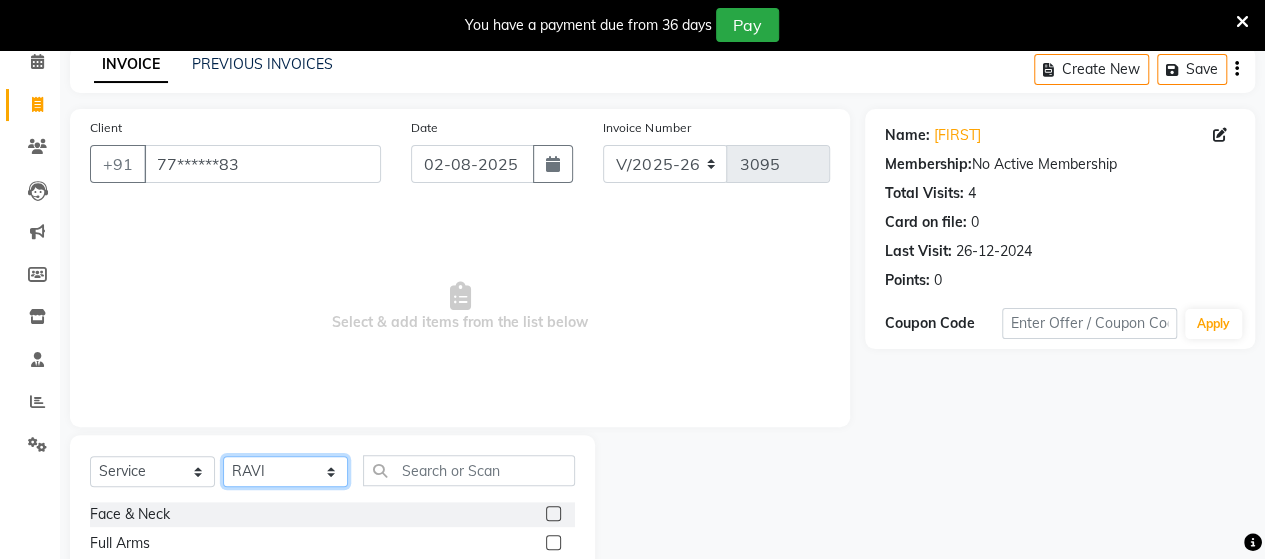 click on "Select Stylist Admin Datta  Jyoti  Krushna  Pratik  RAVI Rohit Rutuja" 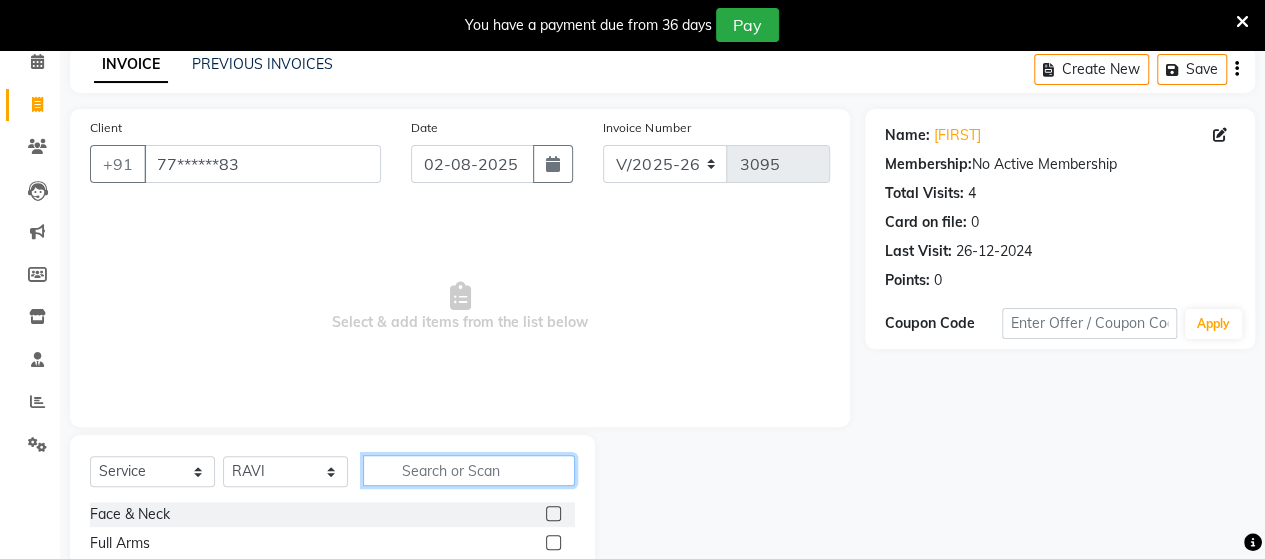 click 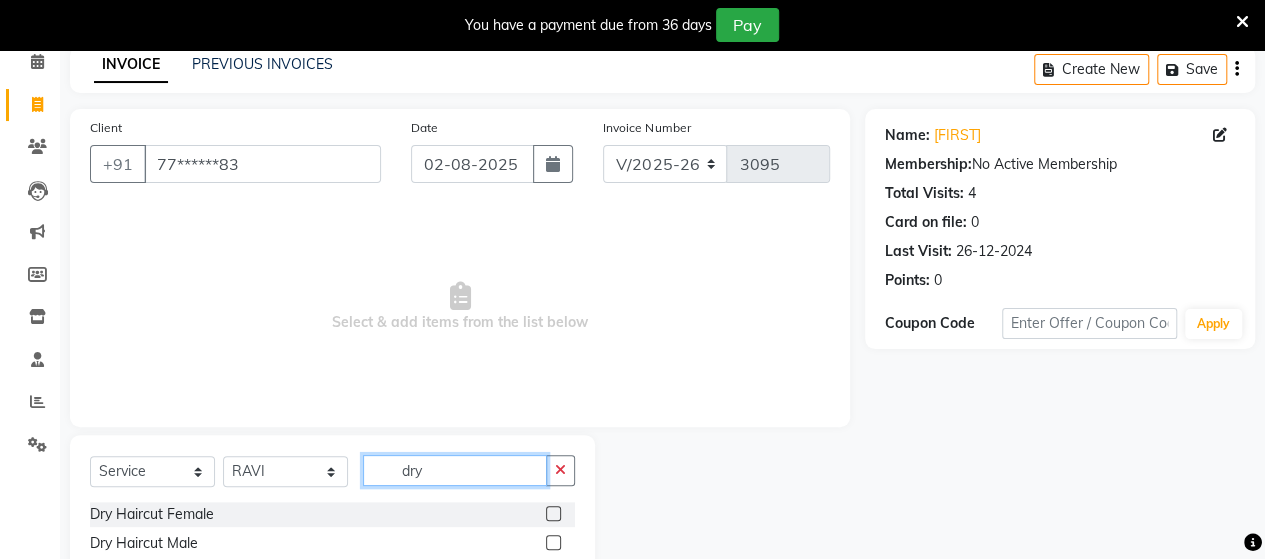 type on "dry" 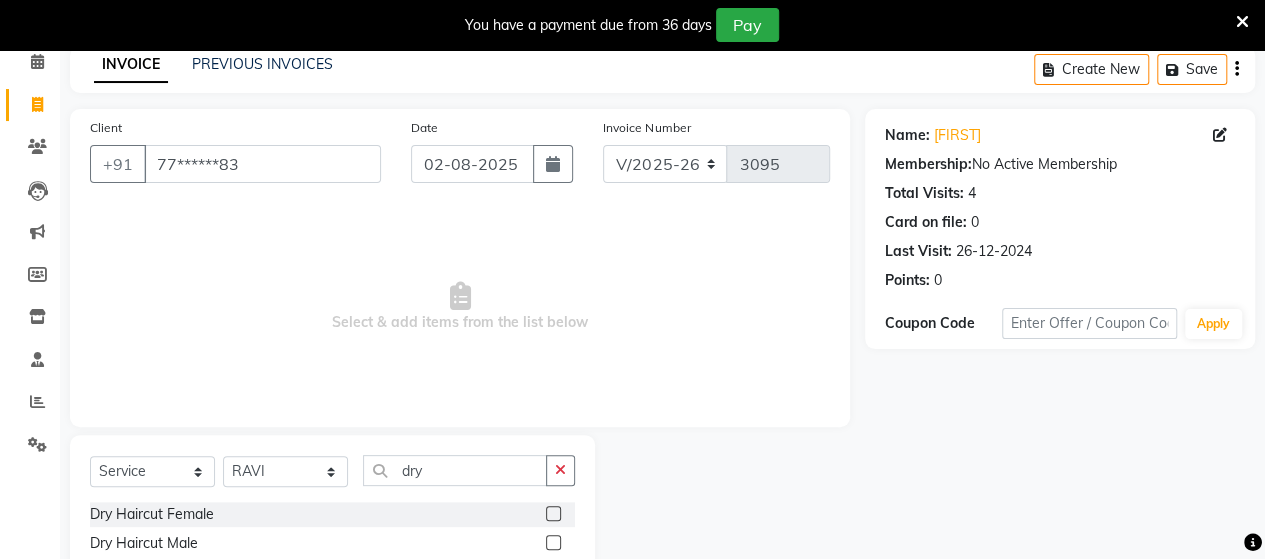 click 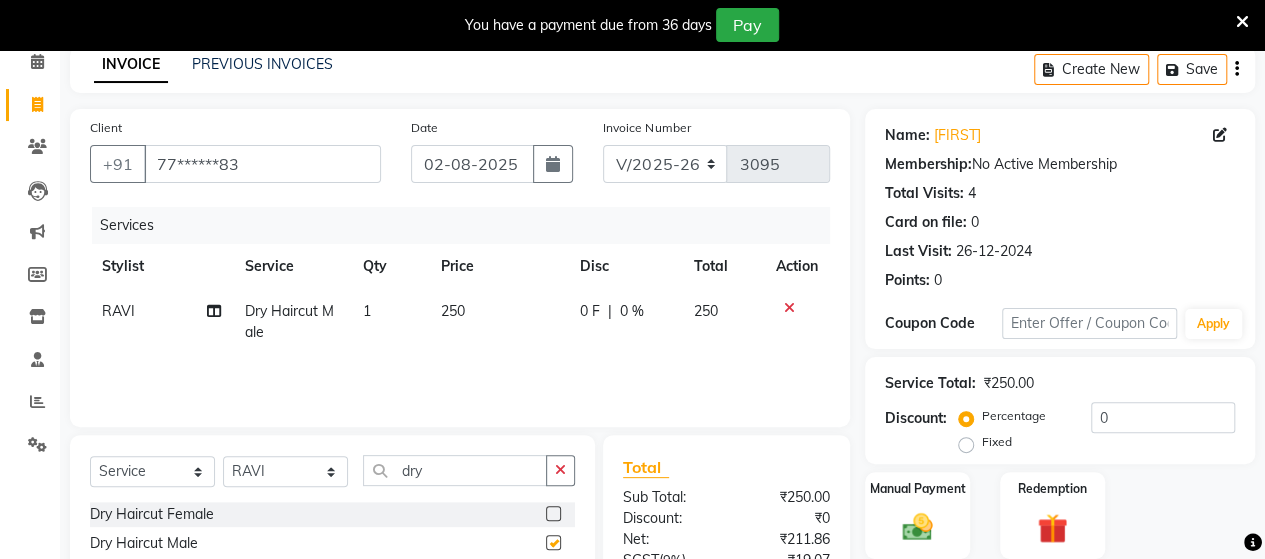 checkbox on "false" 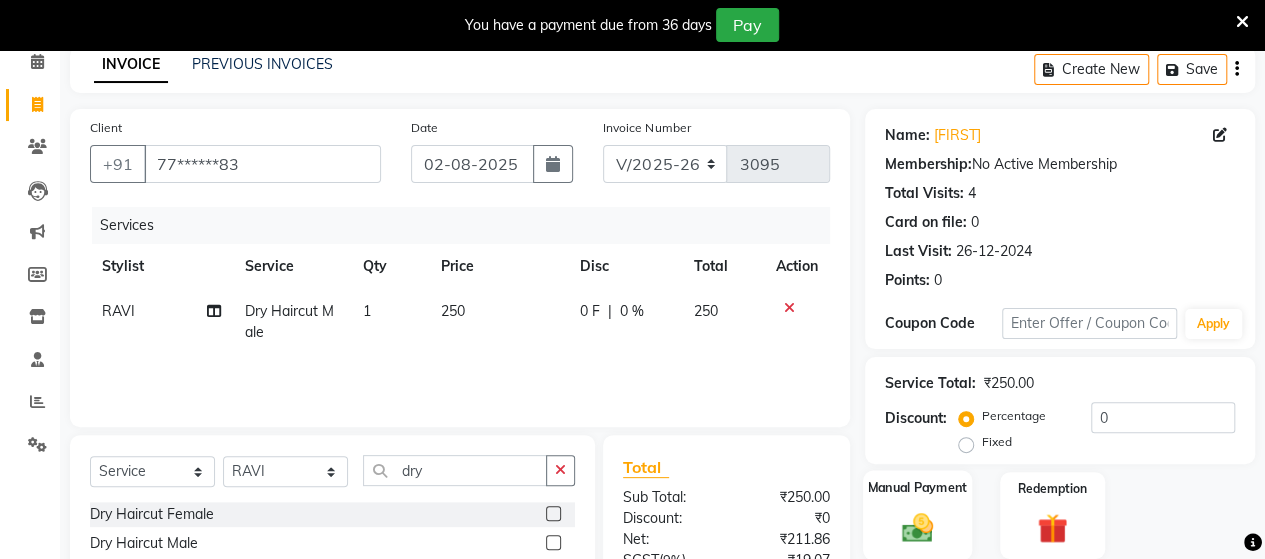 click on "Manual Payment" 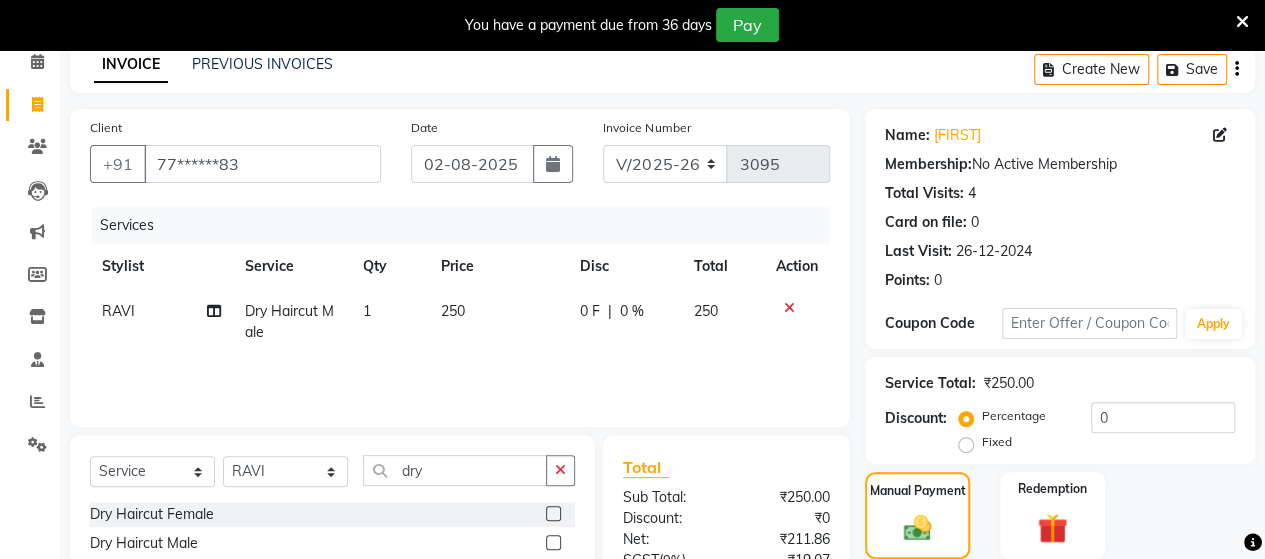 scroll, scrollTop: 288, scrollLeft: 0, axis: vertical 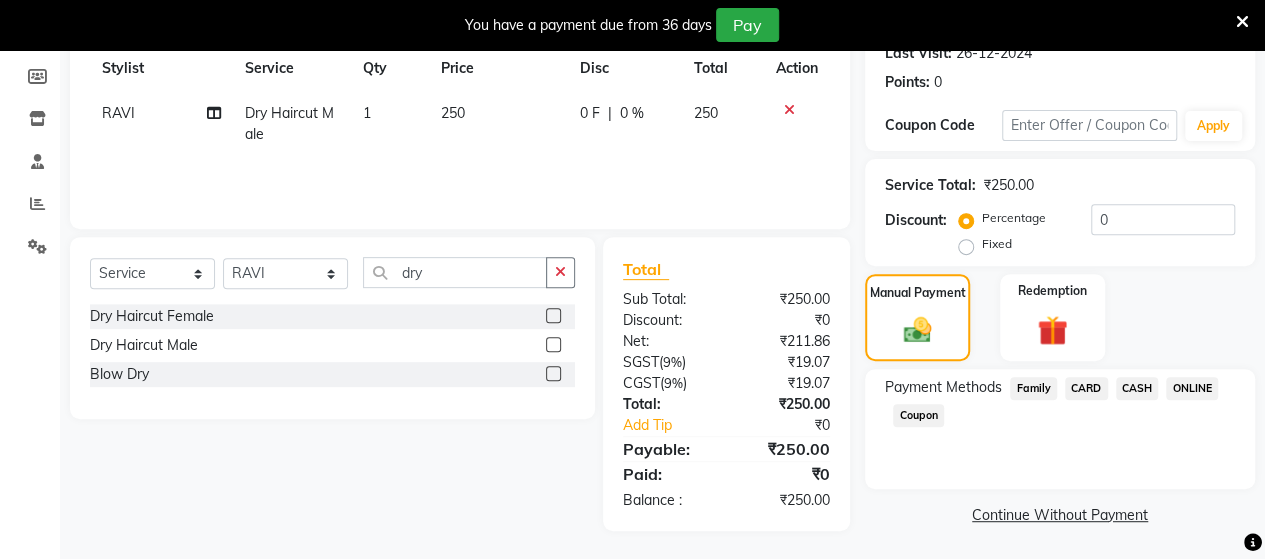 click on "ONLINE" 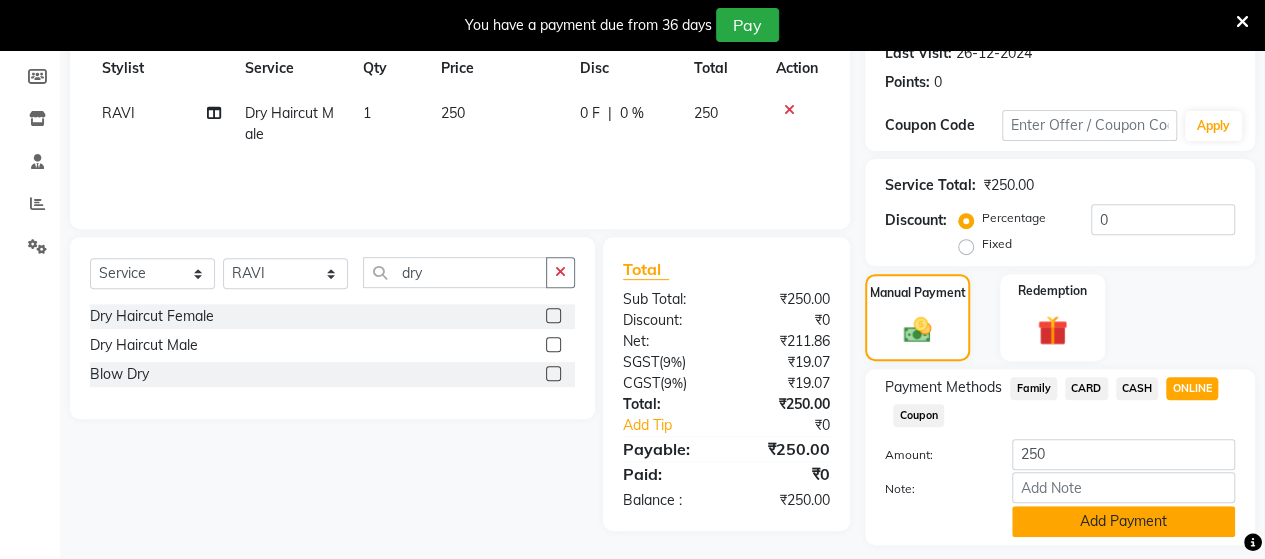 click on "Add Payment" 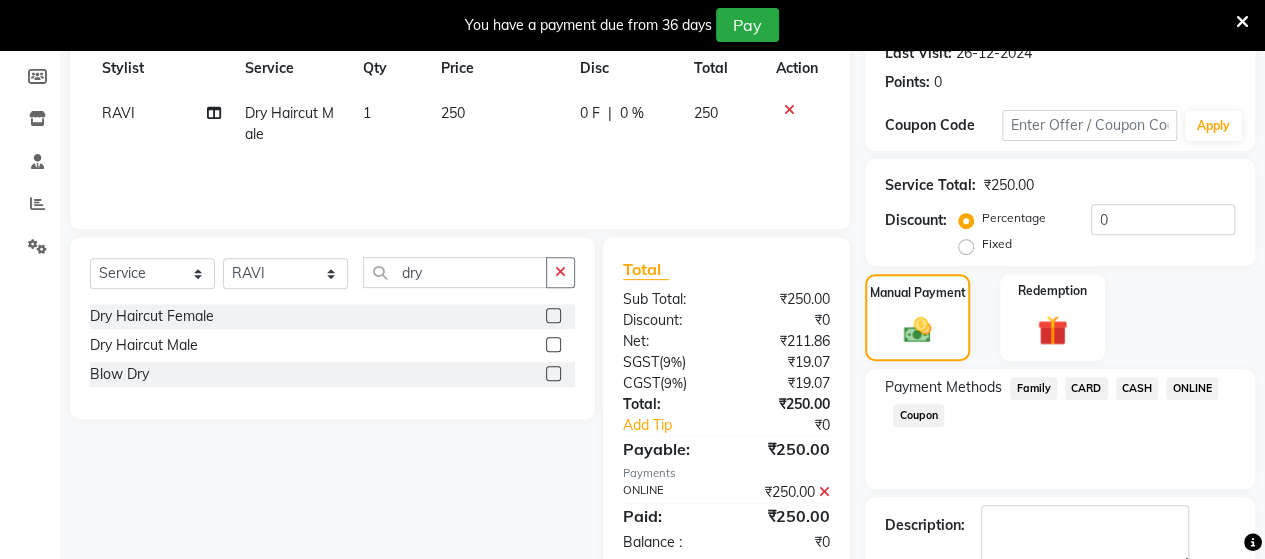 scroll, scrollTop: 400, scrollLeft: 0, axis: vertical 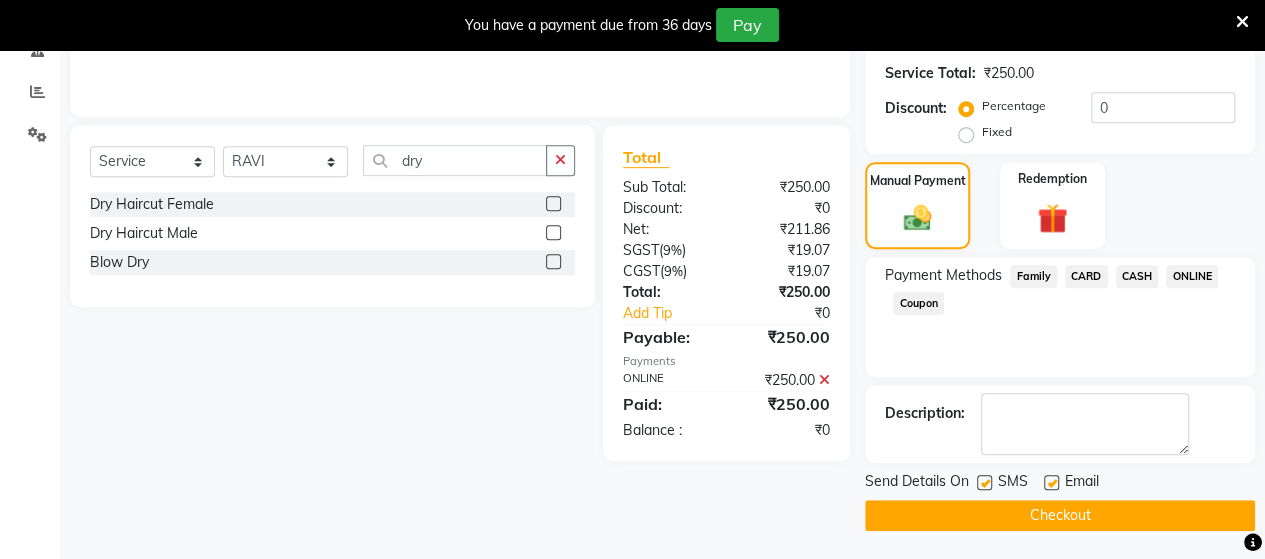 click on "Checkout" 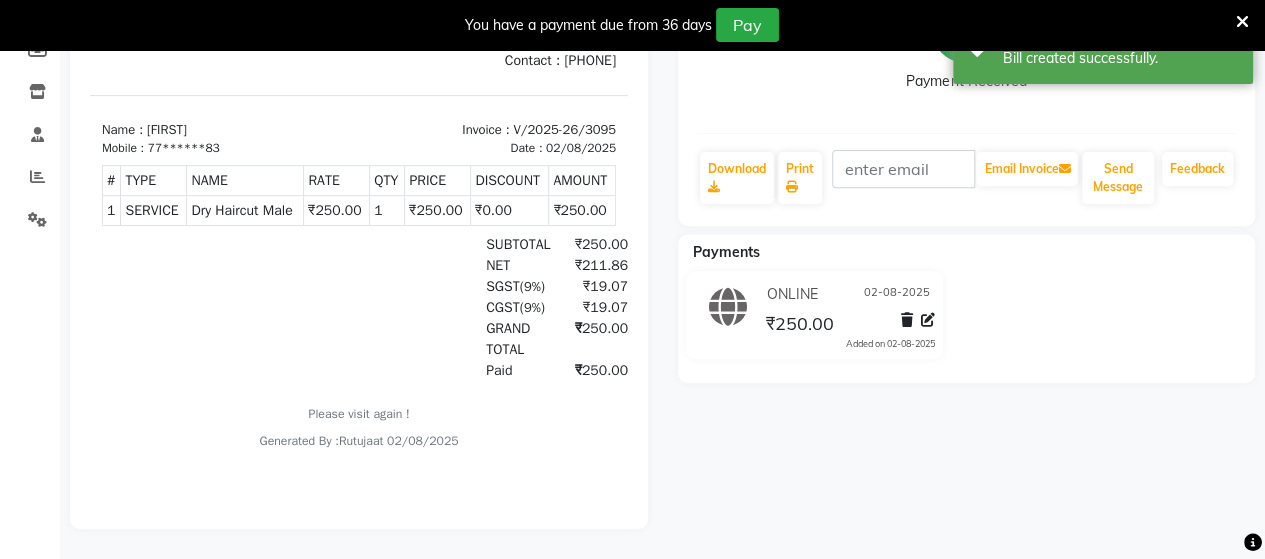 scroll, scrollTop: 0, scrollLeft: 0, axis: both 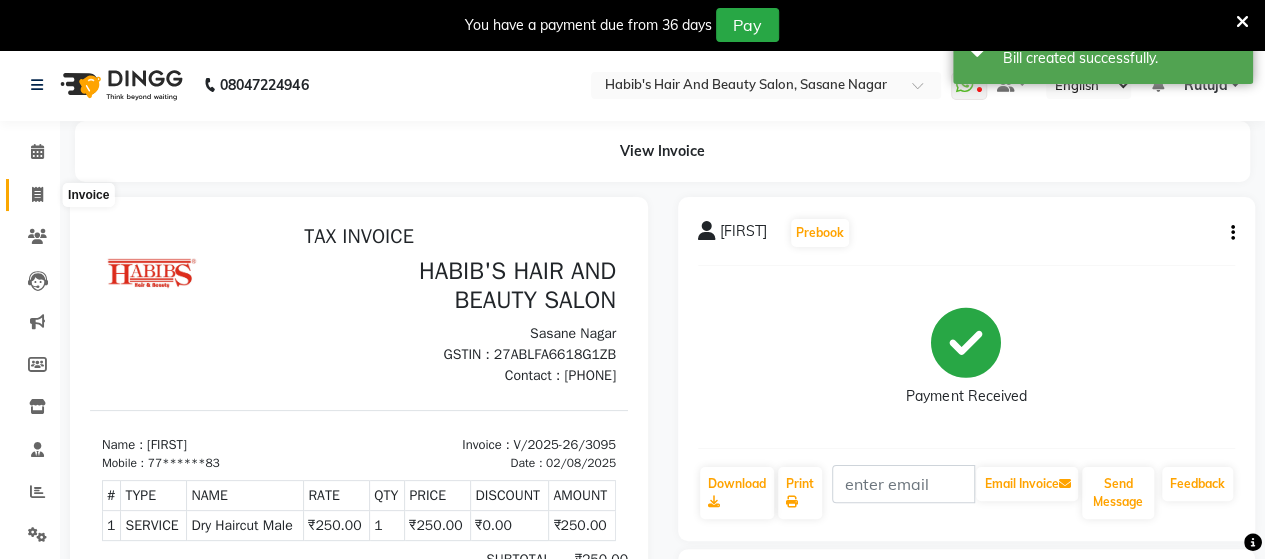 click 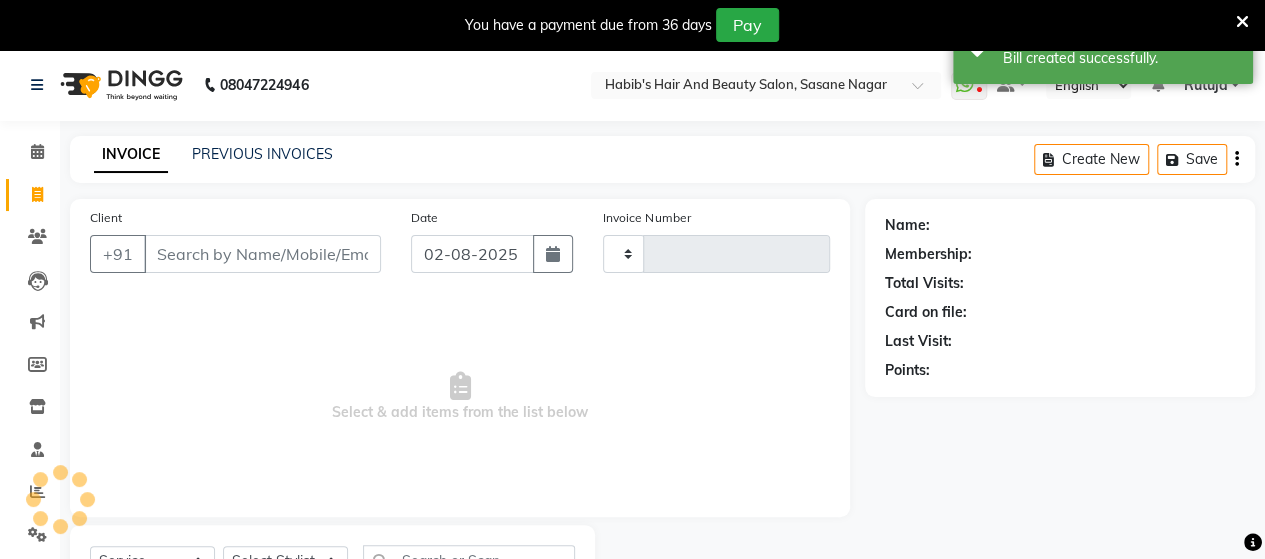scroll, scrollTop: 90, scrollLeft: 0, axis: vertical 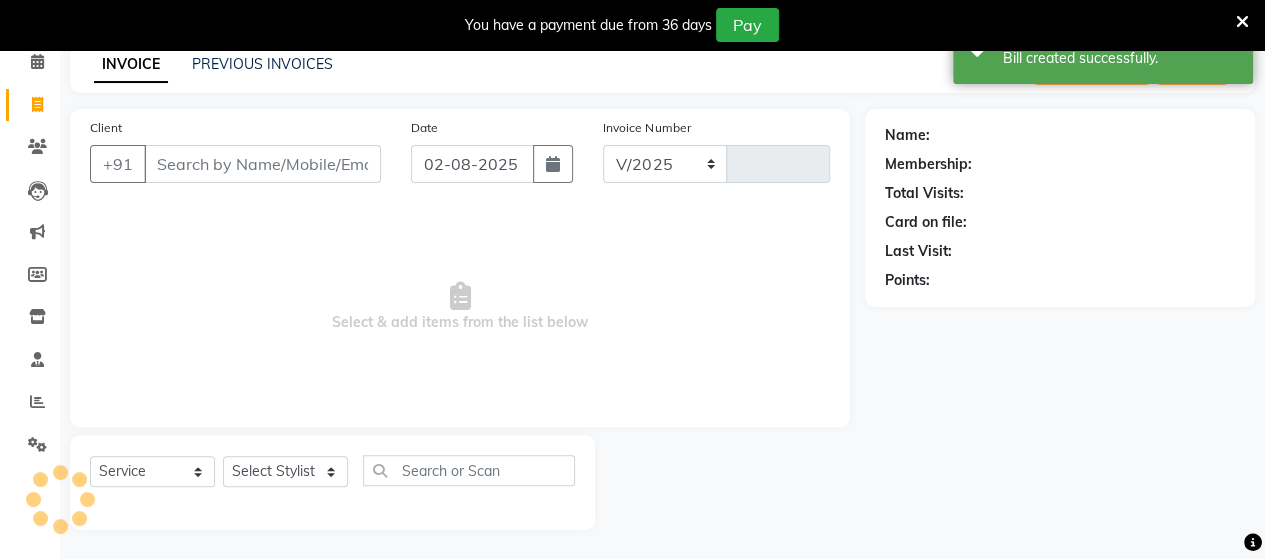 select on "6429" 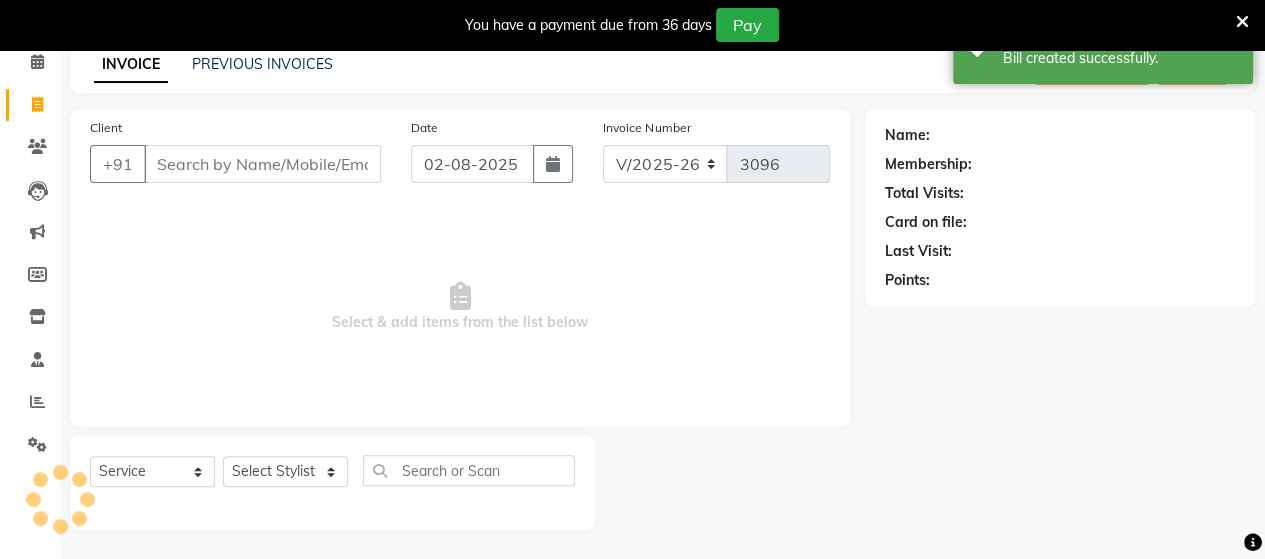 click on "Client" at bounding box center [262, 164] 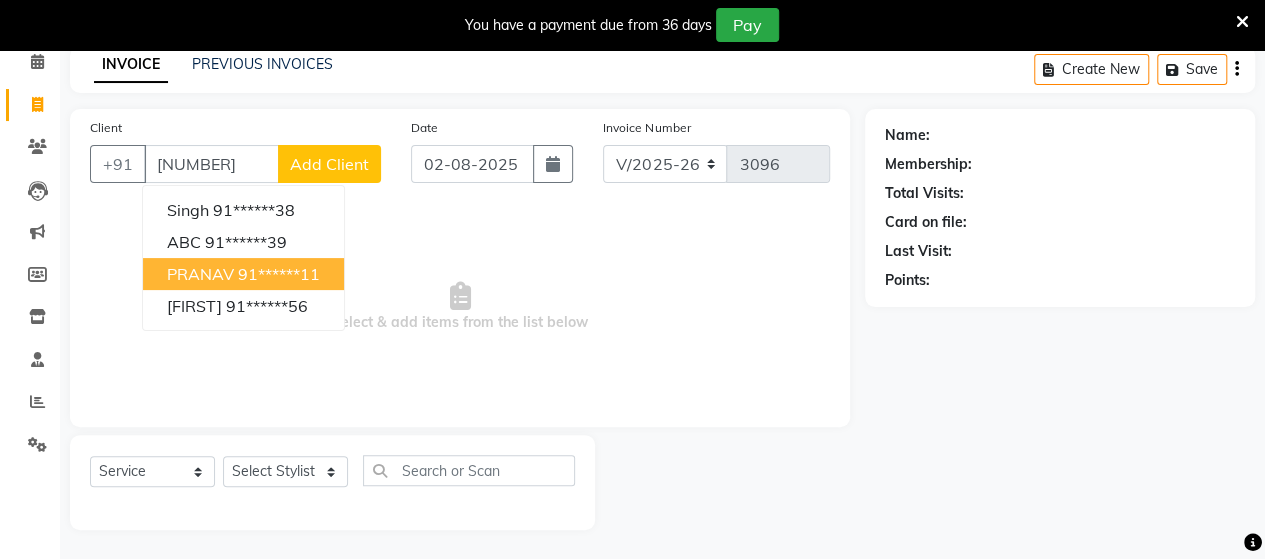click on "PRANAV" at bounding box center (200, 274) 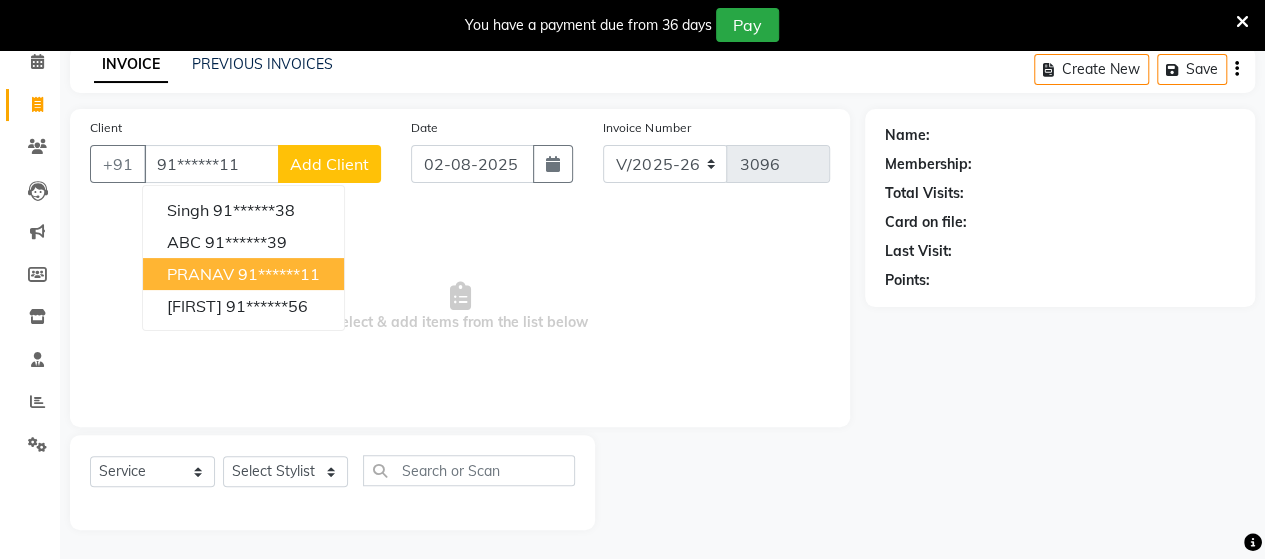 type on "91******11" 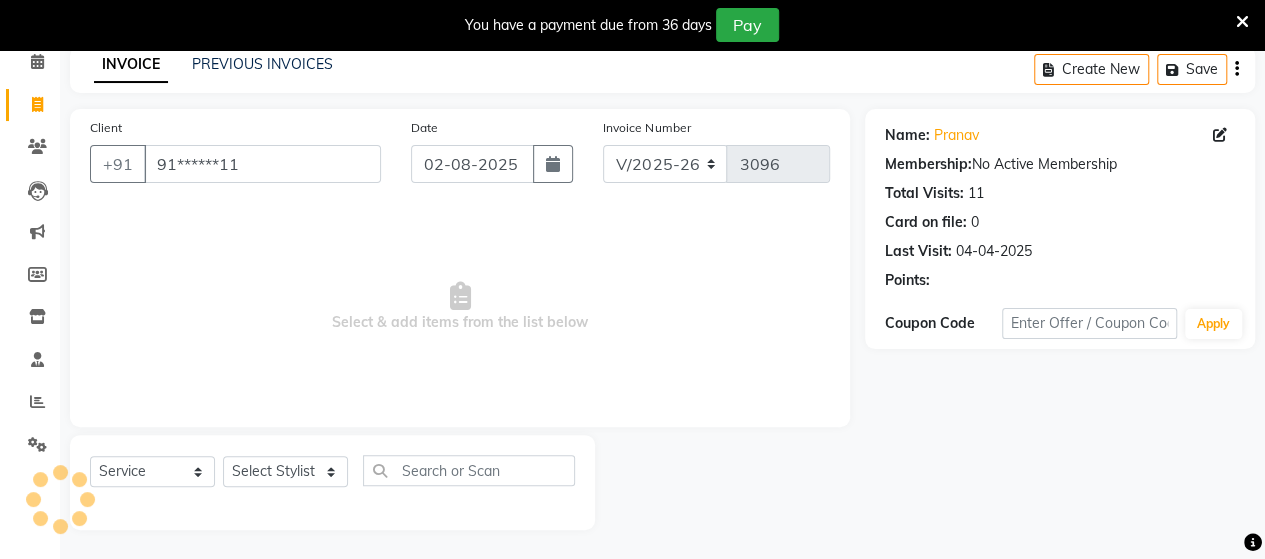 click on "Select & add items from the list below" at bounding box center (460, 307) 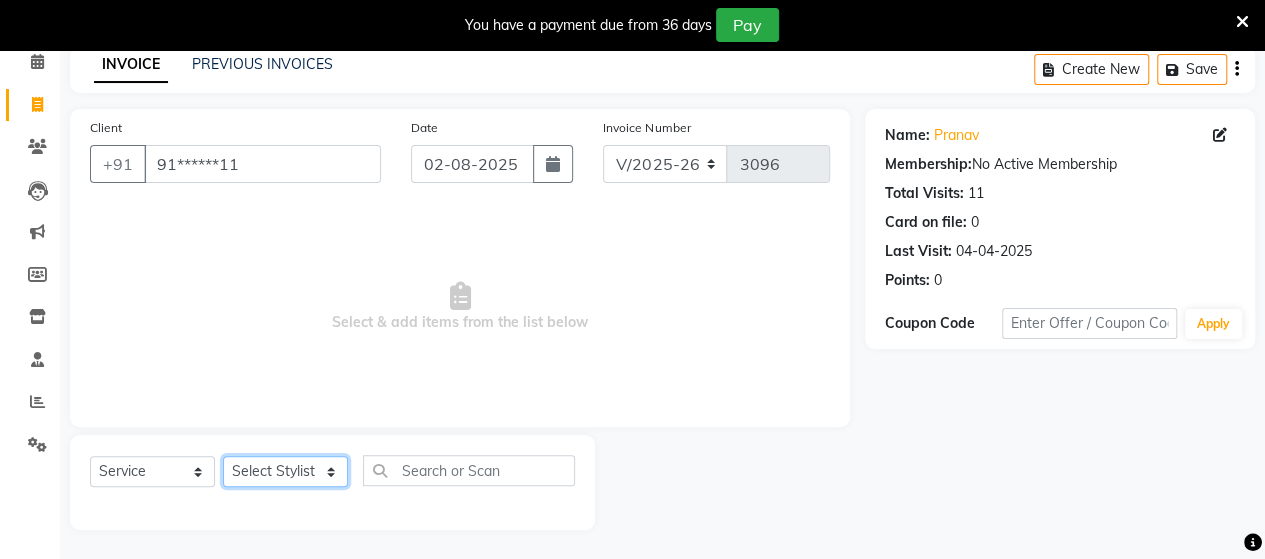 click on "Select Stylist Admin Datta  Jyoti  Krushna  Pratik  RAVI Rohit Rutuja" 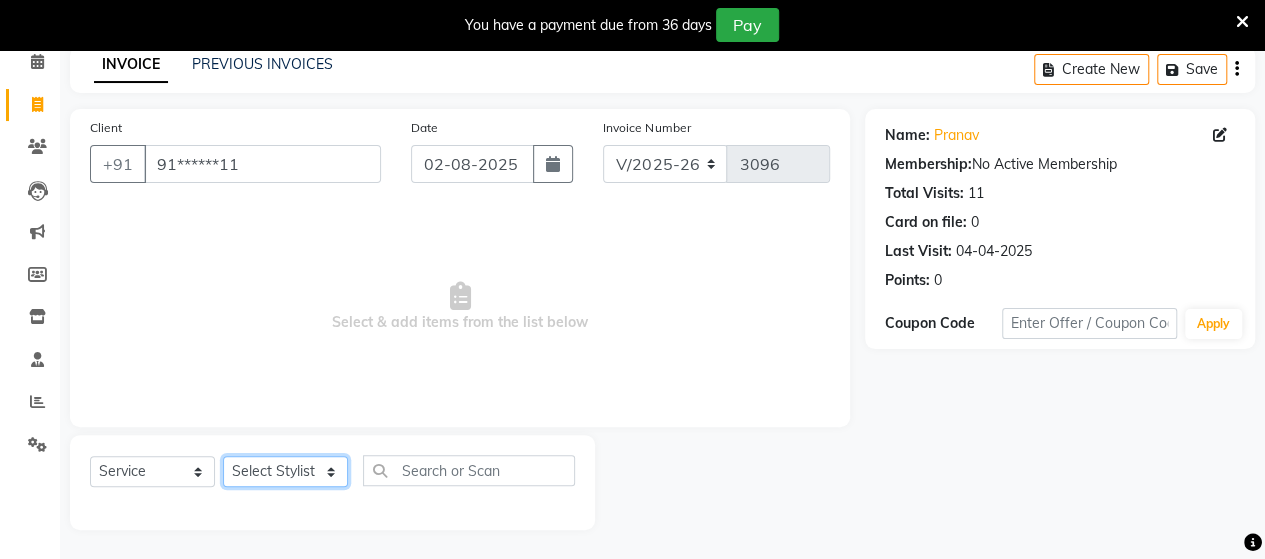 select on "58673" 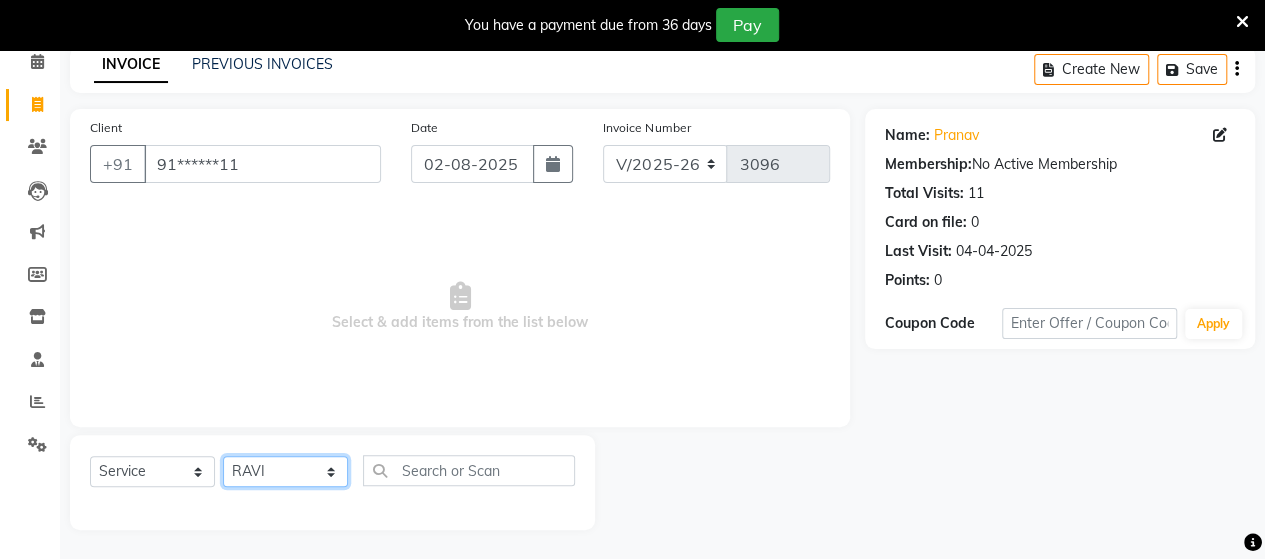click on "Select Stylist Admin Datta  Jyoti  Krushna  Pratik  RAVI Rohit Rutuja" 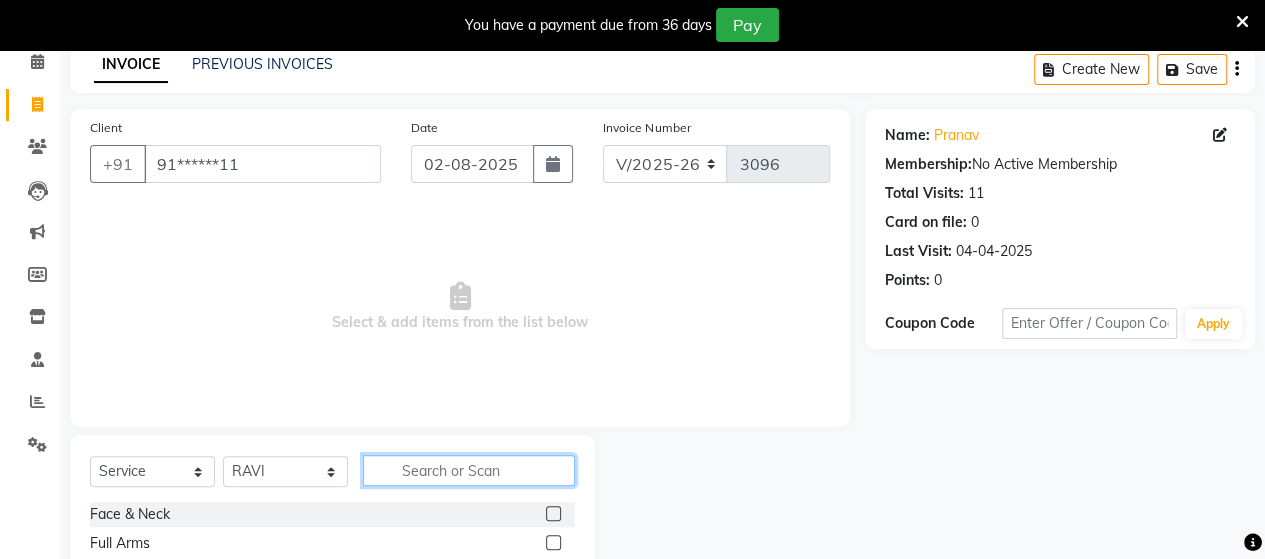 click 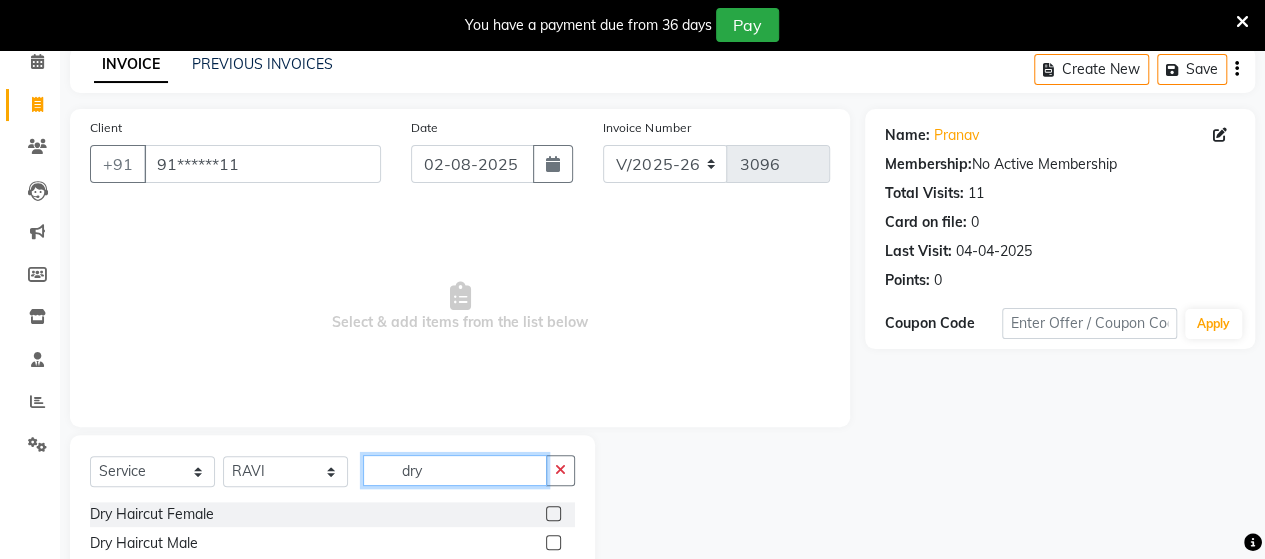 type on "dry" 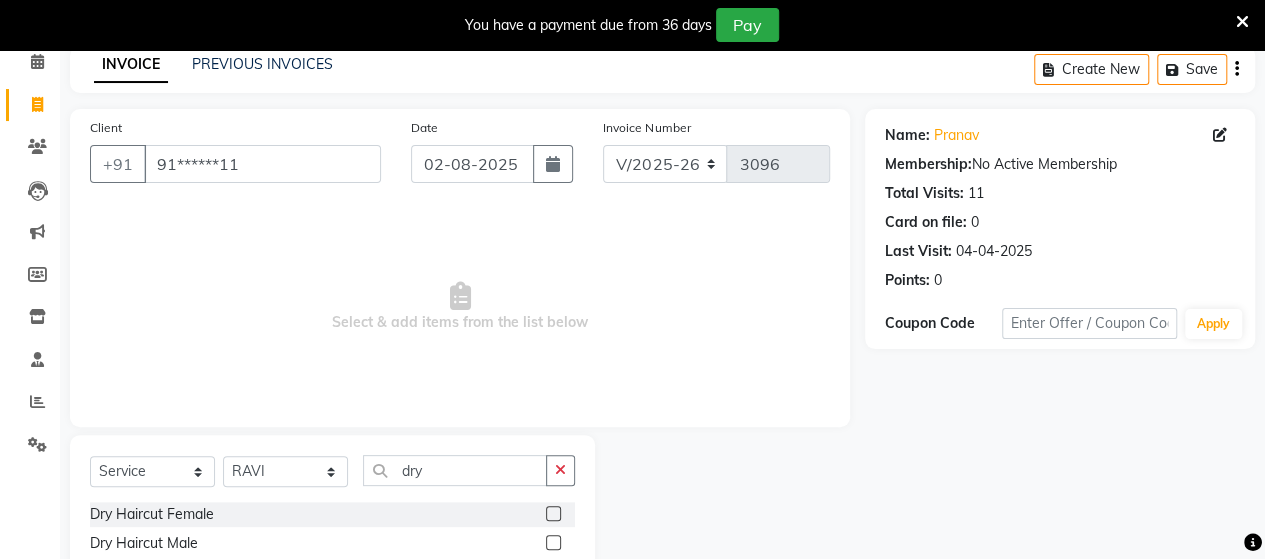 click 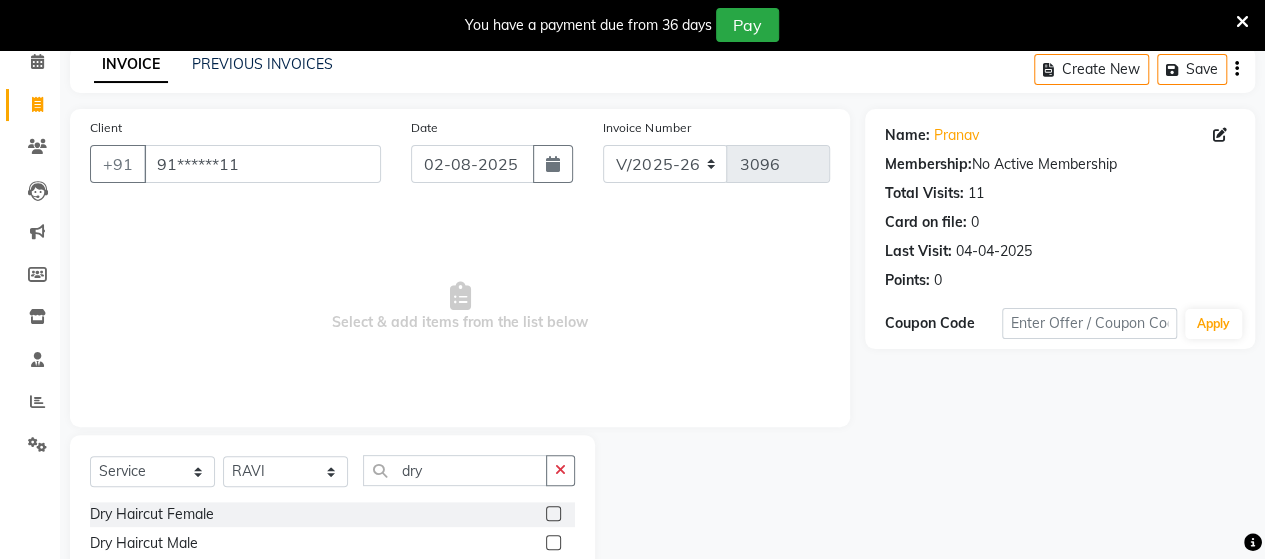 click at bounding box center [552, 543] 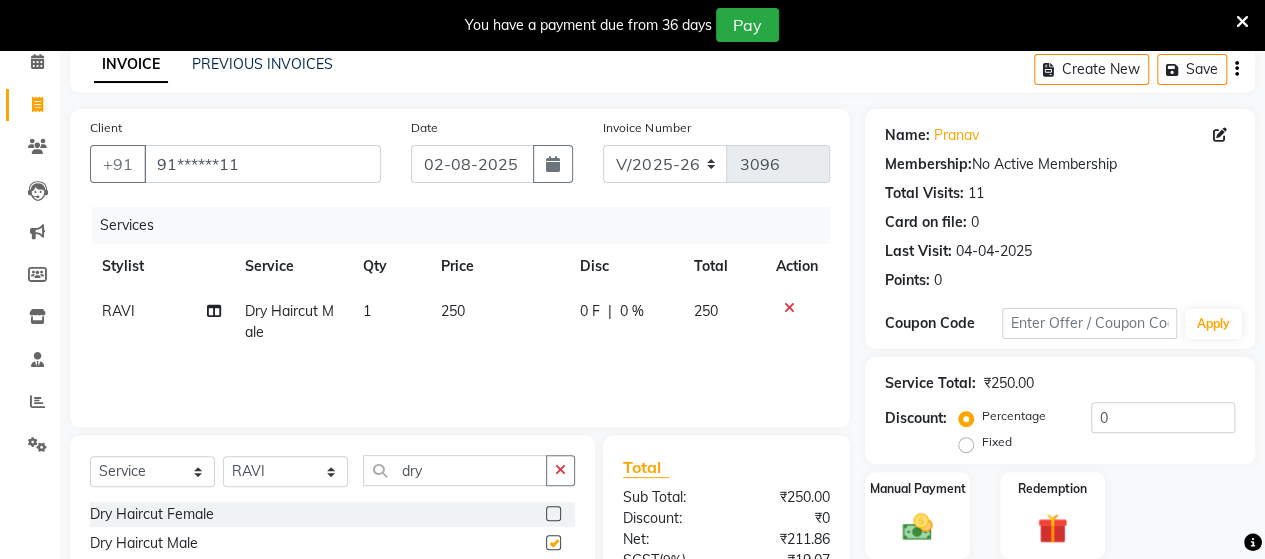 checkbox on "false" 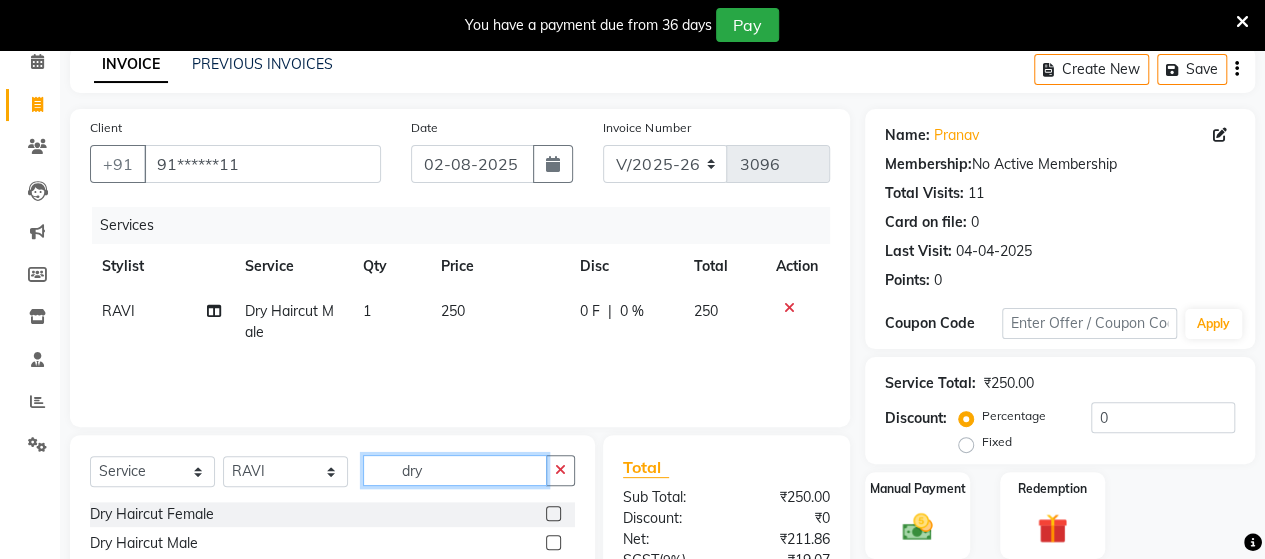 click on "dry" 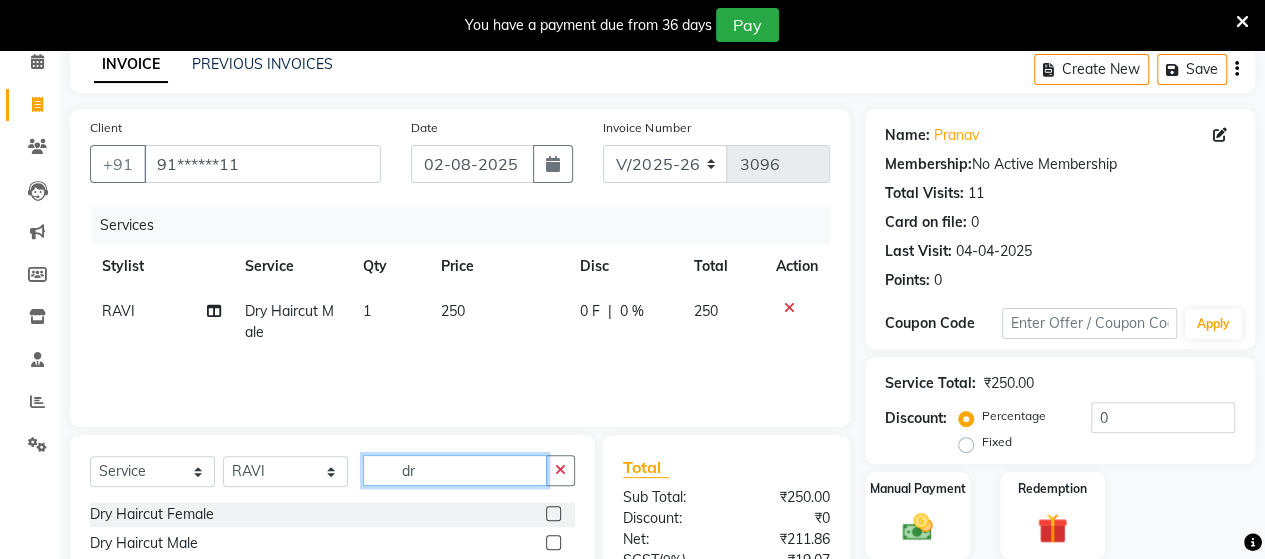 type on "d" 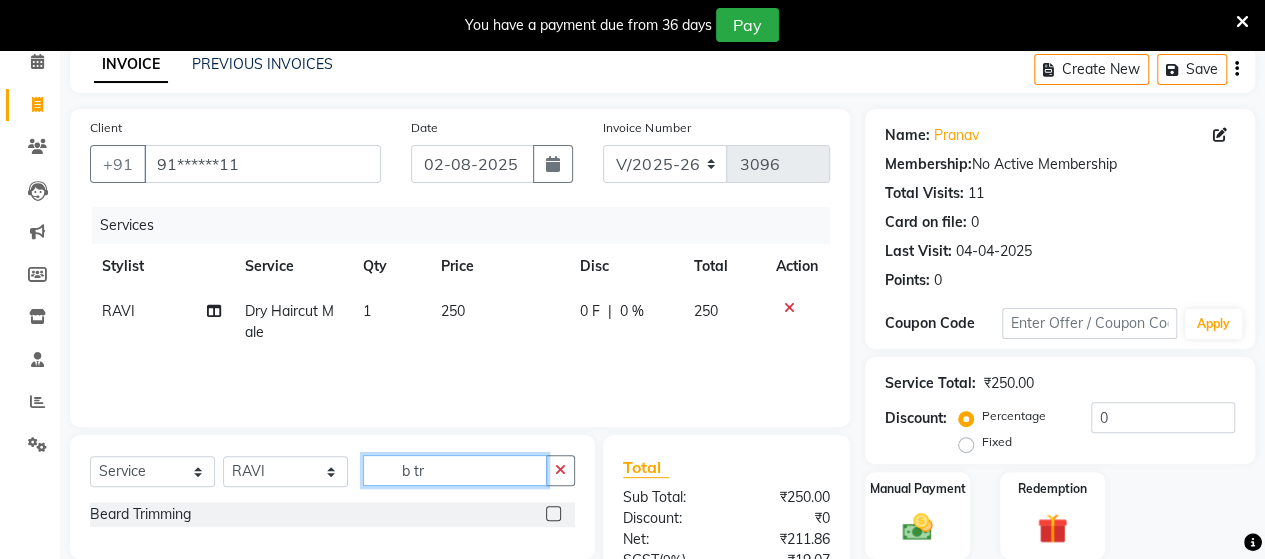type on "b tr" 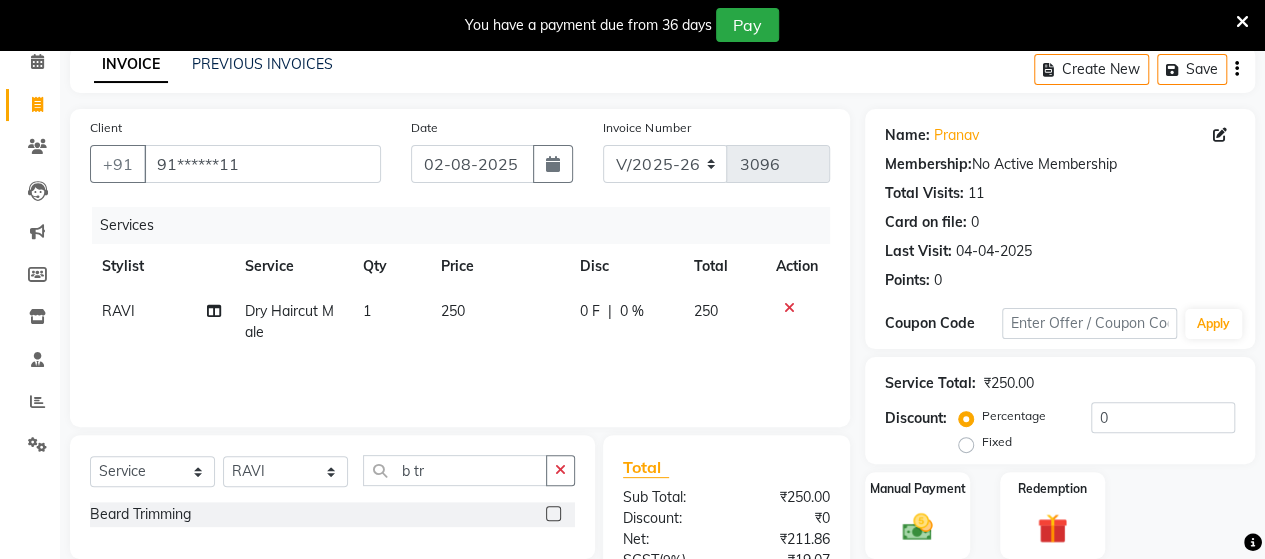click 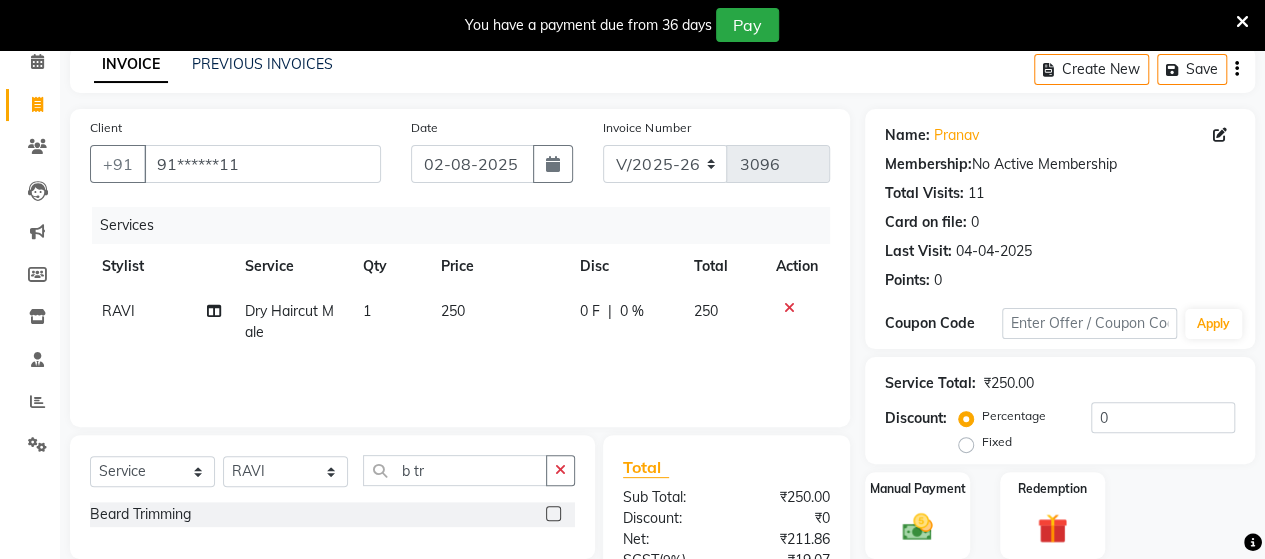 click at bounding box center (552, 514) 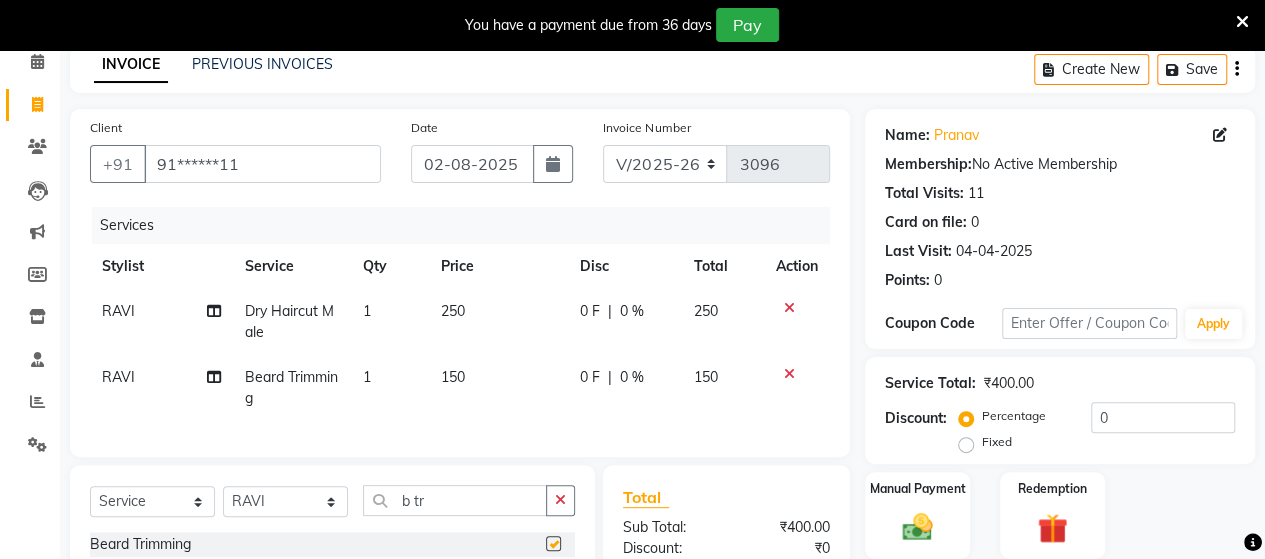 checkbox on "false" 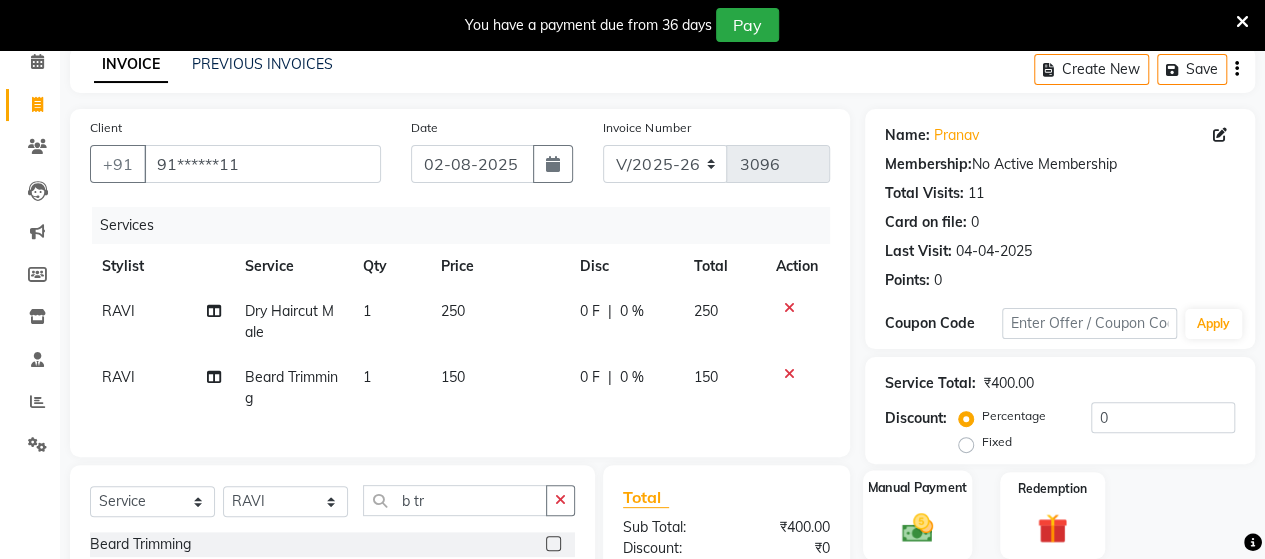 click 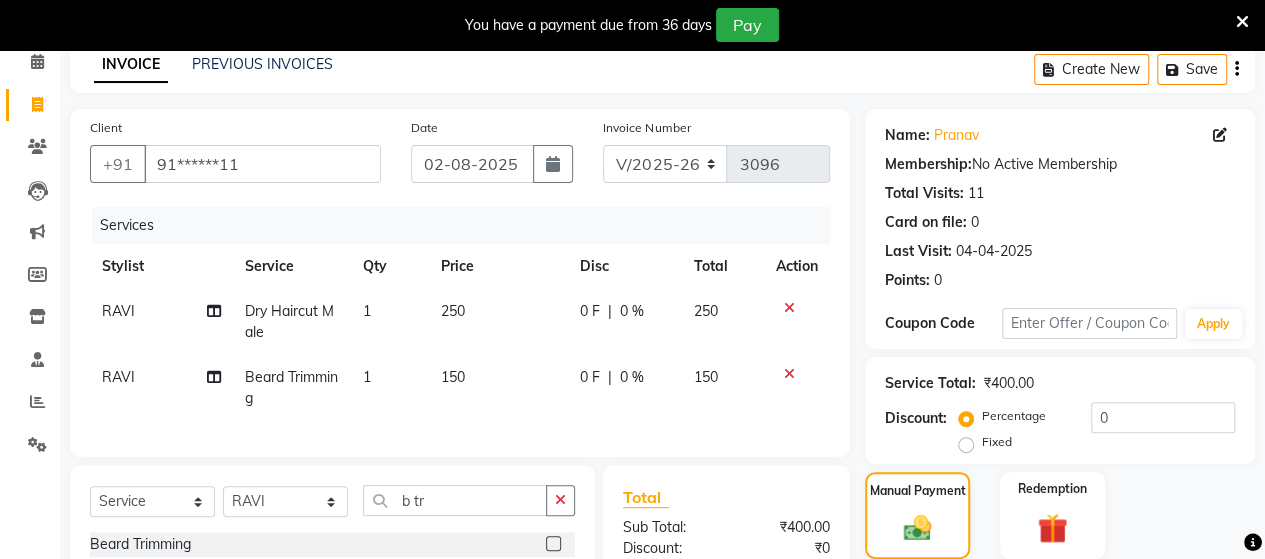 scroll, scrollTop: 334, scrollLeft: 0, axis: vertical 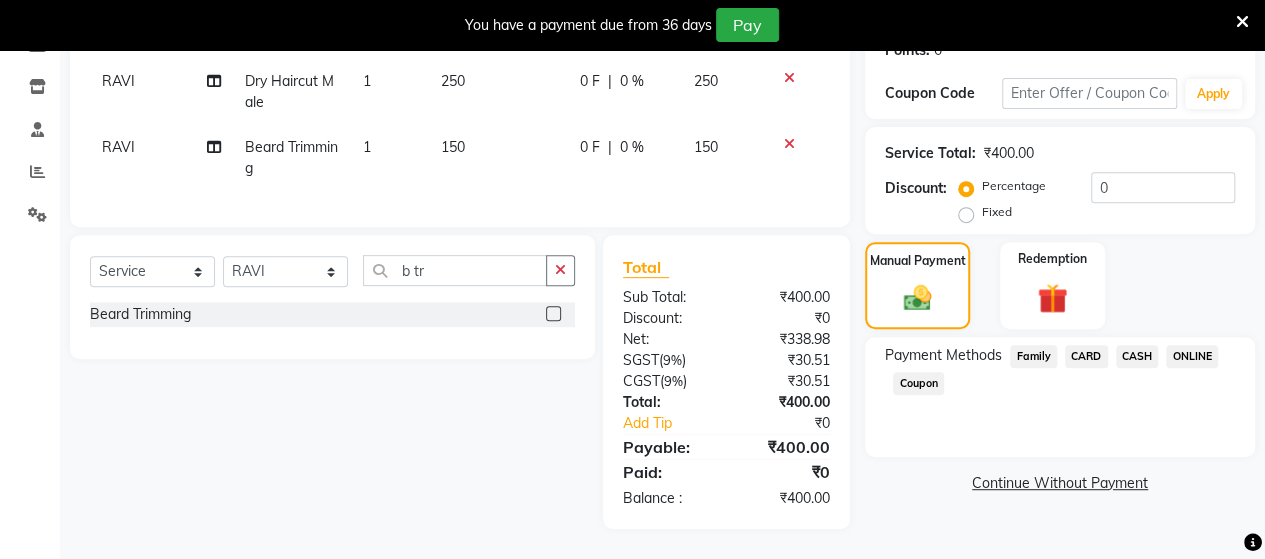 click on "ONLINE" 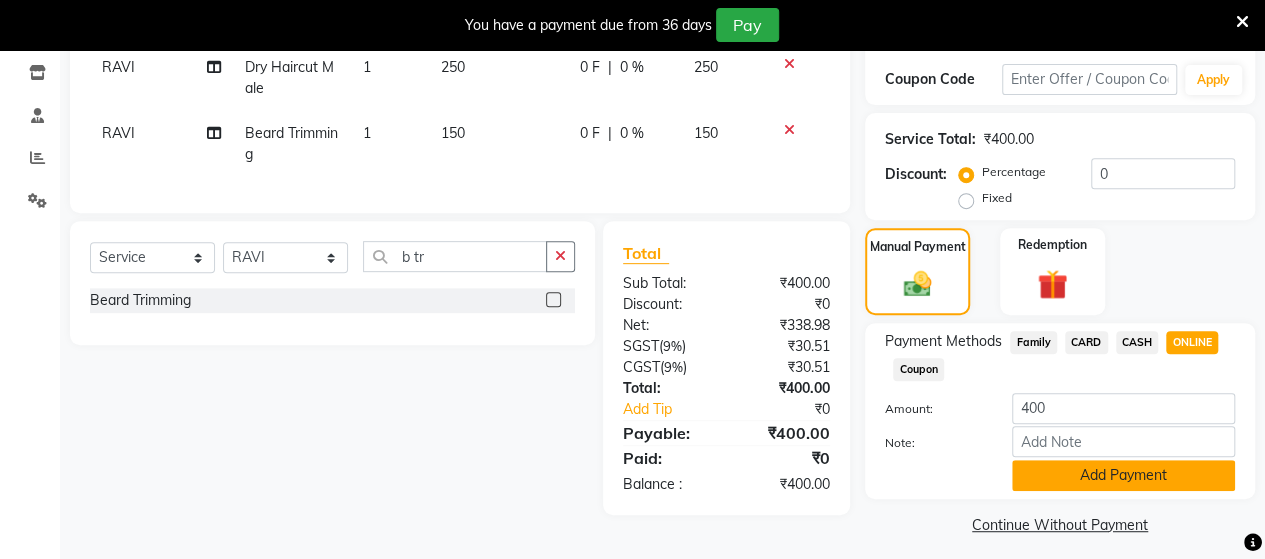 click on "Add Payment" 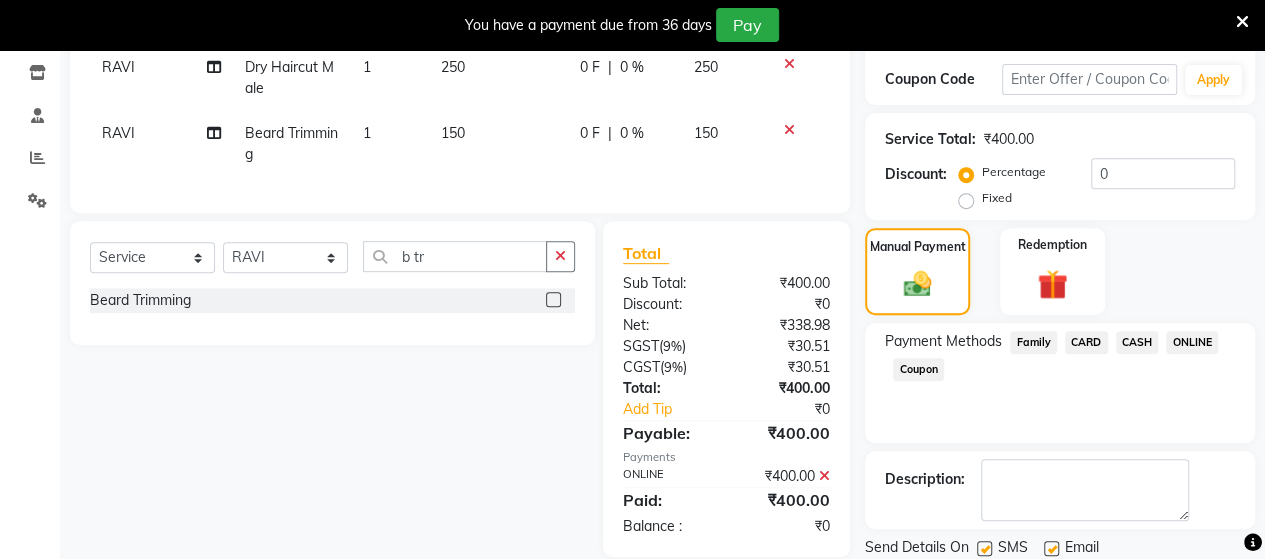 scroll, scrollTop: 400, scrollLeft: 0, axis: vertical 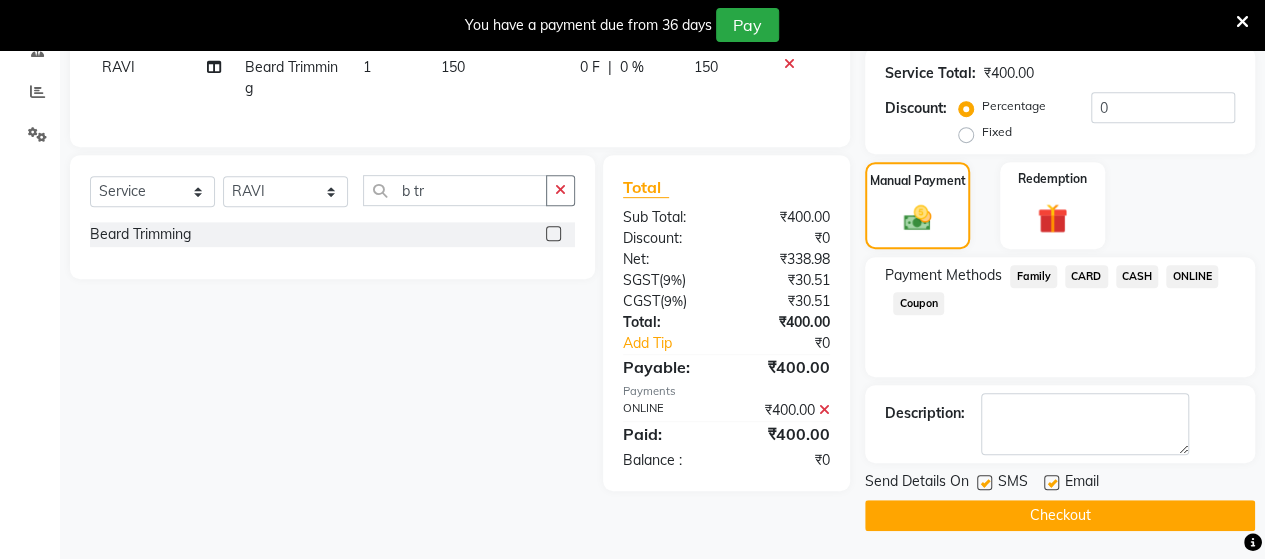 click on "Checkout" 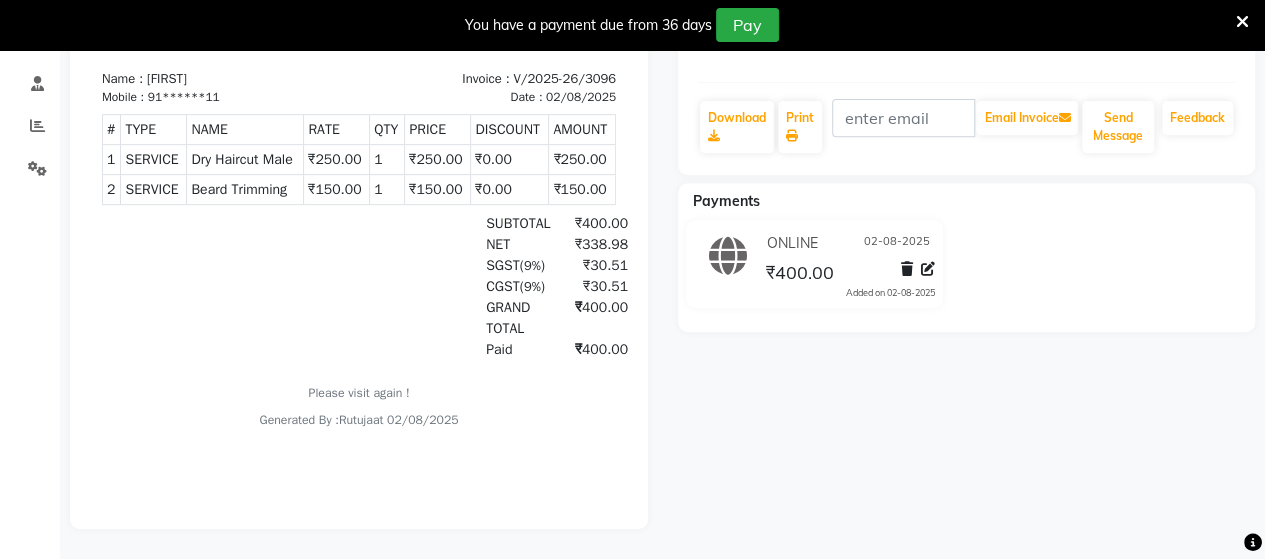 scroll, scrollTop: 0, scrollLeft: 0, axis: both 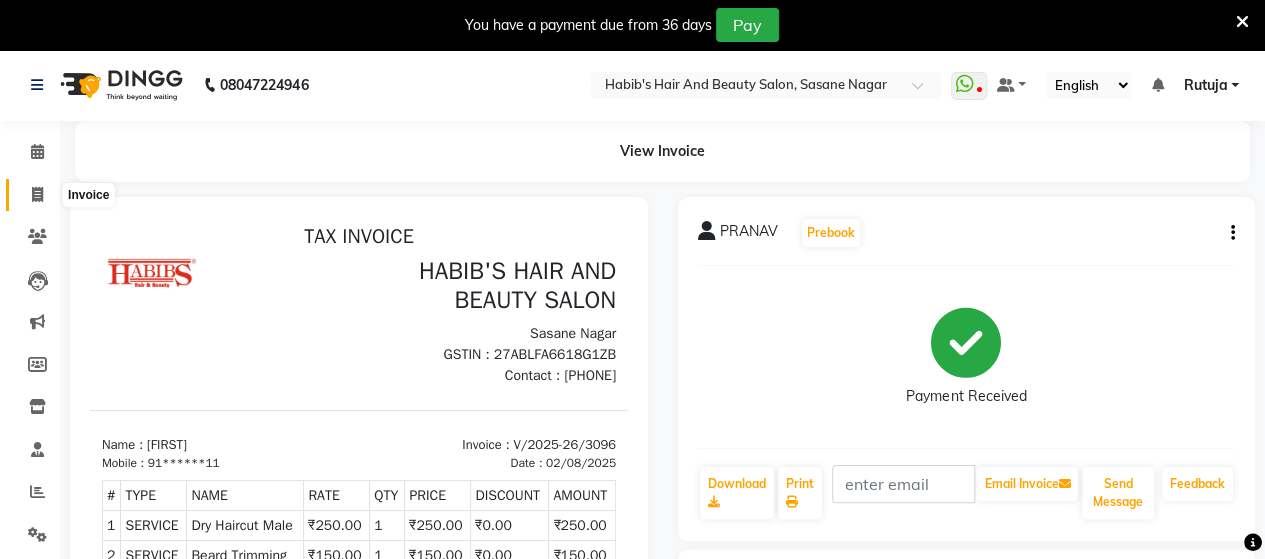 click 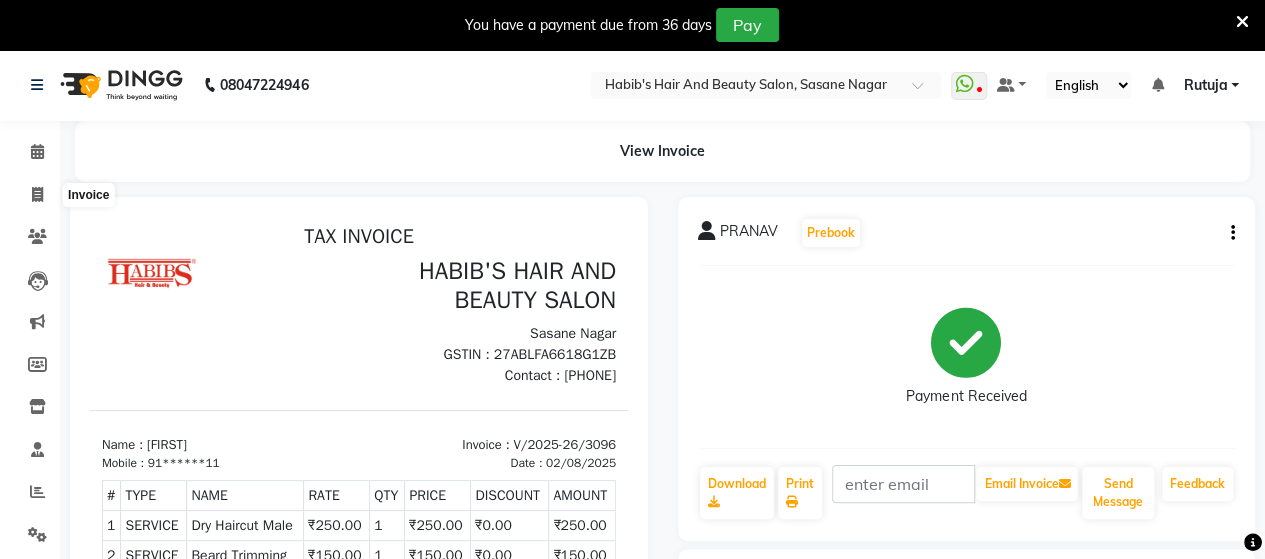 select on "6429" 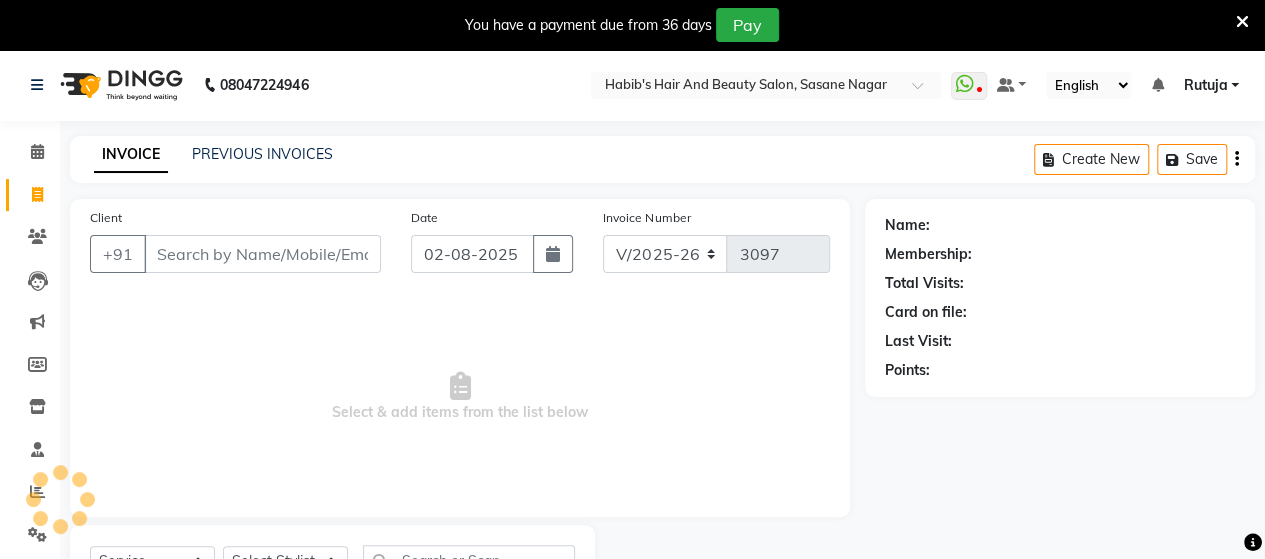 scroll, scrollTop: 90, scrollLeft: 0, axis: vertical 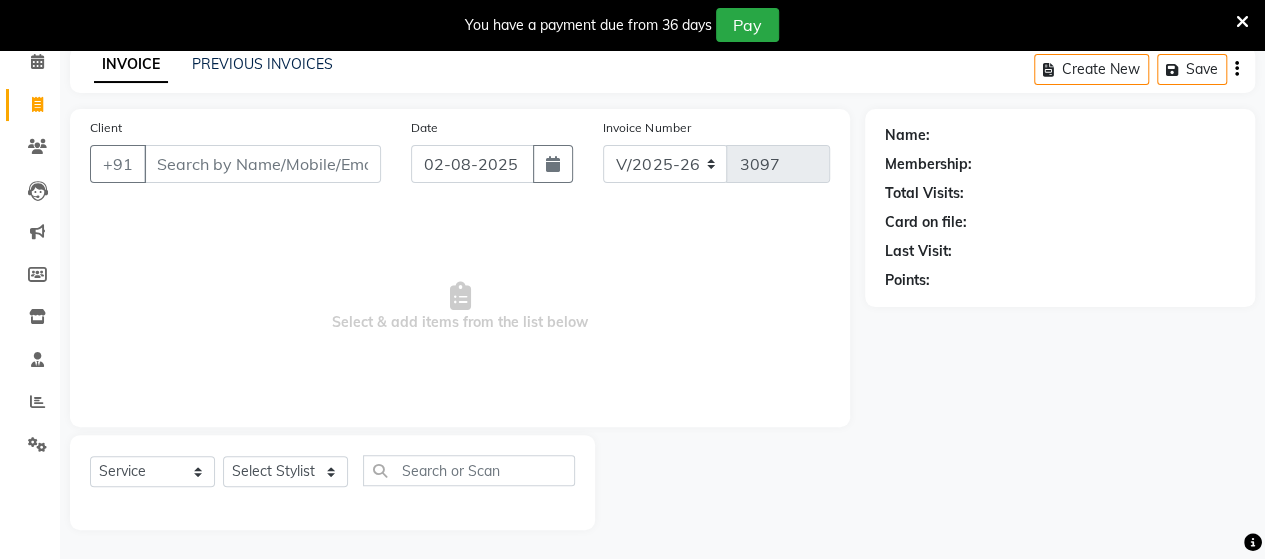 click on "Client" at bounding box center (262, 164) 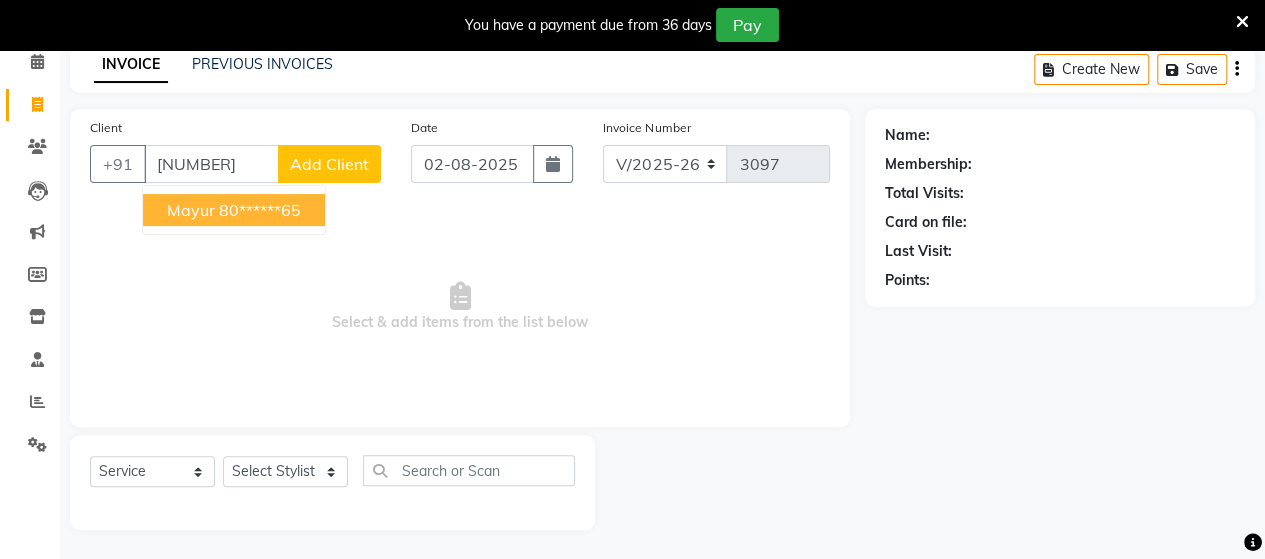 click on "80******65" at bounding box center (260, 210) 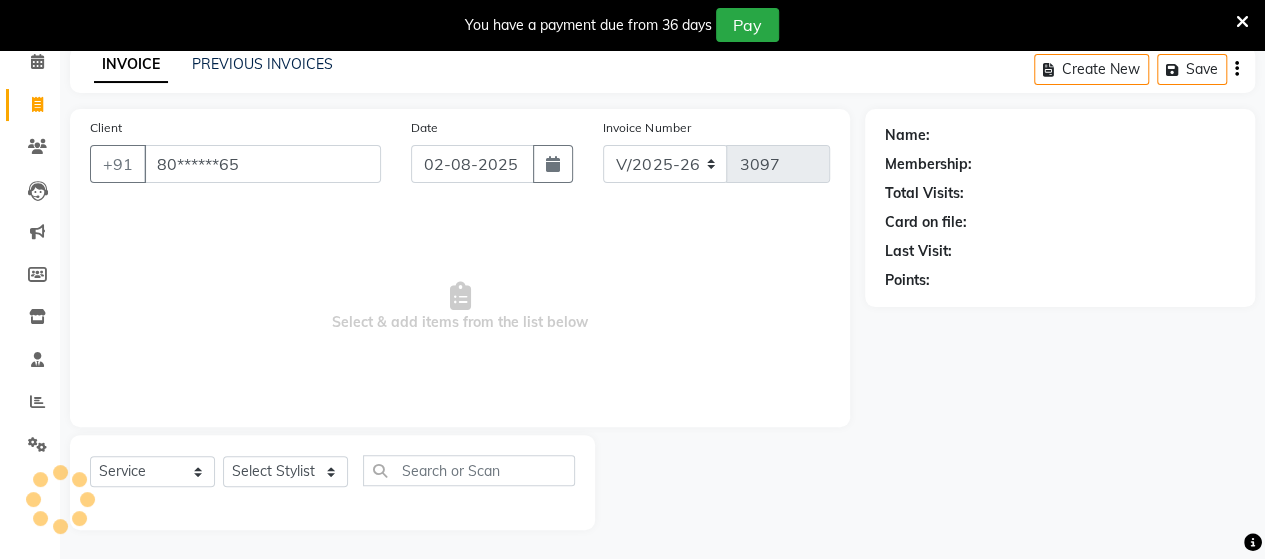 type on "80******65" 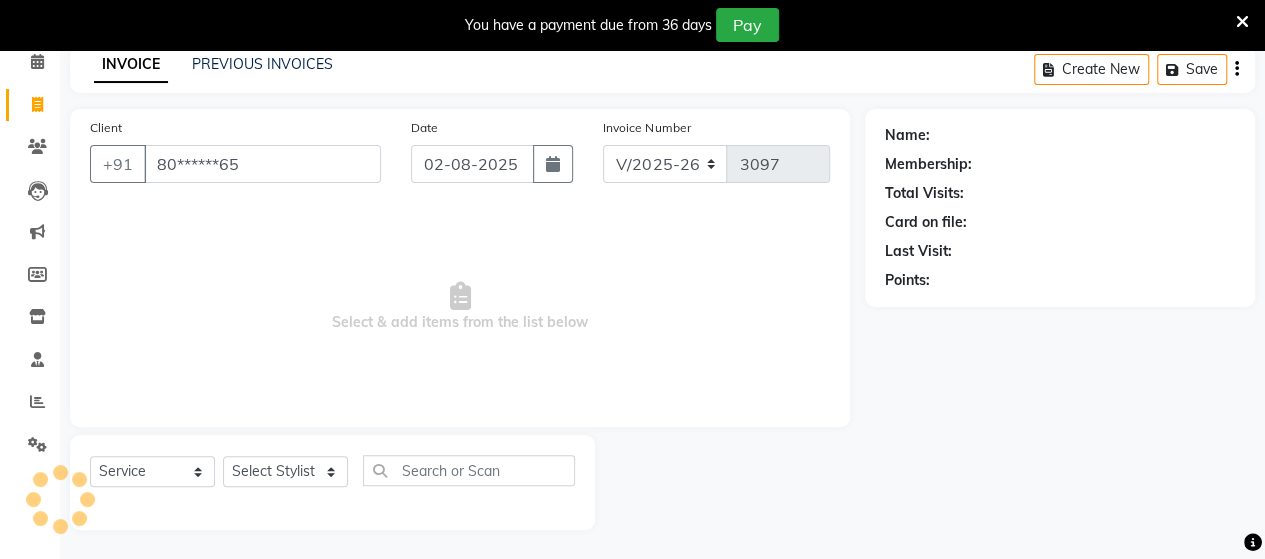 select on "1: Object" 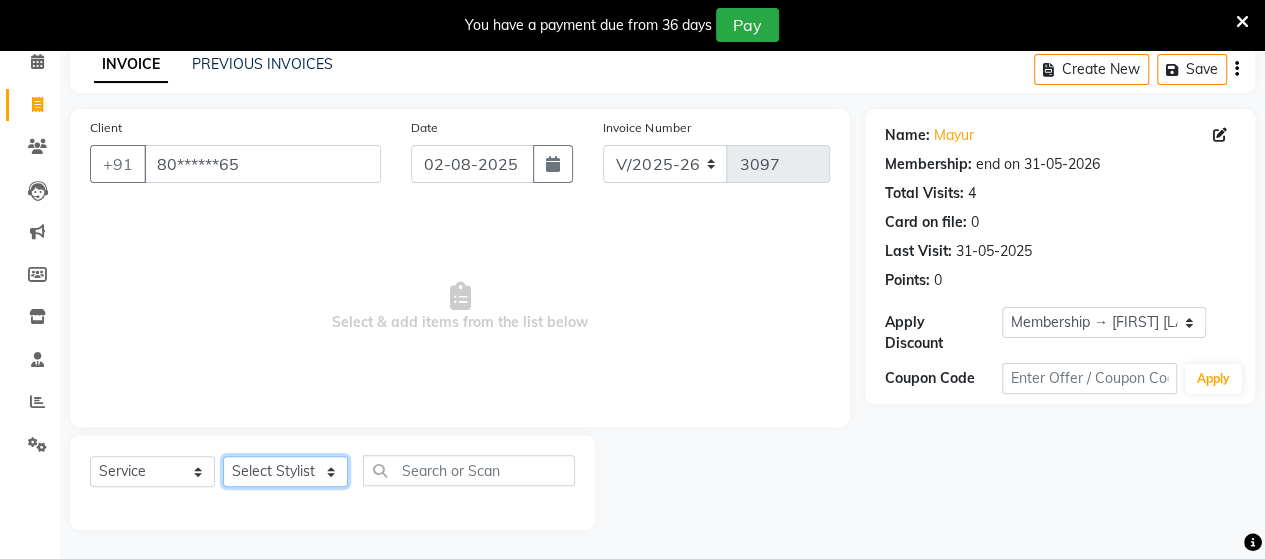 click on "Select Stylist Admin Datta  Jyoti  Krushna  Pratik  RAVI Rohit Rutuja" 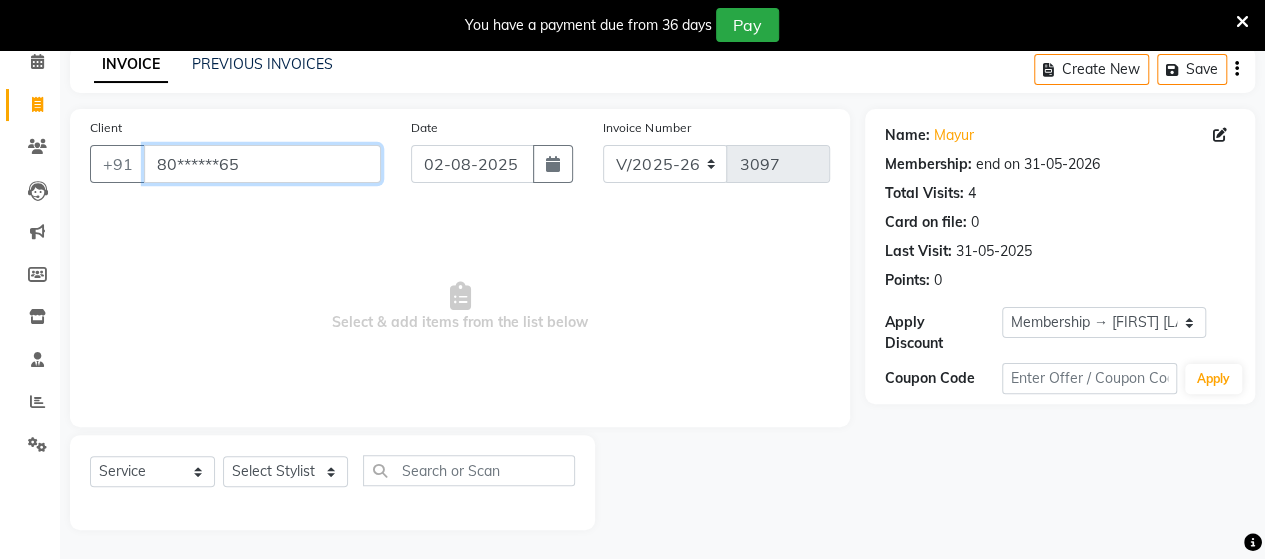 click on "80******65" at bounding box center [262, 164] 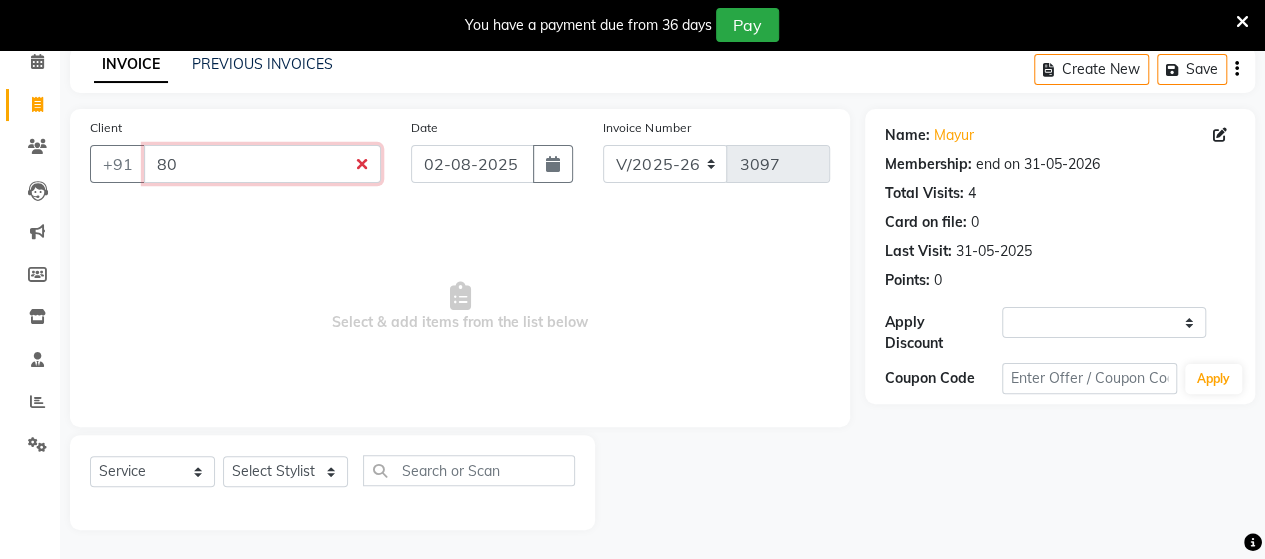type on "8" 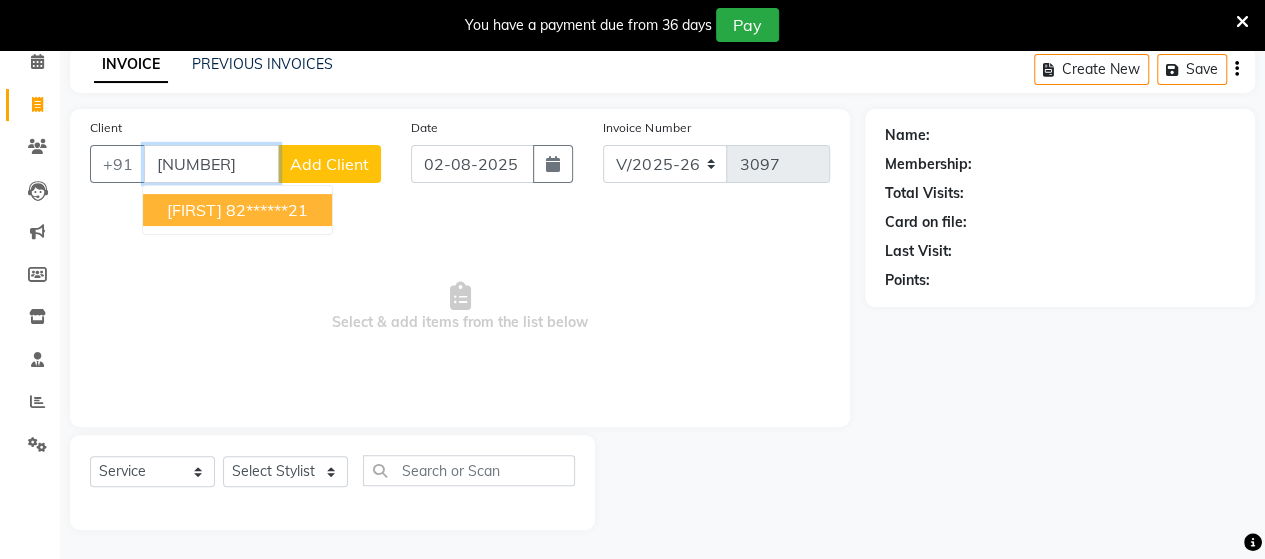 click on "82******21" at bounding box center (267, 210) 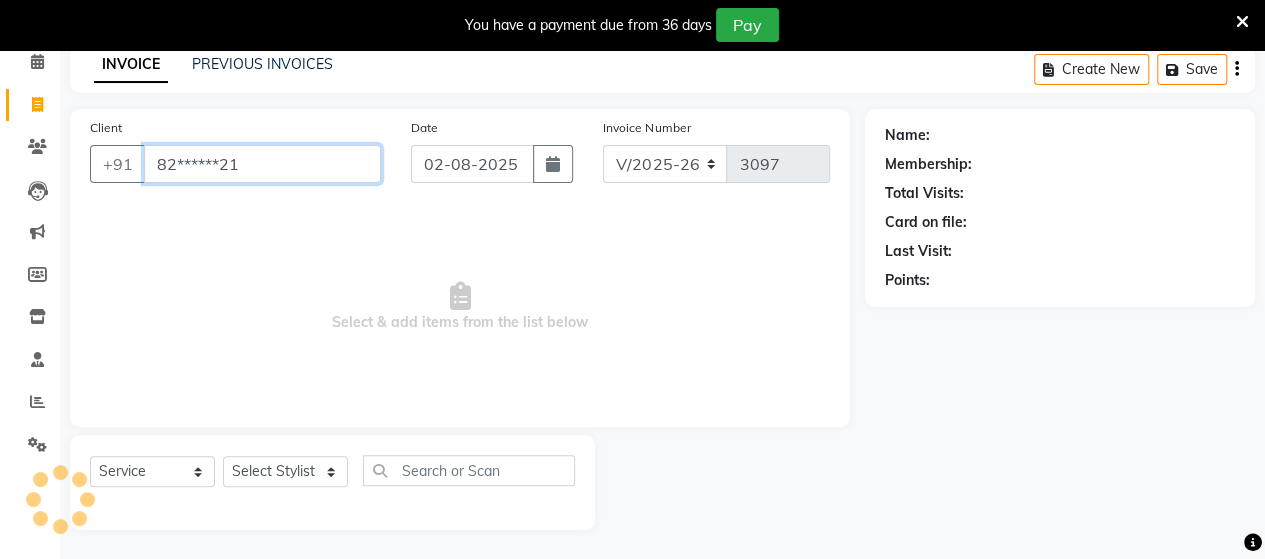 type on "82******21" 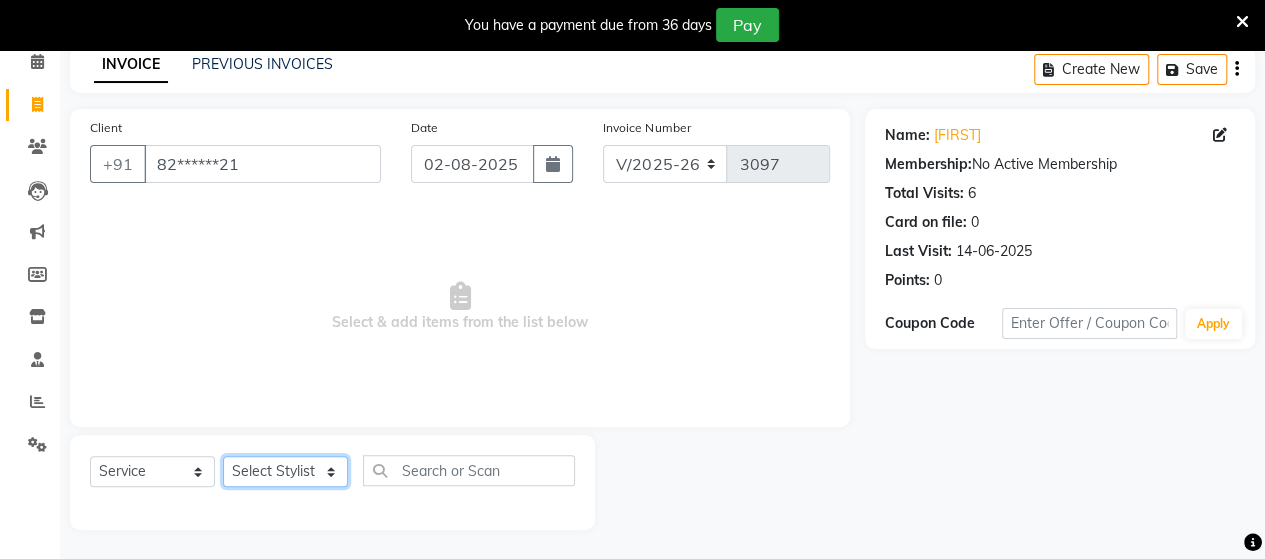 click on "Select Stylist Admin Datta  Jyoti  Krushna  Pratik  RAVI Rohit Rutuja" 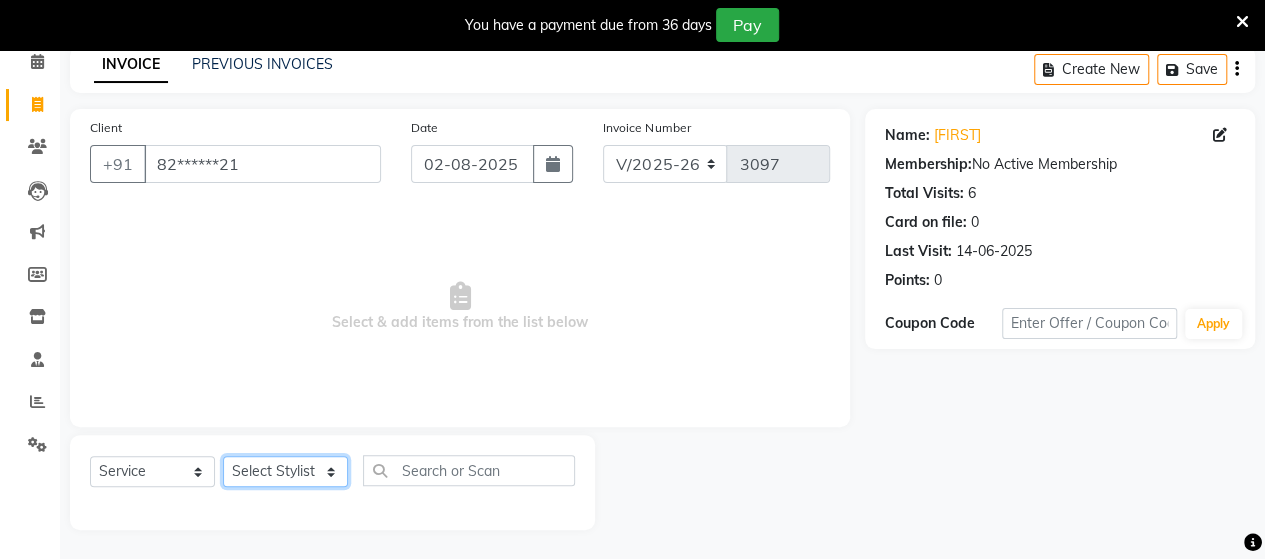 select on "58673" 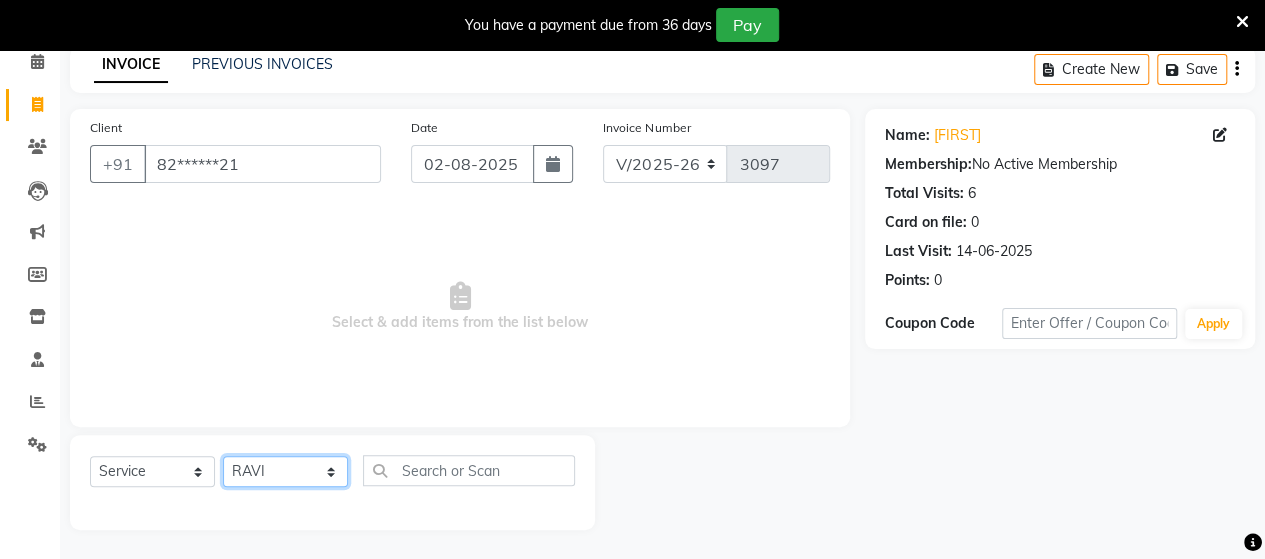 click on "Select Stylist Admin Datta  Jyoti  Krushna  Pratik  RAVI Rohit Rutuja" 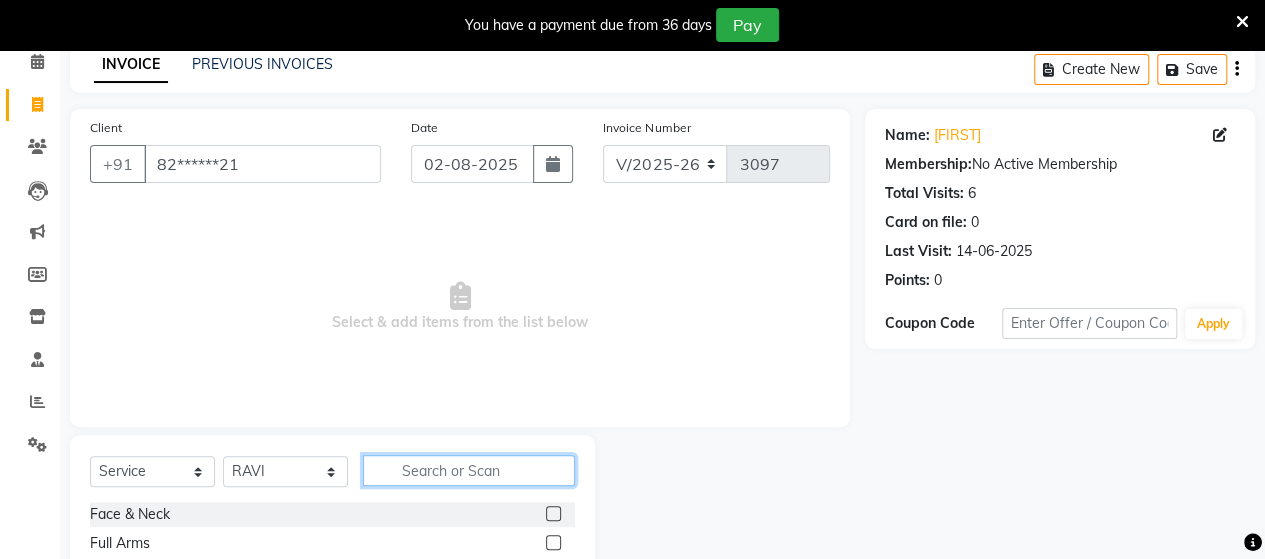 click 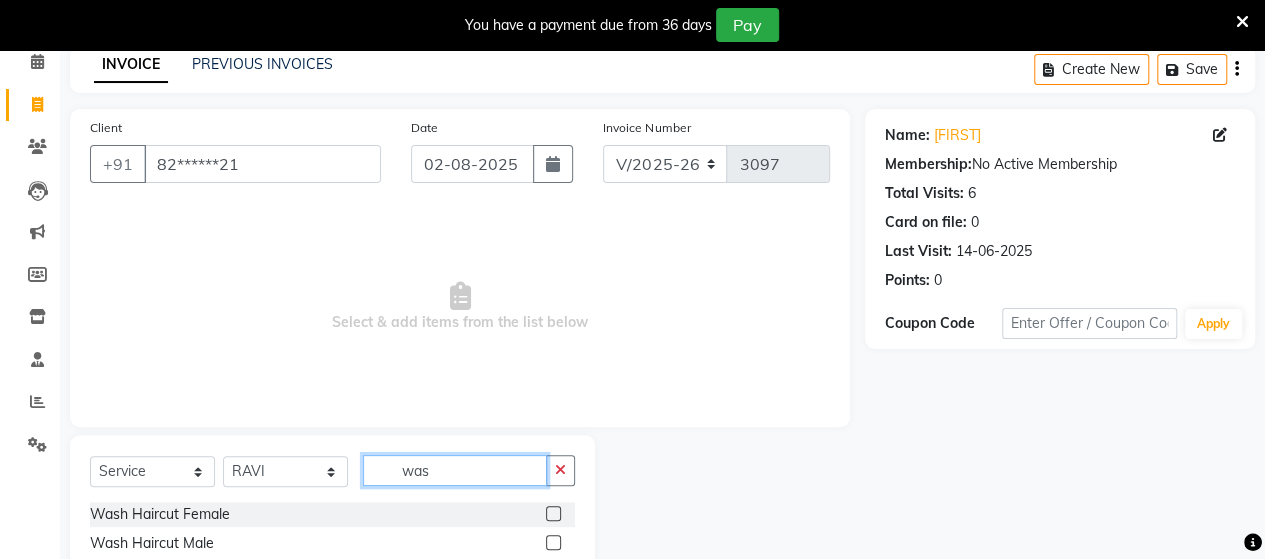 type on "was" 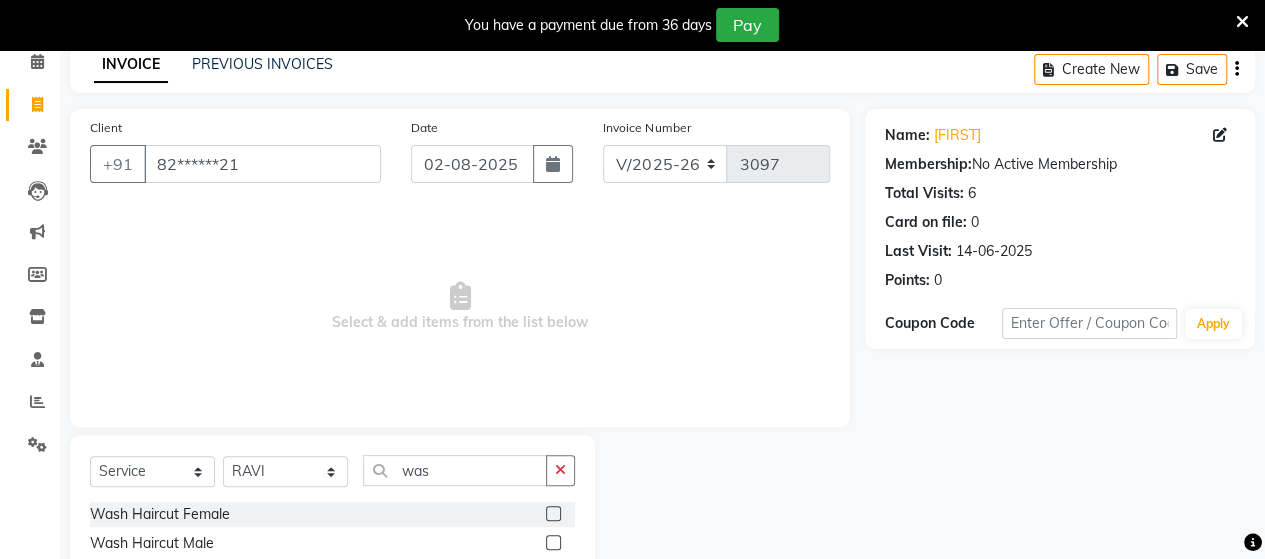 click 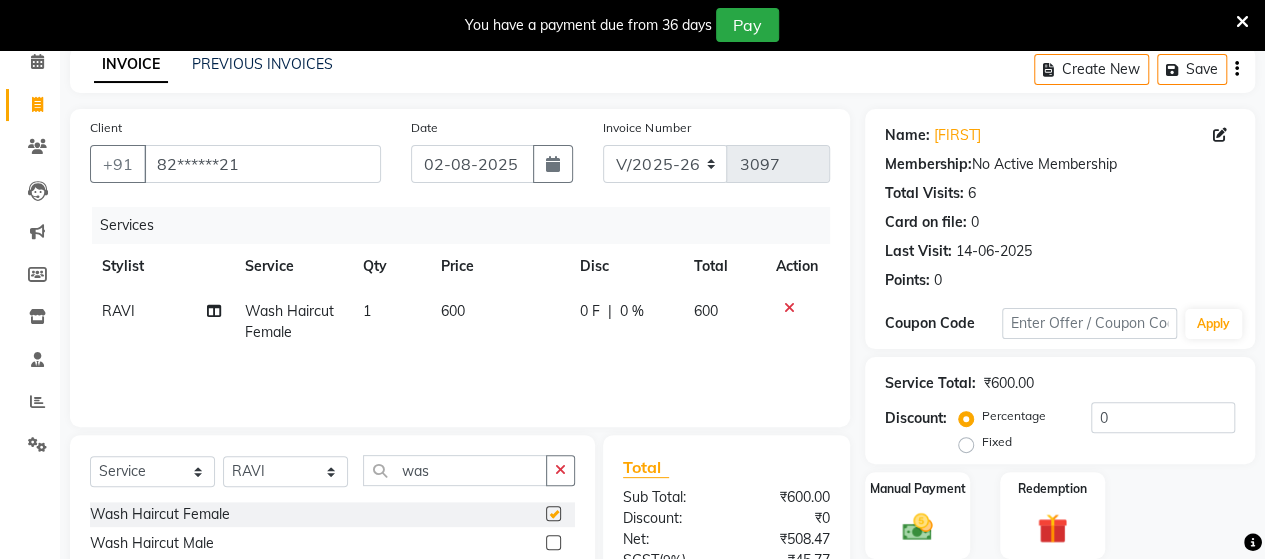 checkbox on "false" 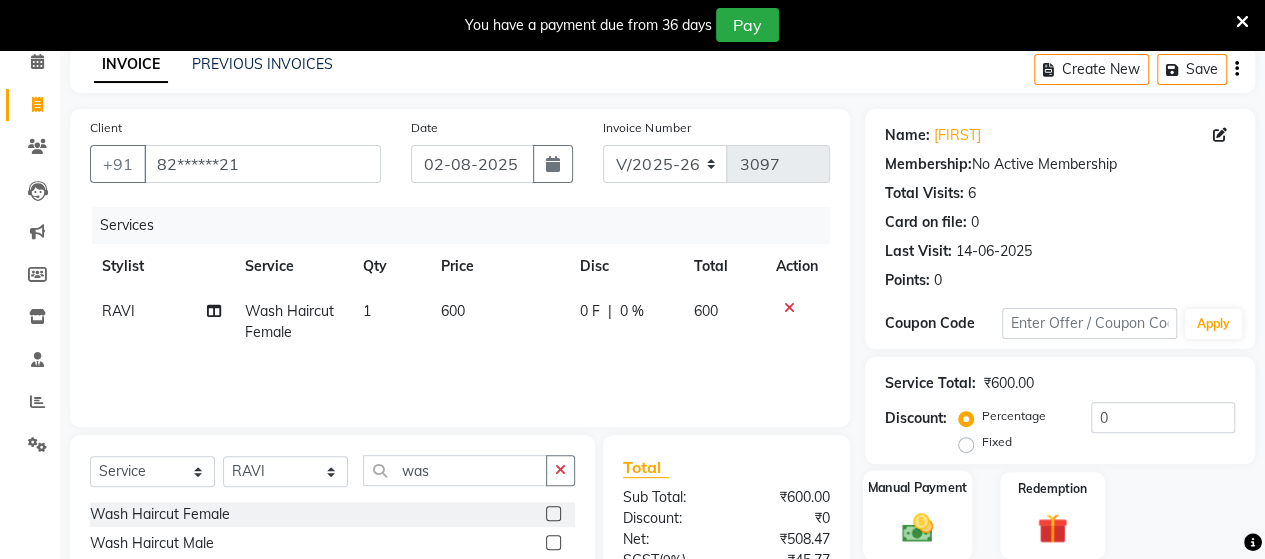 click on "Manual Payment" 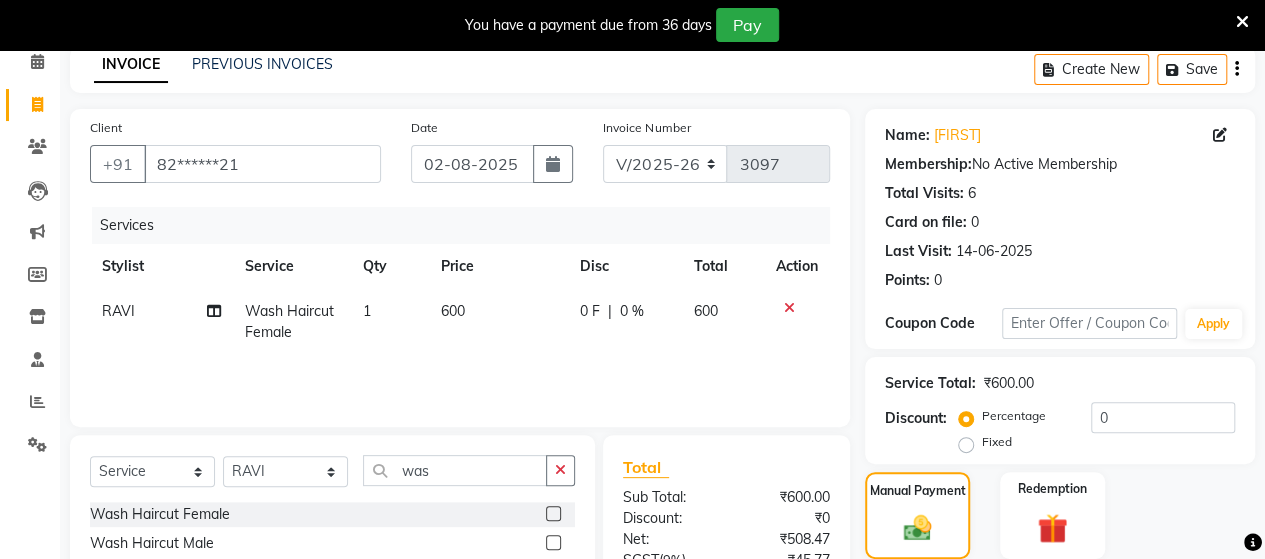 scroll, scrollTop: 288, scrollLeft: 0, axis: vertical 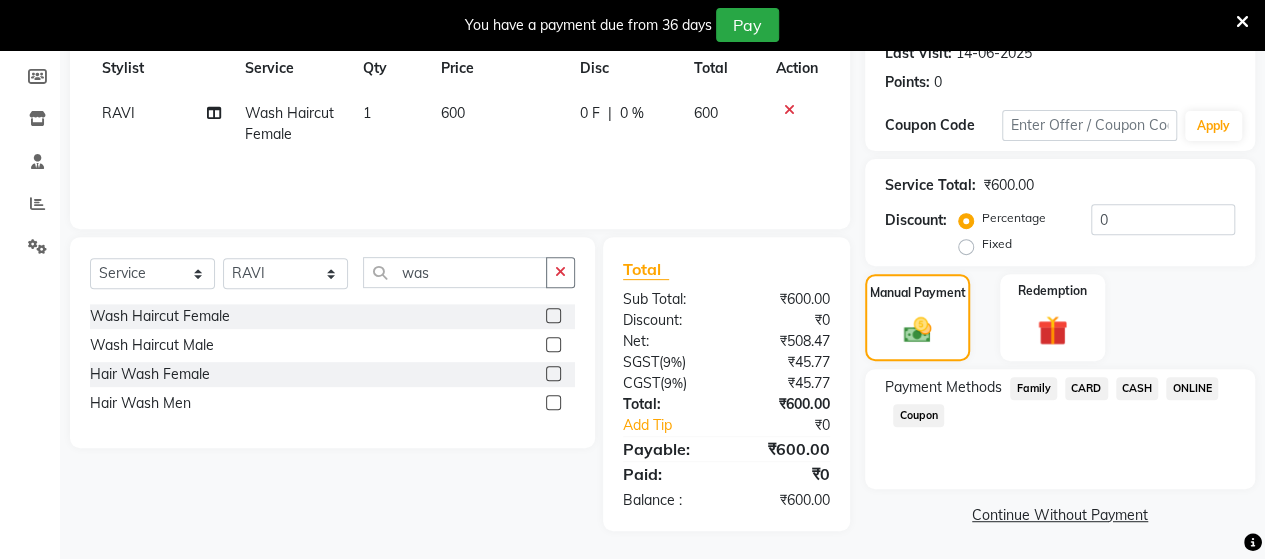 click on "CARD" 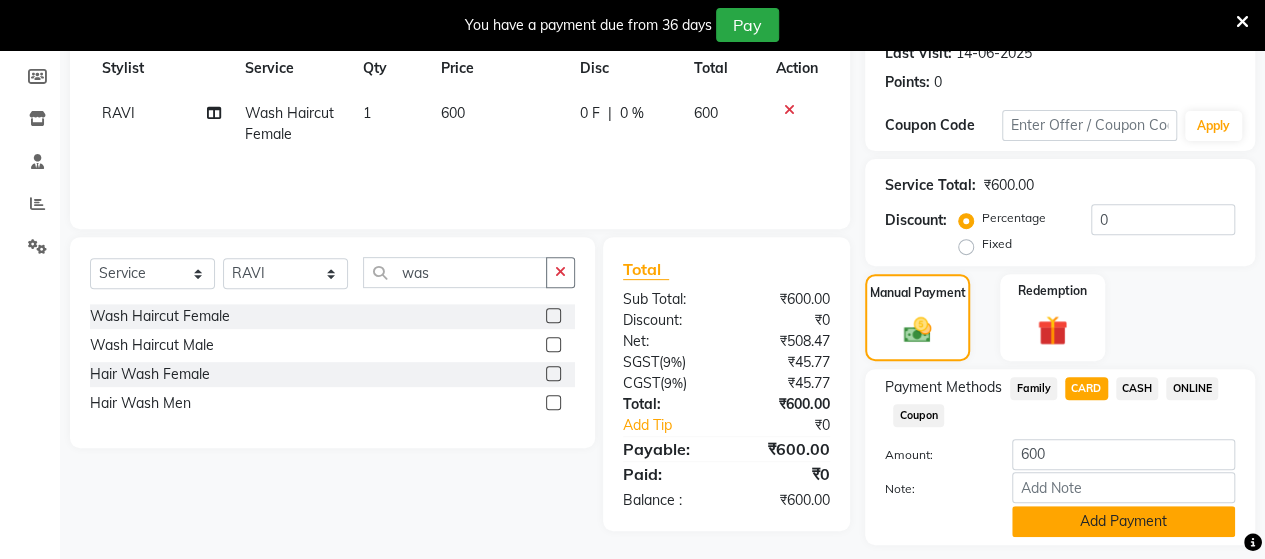 click on "Add Payment" 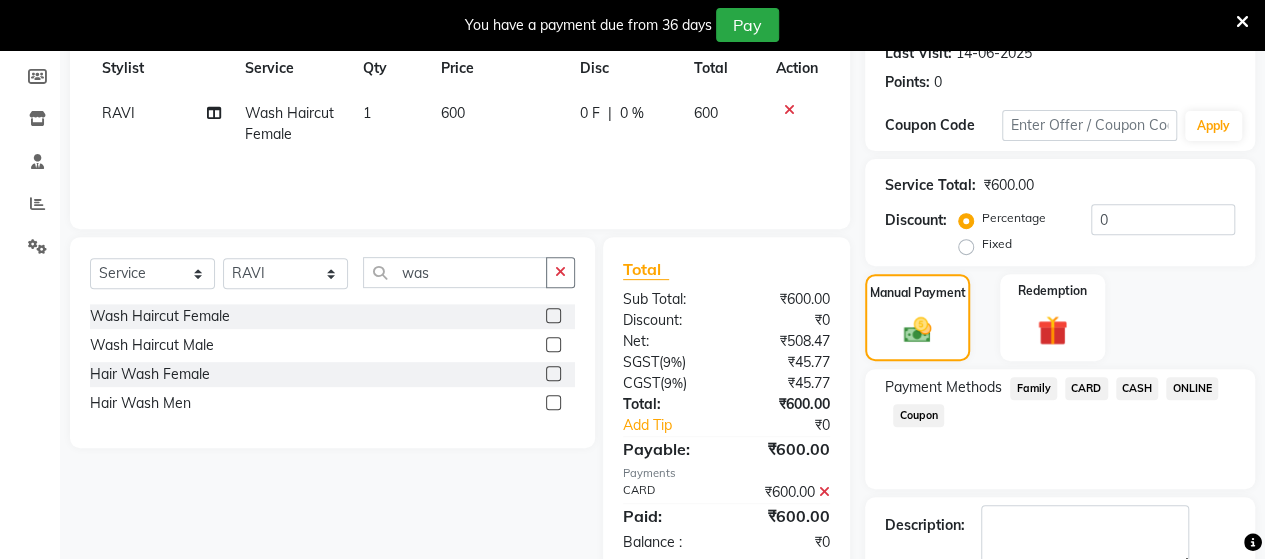 scroll, scrollTop: 354, scrollLeft: 0, axis: vertical 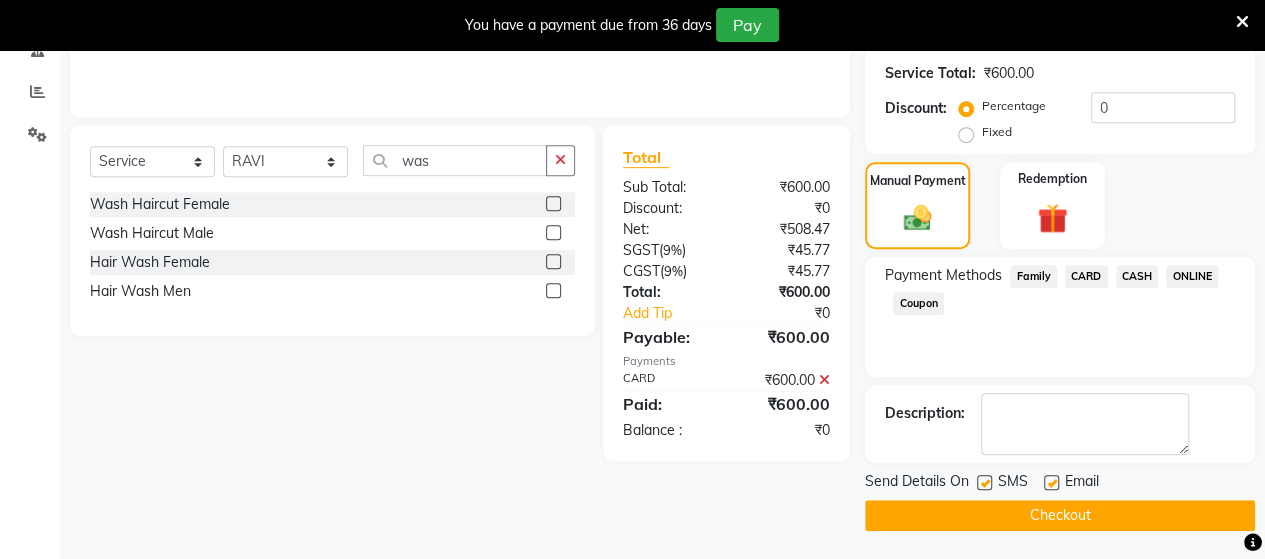 click on "Checkout" 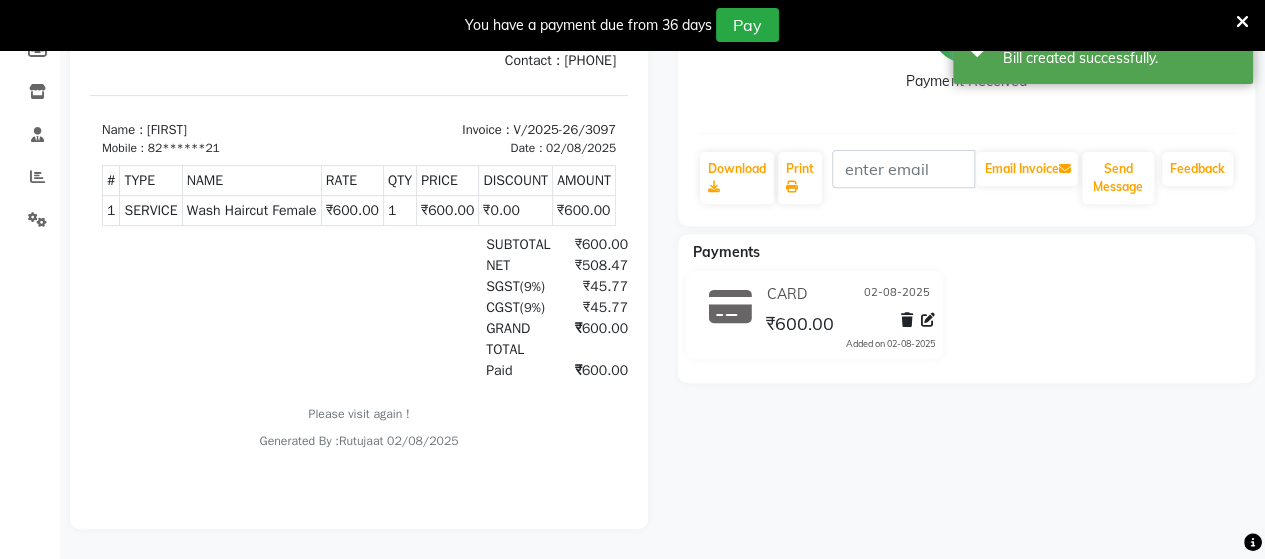 scroll, scrollTop: 0, scrollLeft: 0, axis: both 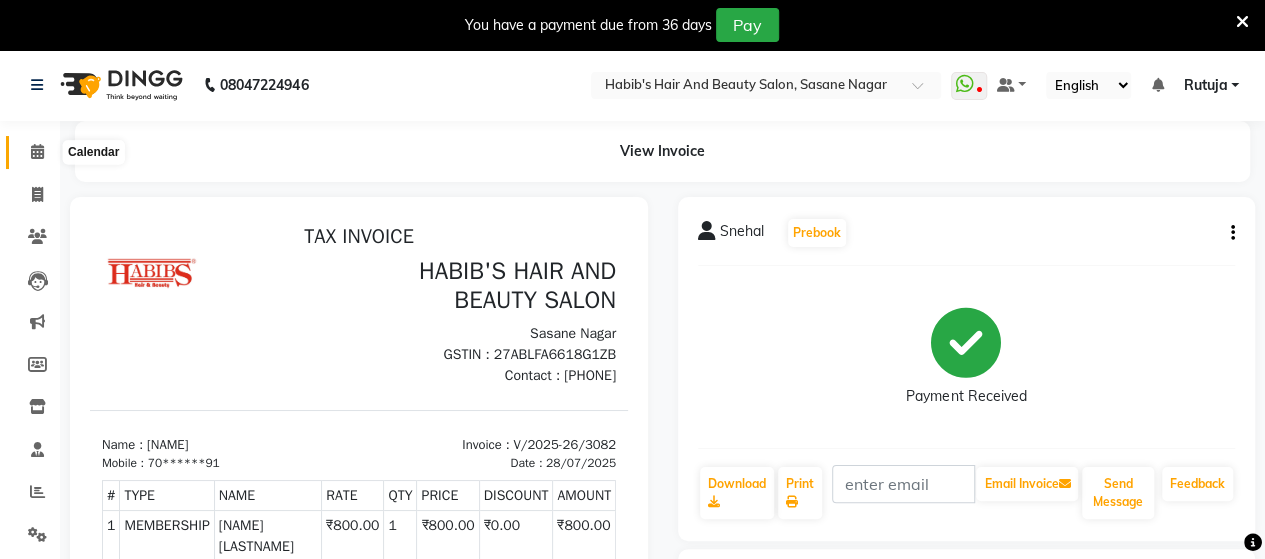 click 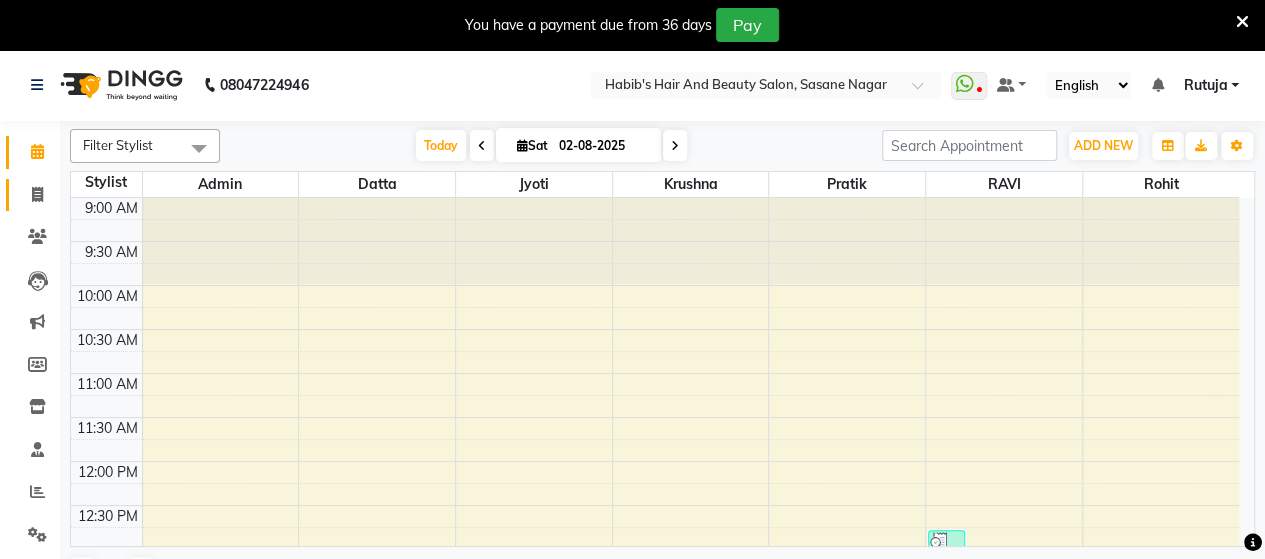 click 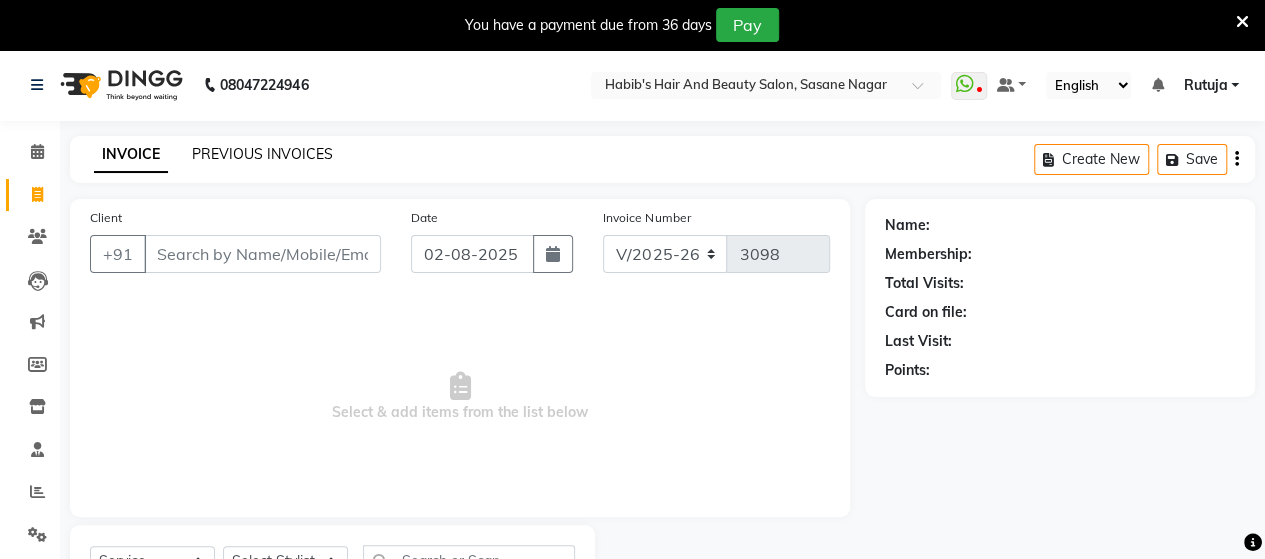 click on "PREVIOUS INVOICES" 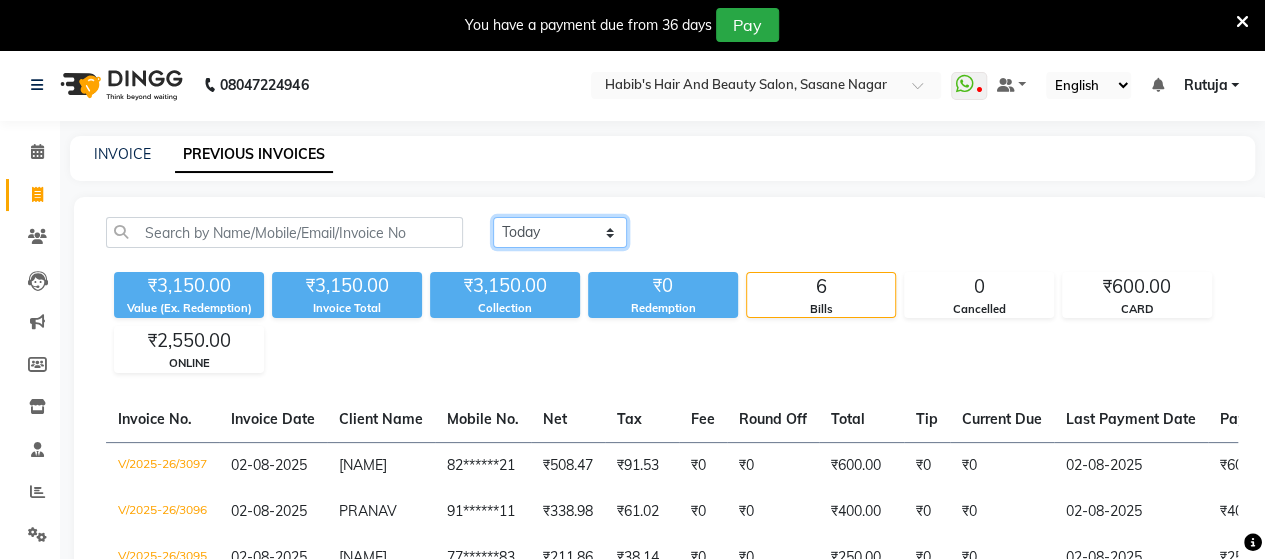 click on "Today Yesterday Custom Range" 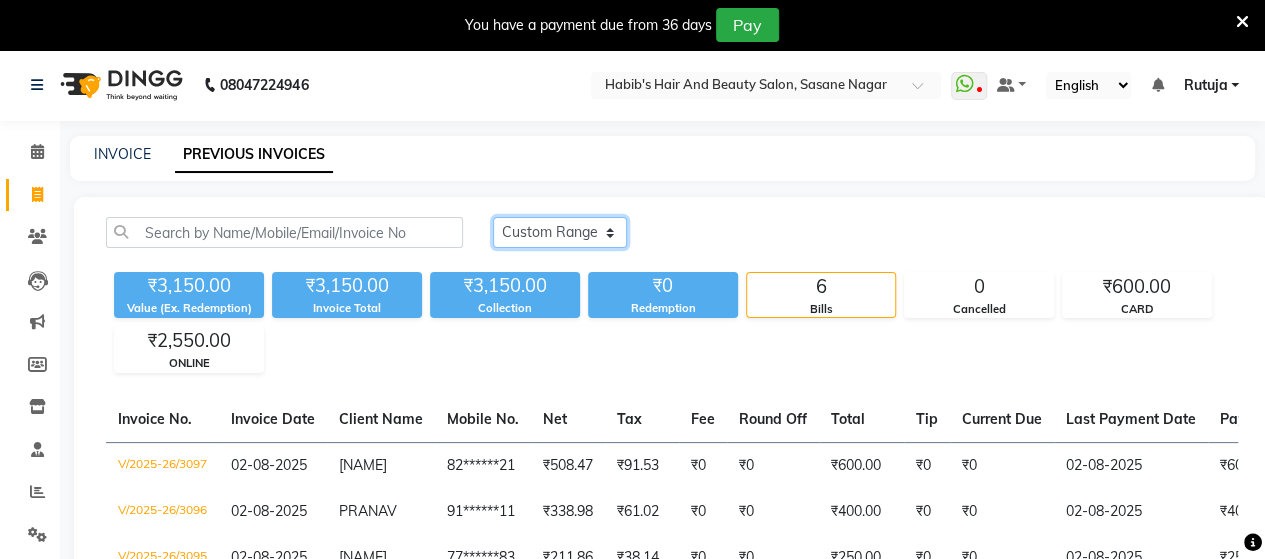 click on "Today Yesterday Custom Range" 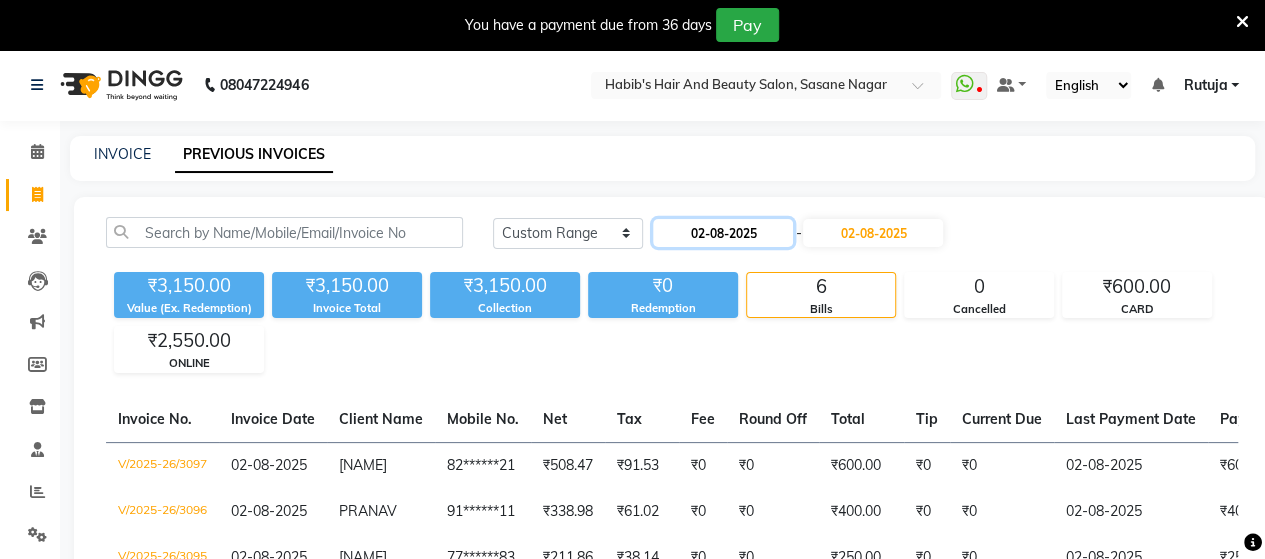 click on "02-08-2025" 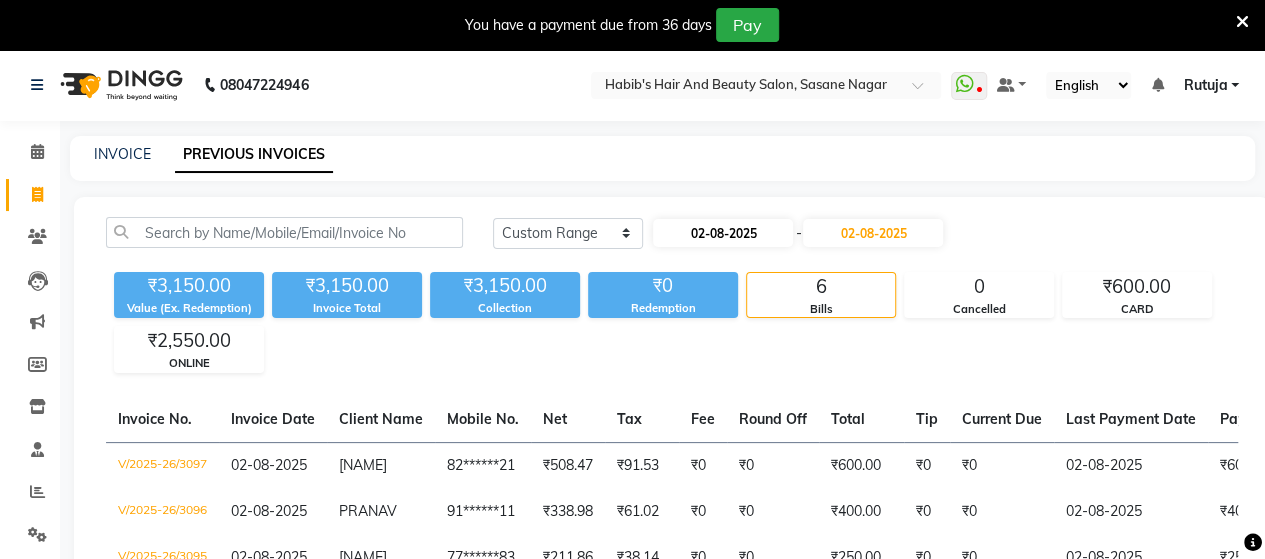 select on "8" 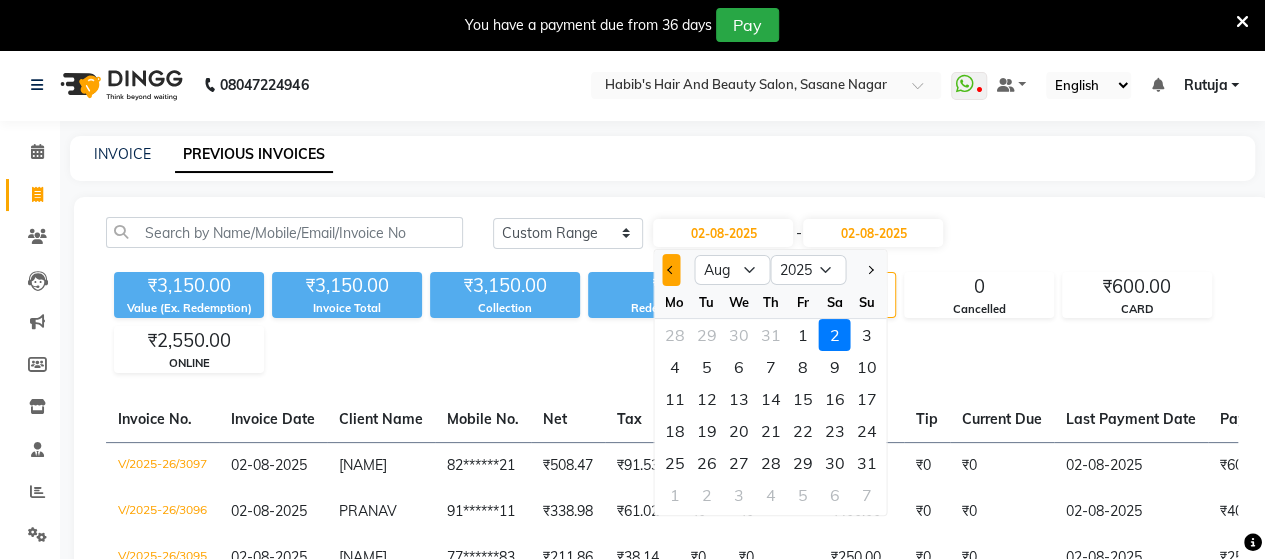 click 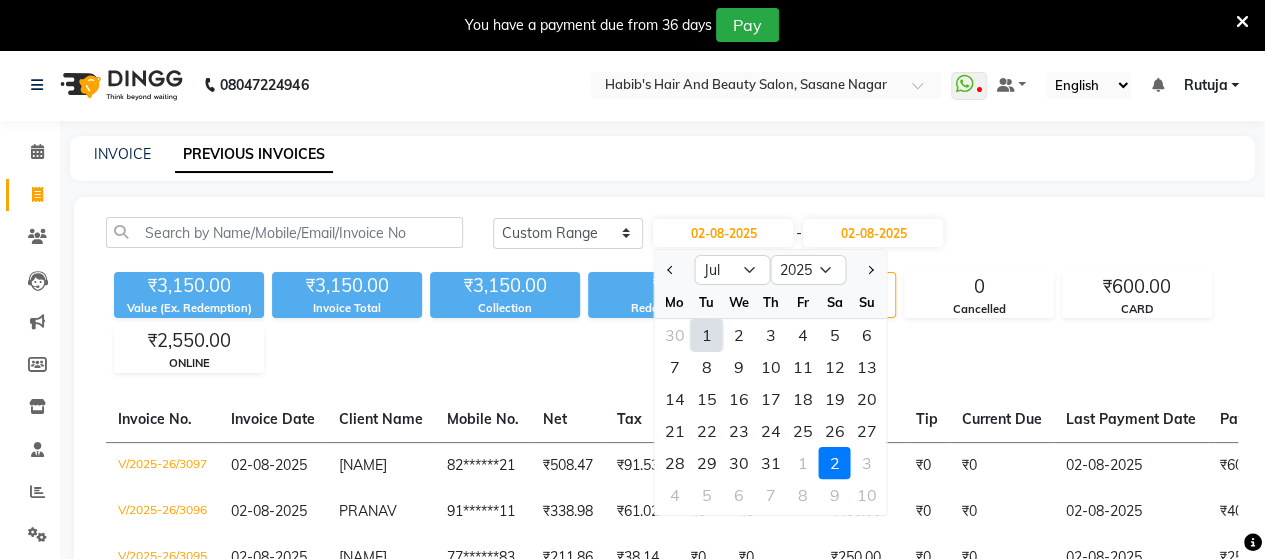 click on "1" 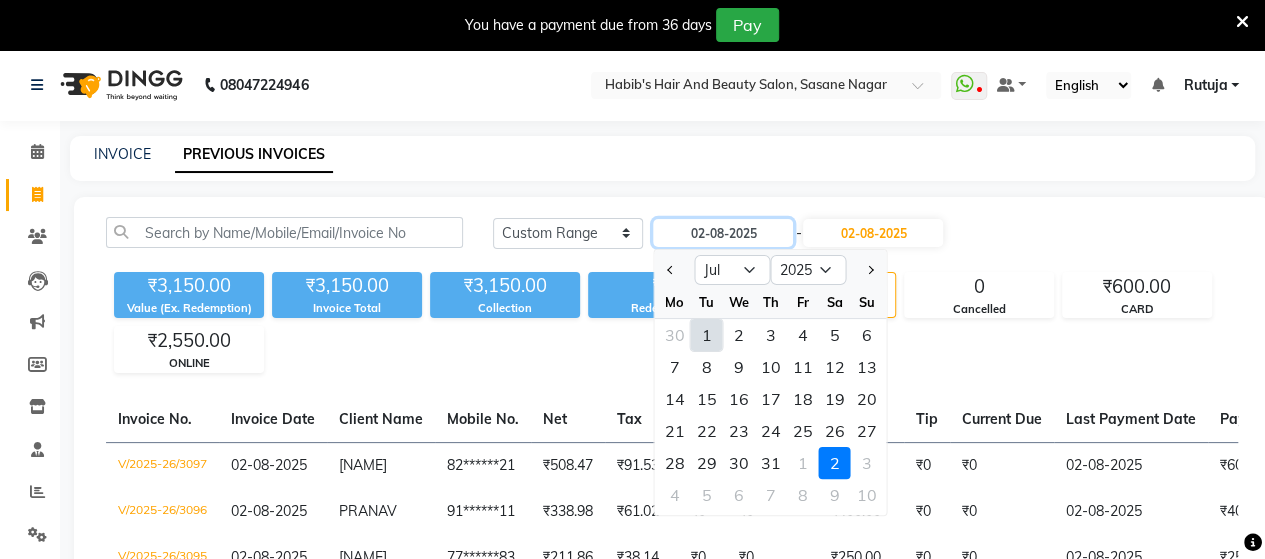 type on "01-07-2025" 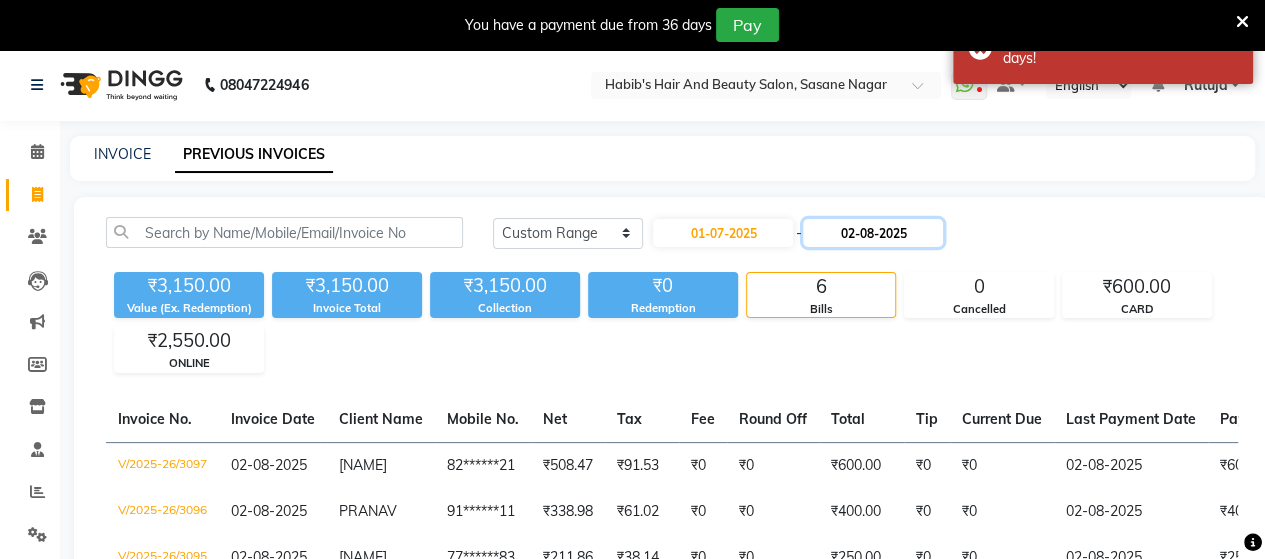 click on "02-08-2025" 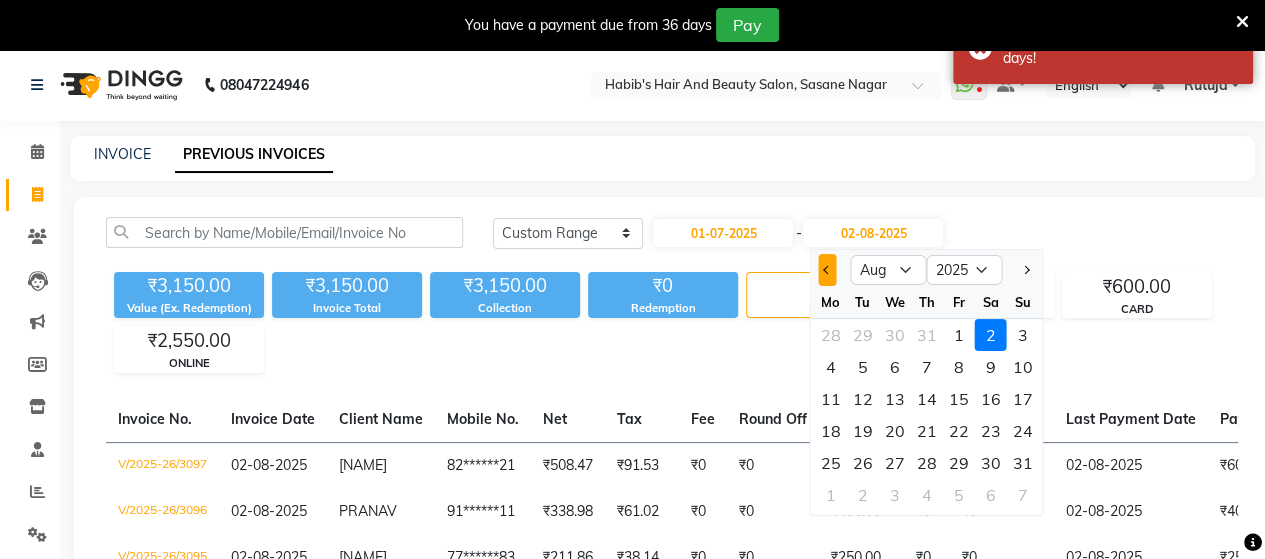 click 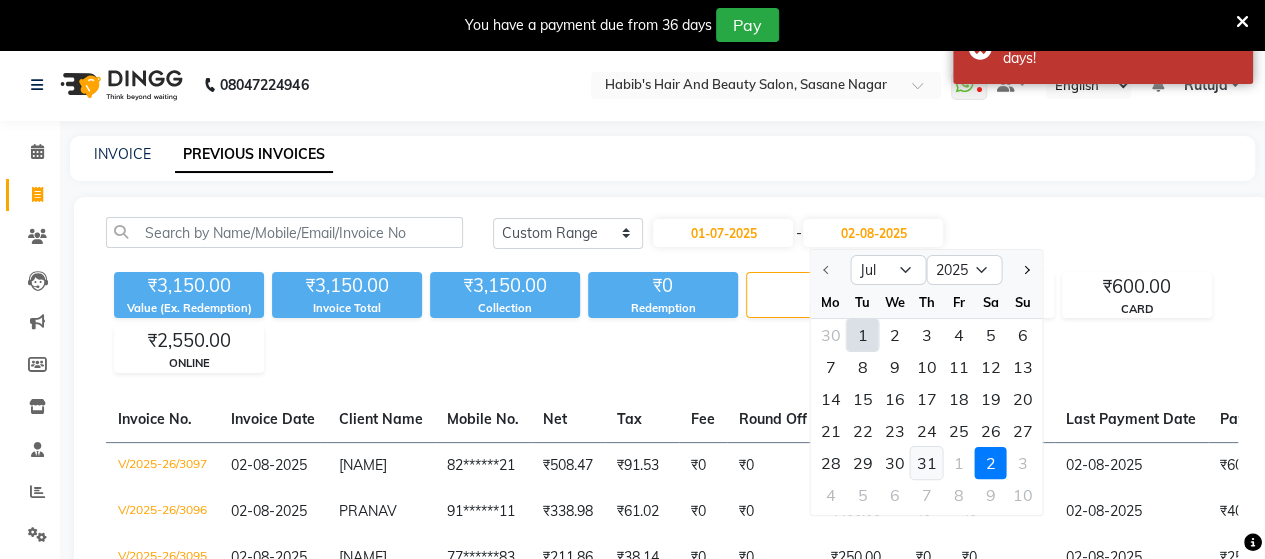 click on "31" 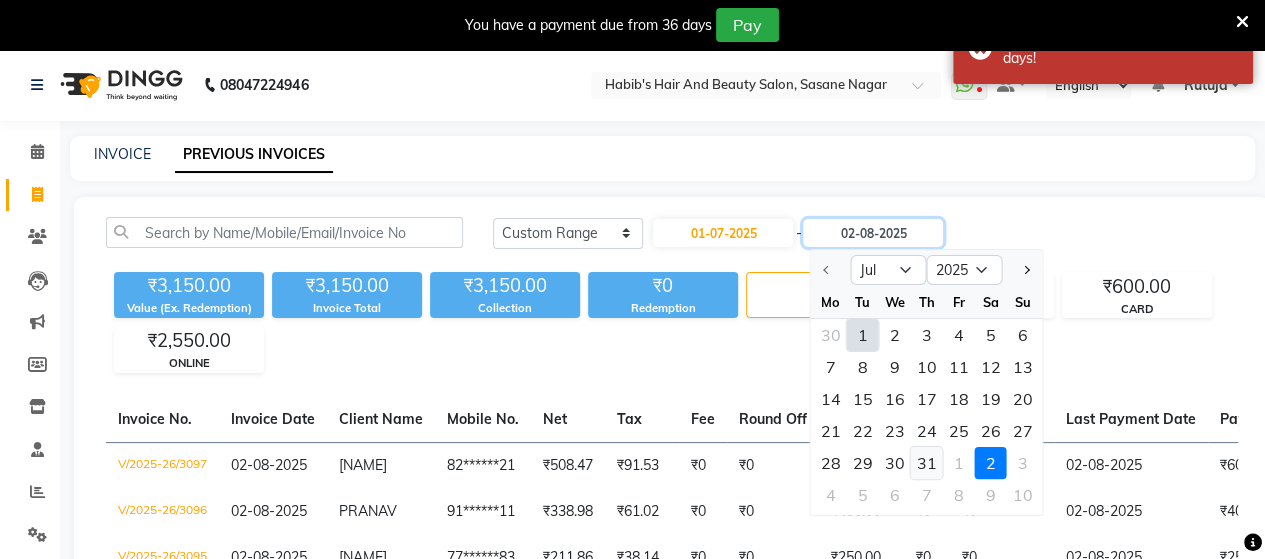 type on "31-07-2025" 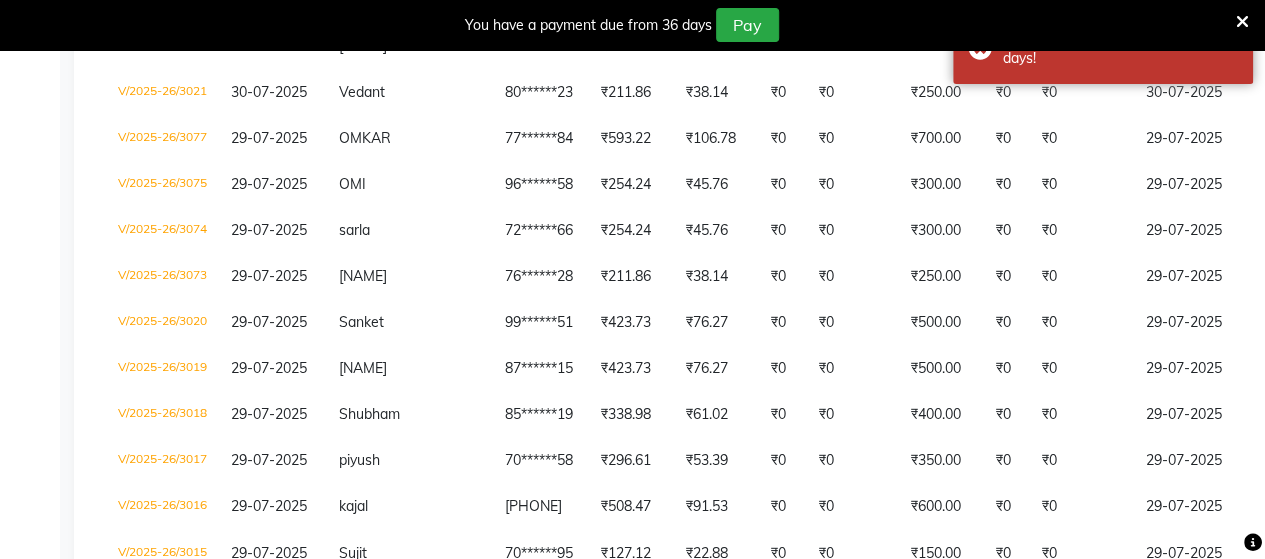 scroll, scrollTop: 1466, scrollLeft: 0, axis: vertical 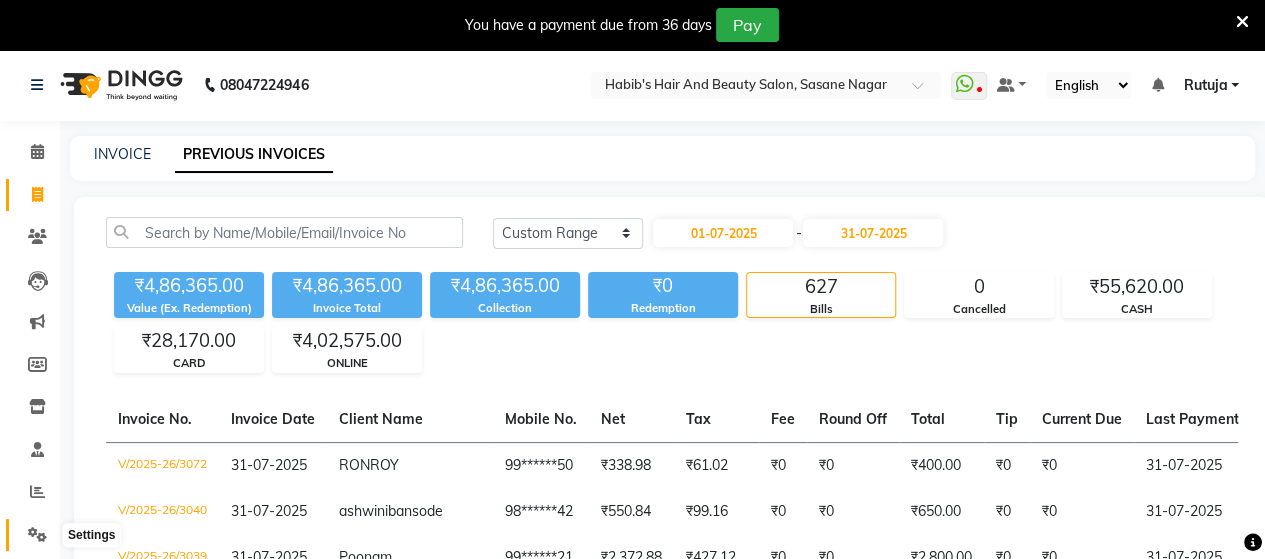 click 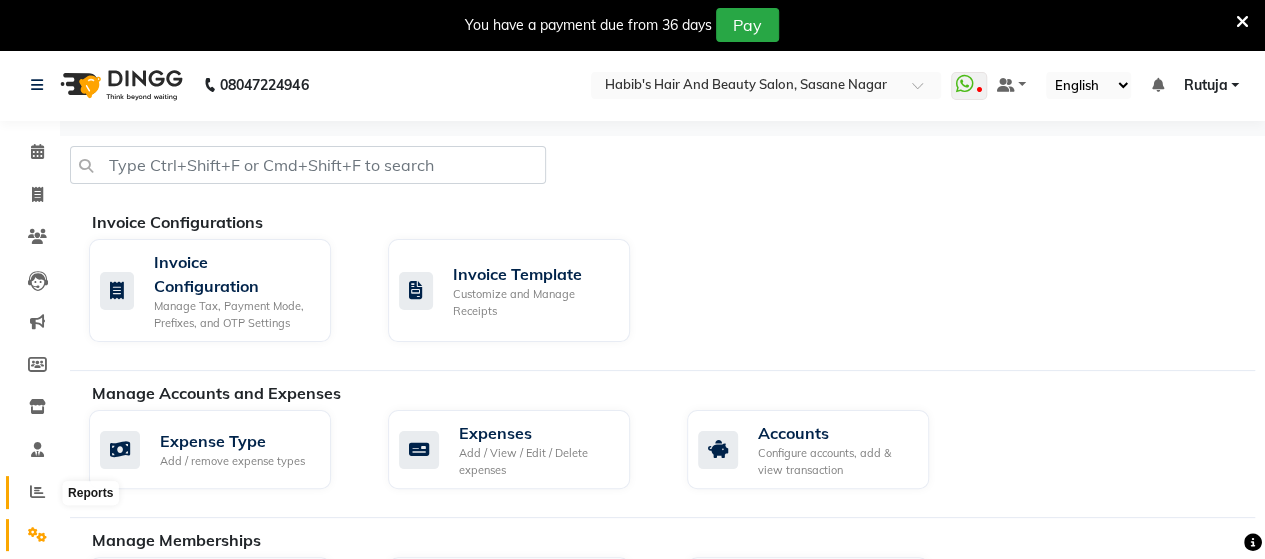 click 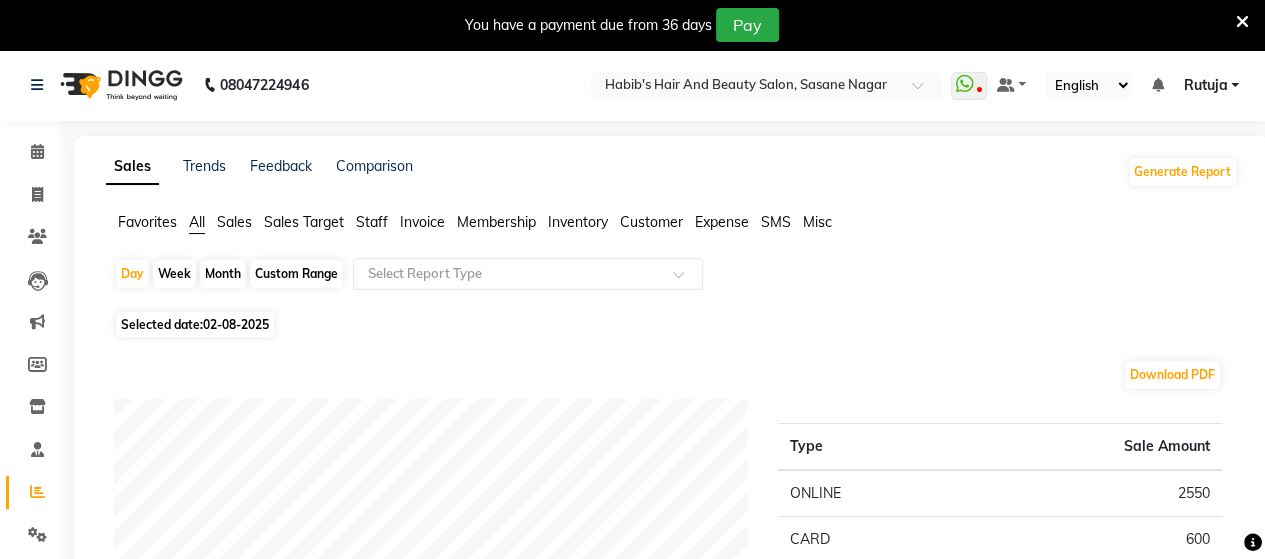 click on "Custom Range" 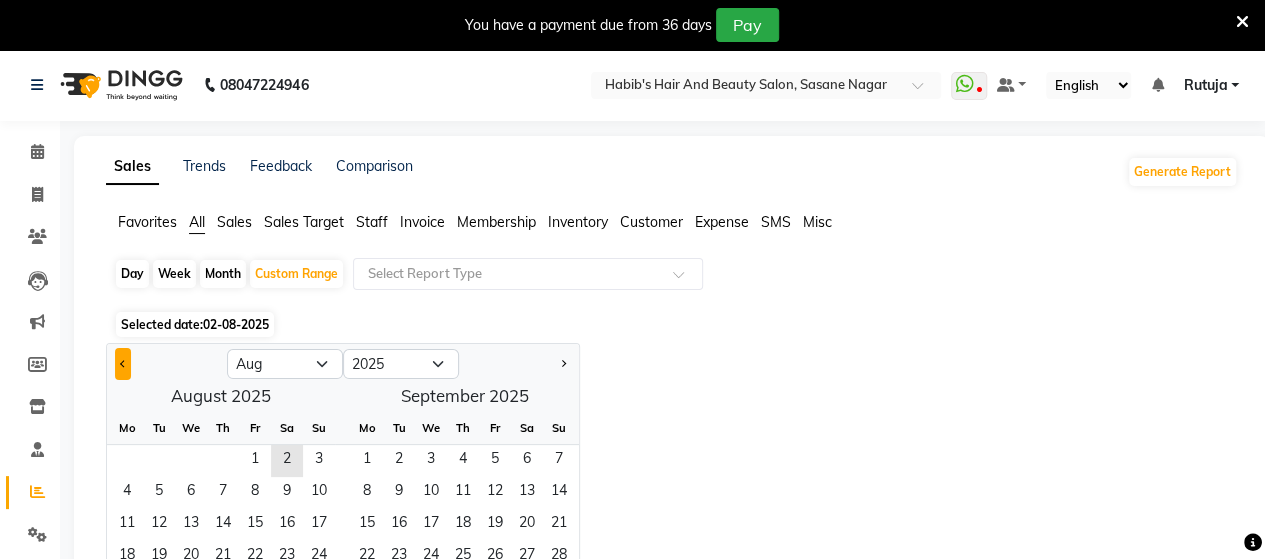 click 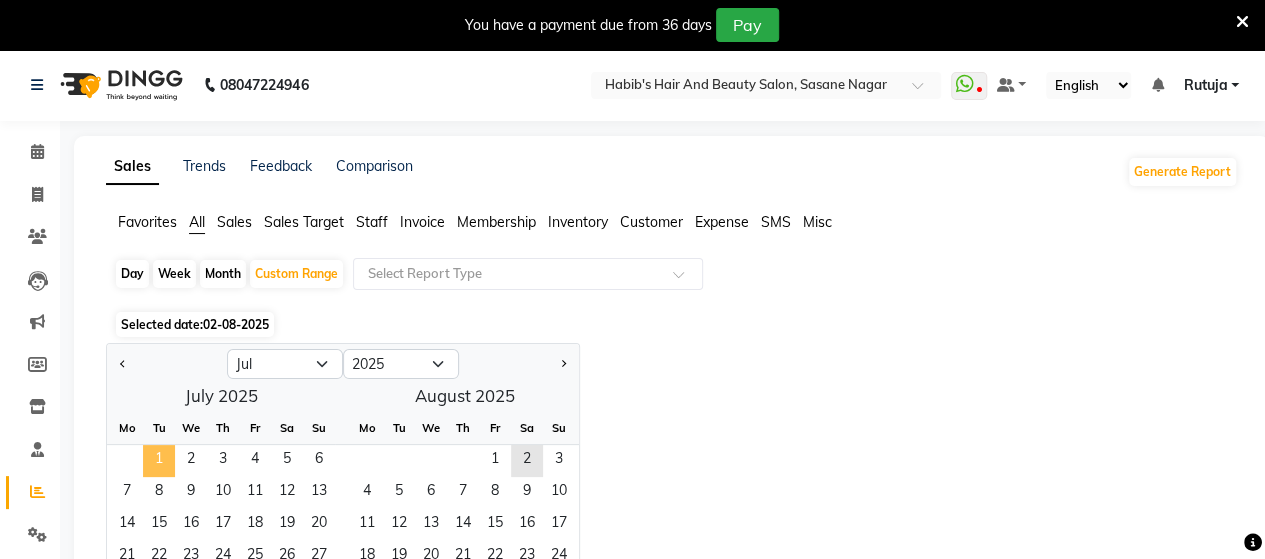 click on "1" 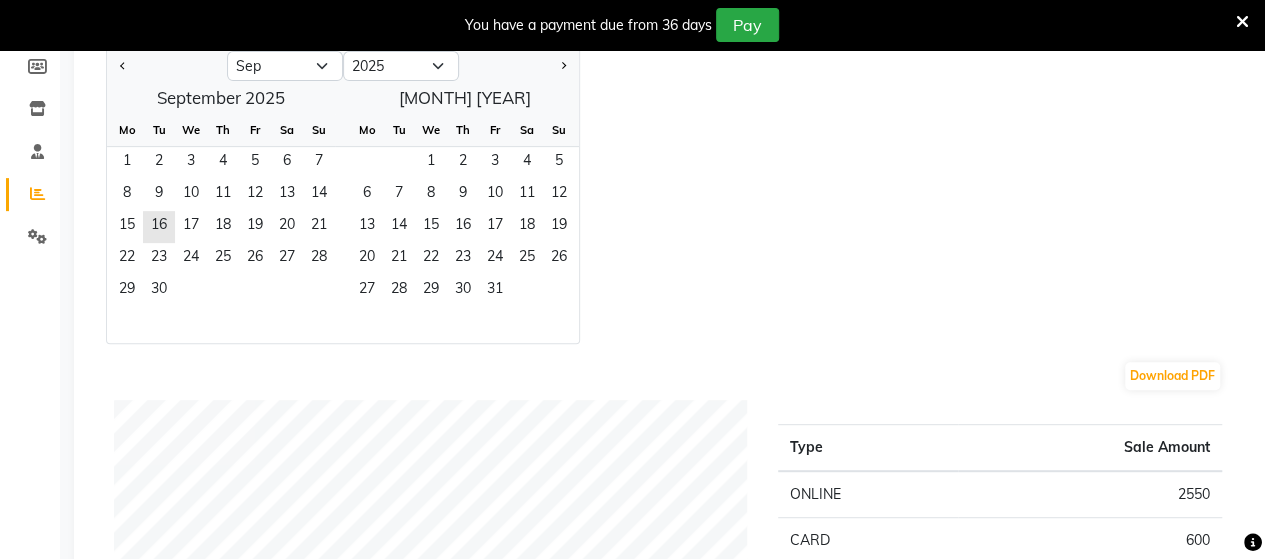 scroll, scrollTop: 308, scrollLeft: 0, axis: vertical 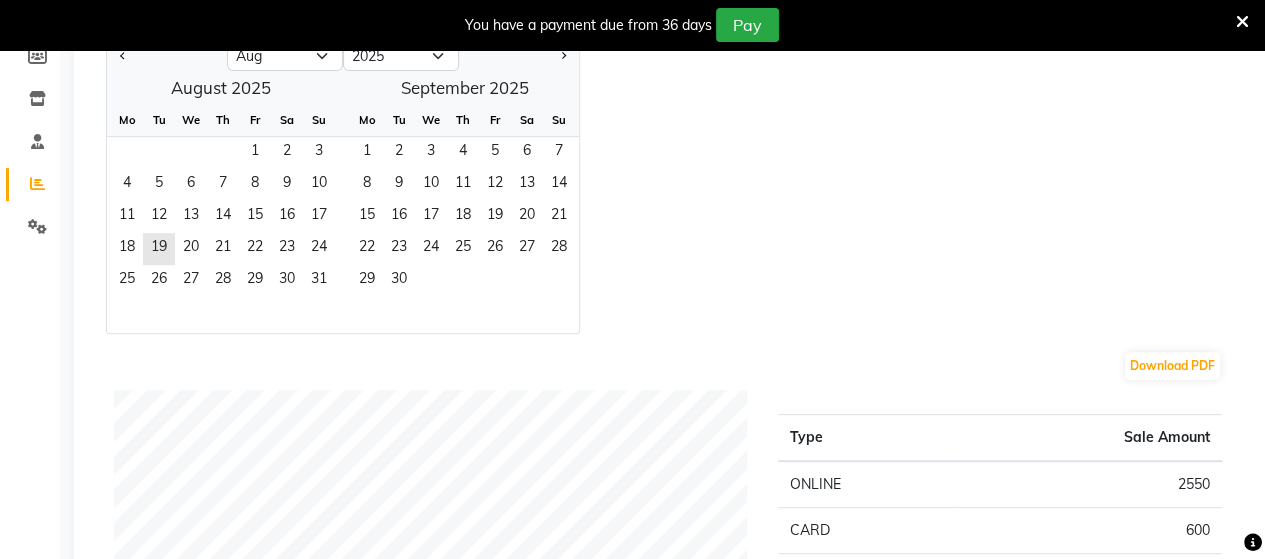 select on "7" 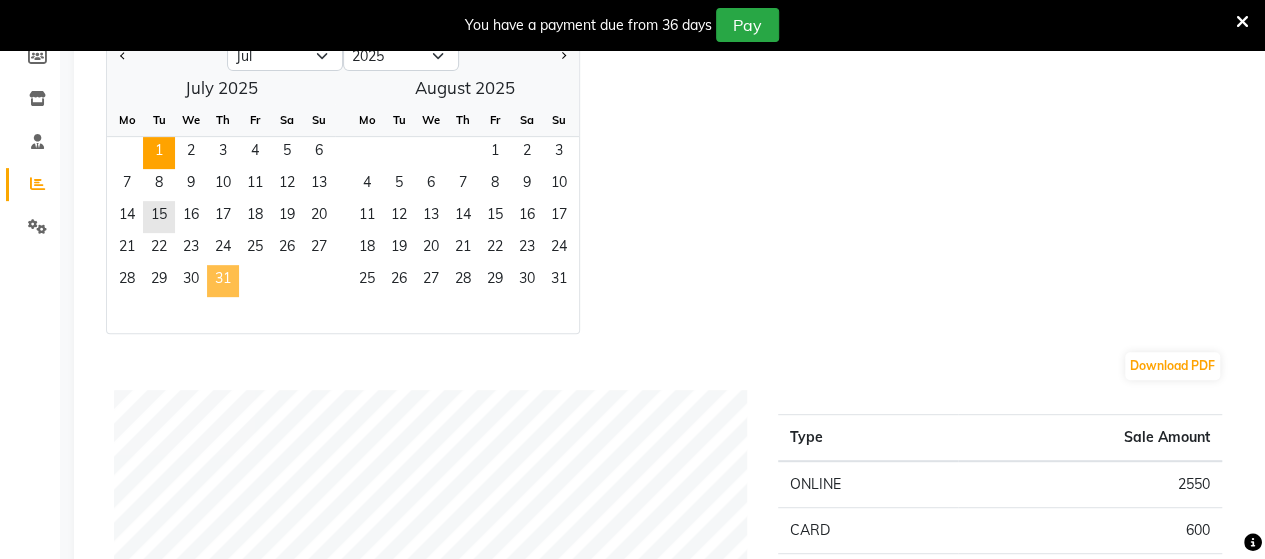click on "31" 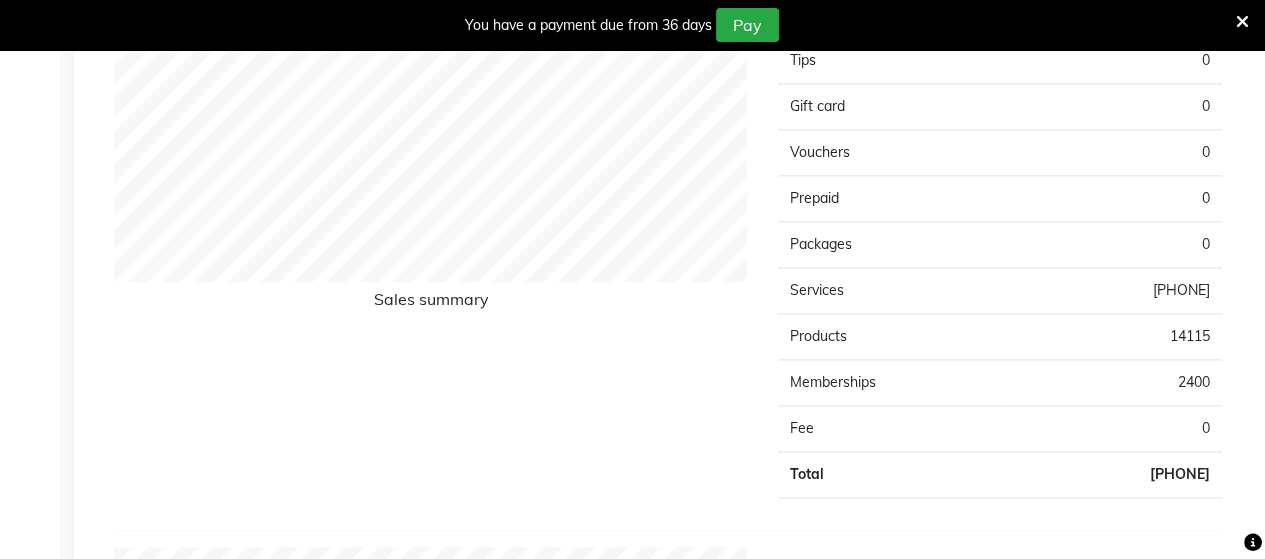 scroll, scrollTop: 1232, scrollLeft: 0, axis: vertical 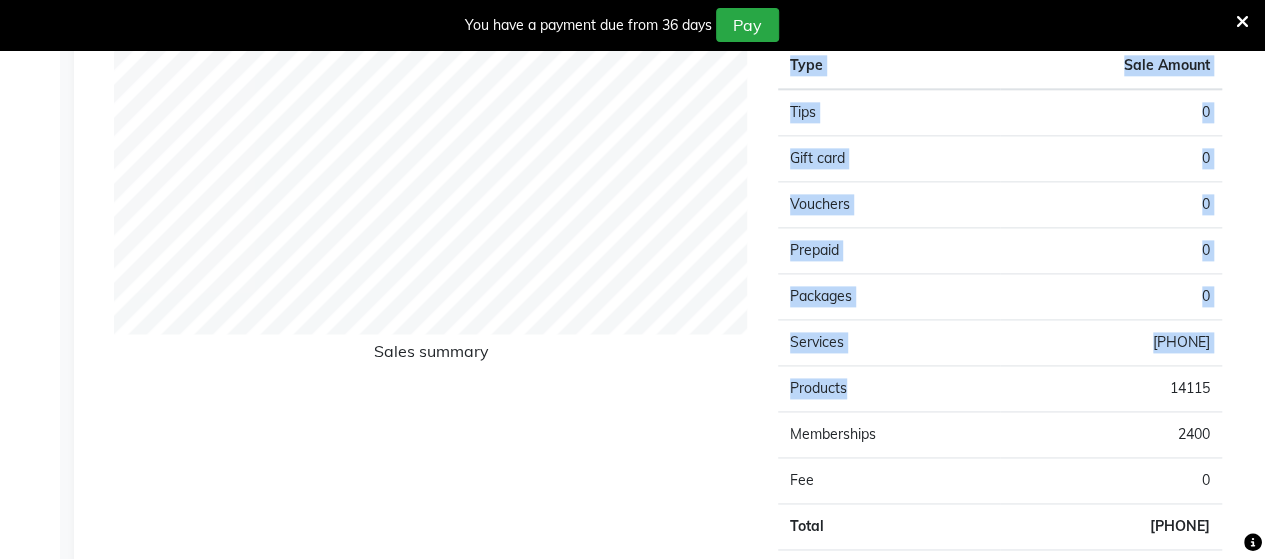 drag, startPoint x: 988, startPoint y: 405, endPoint x: 1247, endPoint y: 294, distance: 281.7836 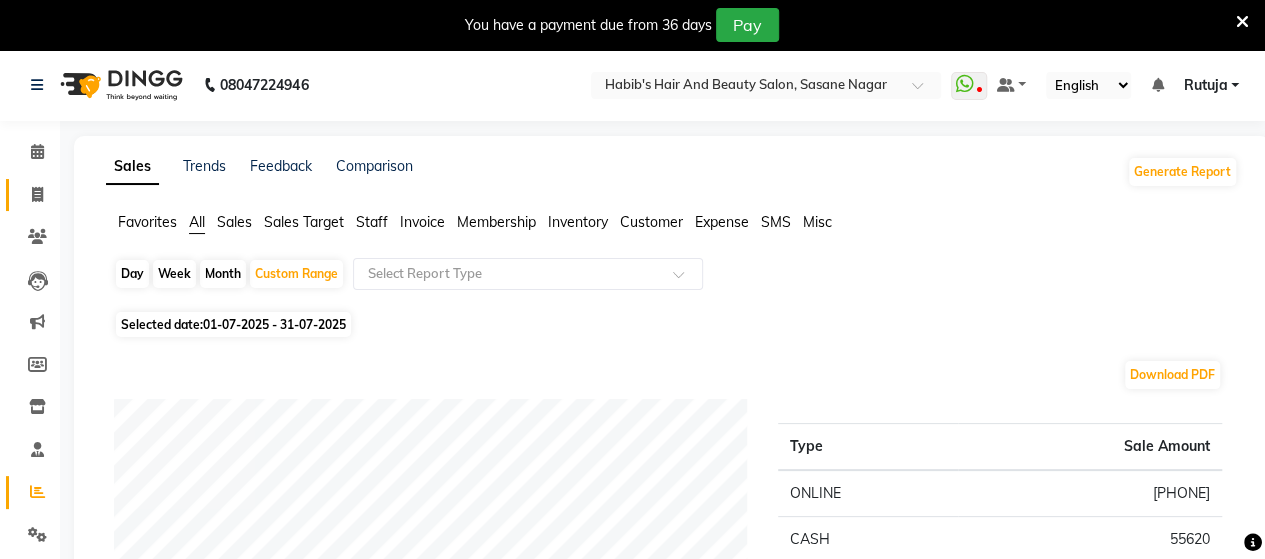 click 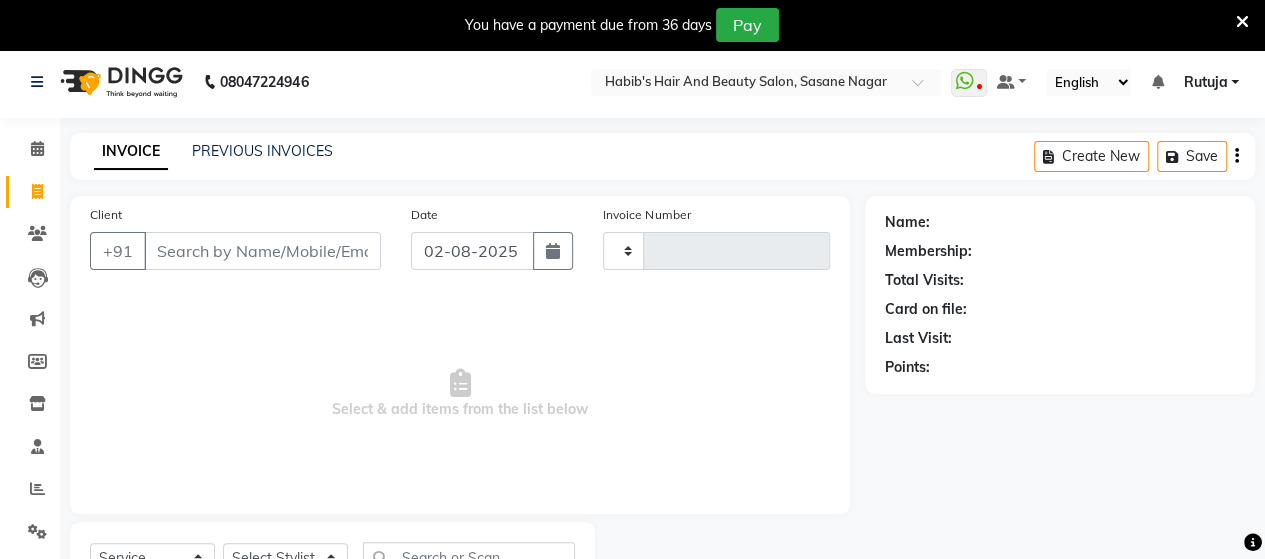 type on "3098" 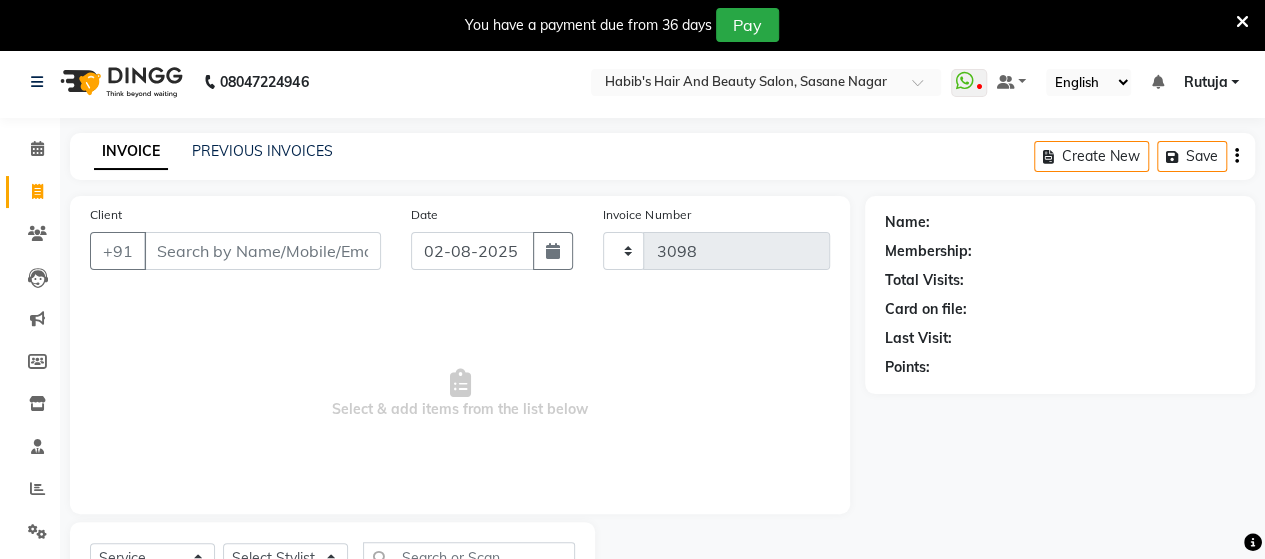 scroll, scrollTop: 90, scrollLeft: 0, axis: vertical 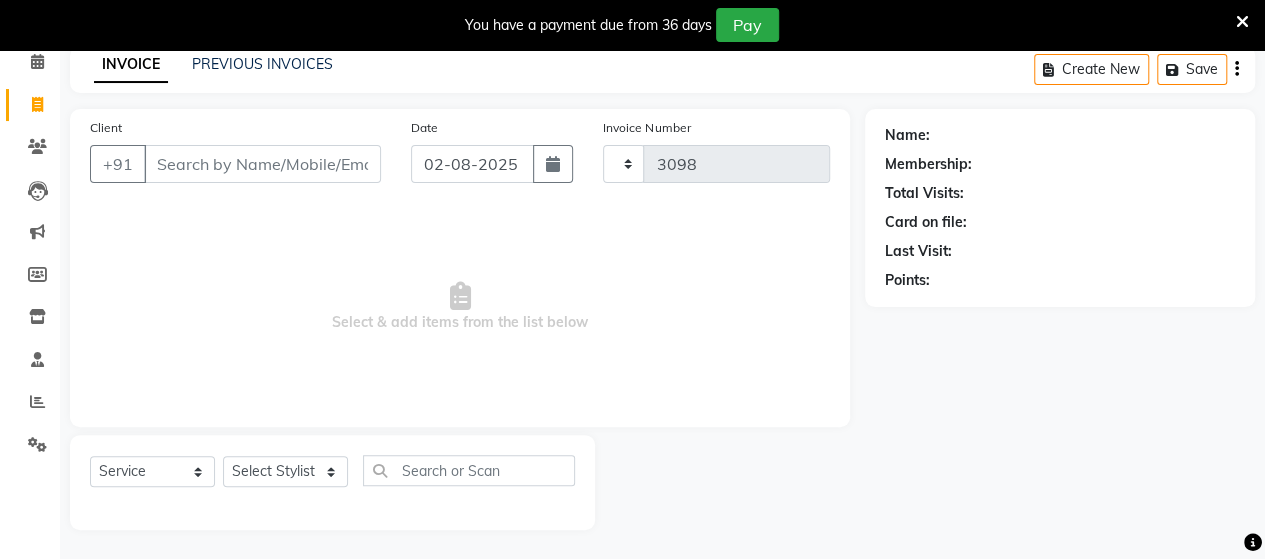 select on "6429" 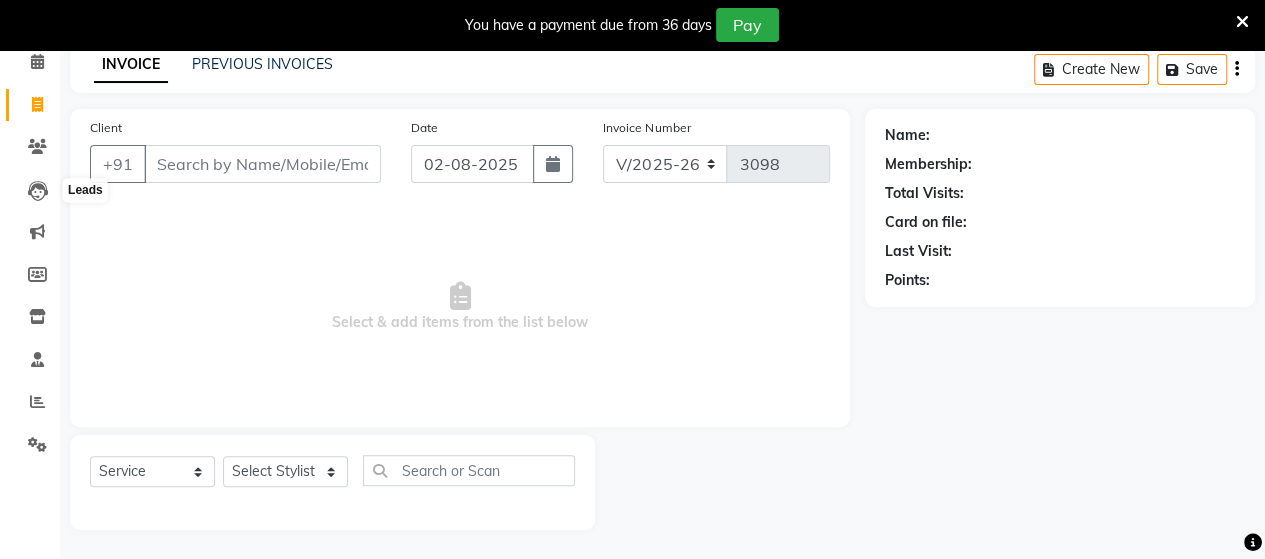 type on "x" 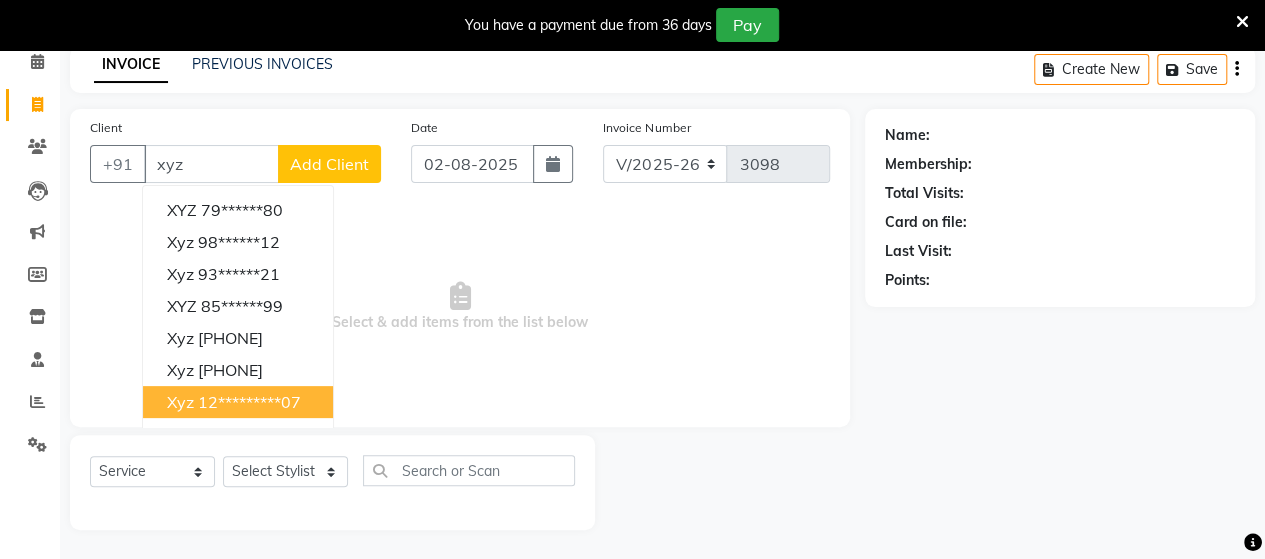 click on "12*********07" at bounding box center (249, 402) 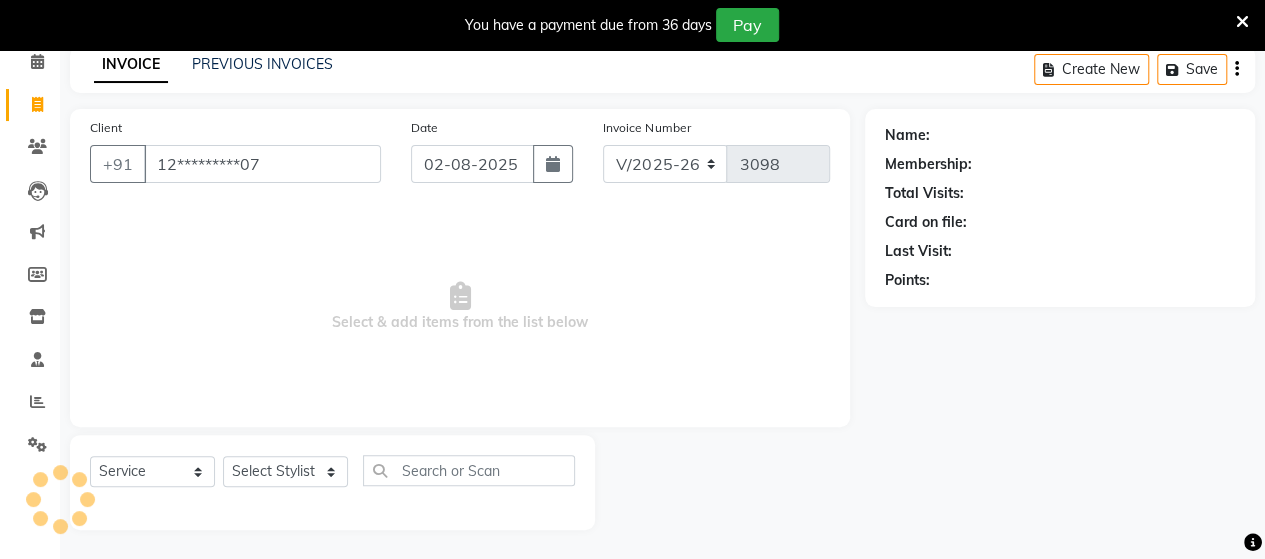 type on "12*********07" 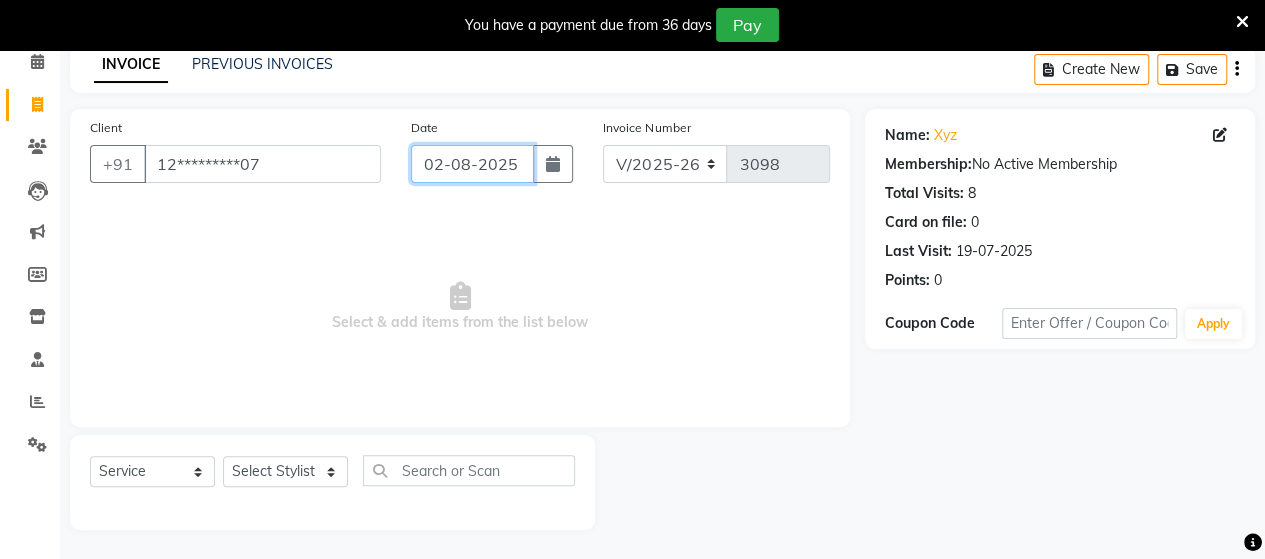click on "02-08-2025" 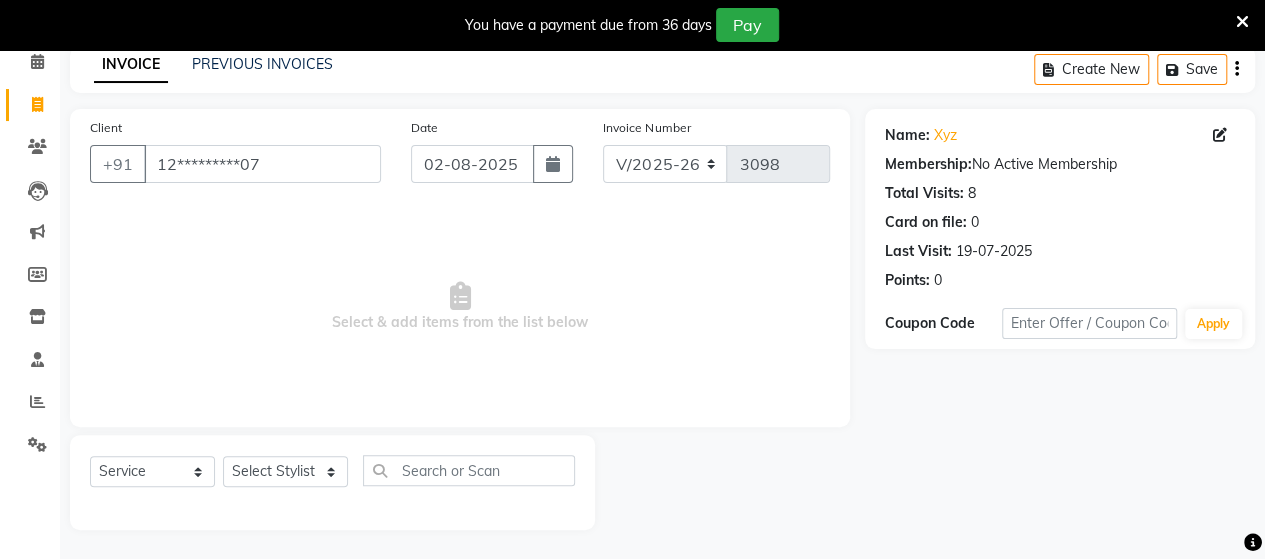 select on "8" 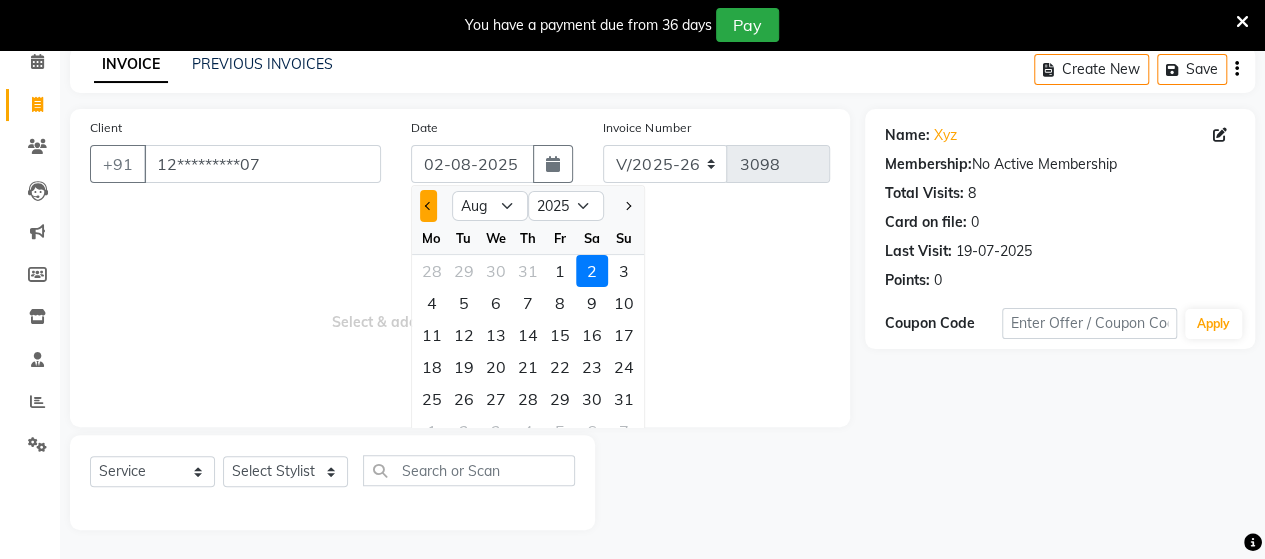 click 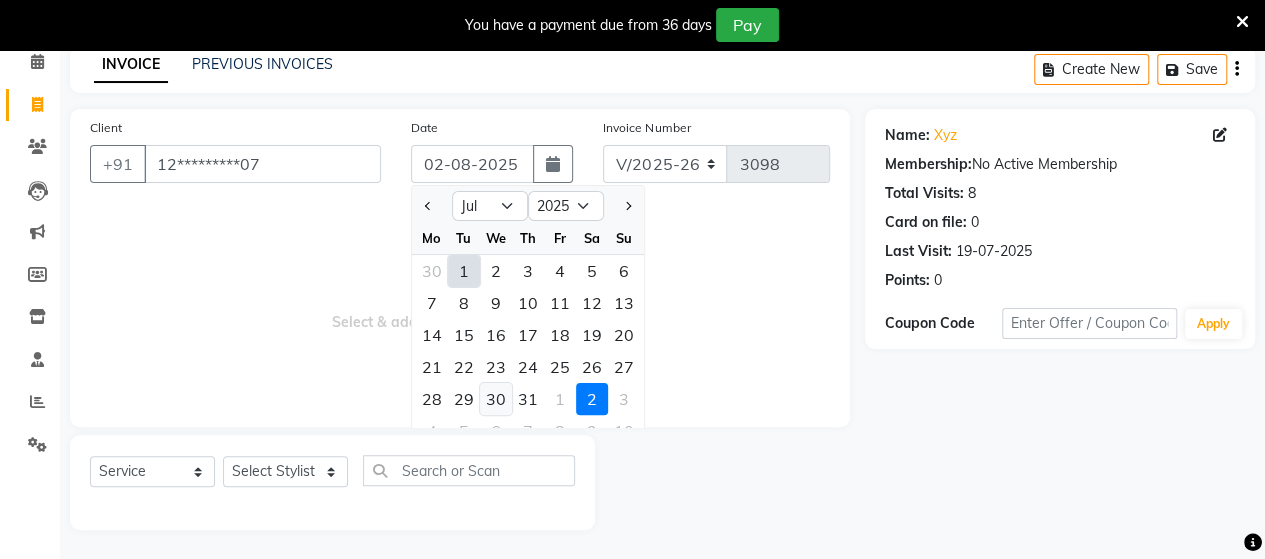 click on "30" 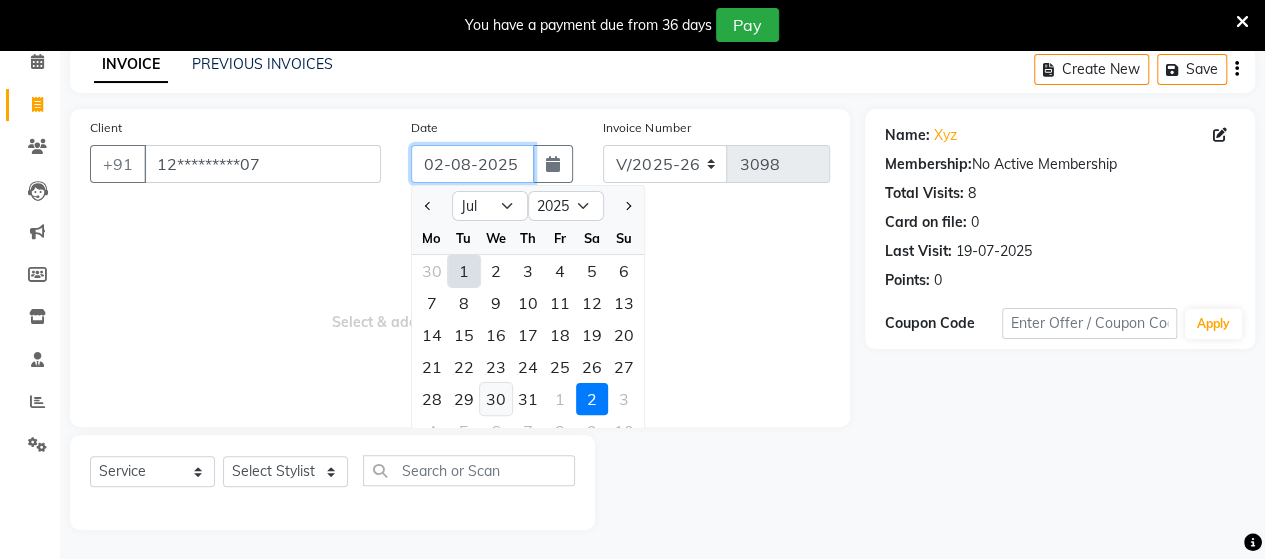type on "30-07-2025" 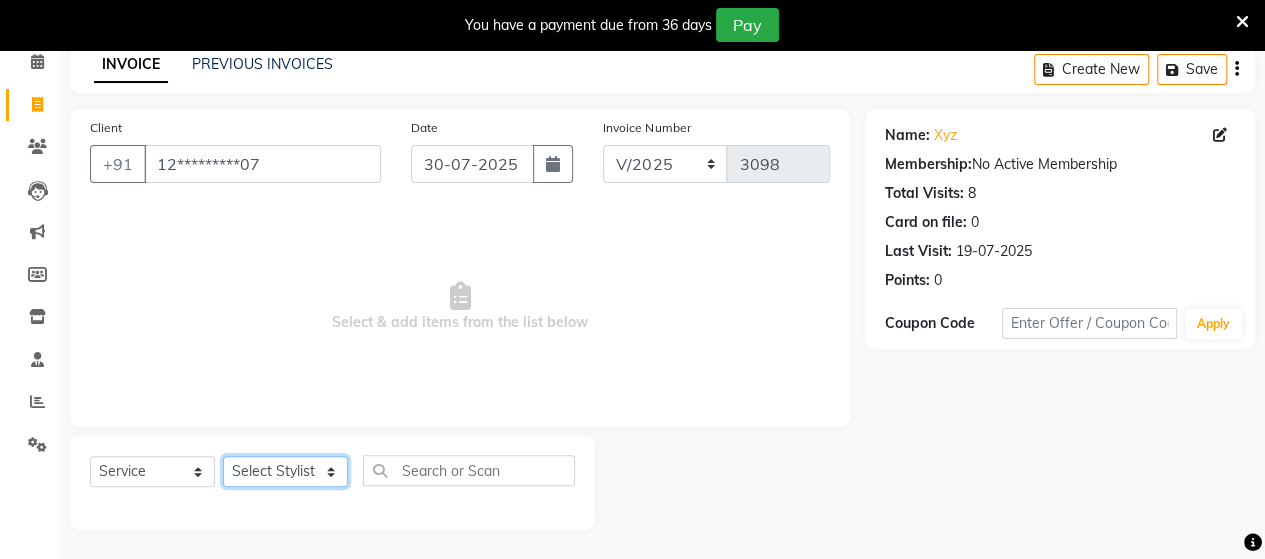 click on "Select Stylist Admin Datta  Jyoti  Krushna  Pratik  RAVI Rohit Rutuja" 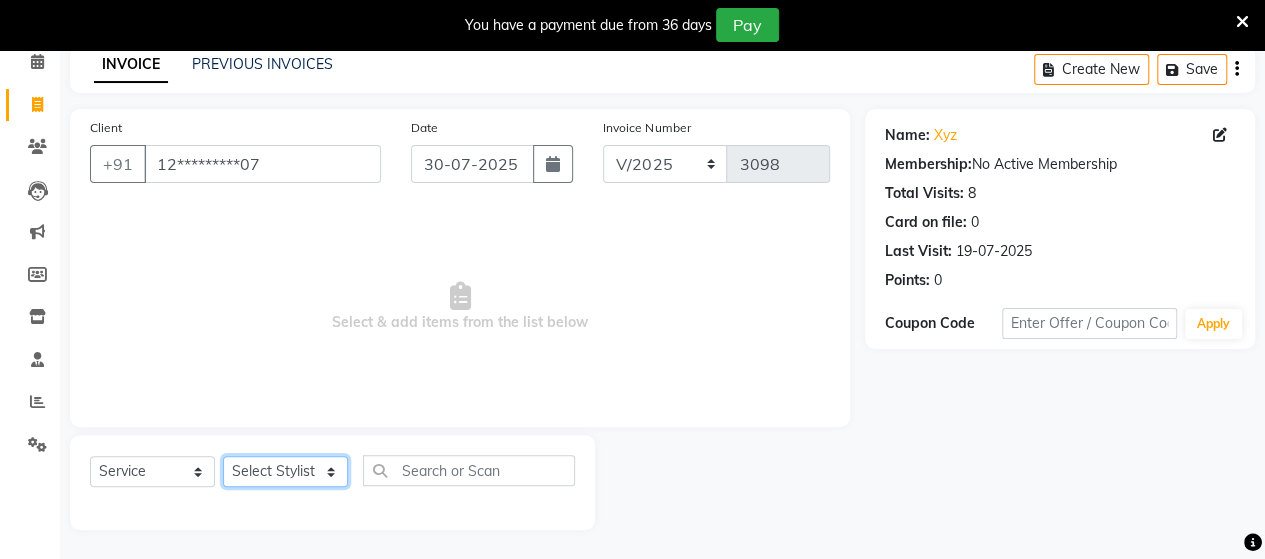 select on "58673" 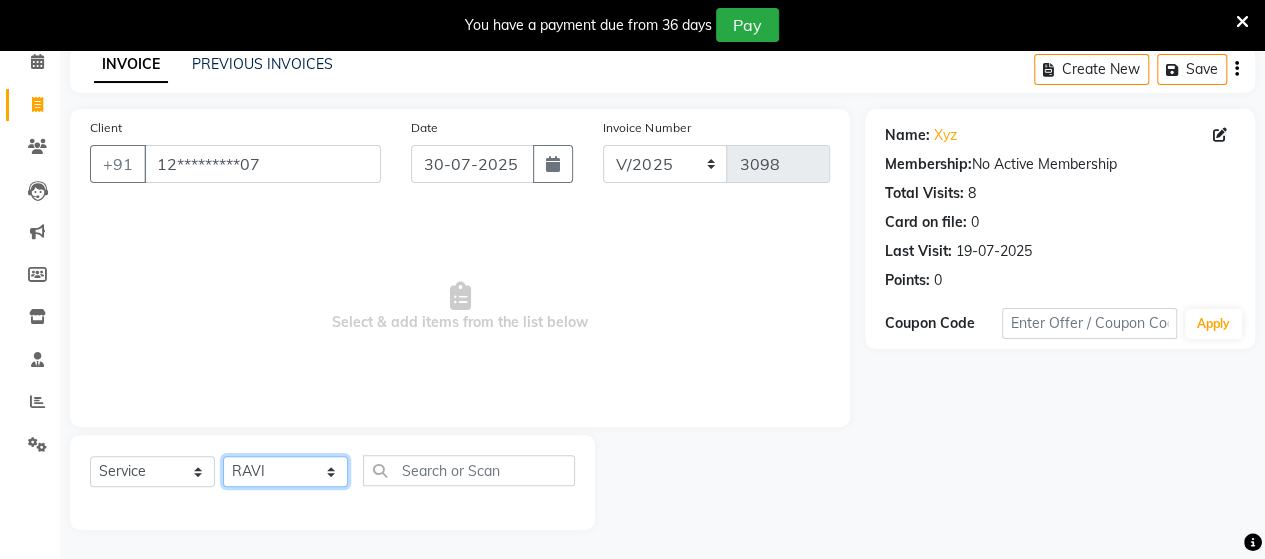 click on "Select Stylist Admin Datta  Jyoti  Krushna  Pratik  RAVI Rohit Rutuja" 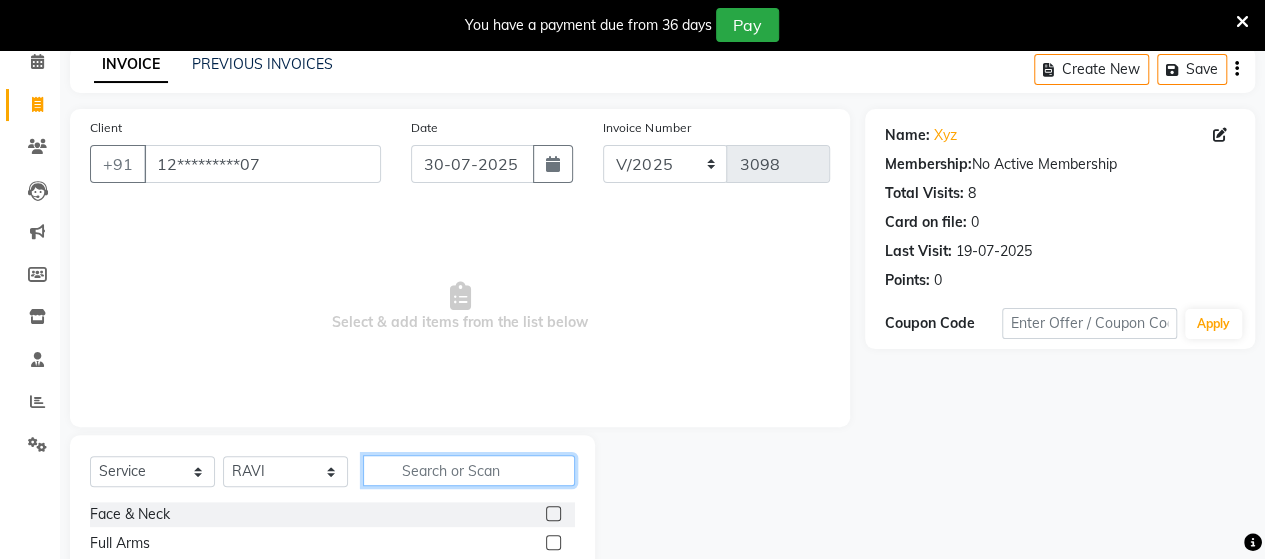 click 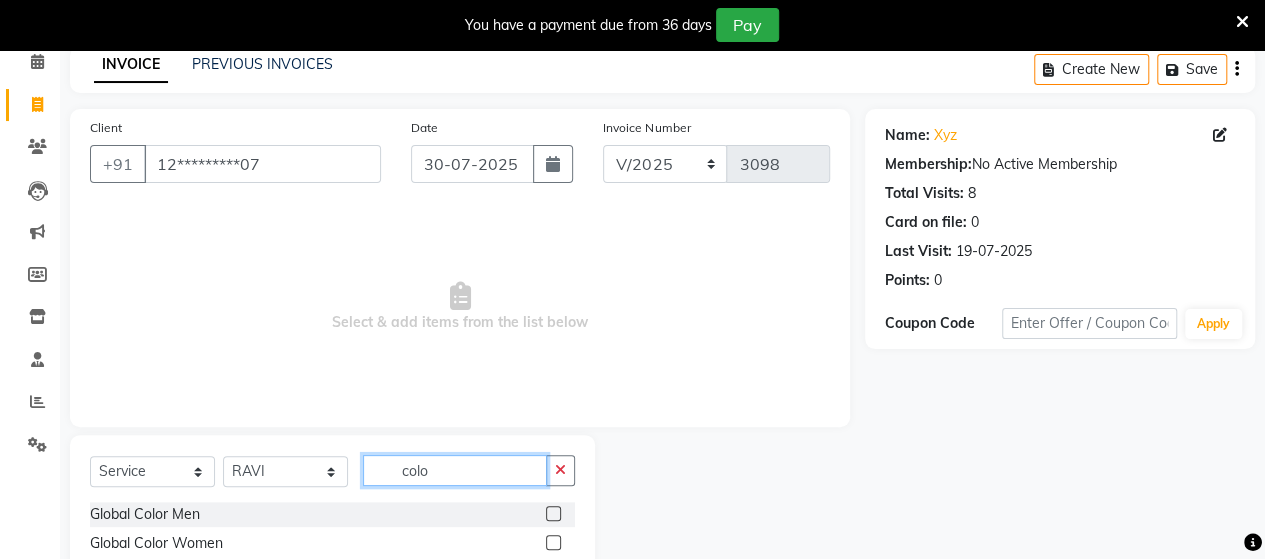 scroll, scrollTop: 206, scrollLeft: 0, axis: vertical 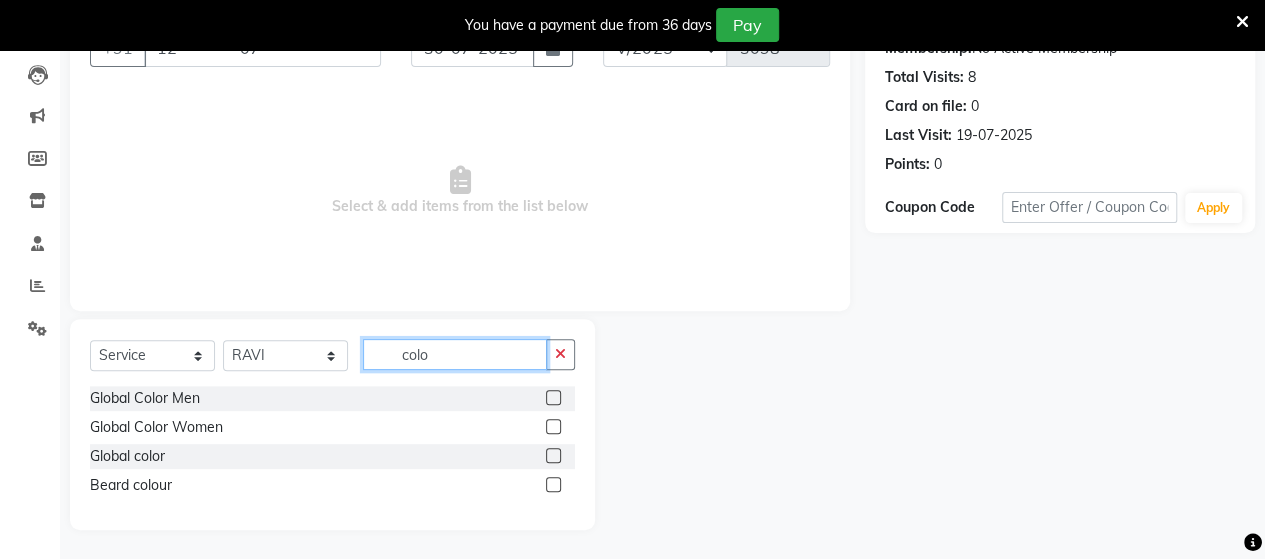 type on "colo" 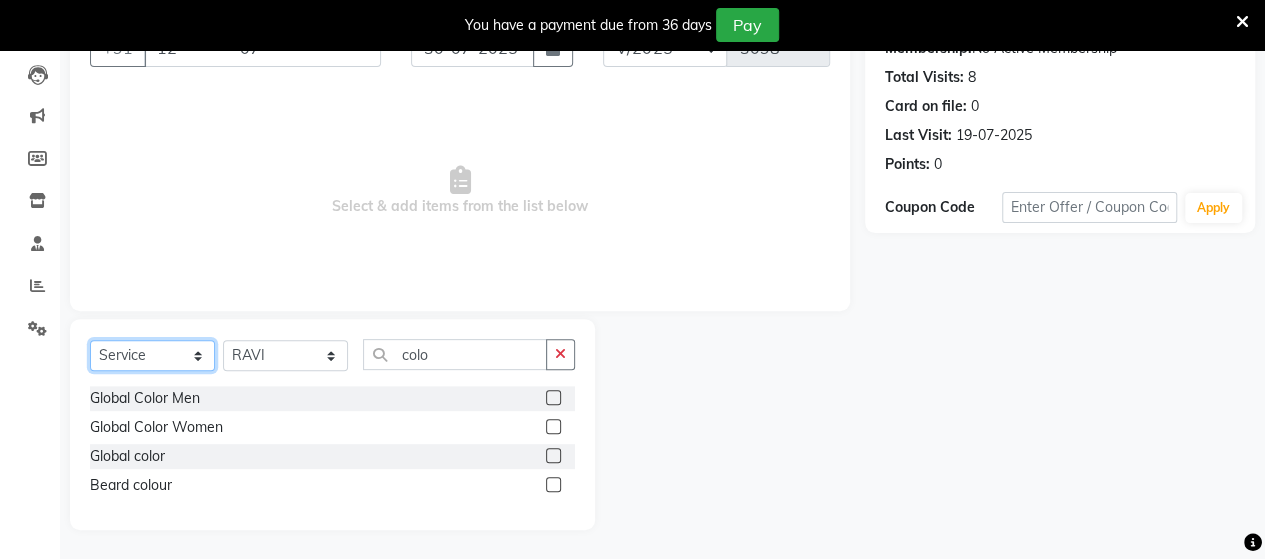 click on "Select  Service  Product  Membership  Package Voucher Prepaid Gift Card" 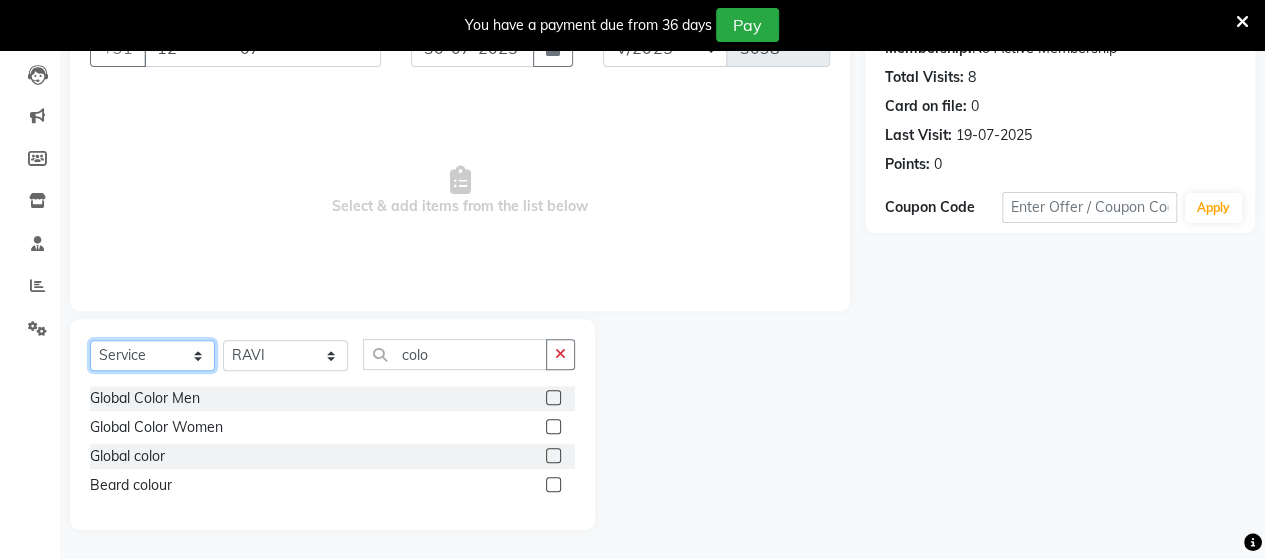 select on "product" 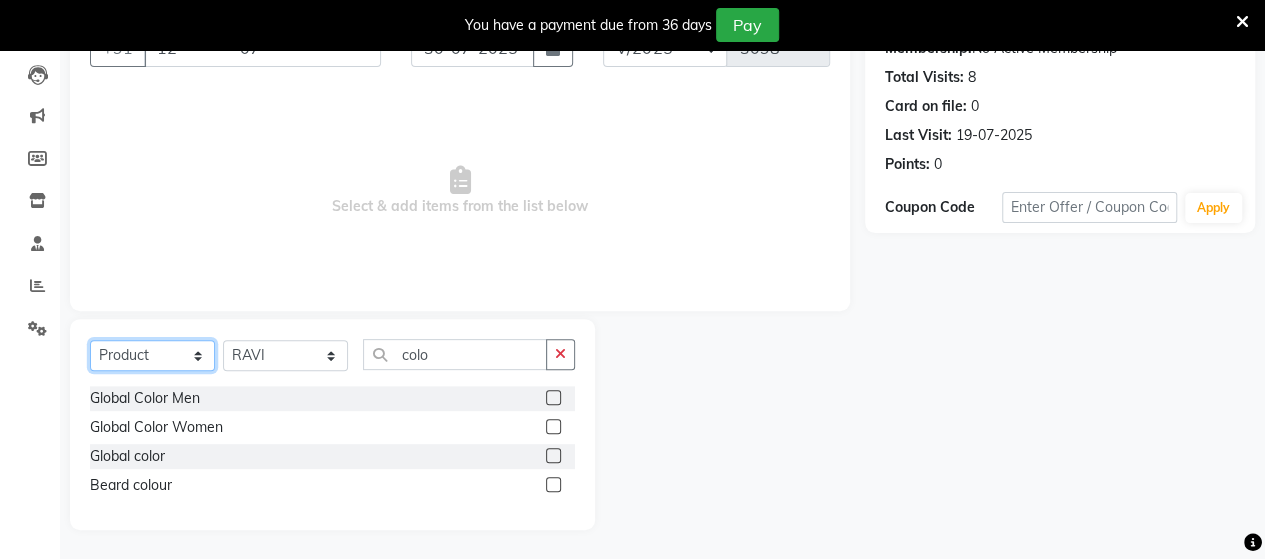 click on "Select  Service  Product  Membership  Package Voucher Prepaid Gift Card" 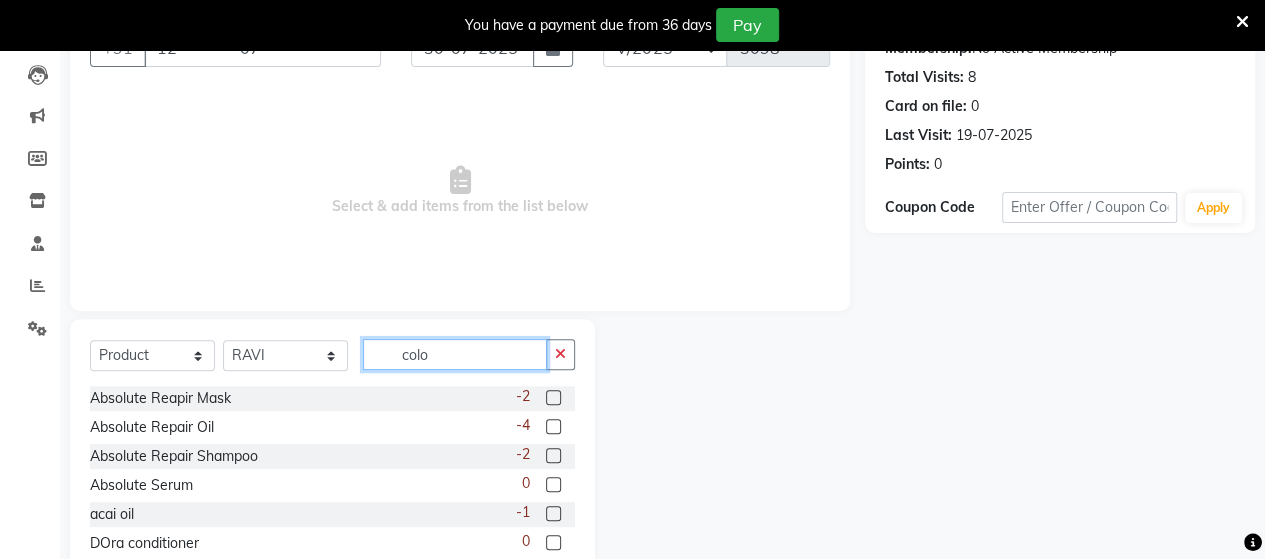 click on "colo" 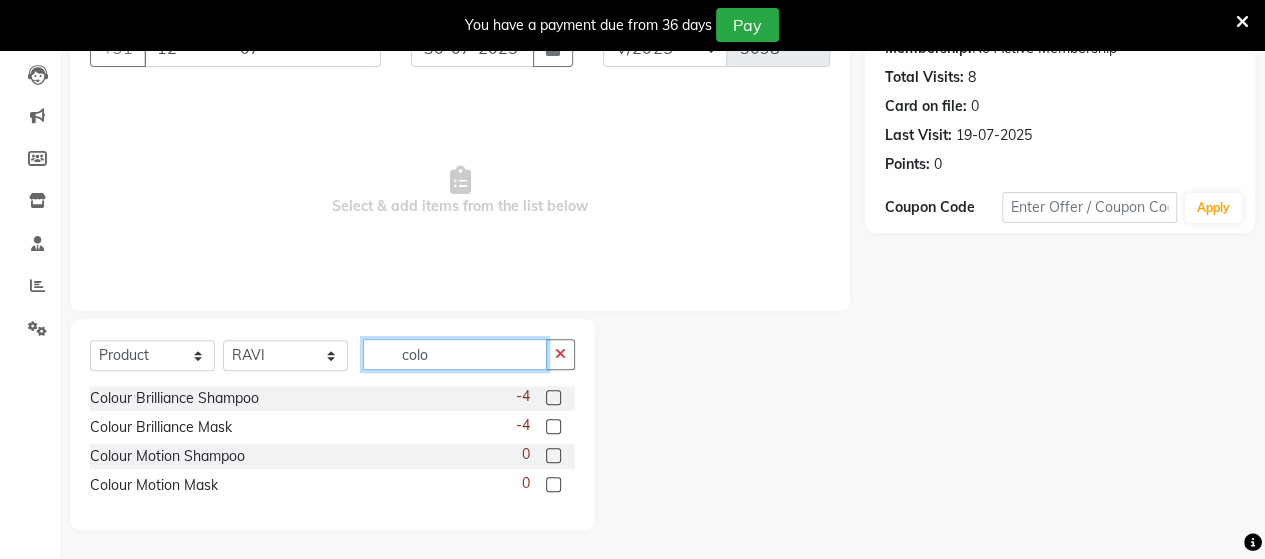 type on "colo" 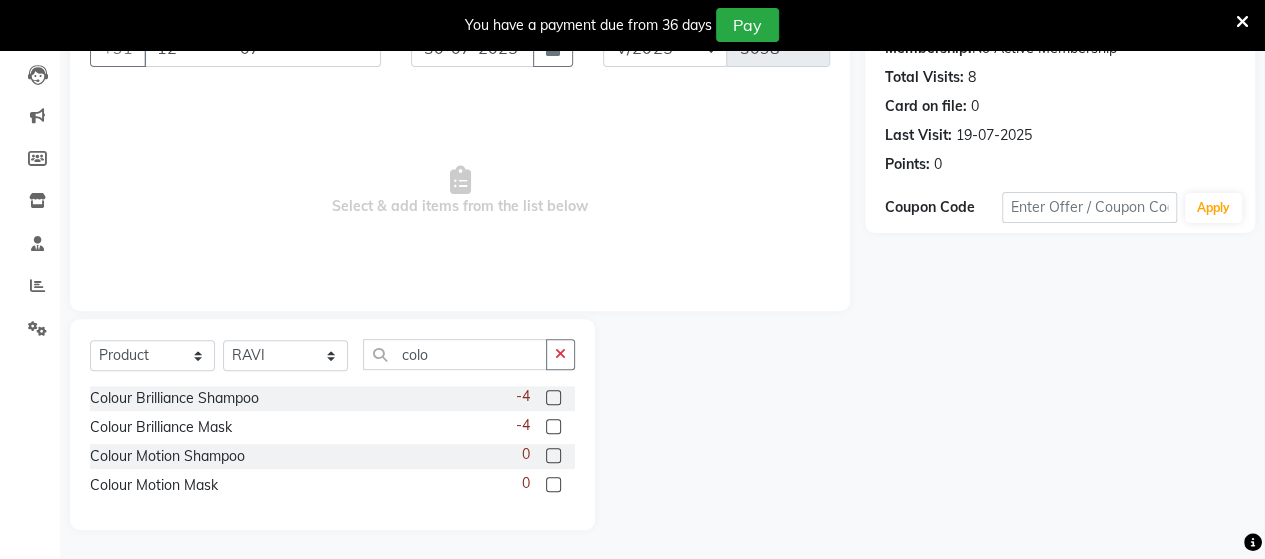 click 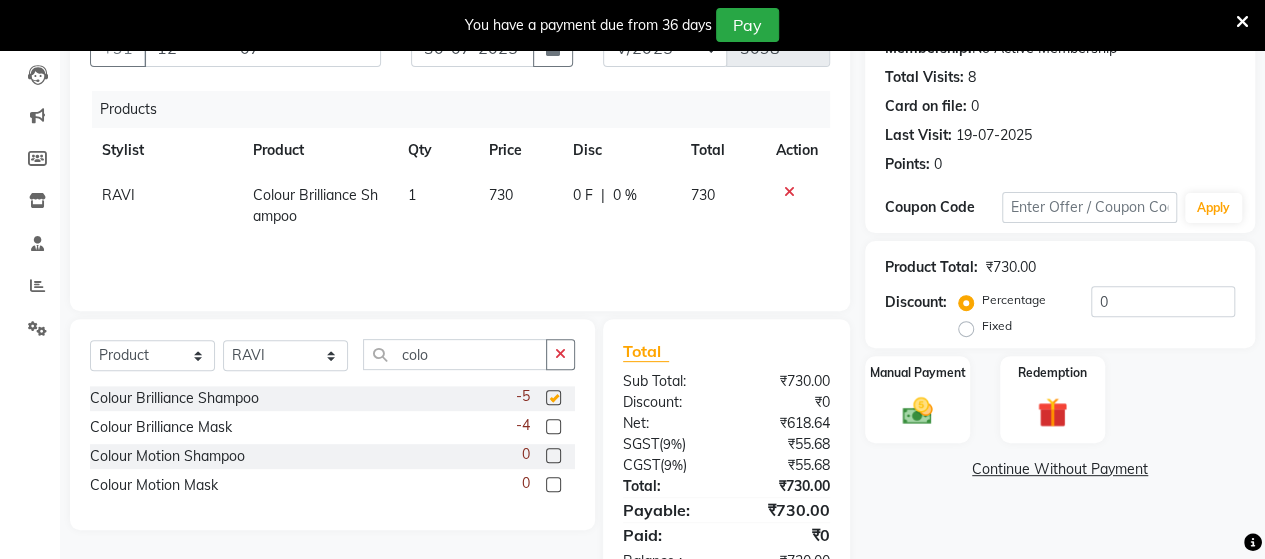 checkbox on "false" 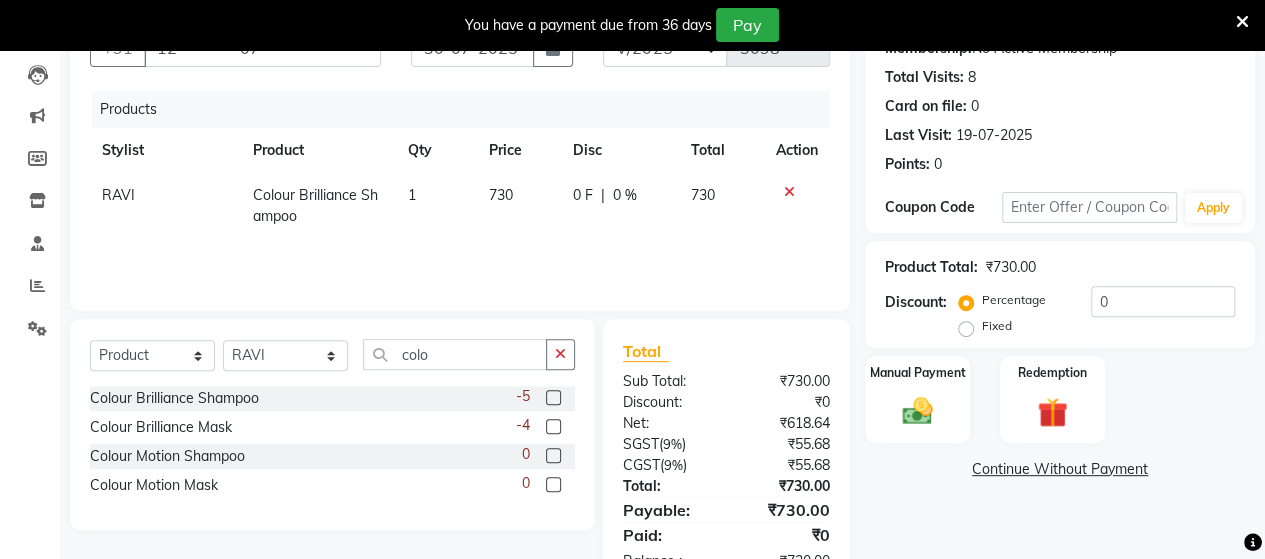 click 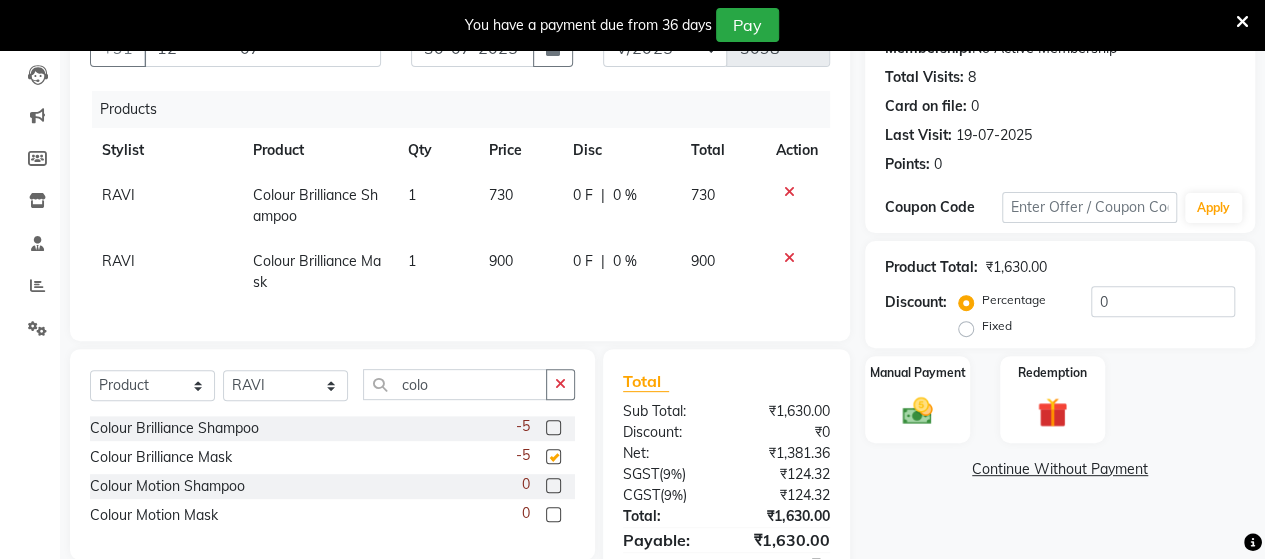 checkbox on "false" 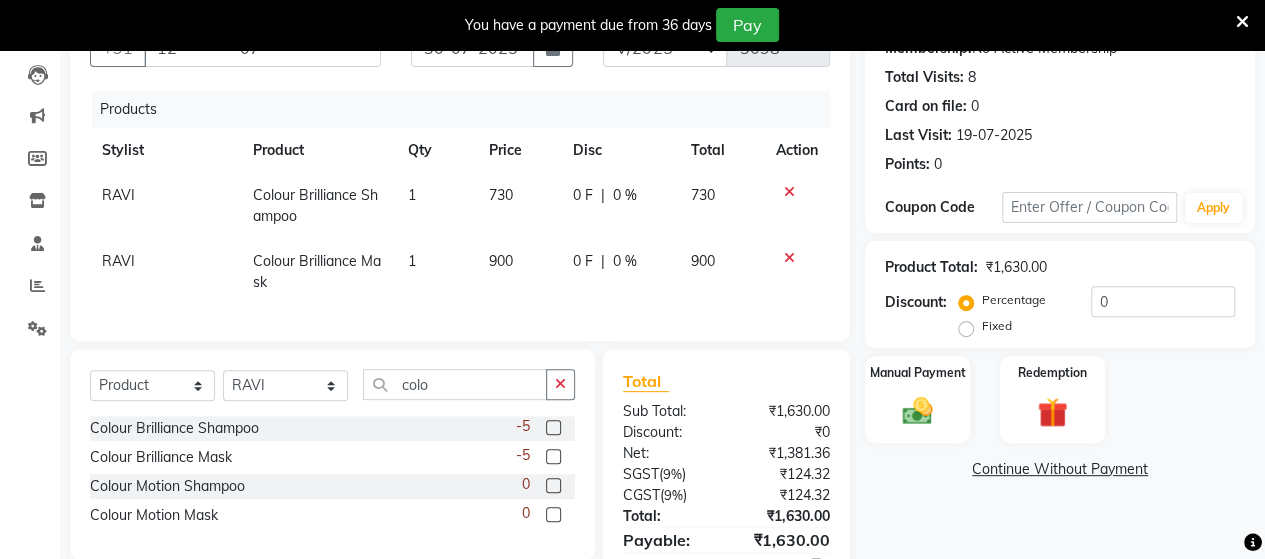 click on "900" 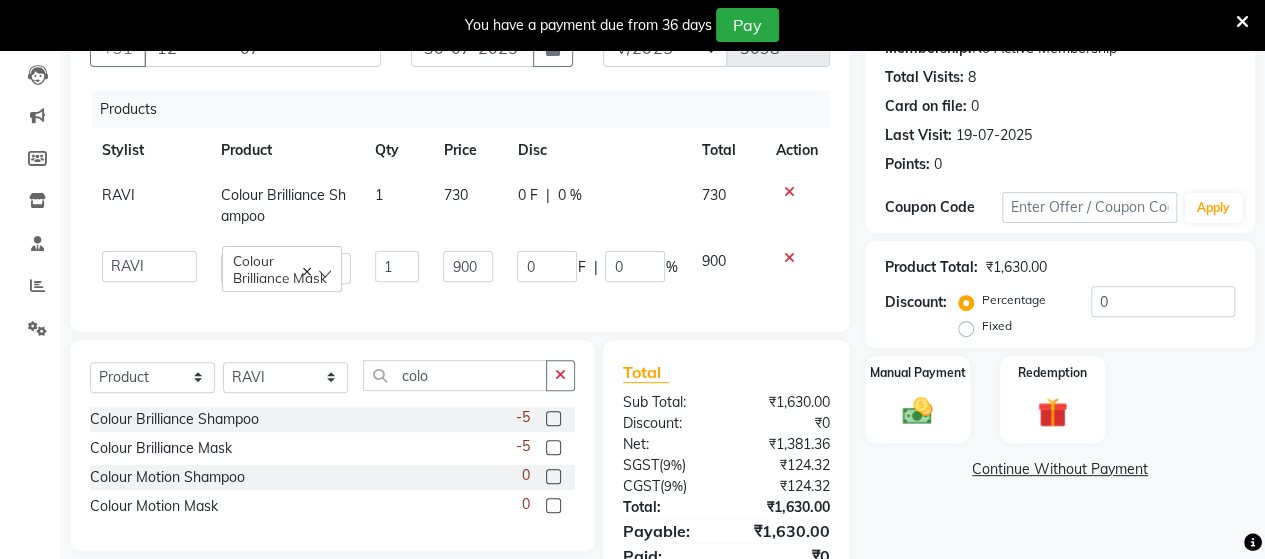 click on "730" 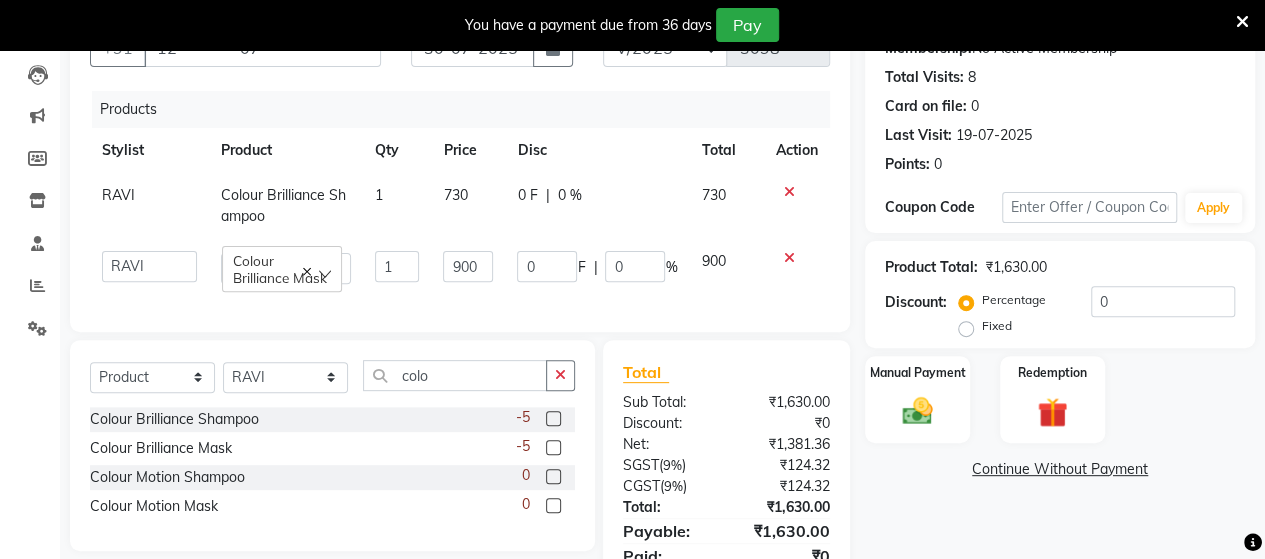 select on "58673" 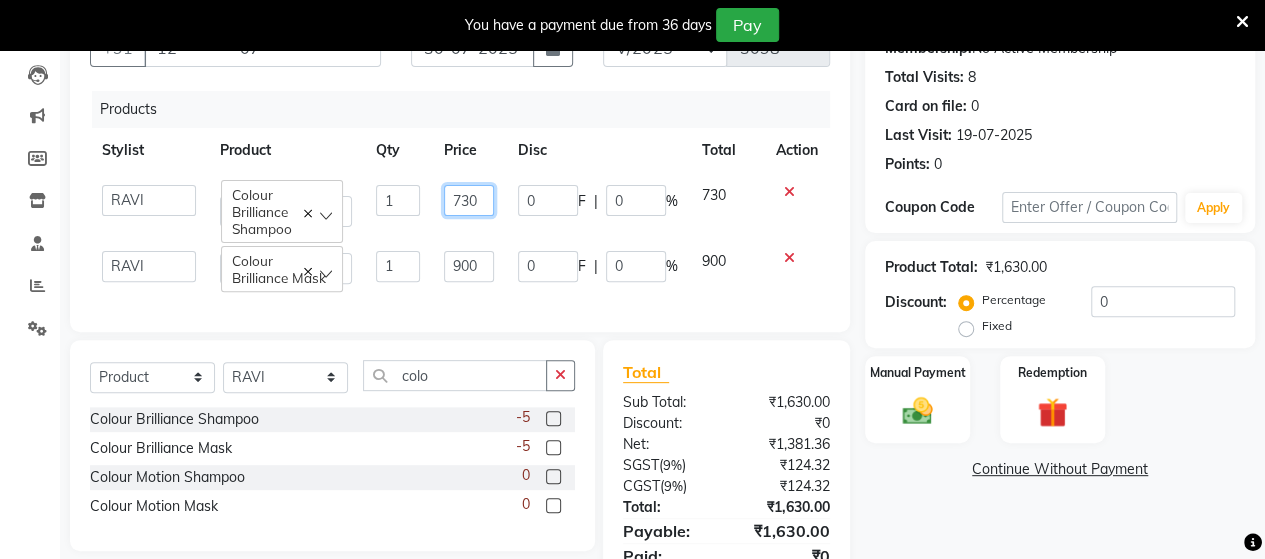 click on "730" 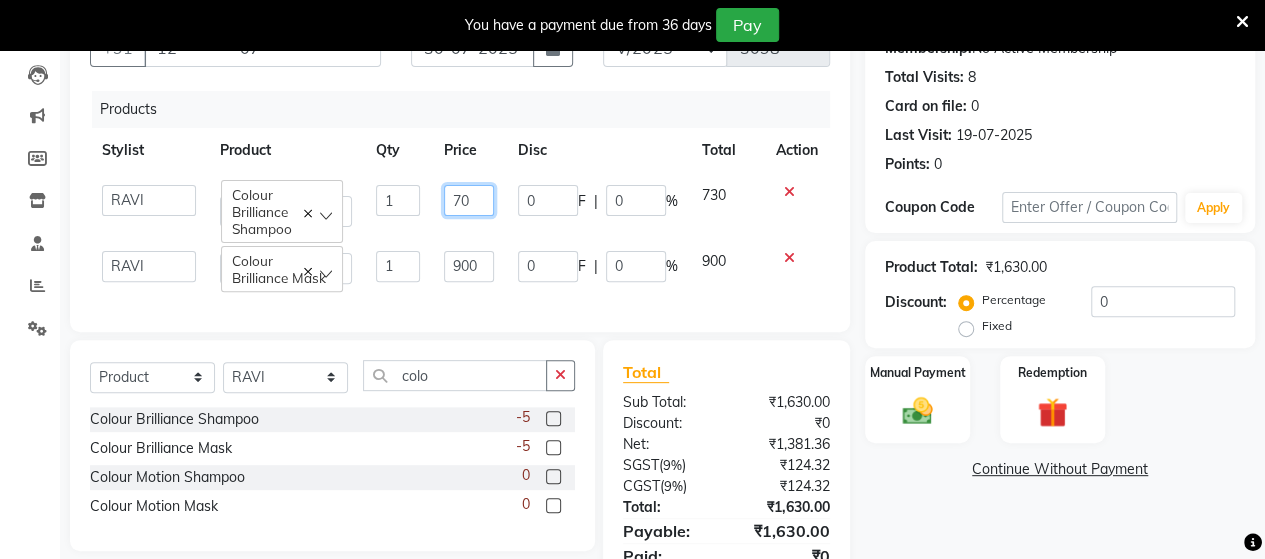 type on "750" 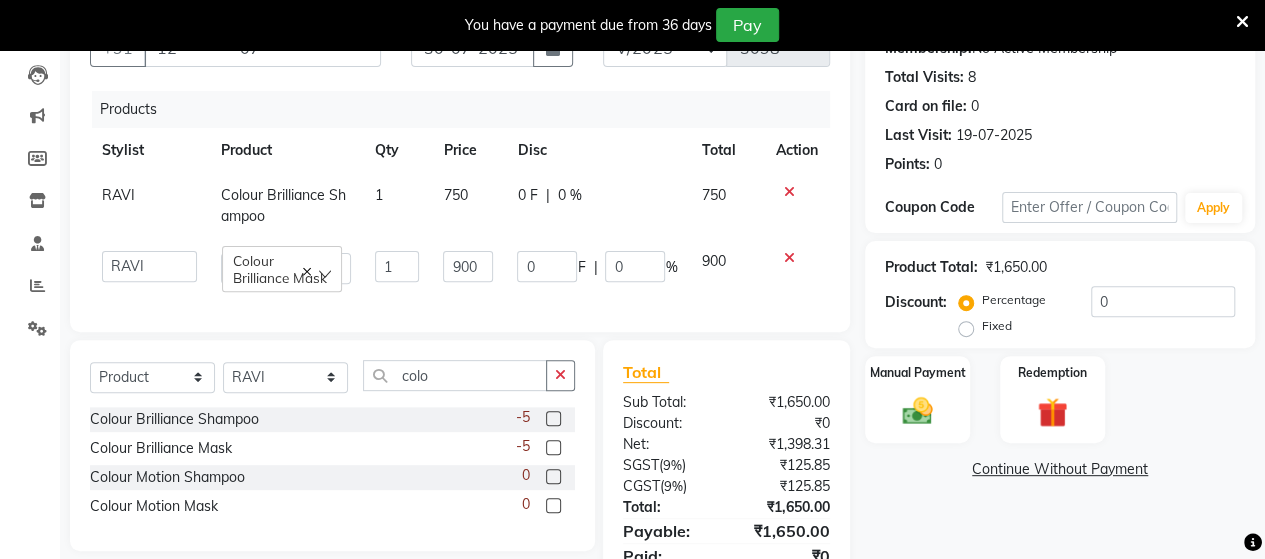 click on "Products Stylist Product Qty Price Disc Total Action RAVI Colour Brilliance Shampoo 1 750 0 F | 0 % 750  Admin   Datta    Jyoti    Krushna    Pratik    RAVI   Rohit   Rutuja    Colour Brilliance Mask  1 900 0 F | 0 % 900" 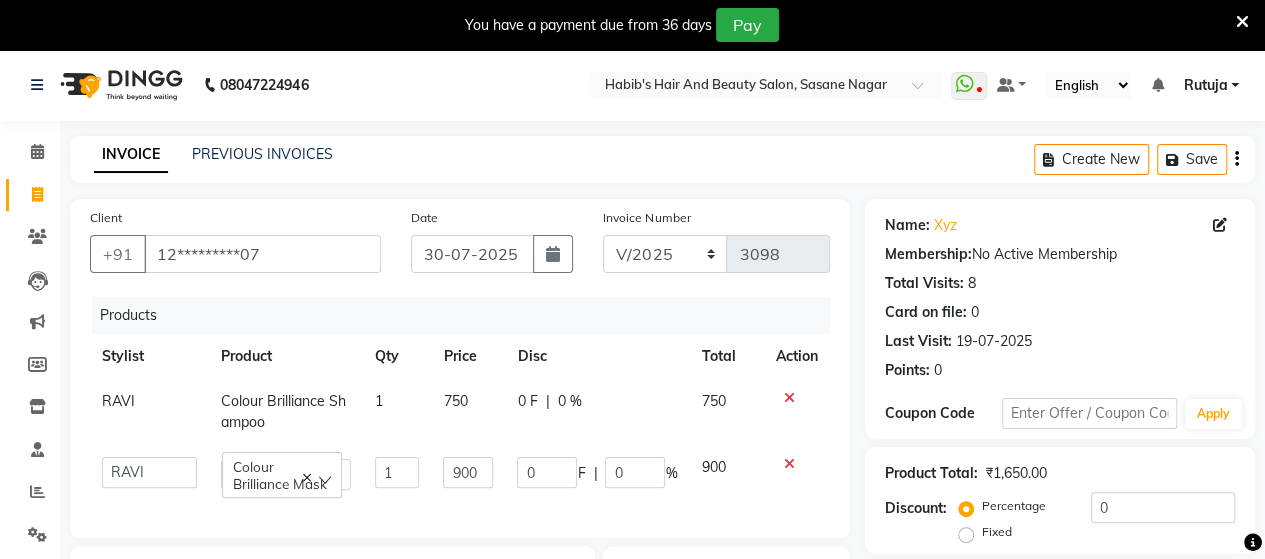 scroll, scrollTop: 305, scrollLeft: 0, axis: vertical 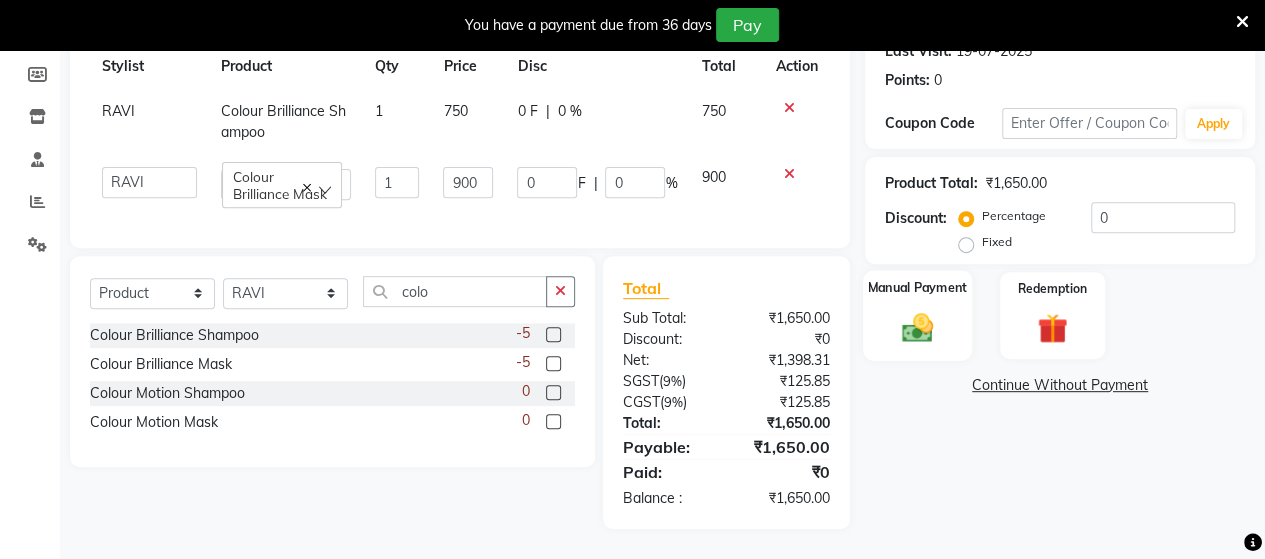 click on "Manual Payment" 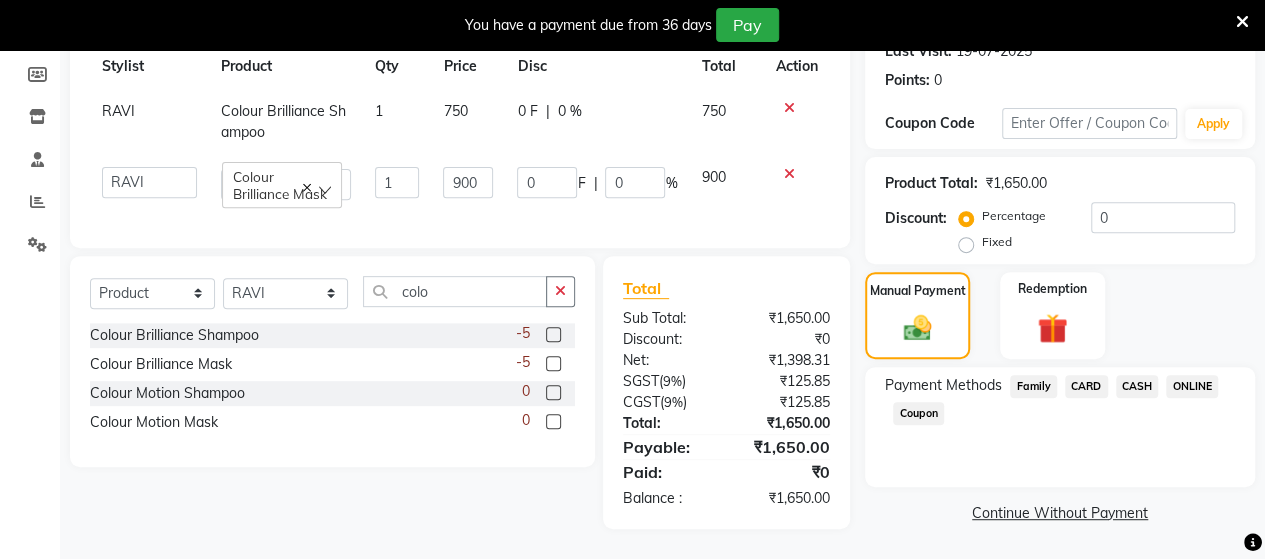 click on "CASH" 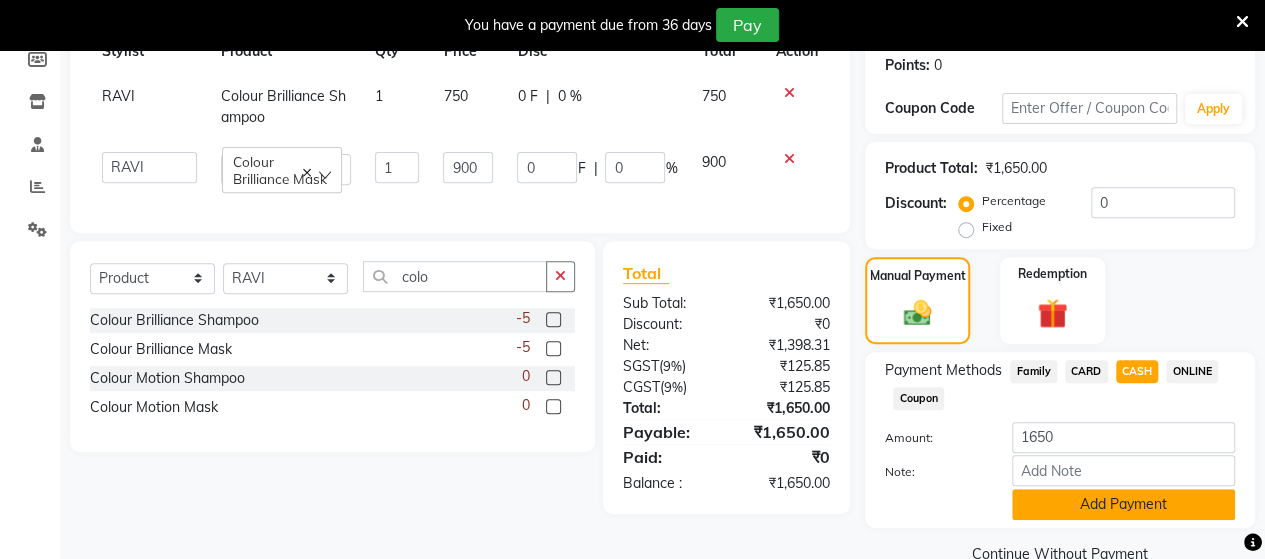 click on "Add Payment" 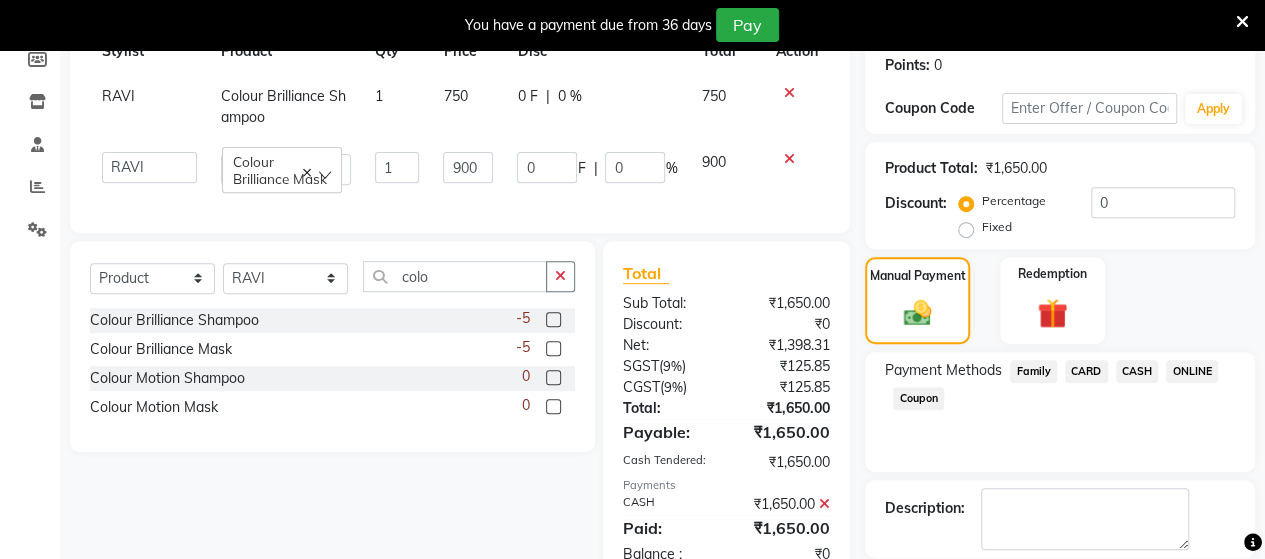 scroll, scrollTop: 400, scrollLeft: 0, axis: vertical 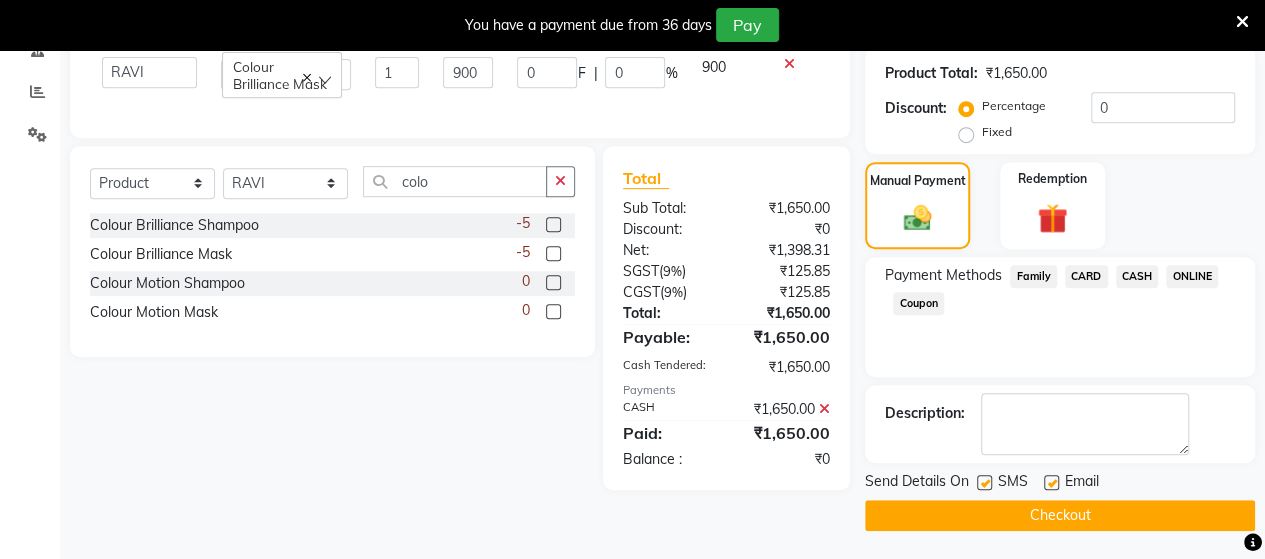 drag, startPoint x: 1260, startPoint y: 477, endPoint x: 1279, endPoint y: 598, distance: 122.48265 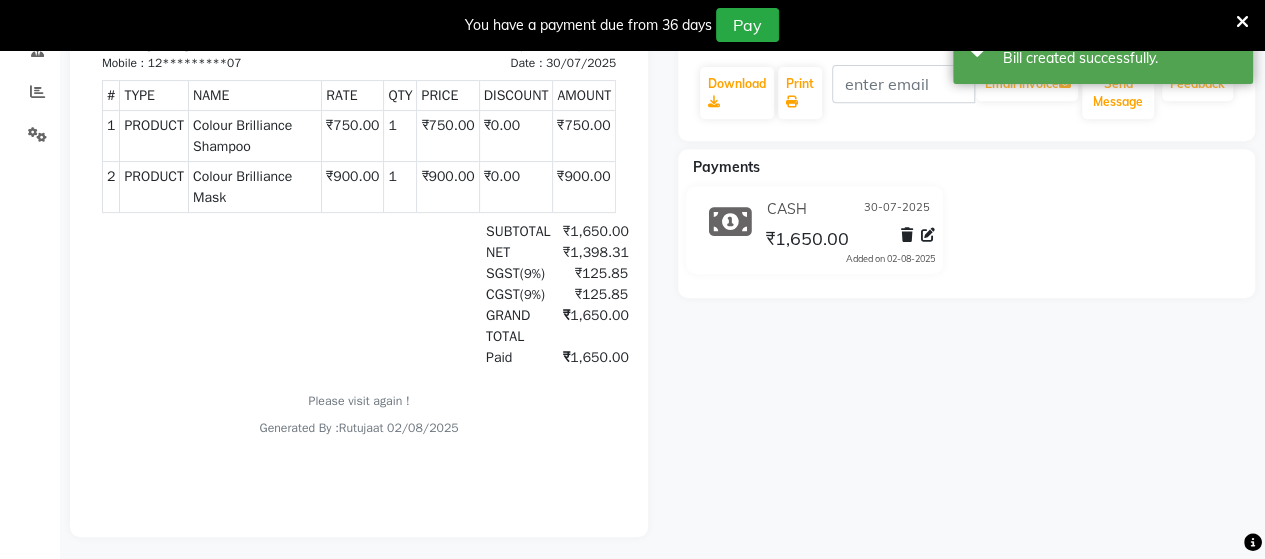 scroll, scrollTop: 0, scrollLeft: 0, axis: both 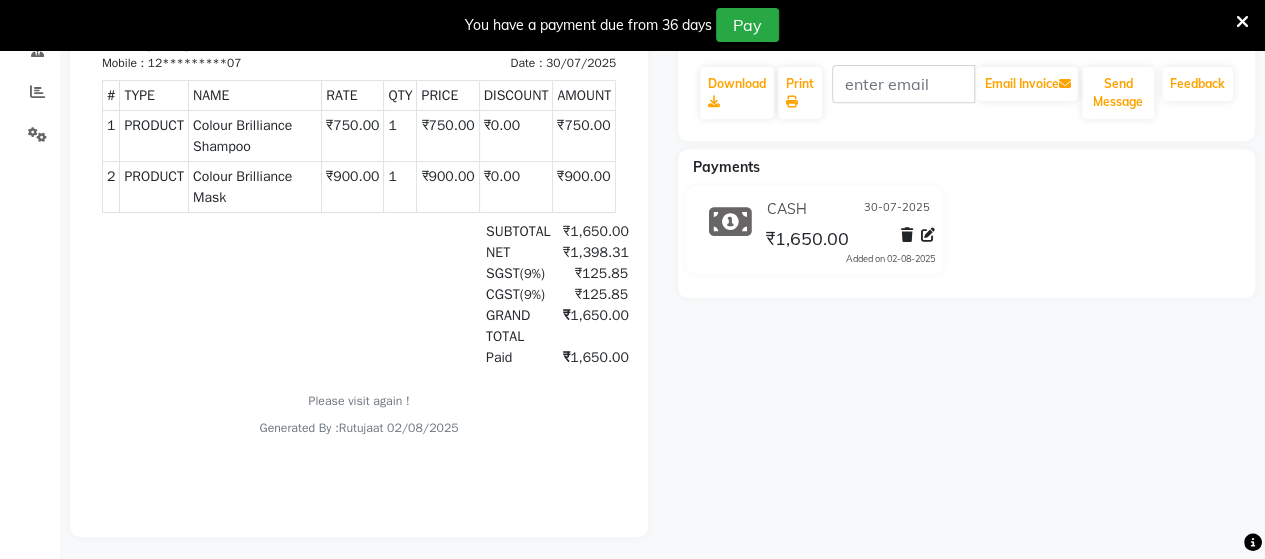 click on "[NAME]   Prebook   Payment Received  Download  Print   Email Invoice   Send Message Feedback  Payments CASH [DATE] ₹1,650.00  Added on [DATE]" 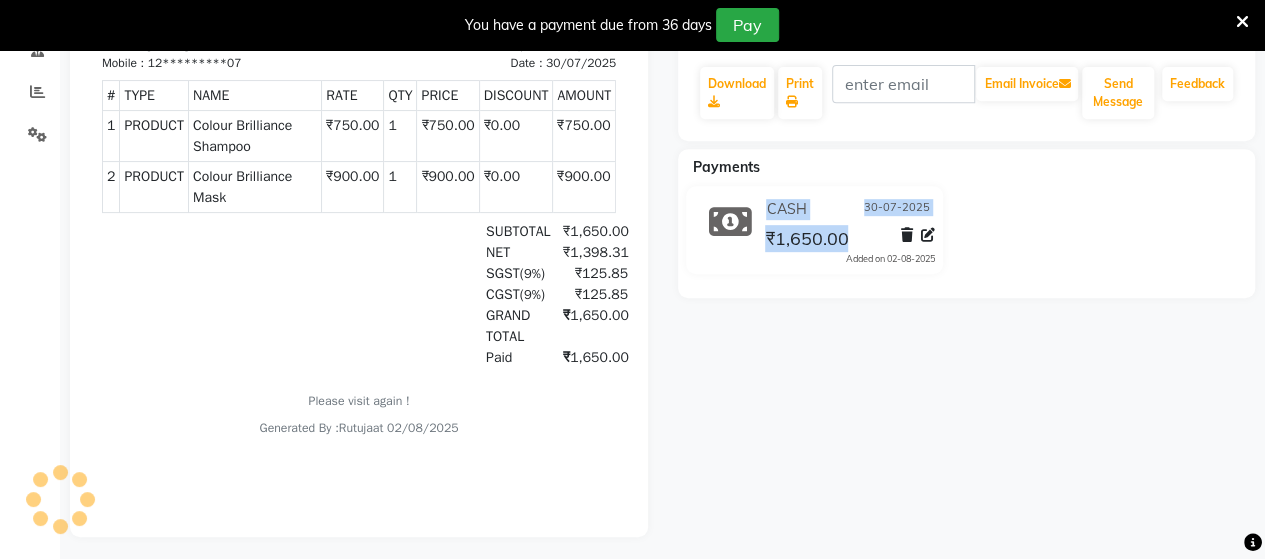 drag, startPoint x: 1260, startPoint y: 477, endPoint x: 1266, endPoint y: 164, distance: 313.0575 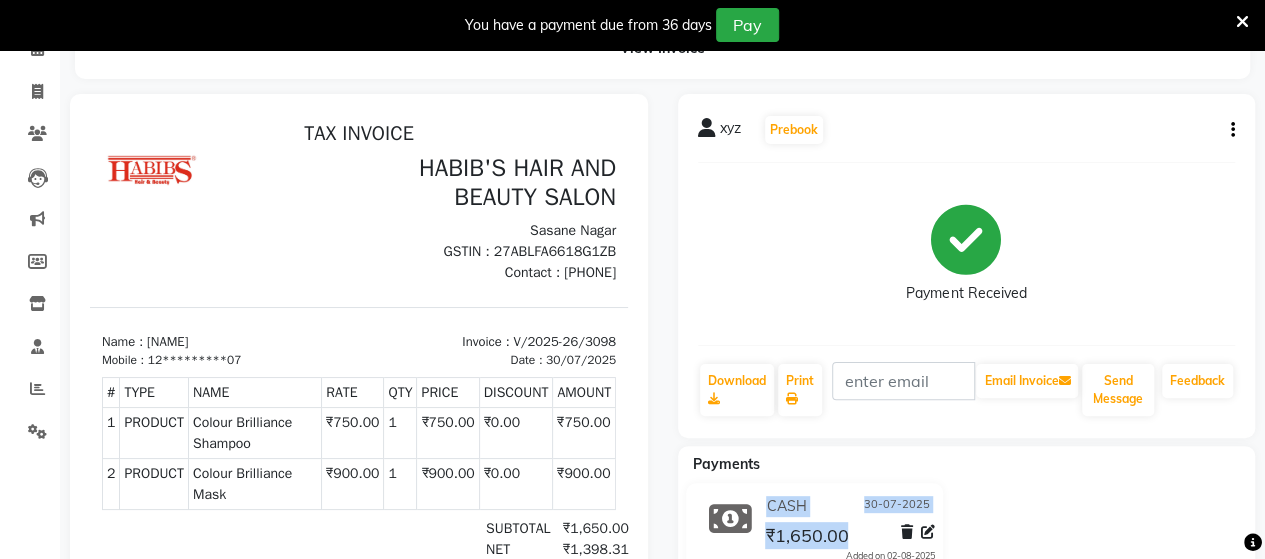 scroll, scrollTop: 0, scrollLeft: 0, axis: both 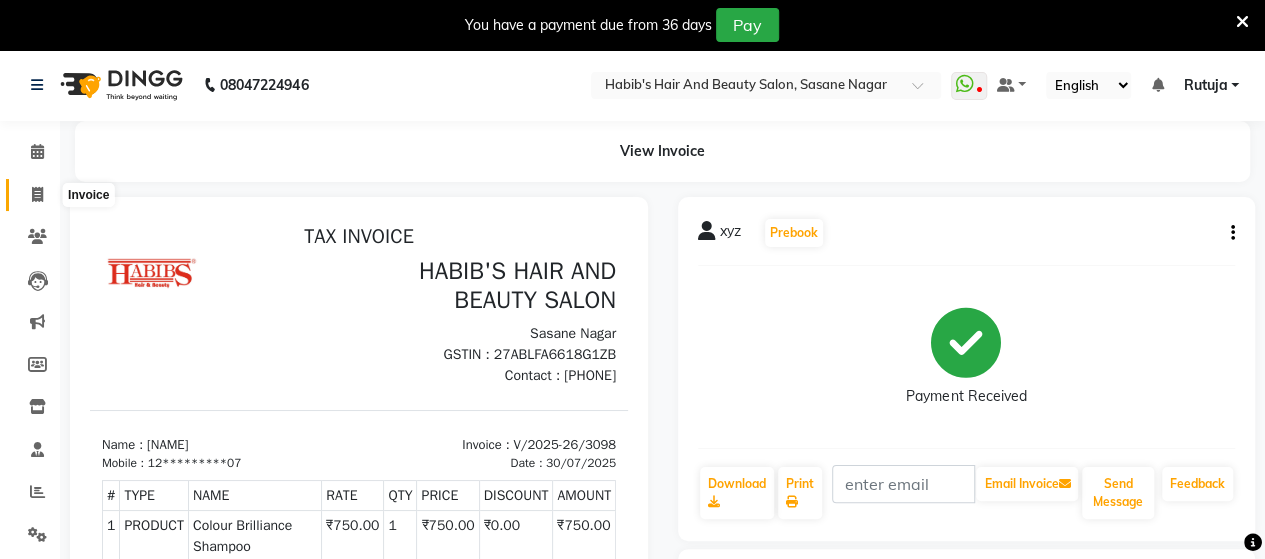 click 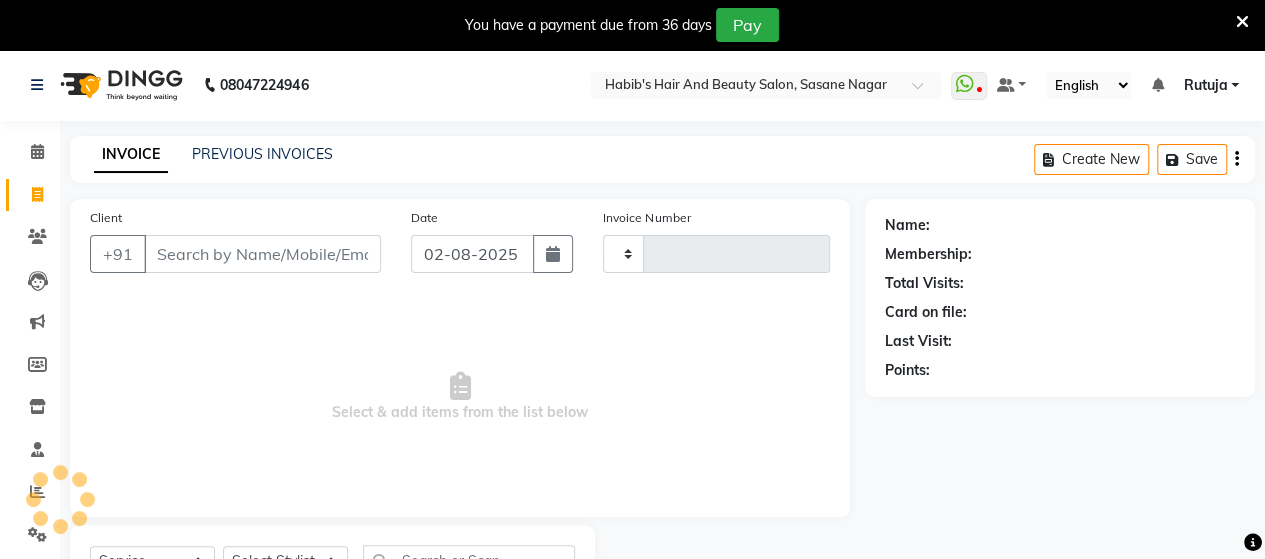 scroll, scrollTop: 90, scrollLeft: 0, axis: vertical 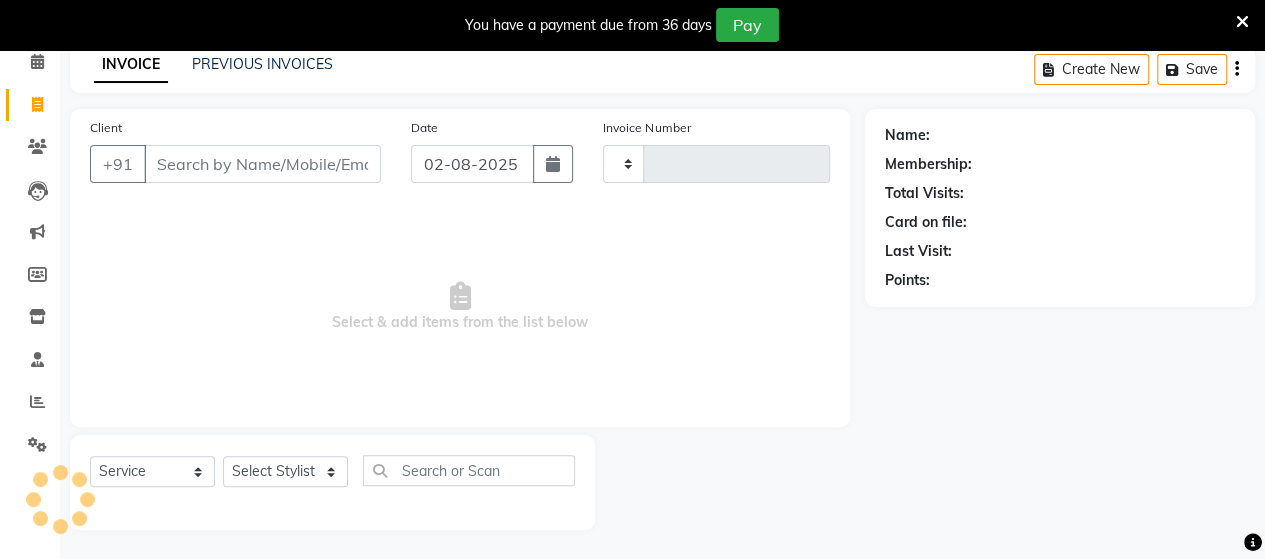 type on "3099" 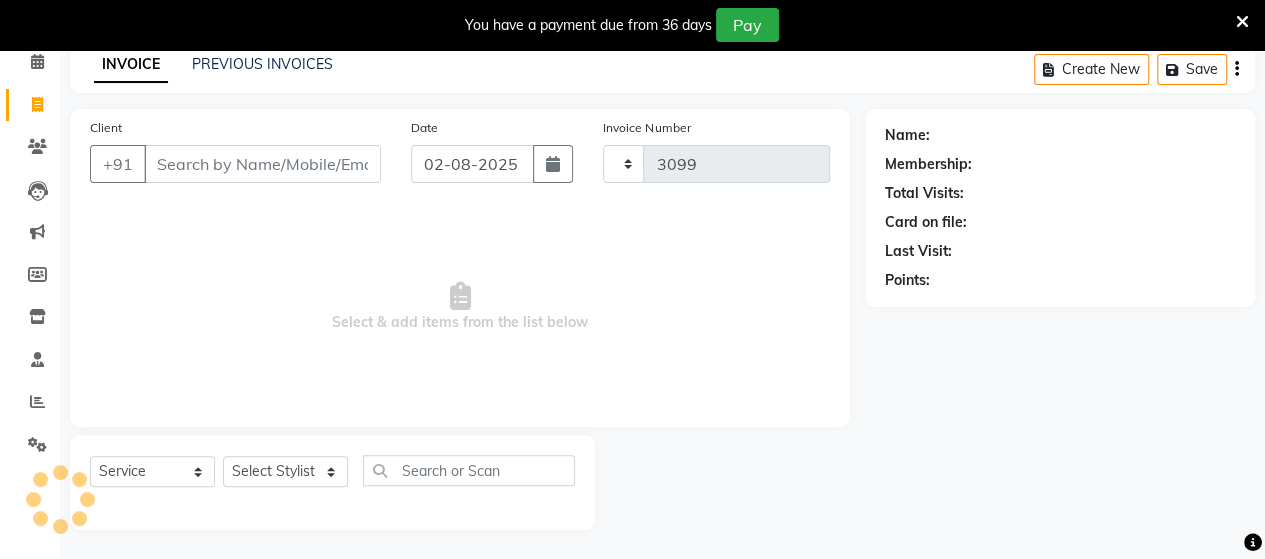 select on "6429" 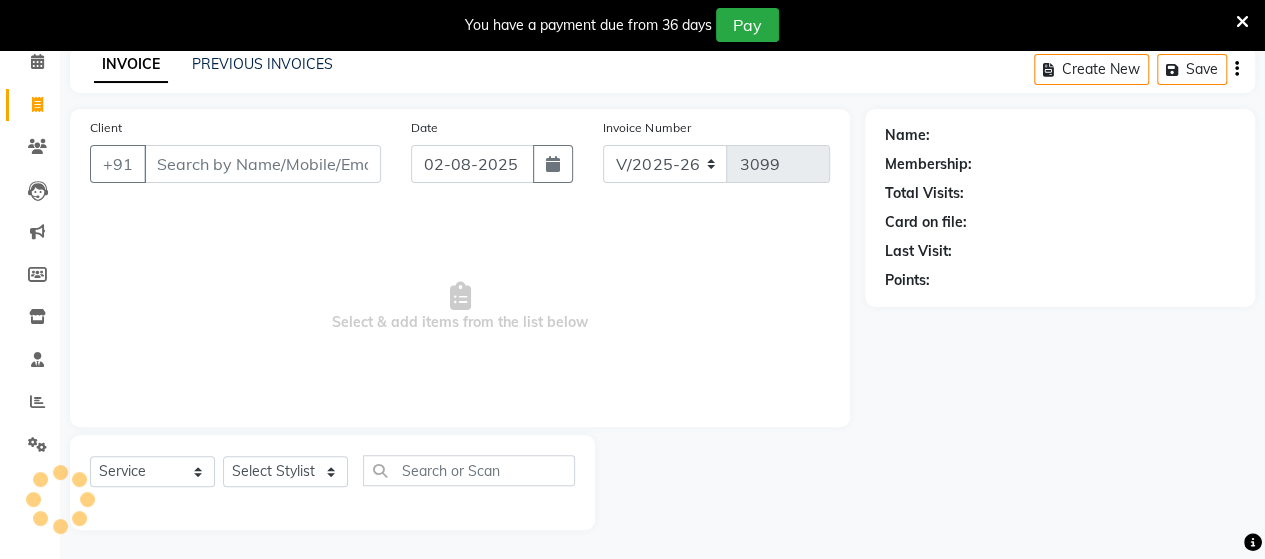 click on "Client" at bounding box center [262, 164] 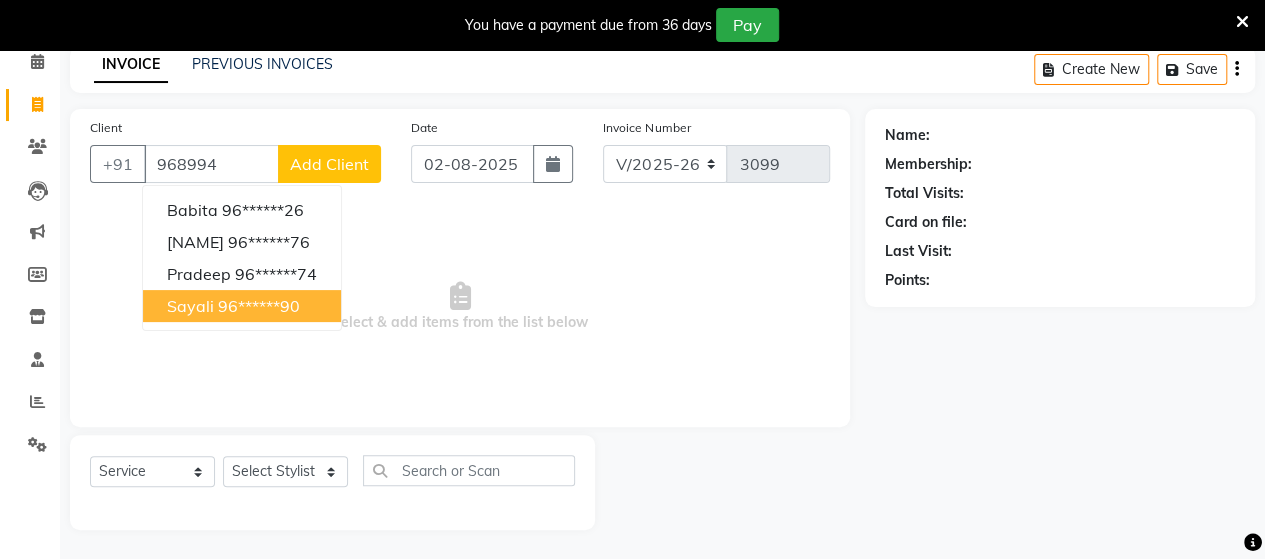 click on "96******90" at bounding box center [259, 306] 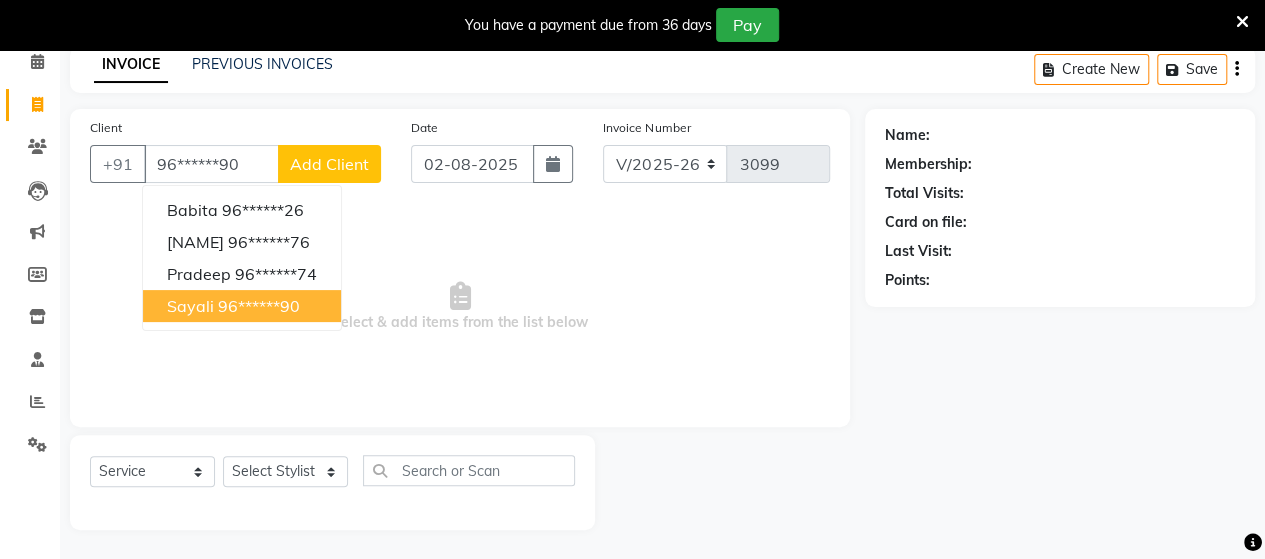 type on "96******90" 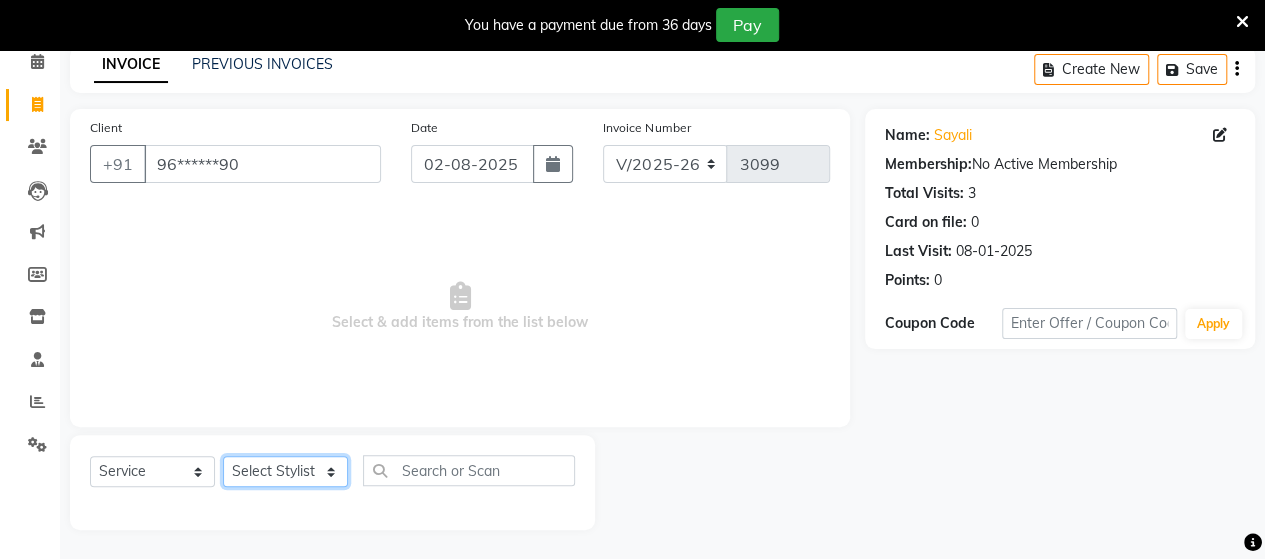 click on "Select Stylist Admin Datta  Jyoti  Krushna  Pratik  RAVI Rohit Rutuja" 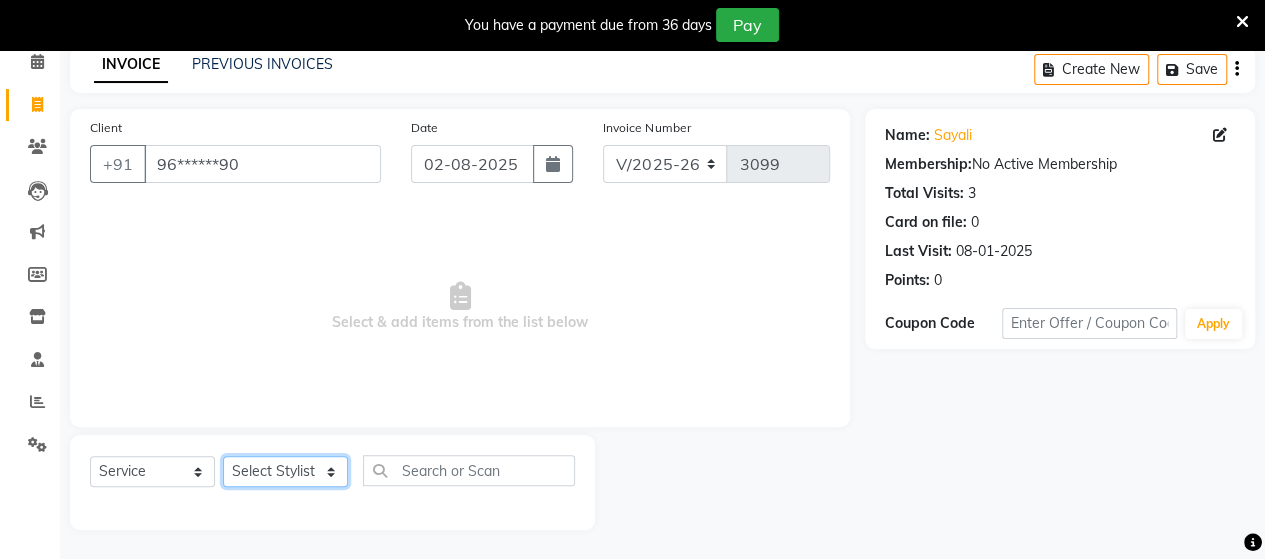 select on "58673" 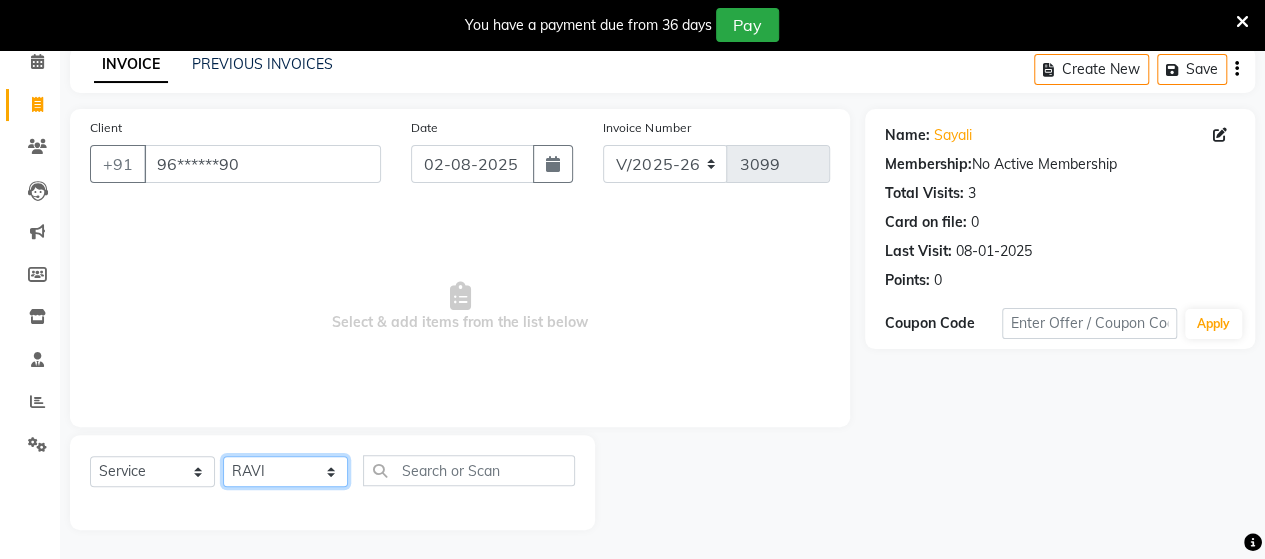 click on "Select Stylist Admin Datta  Jyoti  Krushna  Pratik  RAVI Rohit Rutuja" 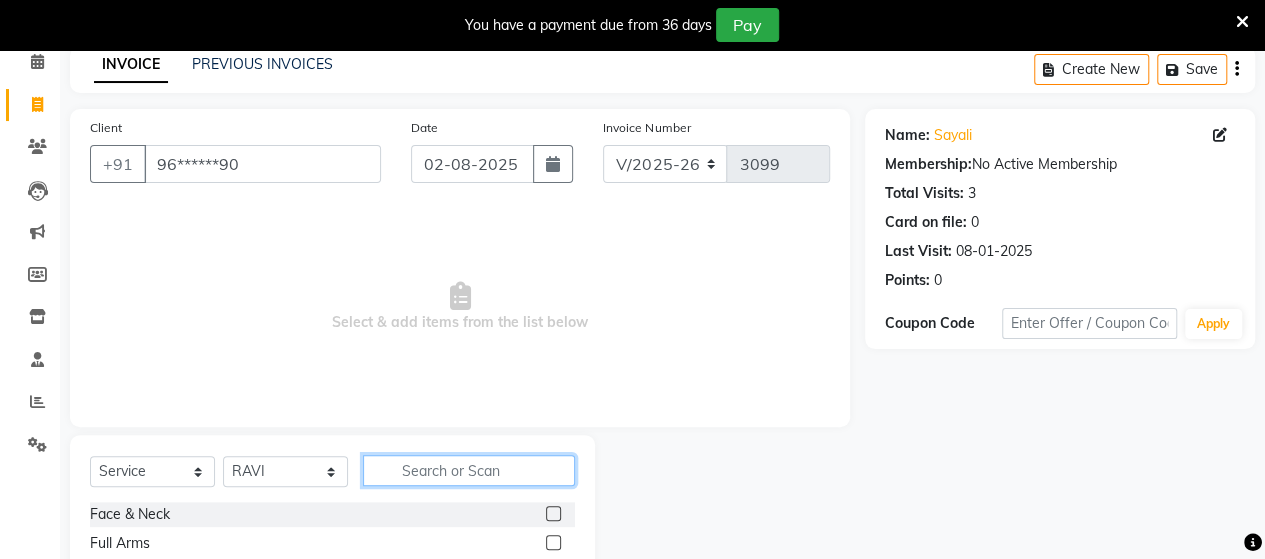 click 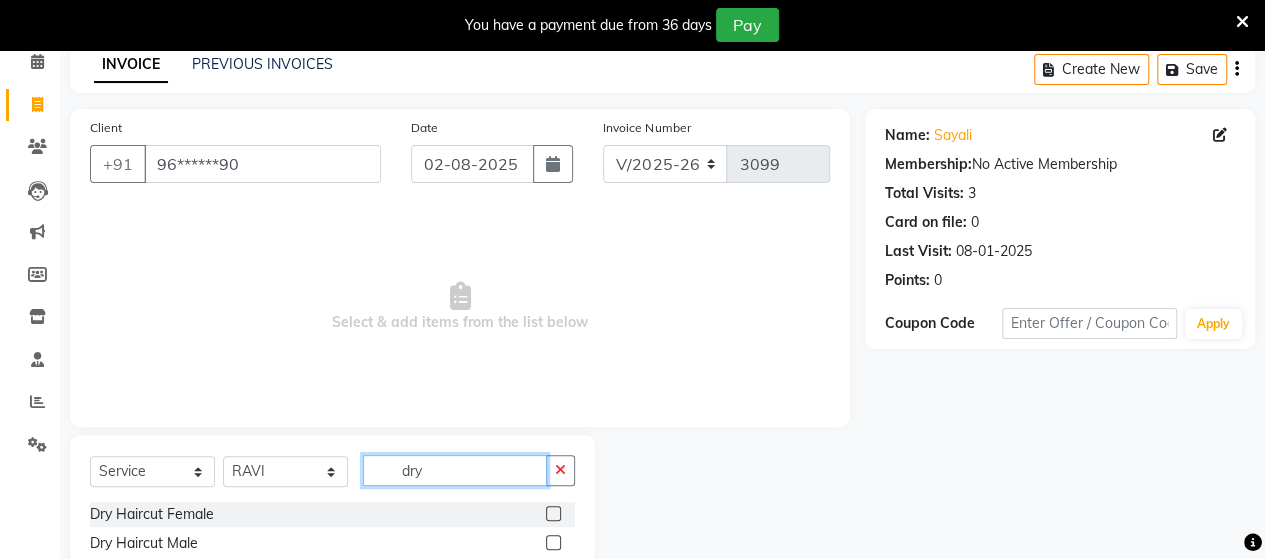 type on "dry" 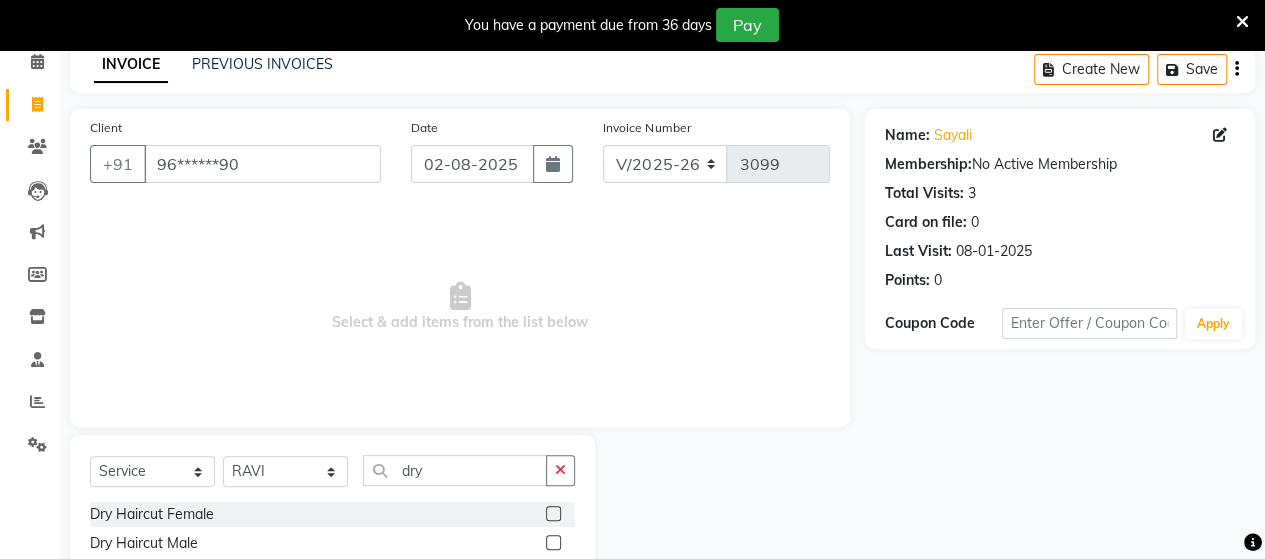 click 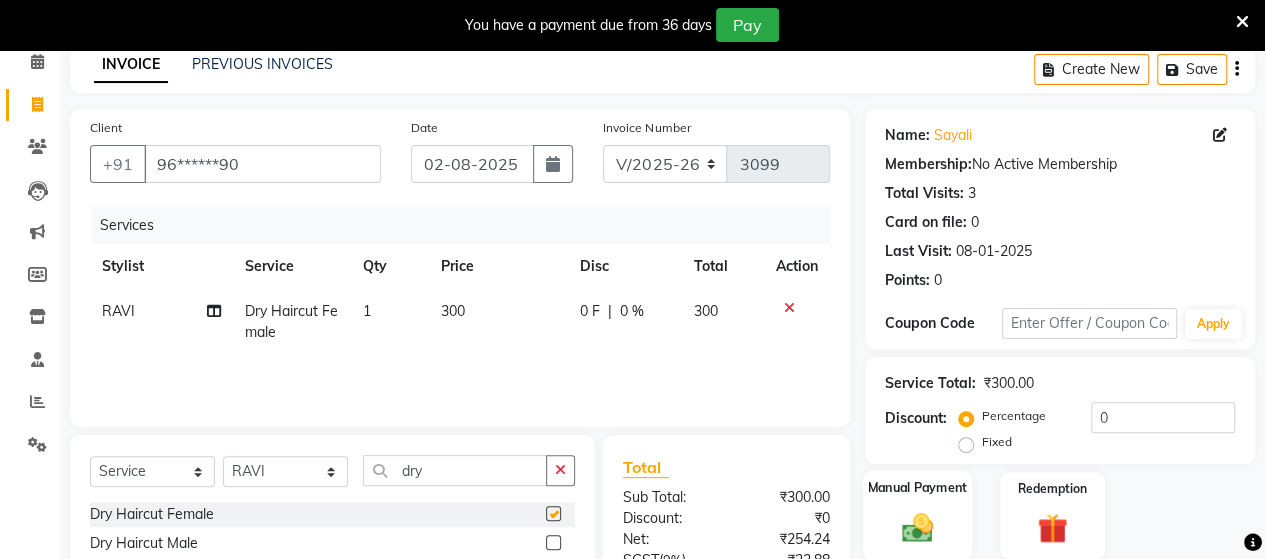 checkbox on "false" 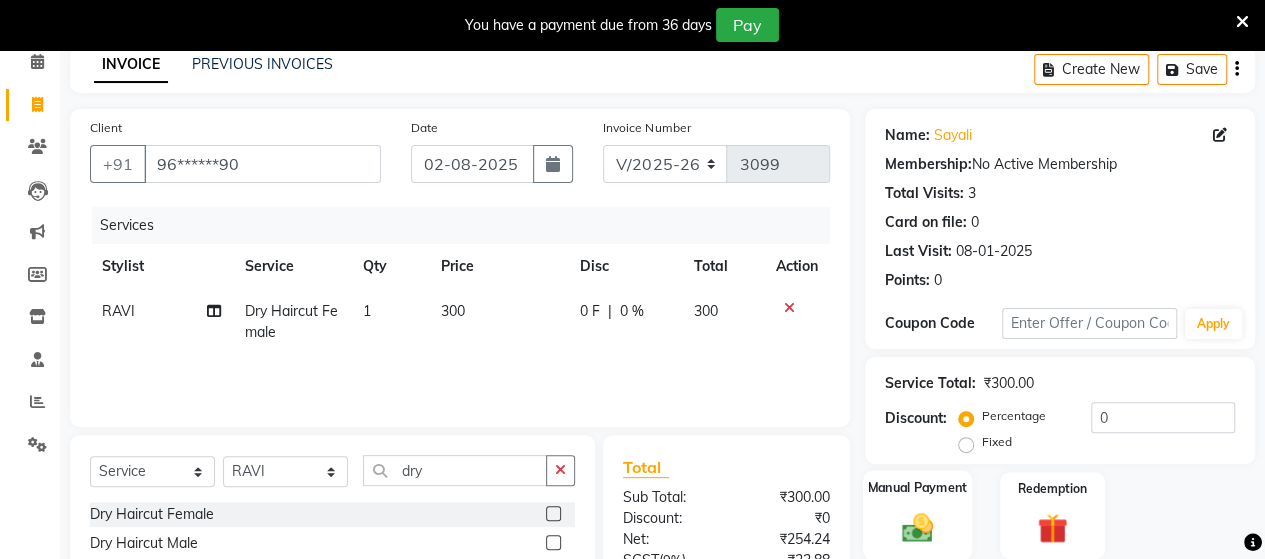 click 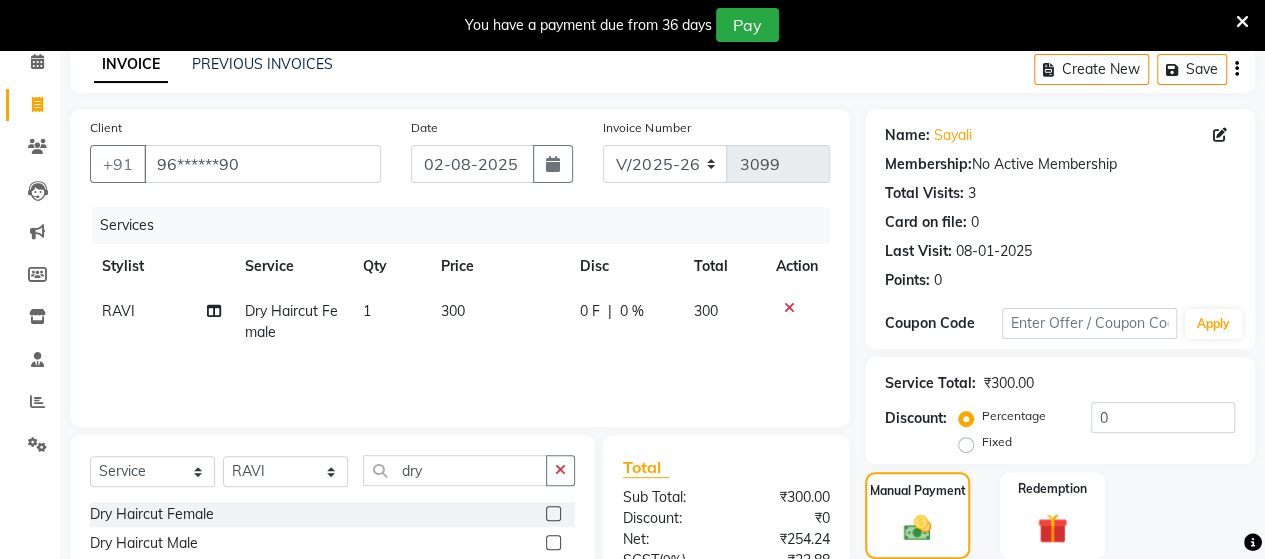 scroll, scrollTop: 288, scrollLeft: 0, axis: vertical 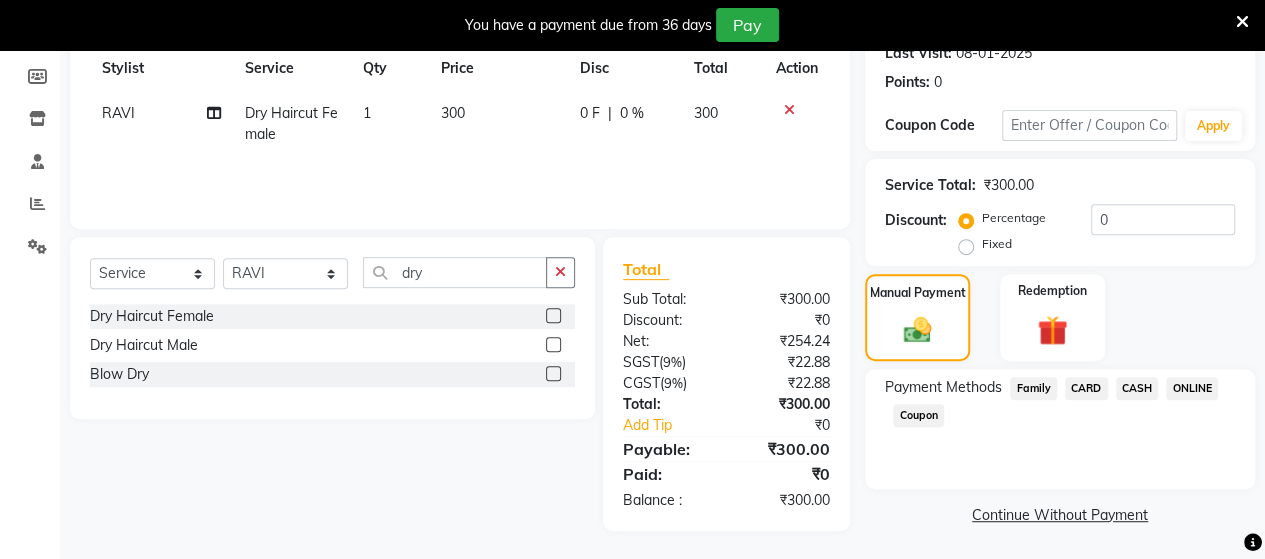 click on "CASH" 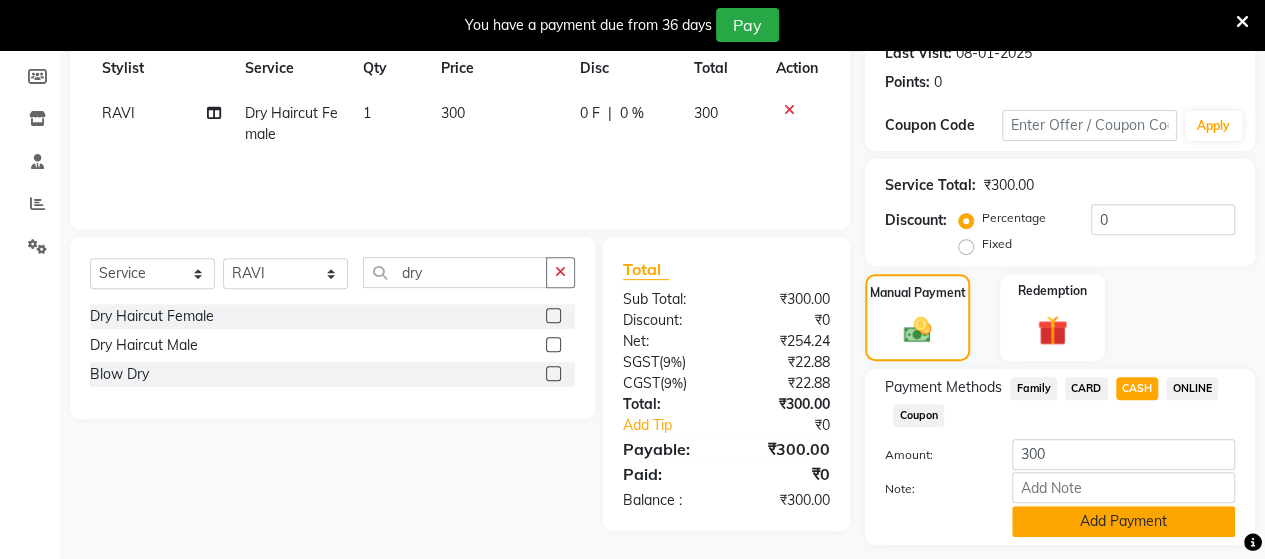 click on "Add Payment" 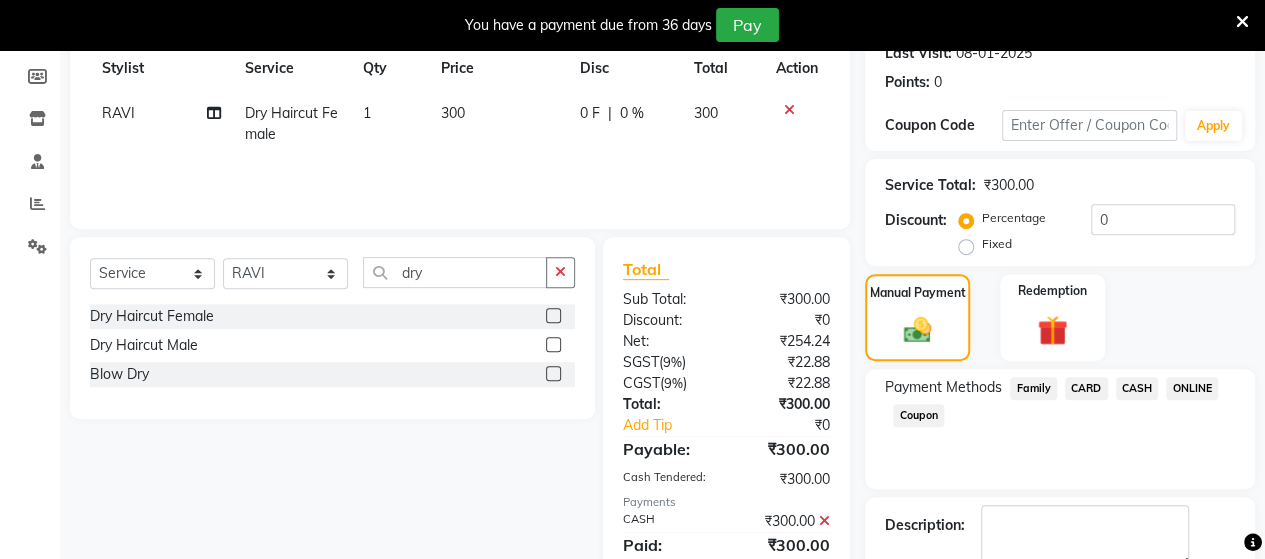 scroll, scrollTop: 400, scrollLeft: 0, axis: vertical 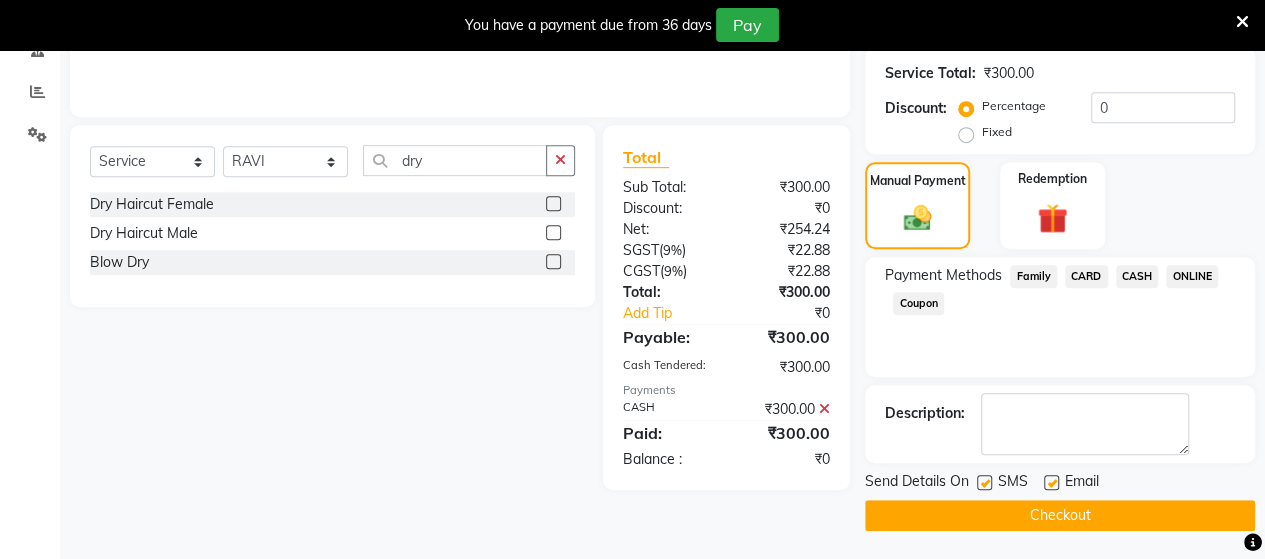 click on "Checkout" 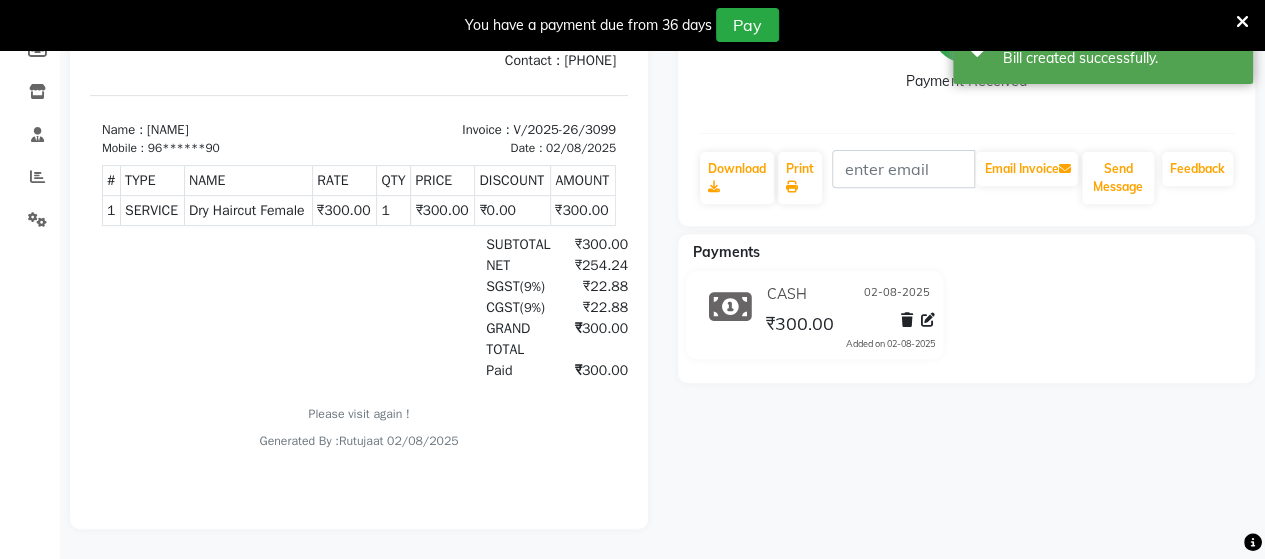 scroll, scrollTop: 0, scrollLeft: 0, axis: both 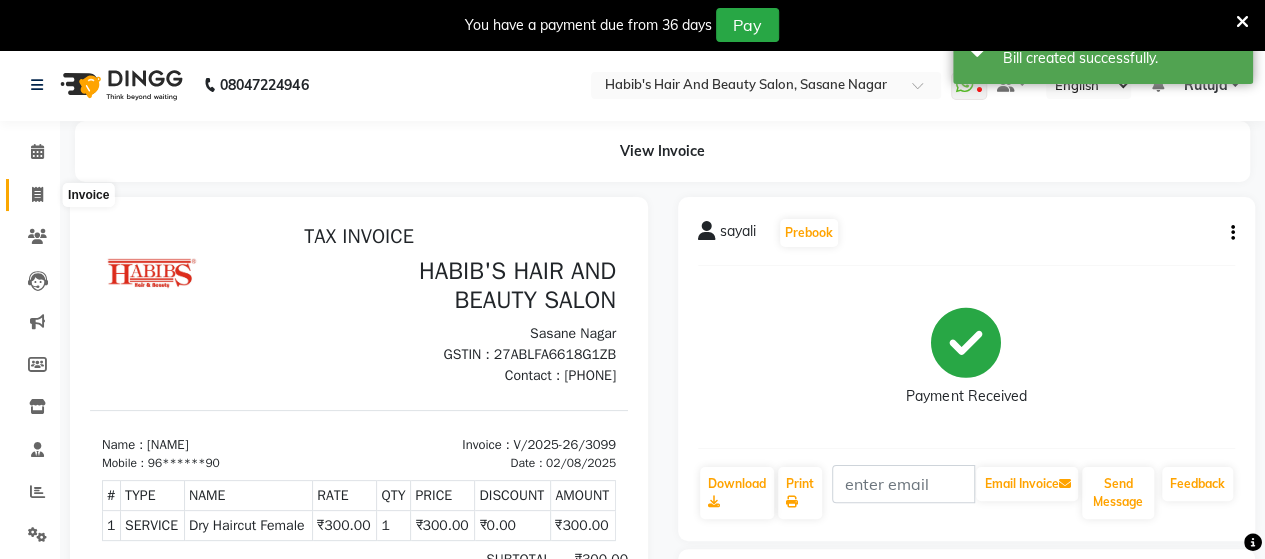 click 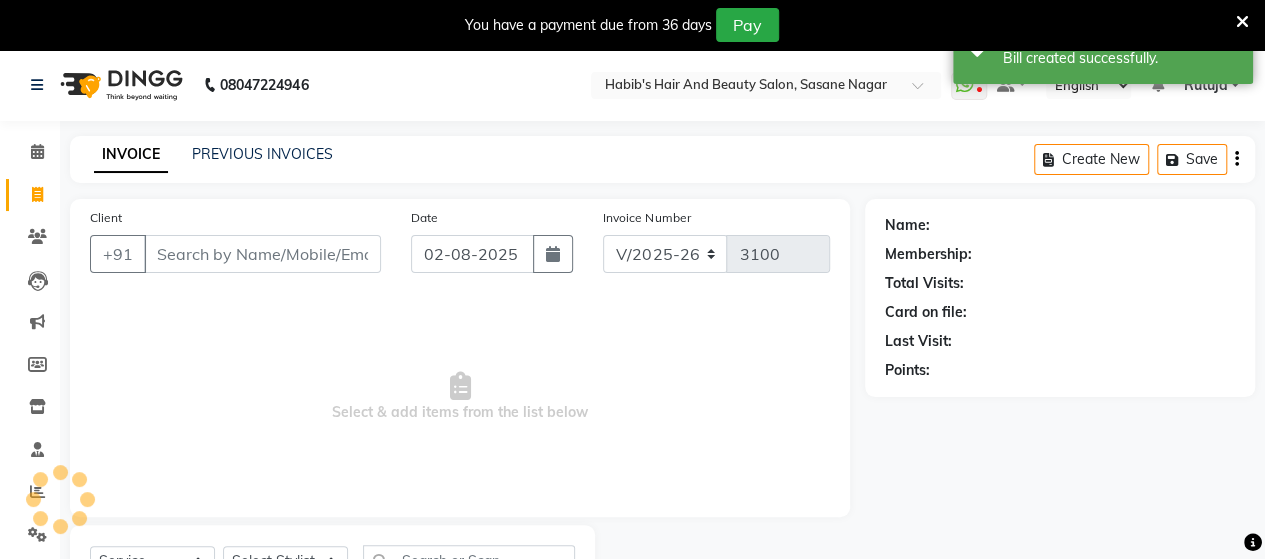 scroll, scrollTop: 90, scrollLeft: 0, axis: vertical 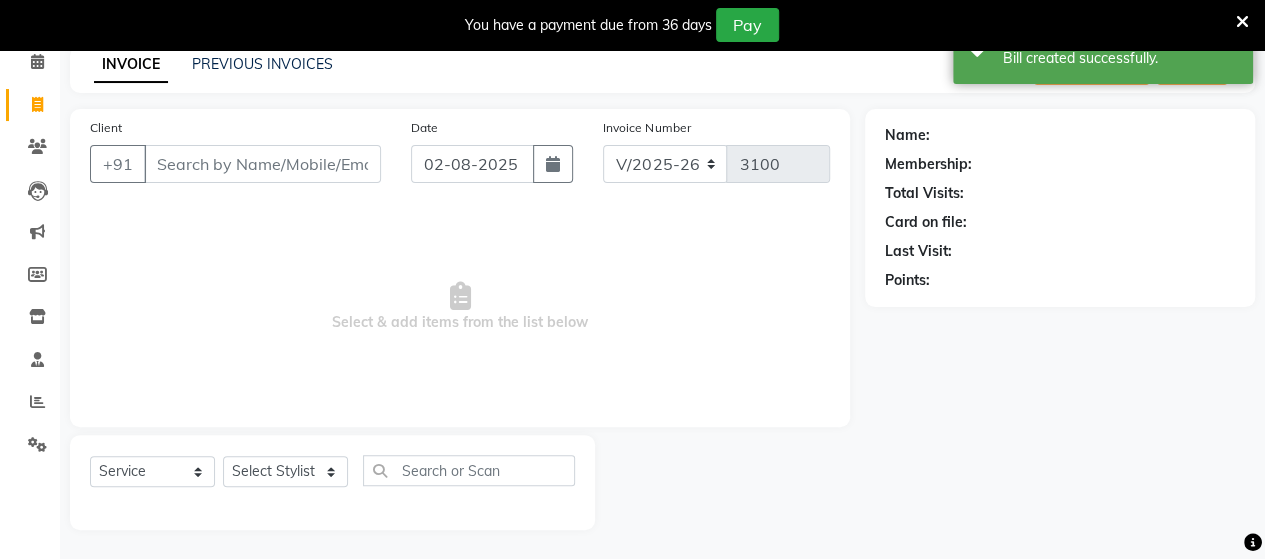 click on "Client" at bounding box center [262, 164] 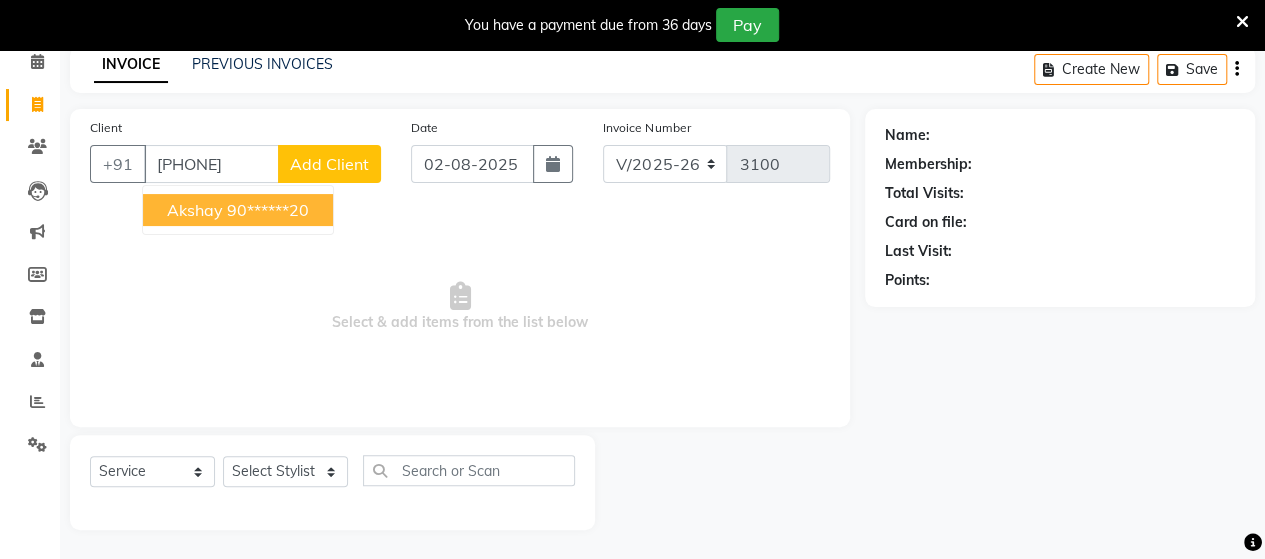 click on "90******20" at bounding box center (268, 210) 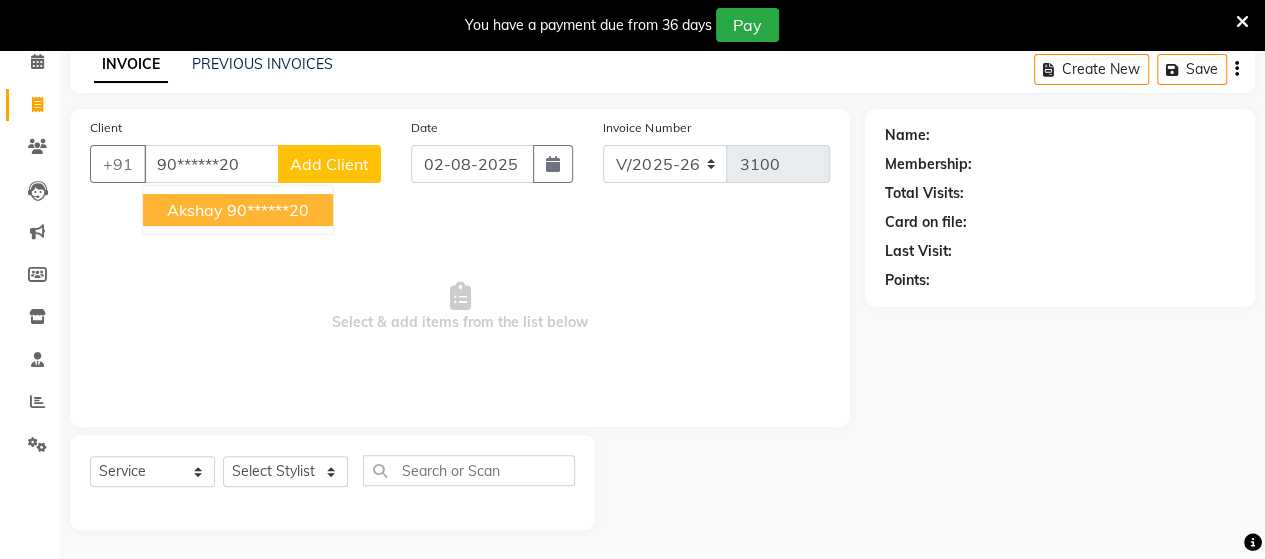 type on "90******20" 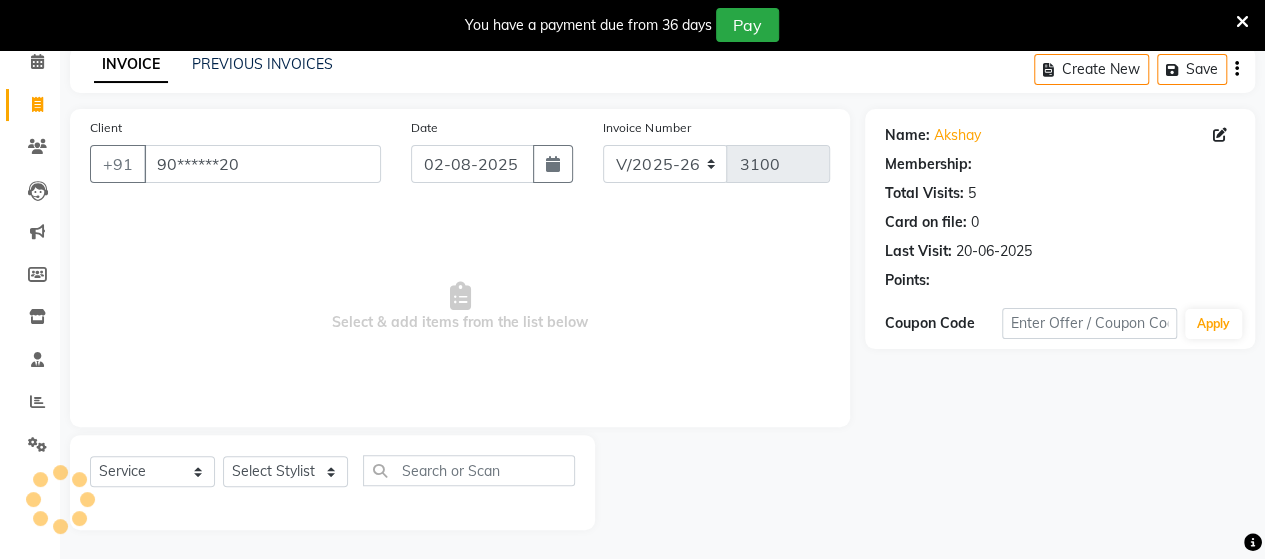 select on "1: Object" 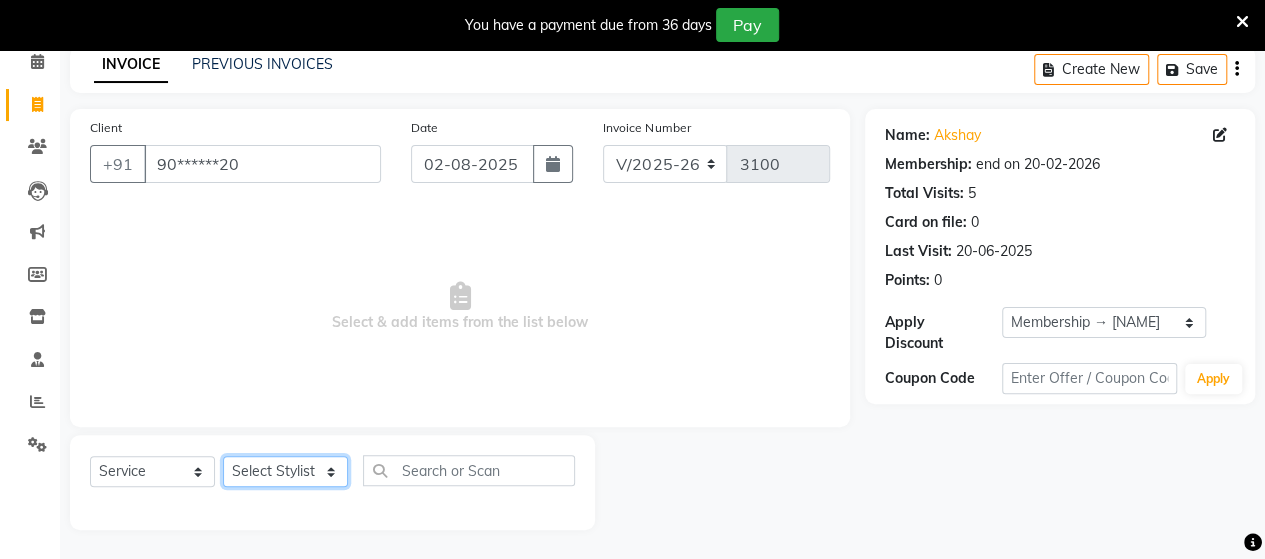 click on "Select Stylist Admin Datta  Jyoti  Krushna  Pratik  RAVI Rohit Rutuja" 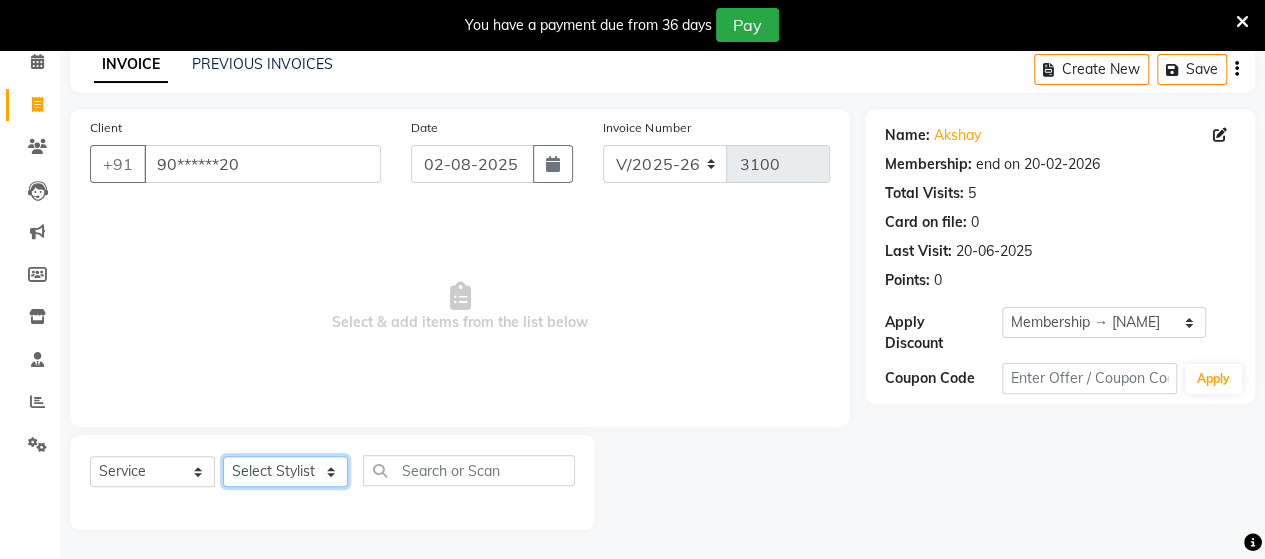select on "62464" 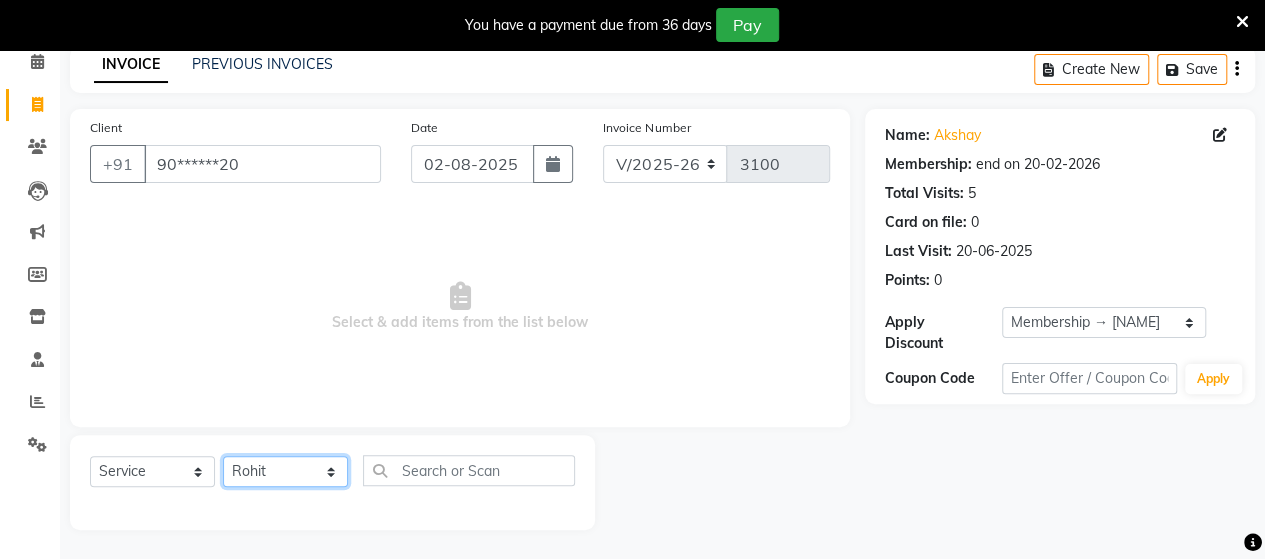 click on "Select Stylist Admin Datta  Jyoti  Krushna  Pratik  RAVI Rohit Rutuja" 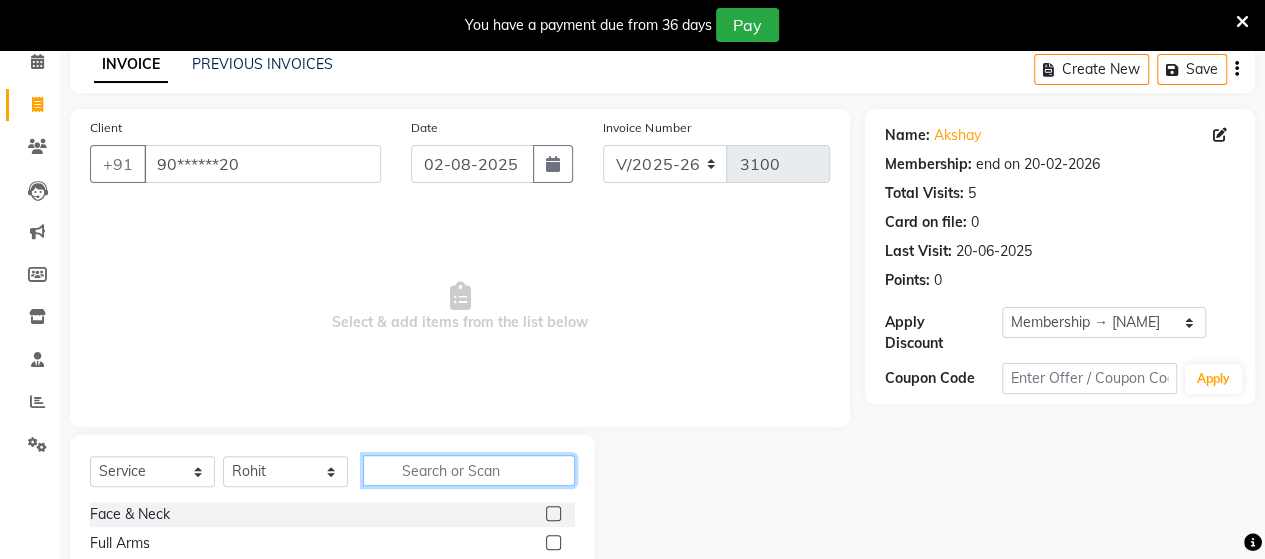 click 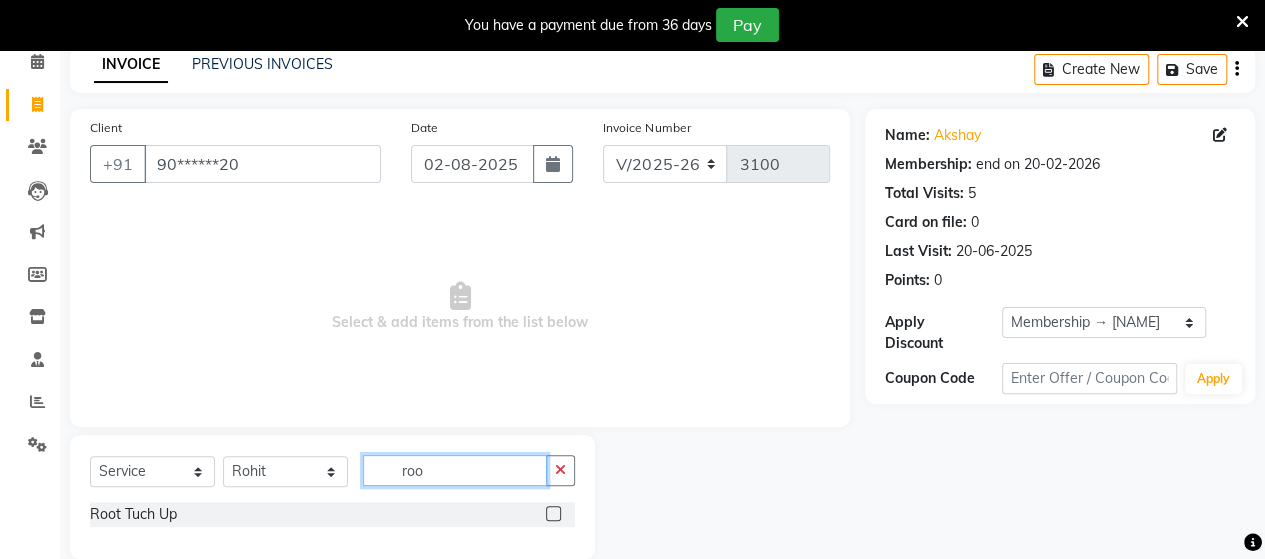 type on "roo" 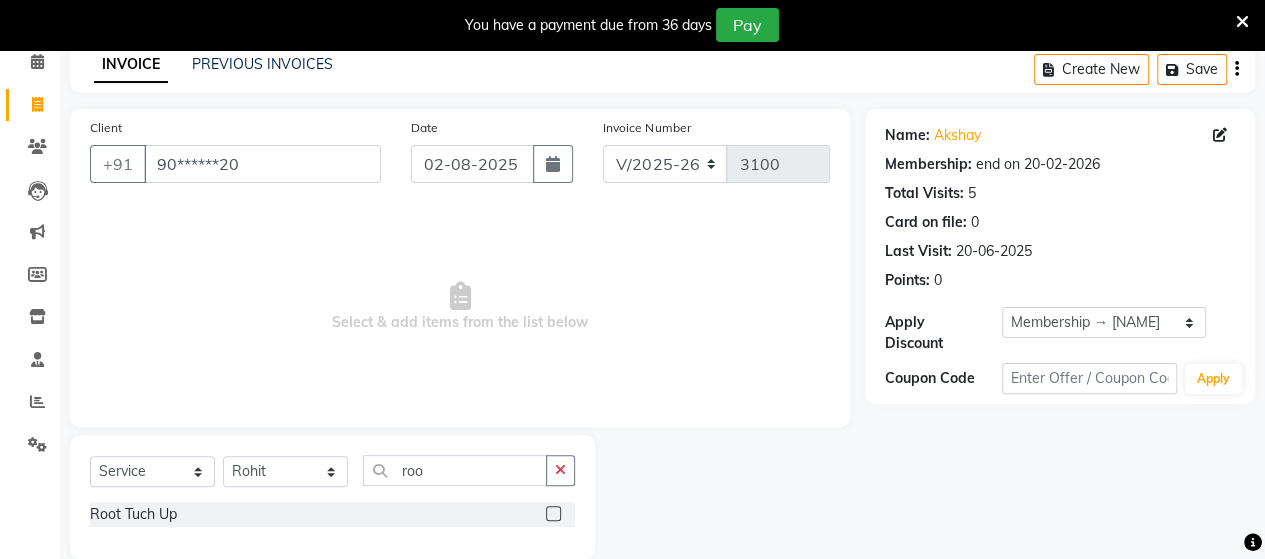 click 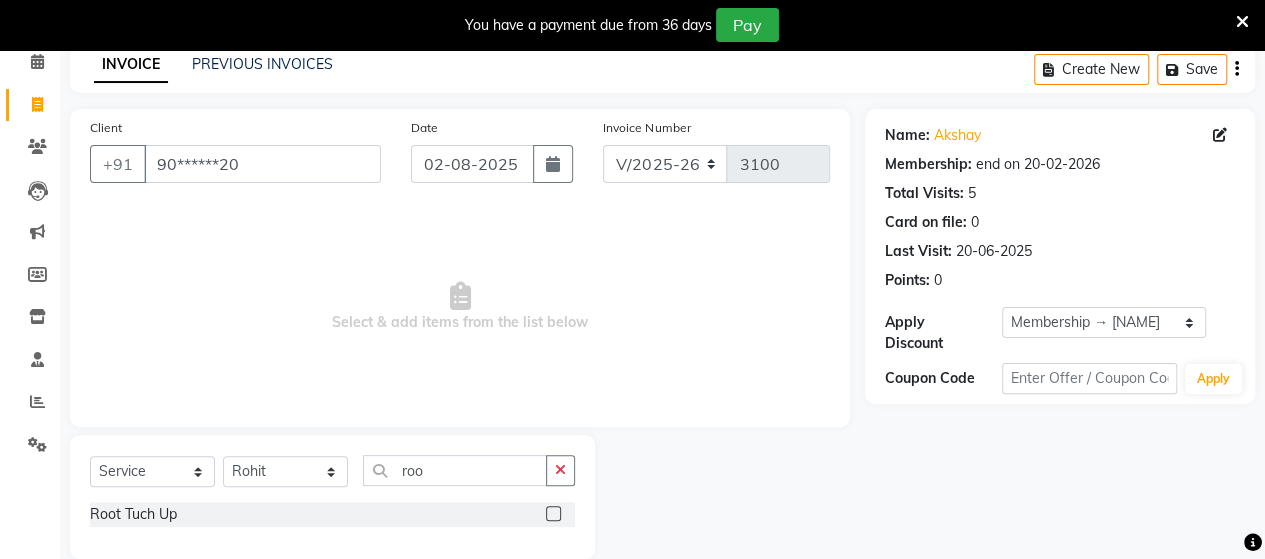 click at bounding box center [552, 514] 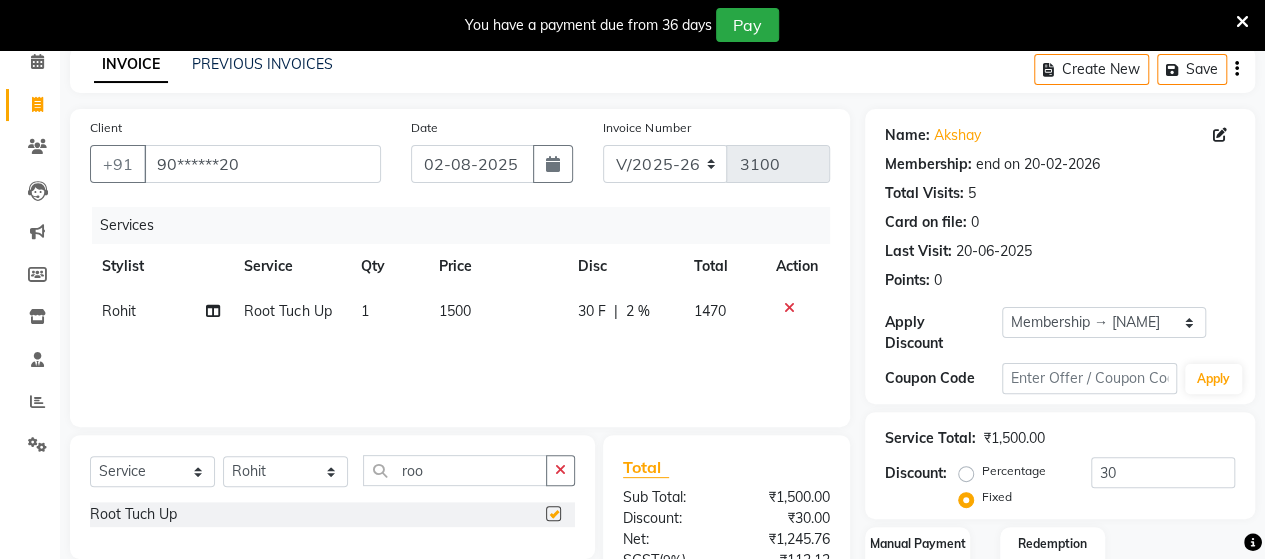 checkbox on "false" 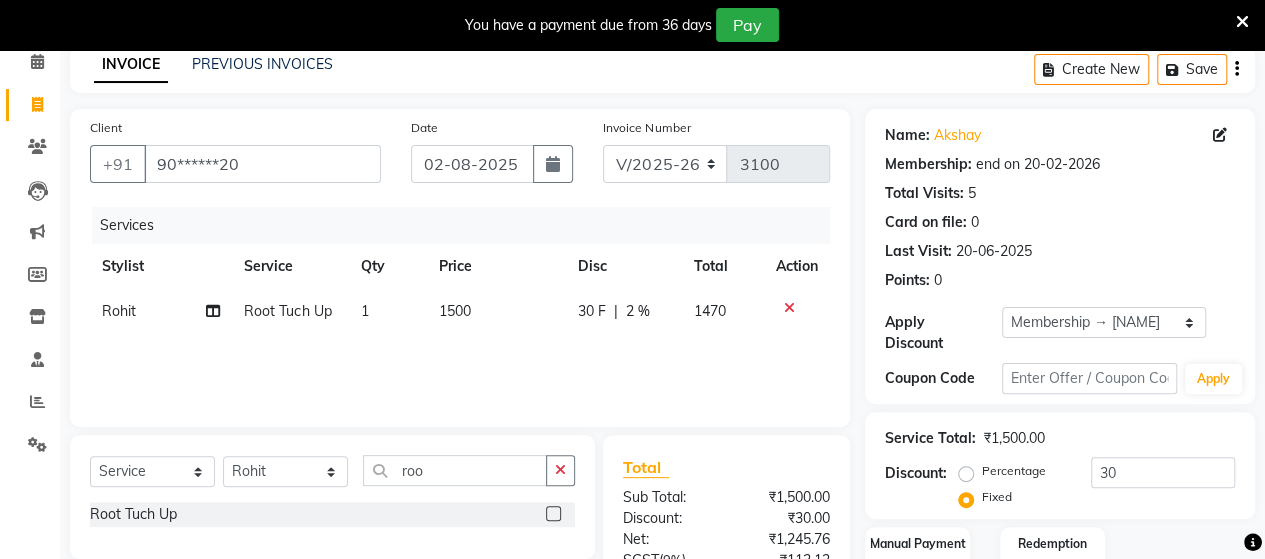 click on "1500" 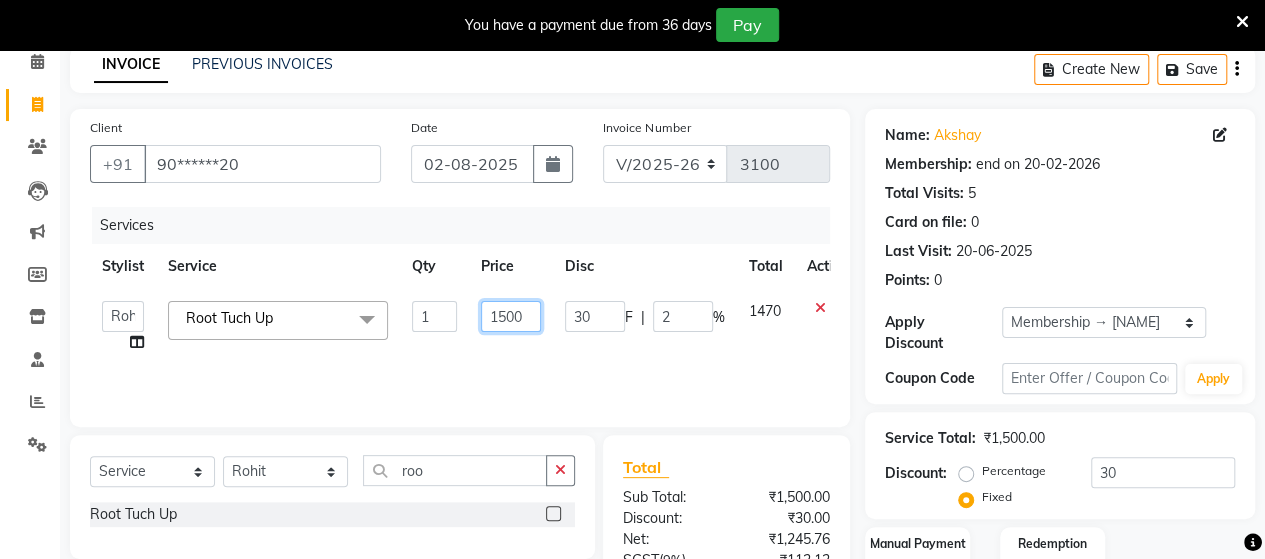 click on "1500" 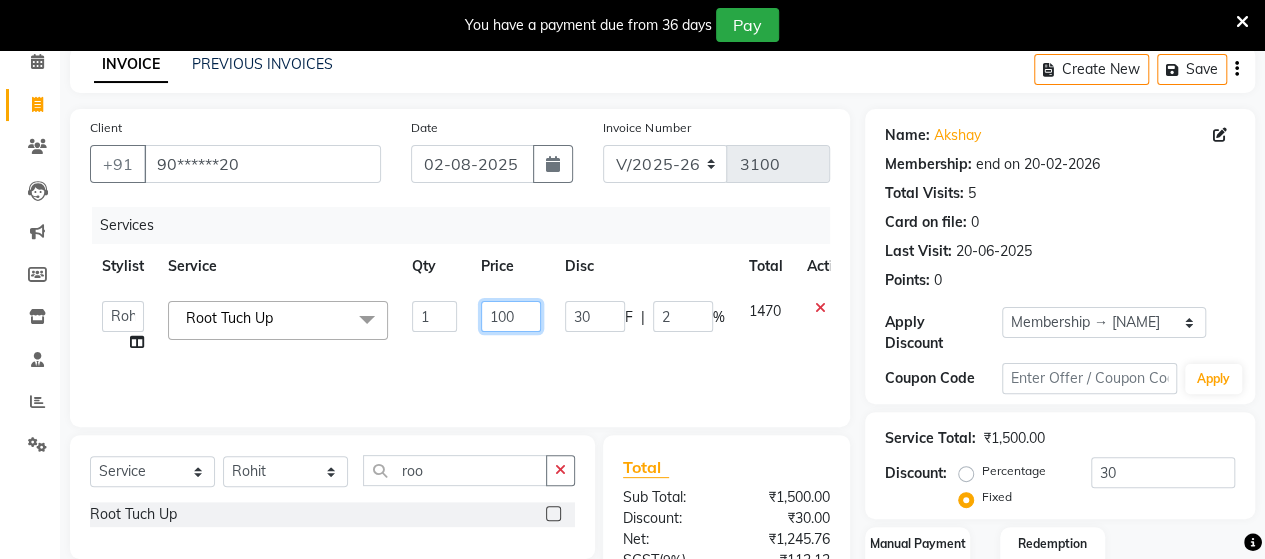 type on "1050" 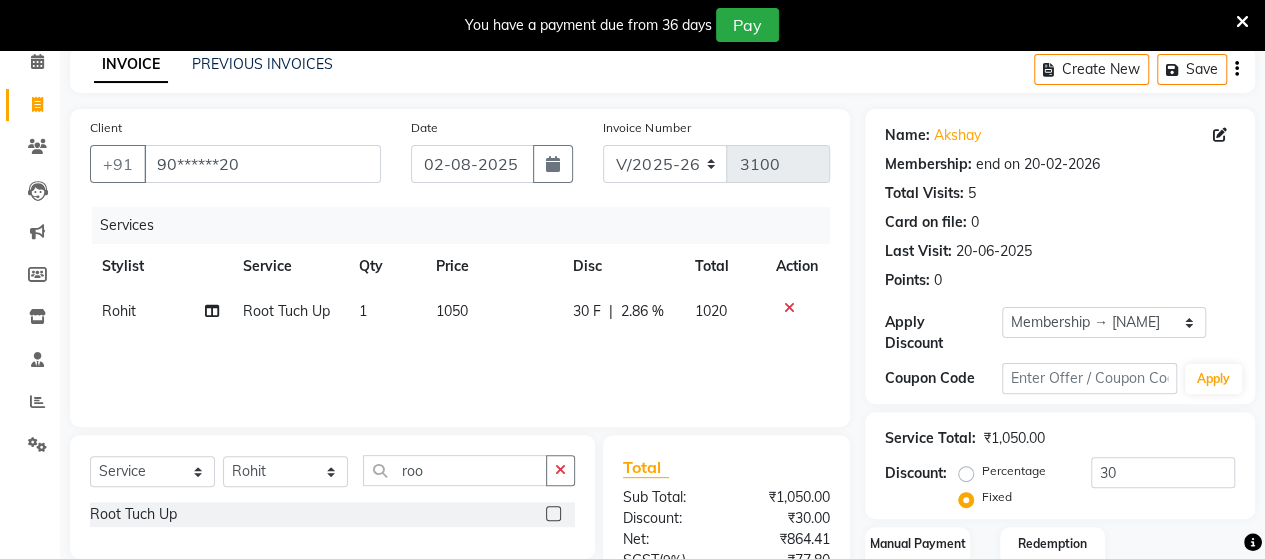 click on "Price" 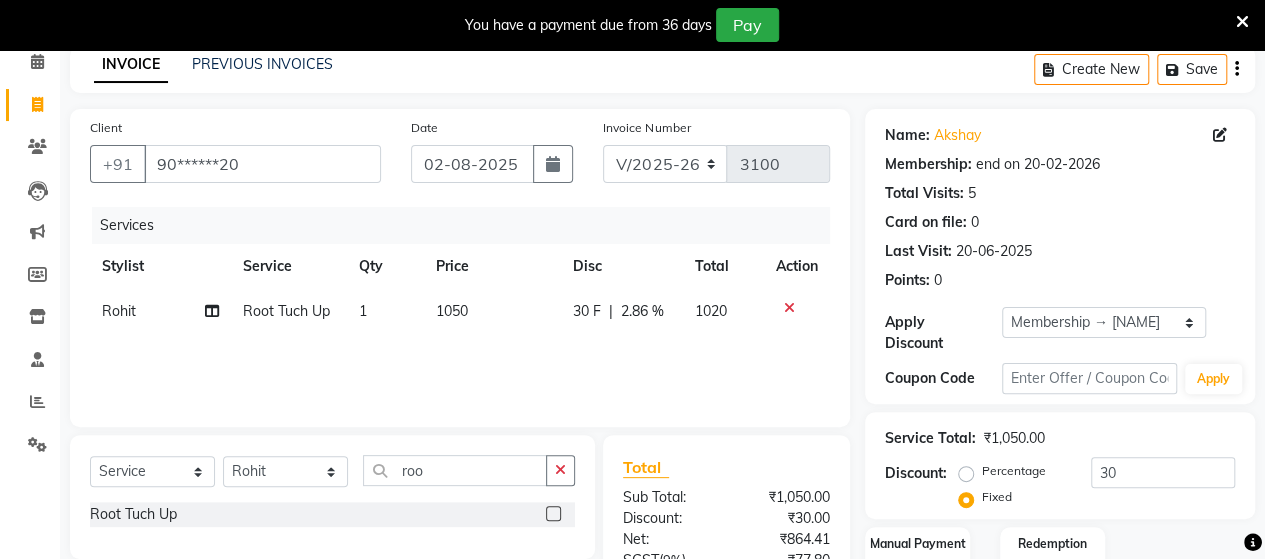 click on "30 F | 2.86 %" 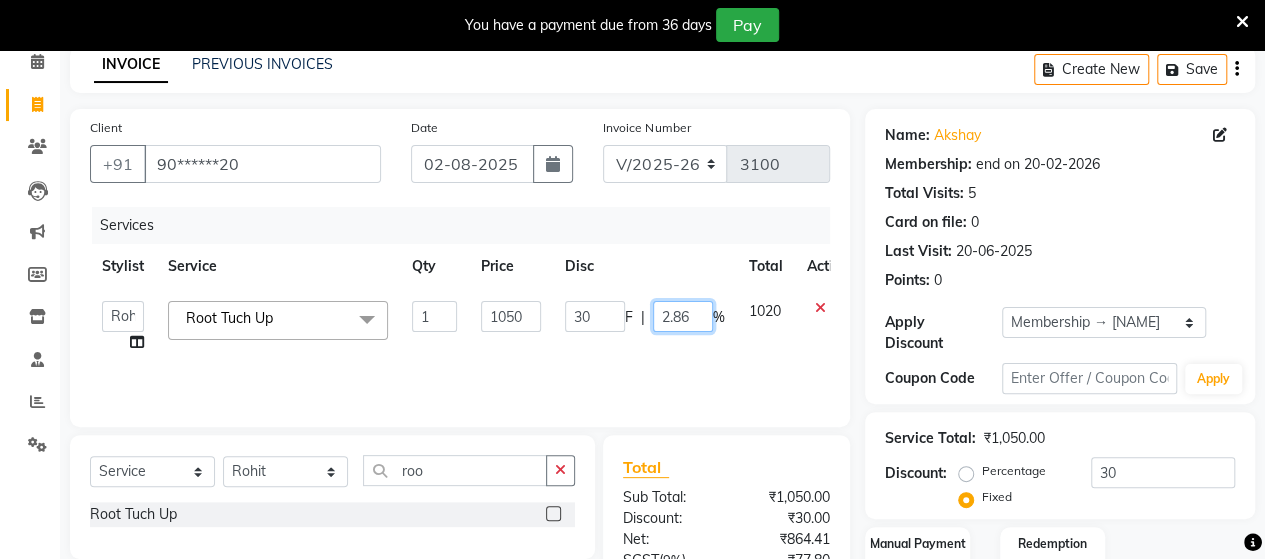 click on "2.86" 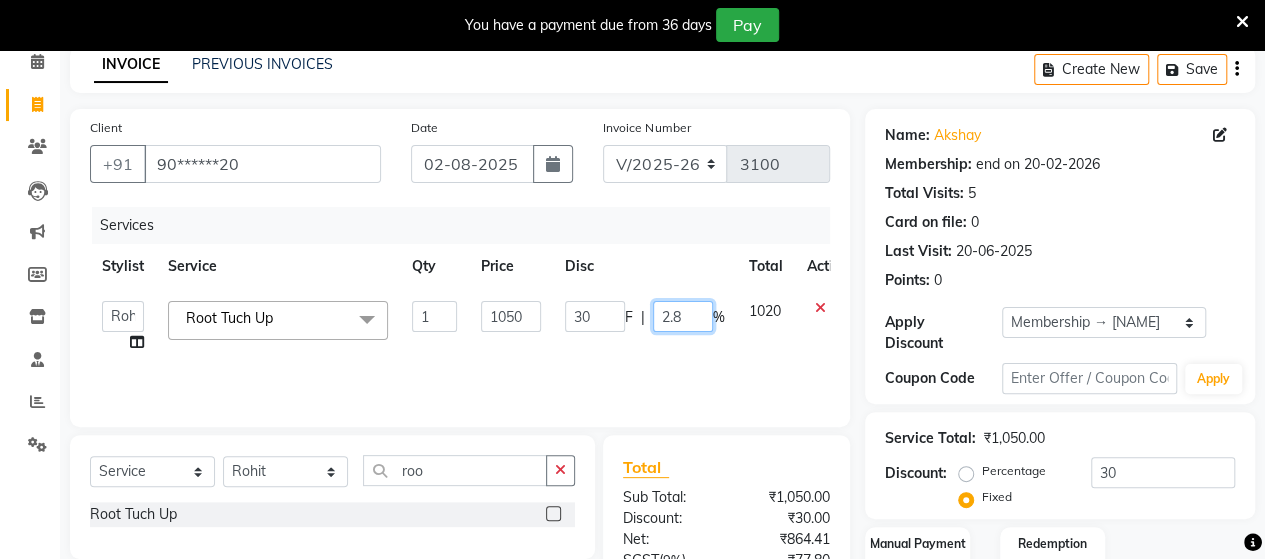 type on "2" 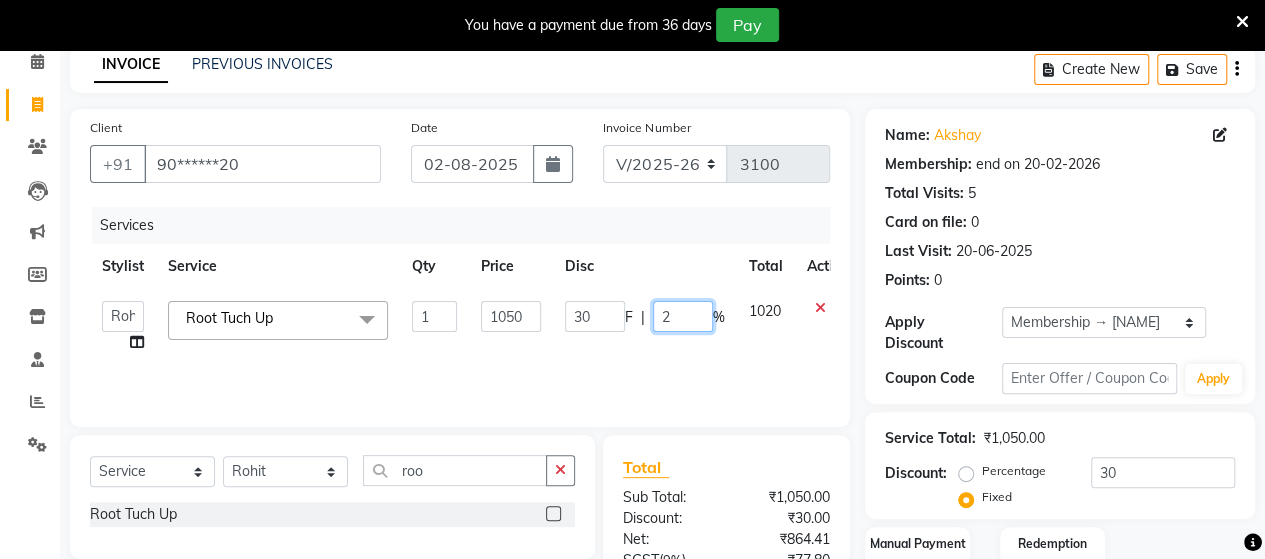 type 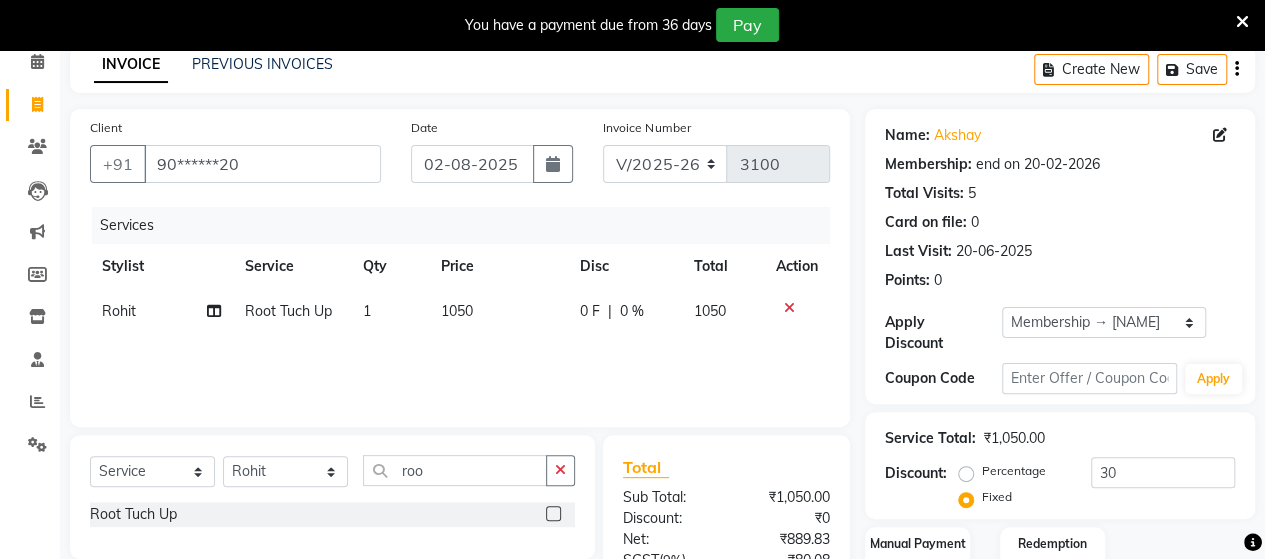 click on "Services Stylist Service Qty Price Disc Total Action Rohit Root Tuch Up 1 1050 0 F | 0 % 1050" 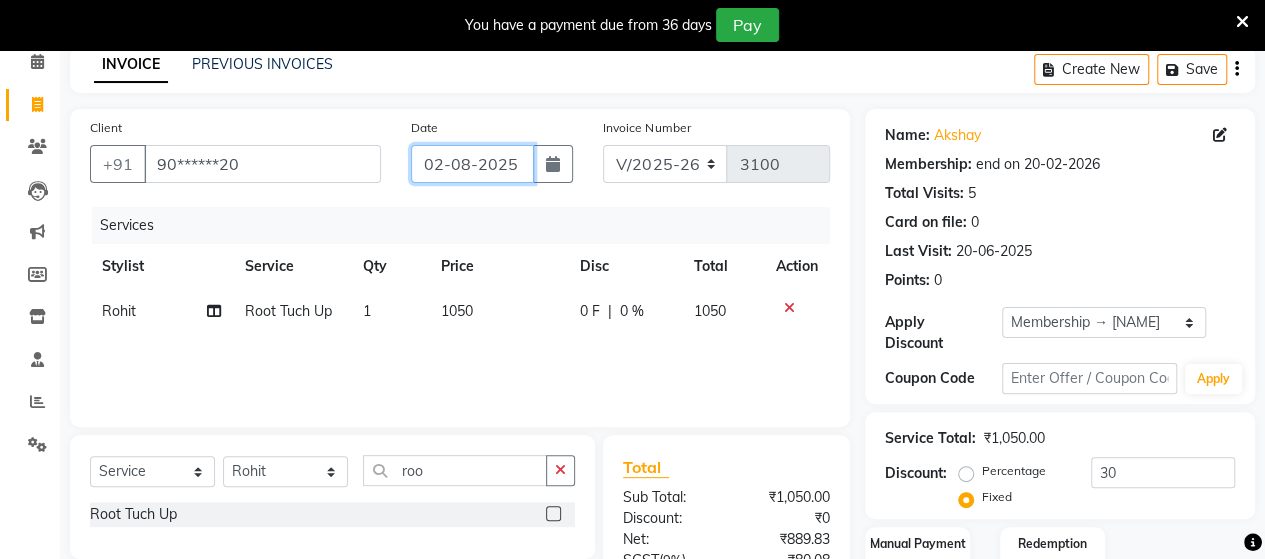 click on "02-08-2025" 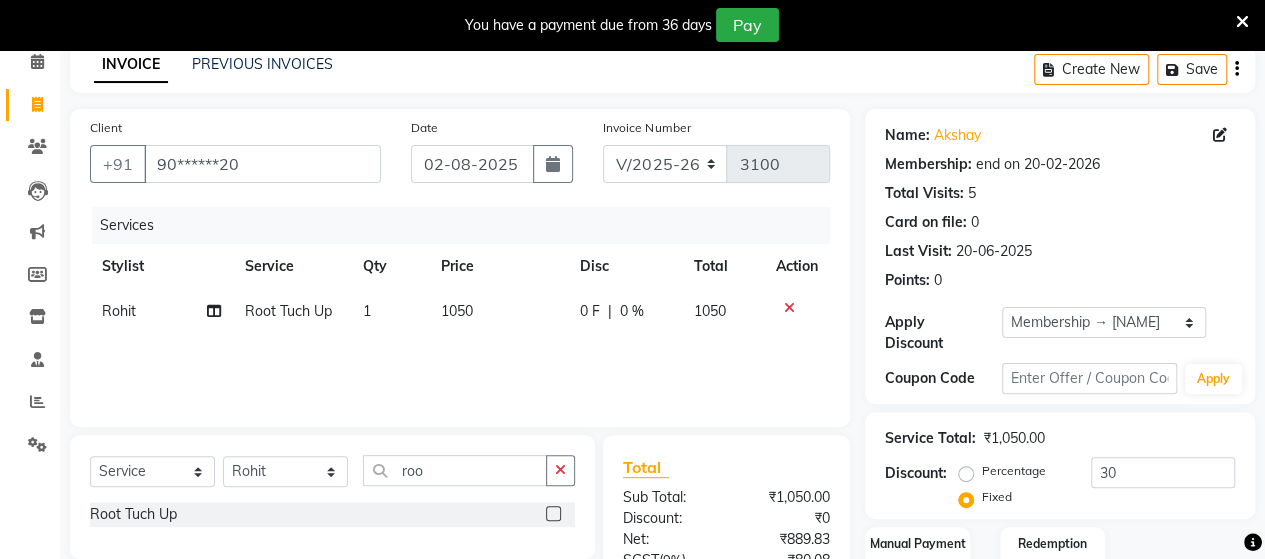 select on "8" 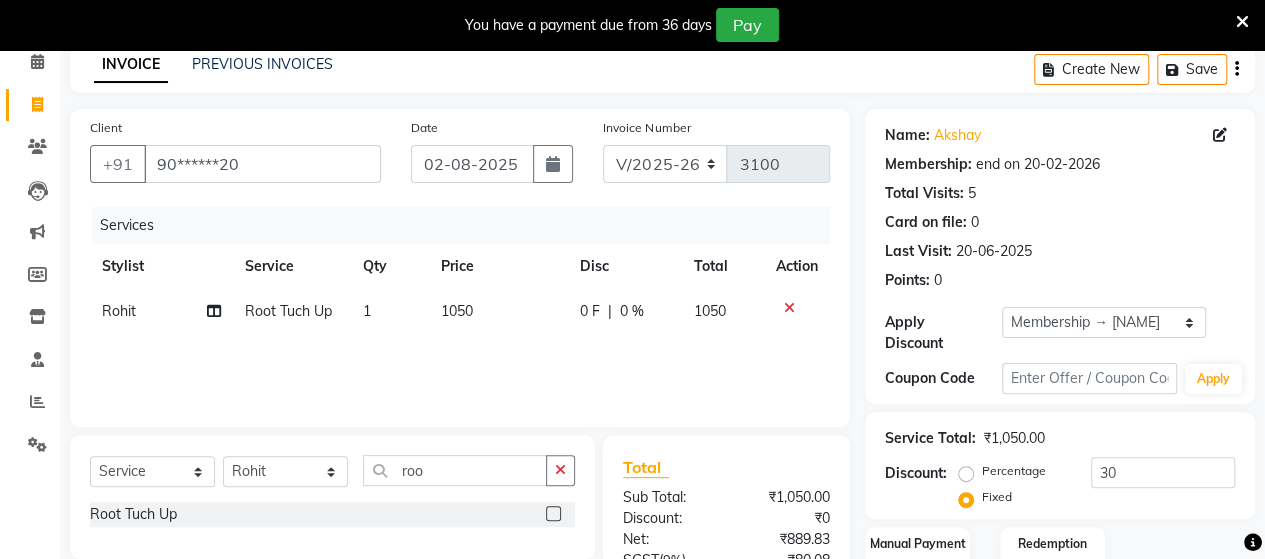 select on "2025" 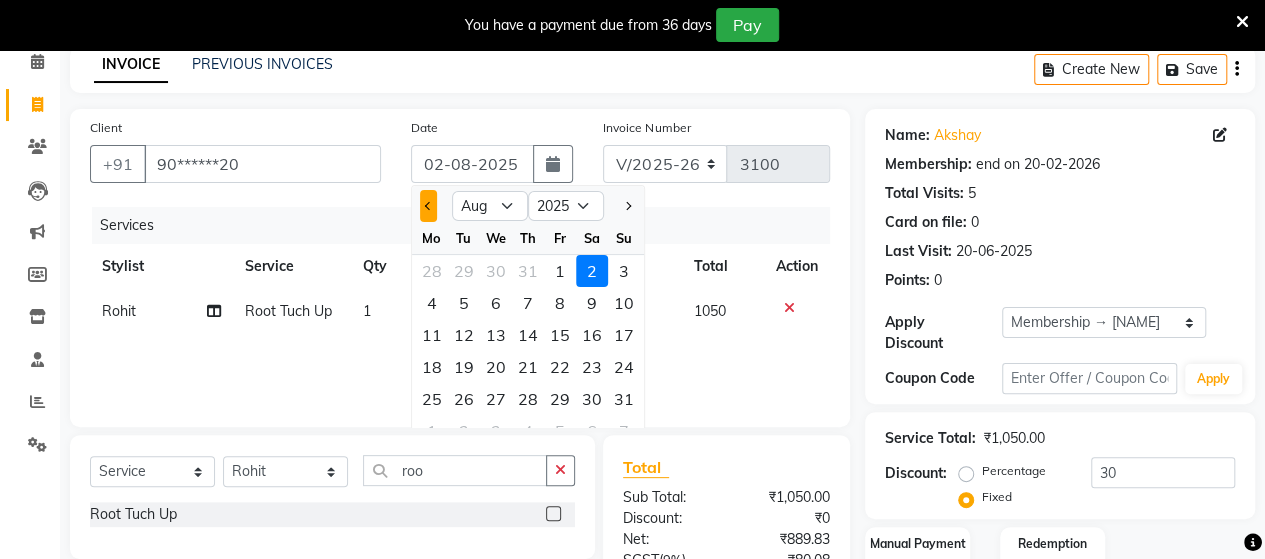 click 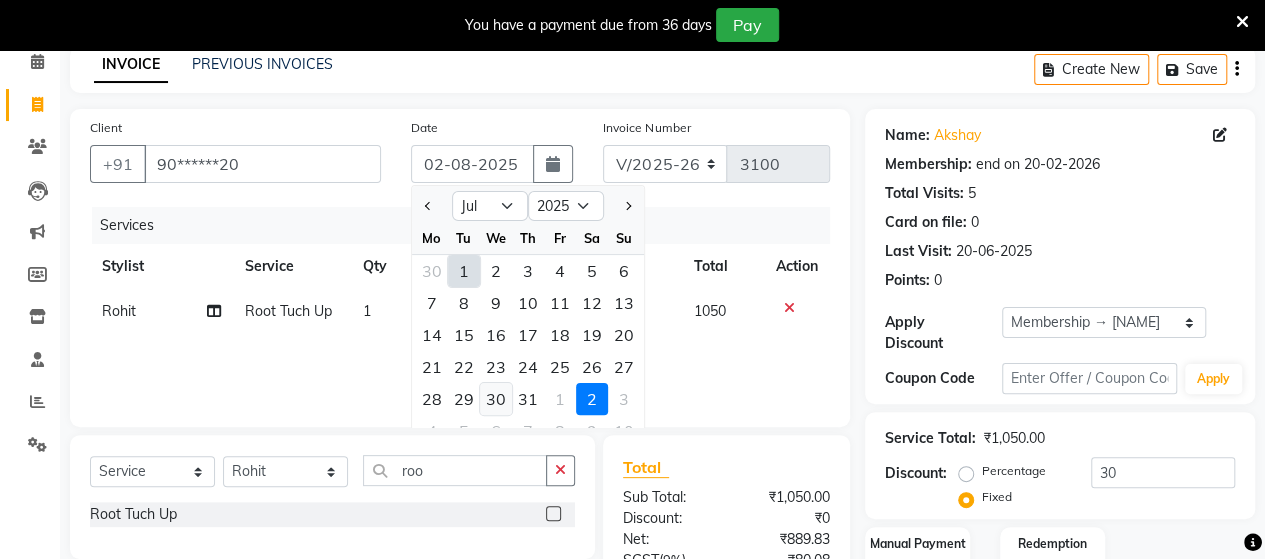 click on "30" 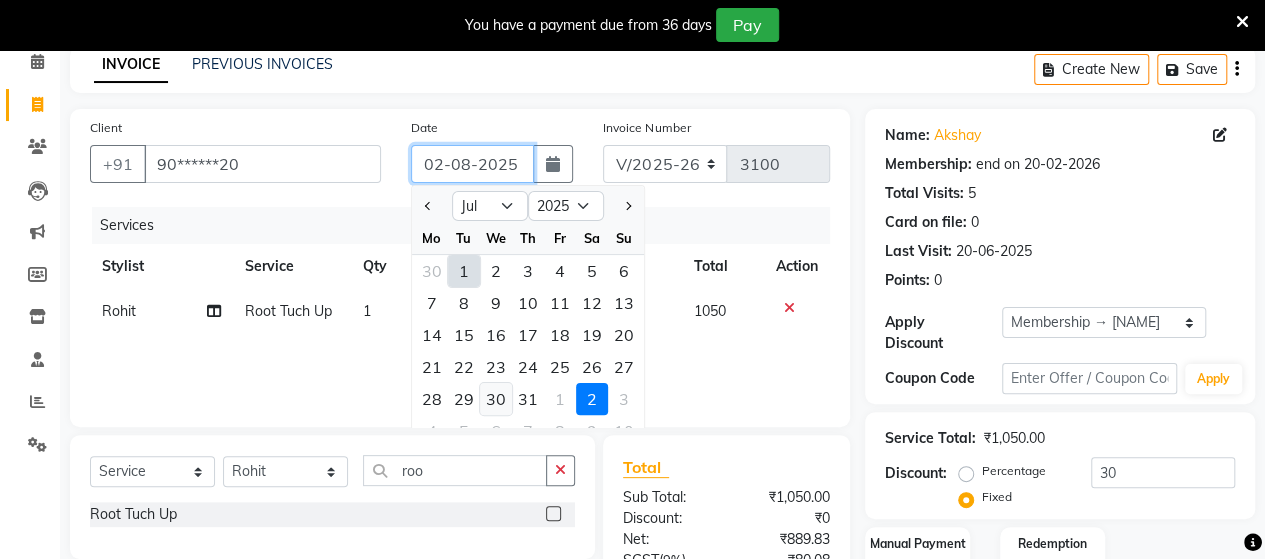 type on "30-07-2025" 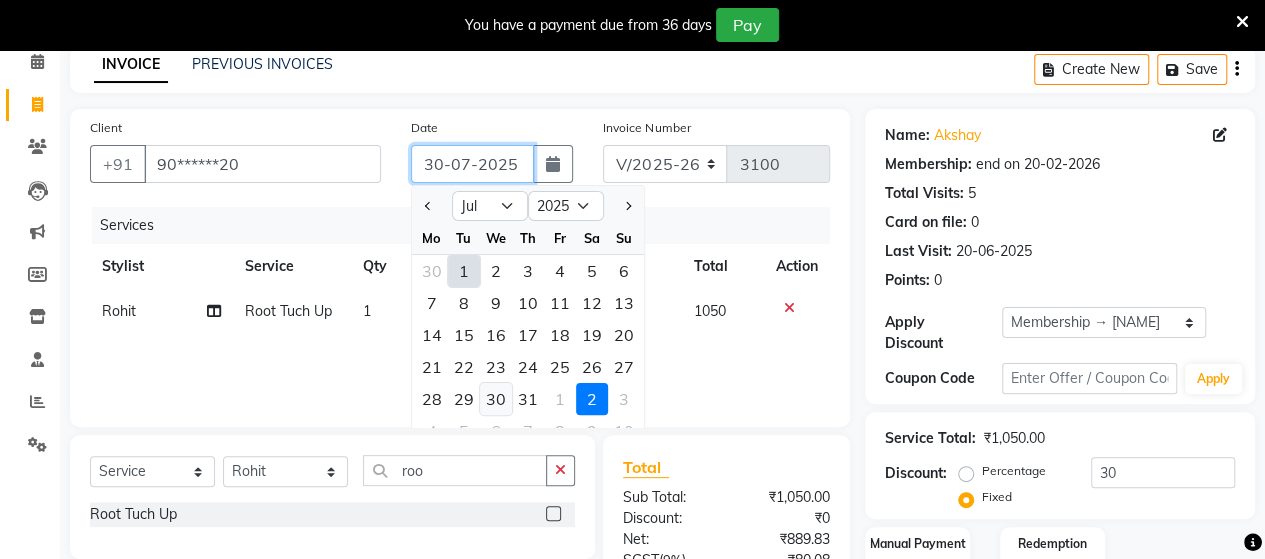 radio on "true" 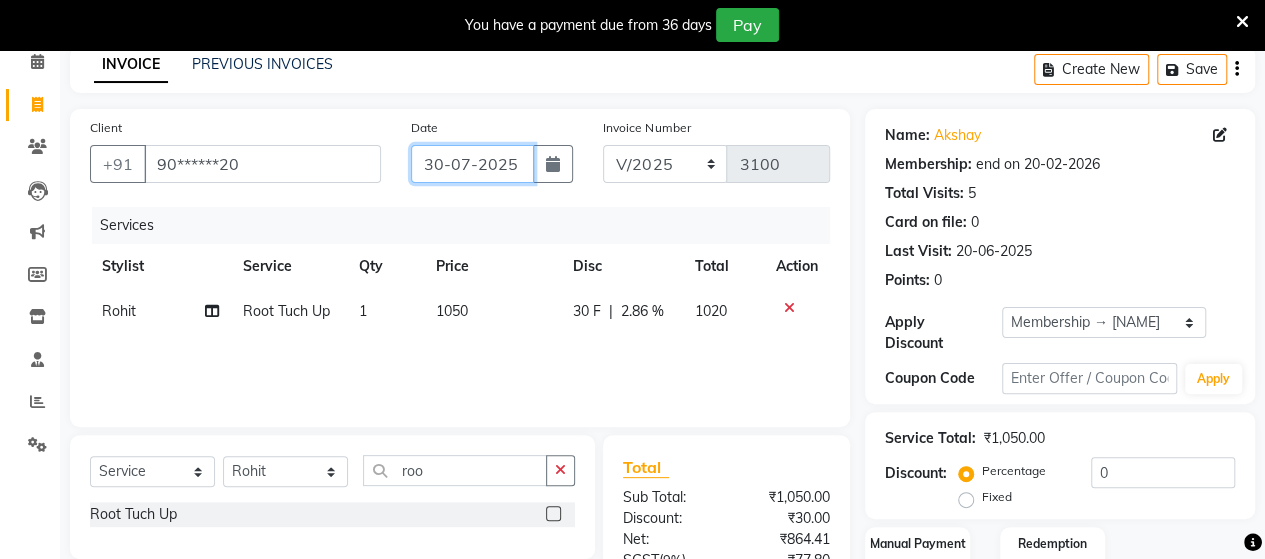 scroll, scrollTop: 288, scrollLeft: 0, axis: vertical 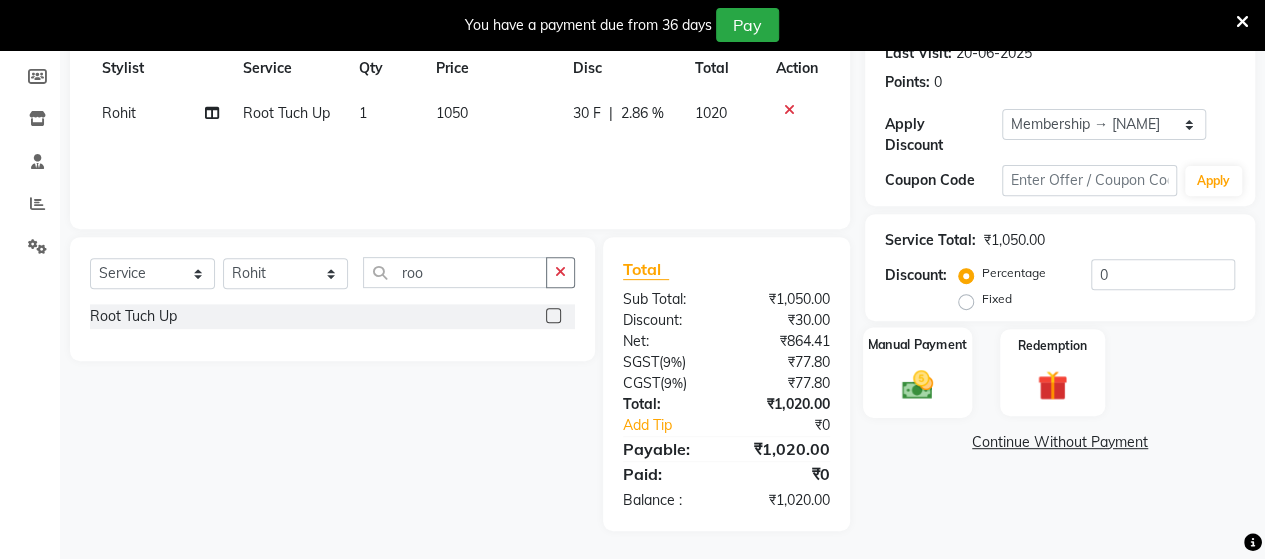 click 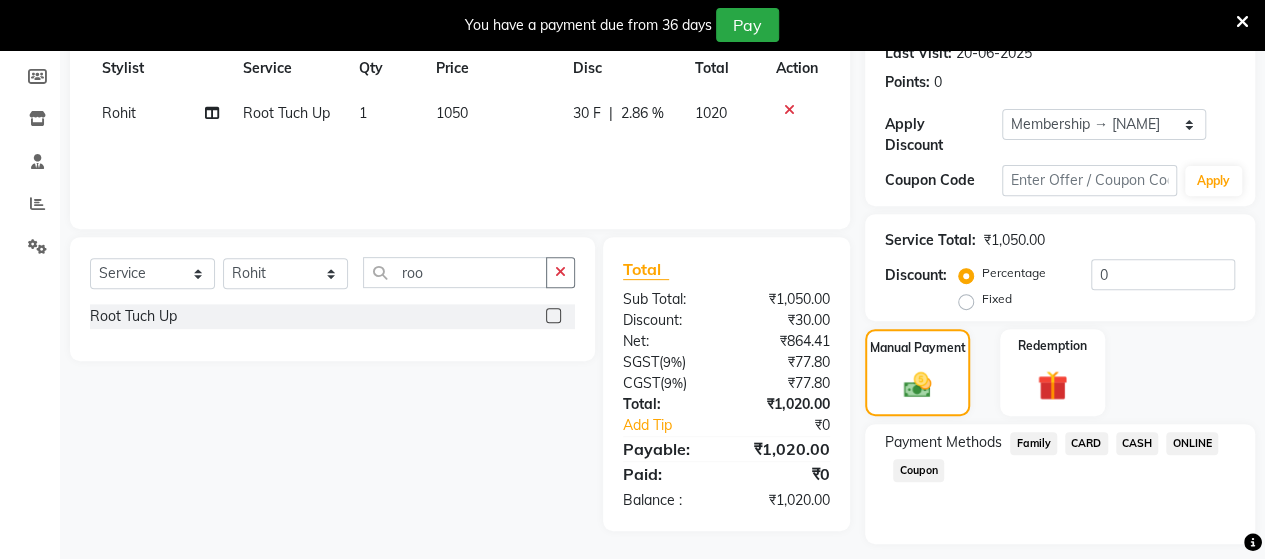 click on "ONLINE" 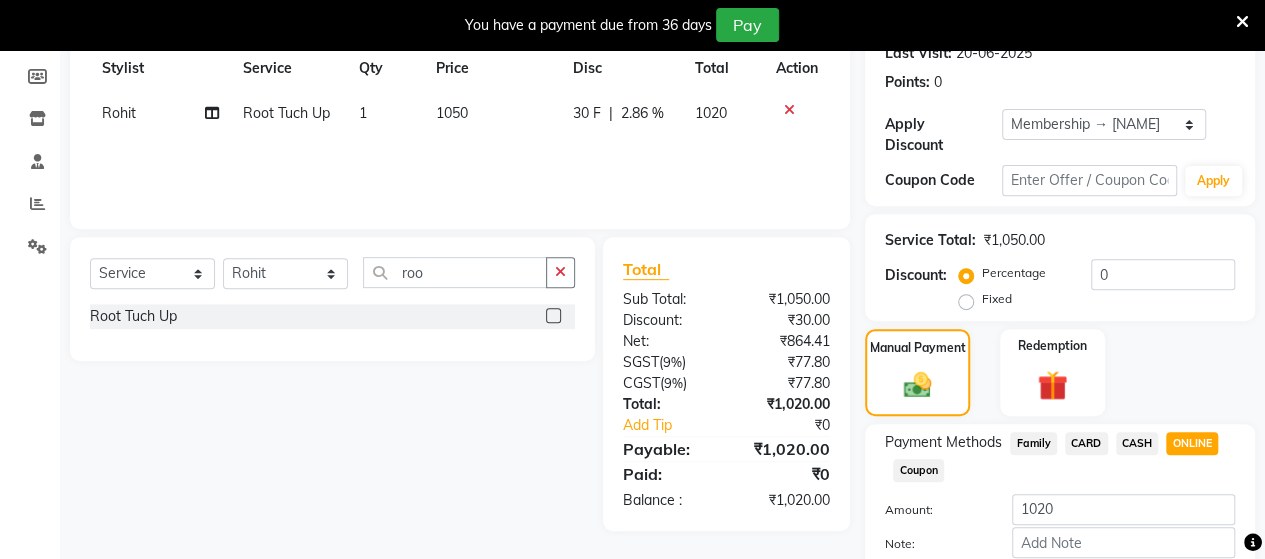 scroll, scrollTop: 398, scrollLeft: 0, axis: vertical 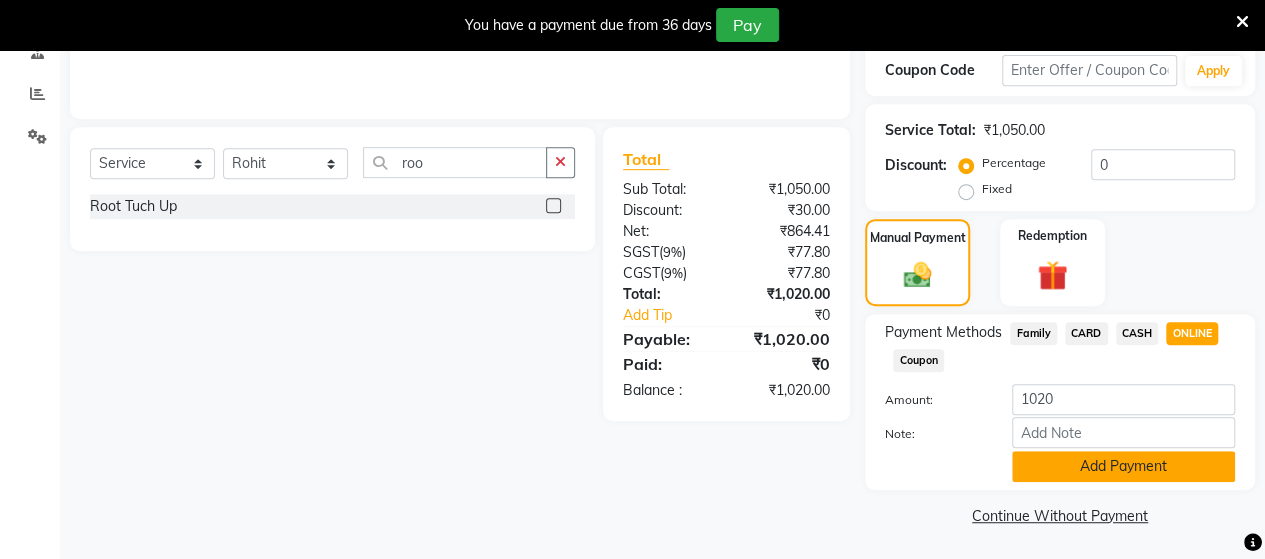 click on "Add Payment" 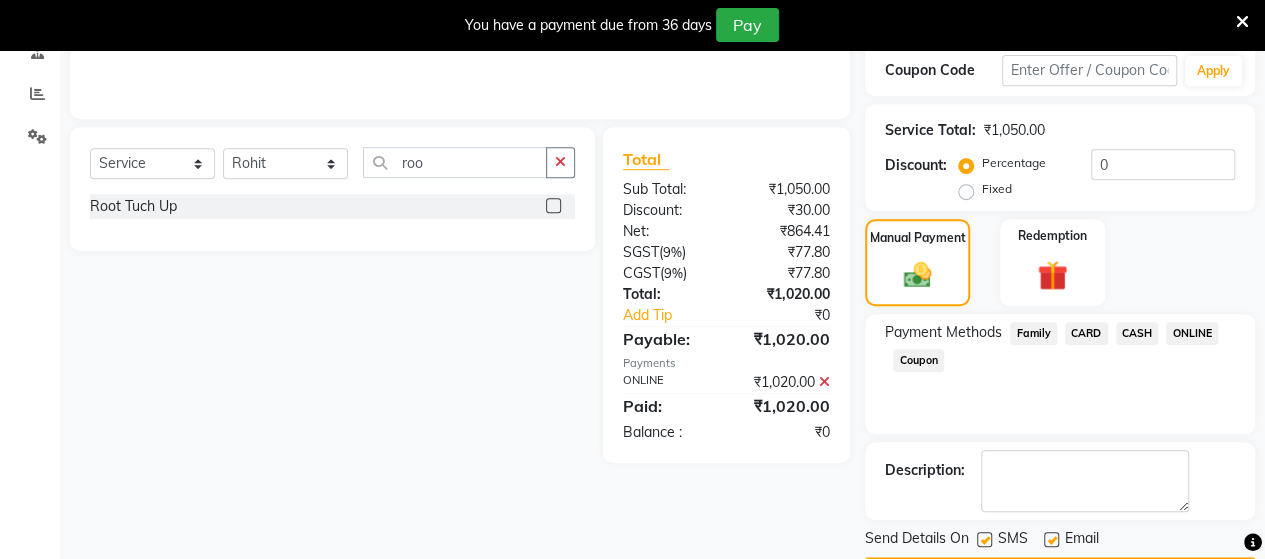 scroll, scrollTop: 454, scrollLeft: 0, axis: vertical 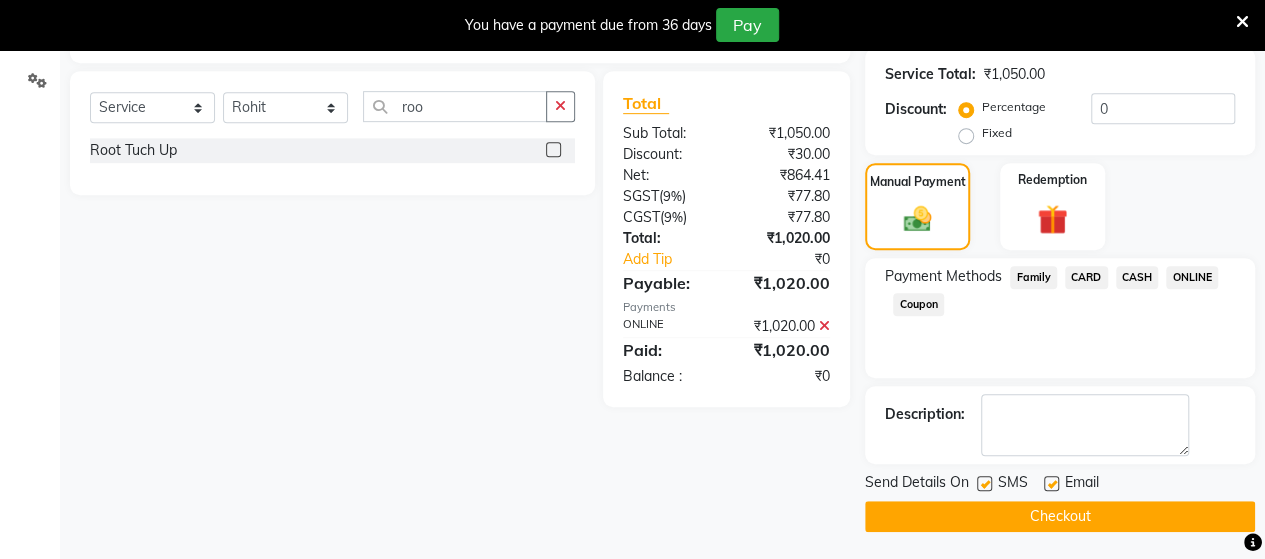 click on "Checkout" 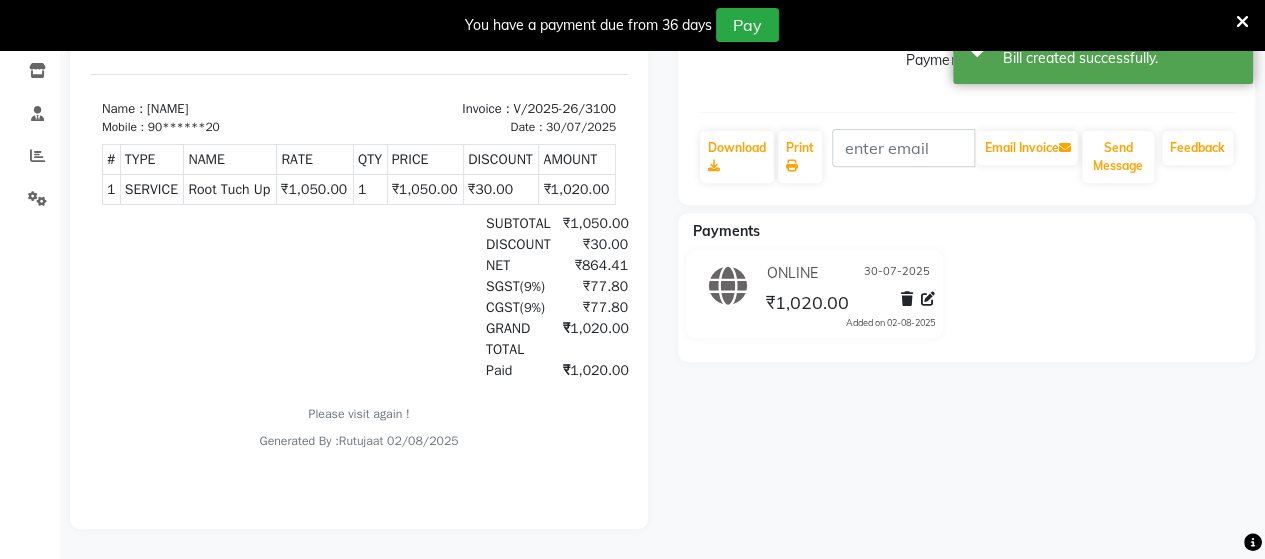 scroll, scrollTop: 0, scrollLeft: 0, axis: both 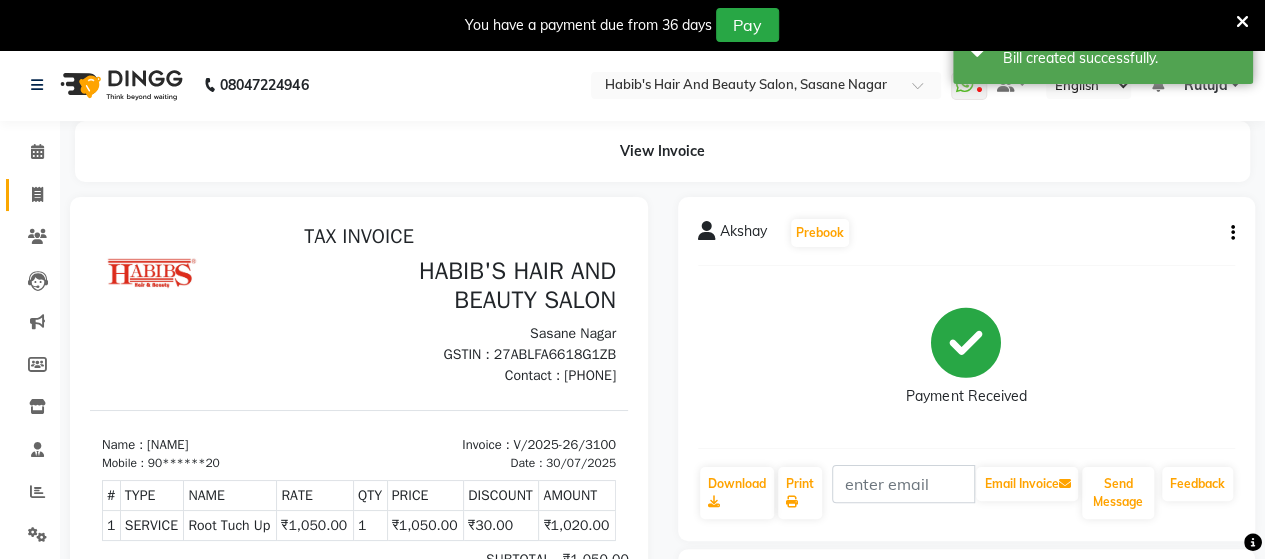 click 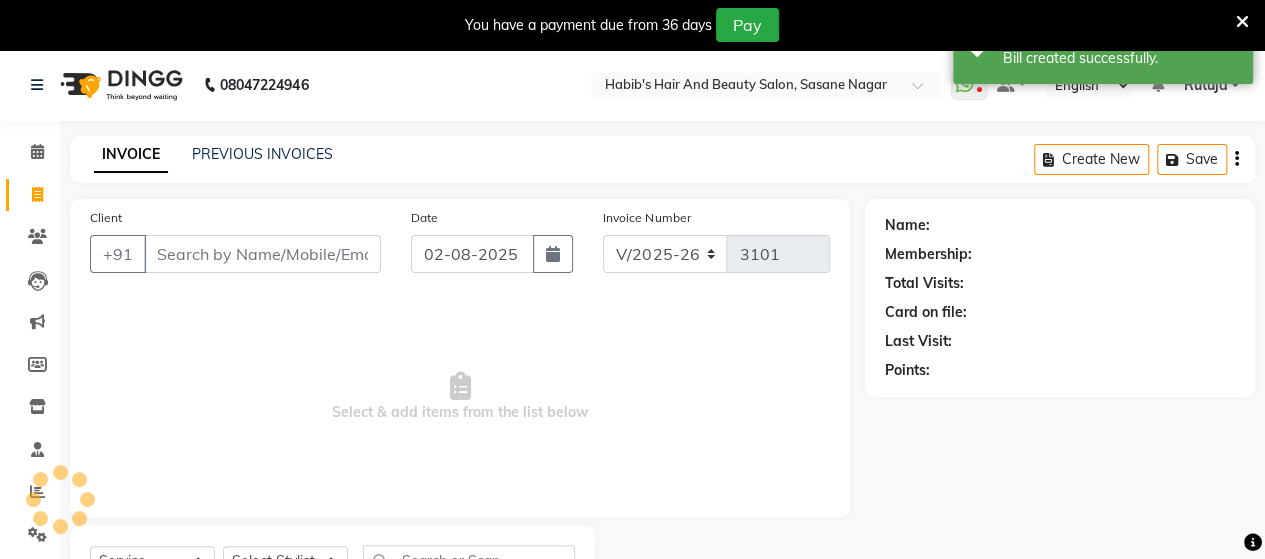 scroll, scrollTop: 90, scrollLeft: 0, axis: vertical 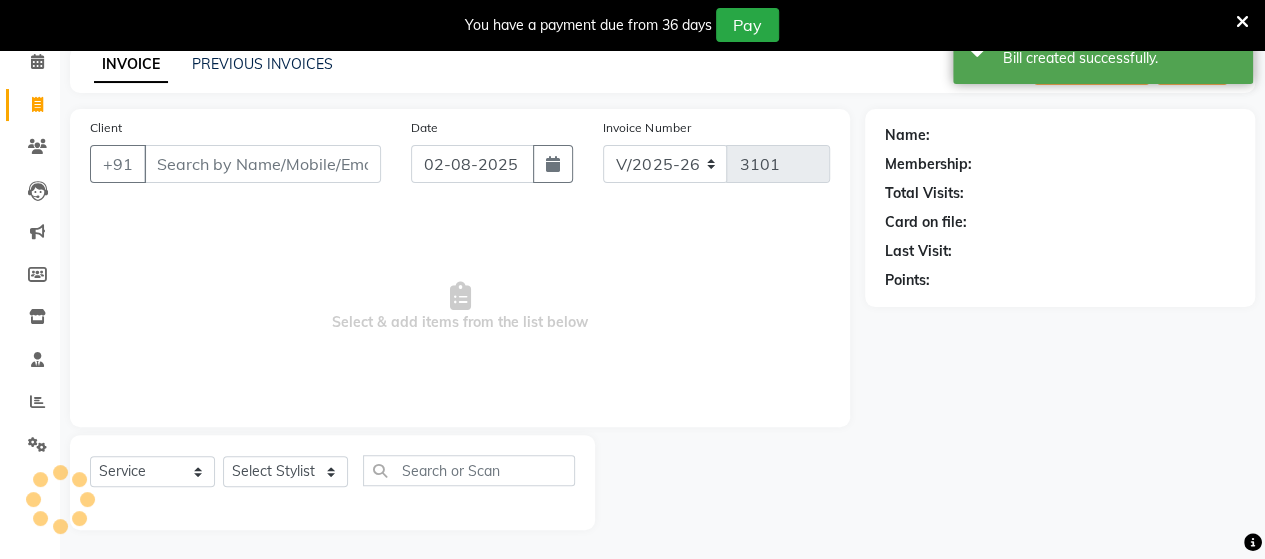 click on "Client" at bounding box center [262, 164] 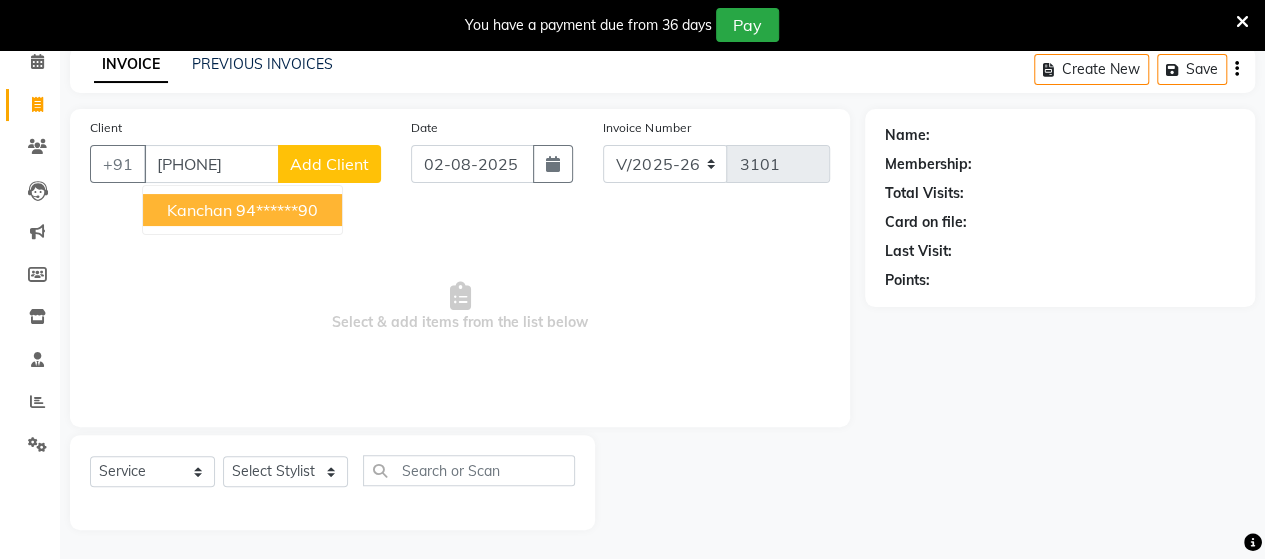 click on "94******90" at bounding box center [277, 210] 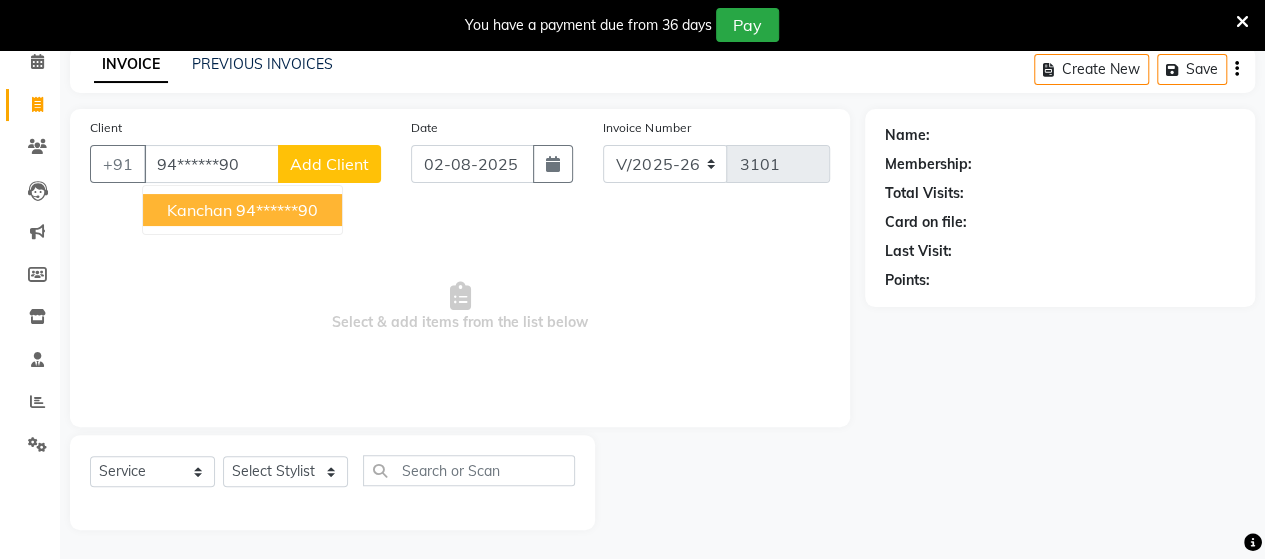 type on "94******90" 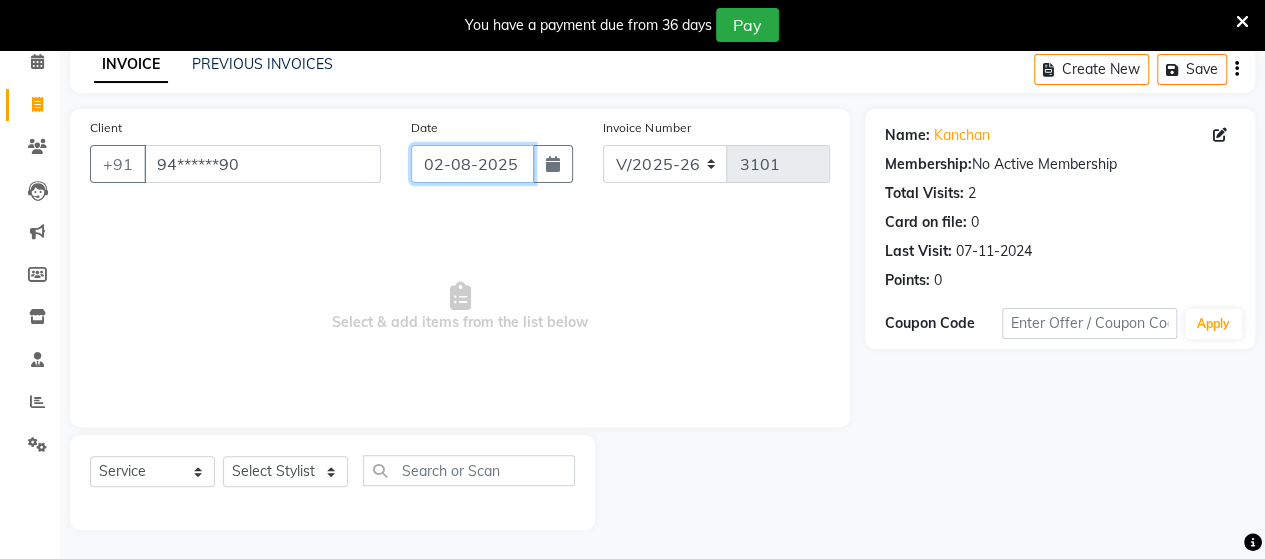 click on "02-08-2025" 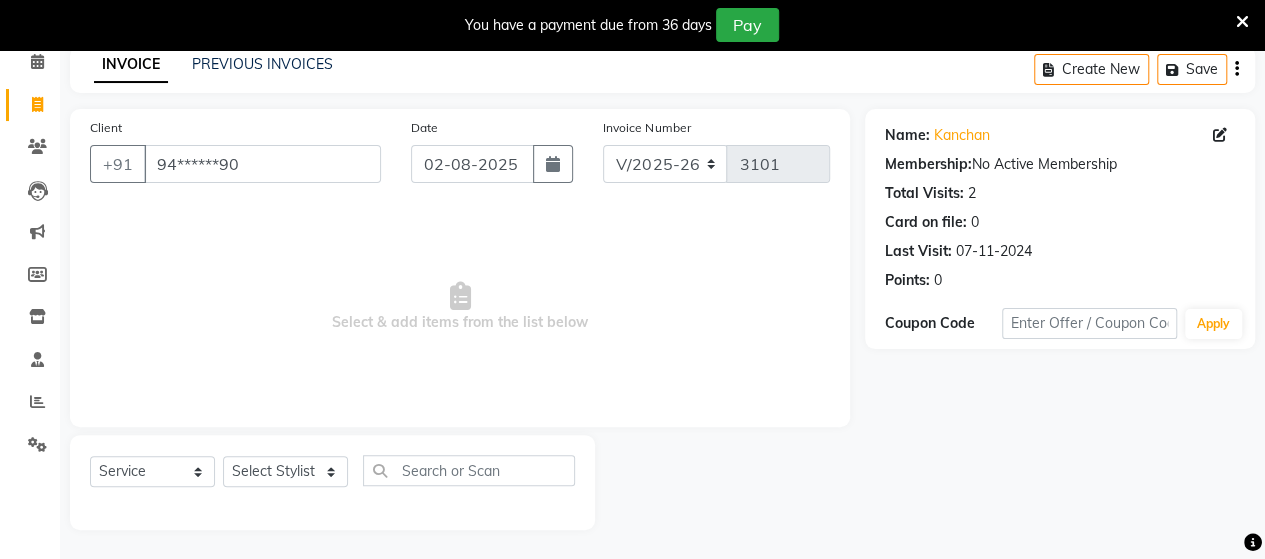 select on "8" 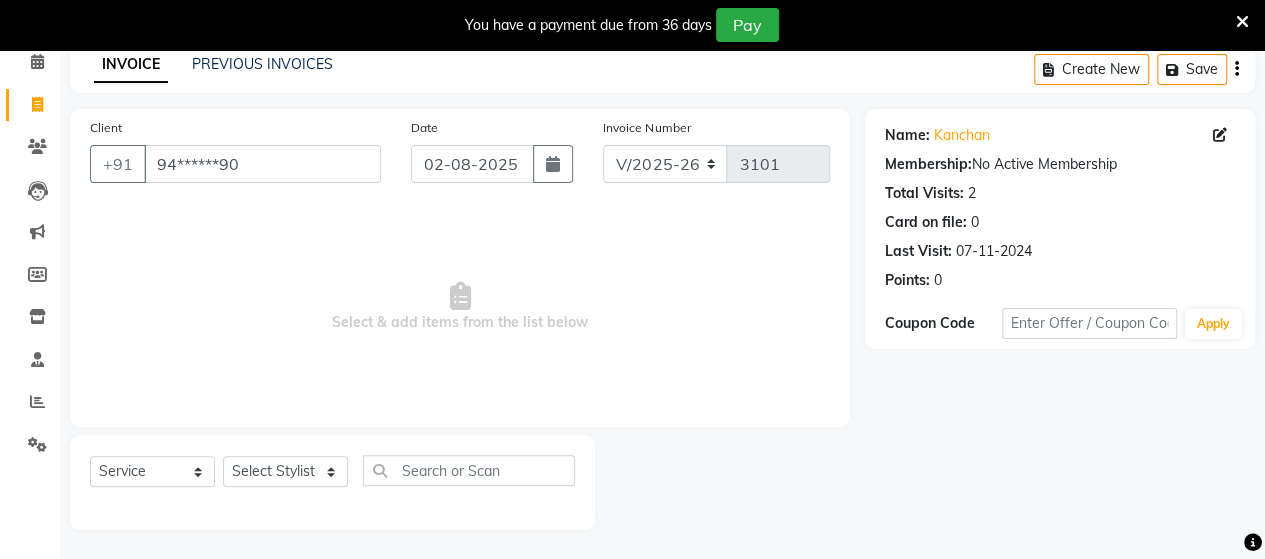 select on "2025" 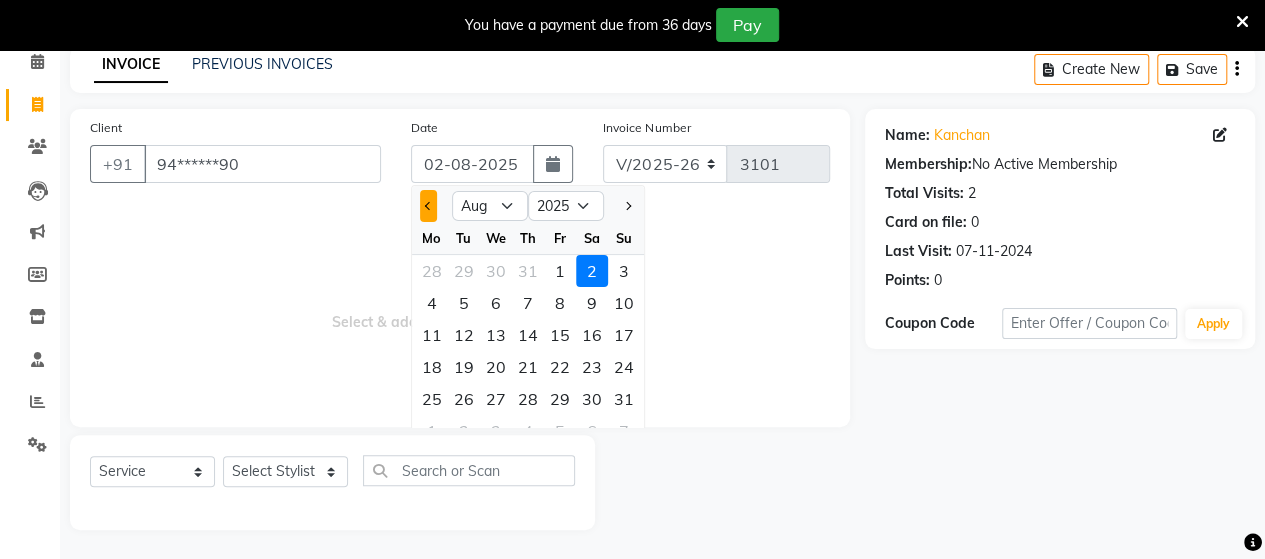 click 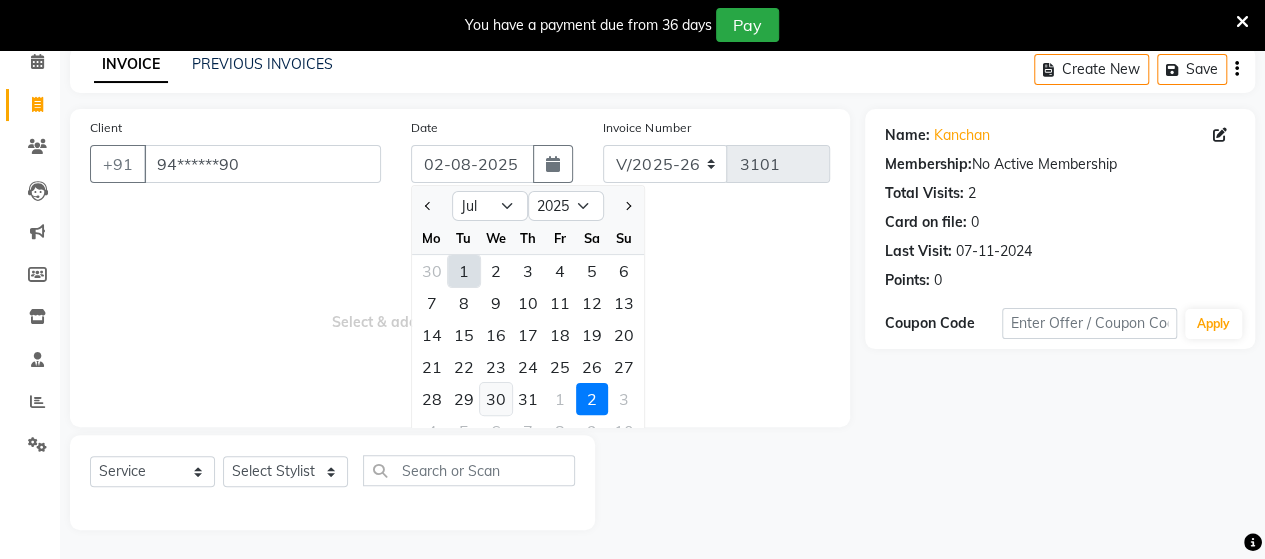 click on "30" 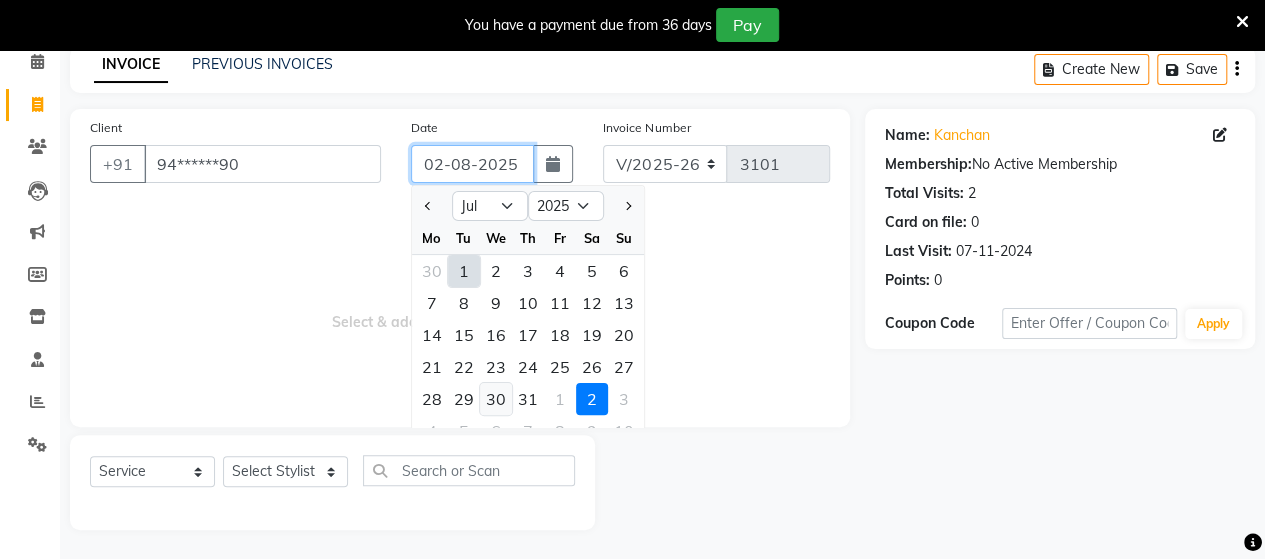 type on "30-07-2025" 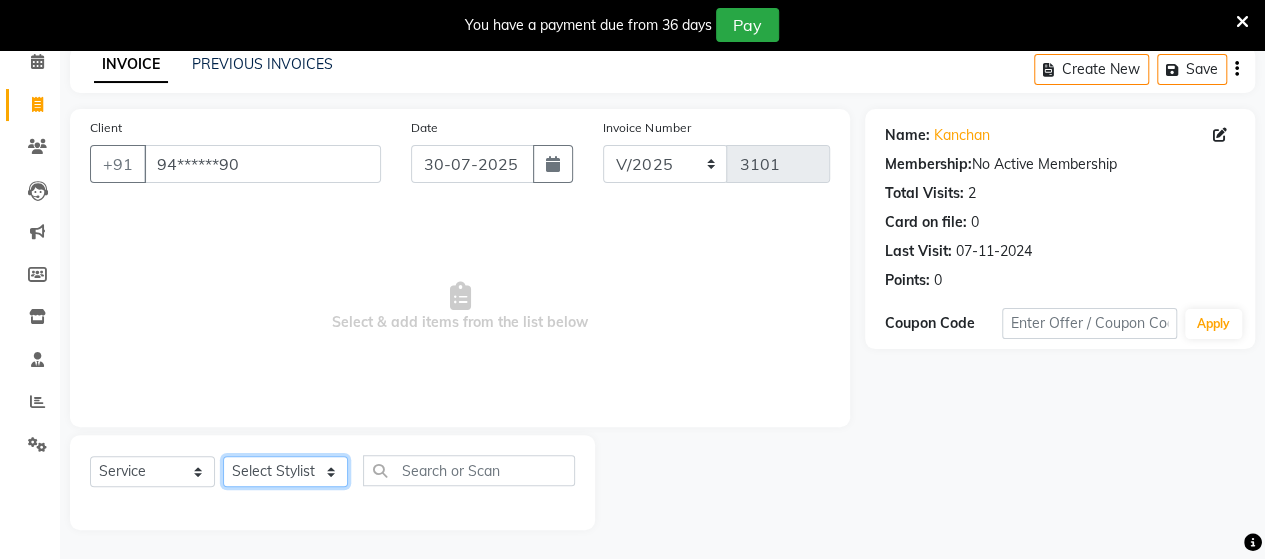 click on "Select Stylist Admin Datta  Jyoti  Krushna  Pratik  RAVI Rohit Rutuja" 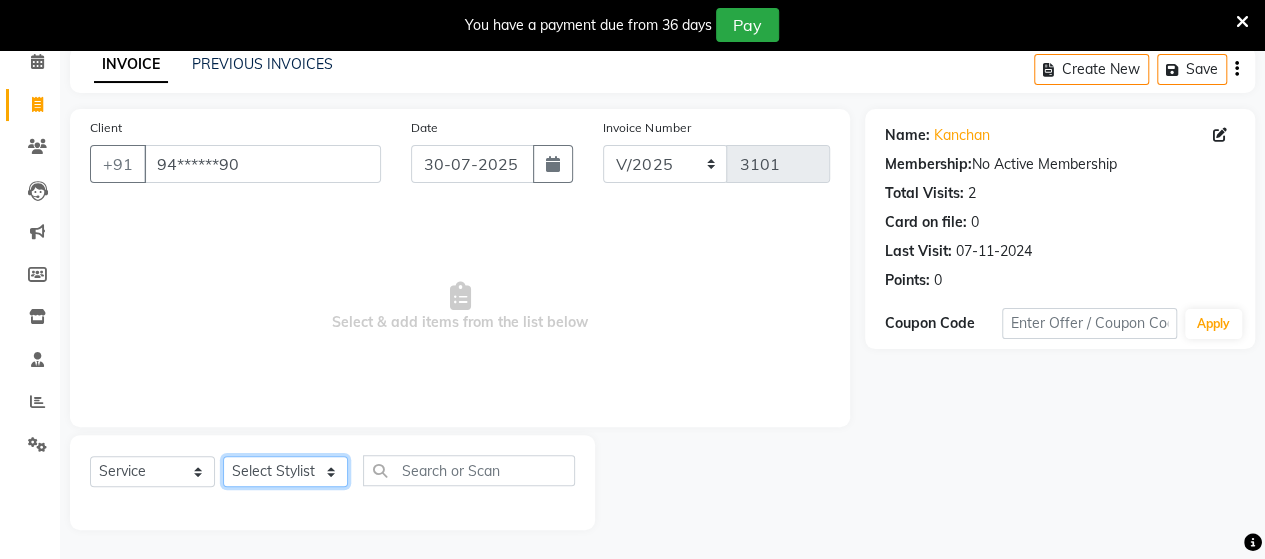 select on "62464" 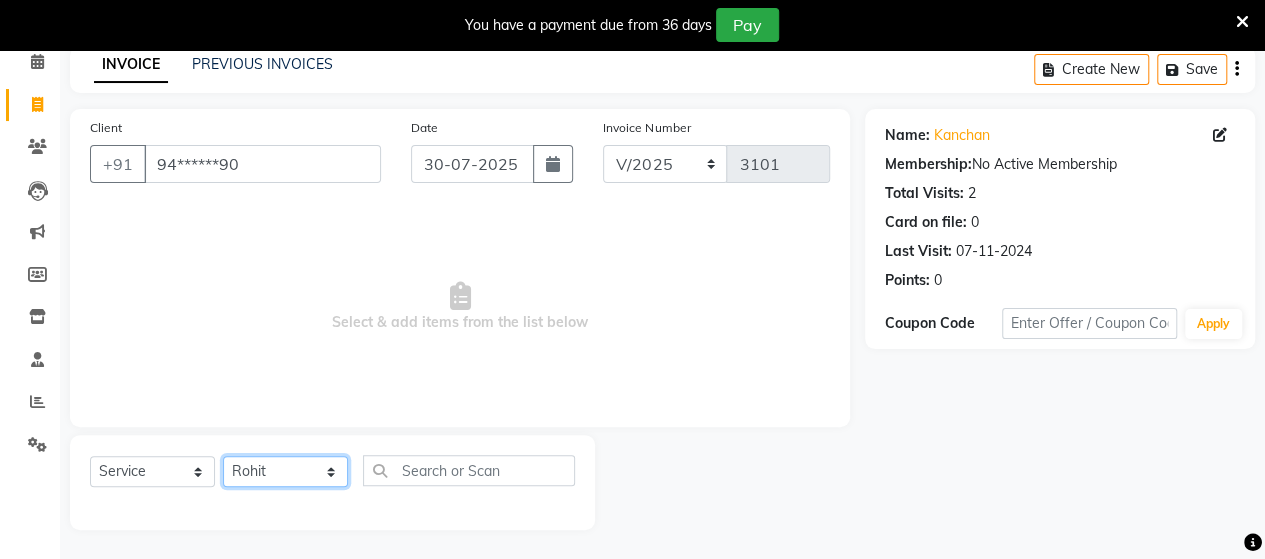 click on "Select Stylist Admin Datta  Jyoti  Krushna  Pratik  RAVI Rohit Rutuja" 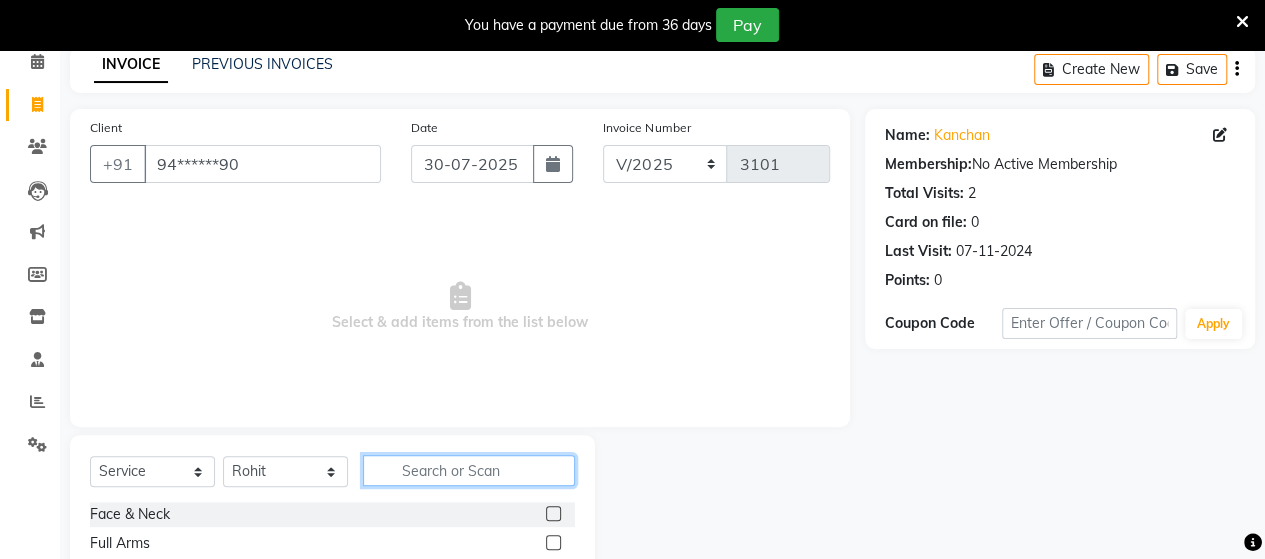 click 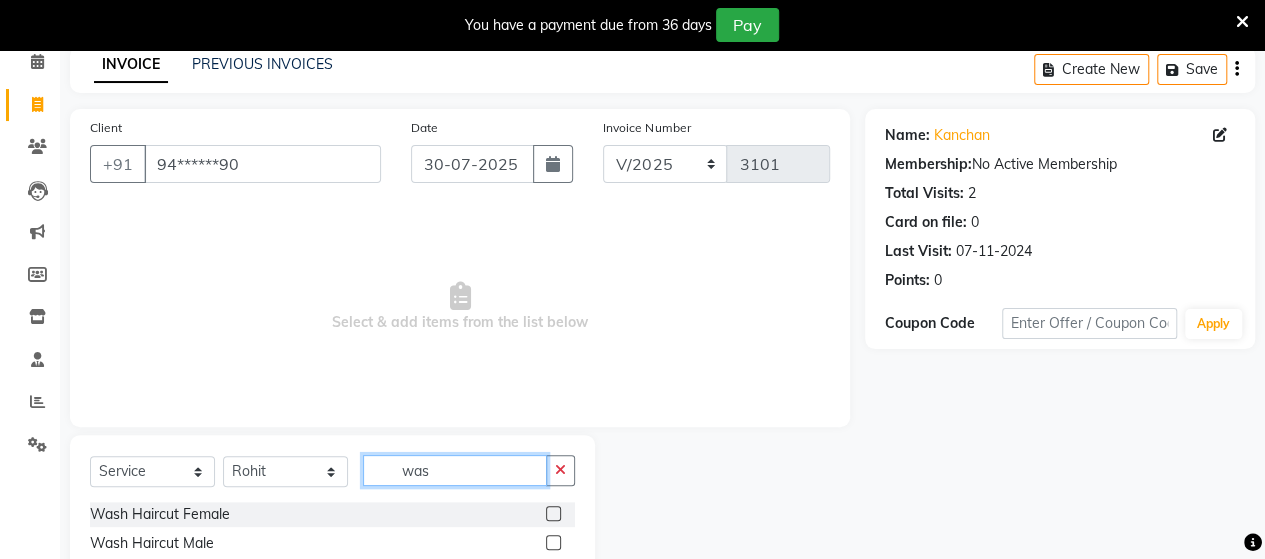 type on "was" 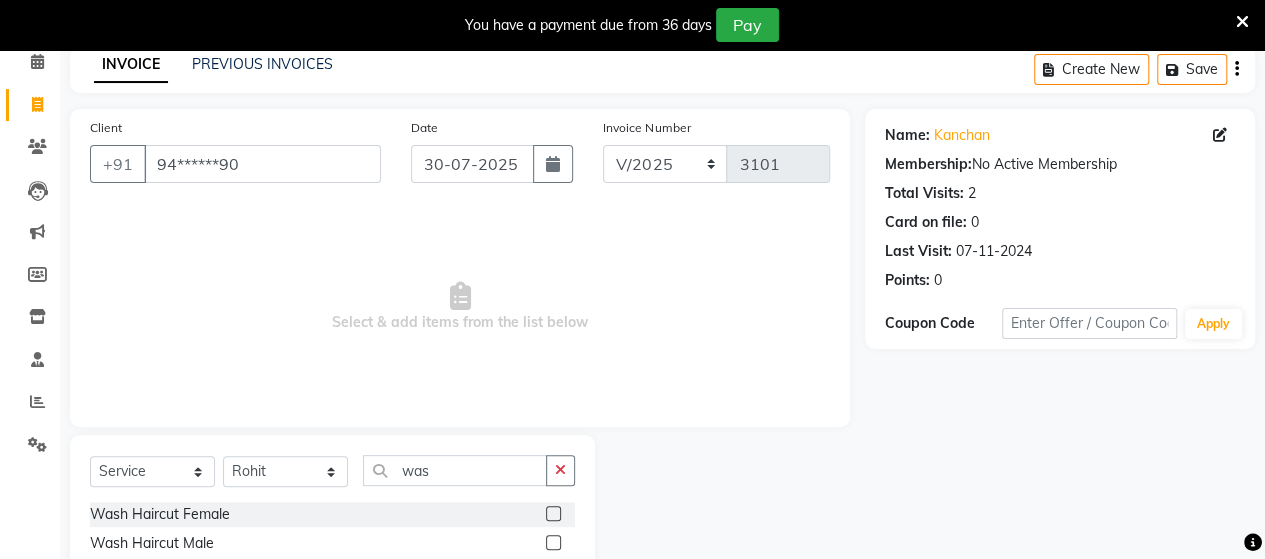 click 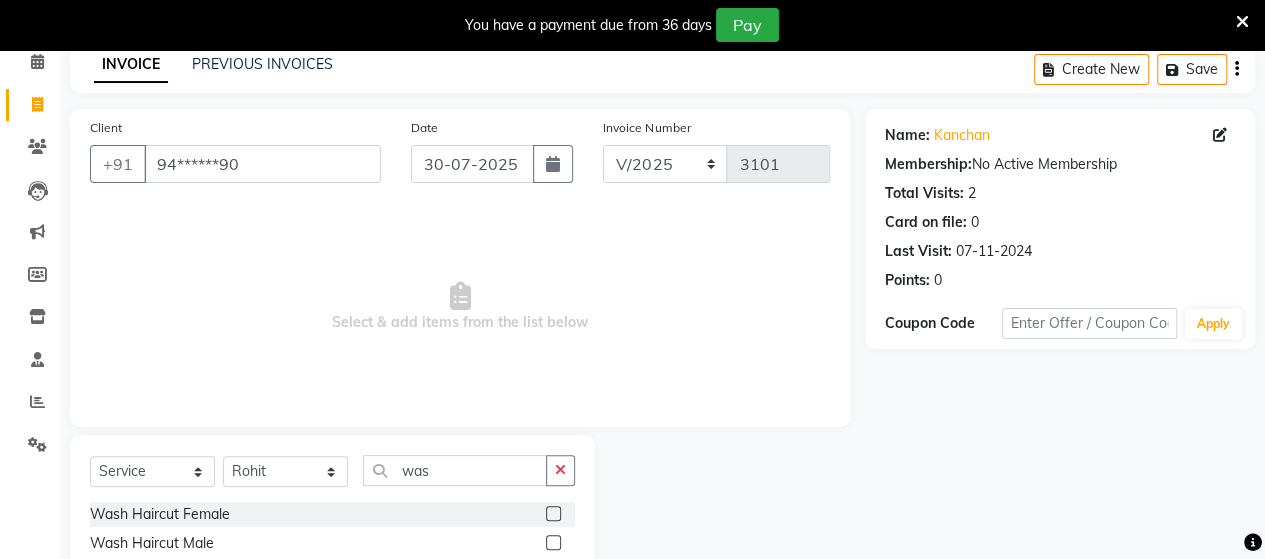 click at bounding box center [552, 514] 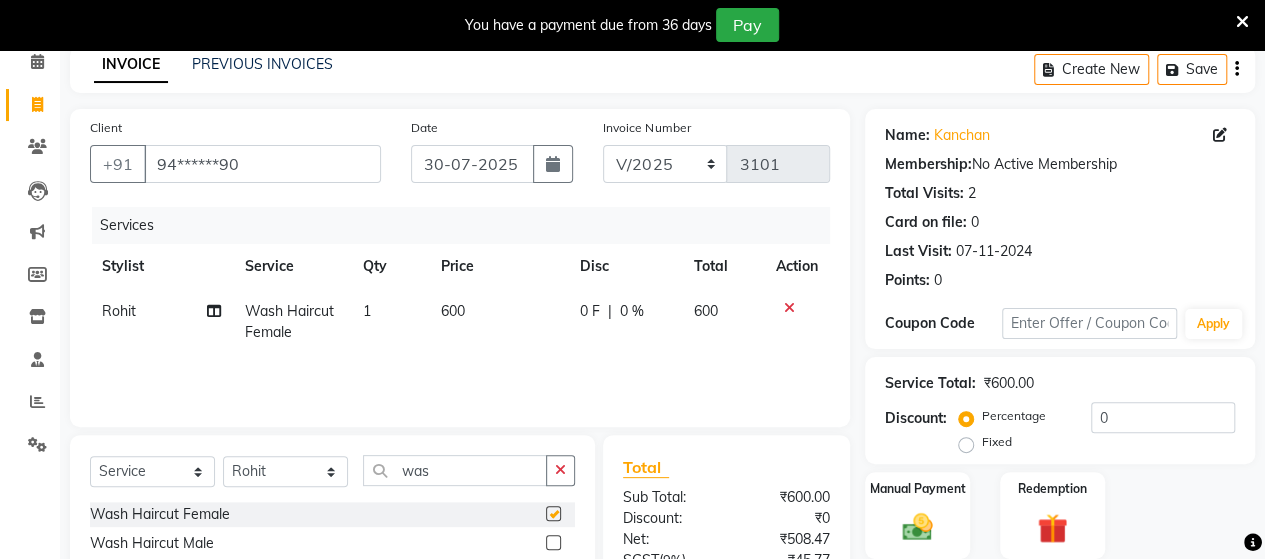 checkbox on "false" 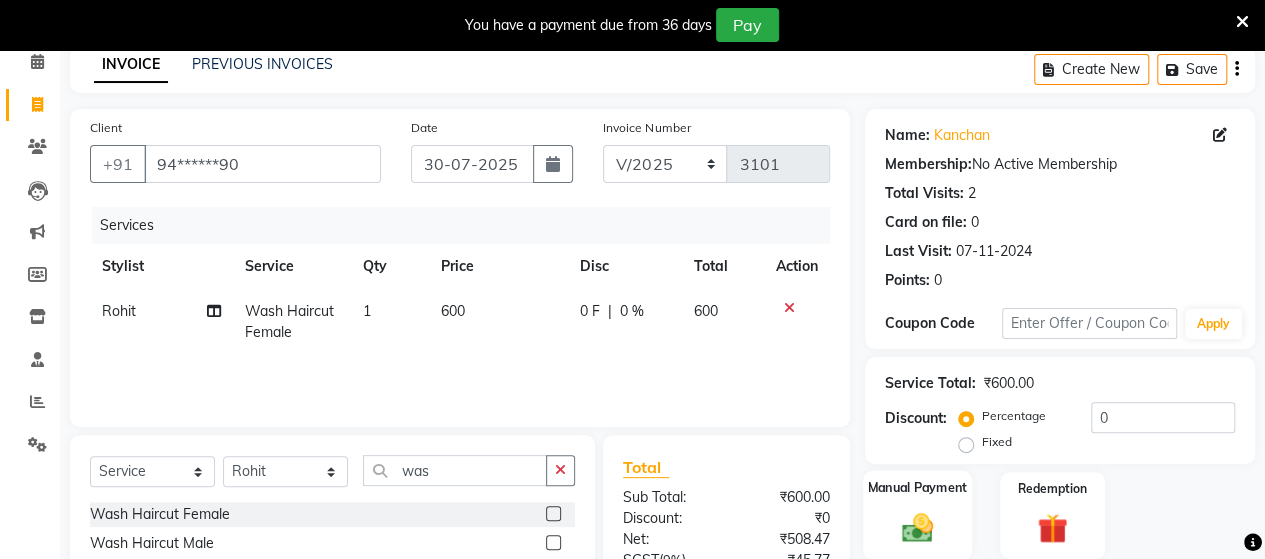 click 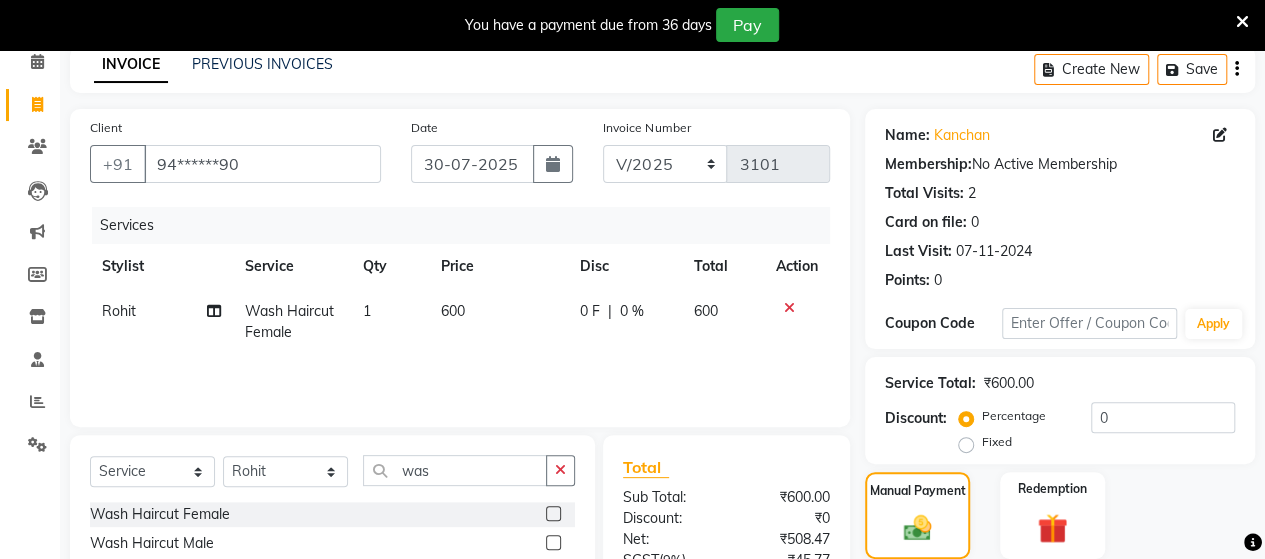 scroll, scrollTop: 288, scrollLeft: 0, axis: vertical 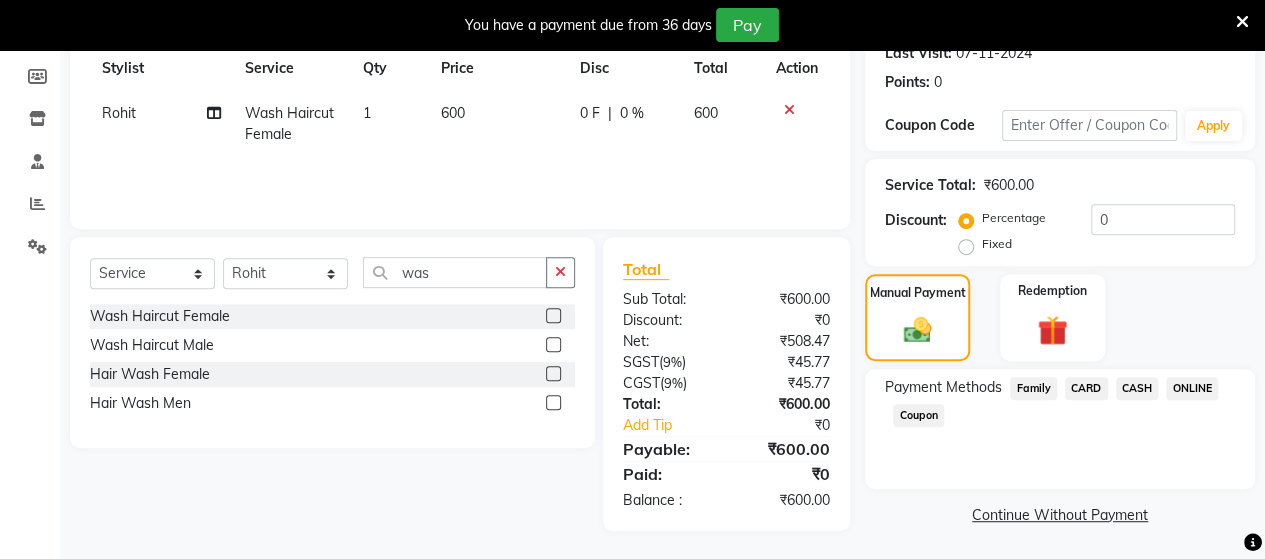 click on "ONLINE" 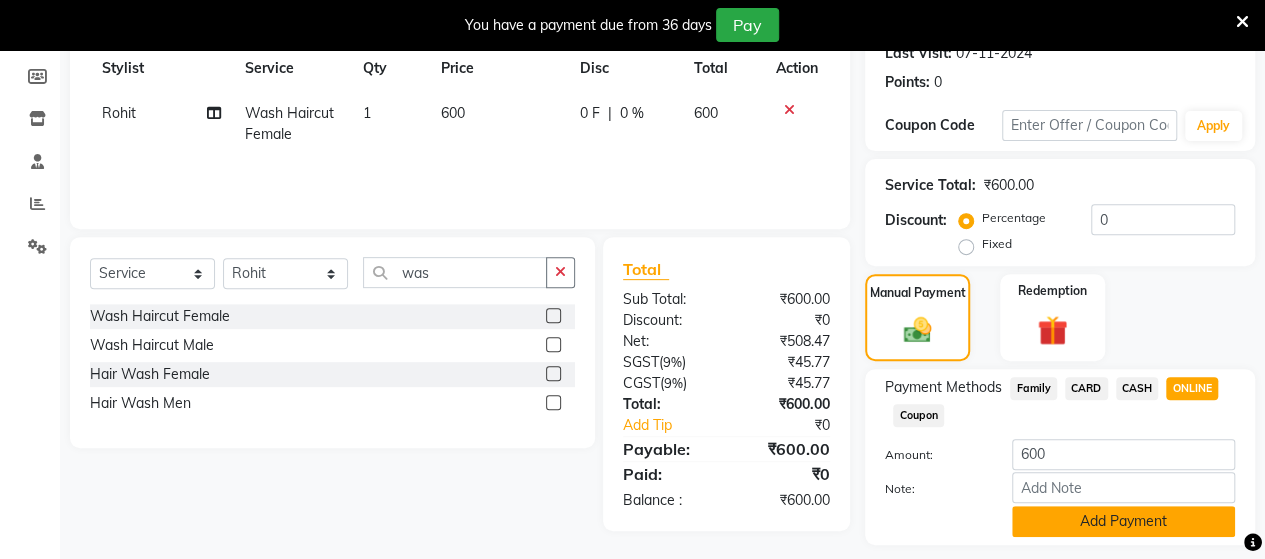click on "Add Payment" 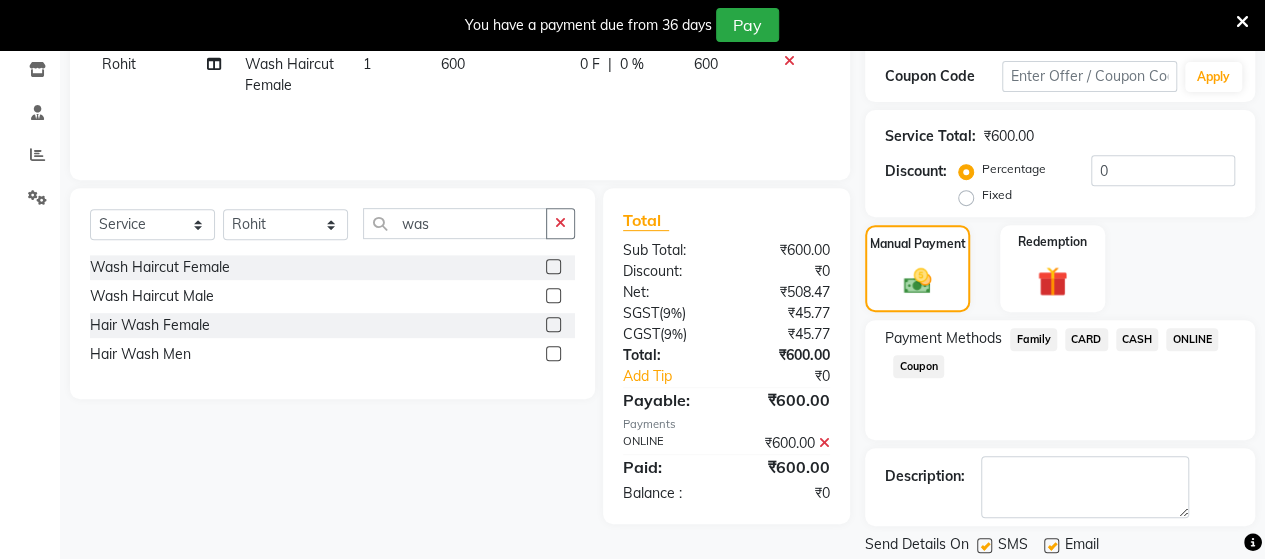 scroll, scrollTop: 400, scrollLeft: 0, axis: vertical 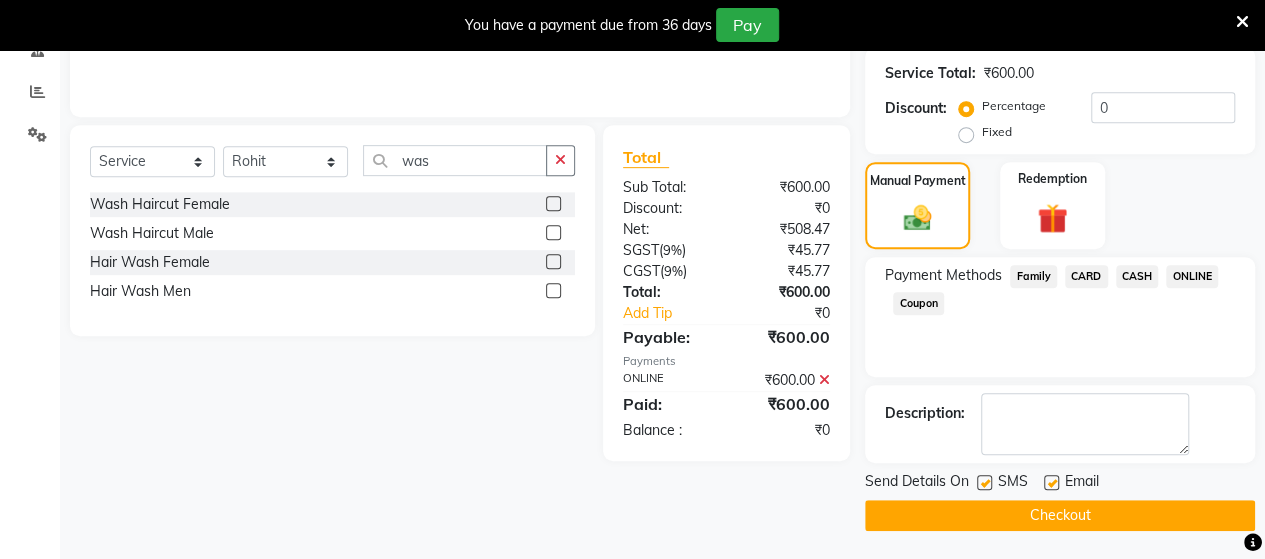 click on "Checkout" 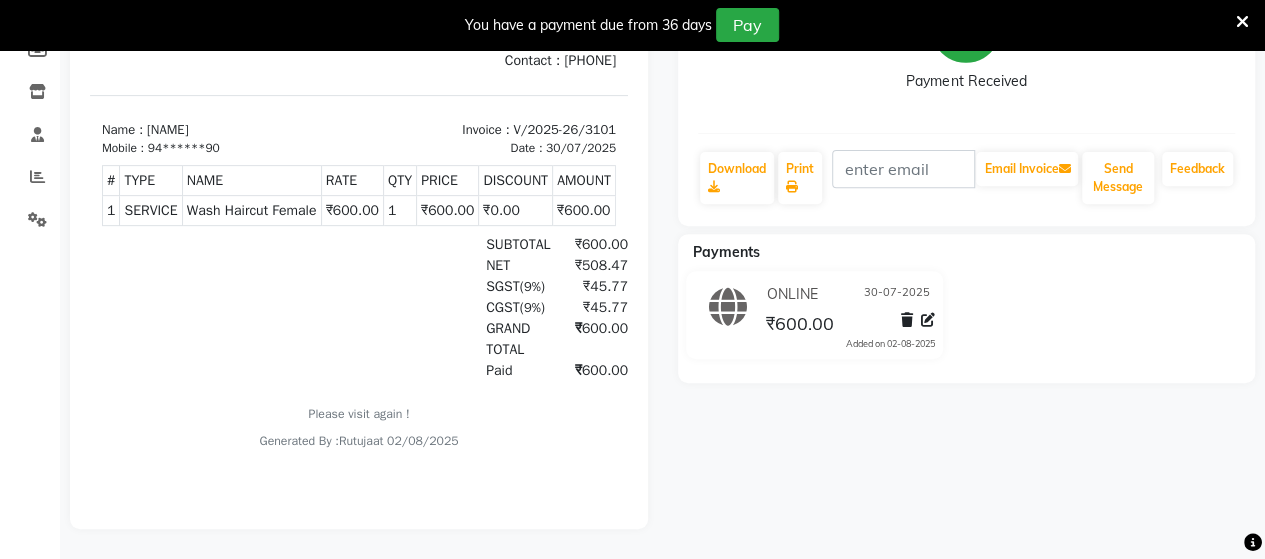 scroll, scrollTop: 0, scrollLeft: 0, axis: both 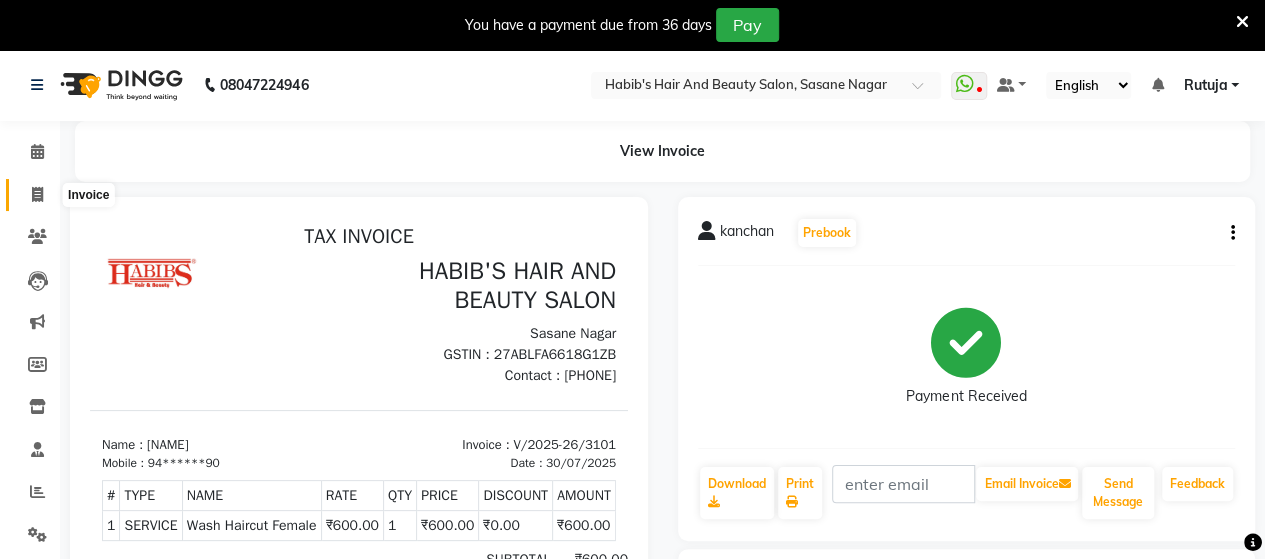 click 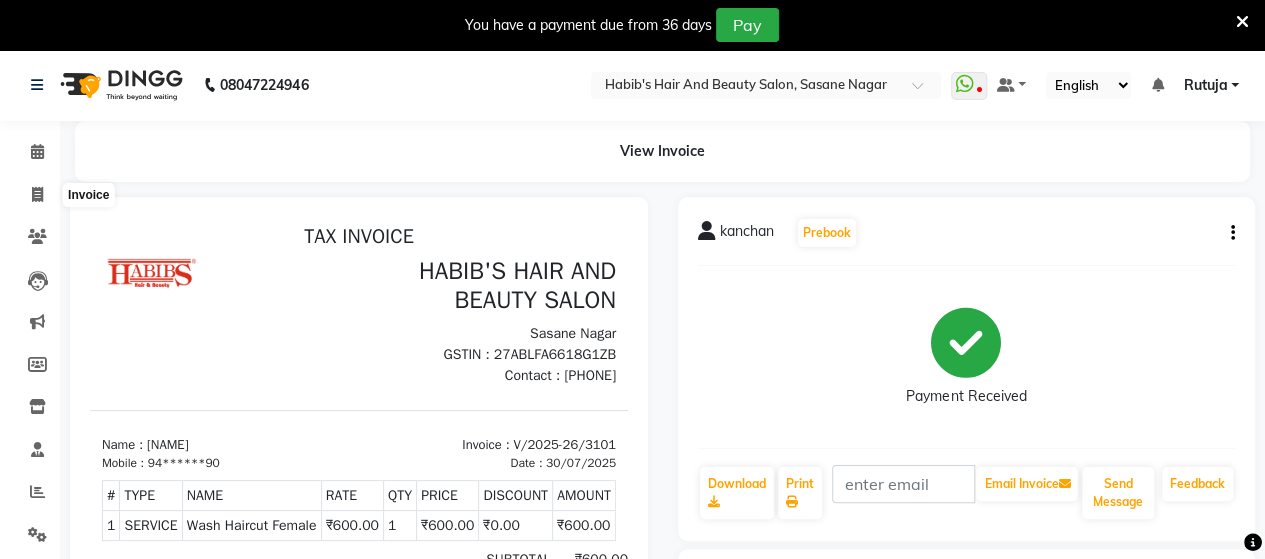 select on "service" 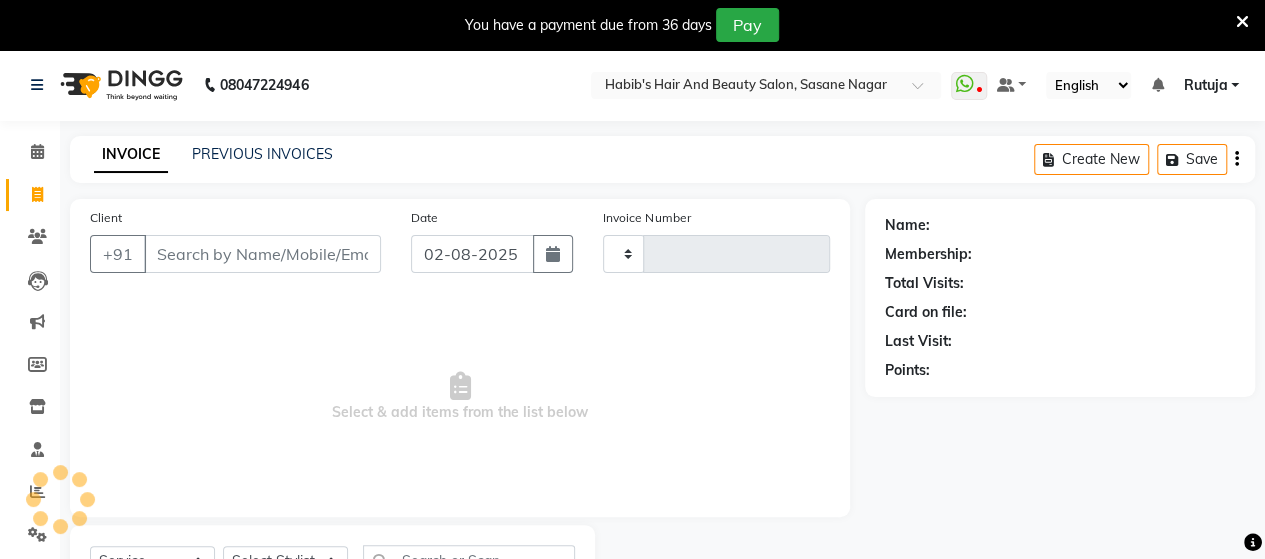 scroll, scrollTop: 90, scrollLeft: 0, axis: vertical 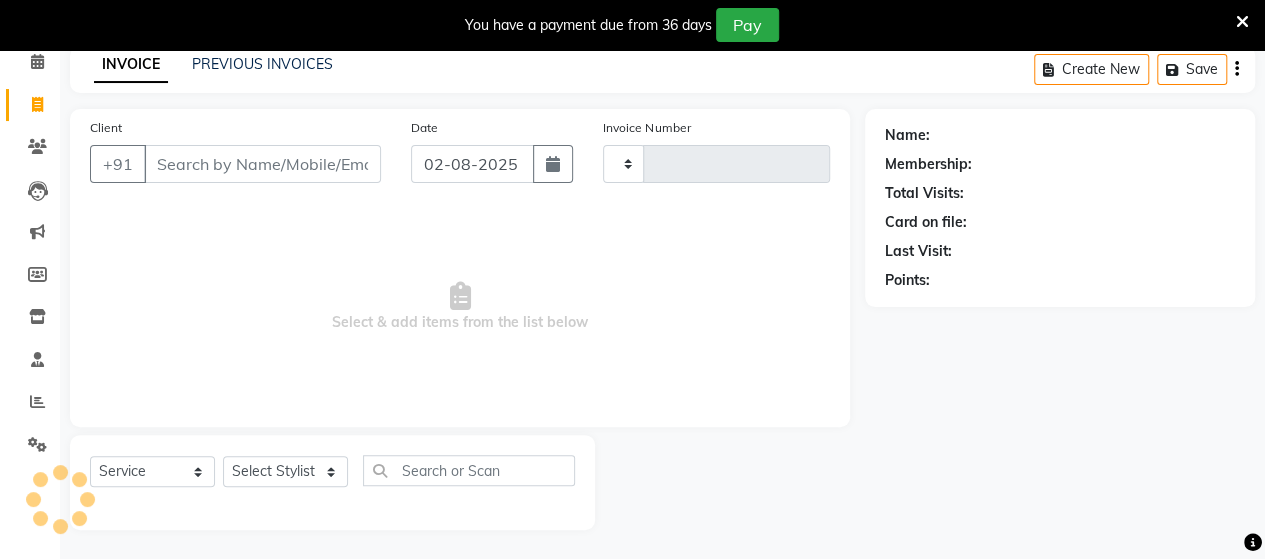 type on "3102" 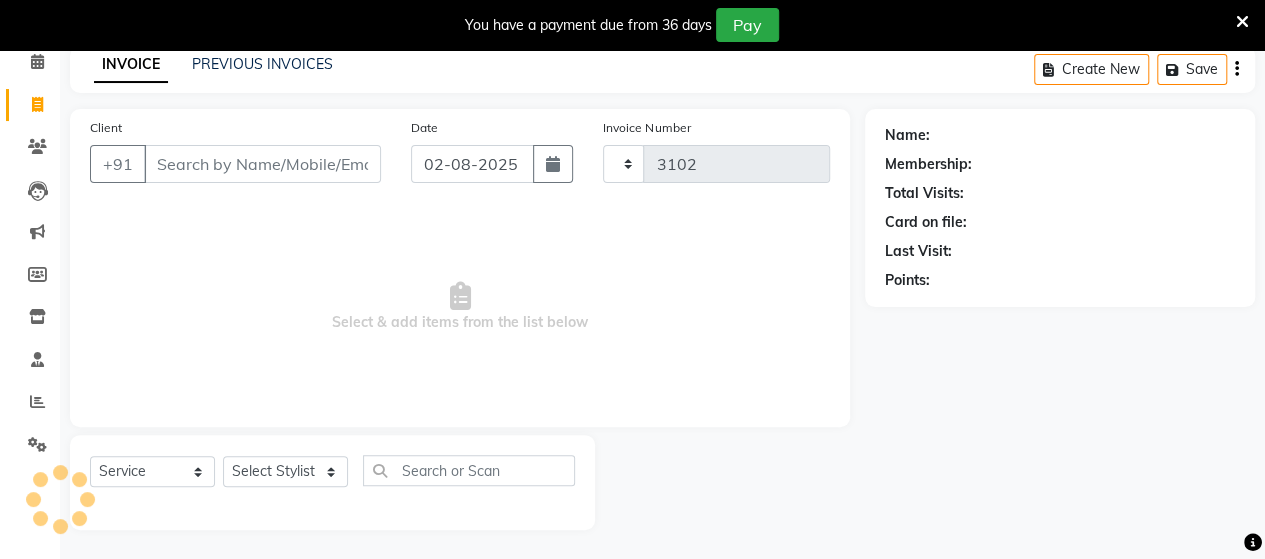 select on "6429" 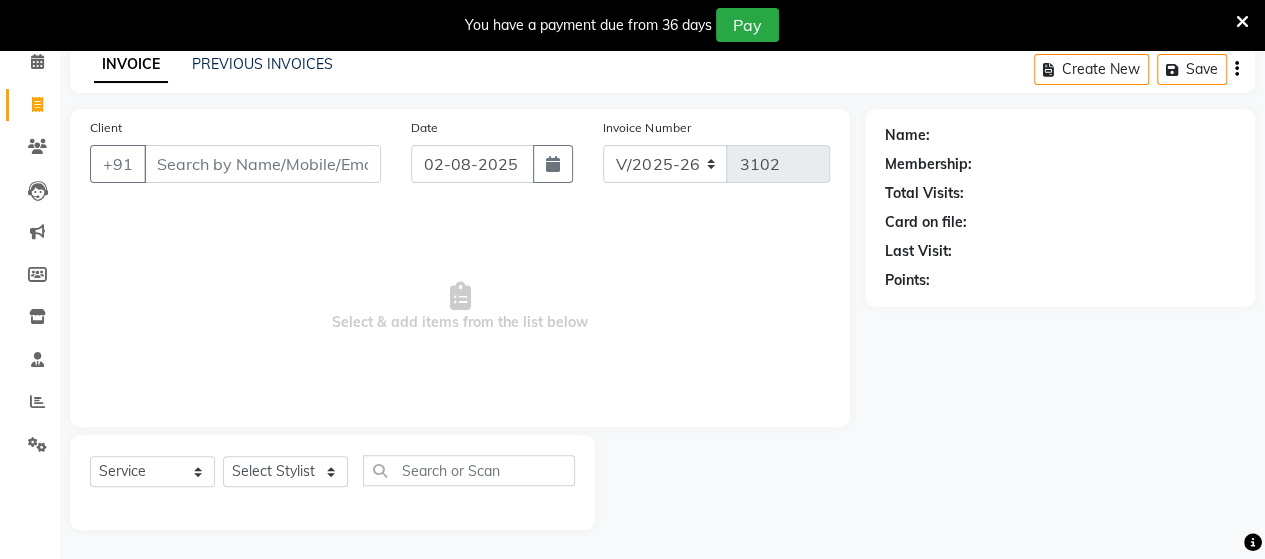 click on "Client" at bounding box center (262, 164) 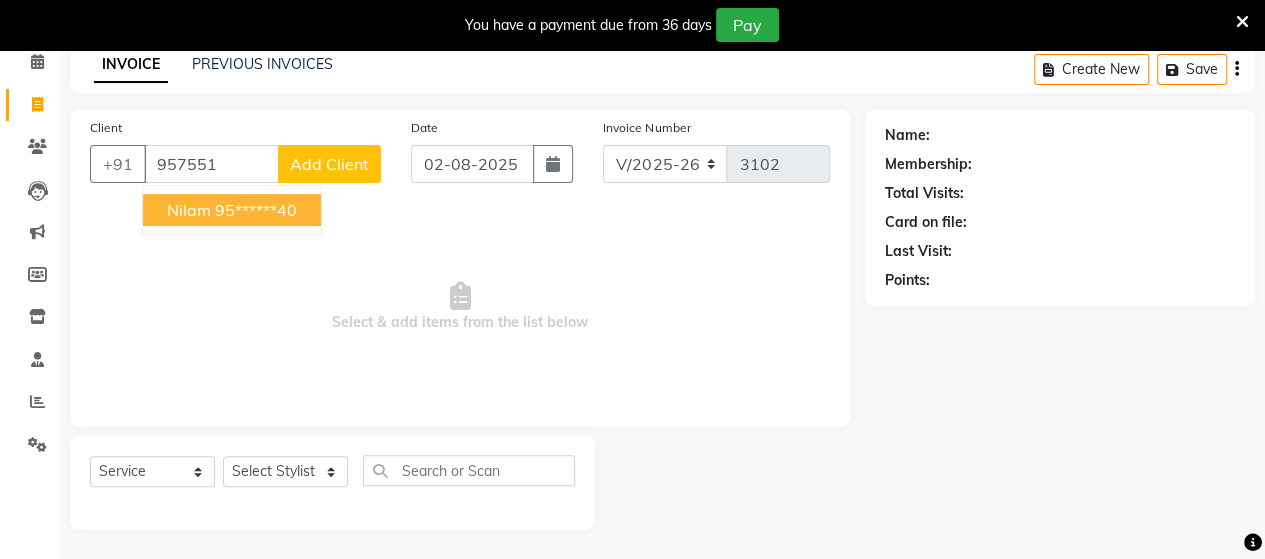 click on "95******40" at bounding box center (256, 210) 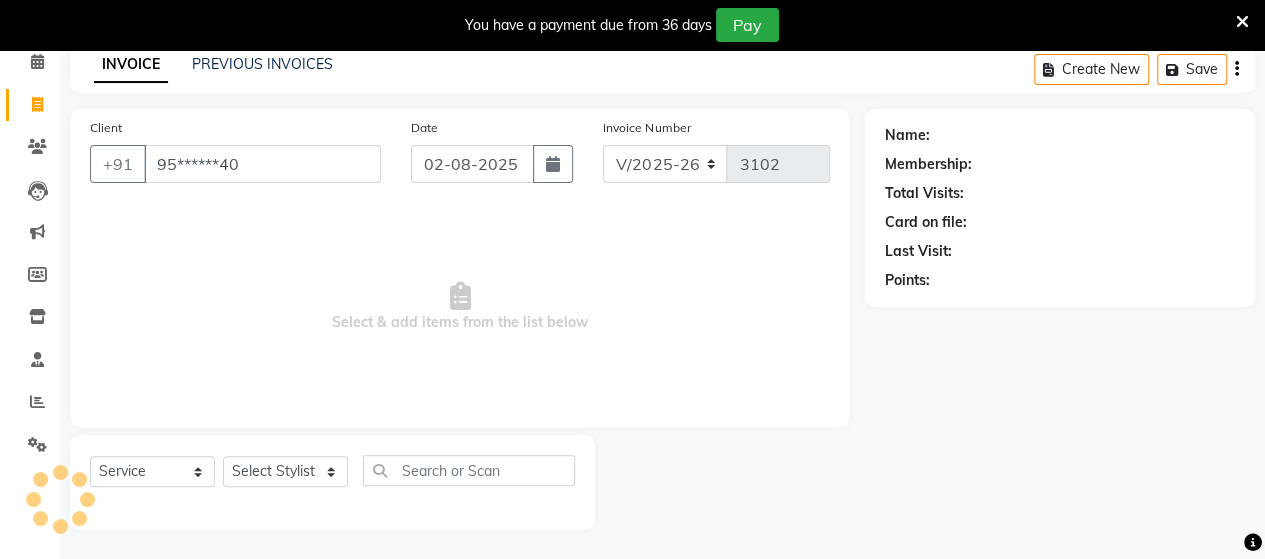 type on "95******40" 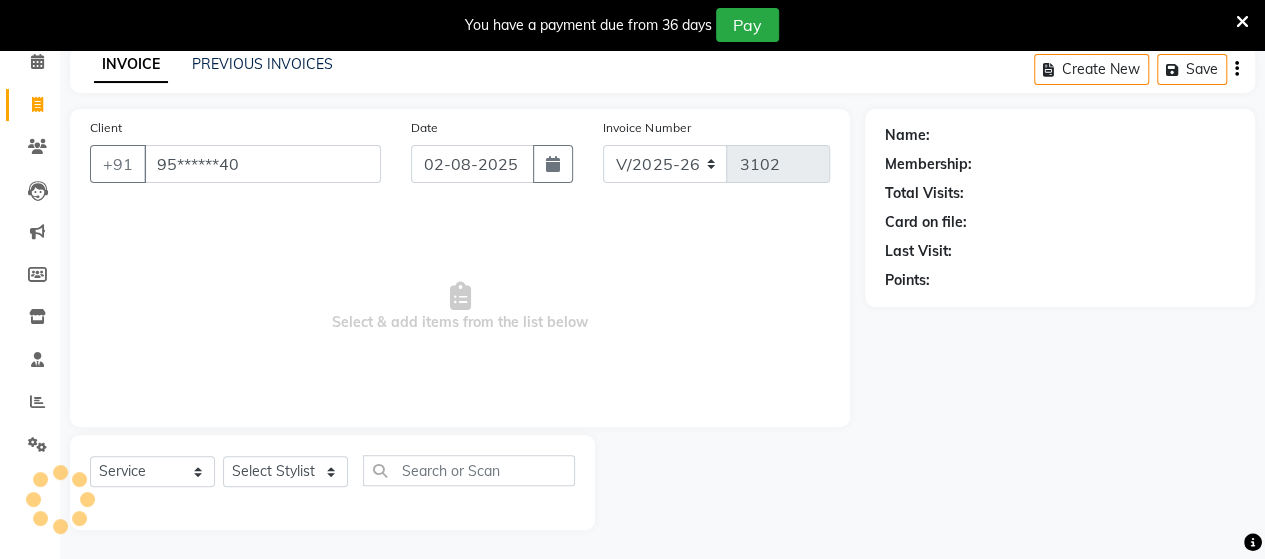 select on "1: Object" 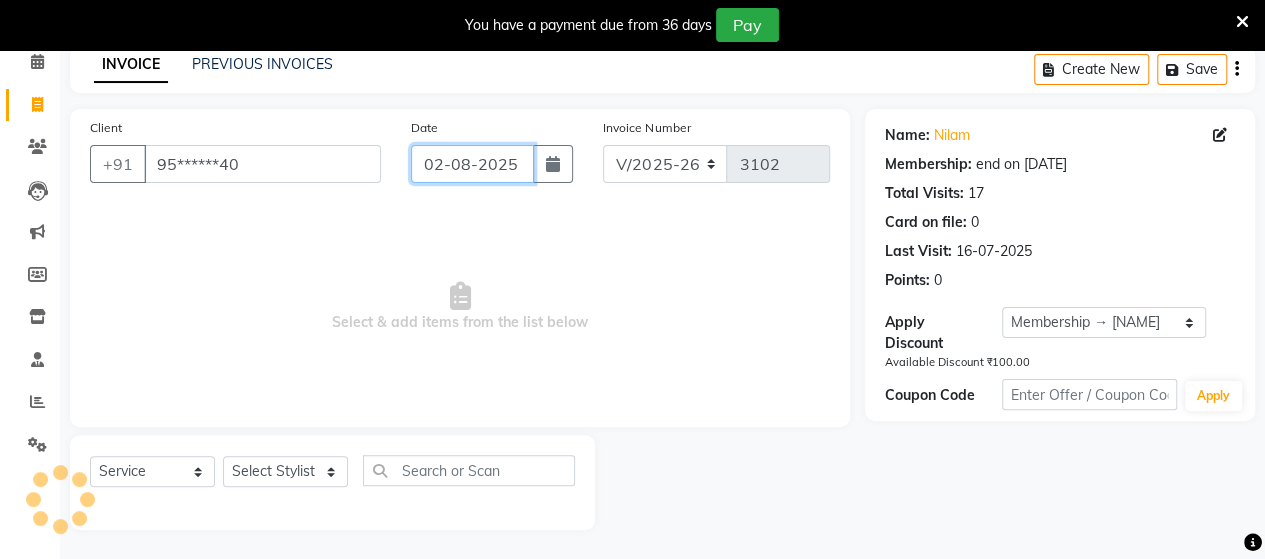 click on "02-08-2025" 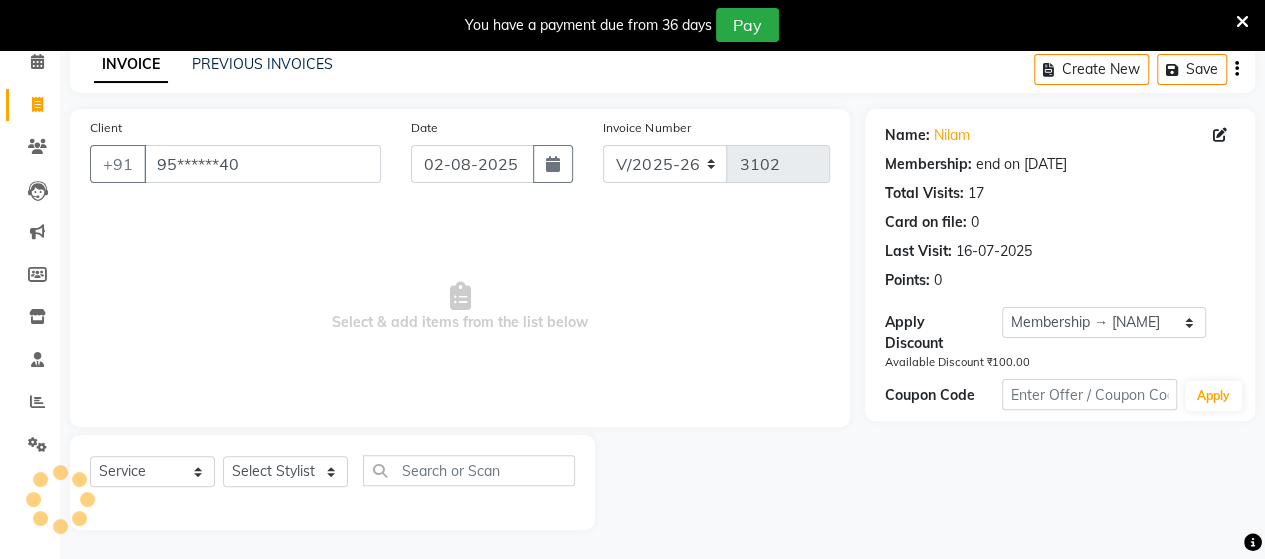select on "8" 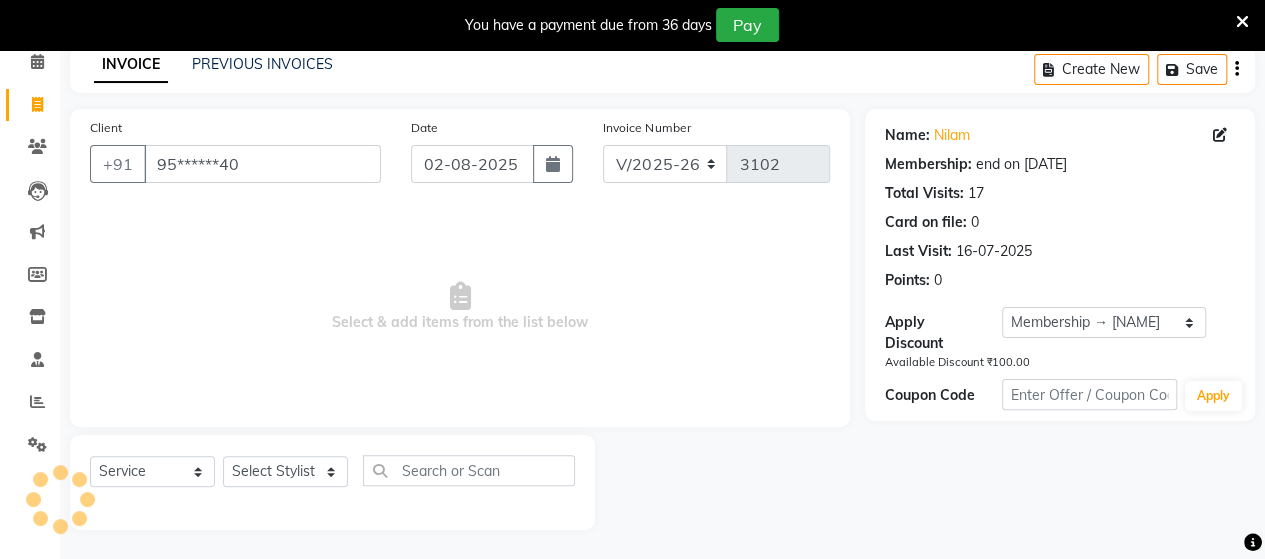 select on "2025" 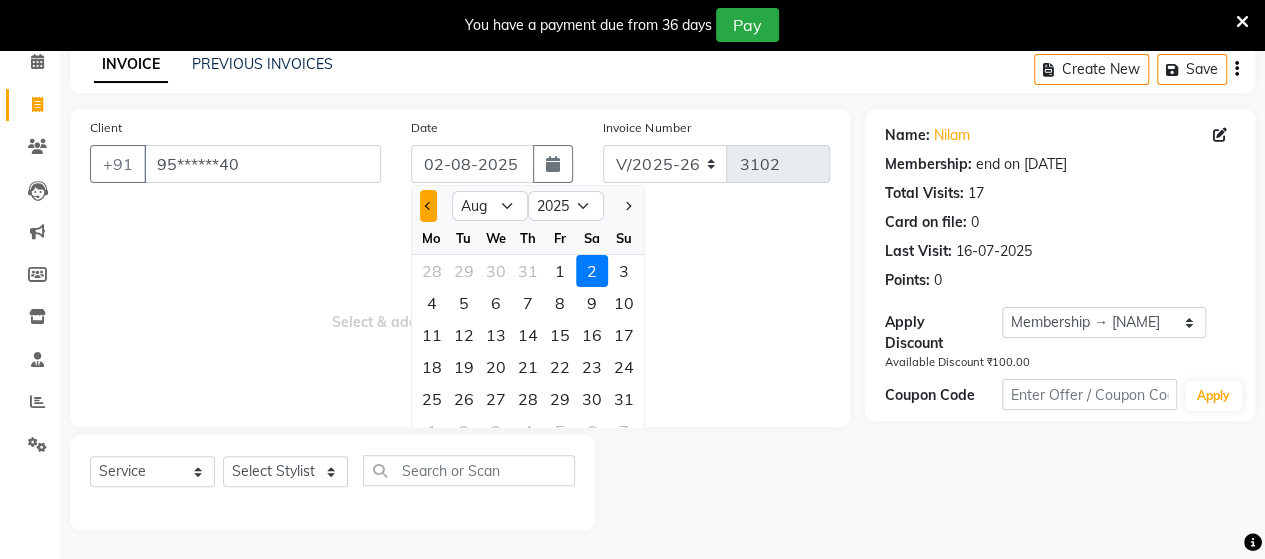 click 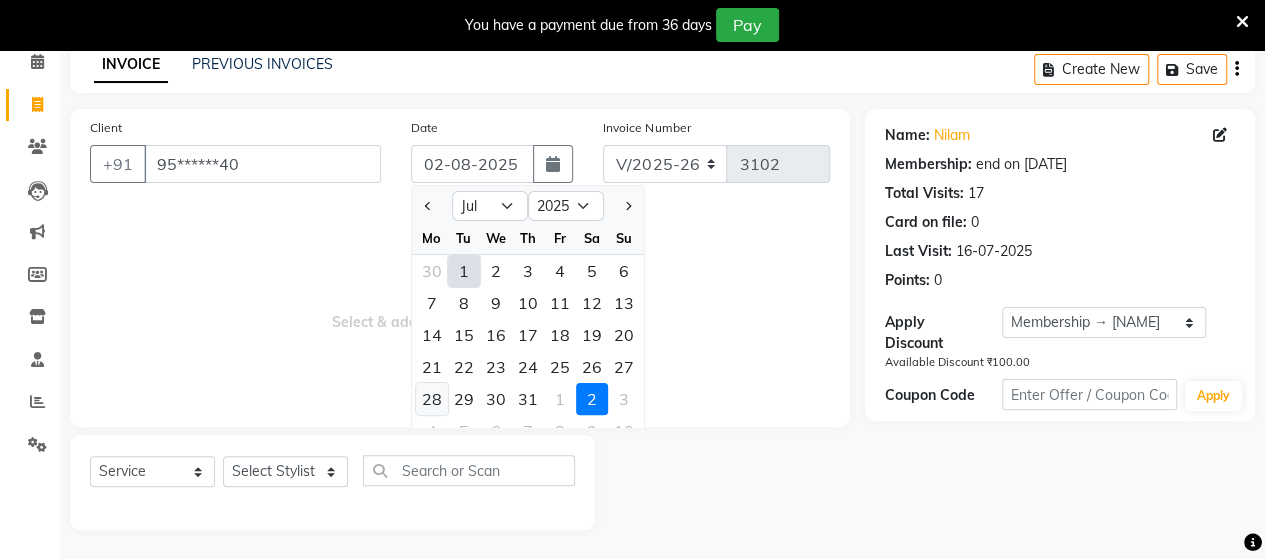 click on "28" 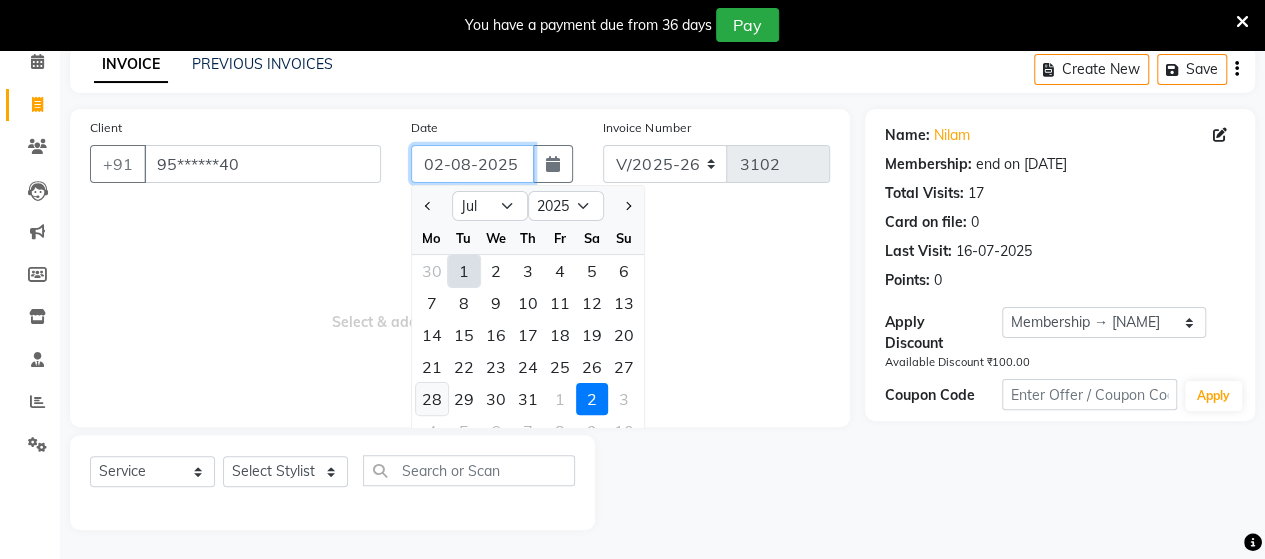 type on "28-07-2025" 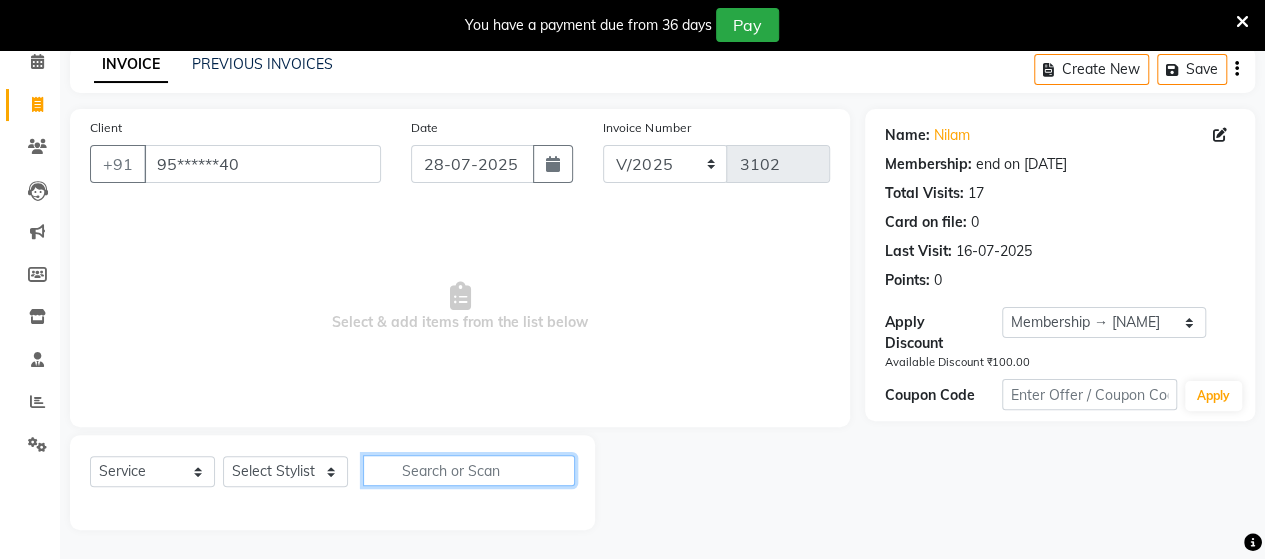 click 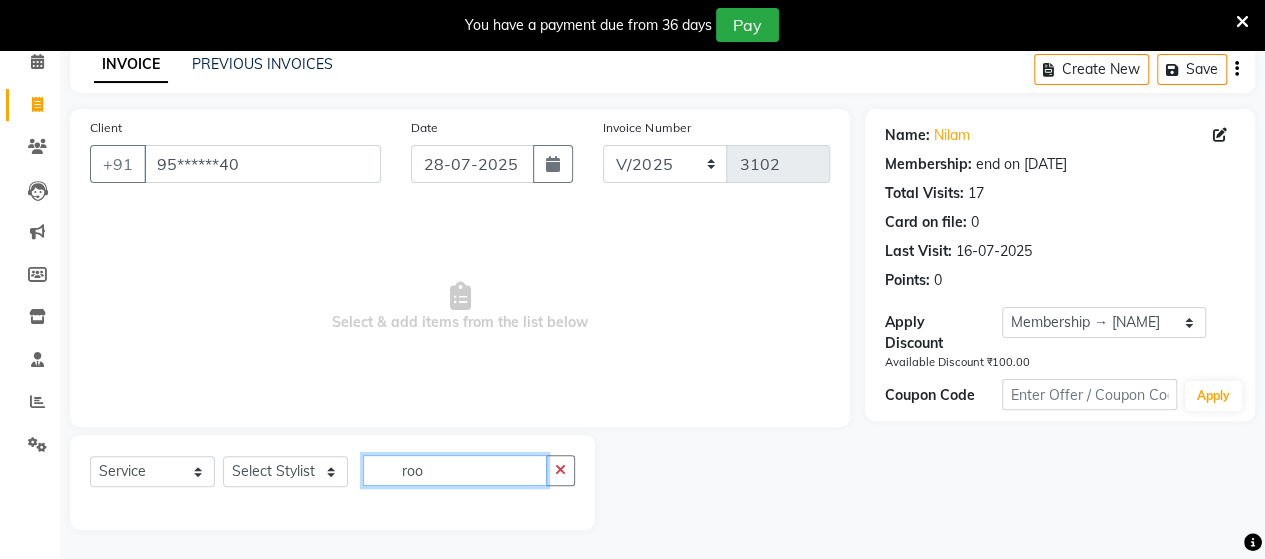 type on "roo" 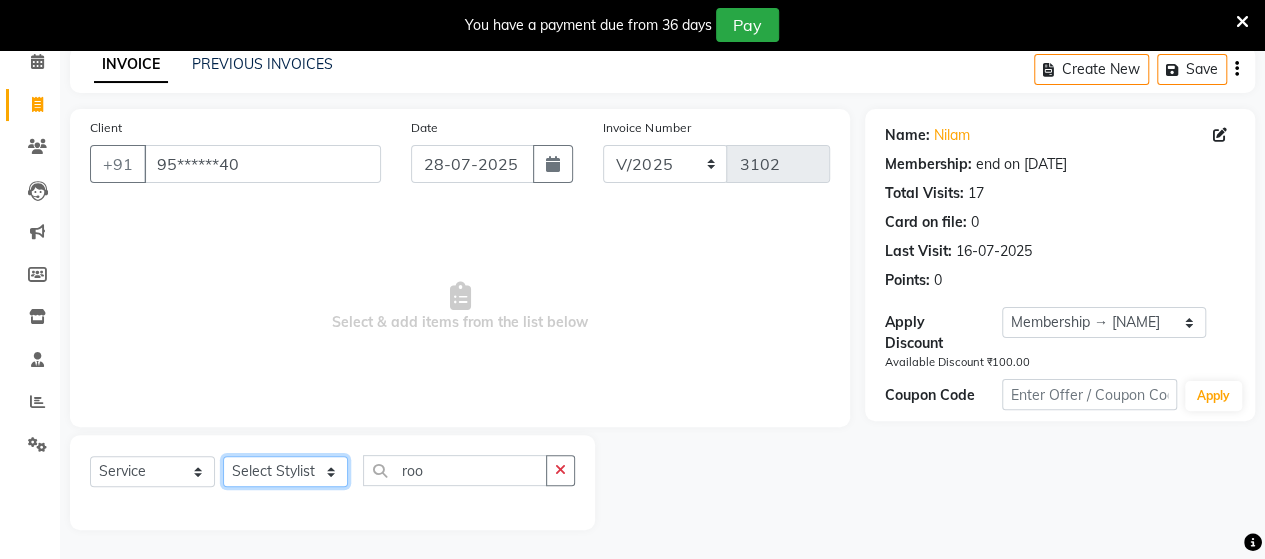 click on "Select Stylist Admin Datta  Jyoti  Krushna  Pratik  RAVI Rohit Rutuja" 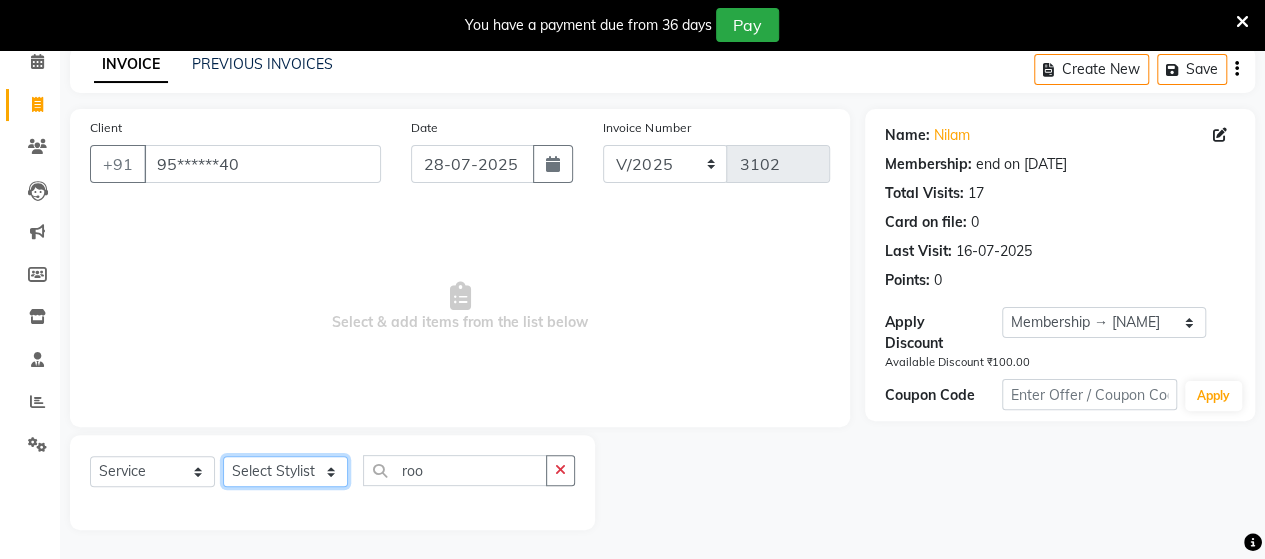 select on "48826" 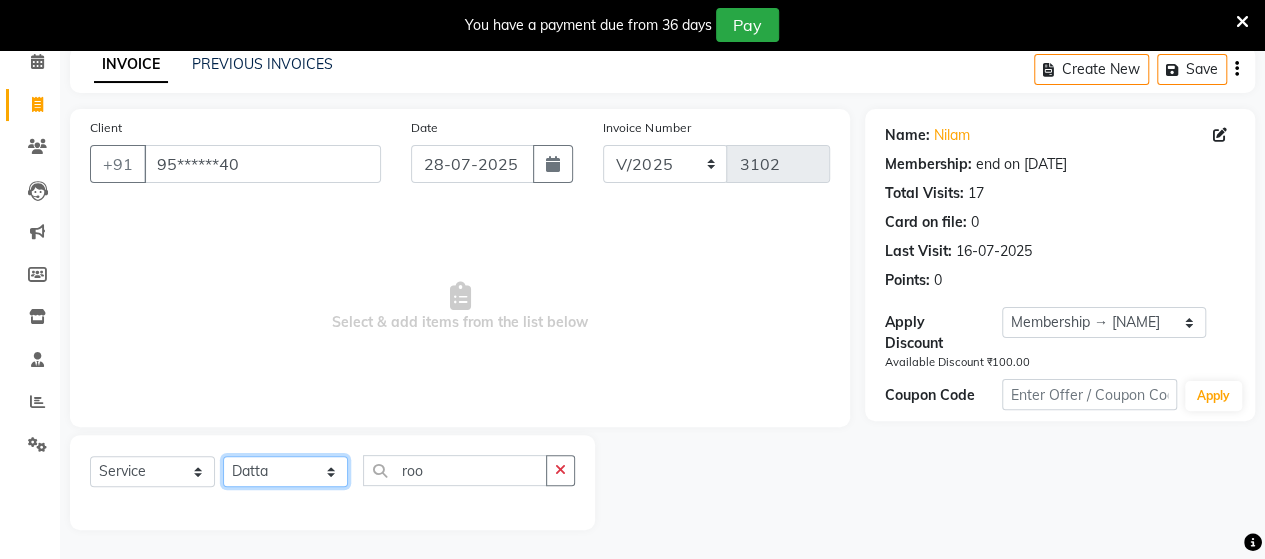 click on "Select Stylist Admin Datta  Jyoti  Krushna  Pratik  RAVI Rohit Rutuja" 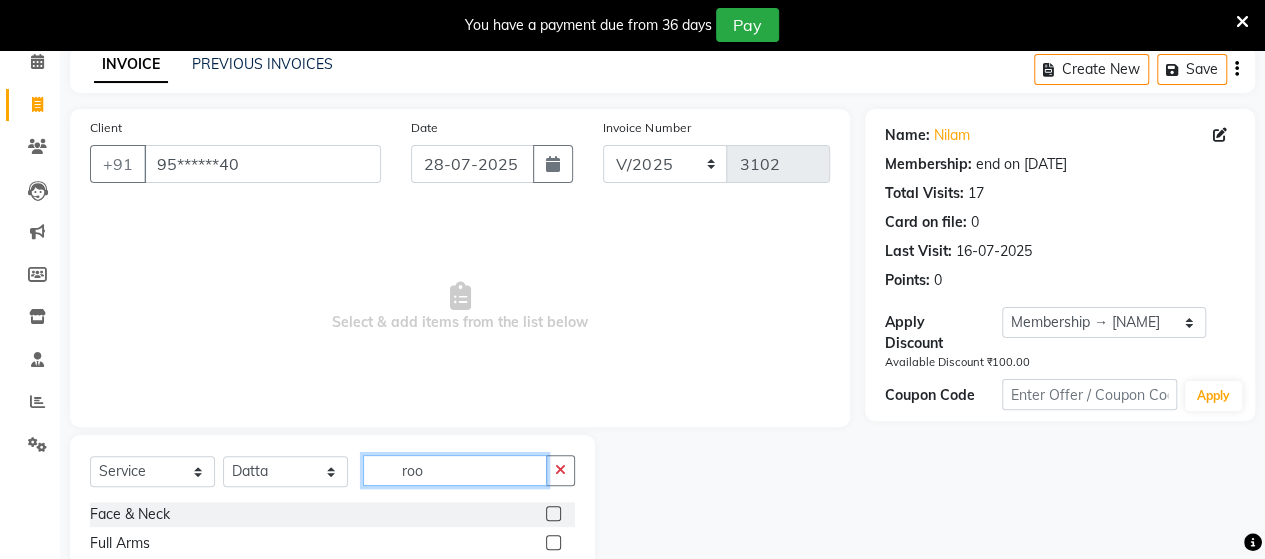 click on "roo" 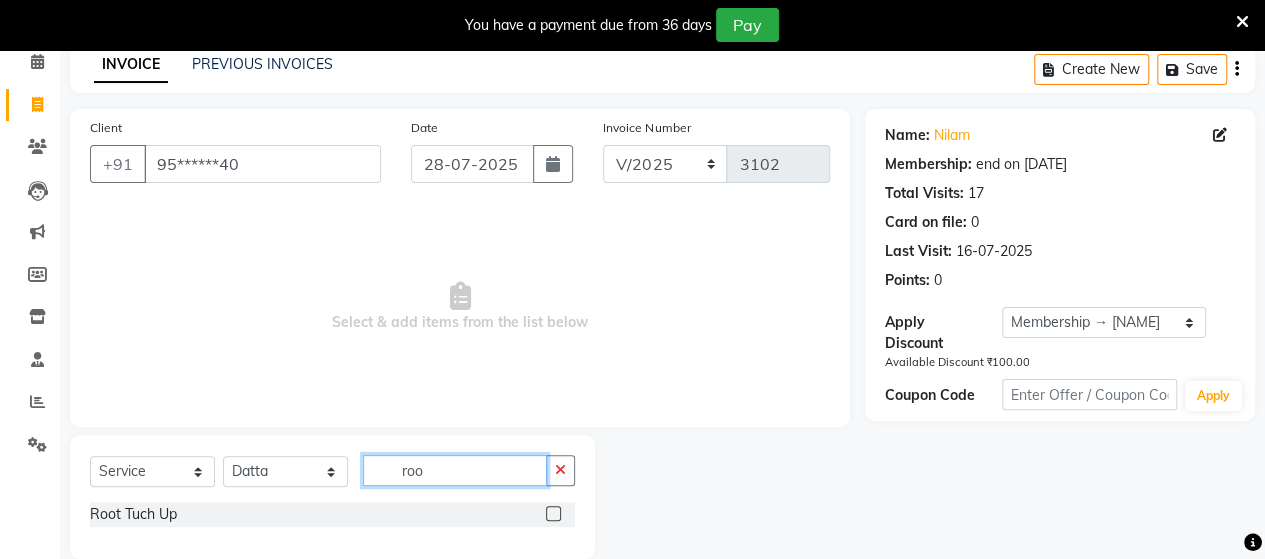 type on "roo" 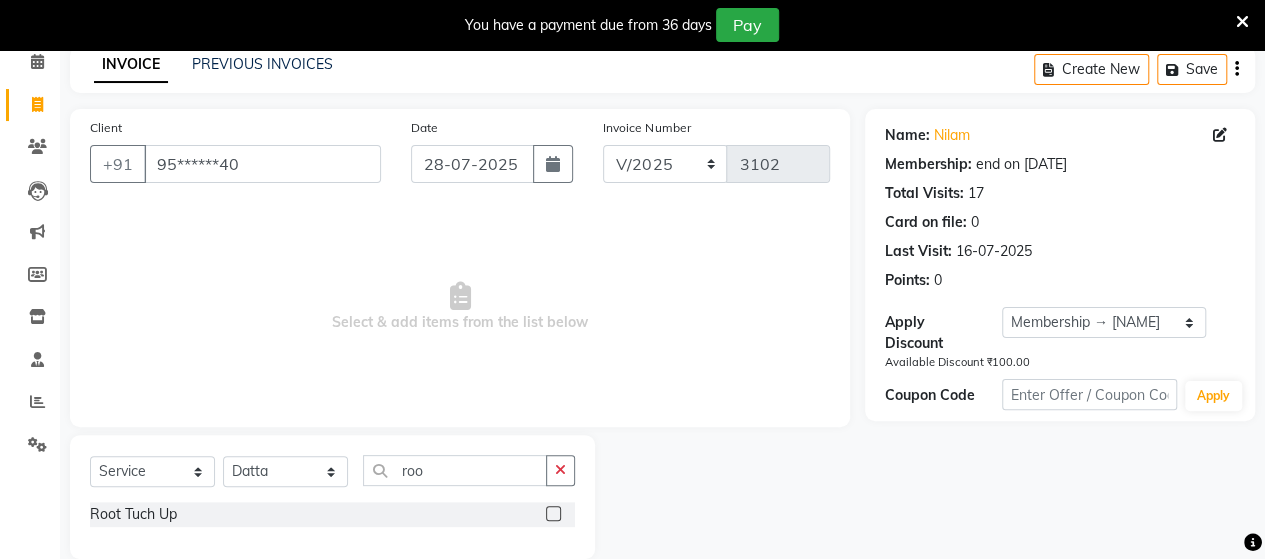 click 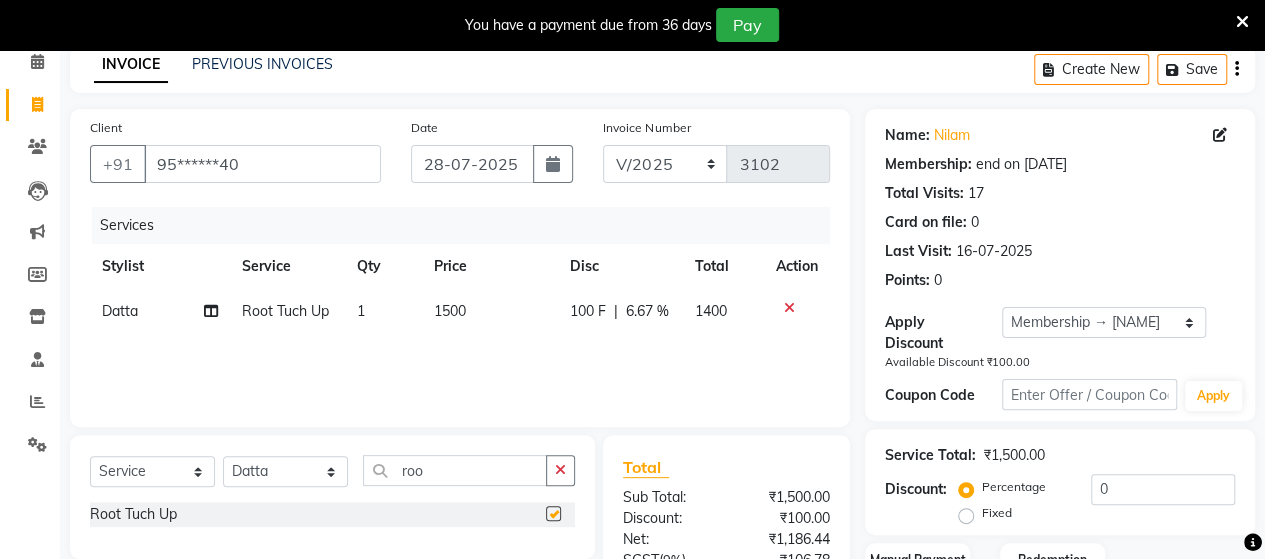 checkbox on "false" 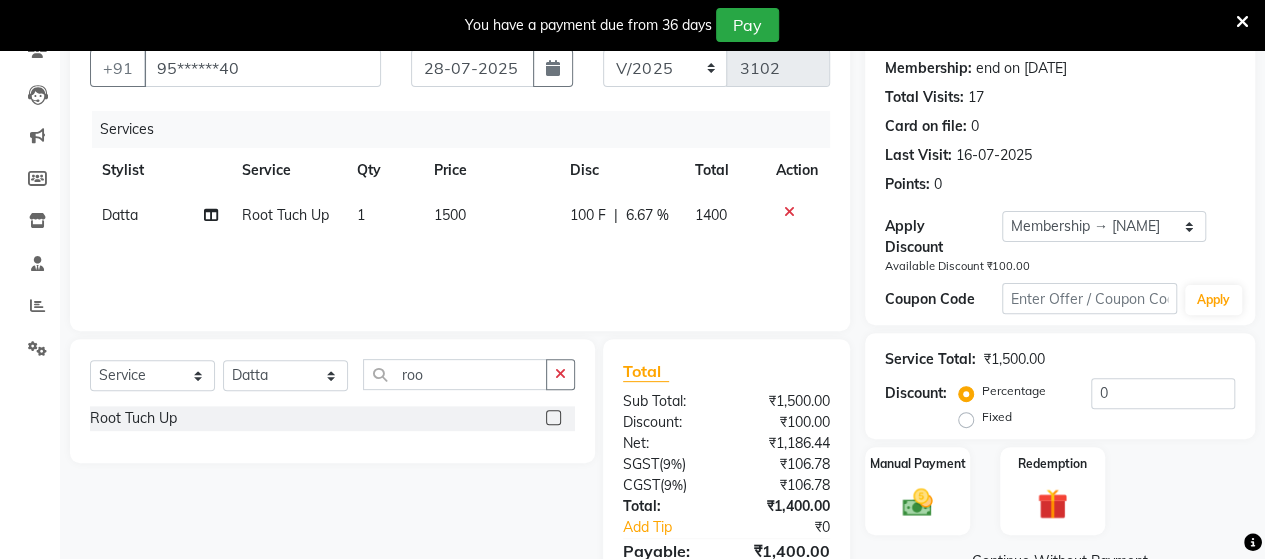 scroll, scrollTop: 196, scrollLeft: 0, axis: vertical 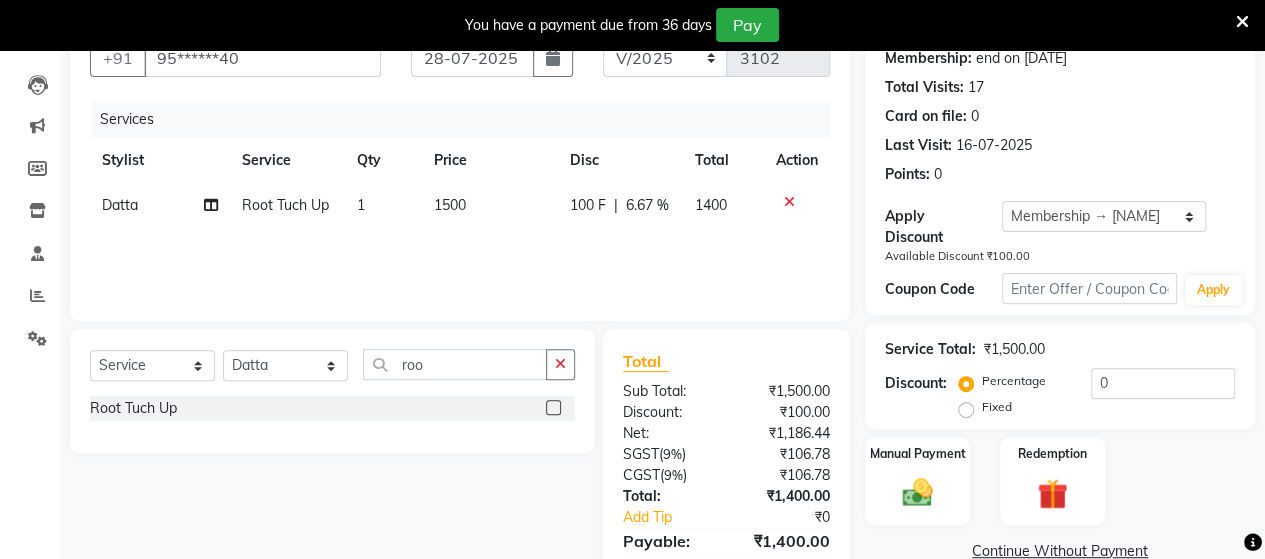 click on "6.67 %" 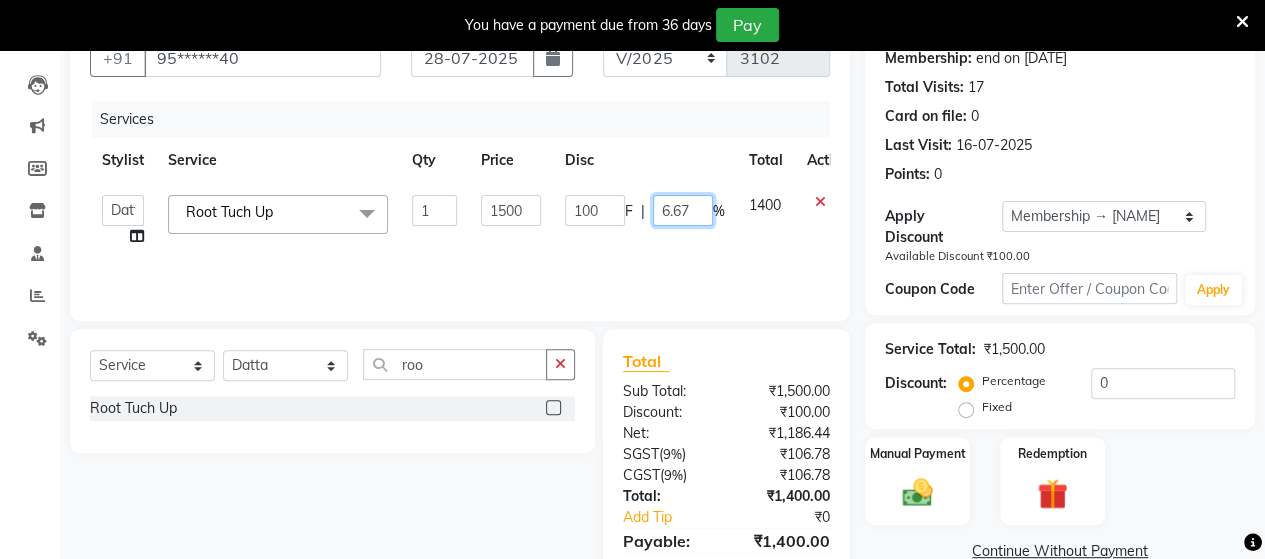 click on "6.67" 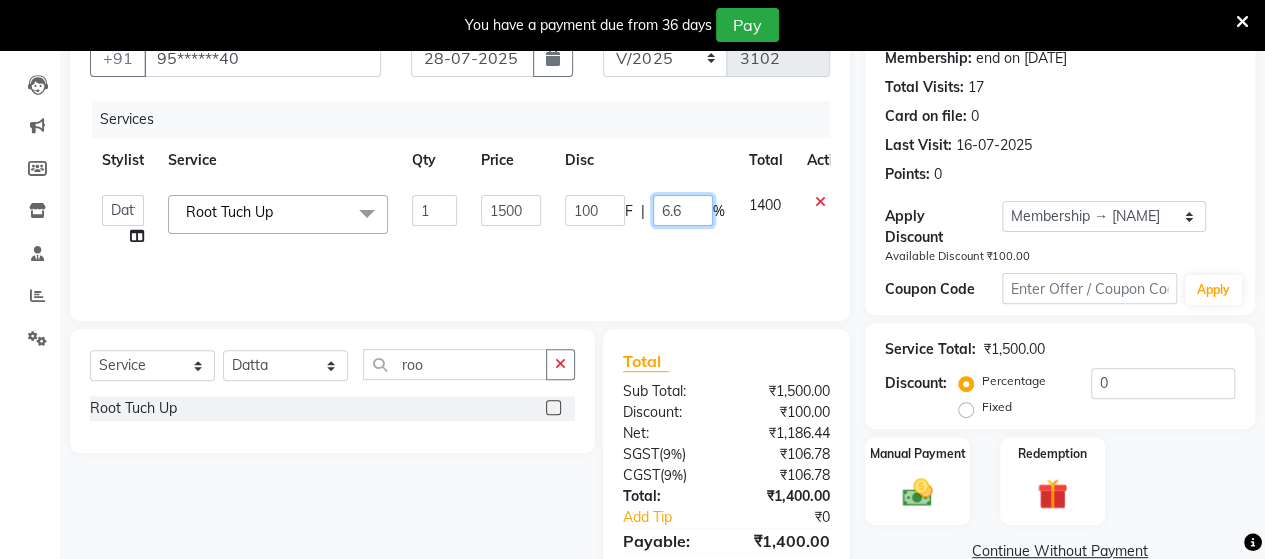 type on "6" 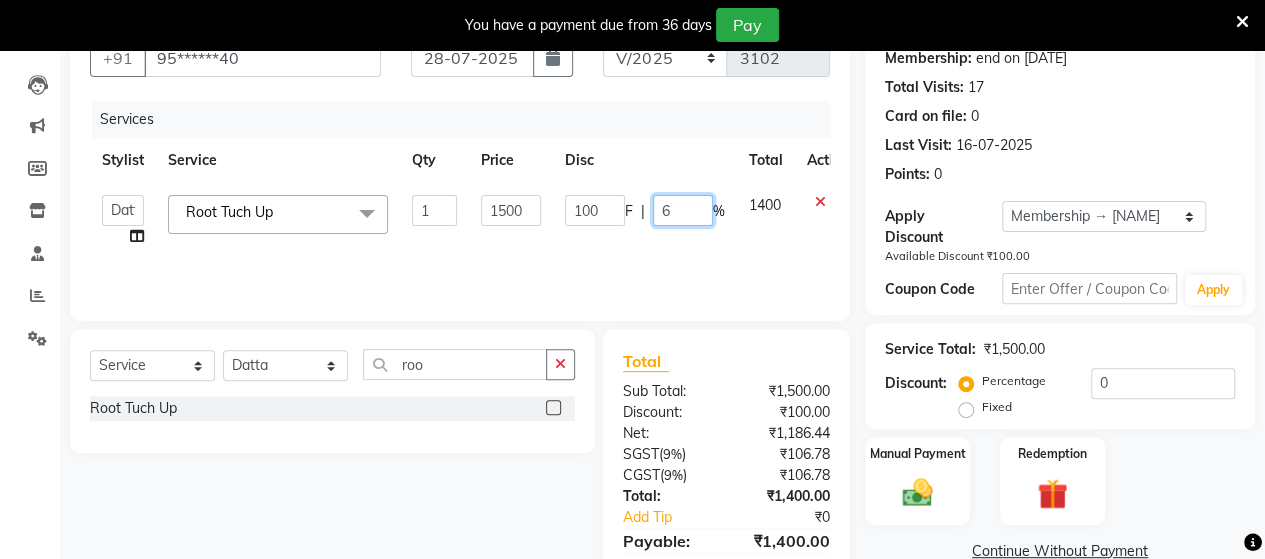 type 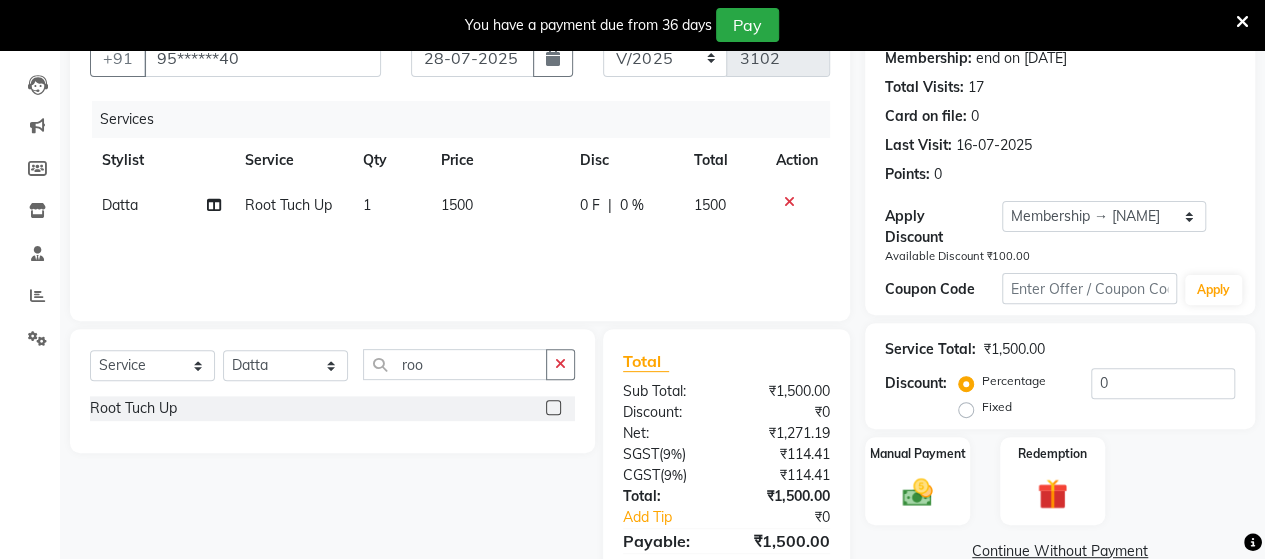 click on "Services Stylist Service Qty Price Disc Total Action Datta  Root Tuch Up 1 1500 0 F | 0 % 1500" 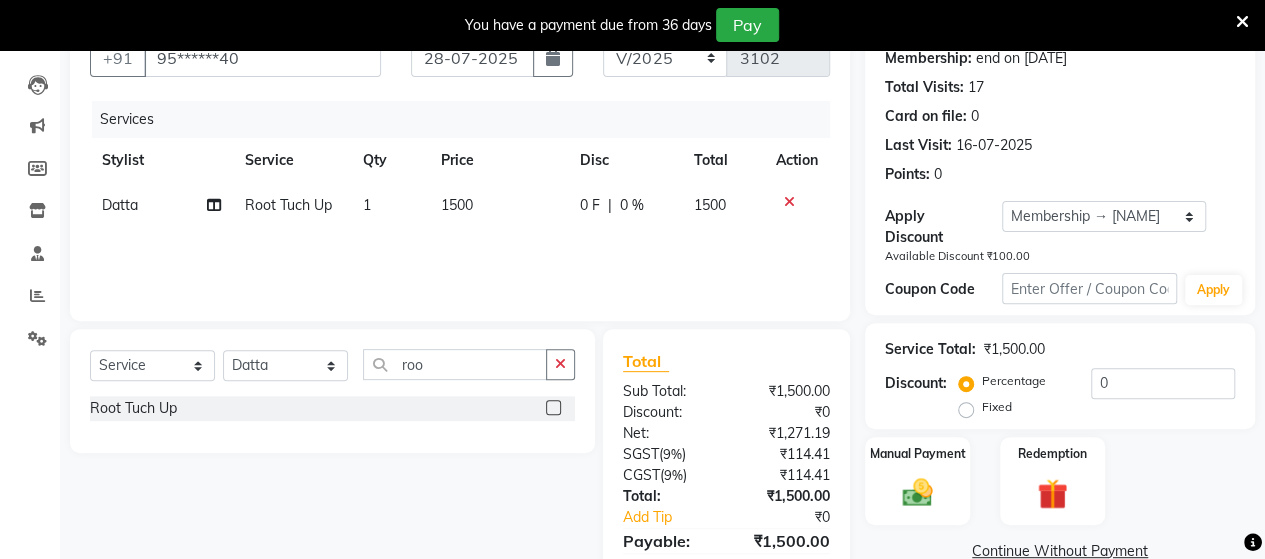 click on "1500" 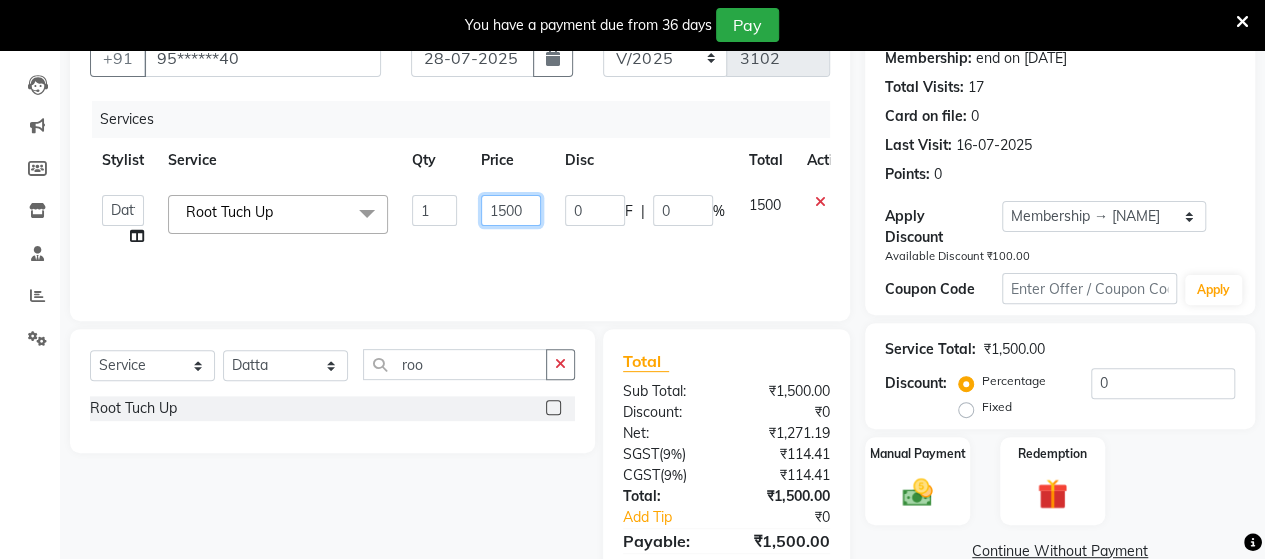 click on "1500" 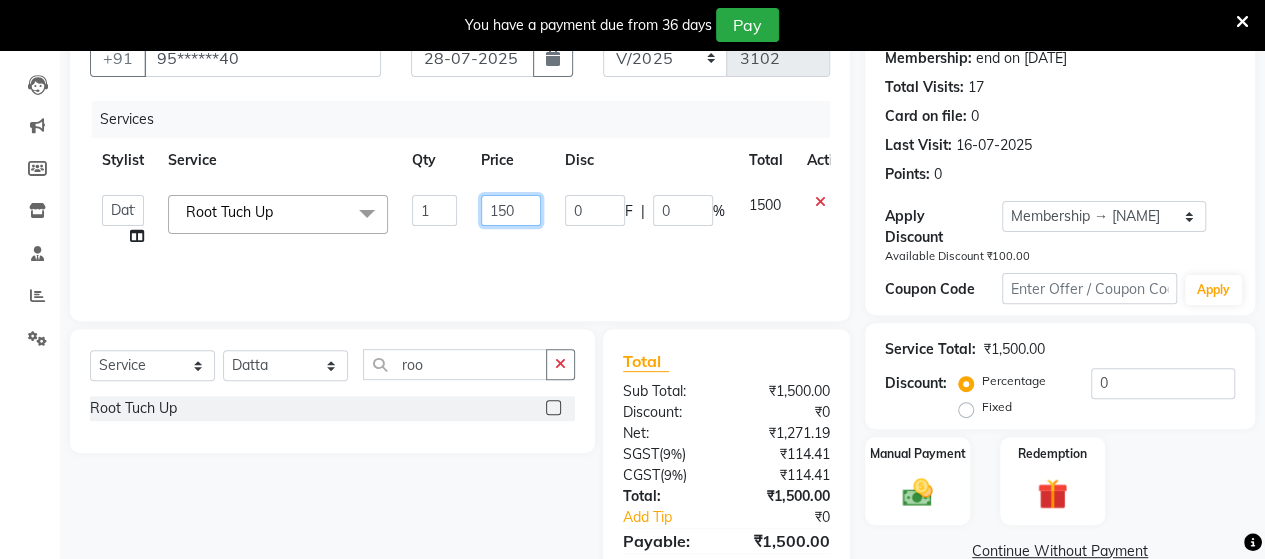 click on "150" 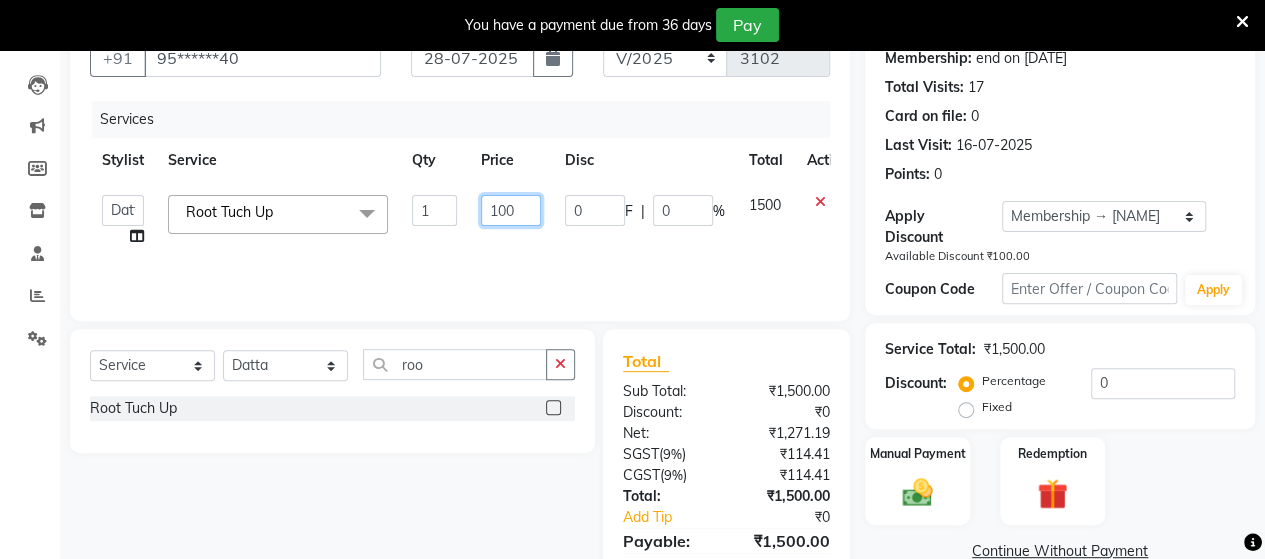 type on "1050" 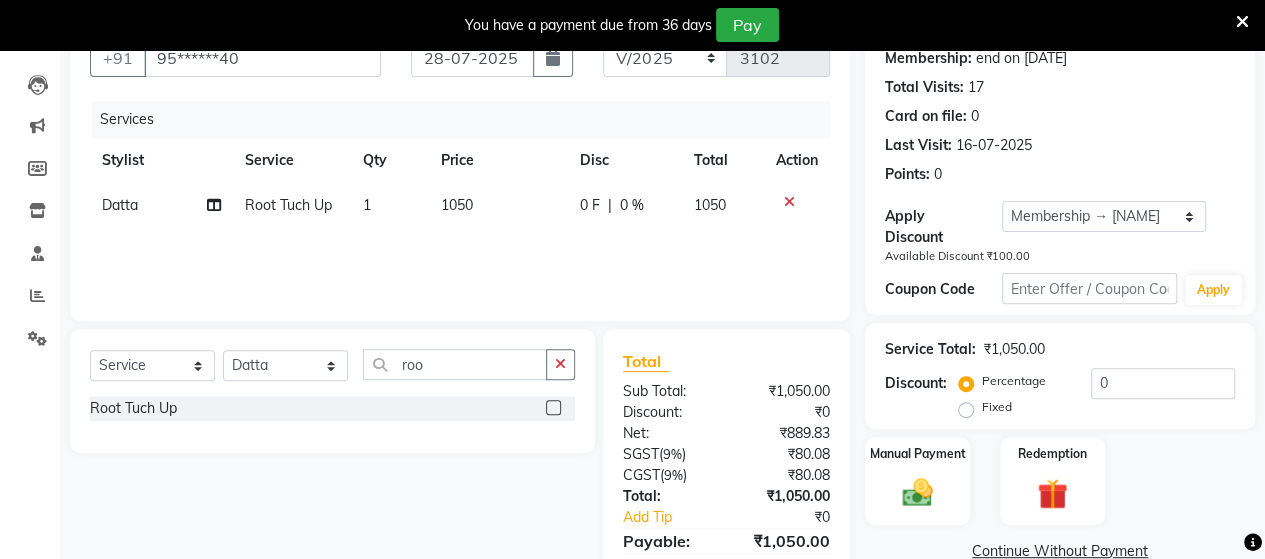 click on "Services Stylist Service Qty Price Disc Total Action Datta  Root Tuch Up 1 1050 0 F | 0 % 1050" 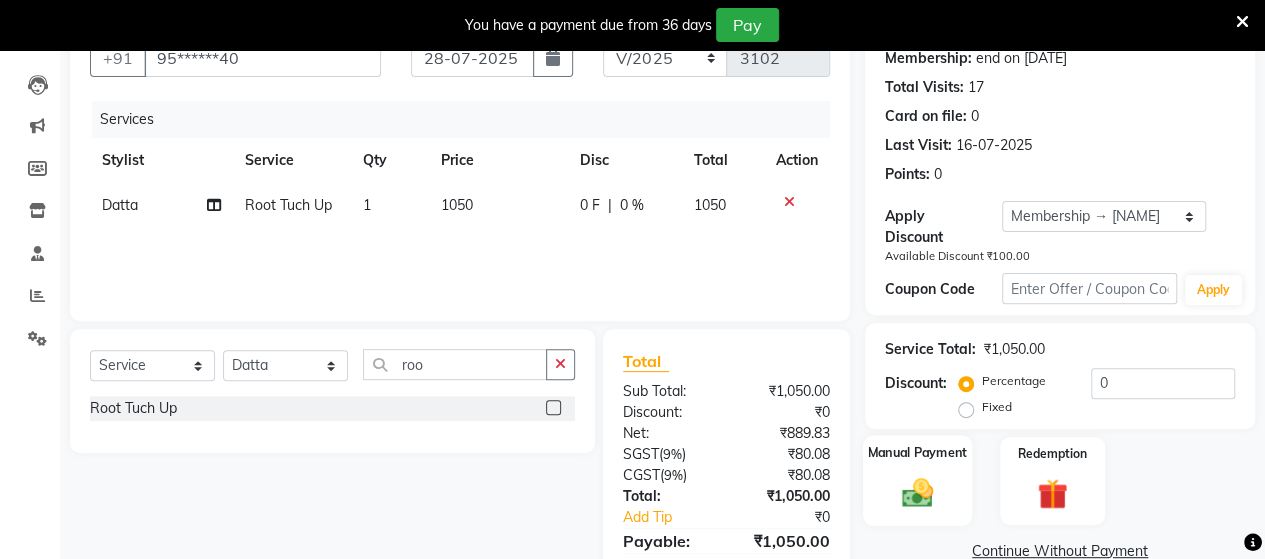 click 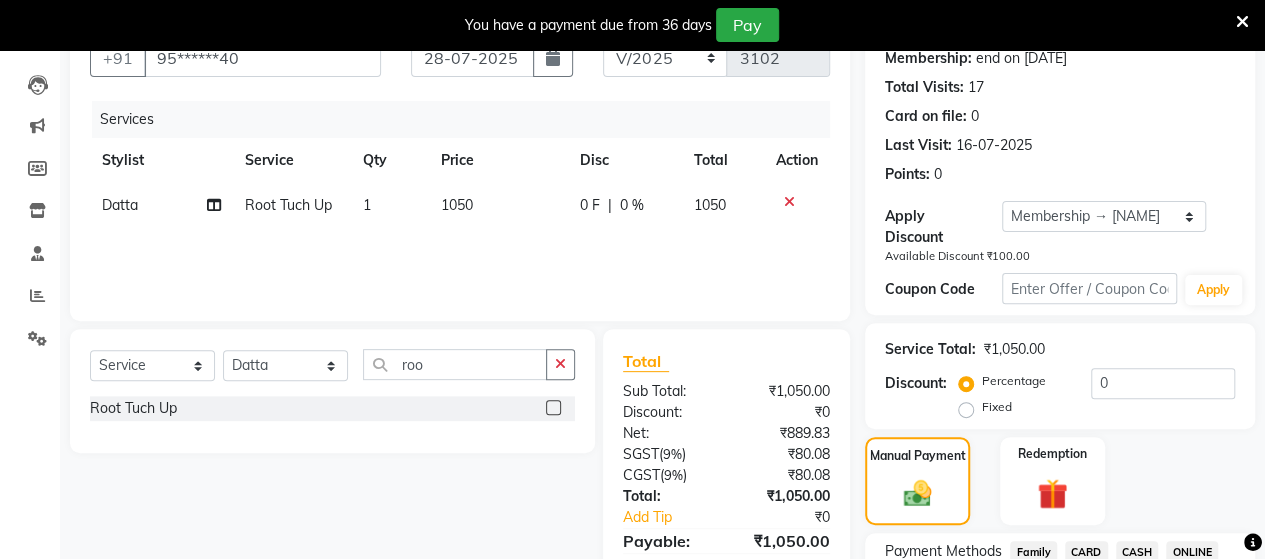 scroll, scrollTop: 0, scrollLeft: 0, axis: both 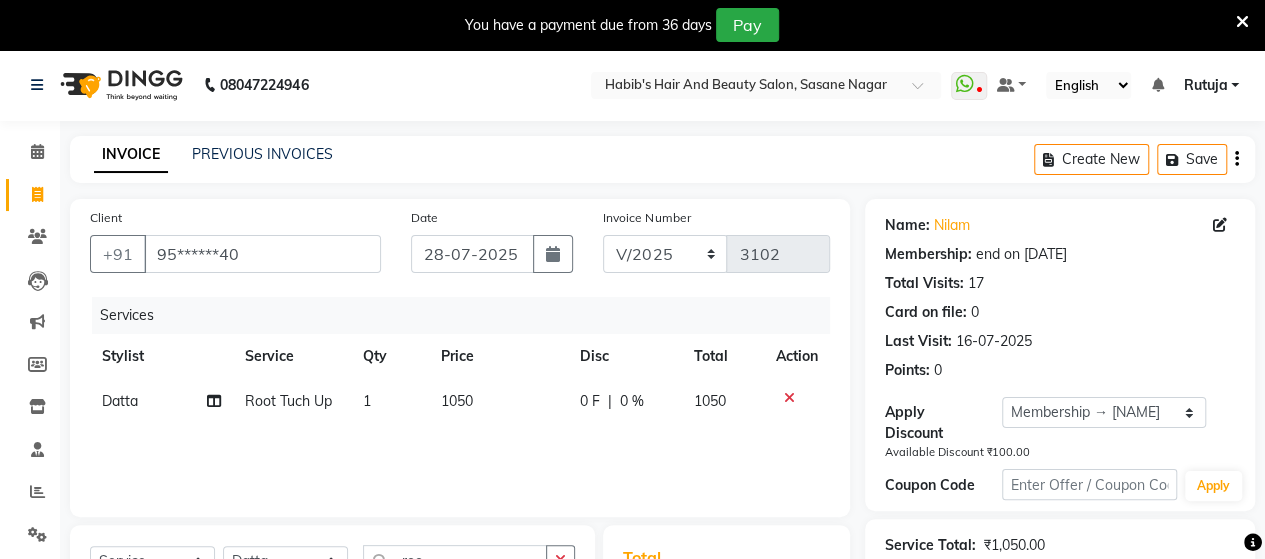 drag, startPoint x: 1224, startPoint y: 269, endPoint x: 1253, endPoint y: 476, distance: 209.02153 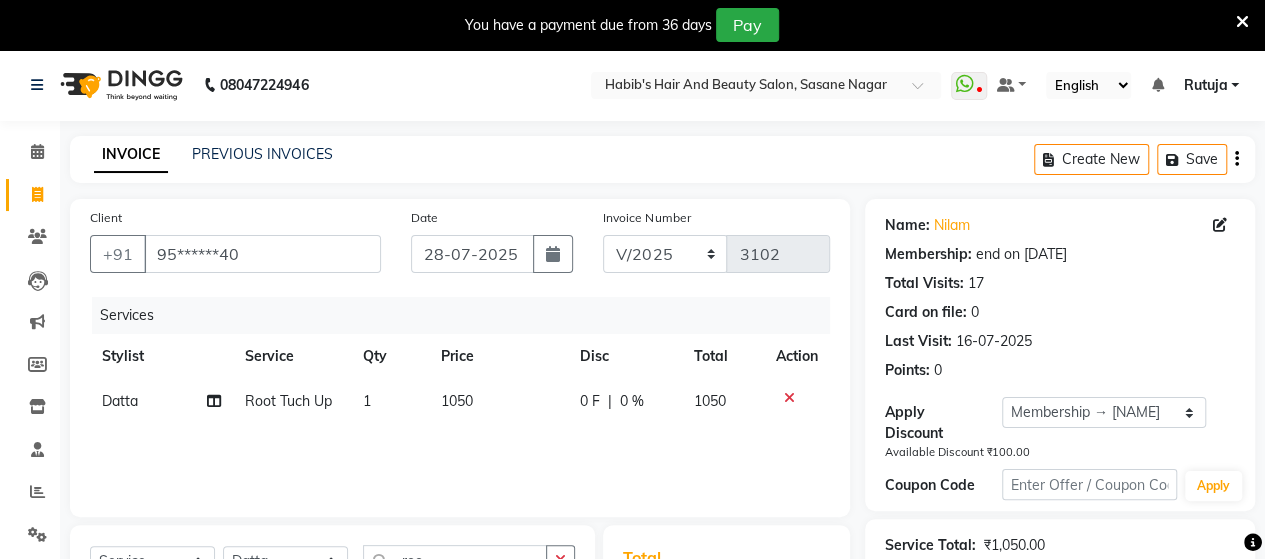 click on "Name: [NAME]  Membership: end on [DATE] Total Visits:  17 Card on file:  0 Last Visit:   [DATE] Points:   0  Apply Discount Select Membership → [NAME] k. Available Discount ₹100.00 Coupon Code Apply" 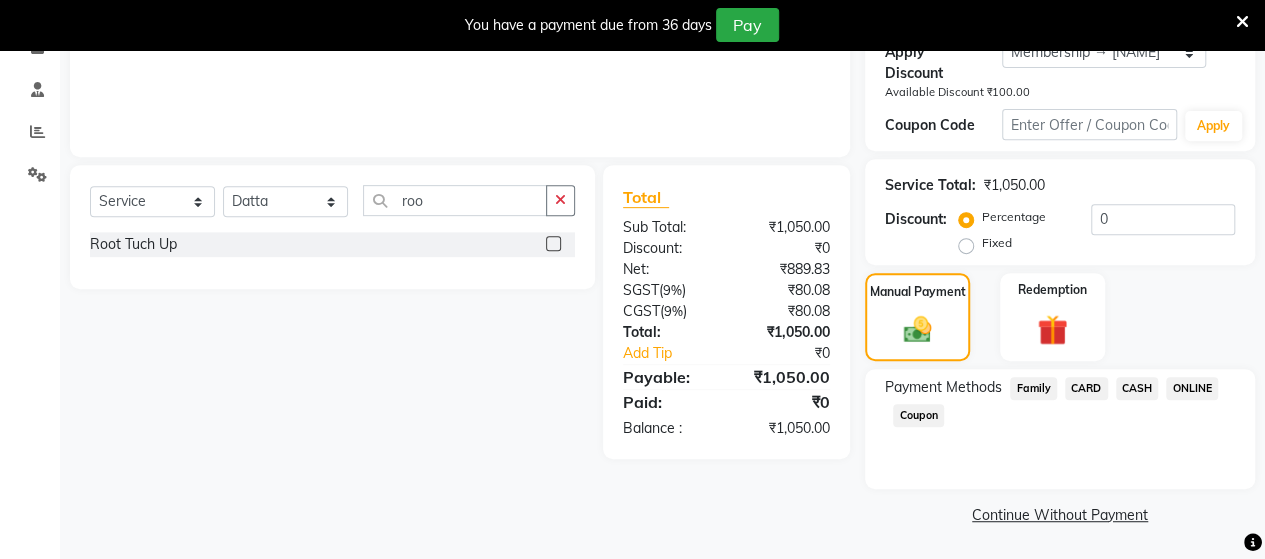 click on "ONLINE" 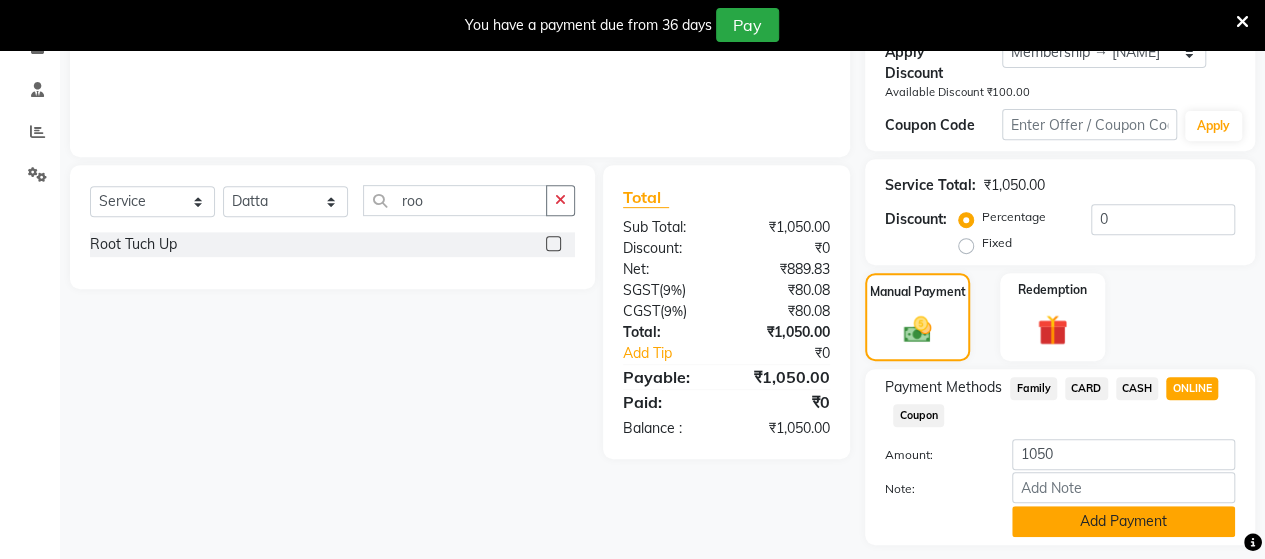click on "Add Payment" 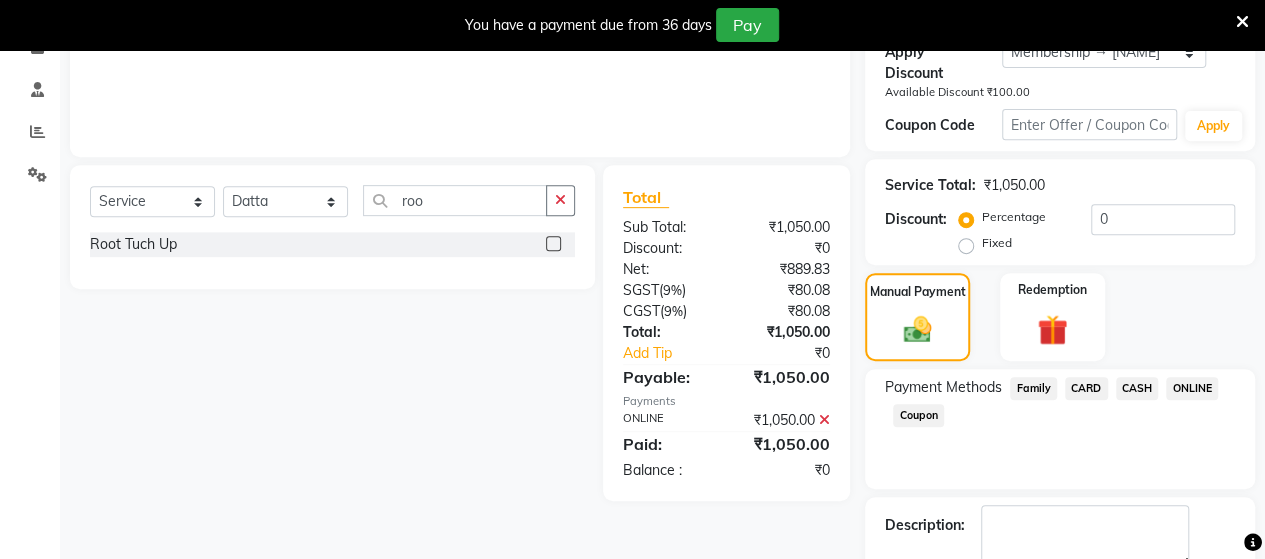 scroll, scrollTop: 471, scrollLeft: 0, axis: vertical 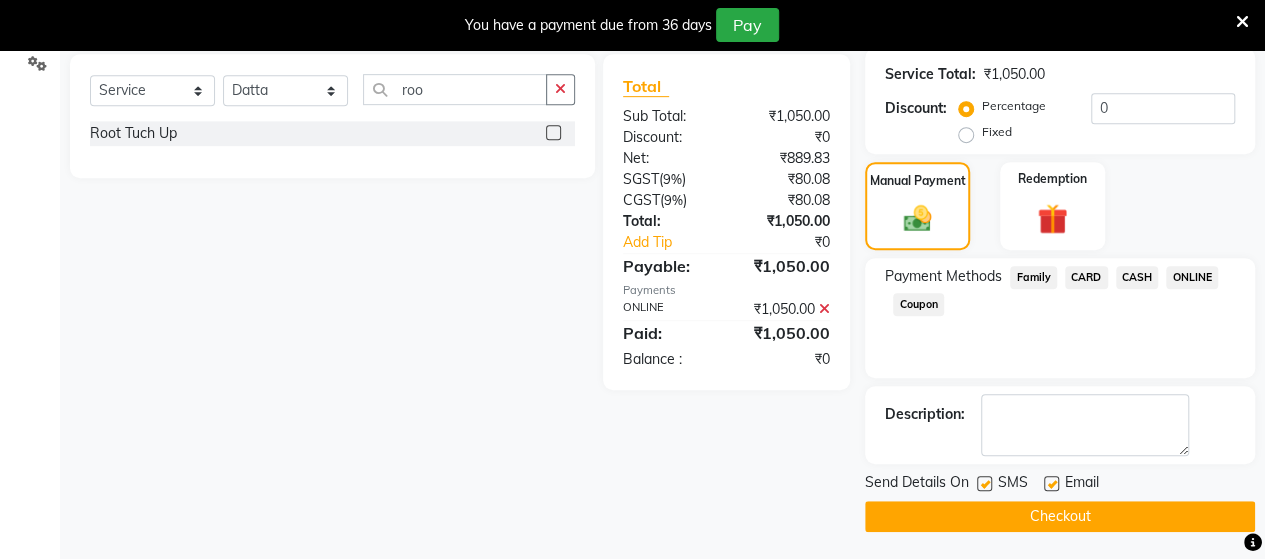 click on "Checkout" 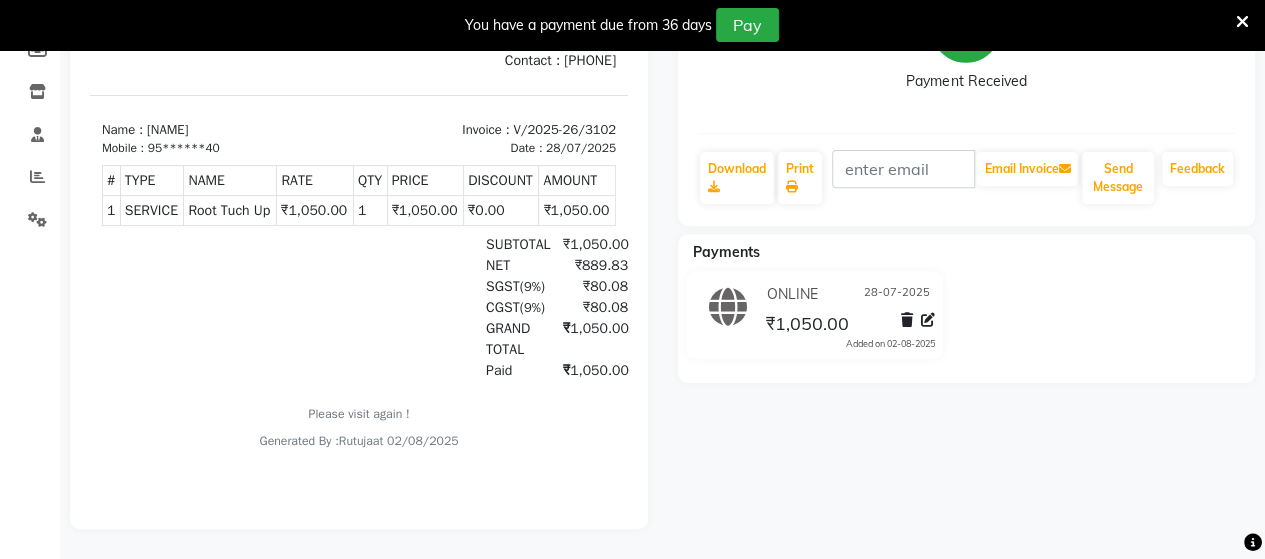 scroll, scrollTop: 0, scrollLeft: 0, axis: both 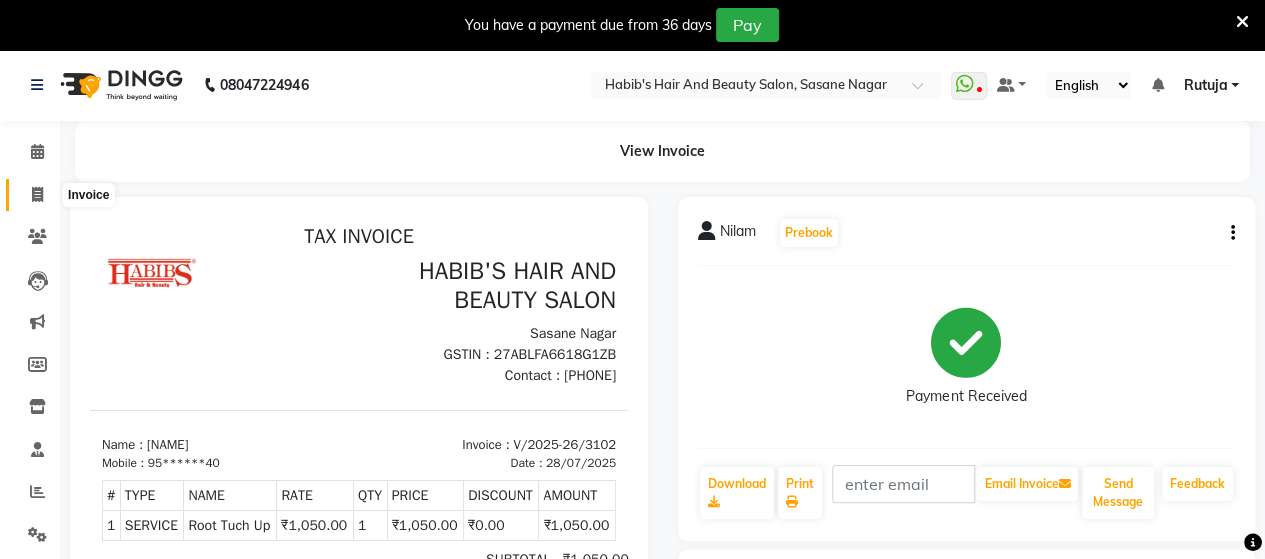 click 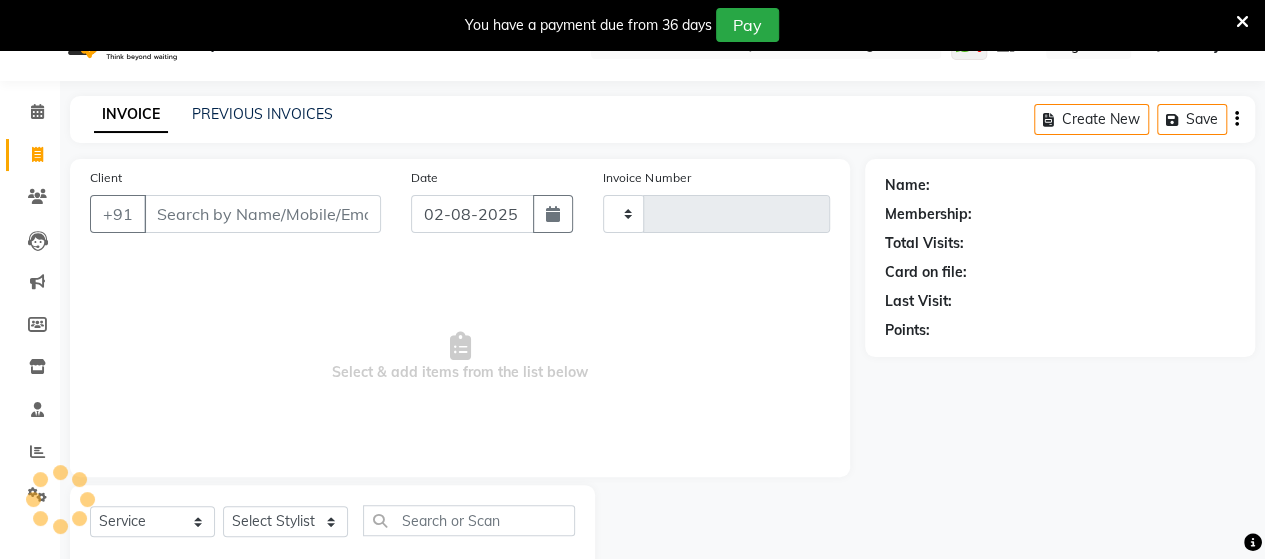 type on "3103" 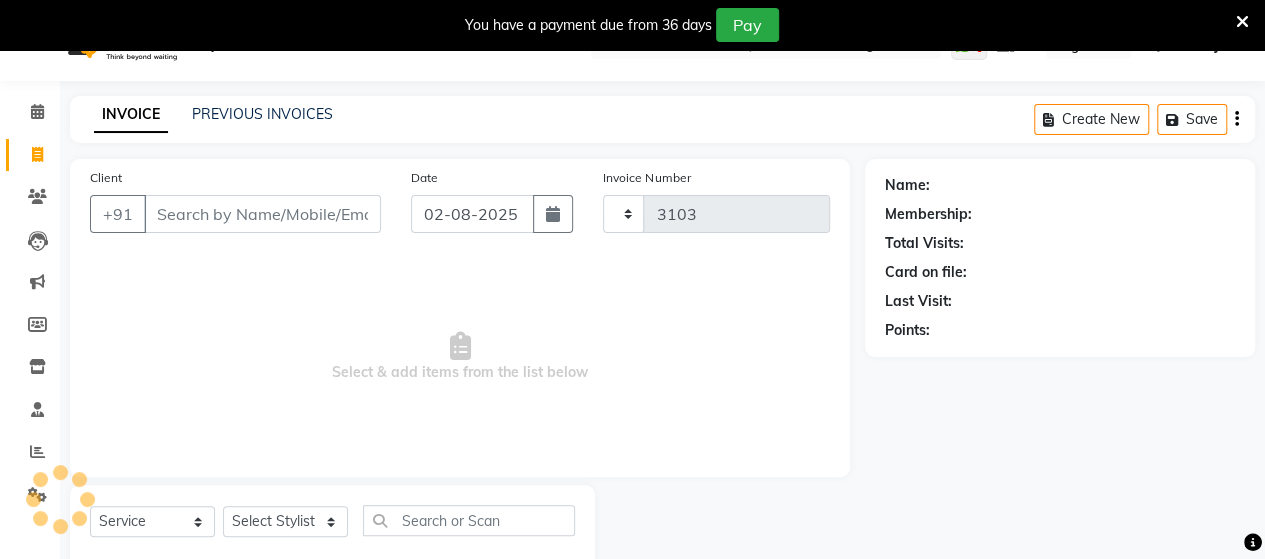 select on "6429" 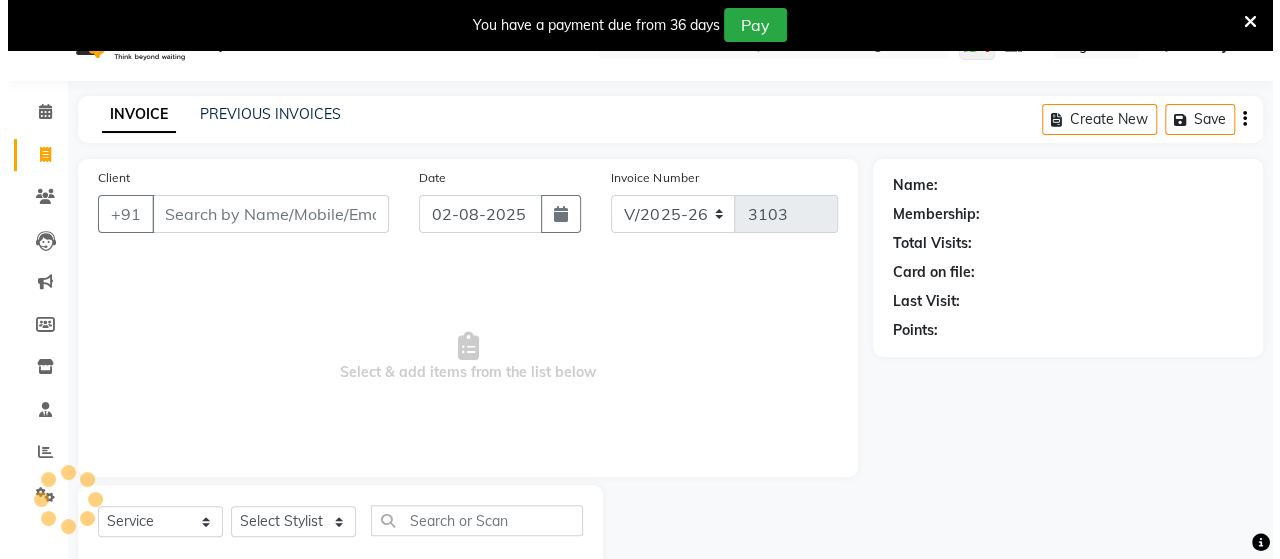 scroll, scrollTop: 90, scrollLeft: 0, axis: vertical 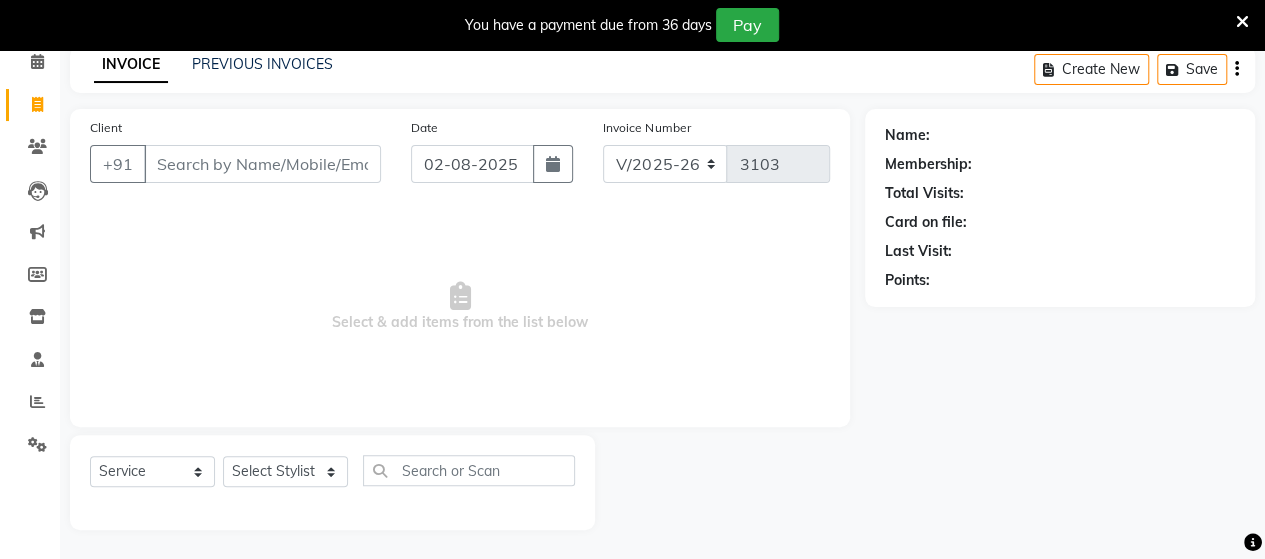 click on "Client" at bounding box center (262, 164) 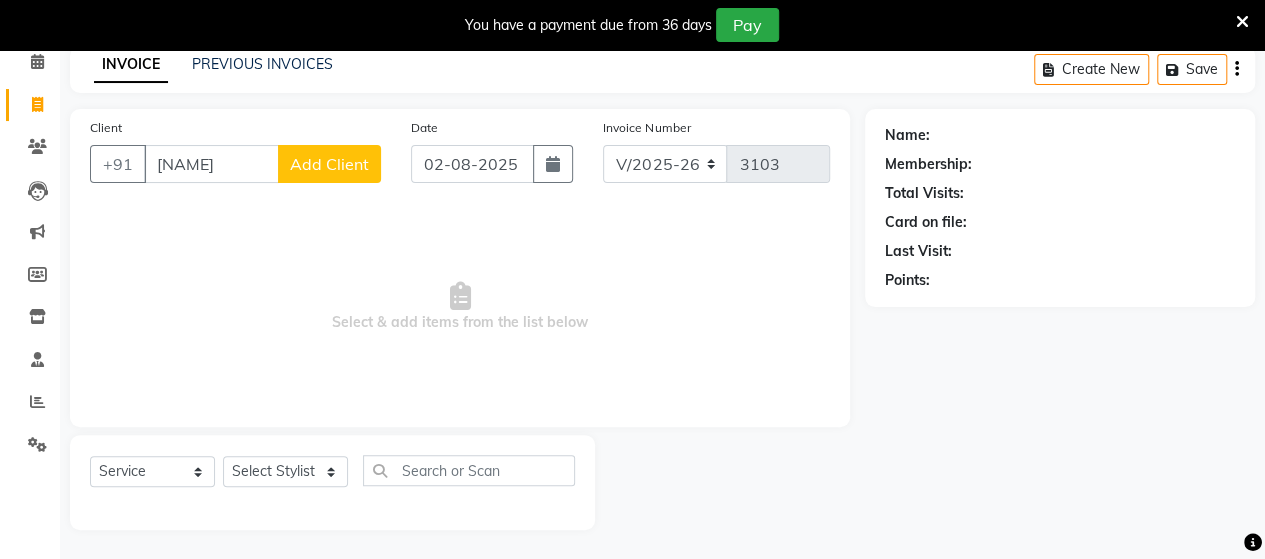 type on "[NAME]" 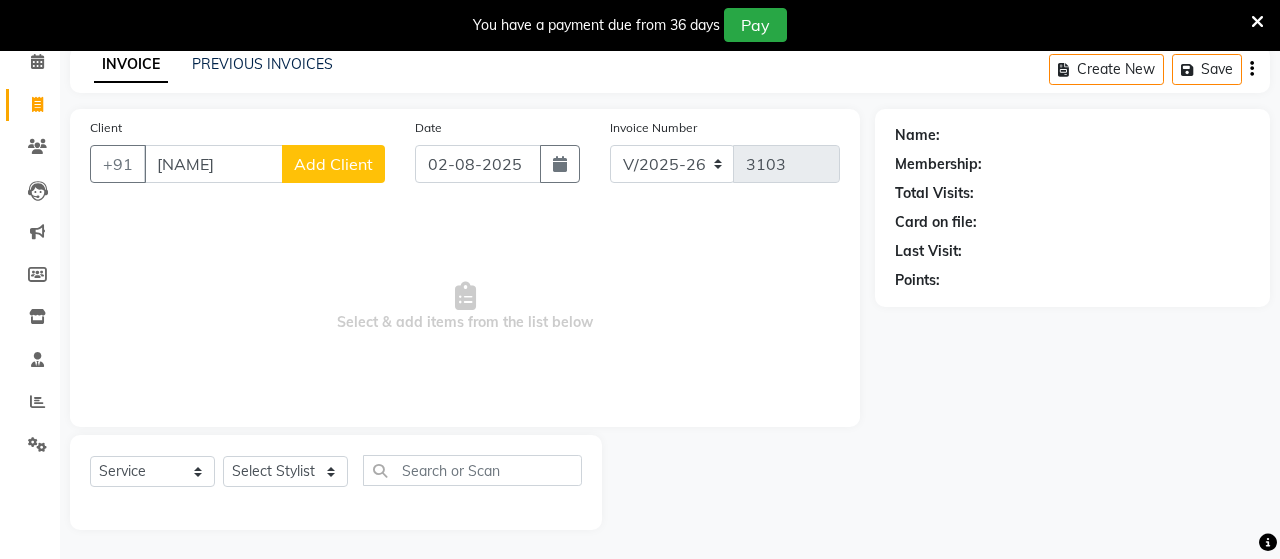 select on "22" 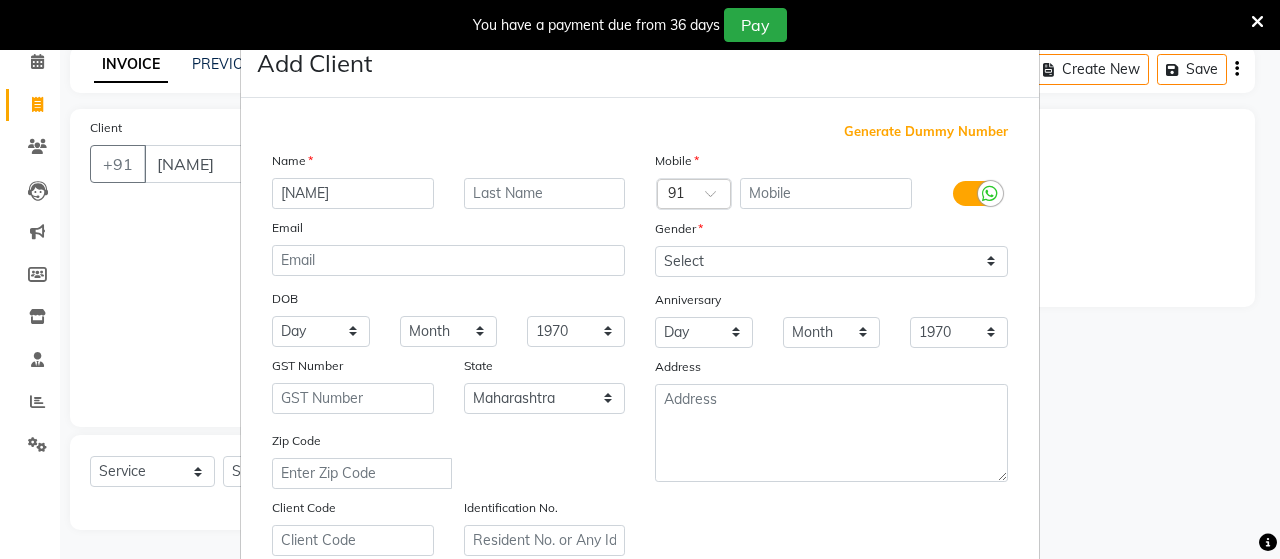 click on "Generate Dummy Number" at bounding box center (926, 132) 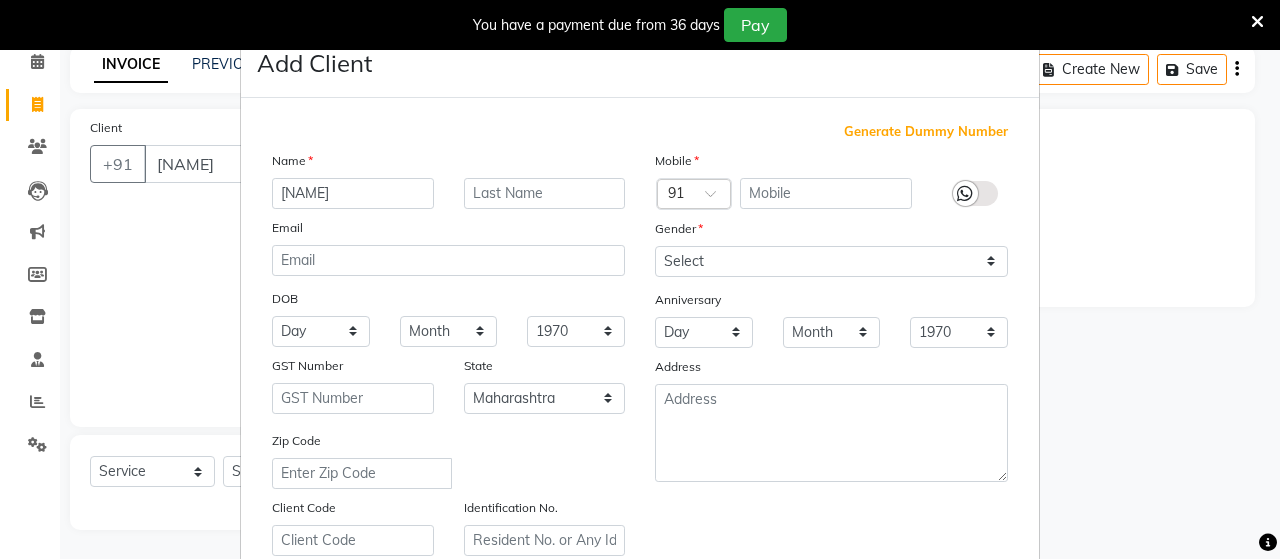 type on "[CREDIT CARD]" 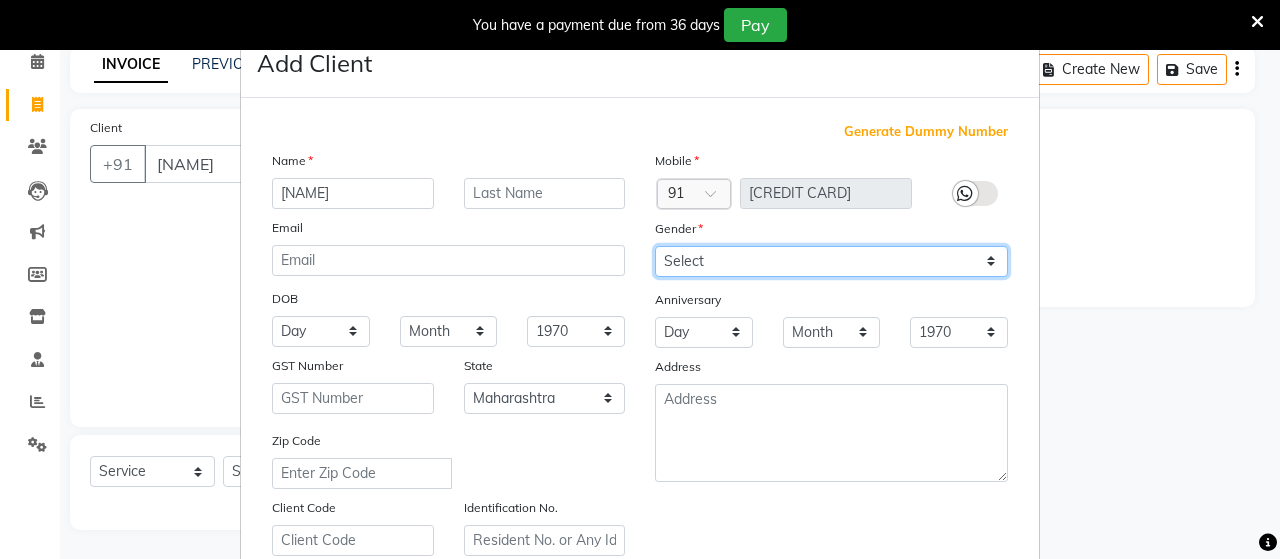 click on "Select Male Female Other Prefer Not To Say" at bounding box center [831, 261] 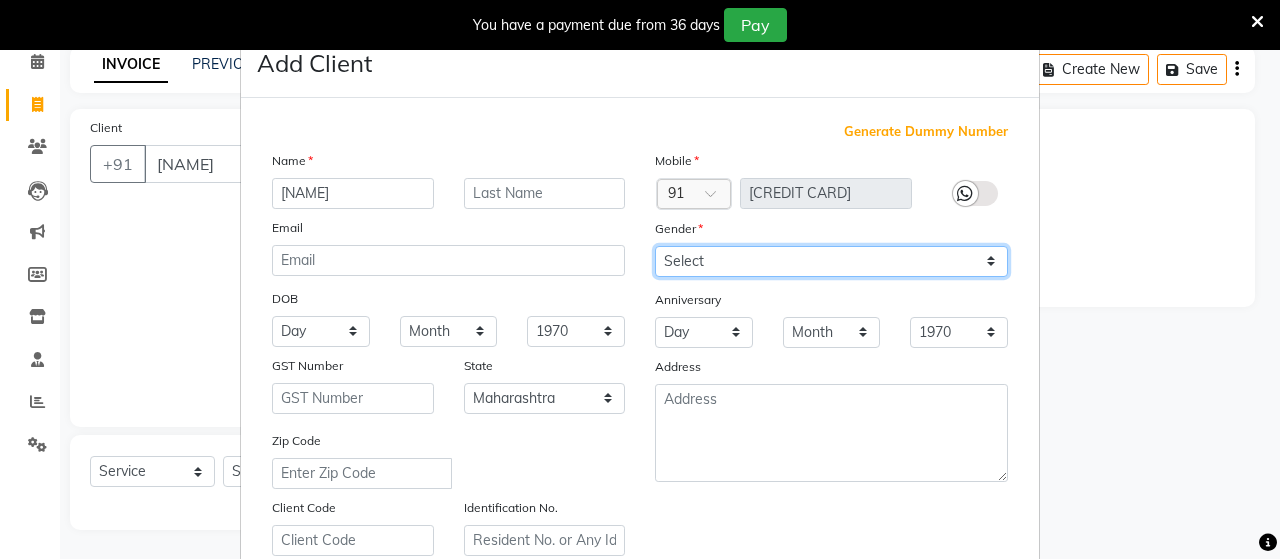select on "female" 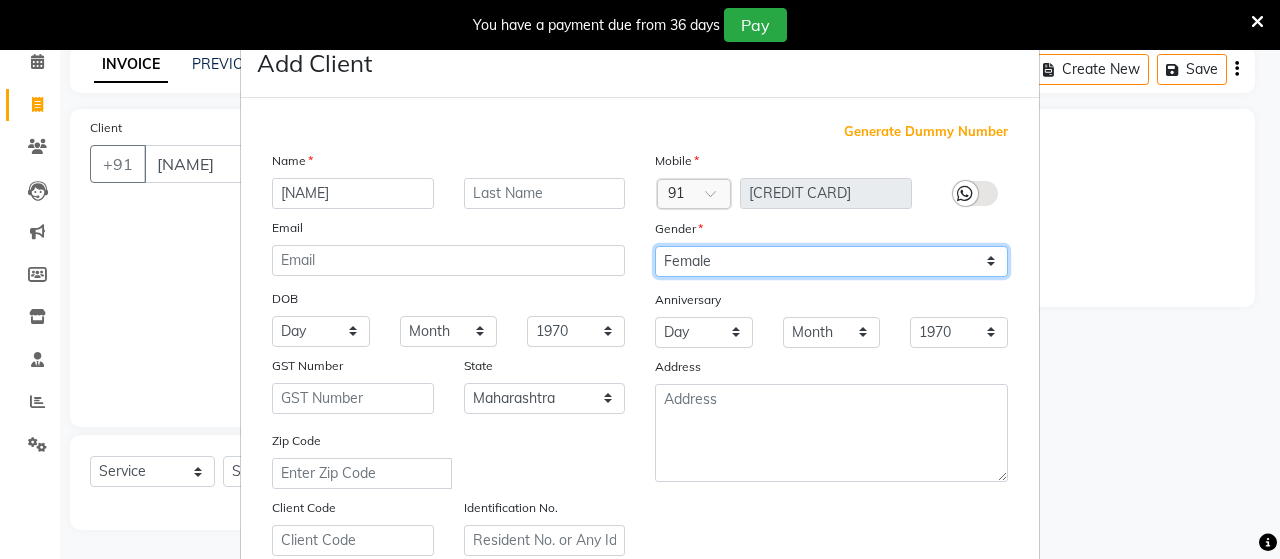 click on "Select Male Female Other Prefer Not To Say" at bounding box center (831, 261) 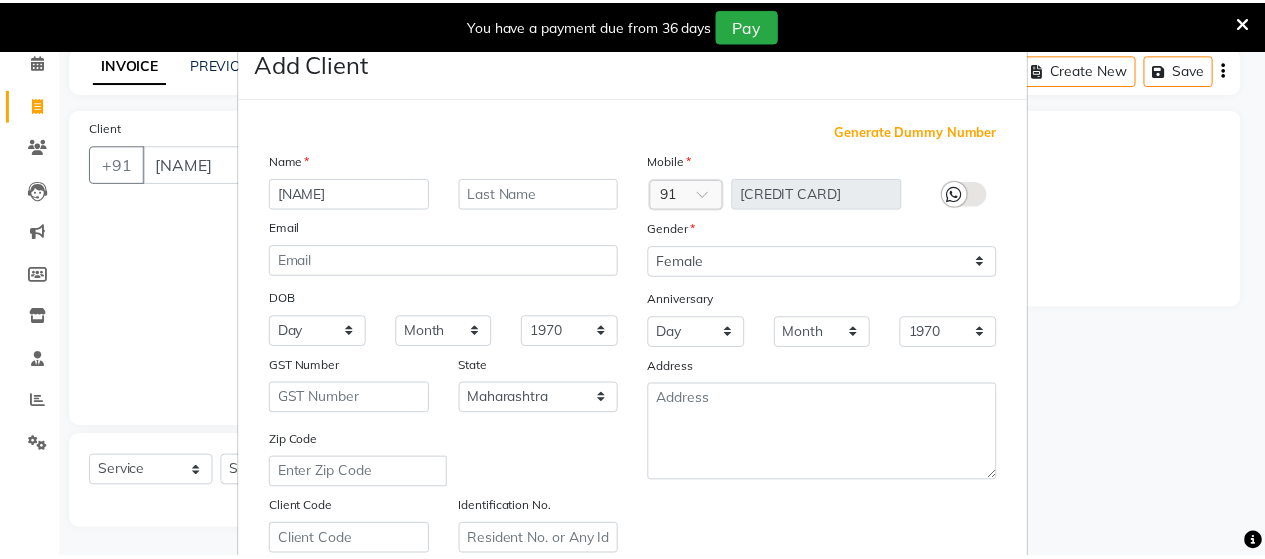 scroll, scrollTop: 360, scrollLeft: 0, axis: vertical 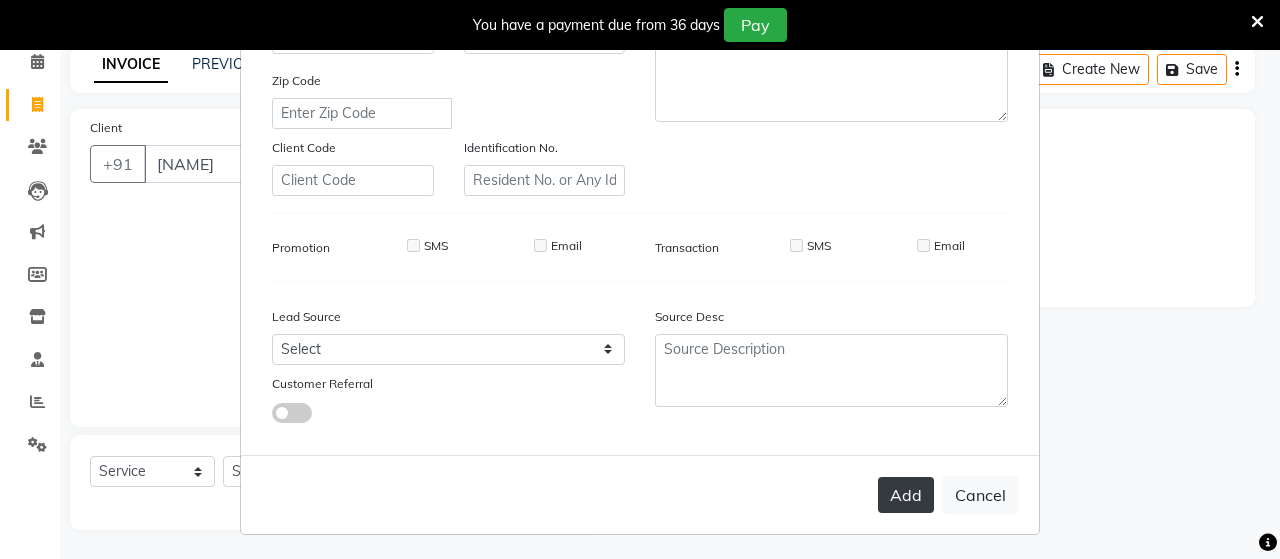 drag, startPoint x: 863, startPoint y: 491, endPoint x: 899, endPoint y: 495, distance: 36.221542 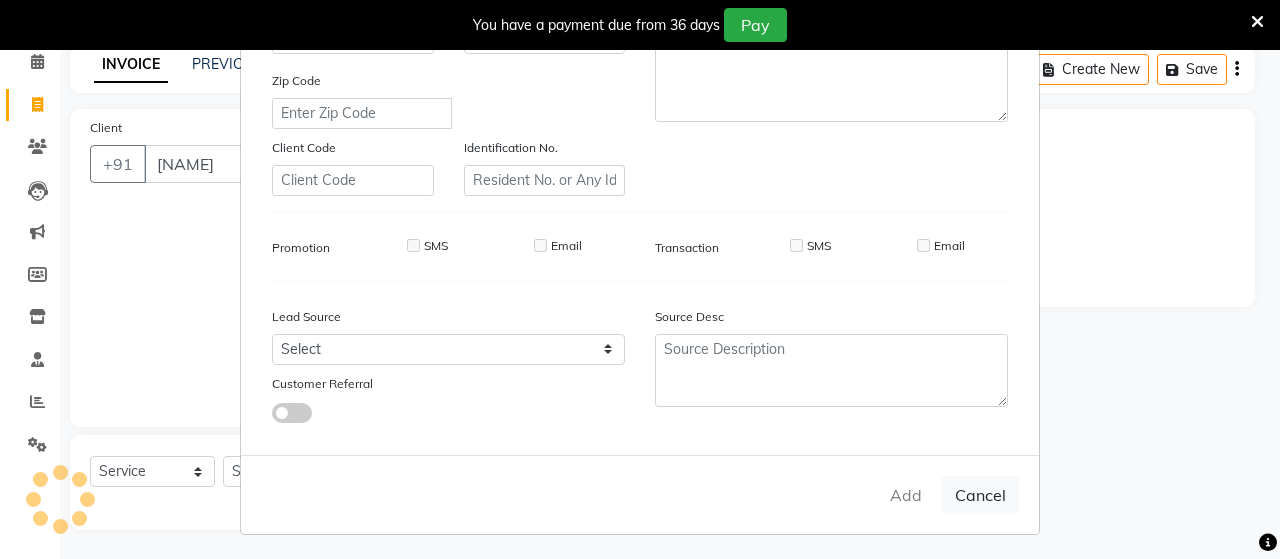 type on "[PHONE]" 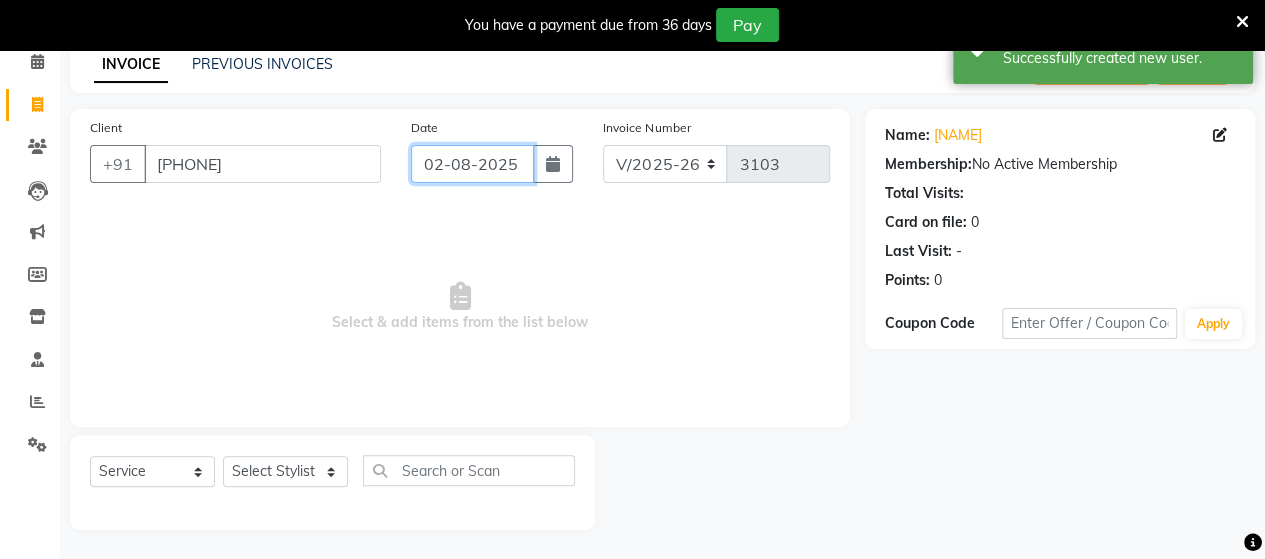 click on "02-08-2025" 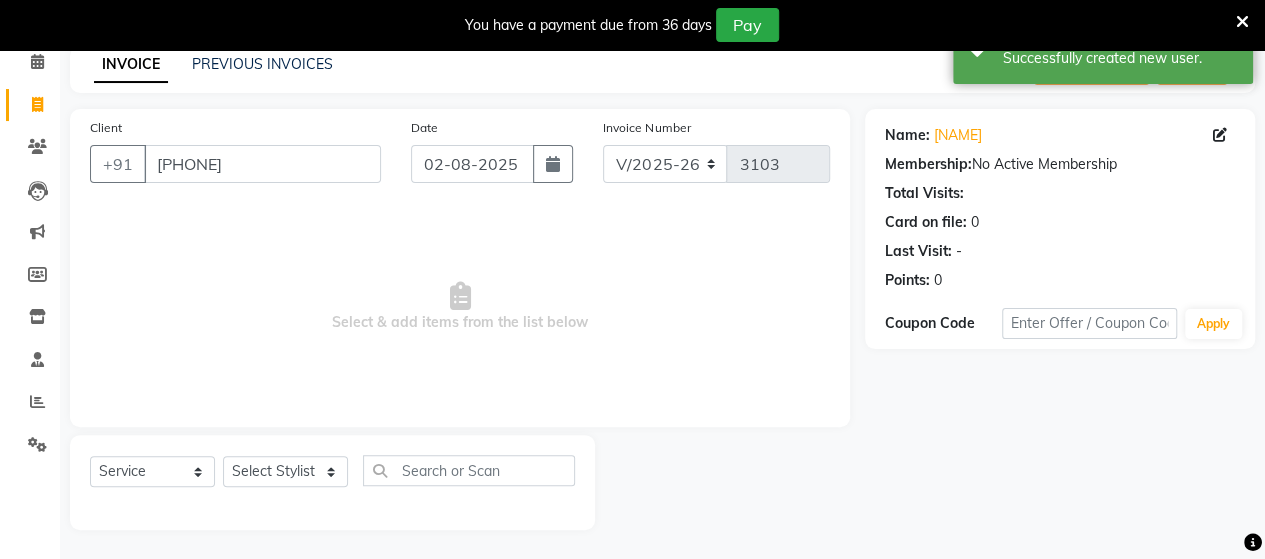 select on "8" 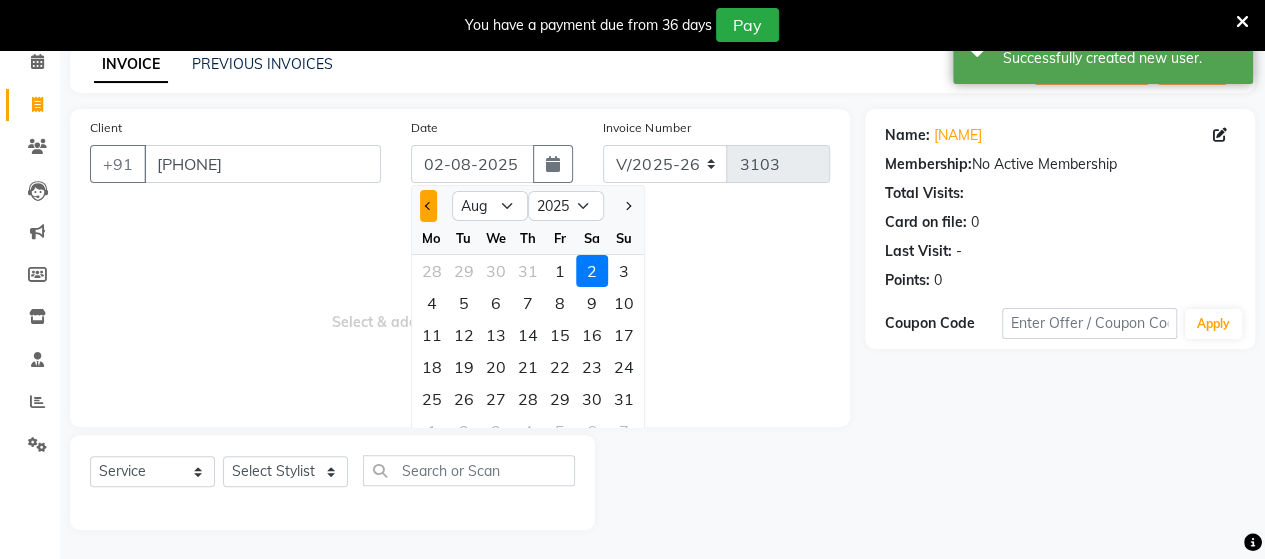 click 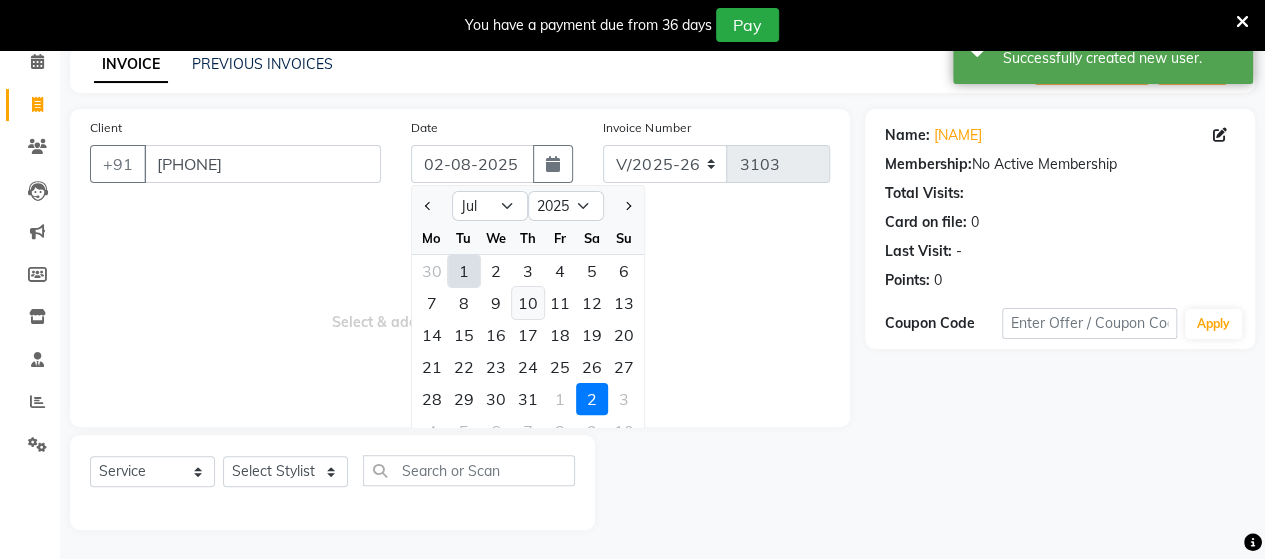 click on "10" 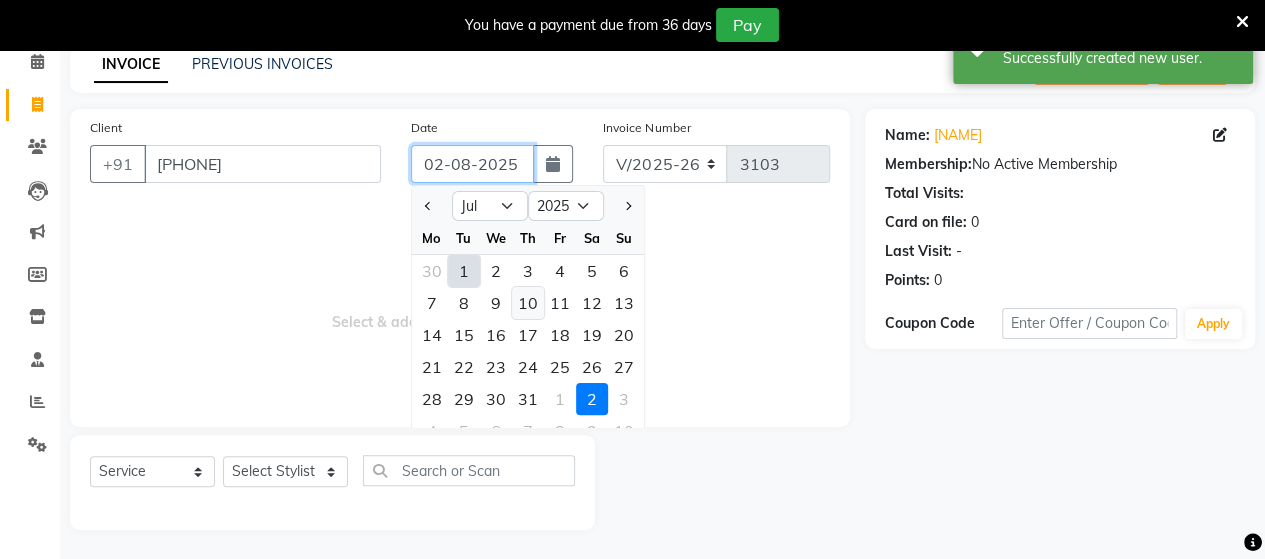 type on "10-07-2025" 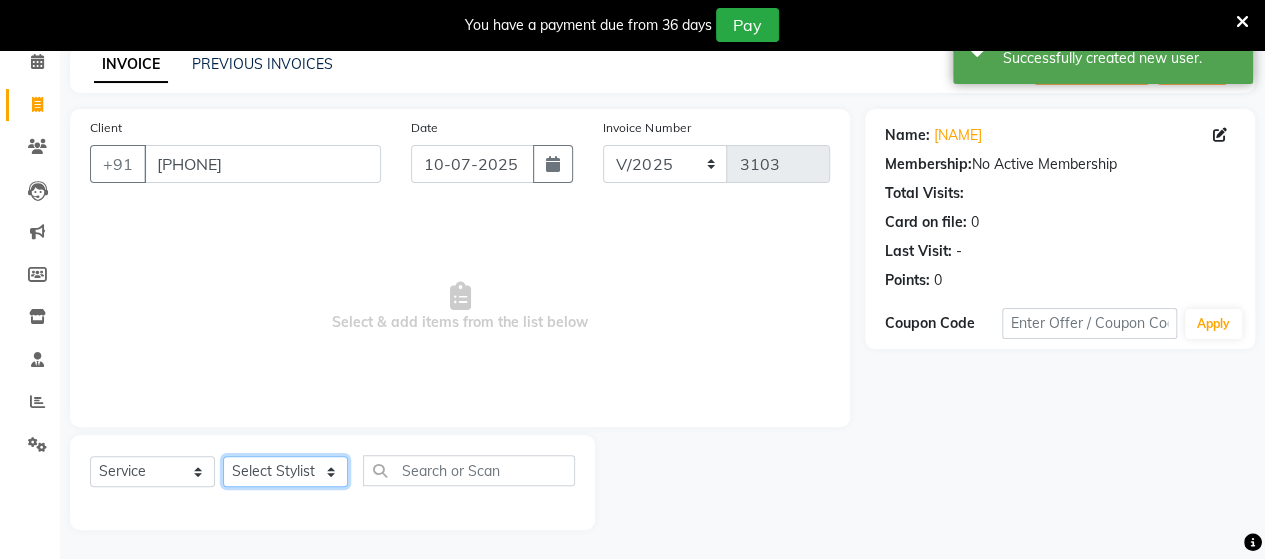 click on "Select Stylist Admin Datta  Jyoti  Krushna  Pratik  RAVI Rohit Rutuja" 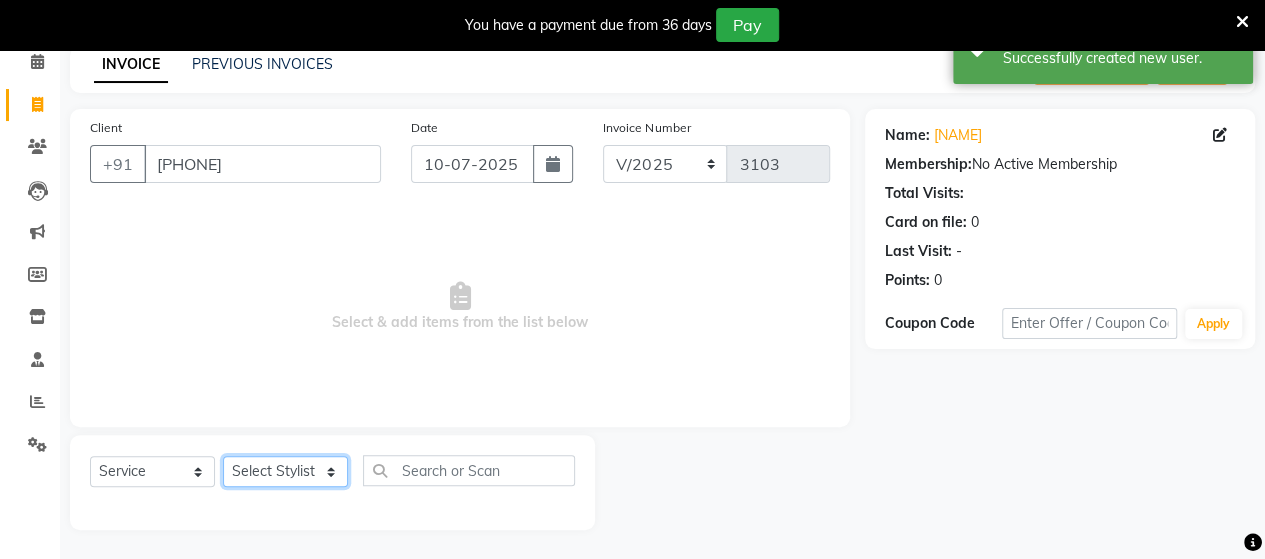 select on "48826" 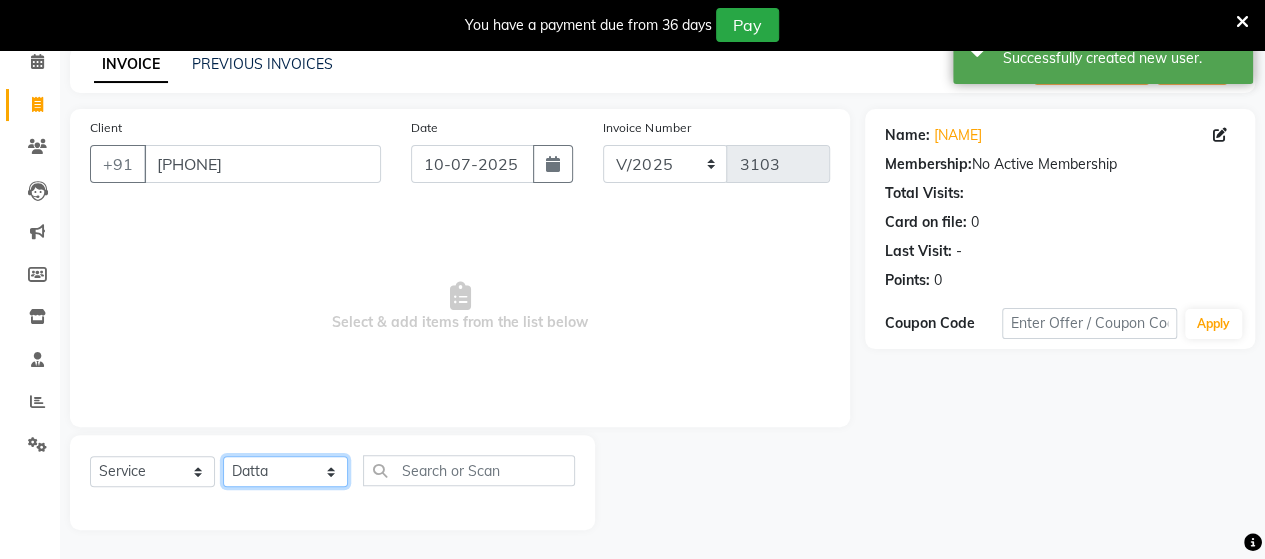 click on "Select Stylist Admin Datta  Jyoti  Krushna  Pratik  RAVI Rohit Rutuja" 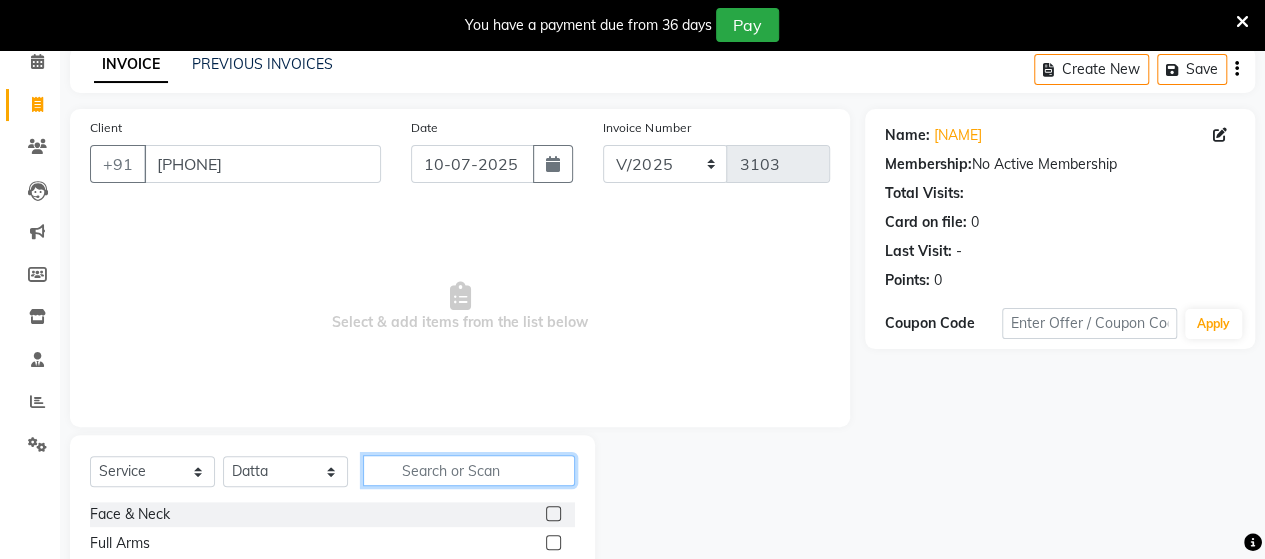 click 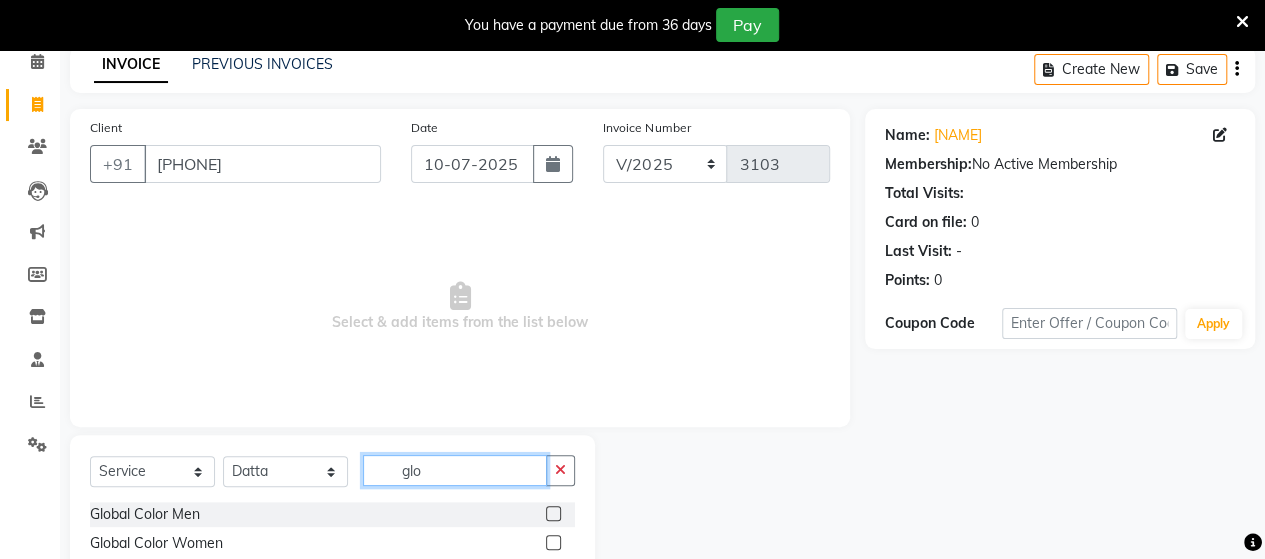 type on "glo" 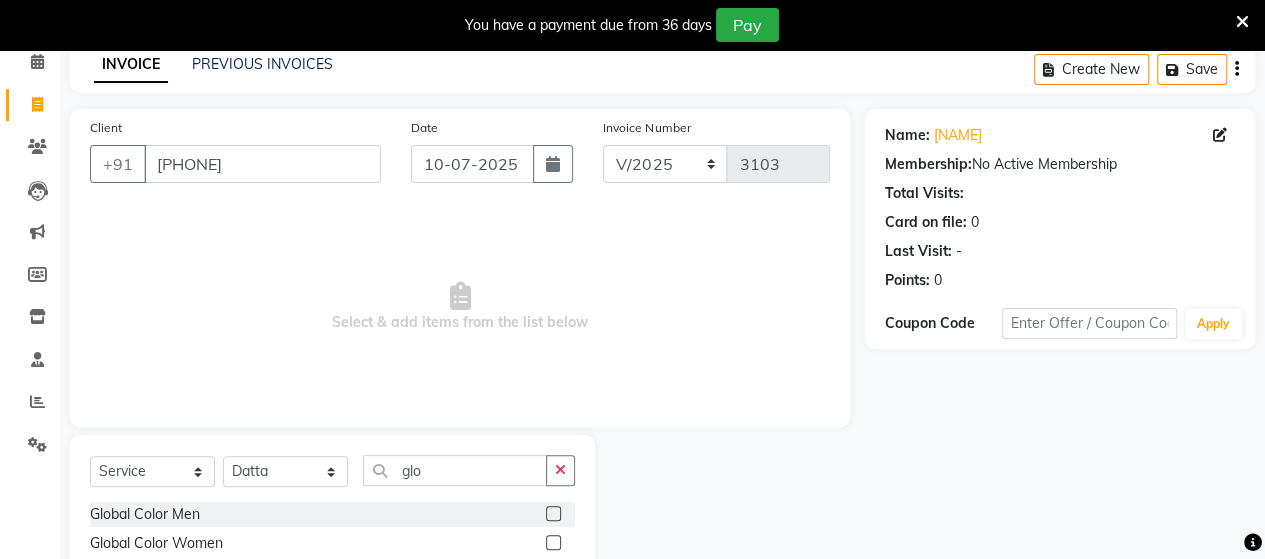 click 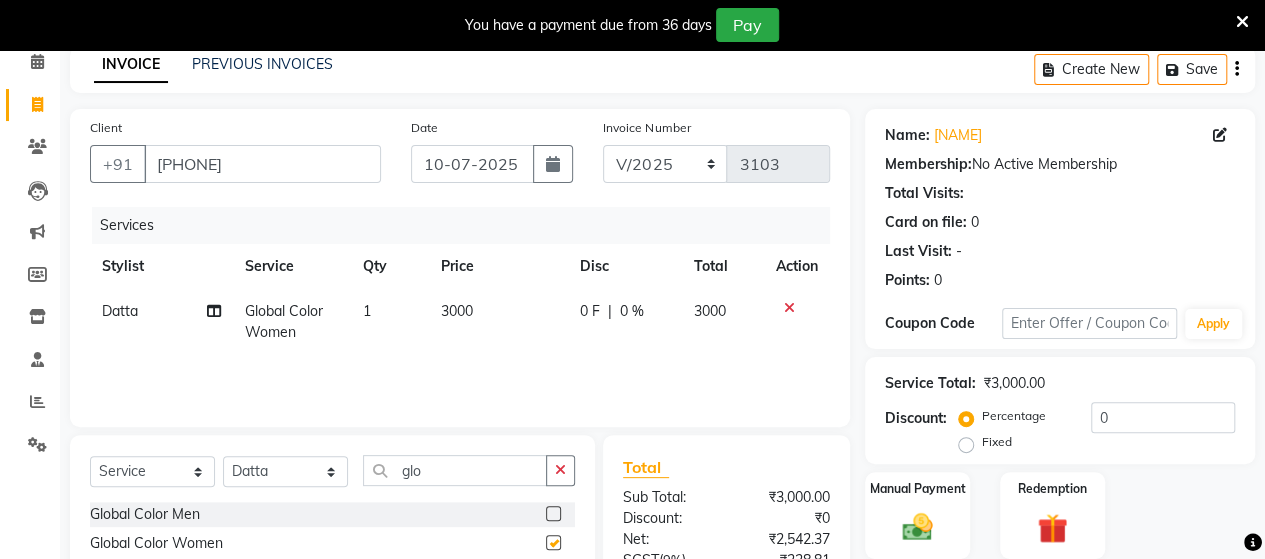 checkbox on "false" 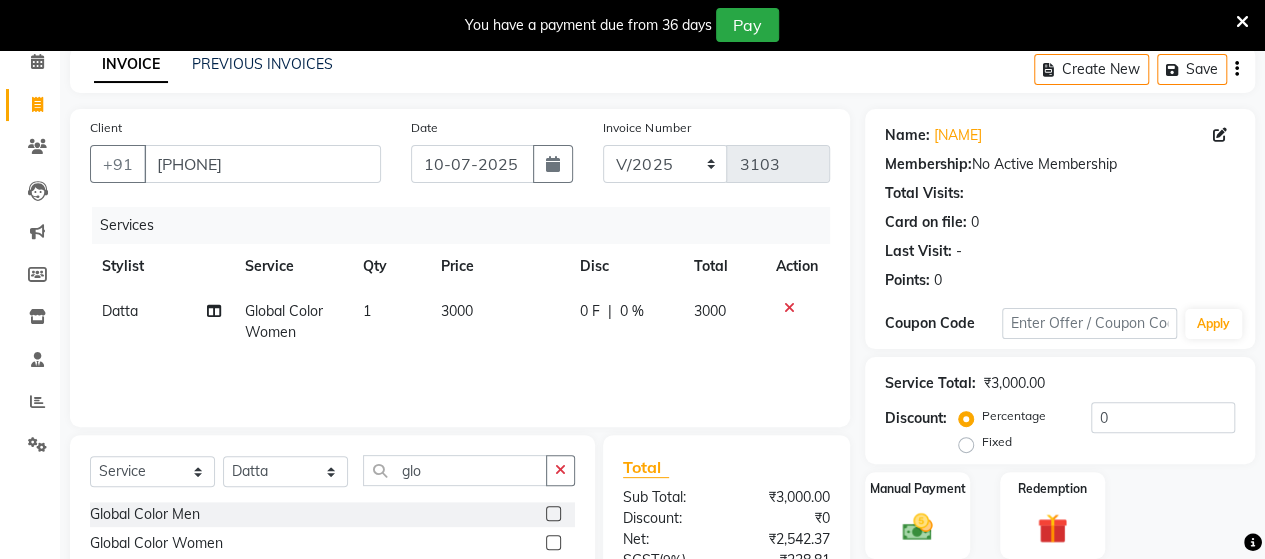 click on "3000" 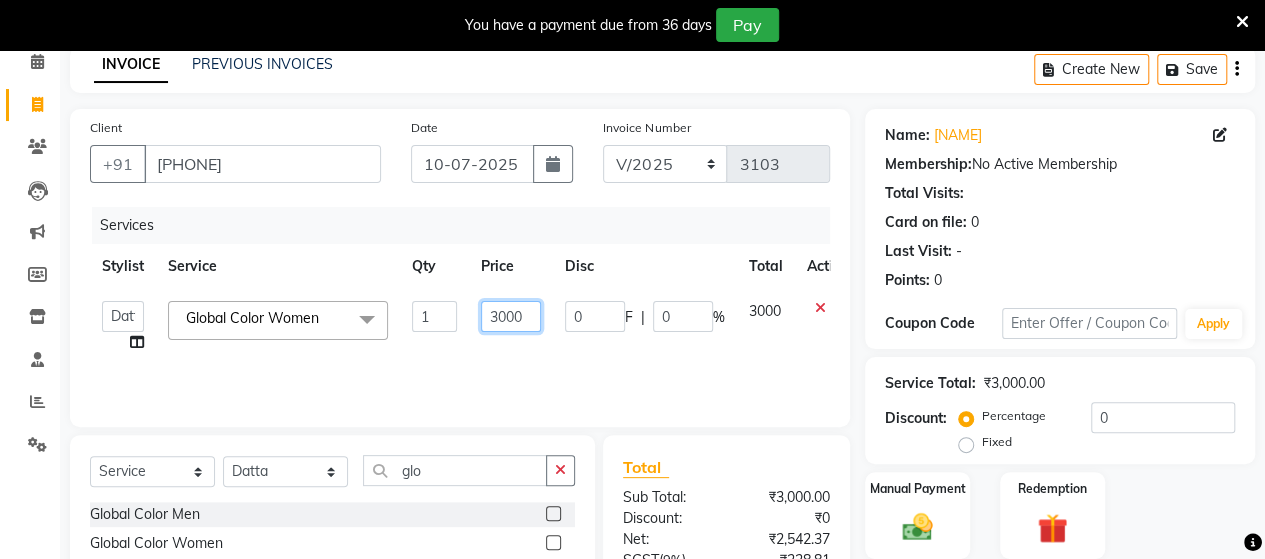 click on "3000" 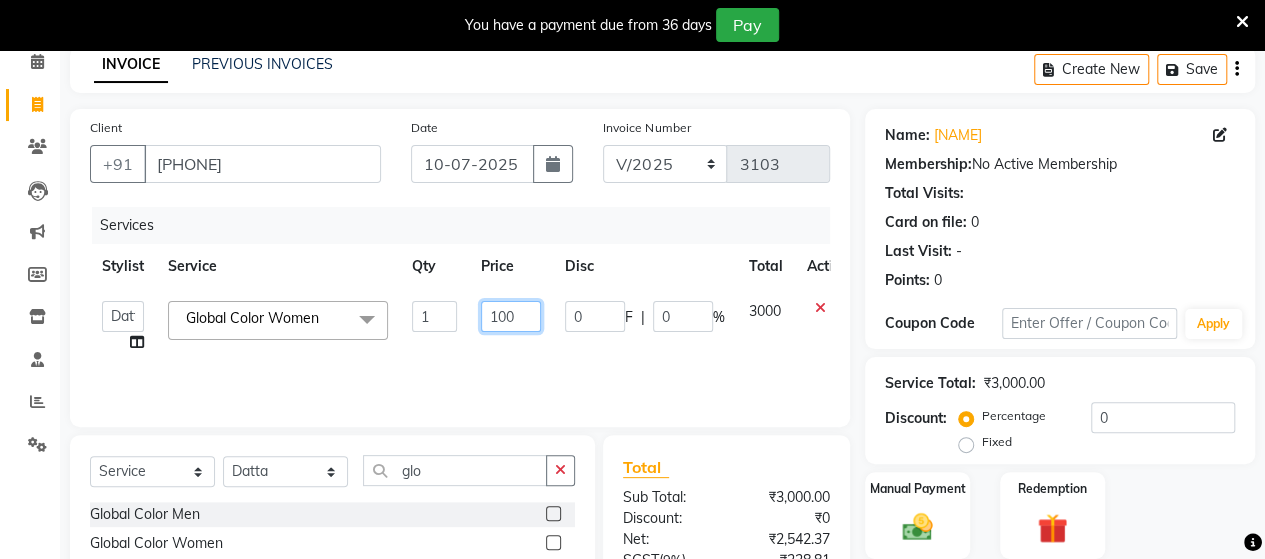 type on "1200" 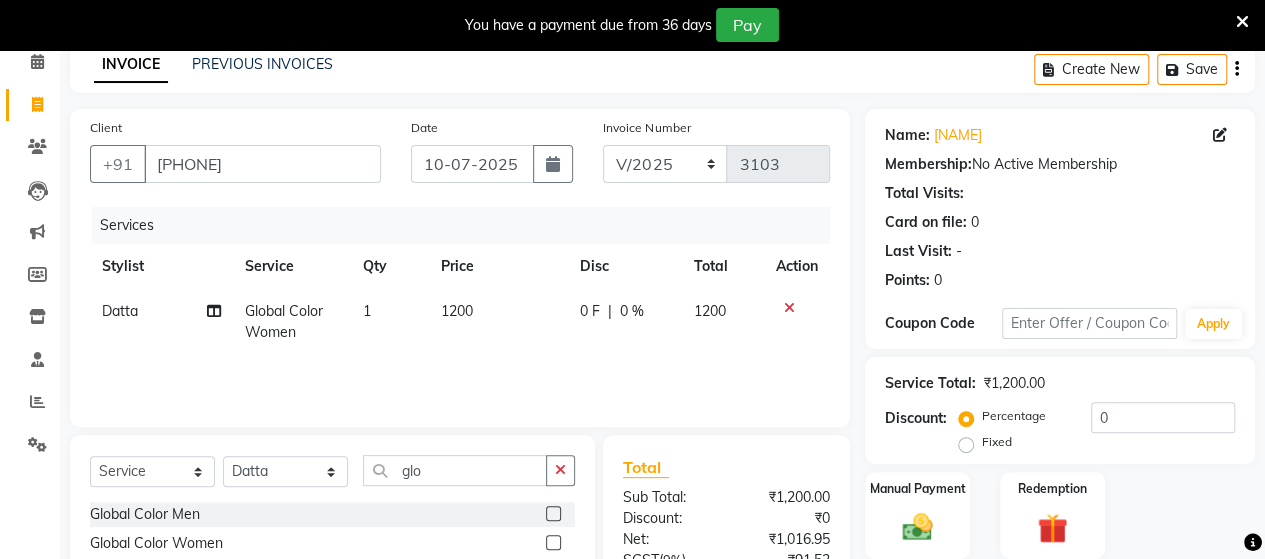 click on "Services Stylist Service Qty Price Disc Total Action Datta  Global Color Women 1 1200 0 F | 0 % 1200" 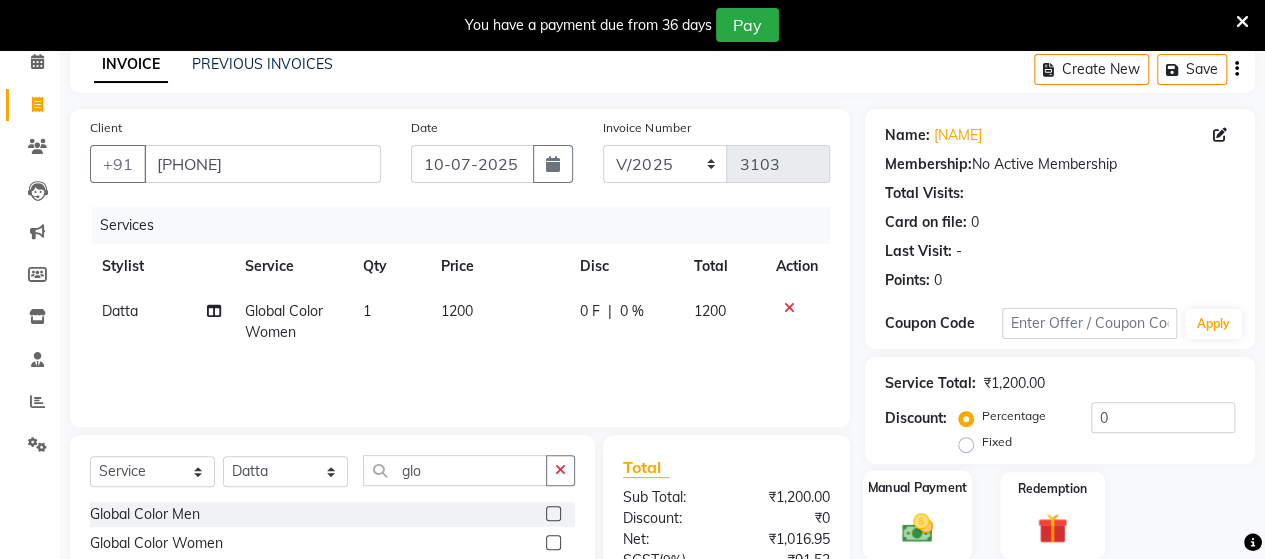 click 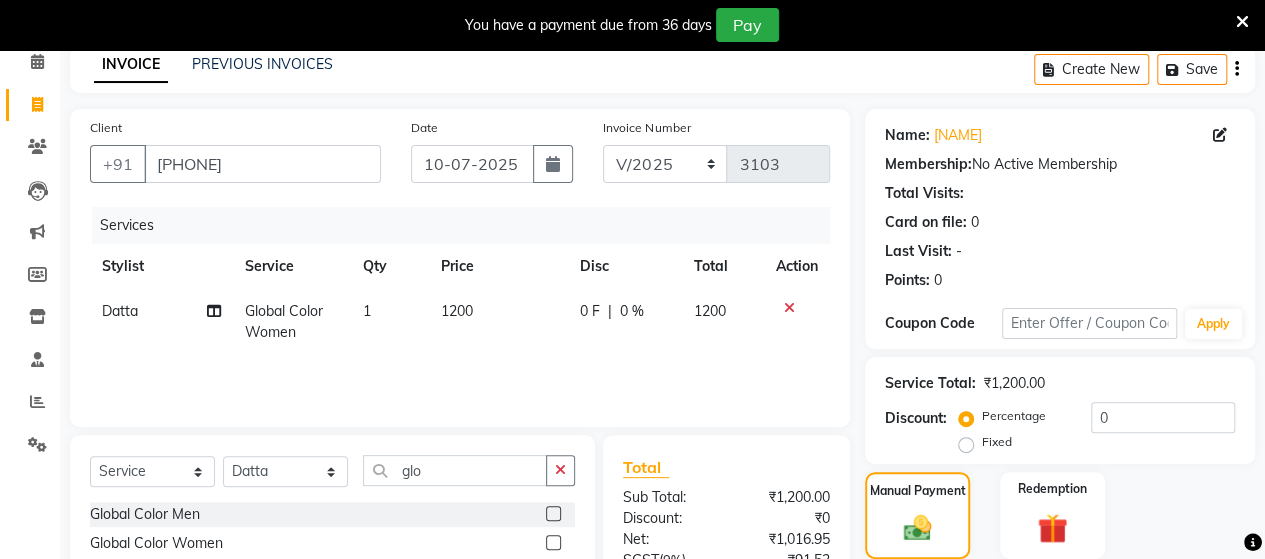 scroll, scrollTop: 288, scrollLeft: 0, axis: vertical 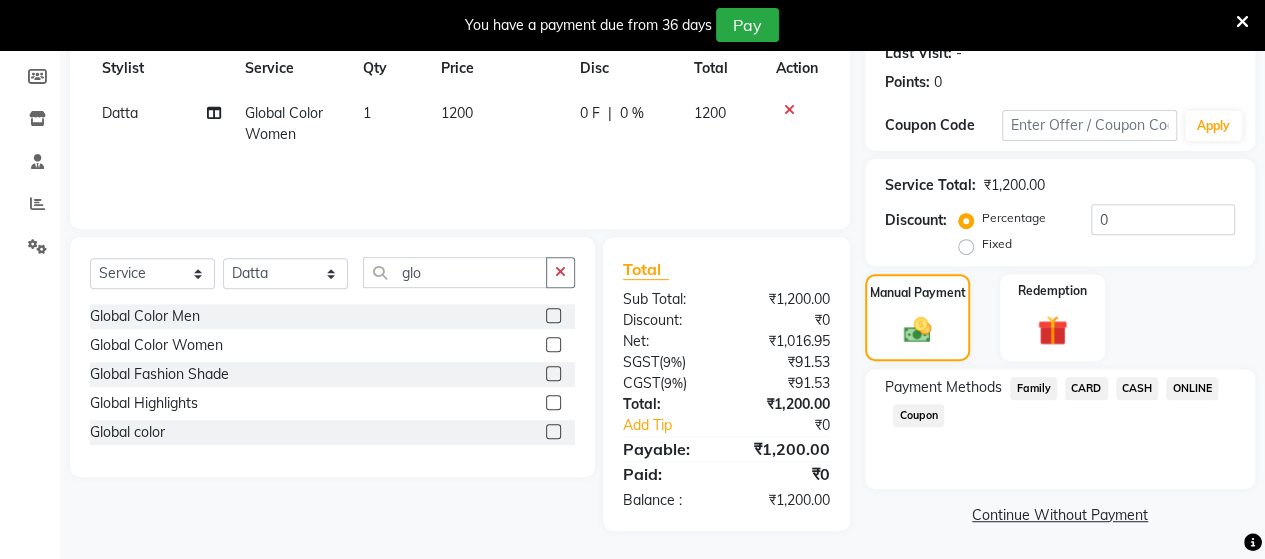 click on "ONLINE" 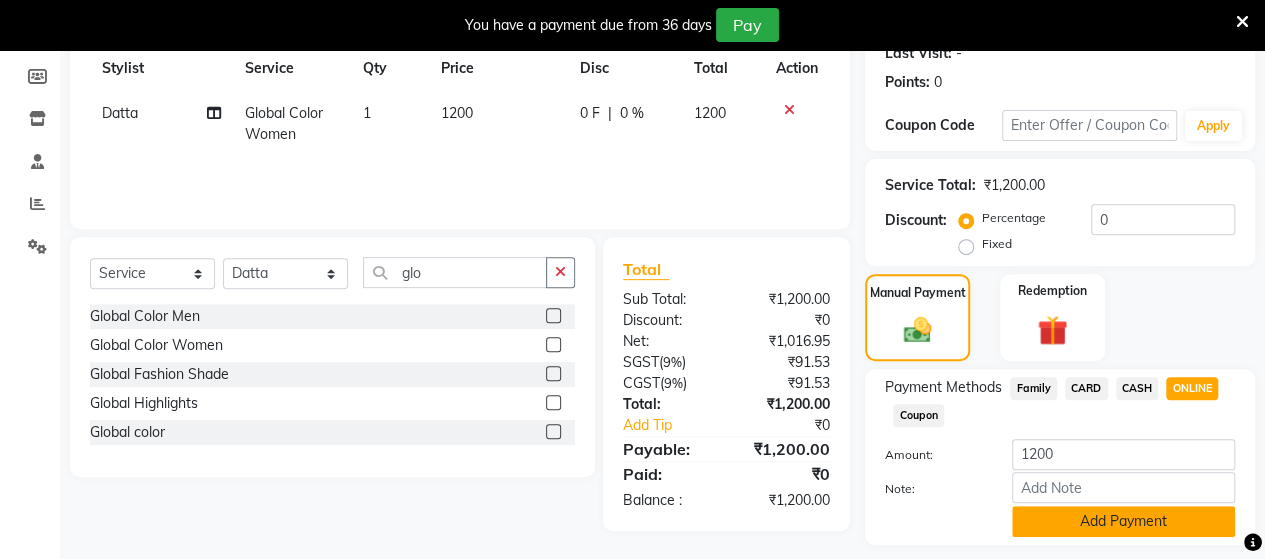 click on "Add Payment" 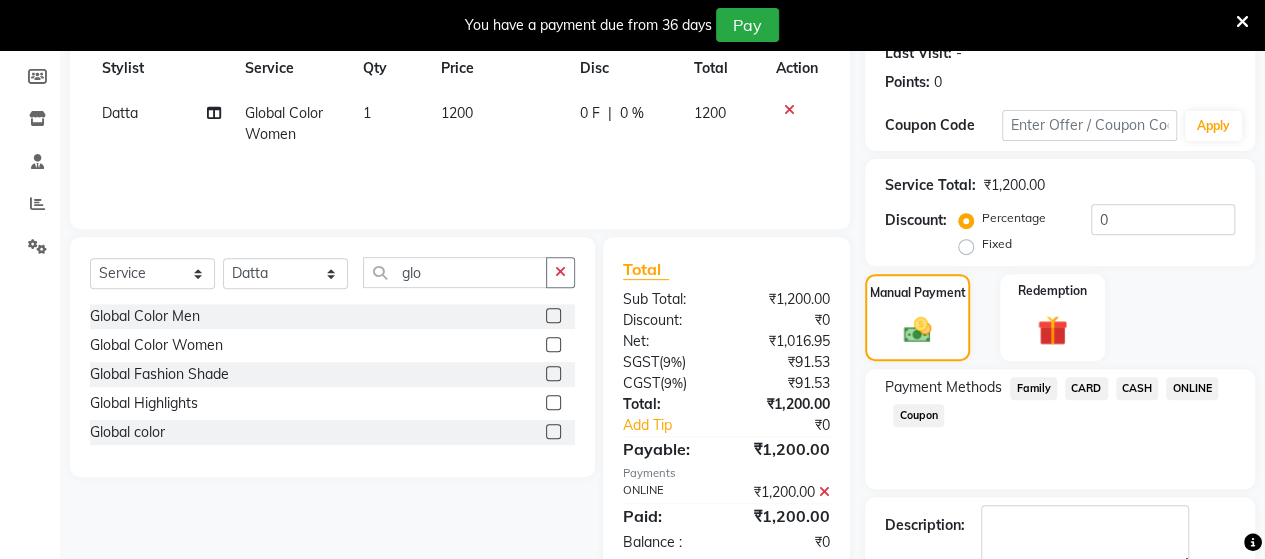 scroll, scrollTop: 400, scrollLeft: 0, axis: vertical 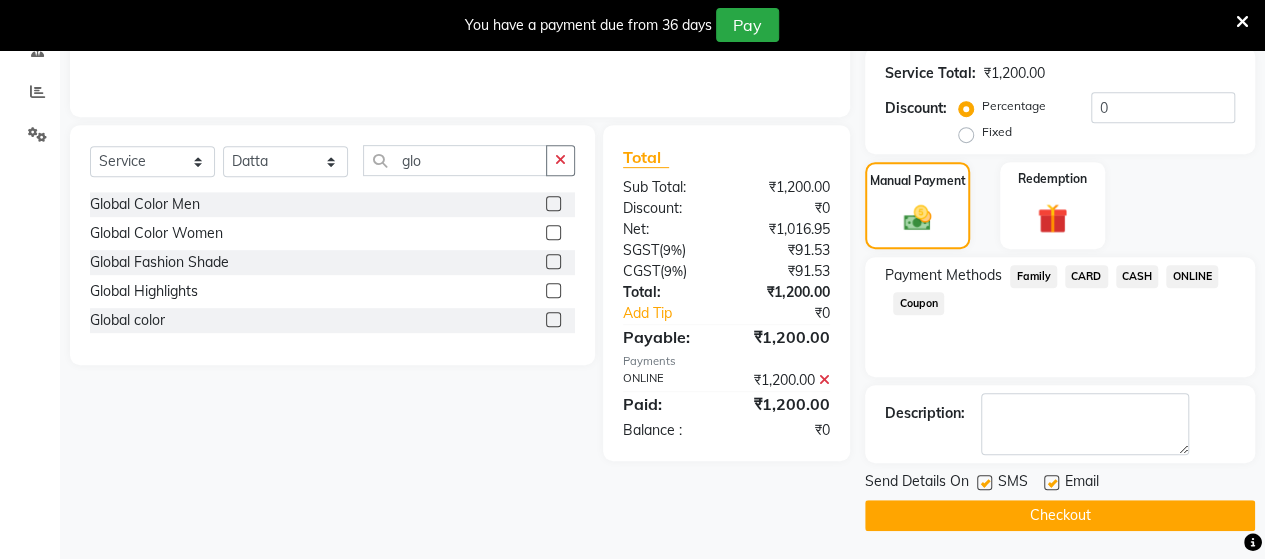 click on "Checkout" 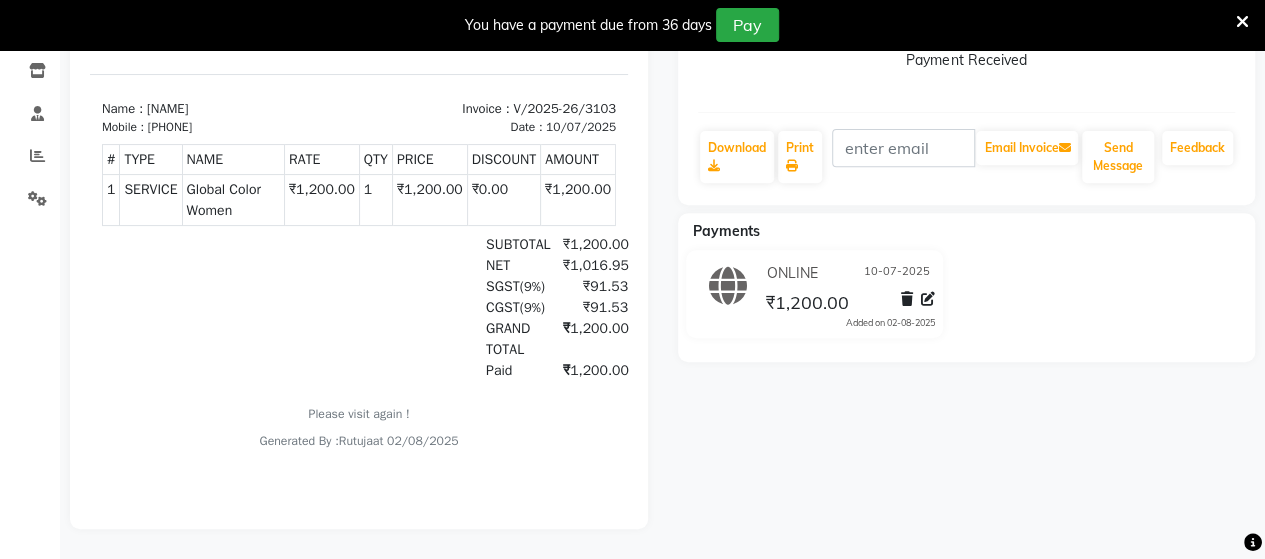 scroll, scrollTop: 0, scrollLeft: 0, axis: both 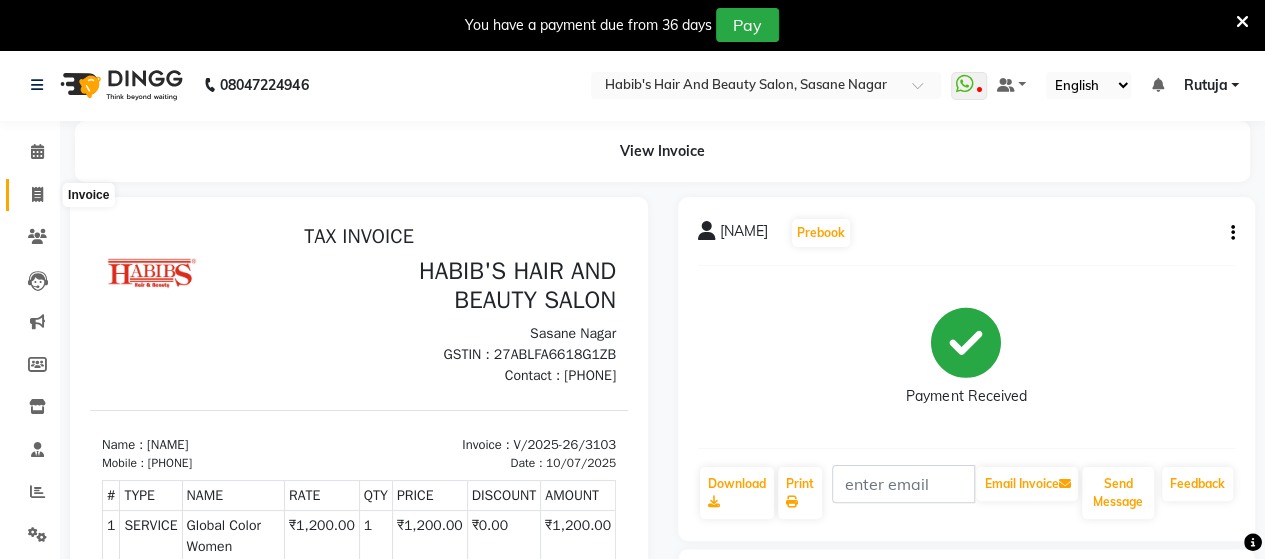 click 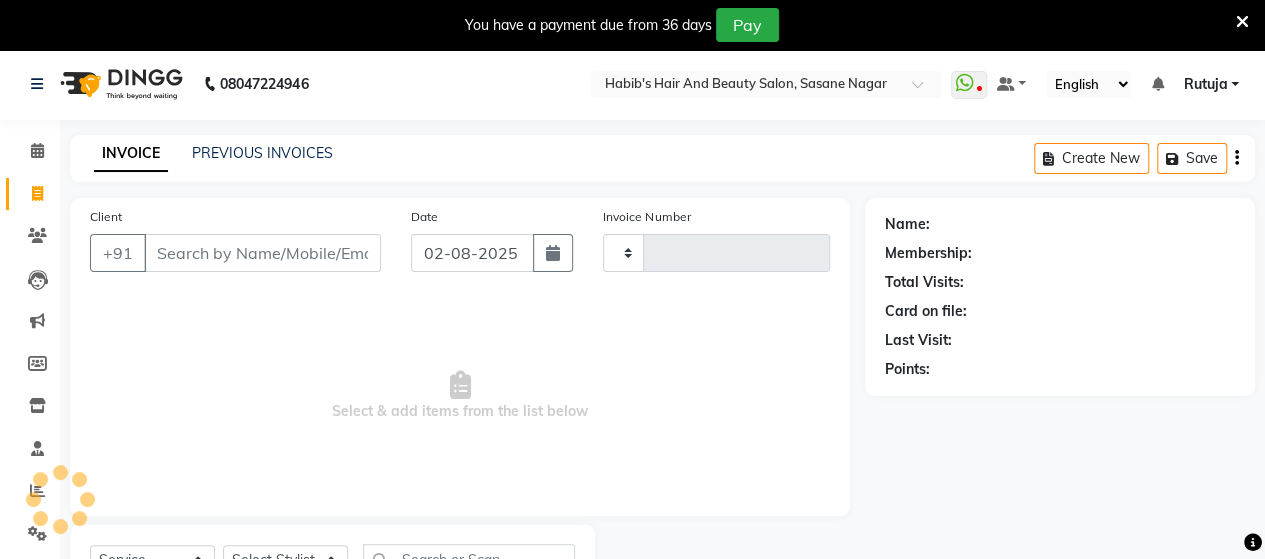type on "3104" 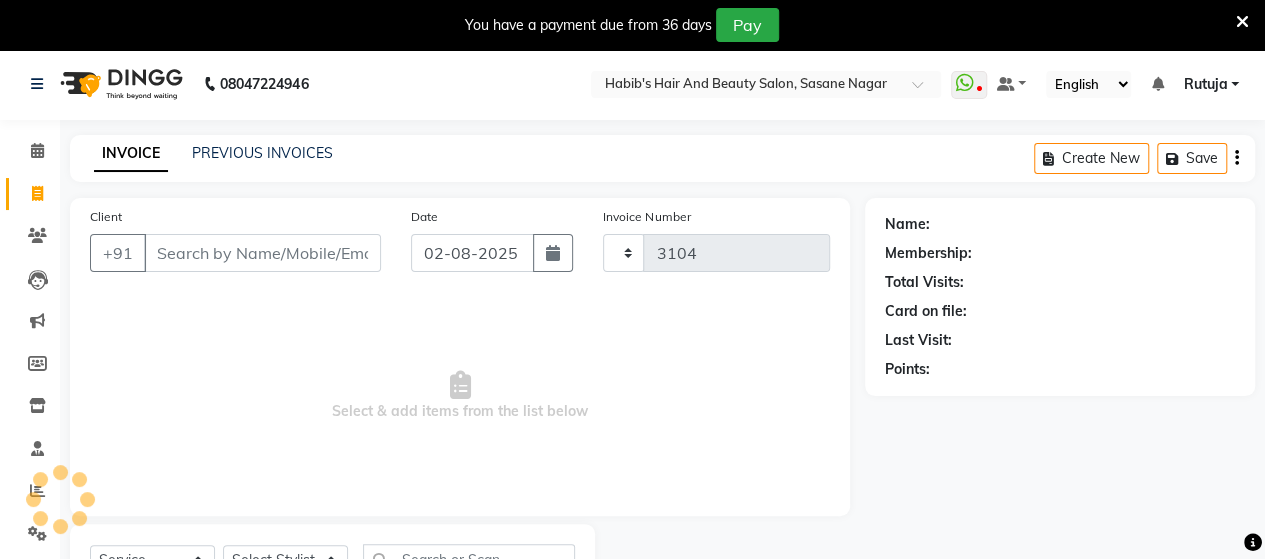 select on "6429" 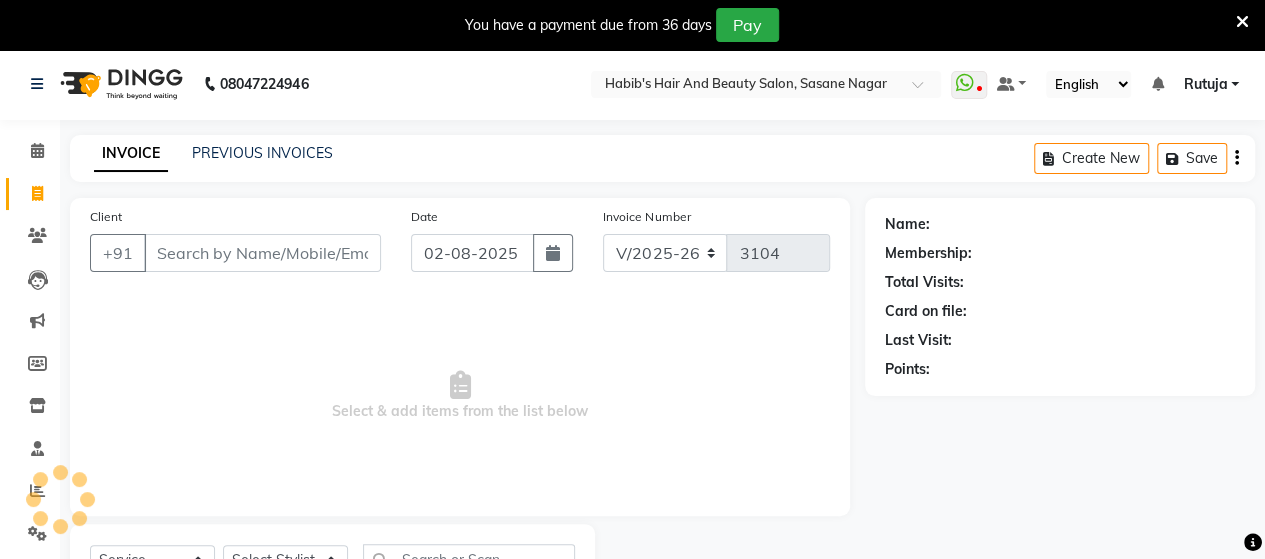 scroll, scrollTop: 90, scrollLeft: 0, axis: vertical 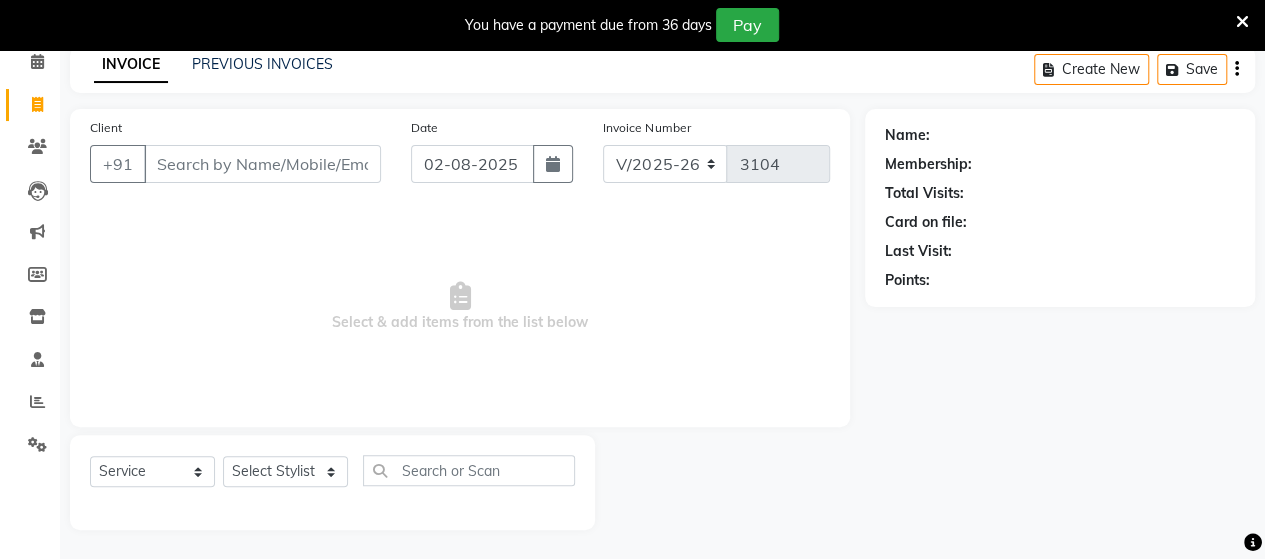click on "Client" at bounding box center [262, 164] 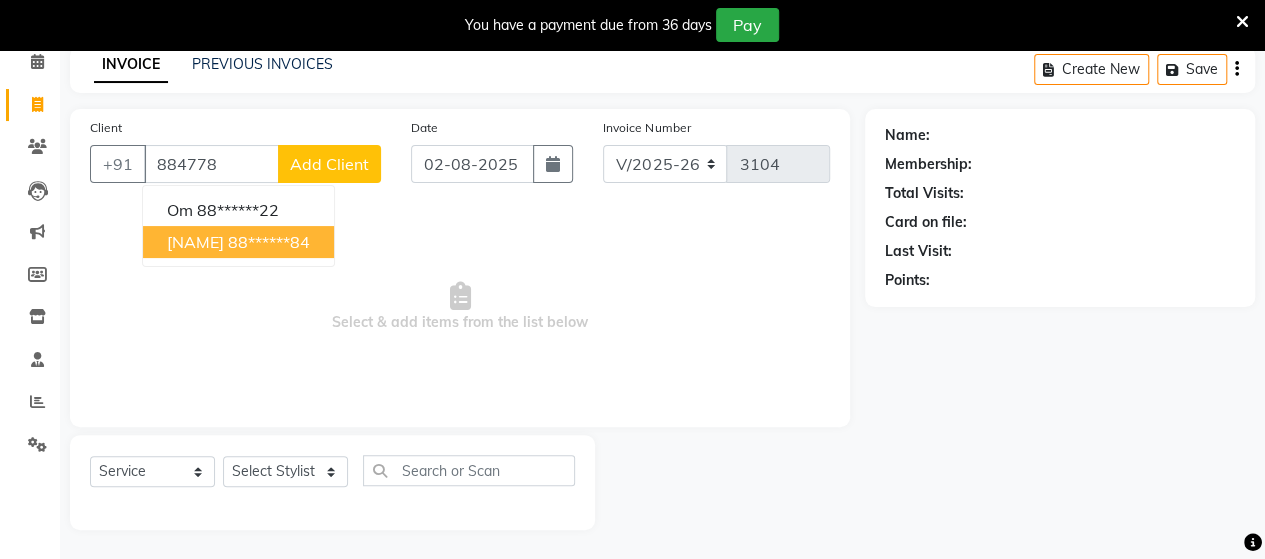 click on "[NAME]  [PHONE]" at bounding box center [238, 242] 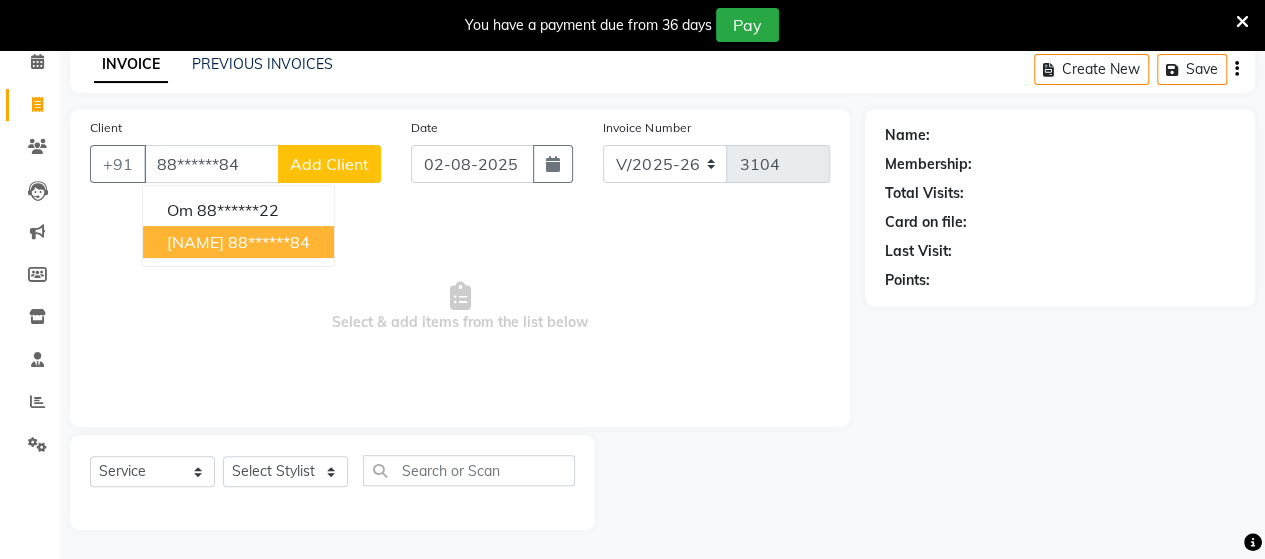 type on "88******84" 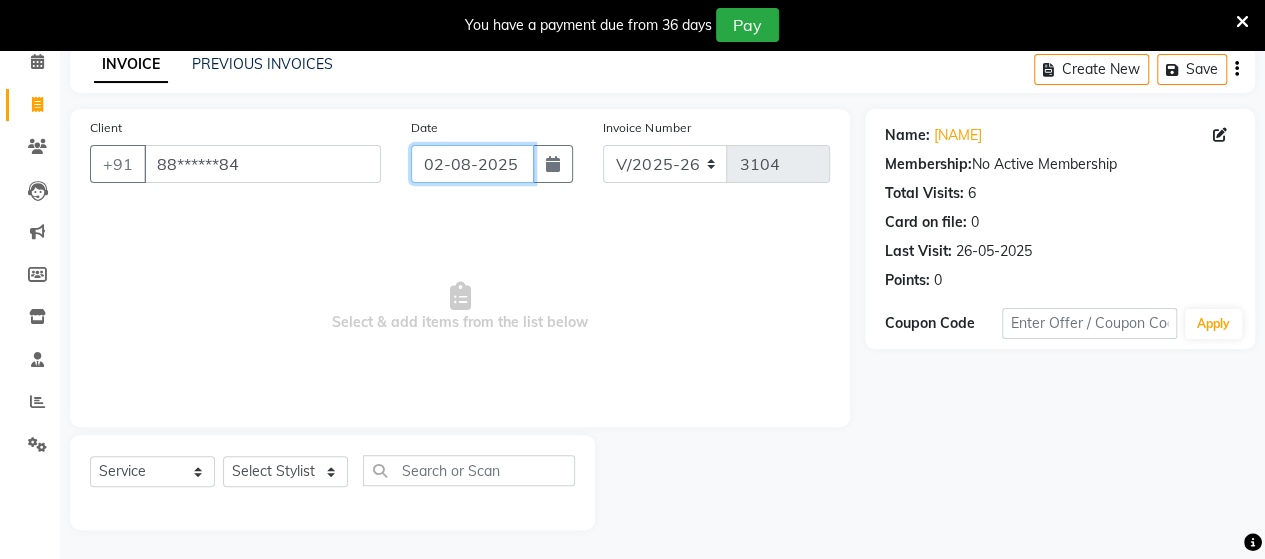 click on "02-08-2025" 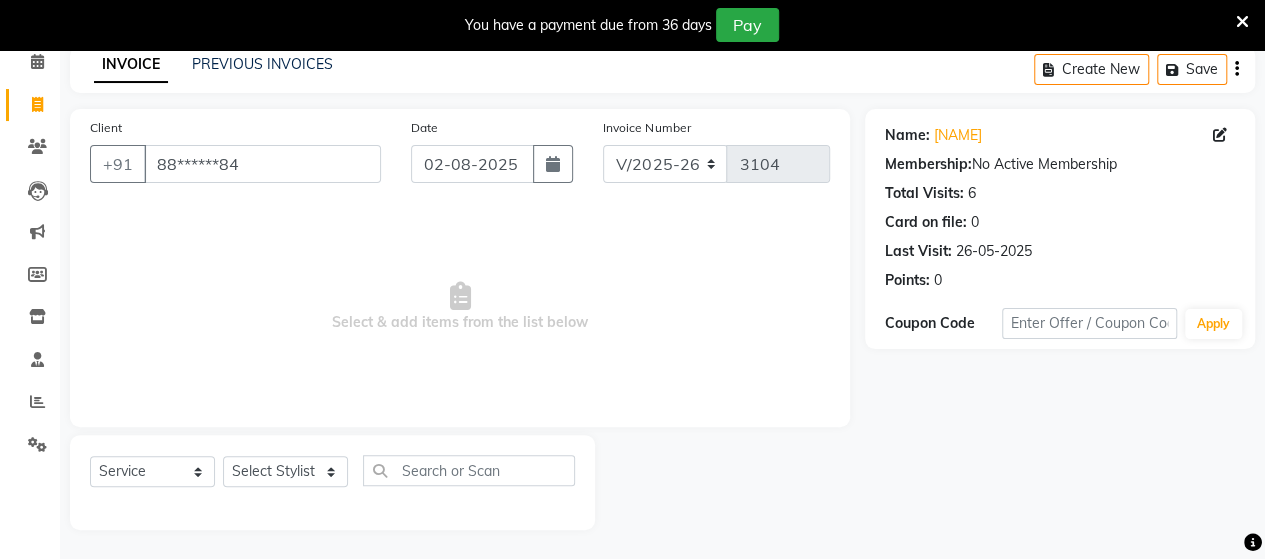 select on "8" 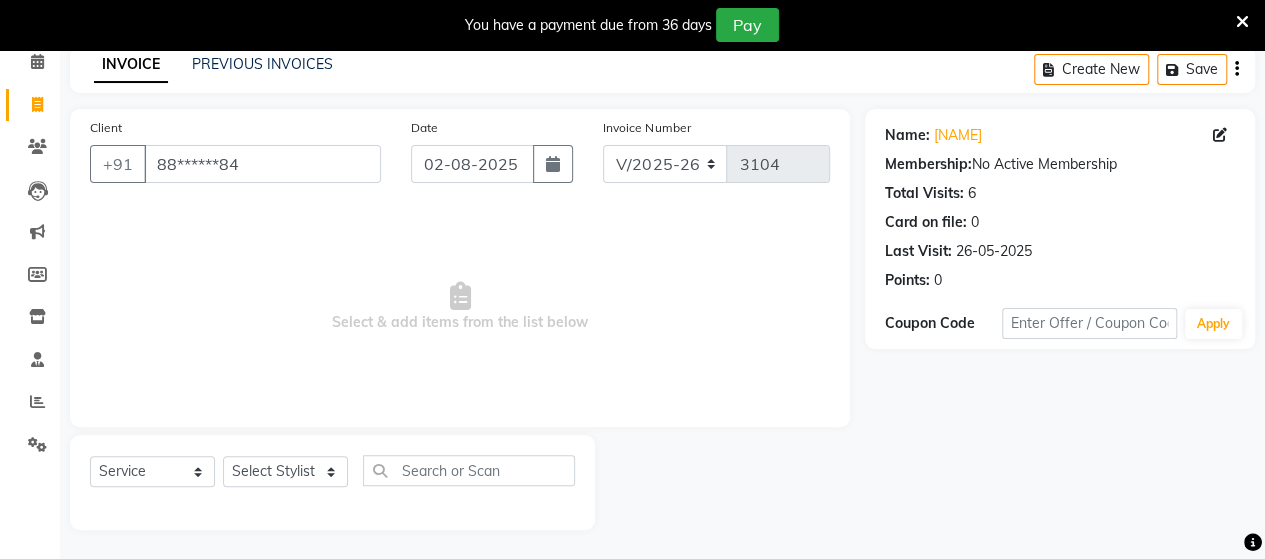 select on "2025" 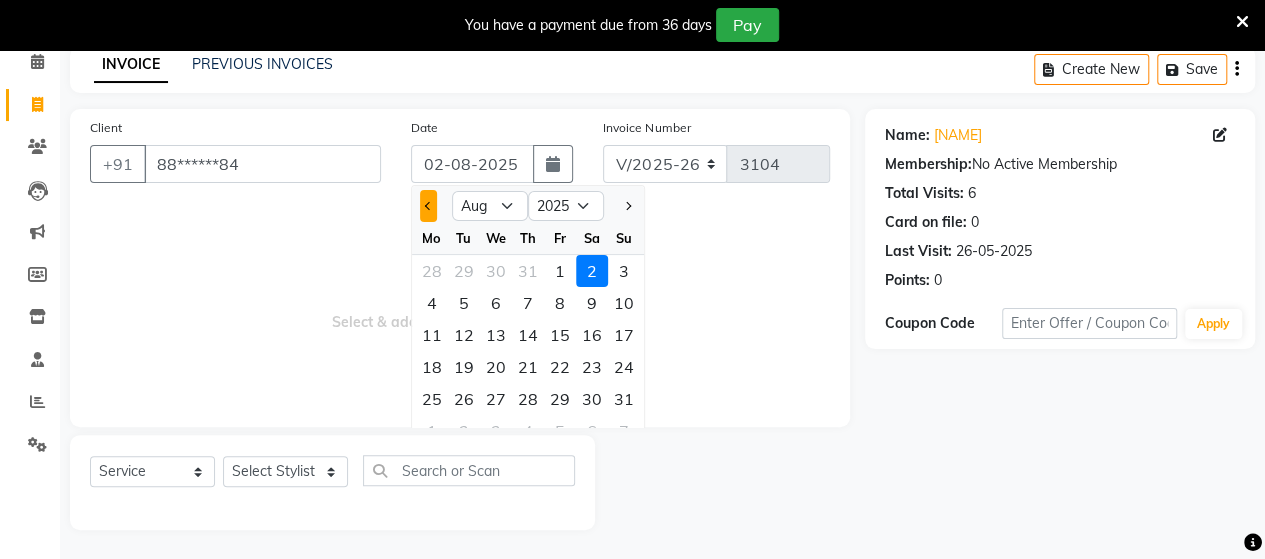 click 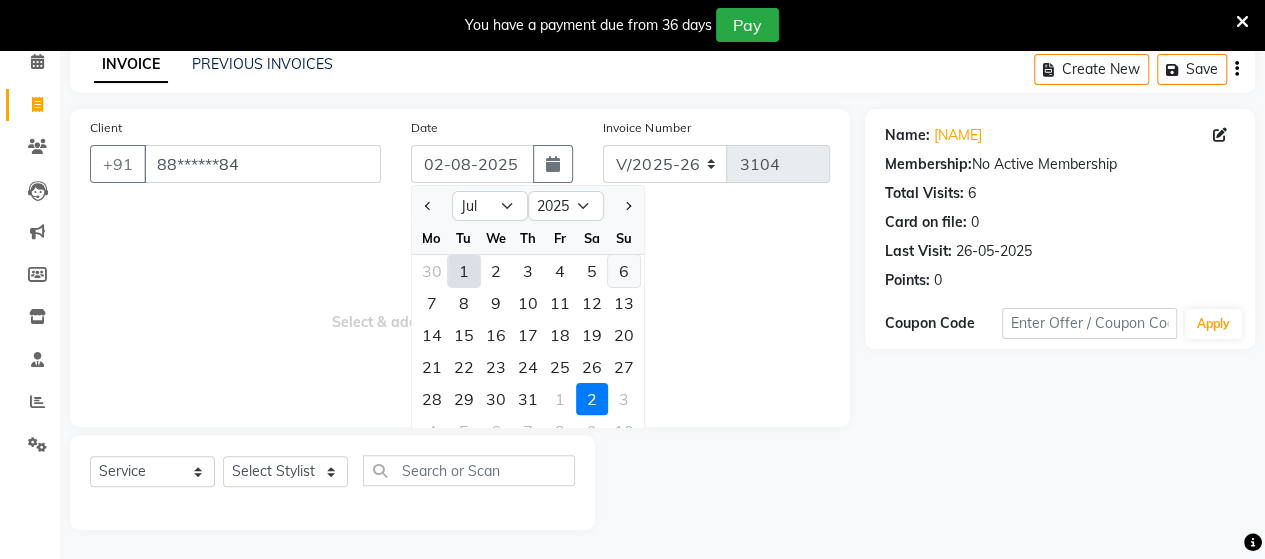 click on "6" 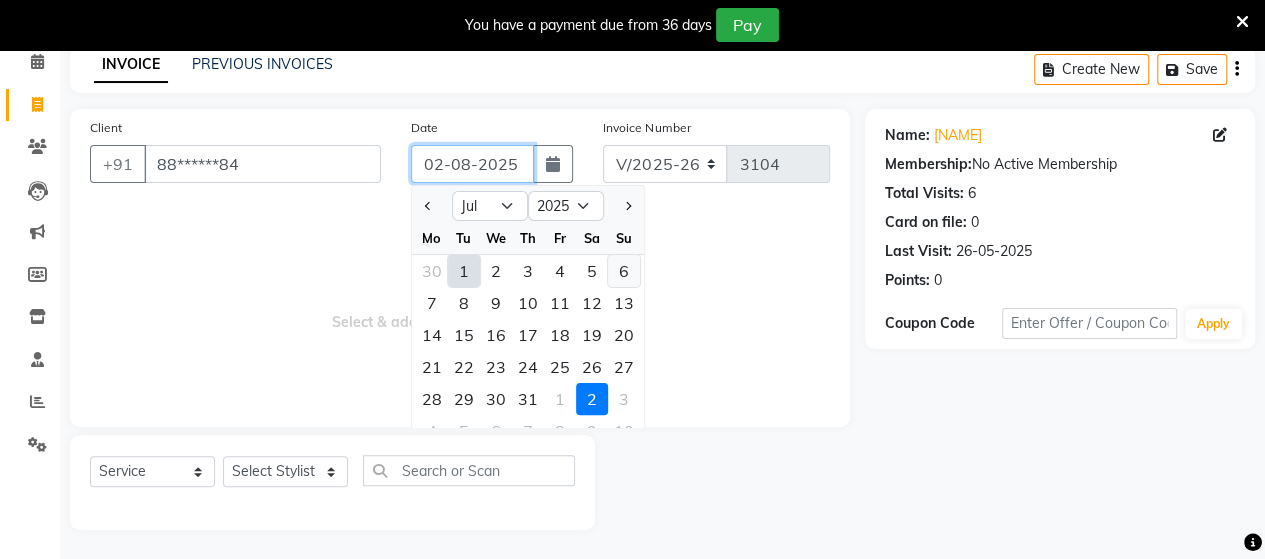 type on "06-07-2025" 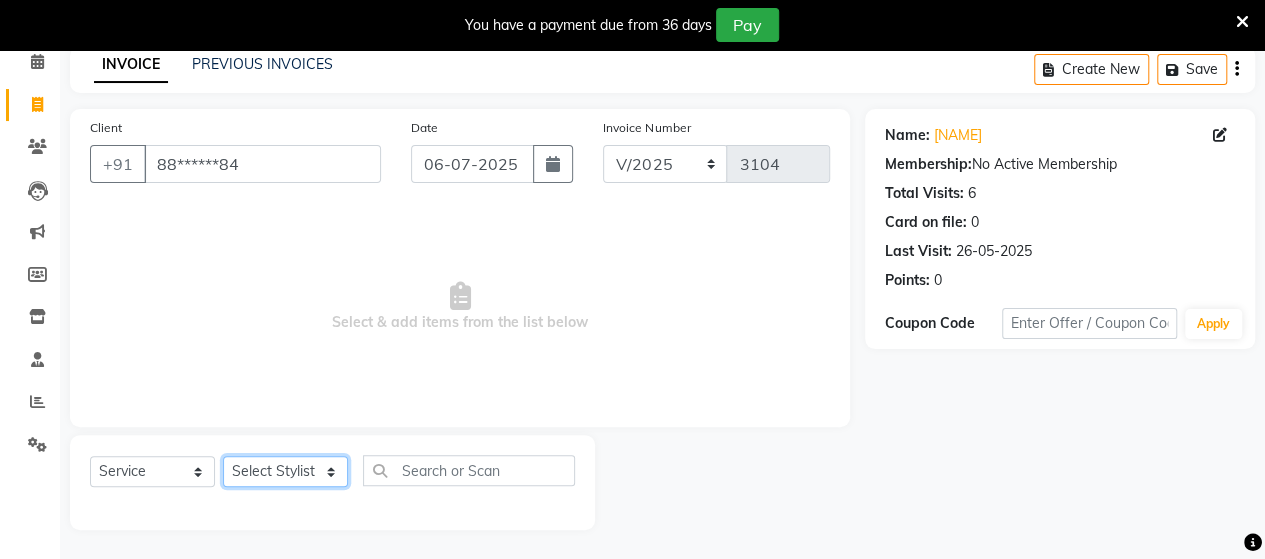 click on "Select Stylist Admin Datta  Jyoti  Krushna  Pratik  RAVI Rohit Rutuja" 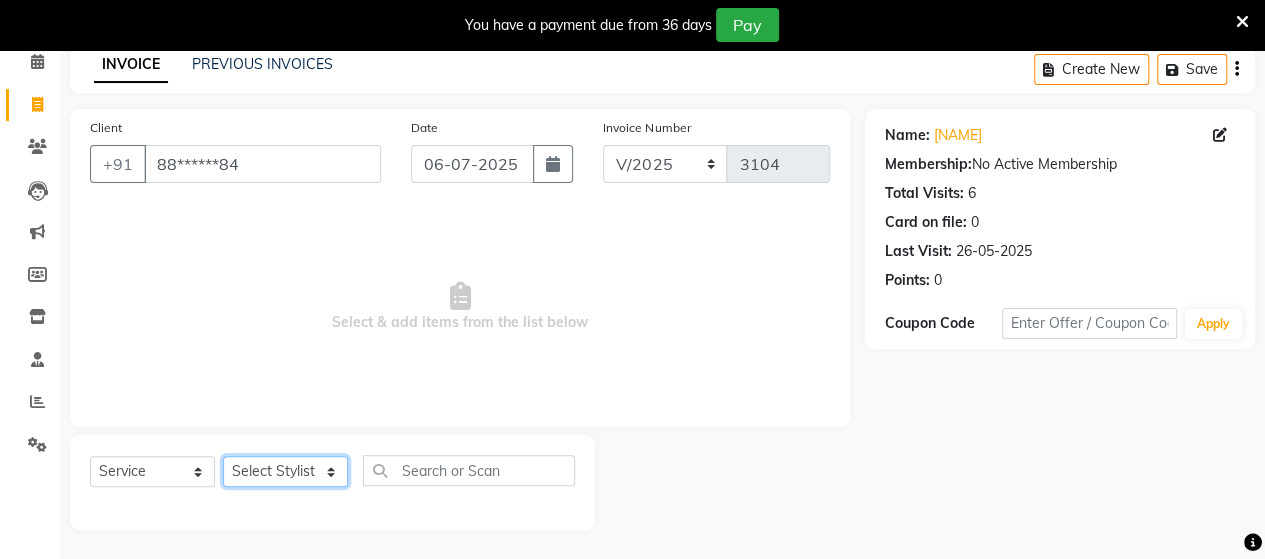 select on "48829" 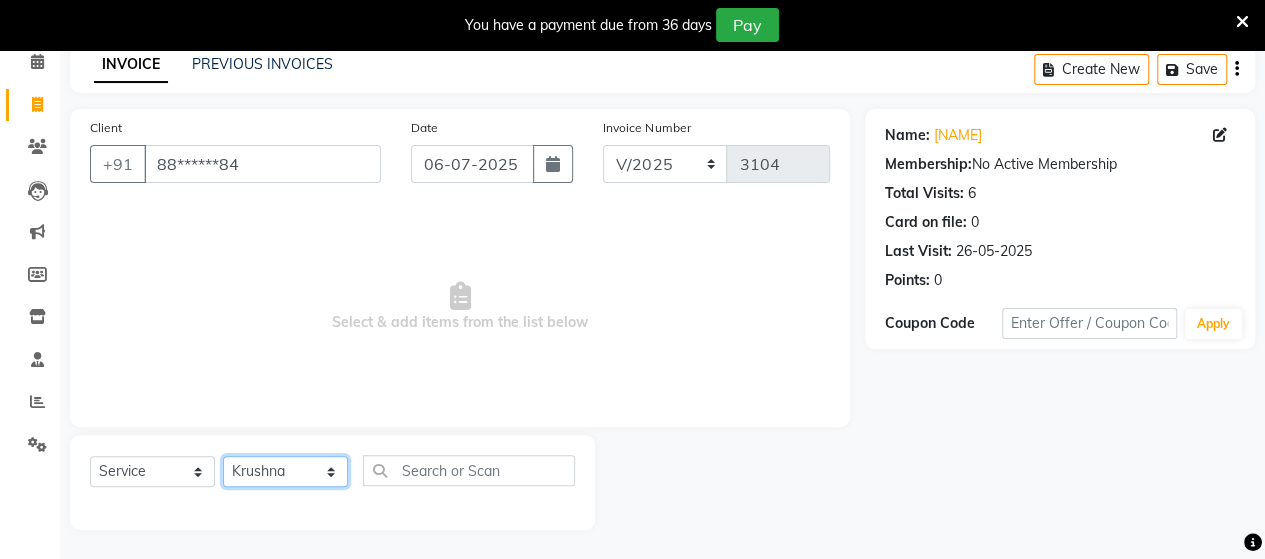 click on "Select Stylist Admin Datta  Jyoti  Krushna  Pratik  RAVI Rohit Rutuja" 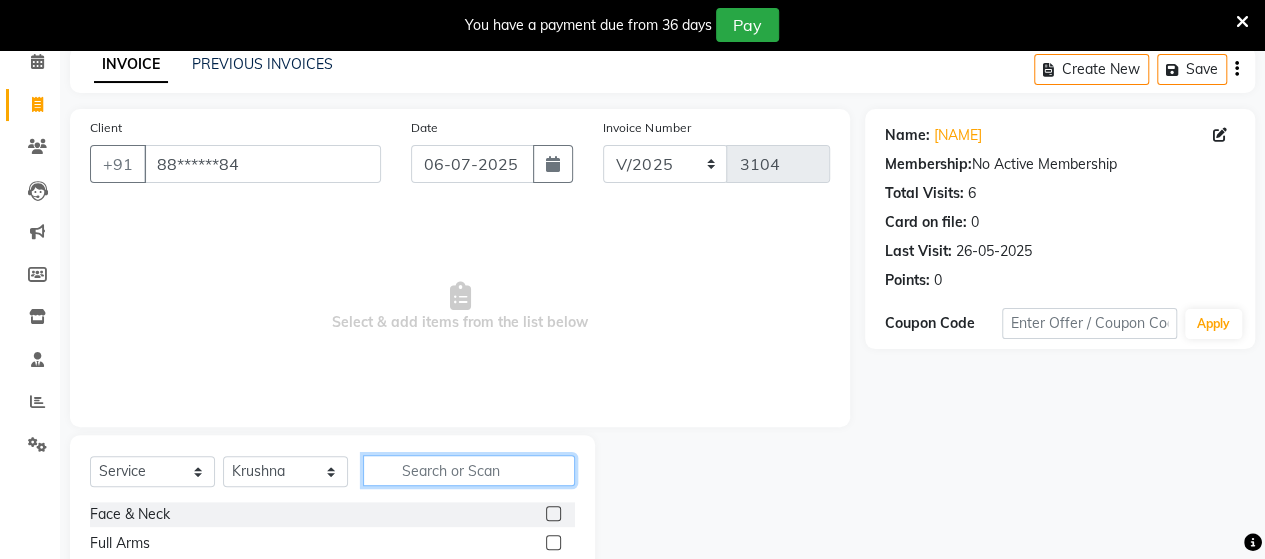 click 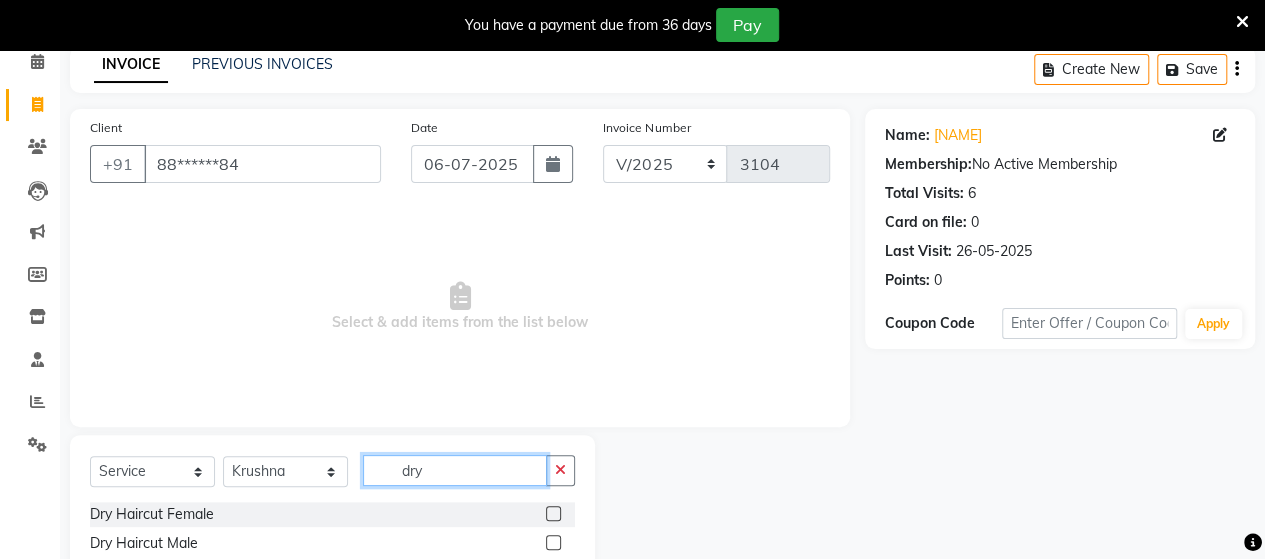 type on "dry" 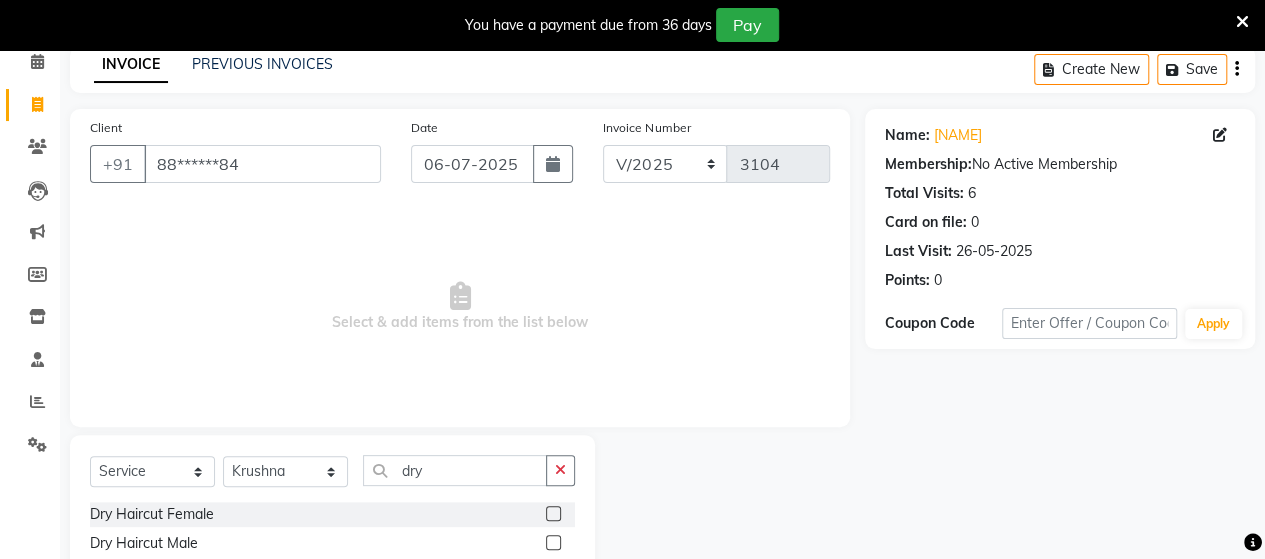 click 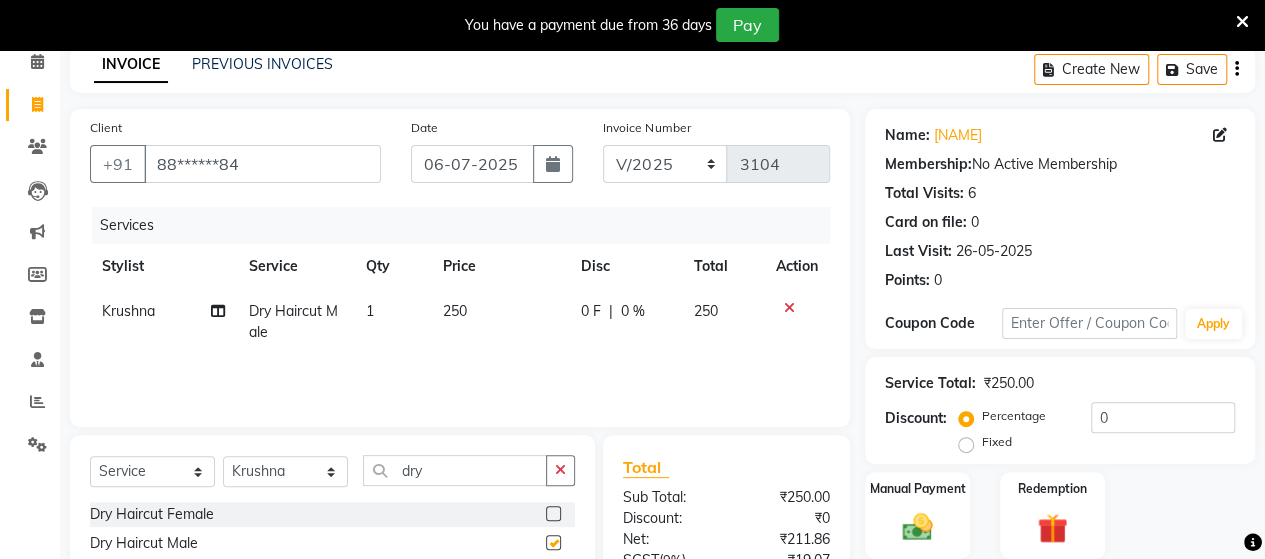checkbox on "false" 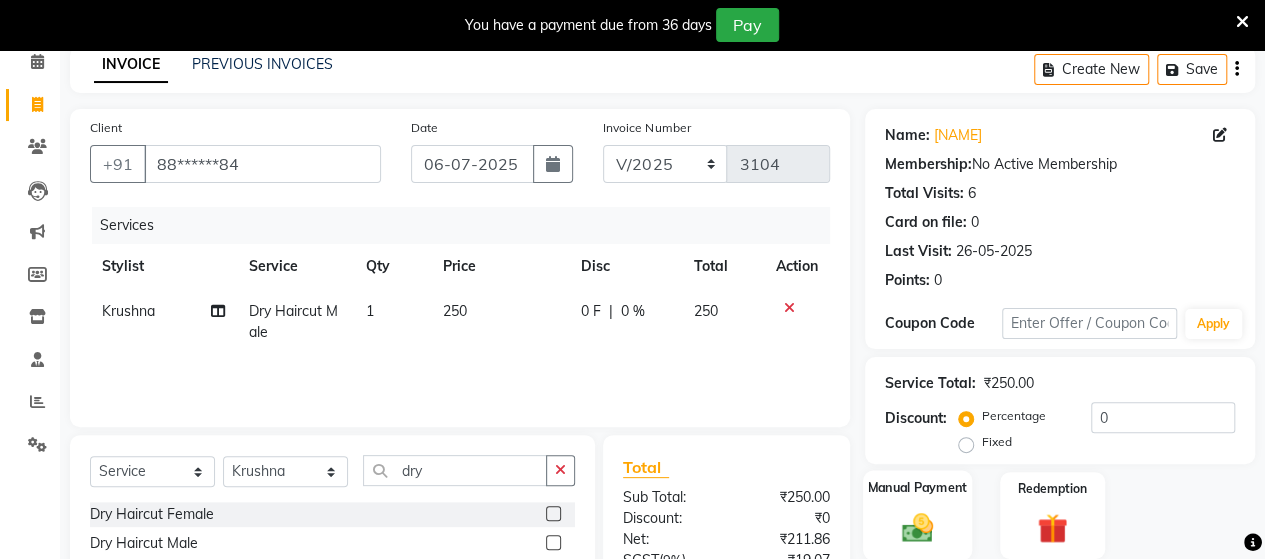 click on "Manual Payment" 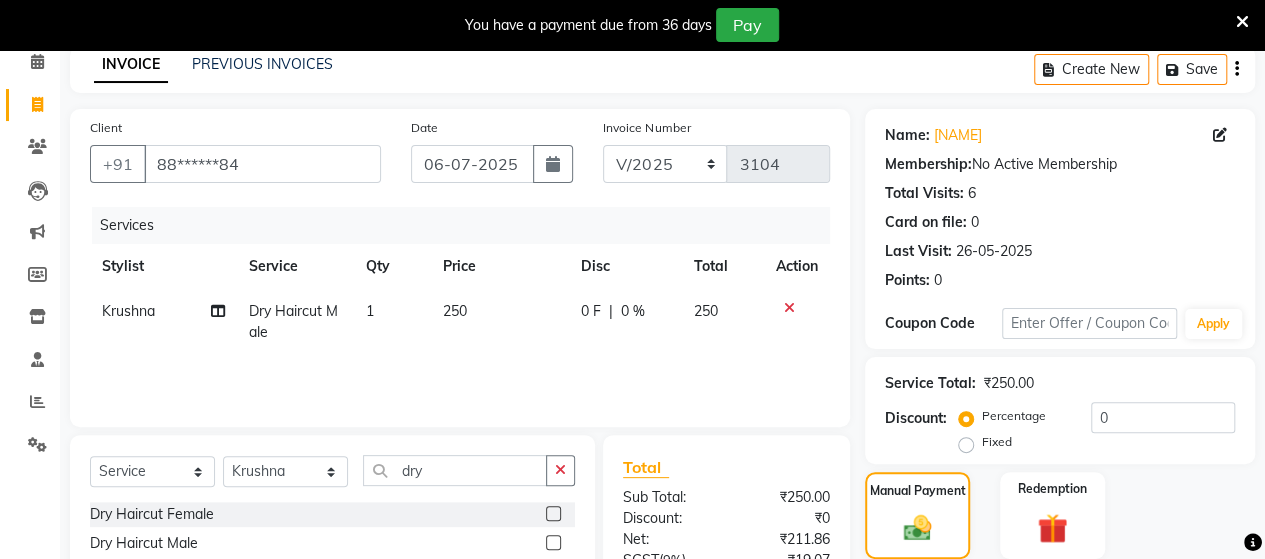 click on "Name: [NAME]  Membership:  No Active Membership  Total Visits:  6 Card on file:  0 Last Visit:   [DATE] Points:   0  Coupon Code Apply" 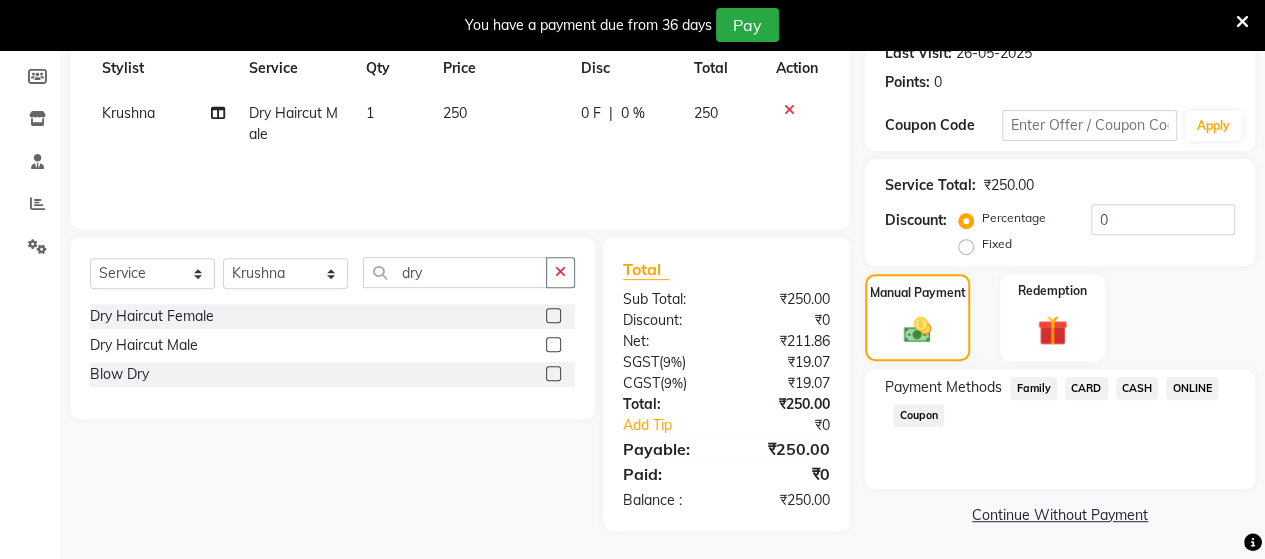 drag, startPoint x: 1252, startPoint y: 261, endPoint x: 1279, endPoint y: 588, distance: 328.1128 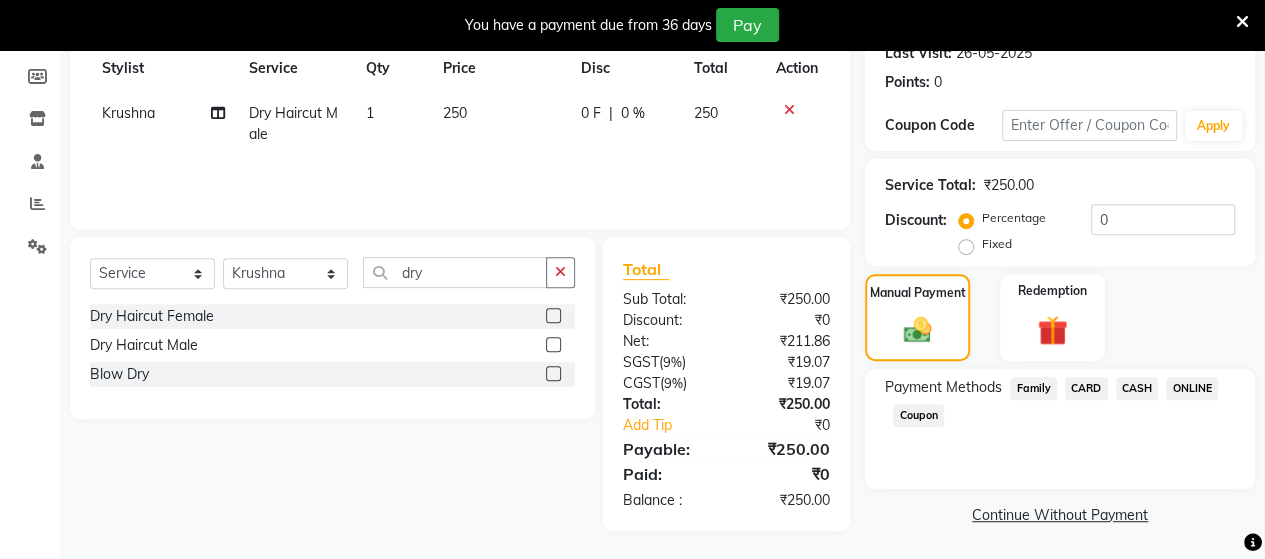 click on "ONLINE" 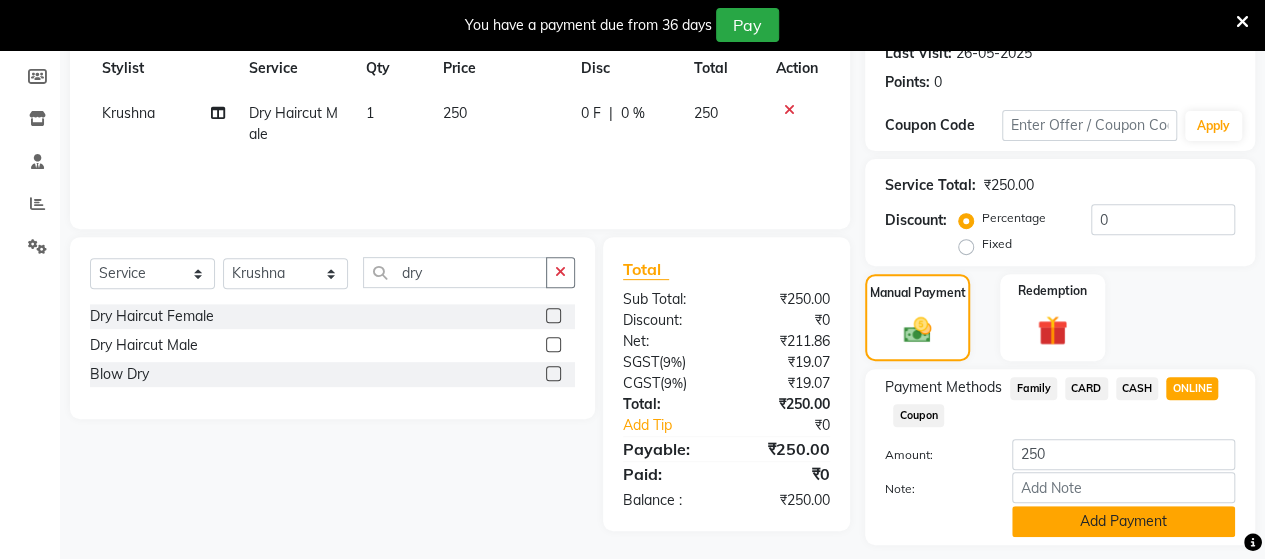 click on "Add Payment" 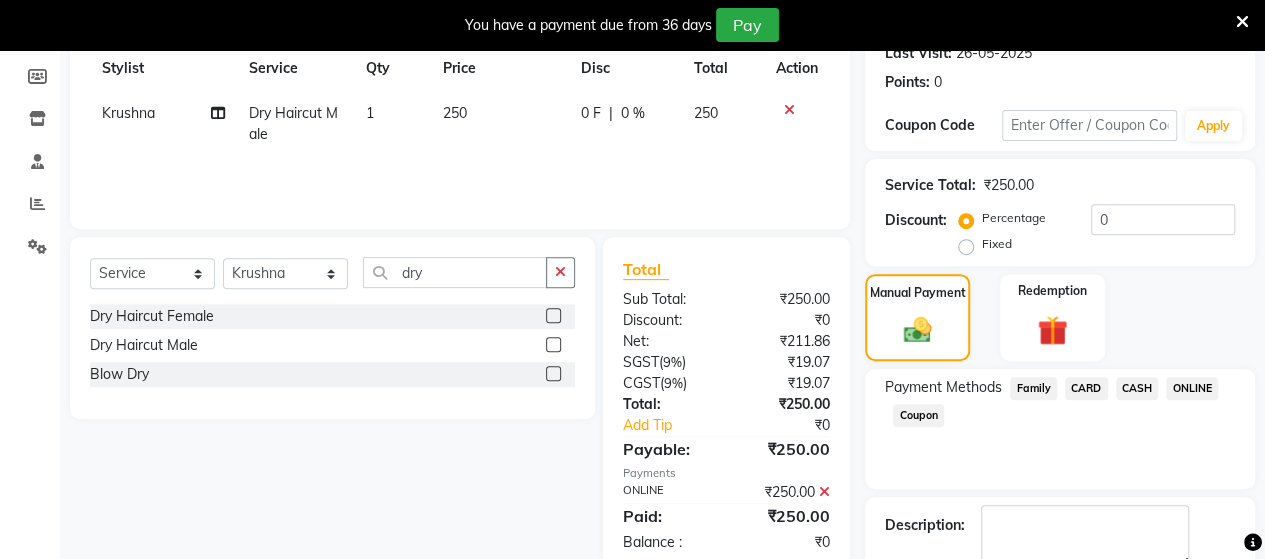 scroll, scrollTop: 400, scrollLeft: 0, axis: vertical 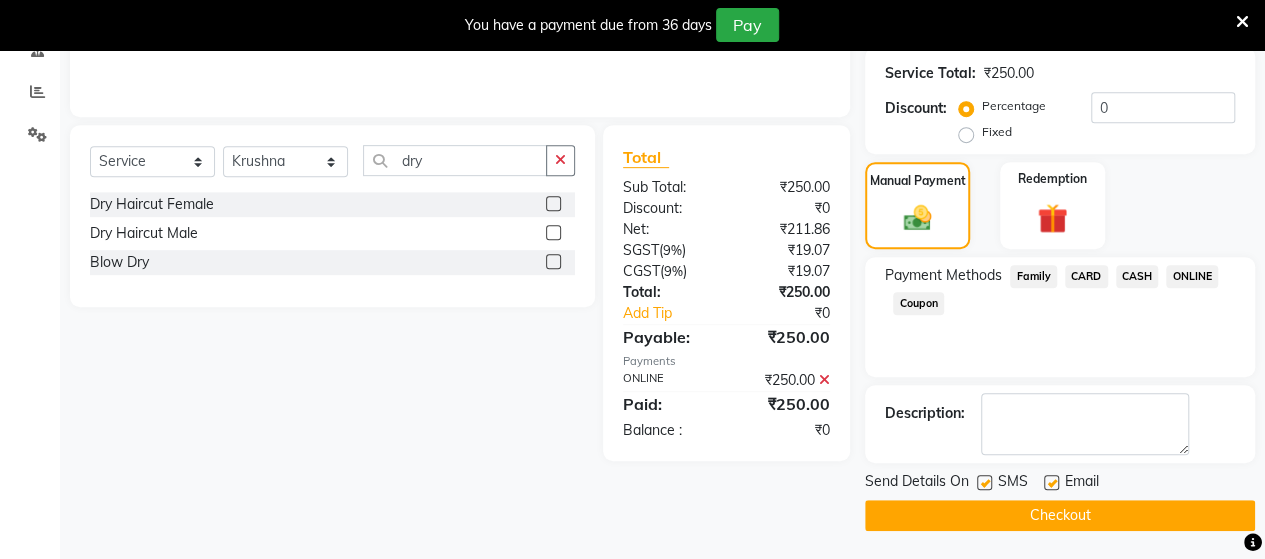 click on "Checkout" 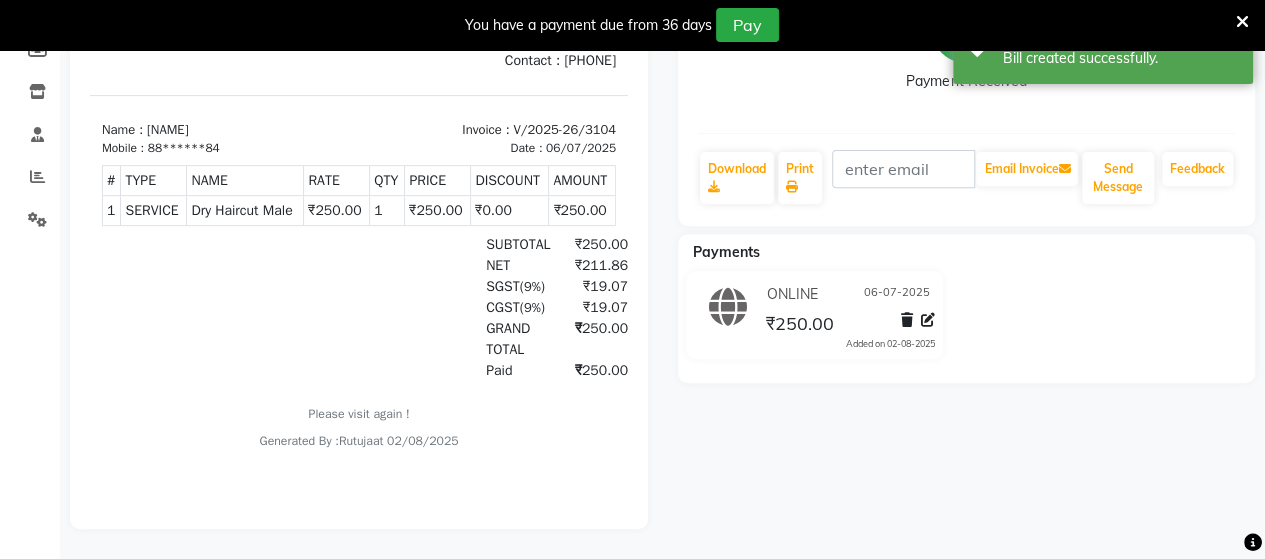 scroll, scrollTop: 0, scrollLeft: 0, axis: both 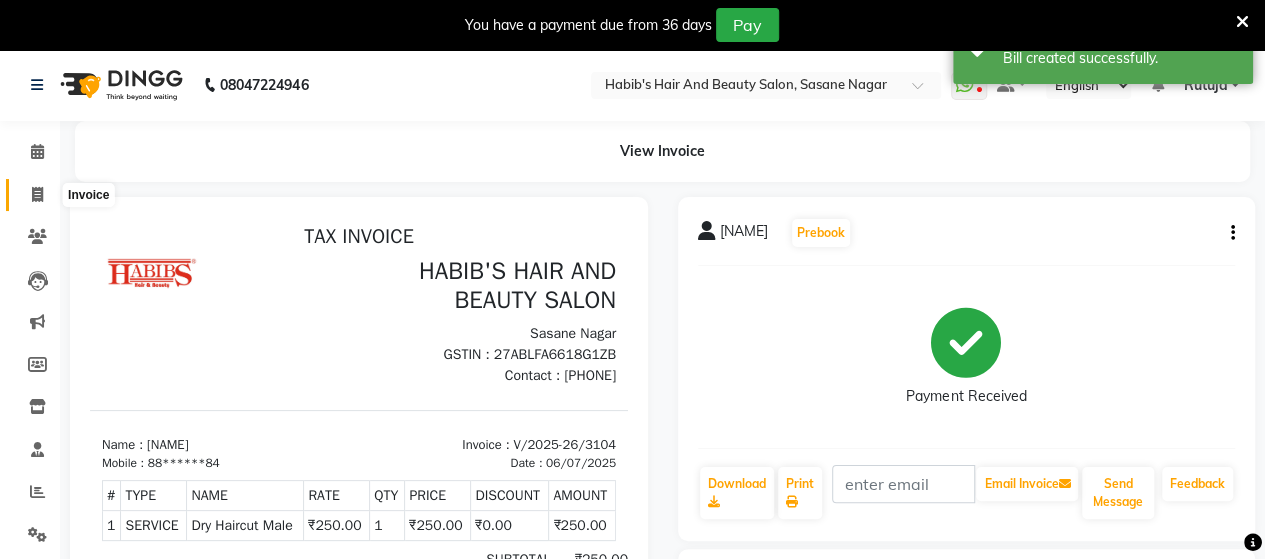 click 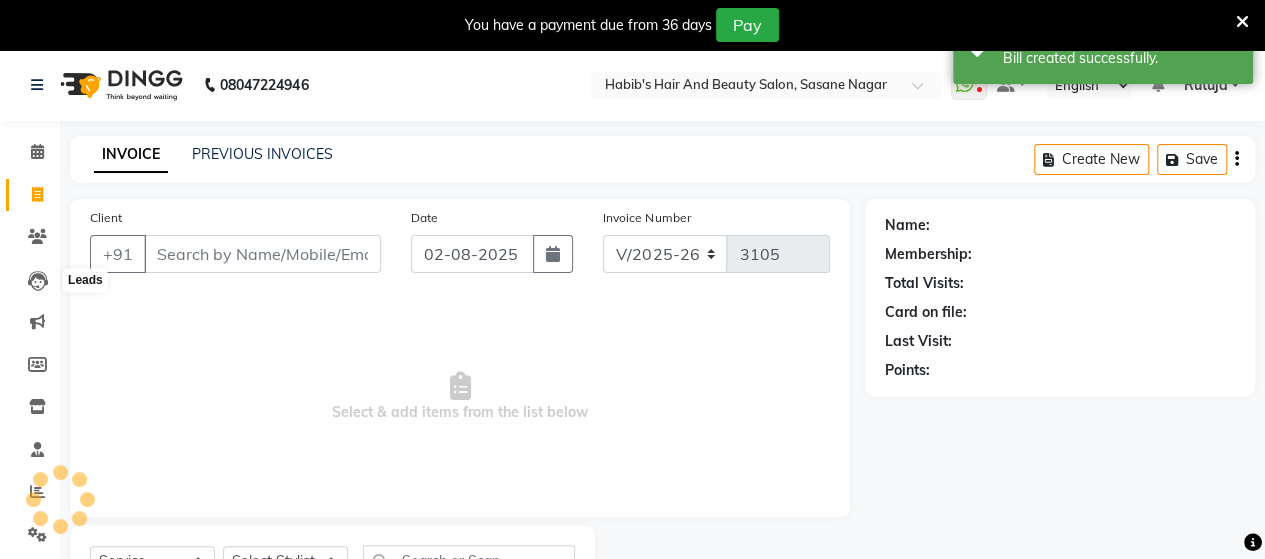 scroll, scrollTop: 90, scrollLeft: 0, axis: vertical 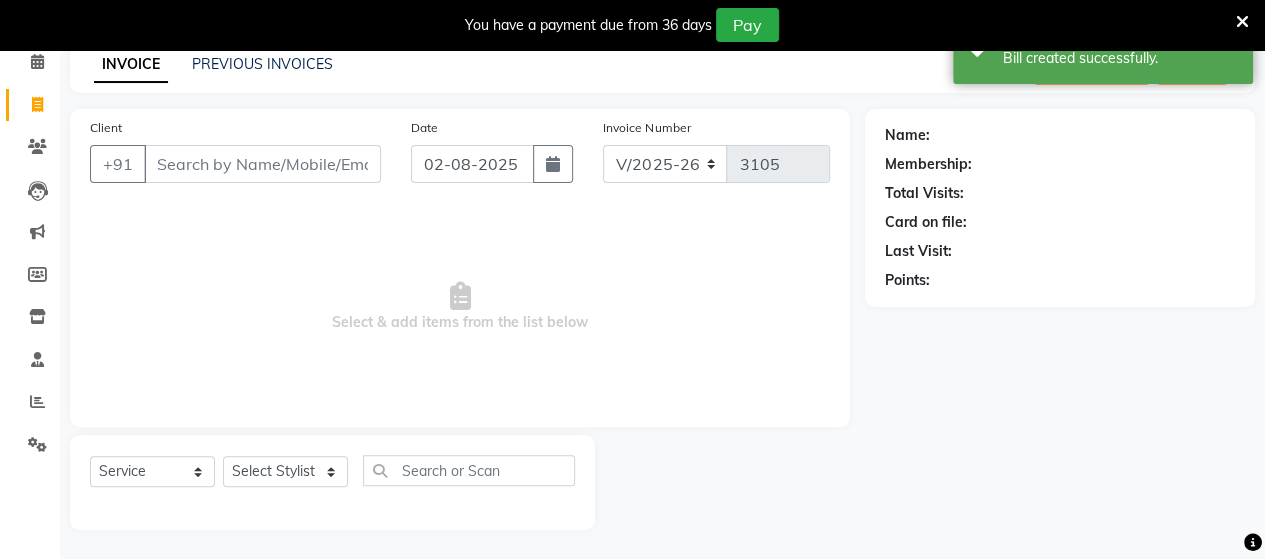 click on "Client" at bounding box center [262, 164] 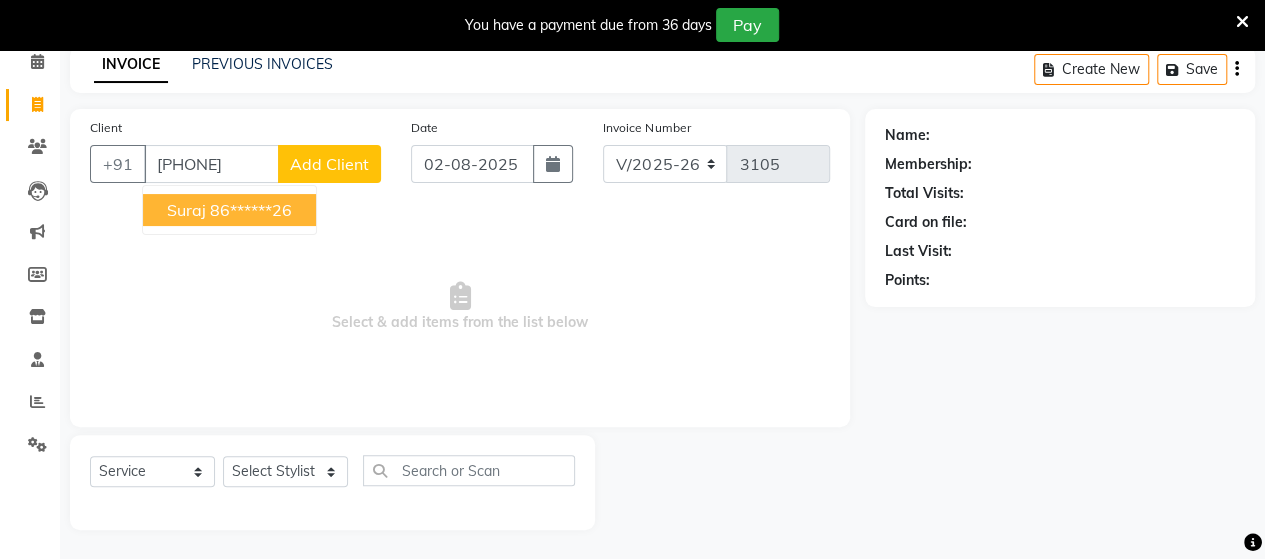 click on "86******26" at bounding box center (251, 210) 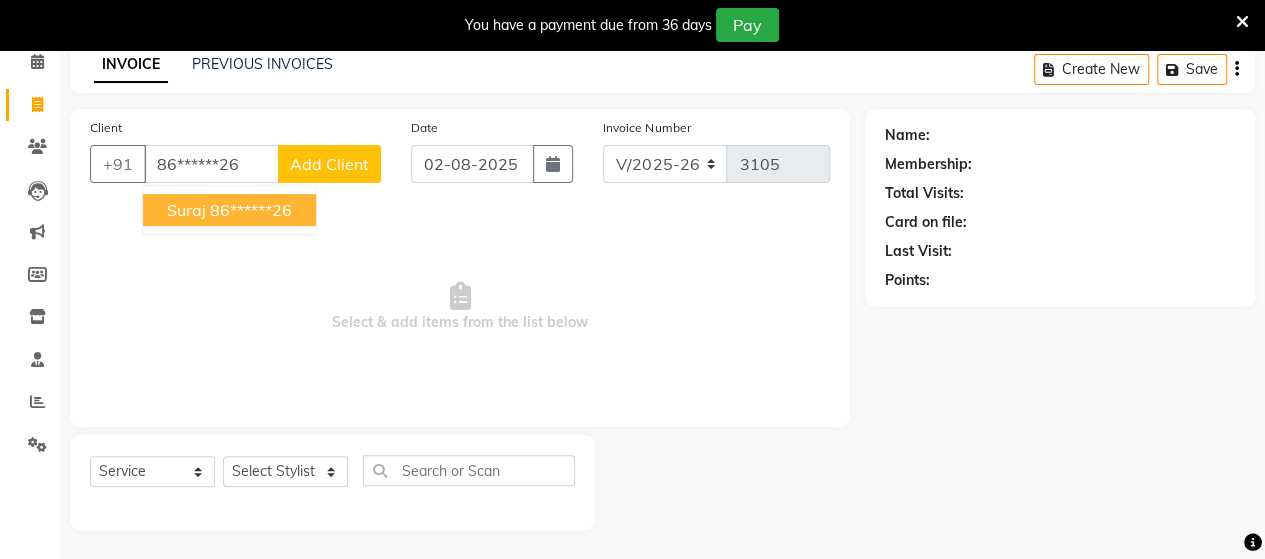 type on "86******26" 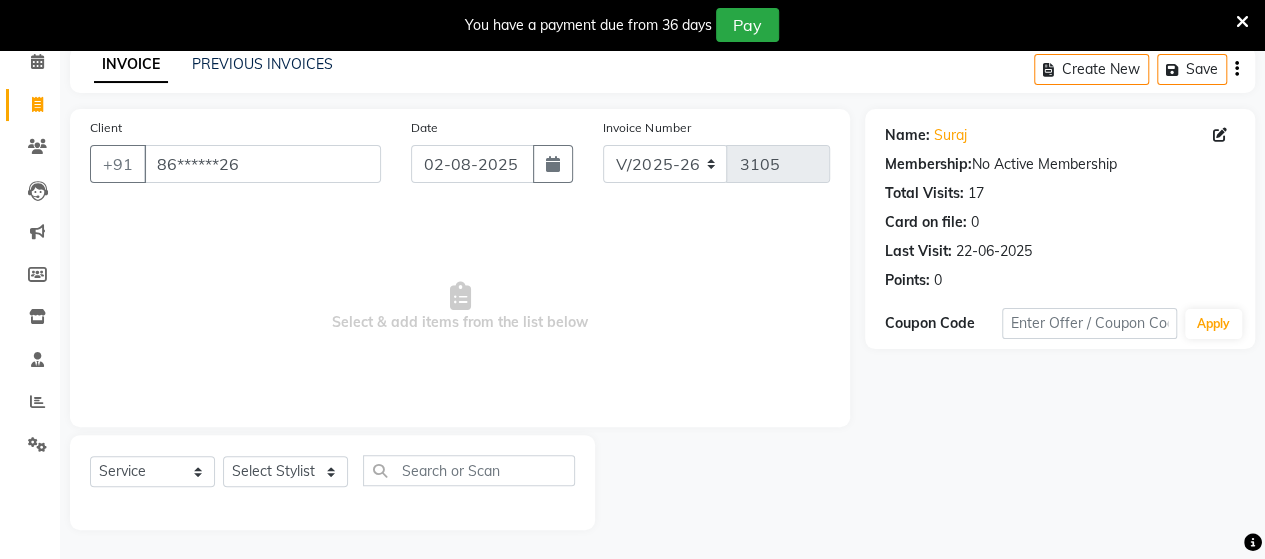 click on "Date 02-08-2025" 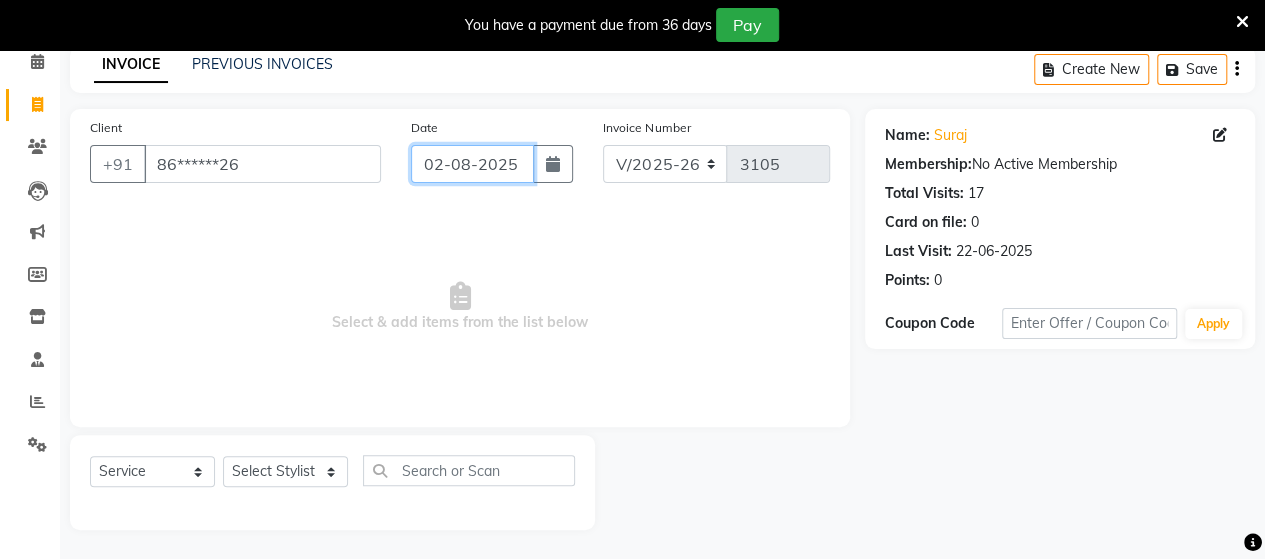 click on "02-08-2025" 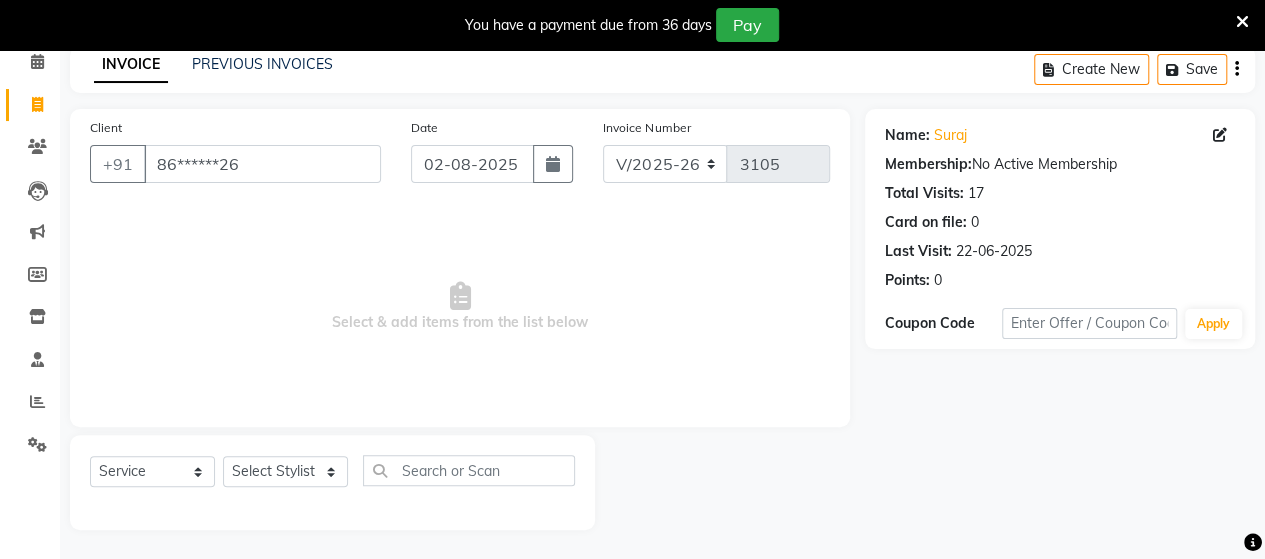 select on "8" 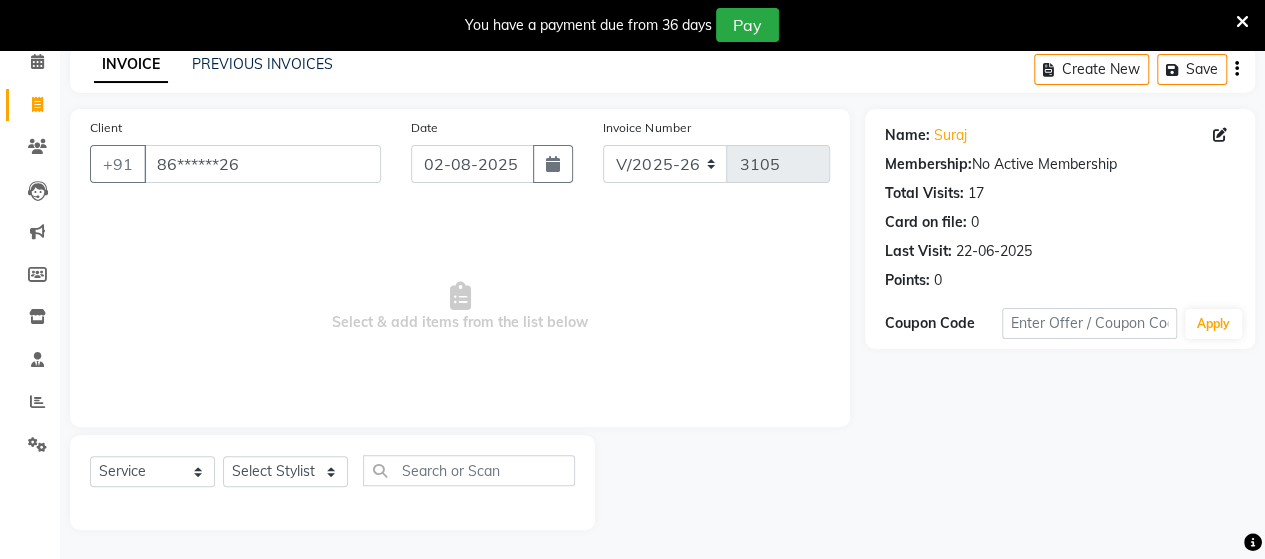select on "2025" 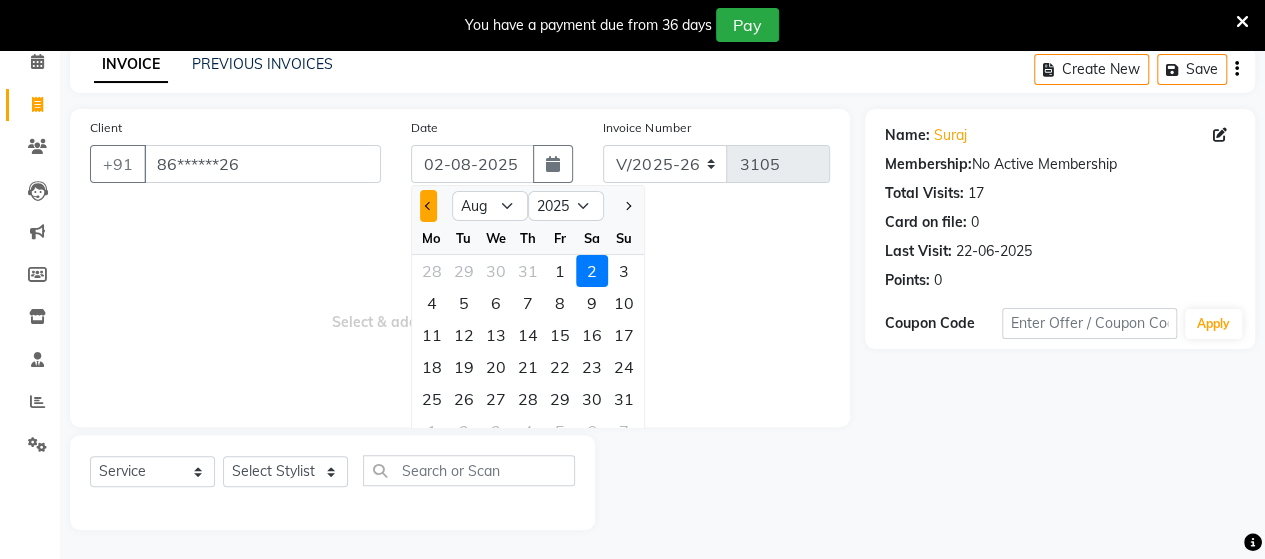 click 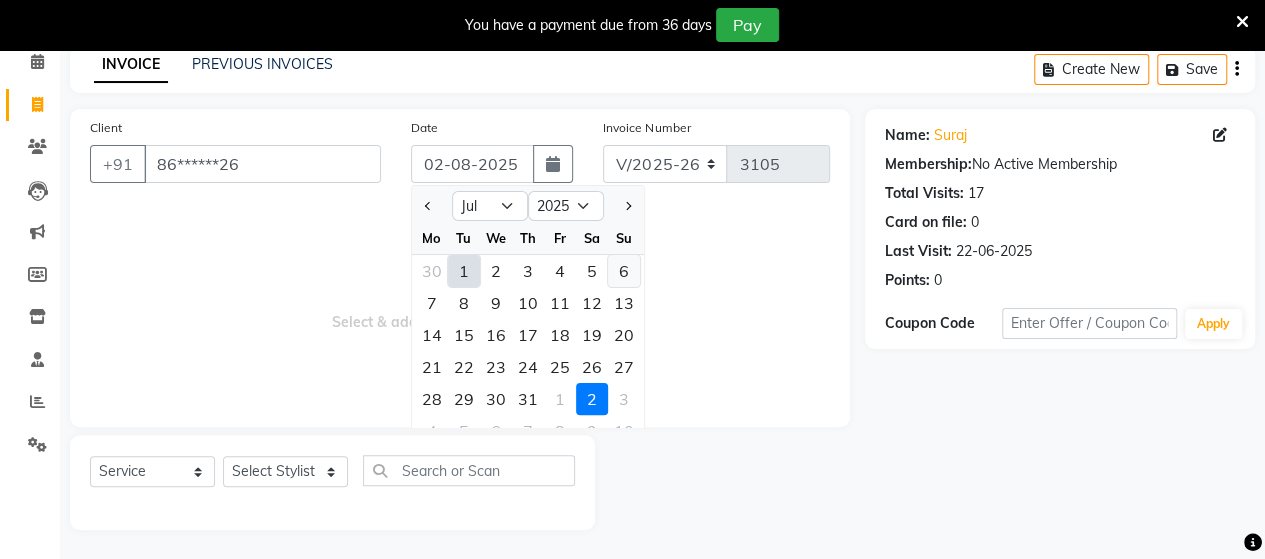 click on "6" 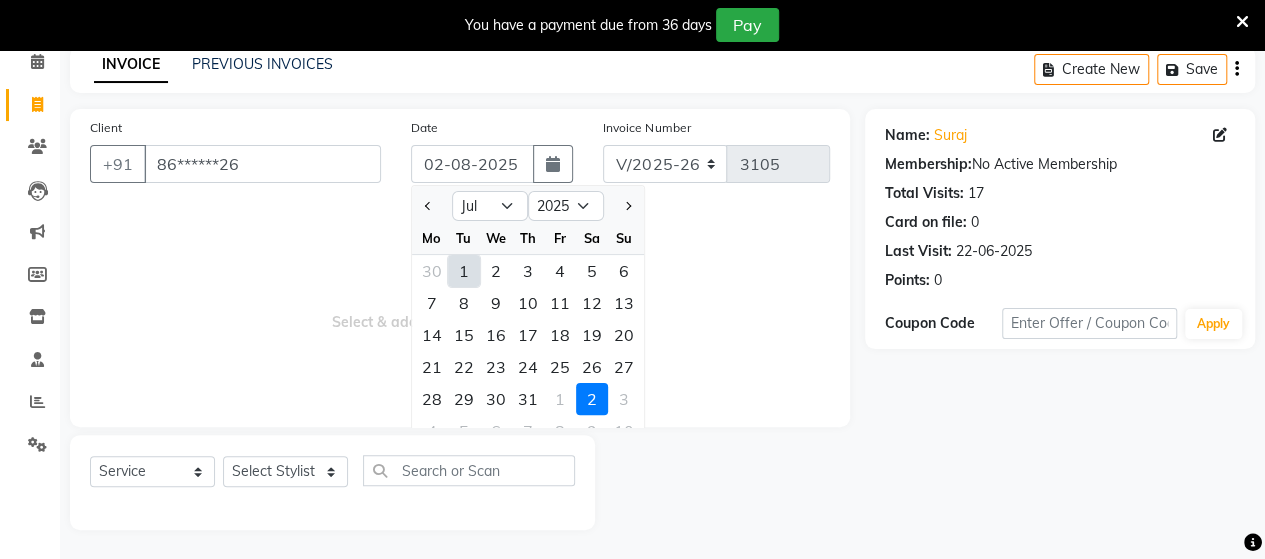 type on "06-07-2025" 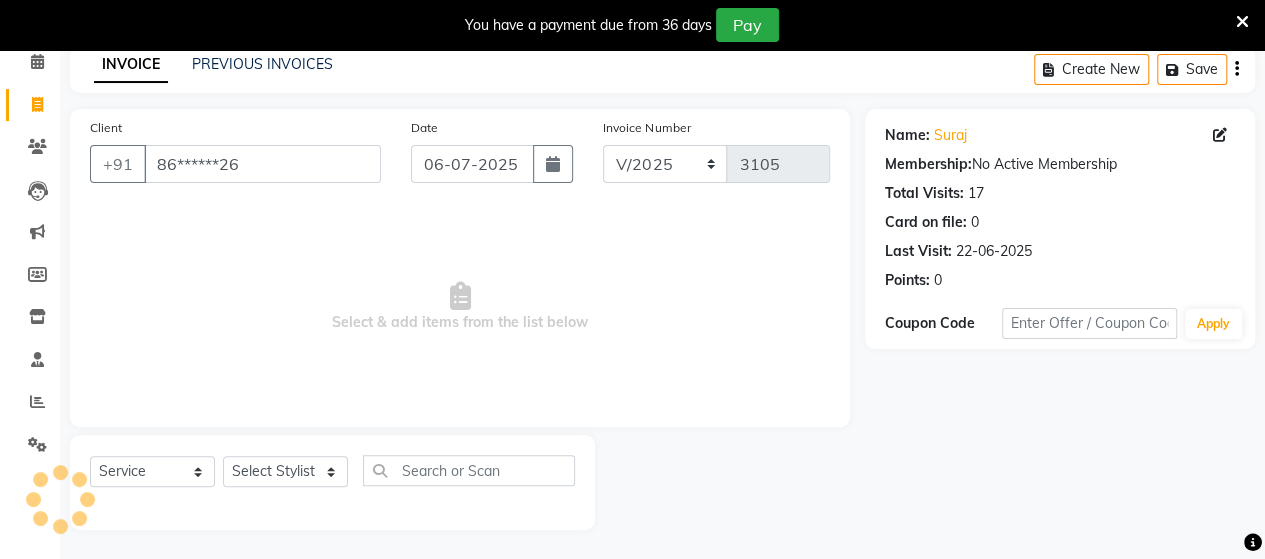 click on "Select & add items from the list below" at bounding box center [460, 307] 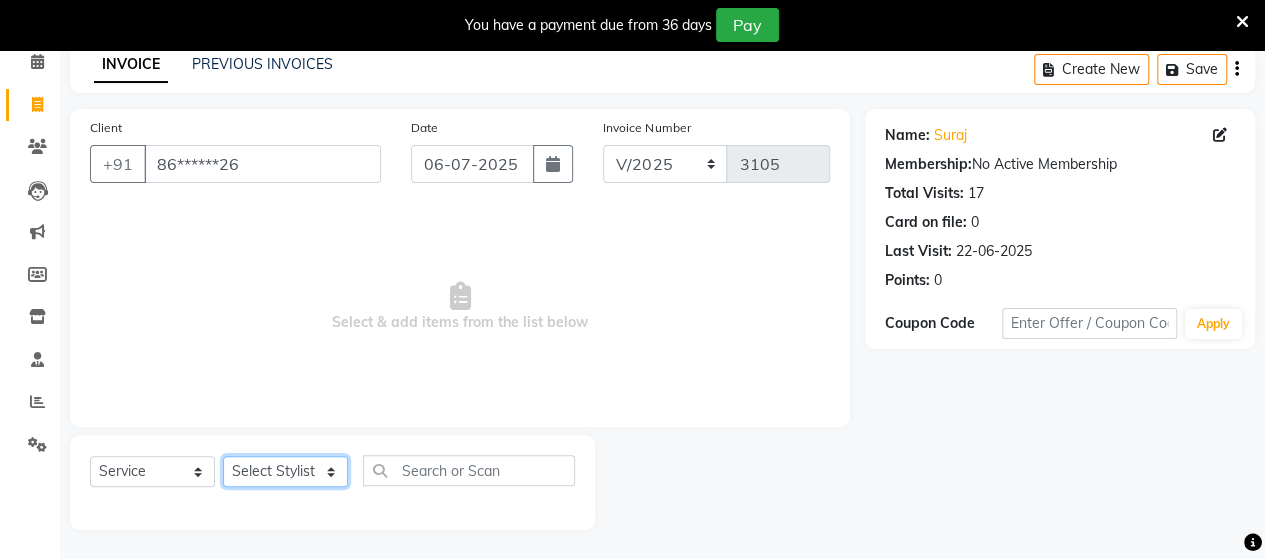 click on "Select Stylist Admin Datta  Jyoti  Krushna  Pratik  RAVI Rohit Rutuja" 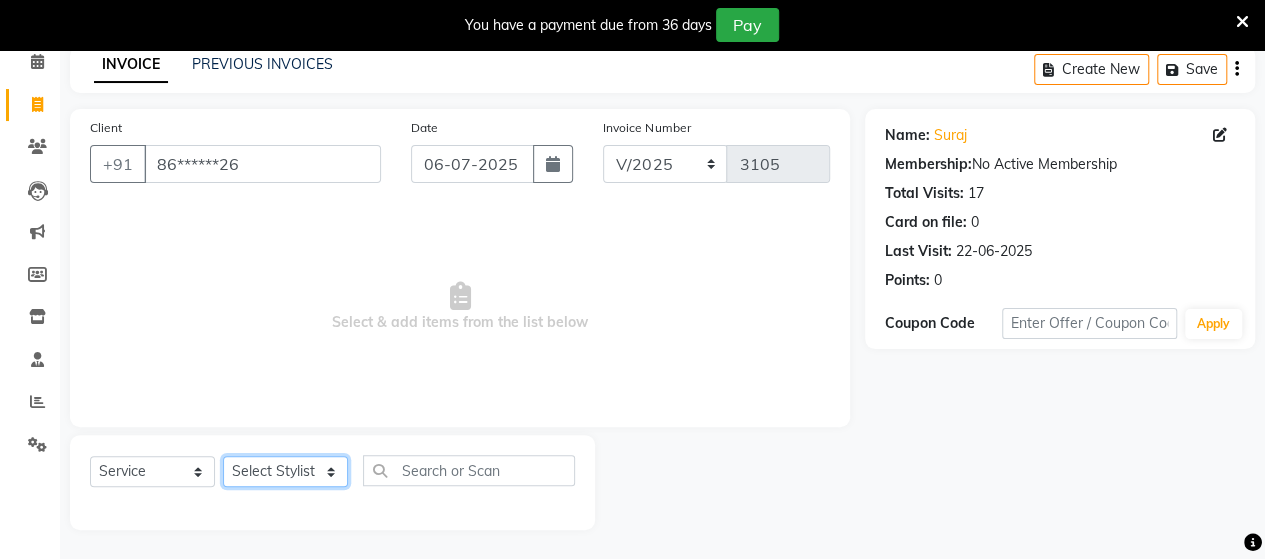 select on "48826" 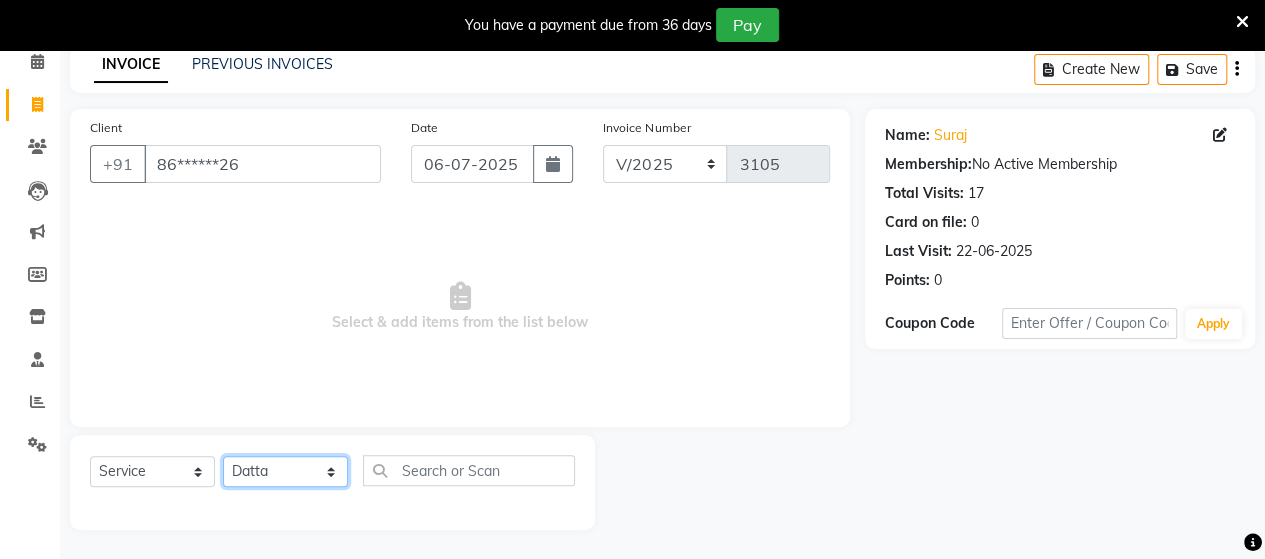 click on "Select Stylist Admin Datta  Jyoti  Krushna  Pratik  RAVI Rohit Rutuja" 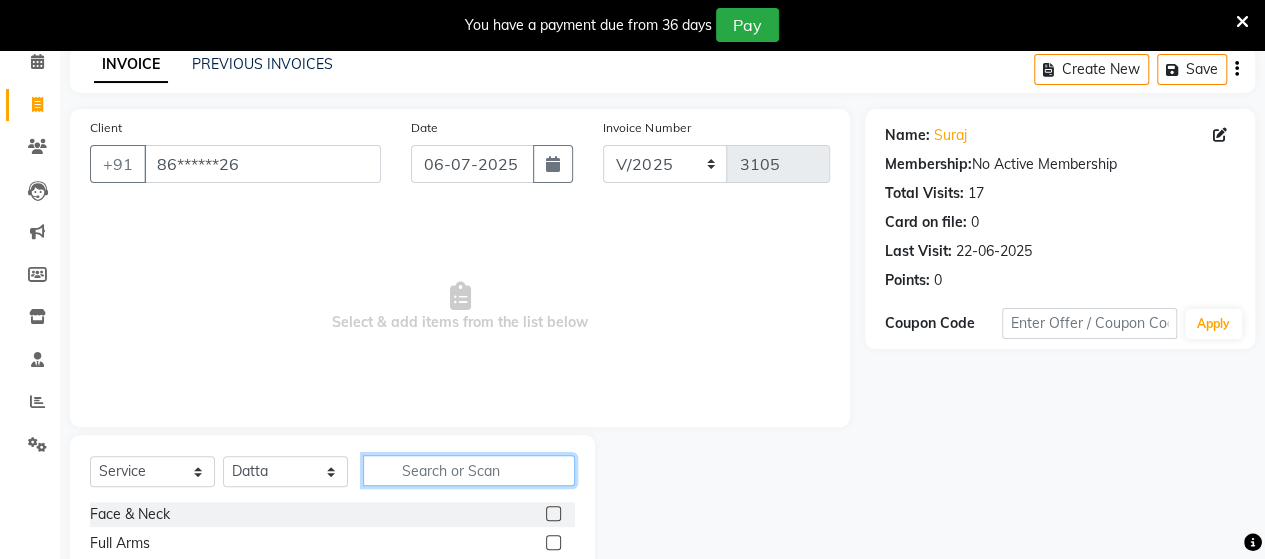 click 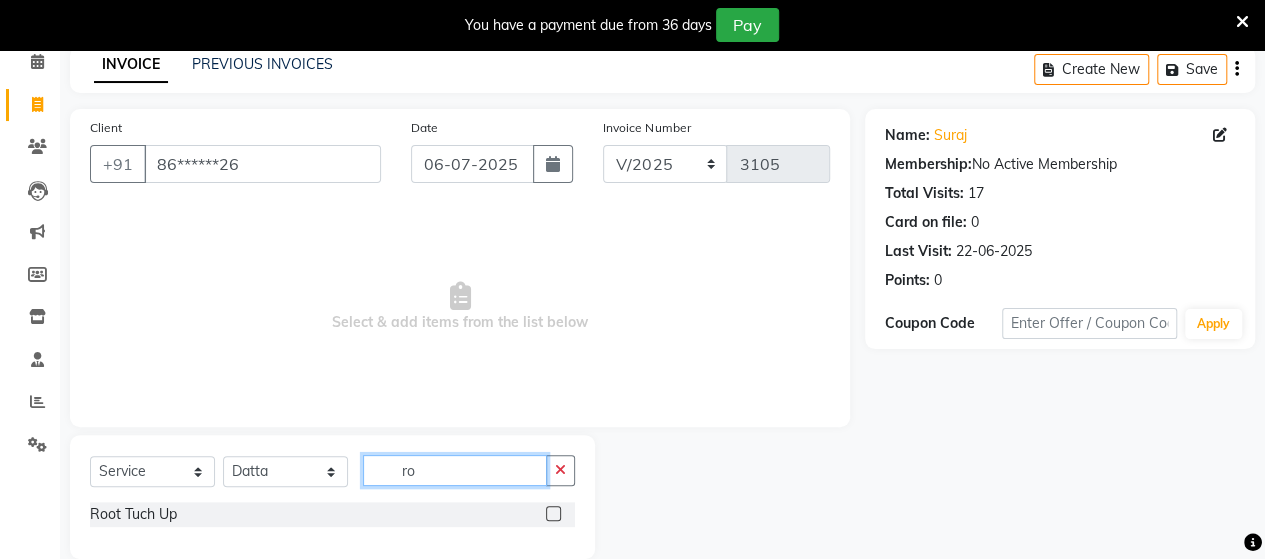 type on "r" 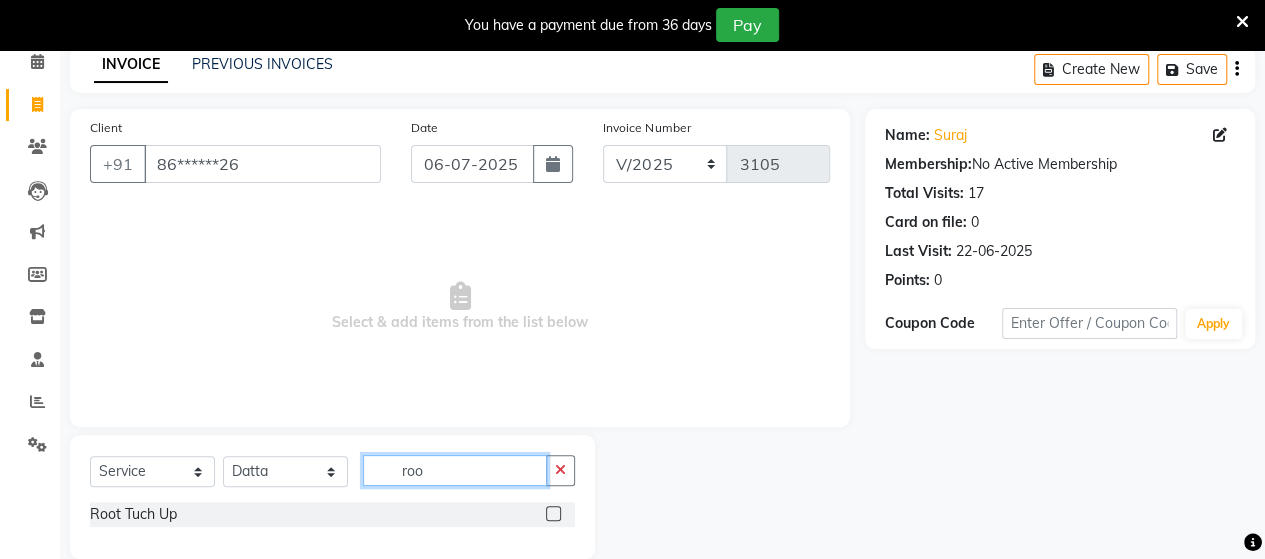 type on "roo" 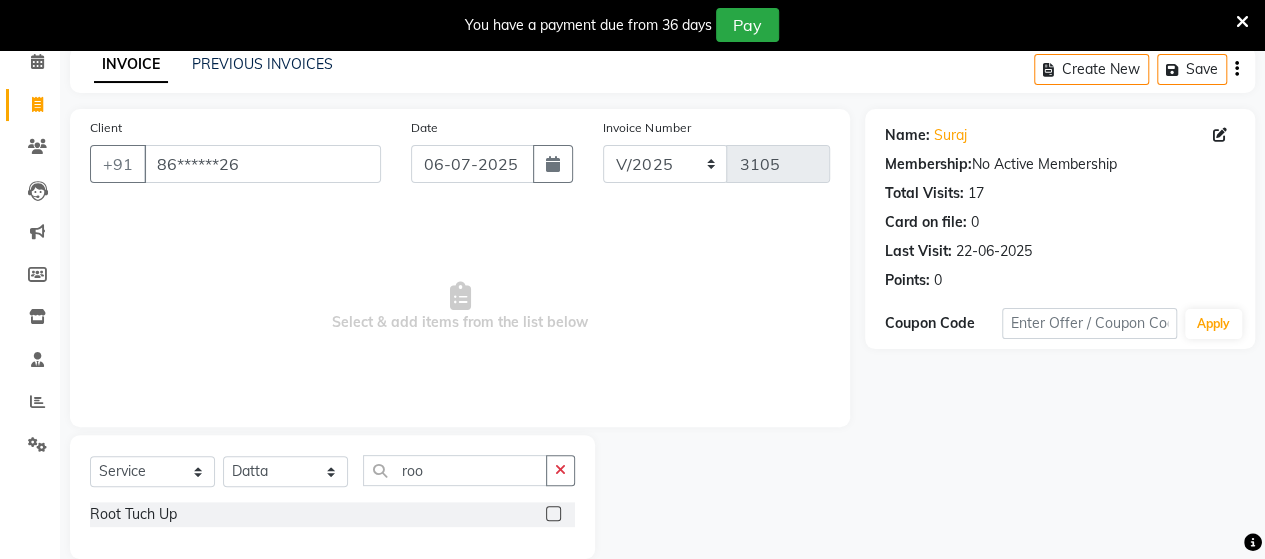 click 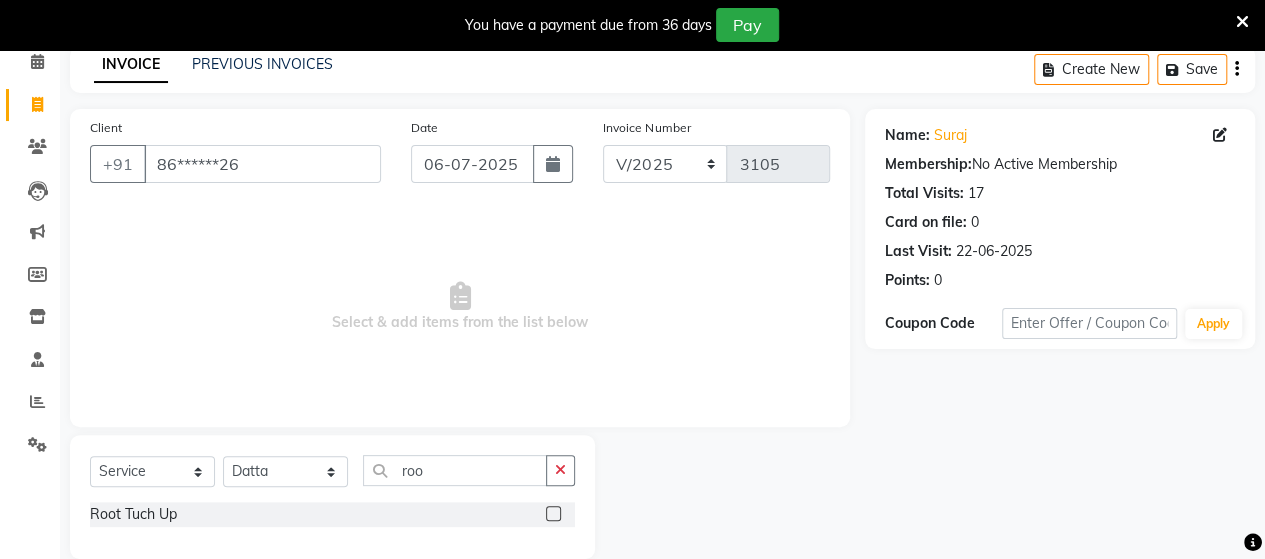 click at bounding box center (552, 514) 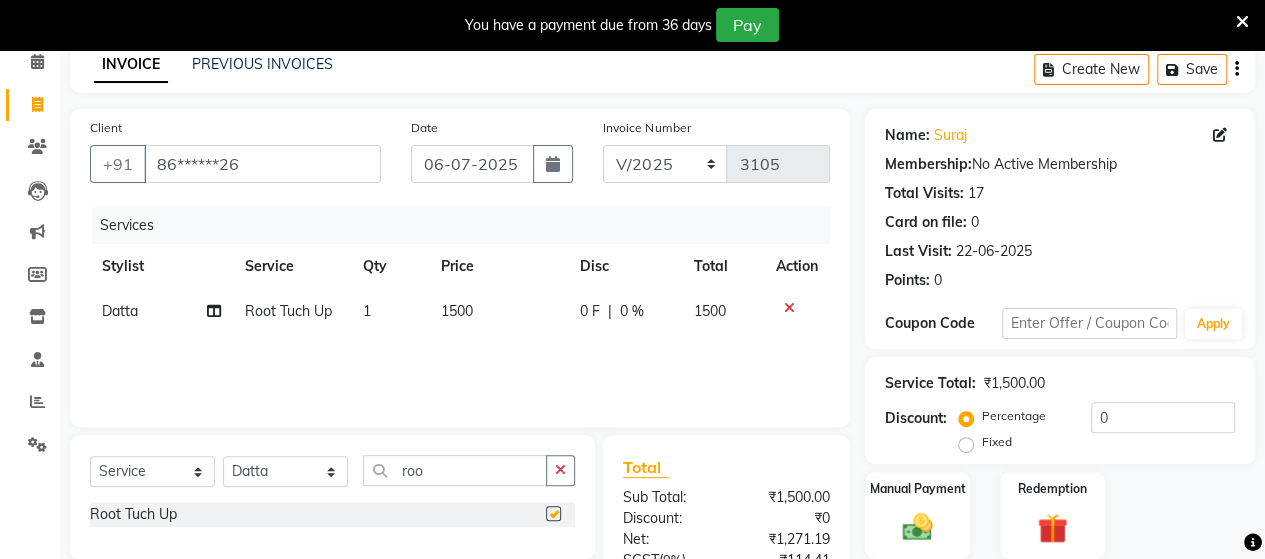 checkbox on "false" 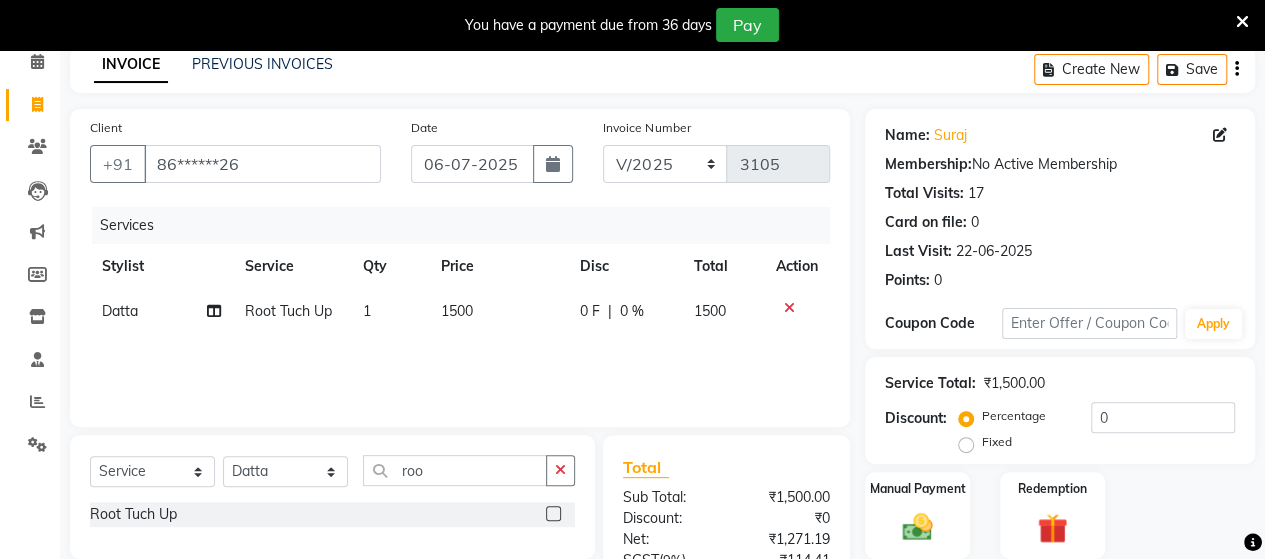 click on "1500" 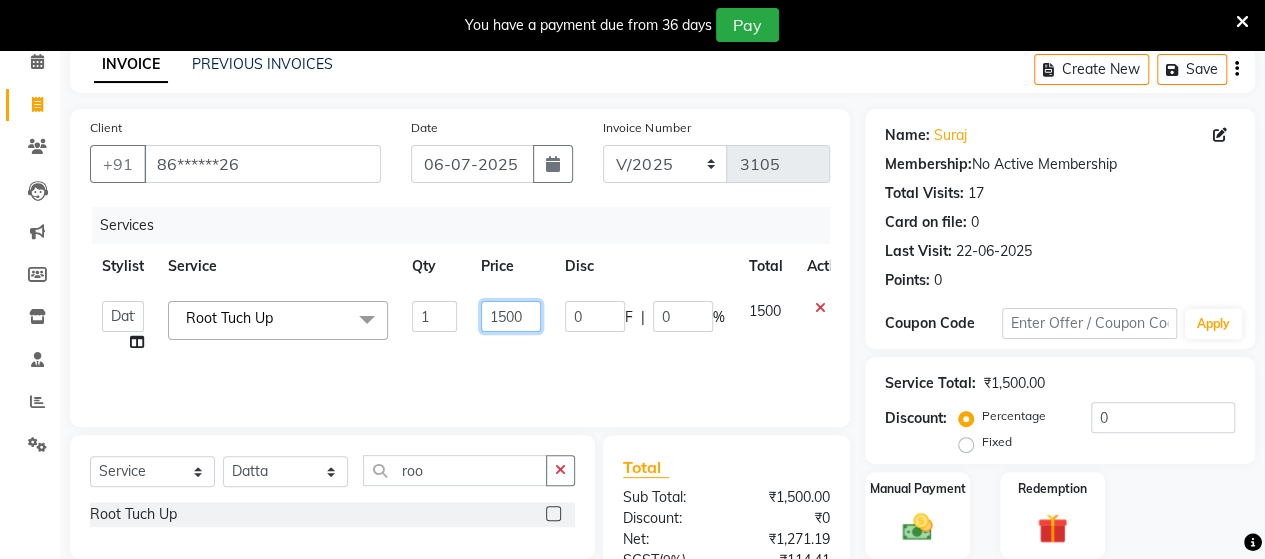 click on "1500" 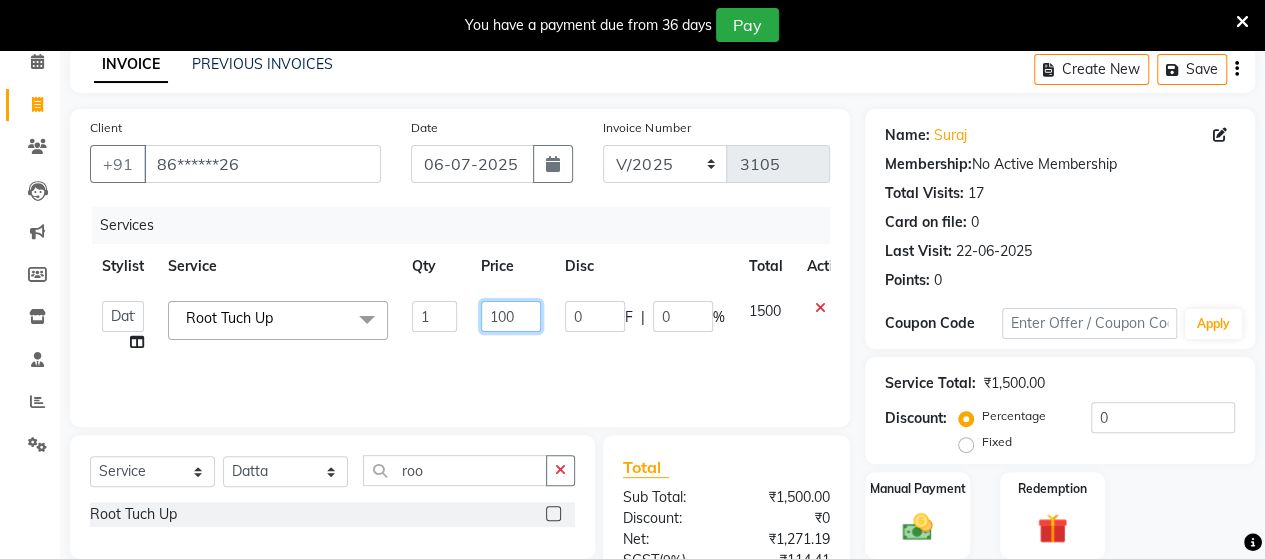 type on "1200" 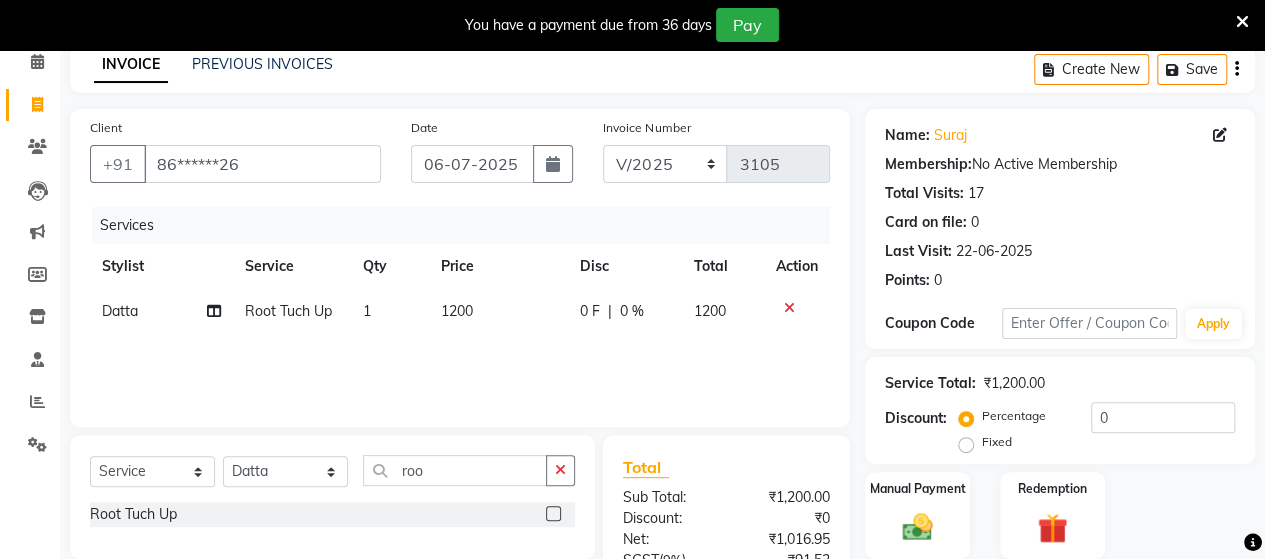 click on "Services Stylist Service Qty Price Disc Total Action Datta  Root Tuch Up 1 1200 0 F | 0 % 1200" 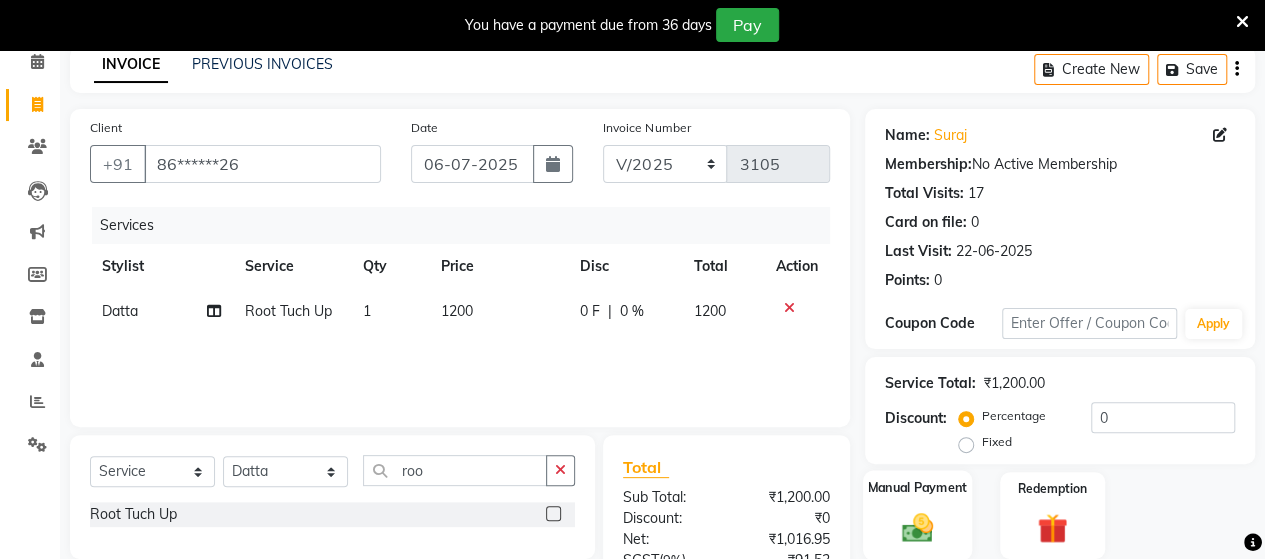 click 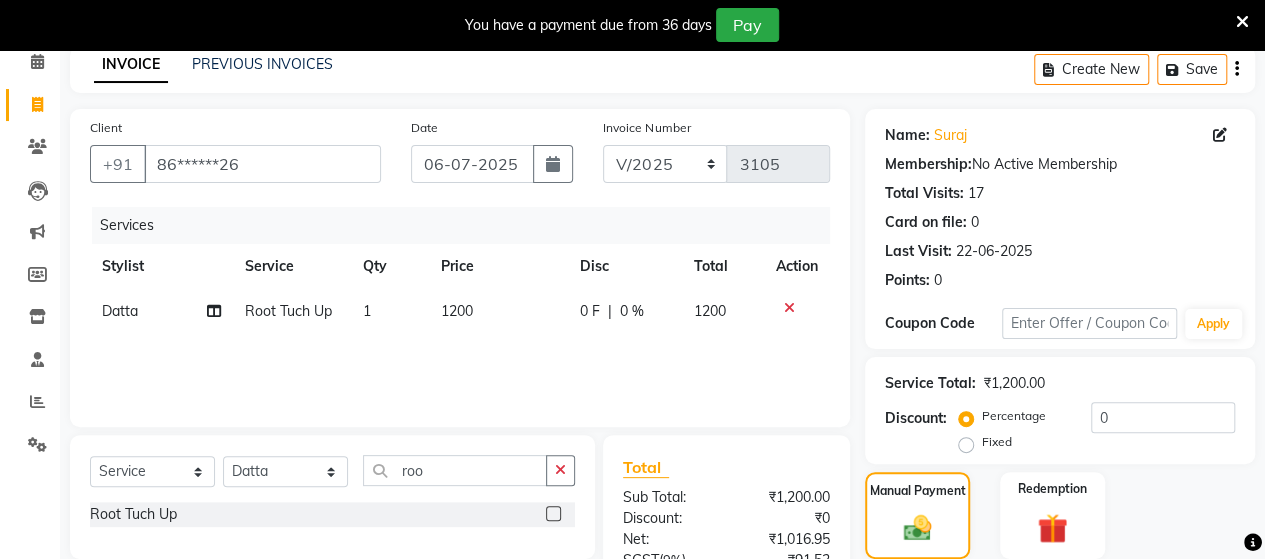 scroll, scrollTop: 288, scrollLeft: 0, axis: vertical 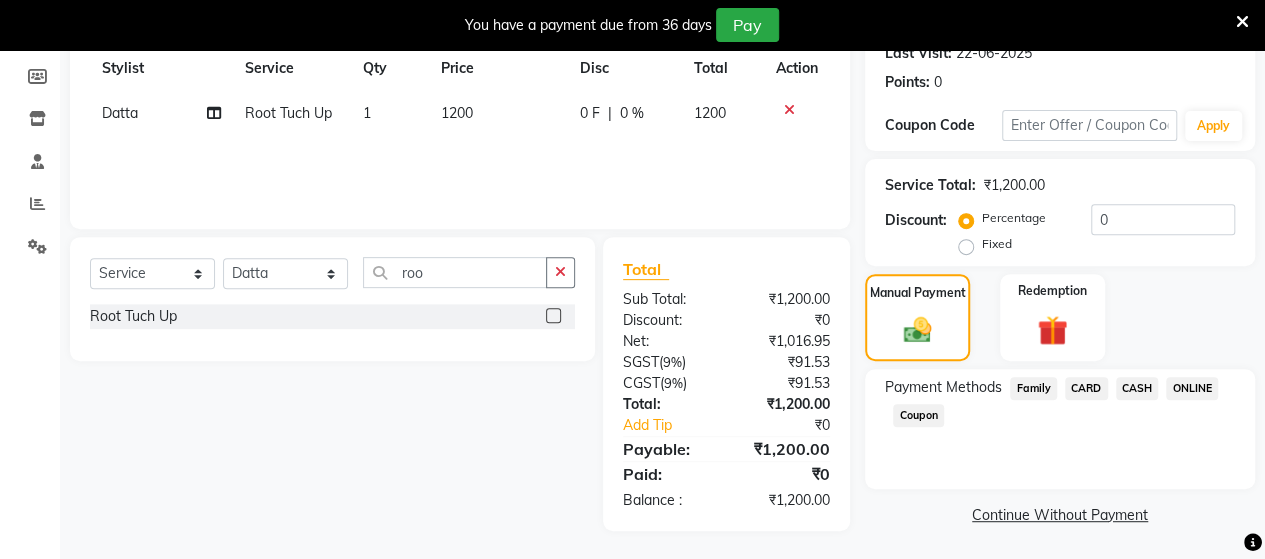 click on "ONLINE" 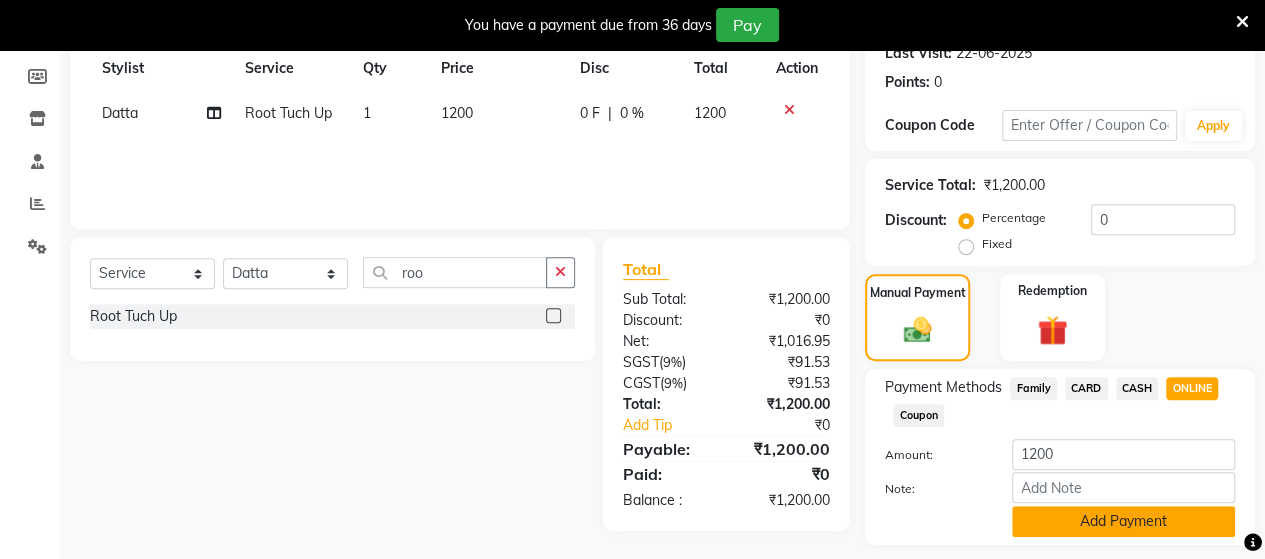 click on "Add Payment" 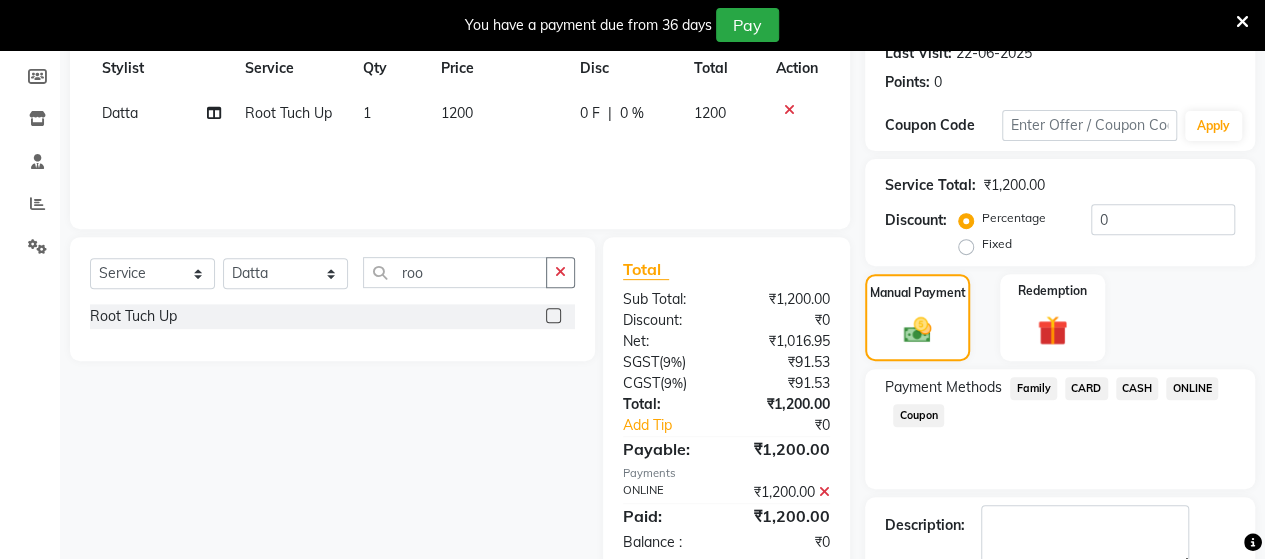 scroll, scrollTop: 400, scrollLeft: 0, axis: vertical 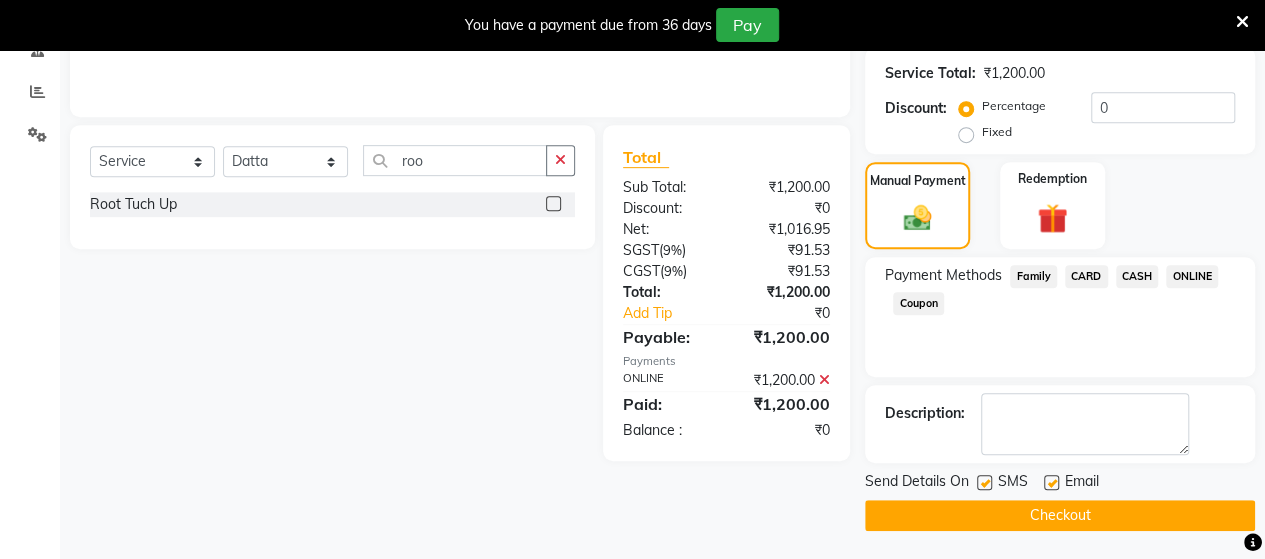 click on "Checkout" 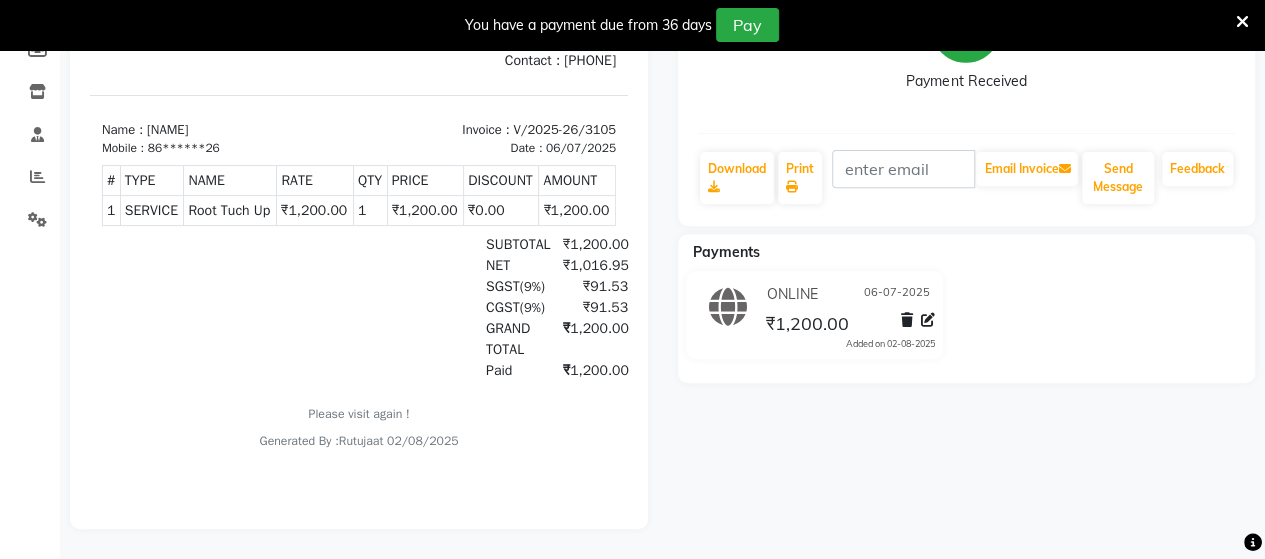 scroll, scrollTop: 0, scrollLeft: 0, axis: both 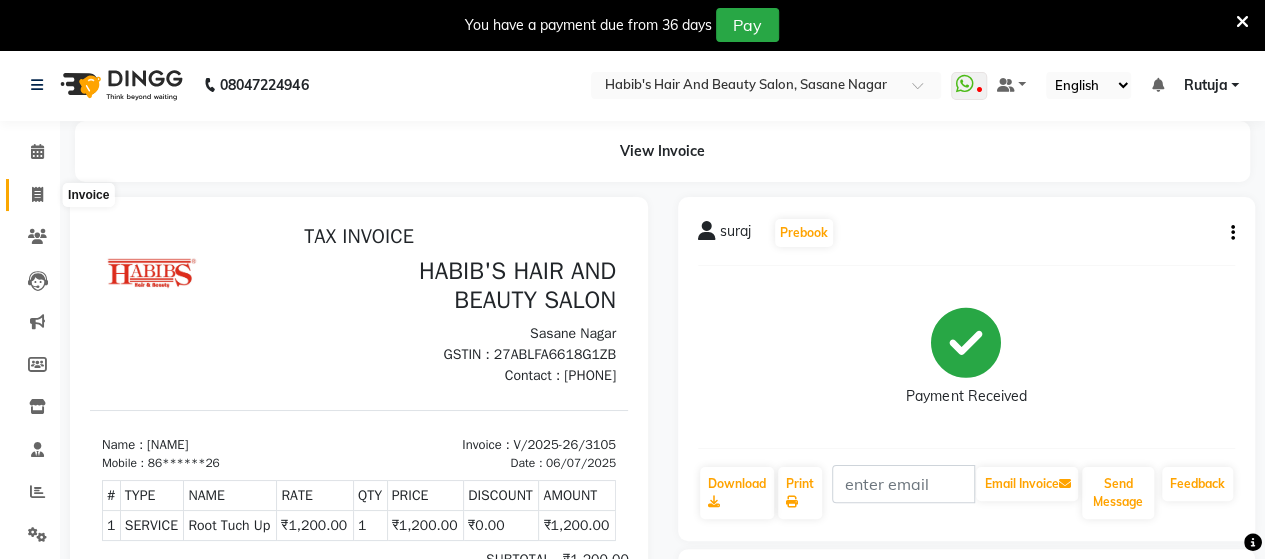 click 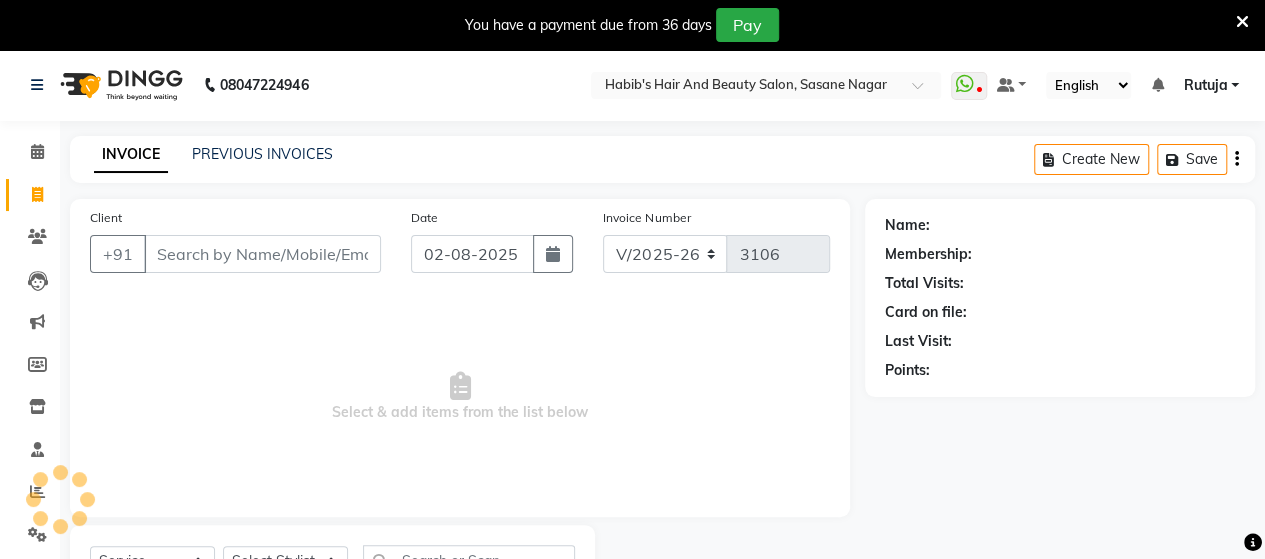 scroll, scrollTop: 90, scrollLeft: 0, axis: vertical 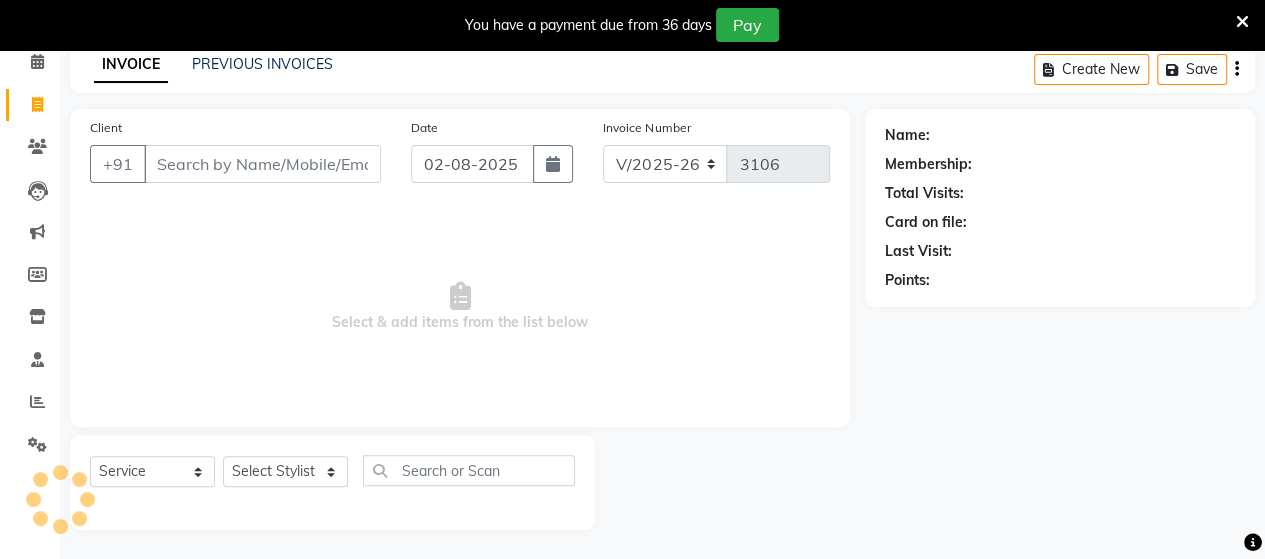 click on "Client" at bounding box center (262, 164) 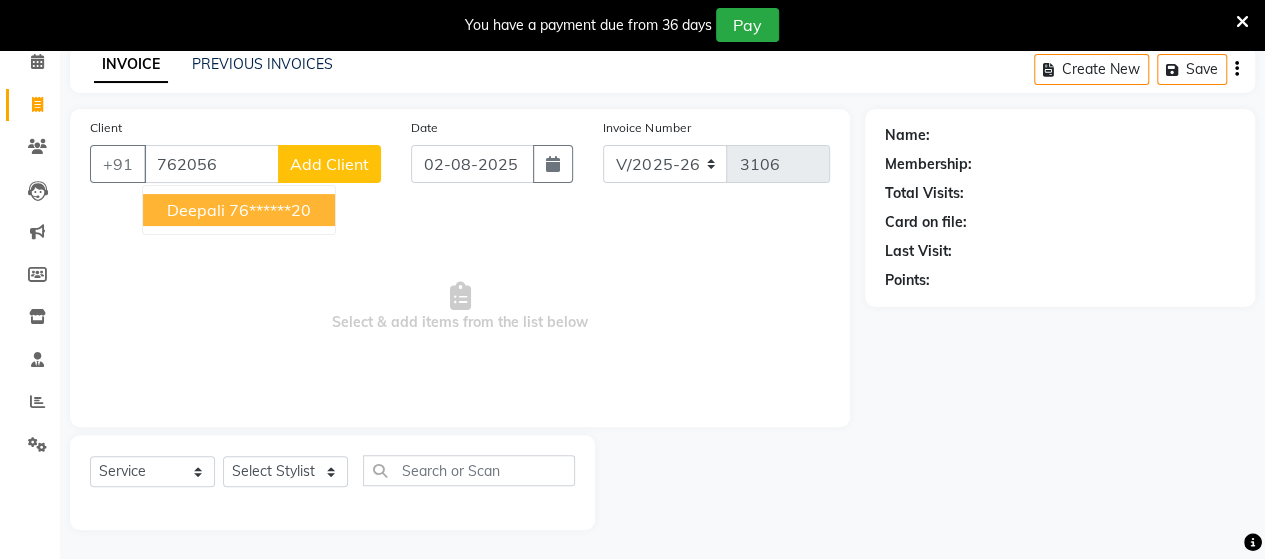 click on "76******20" at bounding box center [270, 210] 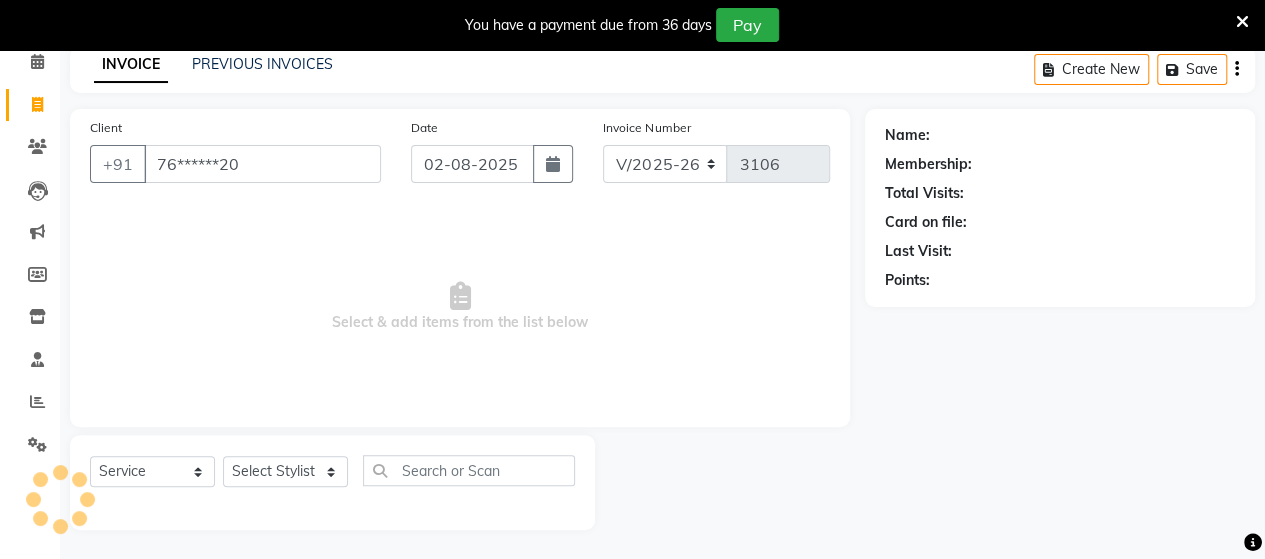 type on "76******20" 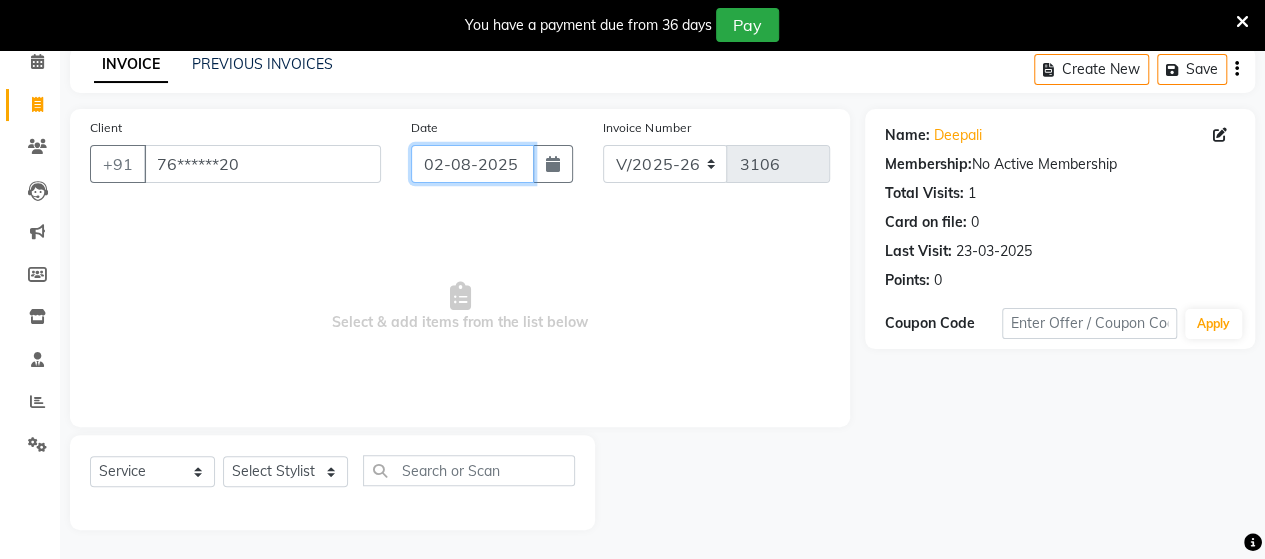 click on "02-08-2025" 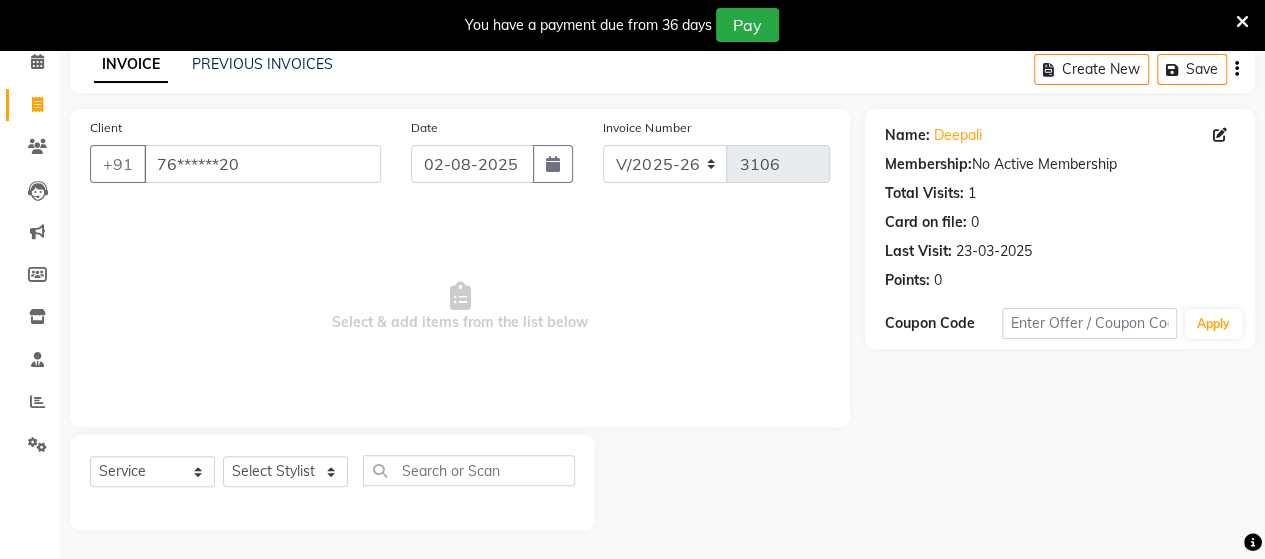 select on "8" 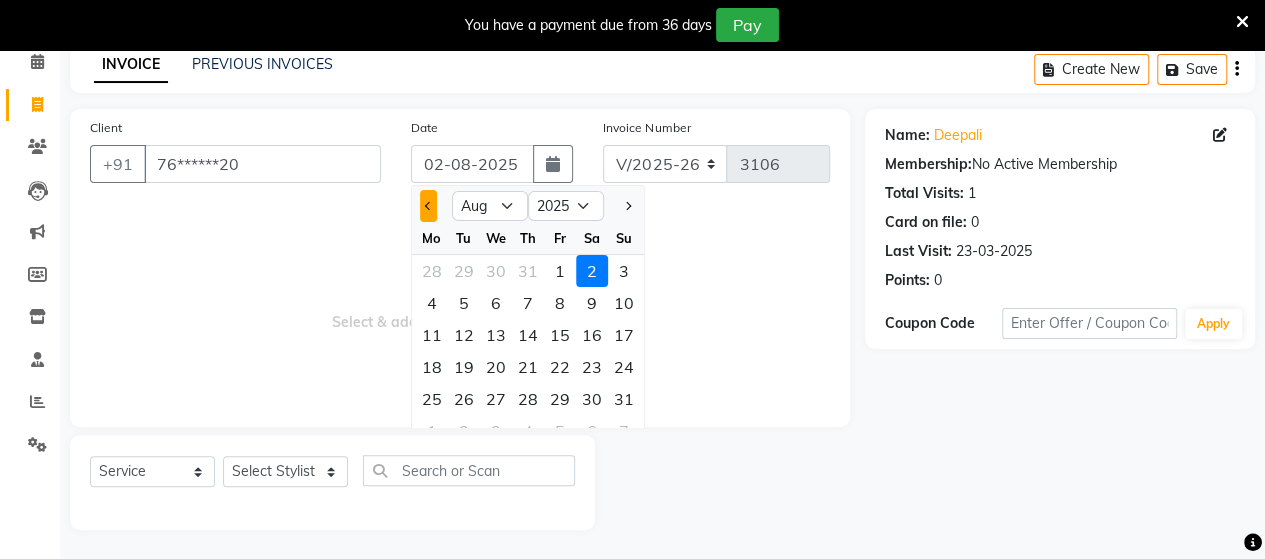 click 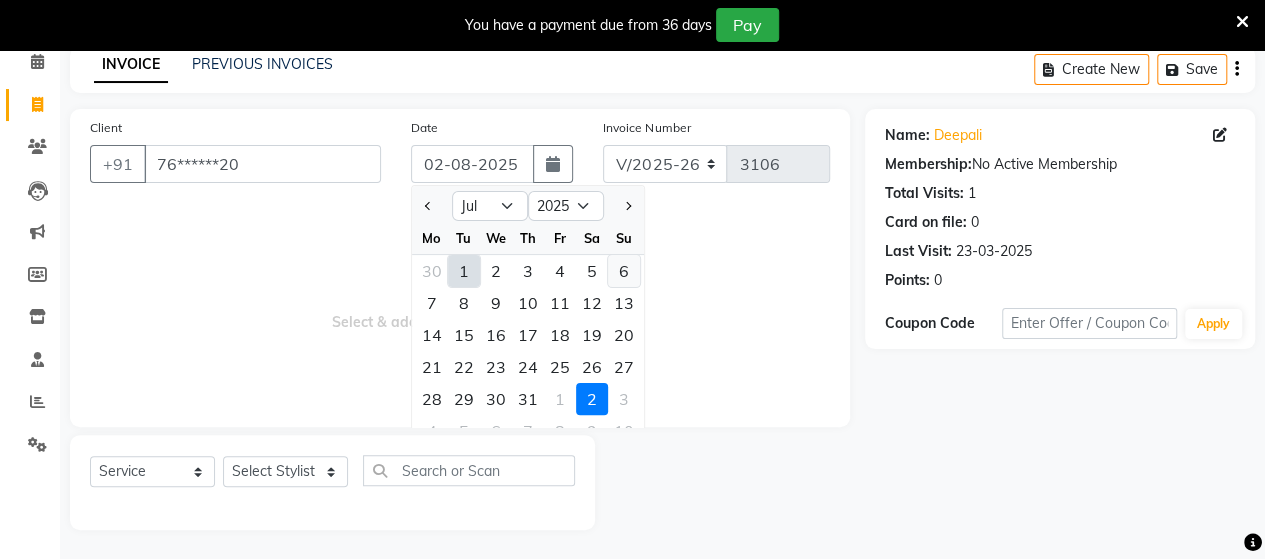 click on "6" 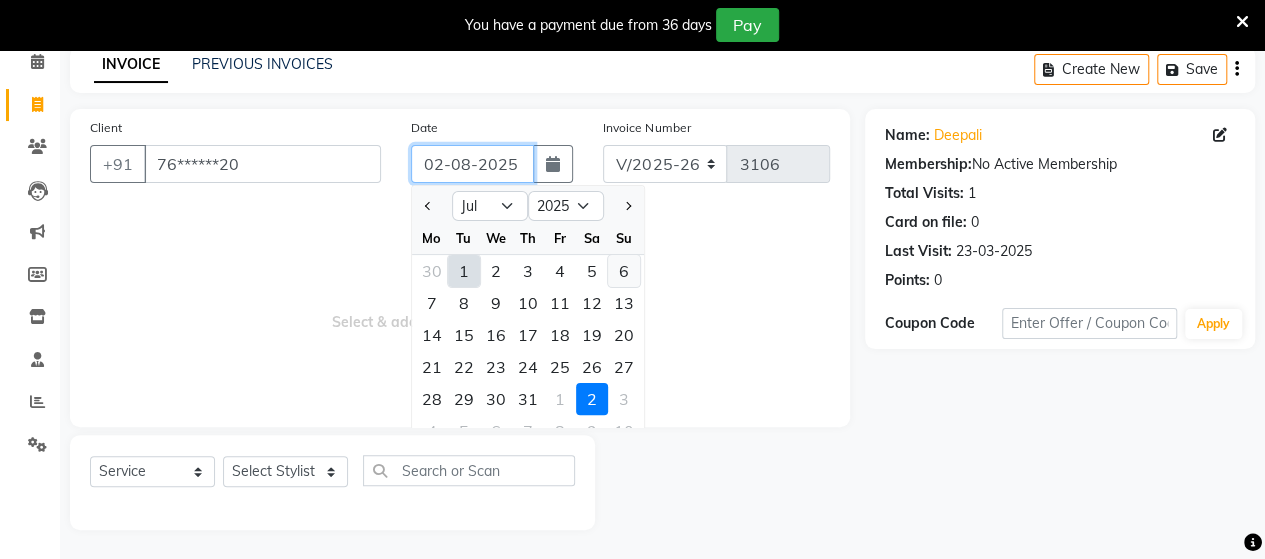 type on "06-07-2025" 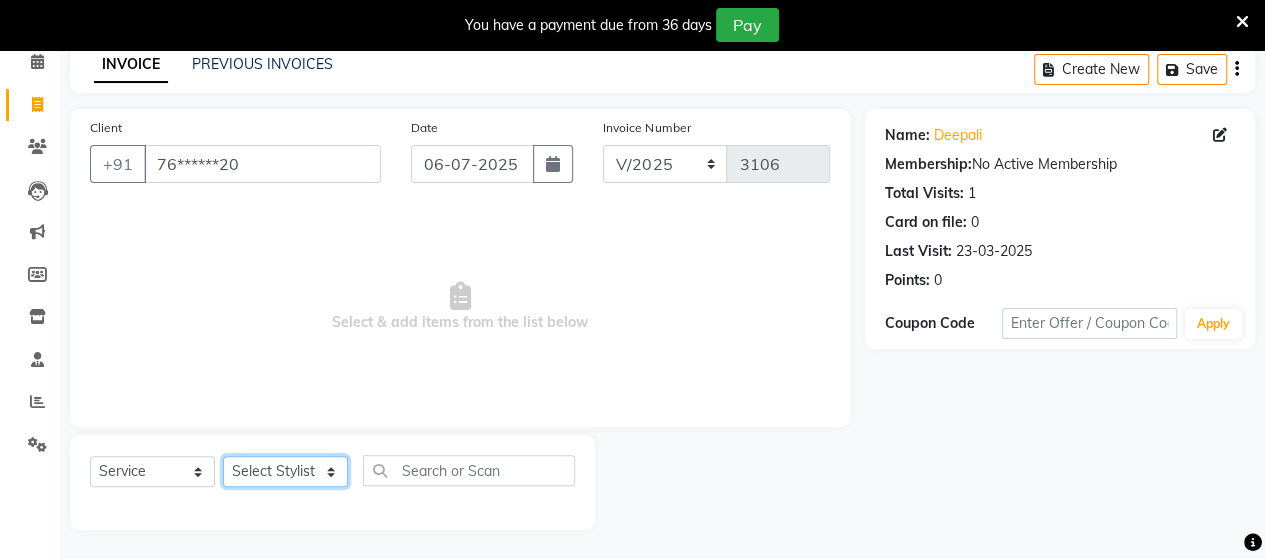 click on "Select Stylist Admin Datta  Jyoti  Krushna  Pratik  RAVI Rohit Rutuja" 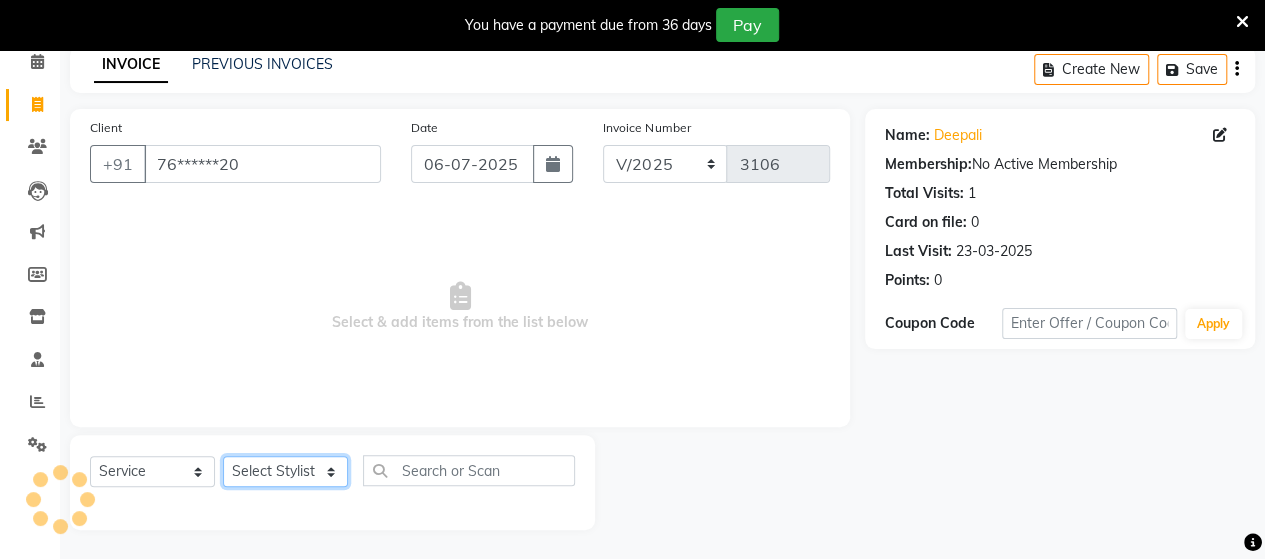select on "58673" 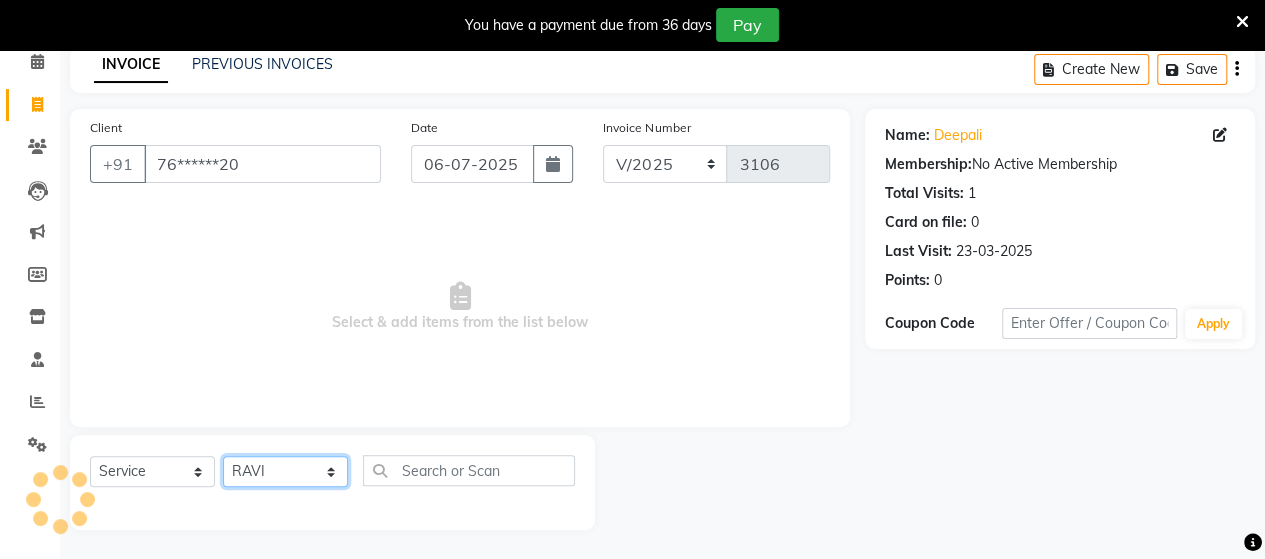 click on "Select Stylist Admin Datta  Jyoti  Krushna  Pratik  RAVI Rohit Rutuja" 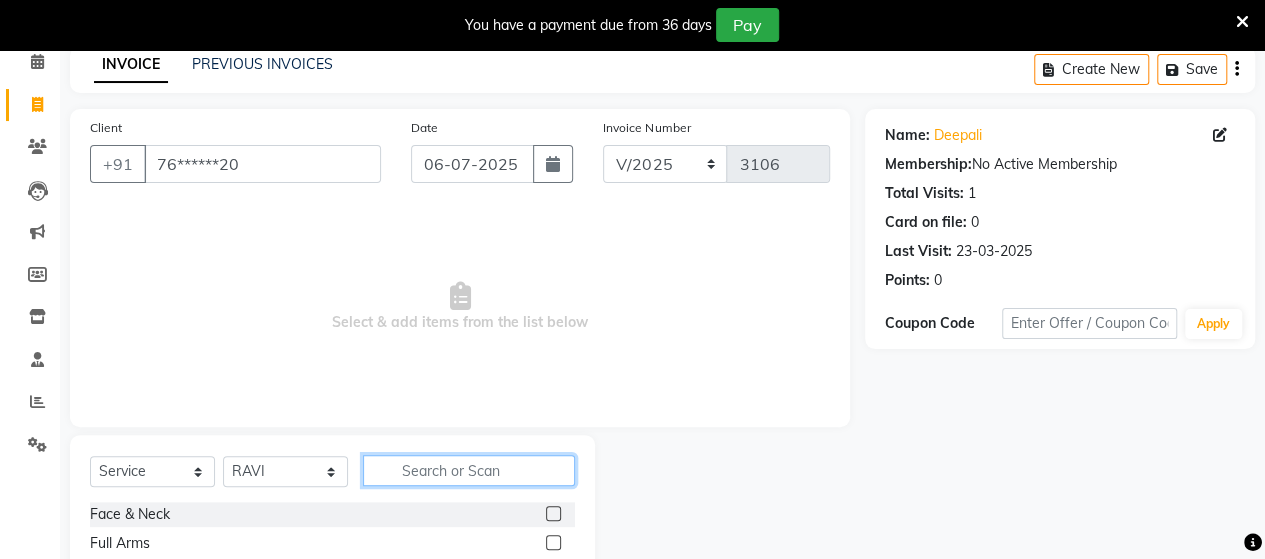 click 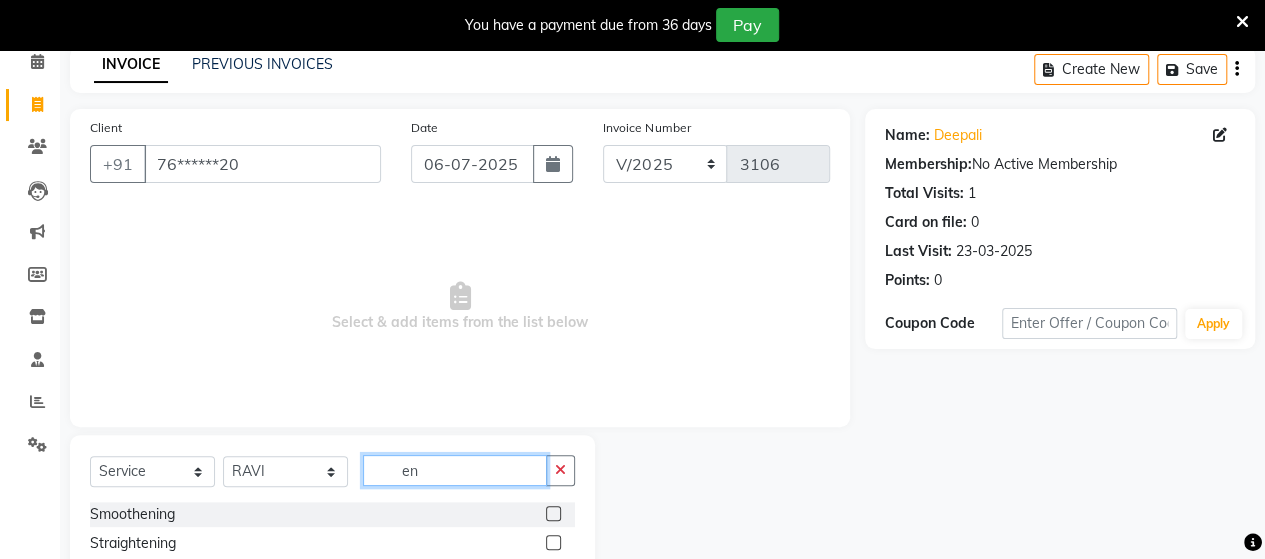 type on "e" 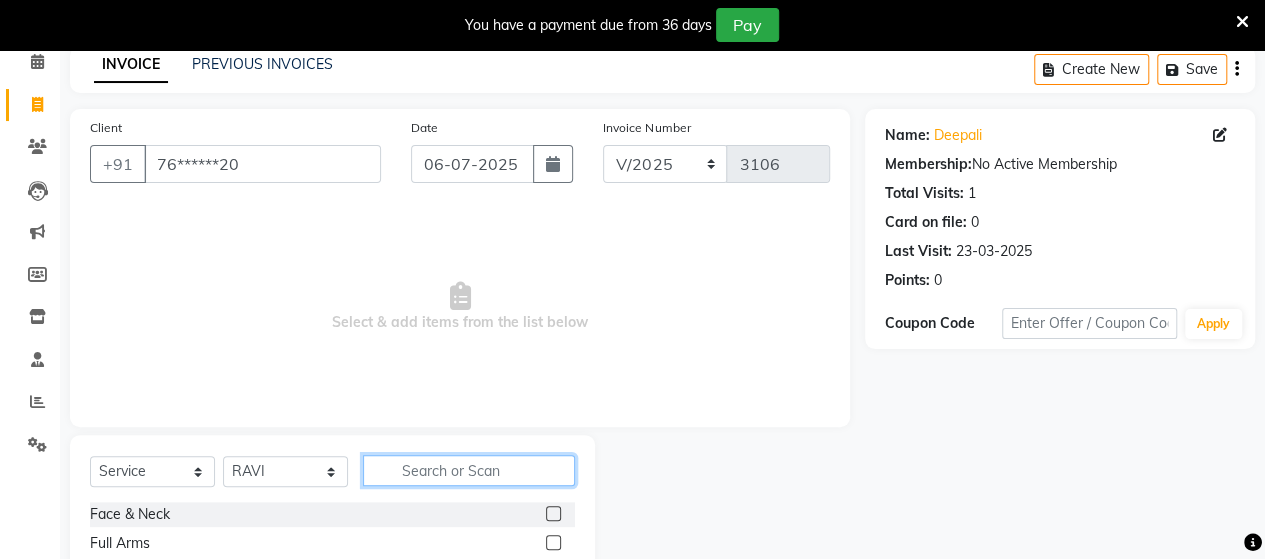 type on "W" 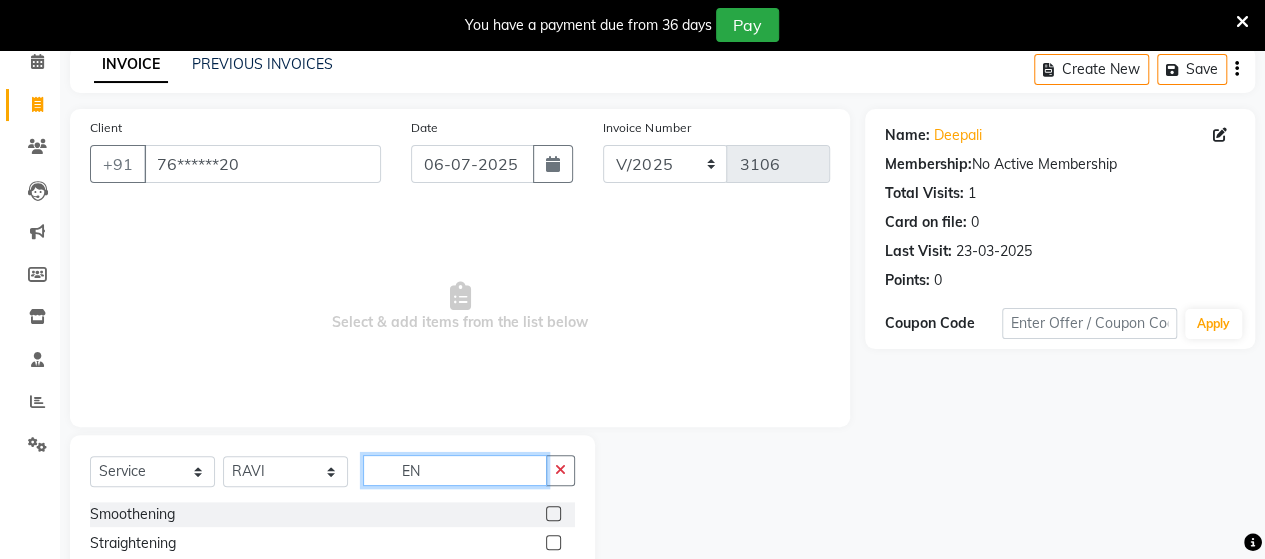 scroll, scrollTop: 290, scrollLeft: 0, axis: vertical 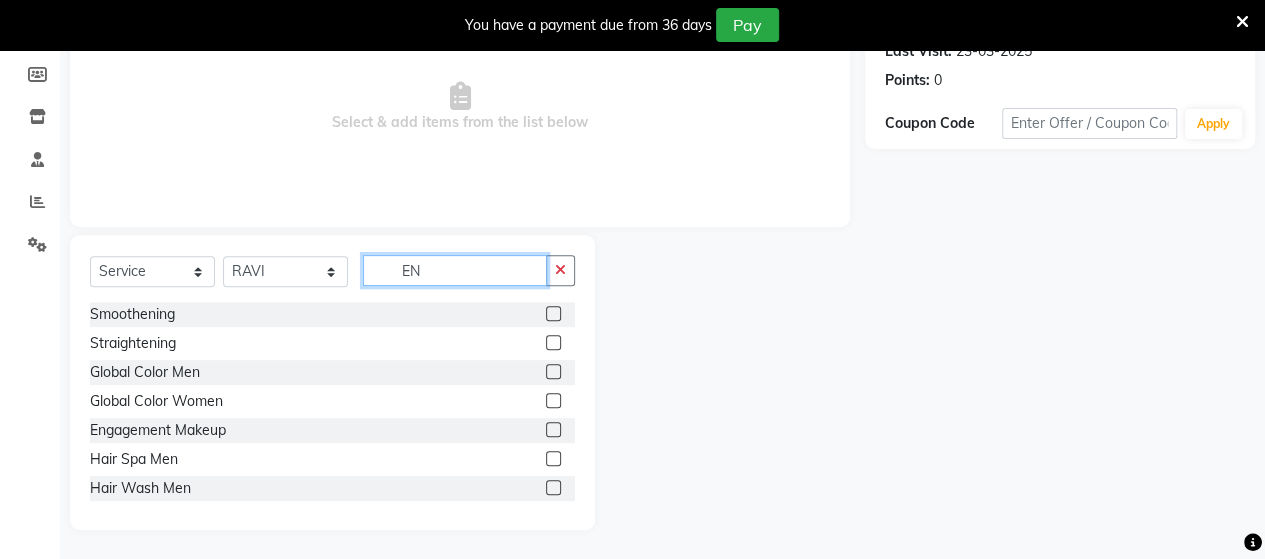 type on "EN" 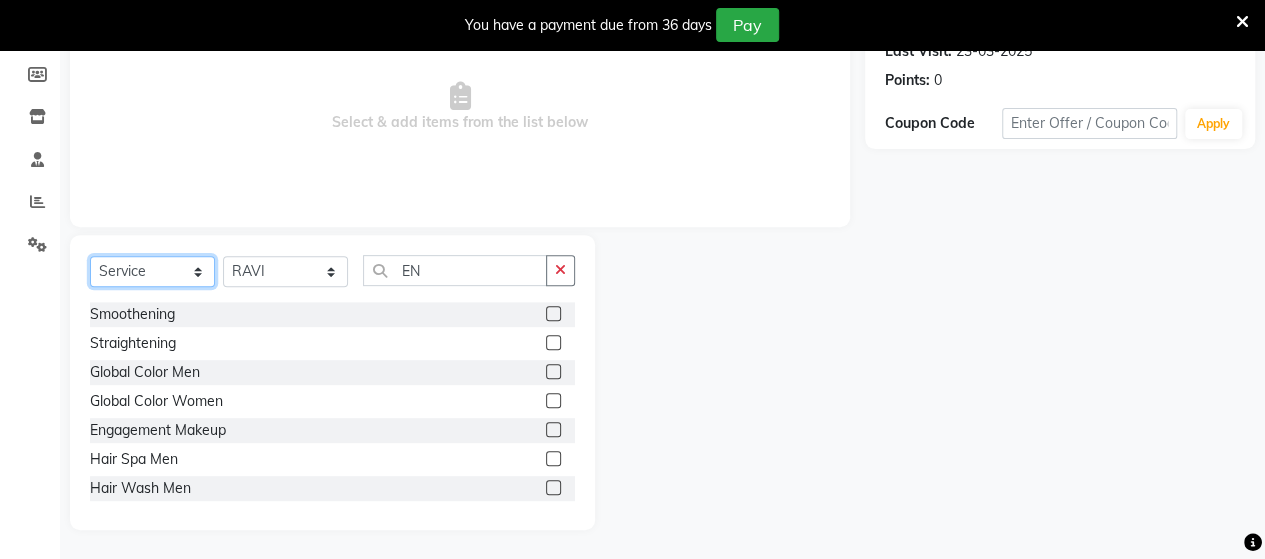 click on "Select  Service  Product  Membership  Package Voucher Prepaid Gift Card" 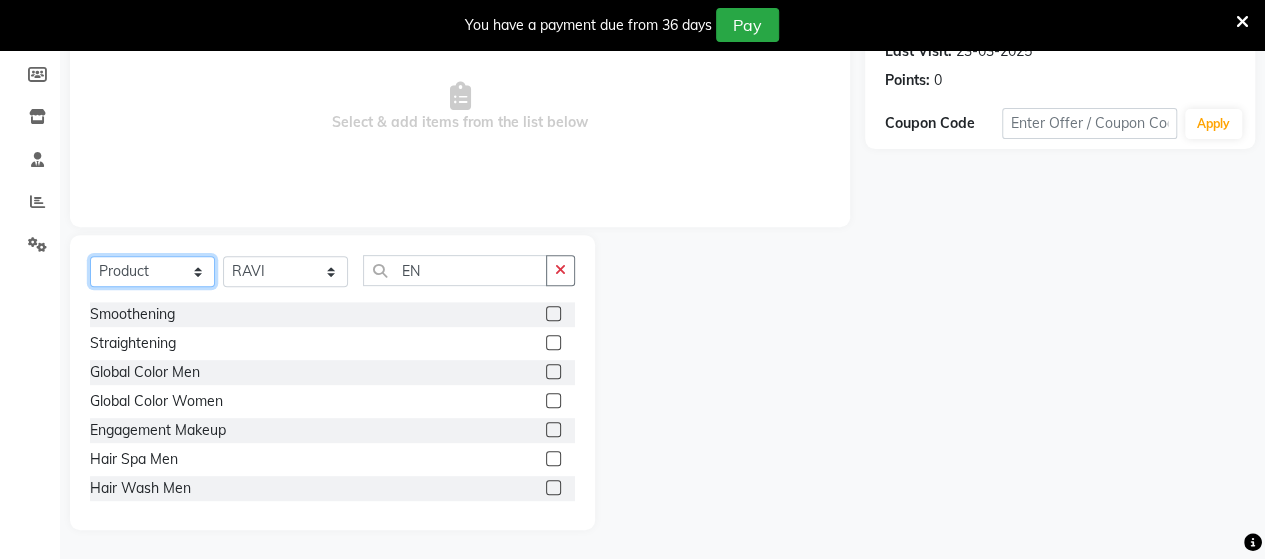 click on "Select  Service  Product  Membership  Package Voucher Prepaid Gift Card" 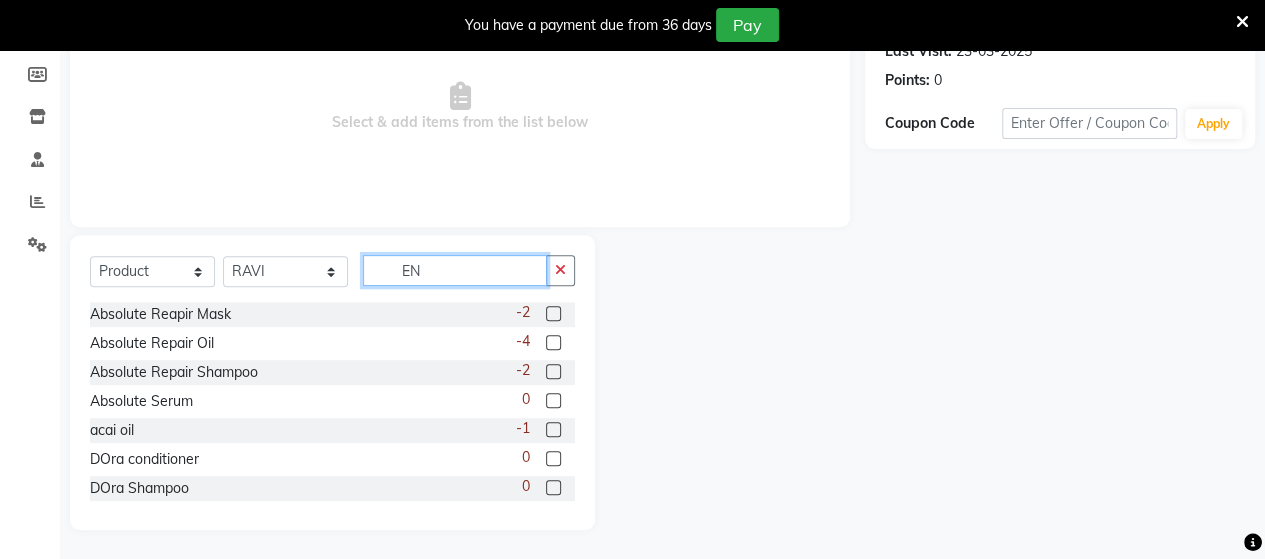 click on "EN" 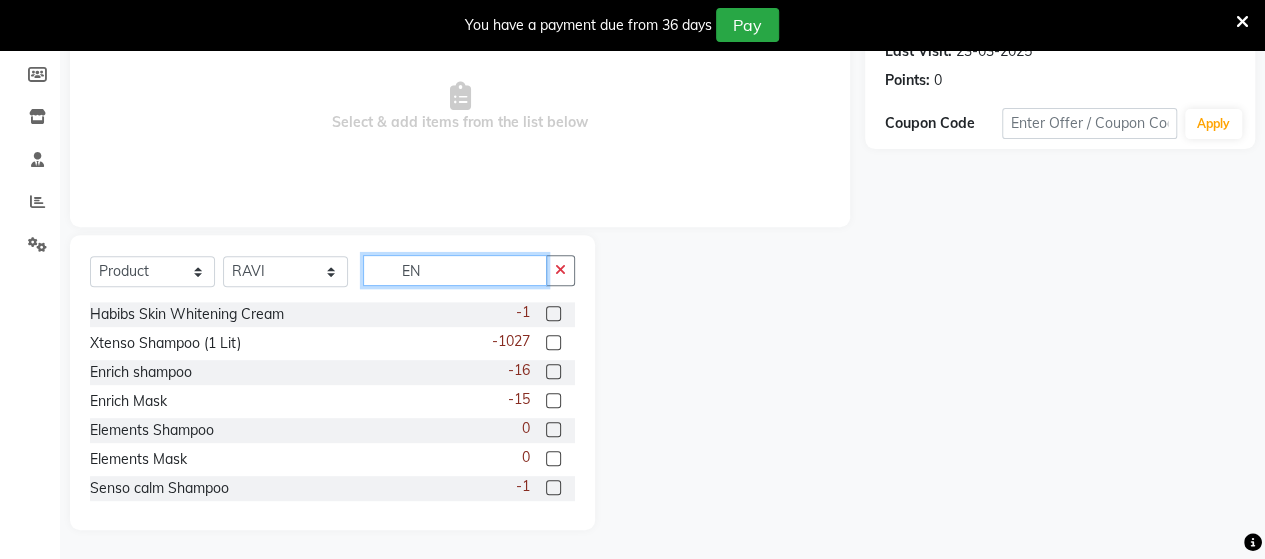 type on "EN" 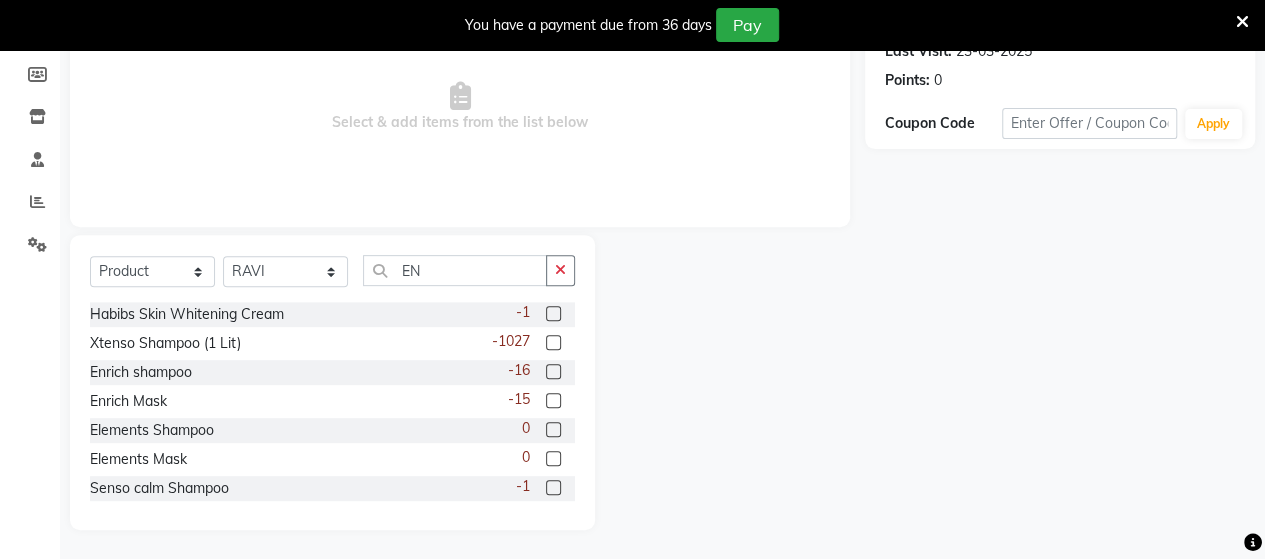 click 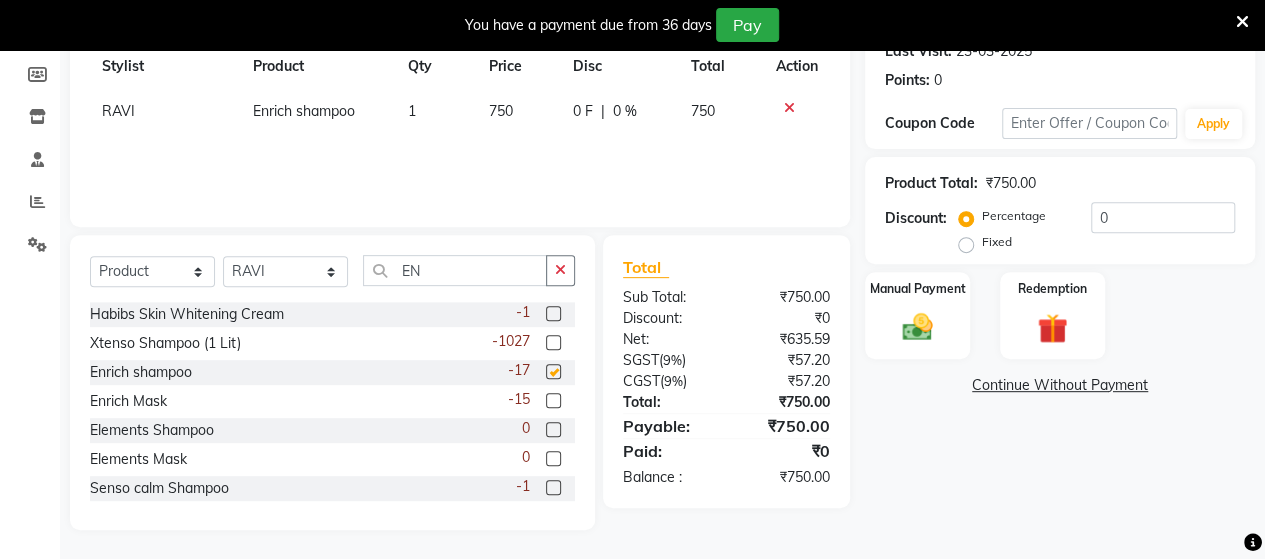 checkbox on "false" 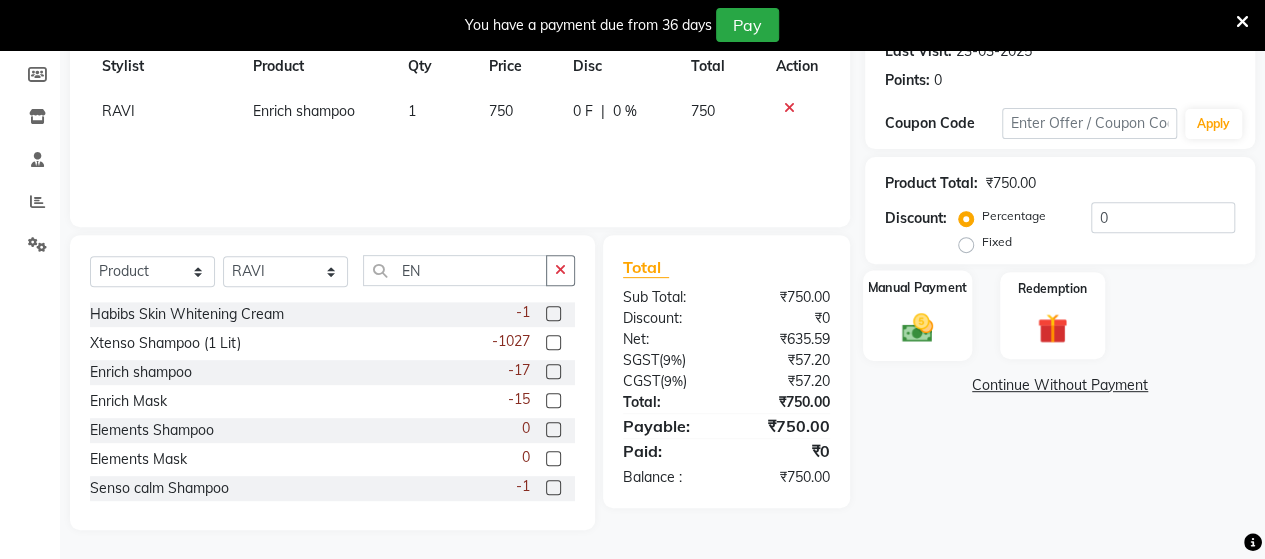 click 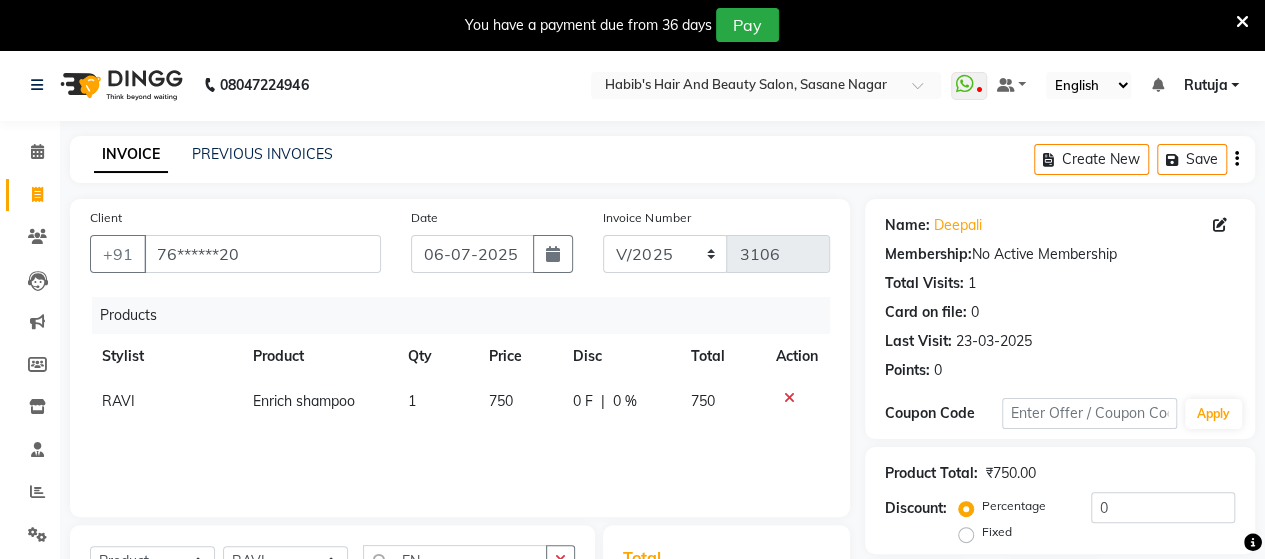 scroll, scrollTop: 290, scrollLeft: 0, axis: vertical 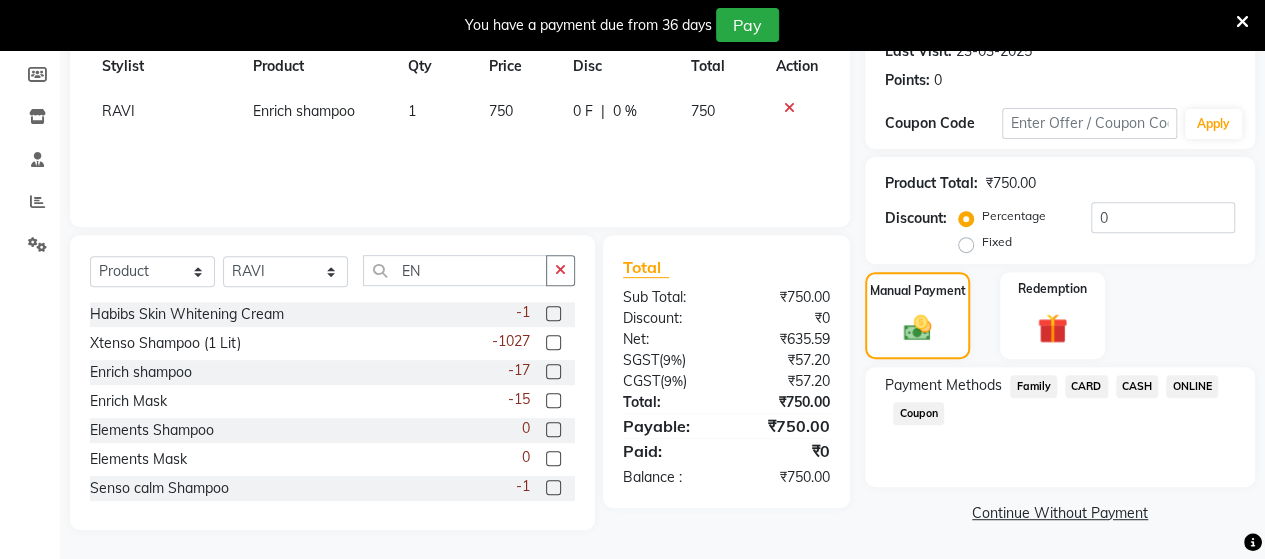 click on "ONLINE" 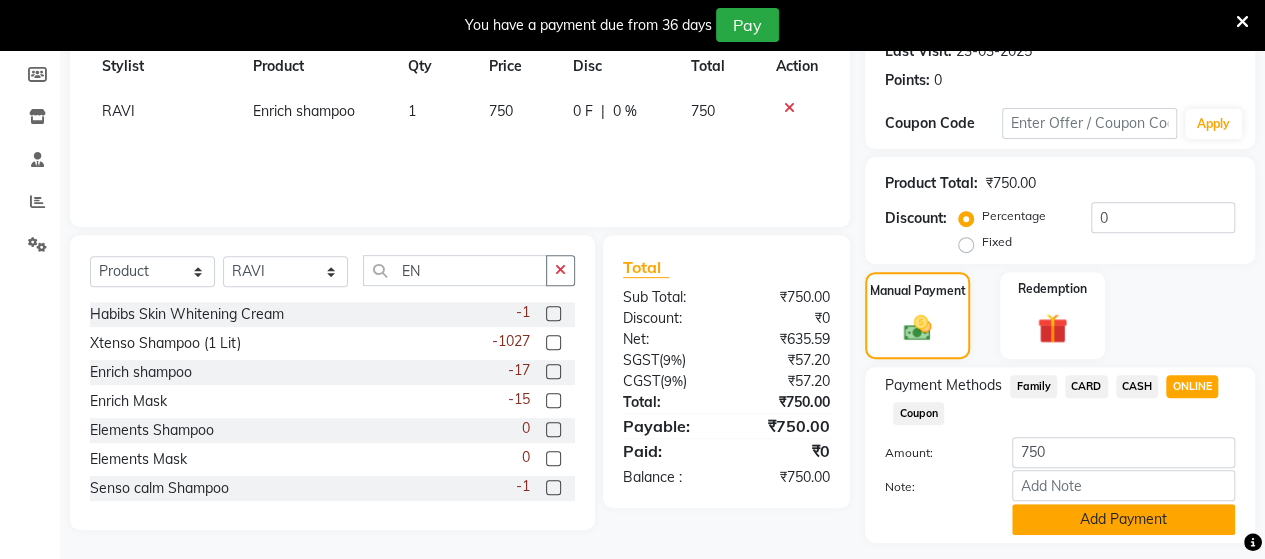 click on "Add Payment" 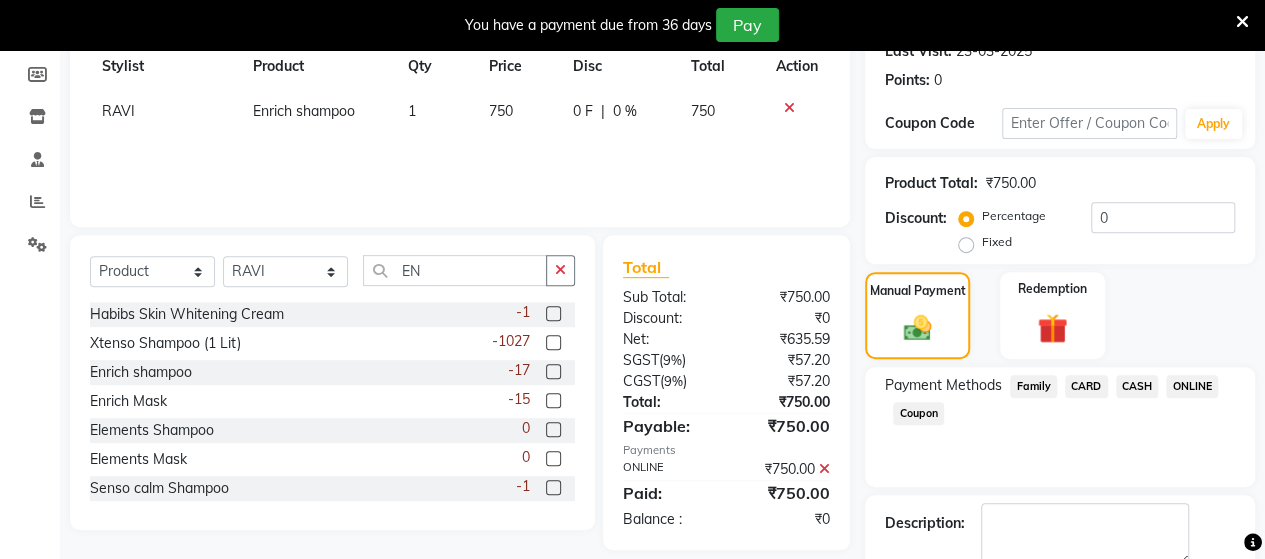 scroll, scrollTop: 400, scrollLeft: 0, axis: vertical 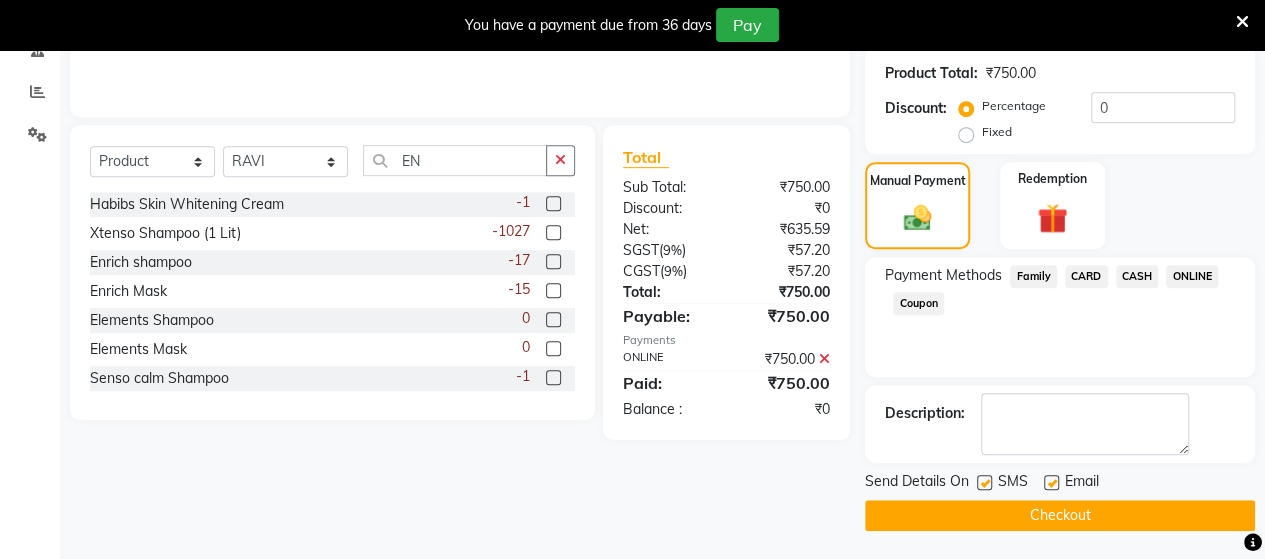 click on "Checkout" 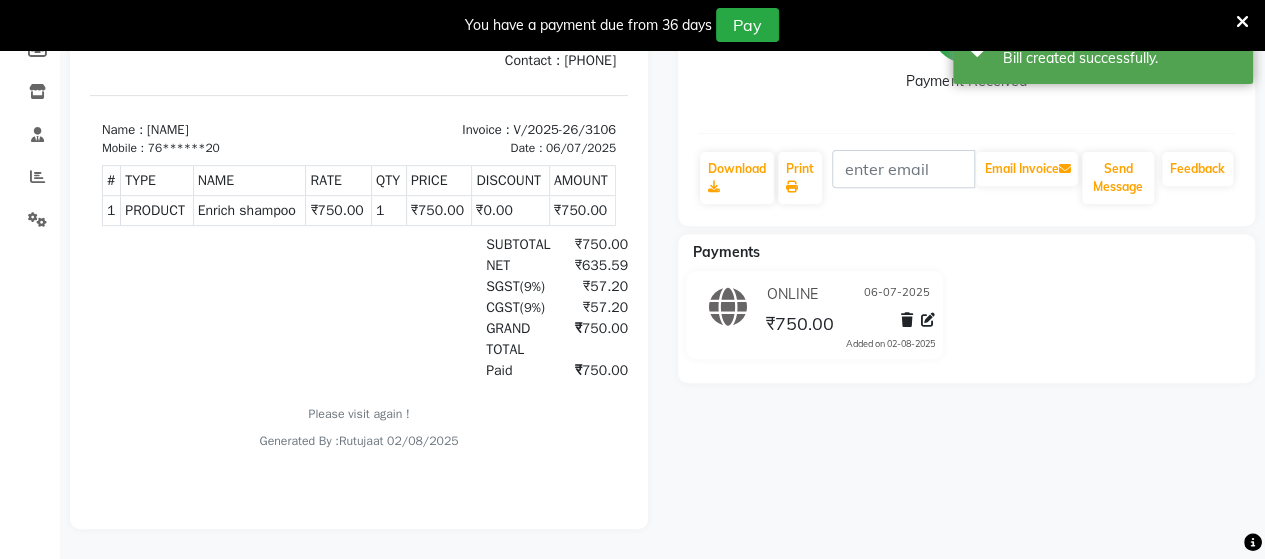 scroll, scrollTop: 0, scrollLeft: 0, axis: both 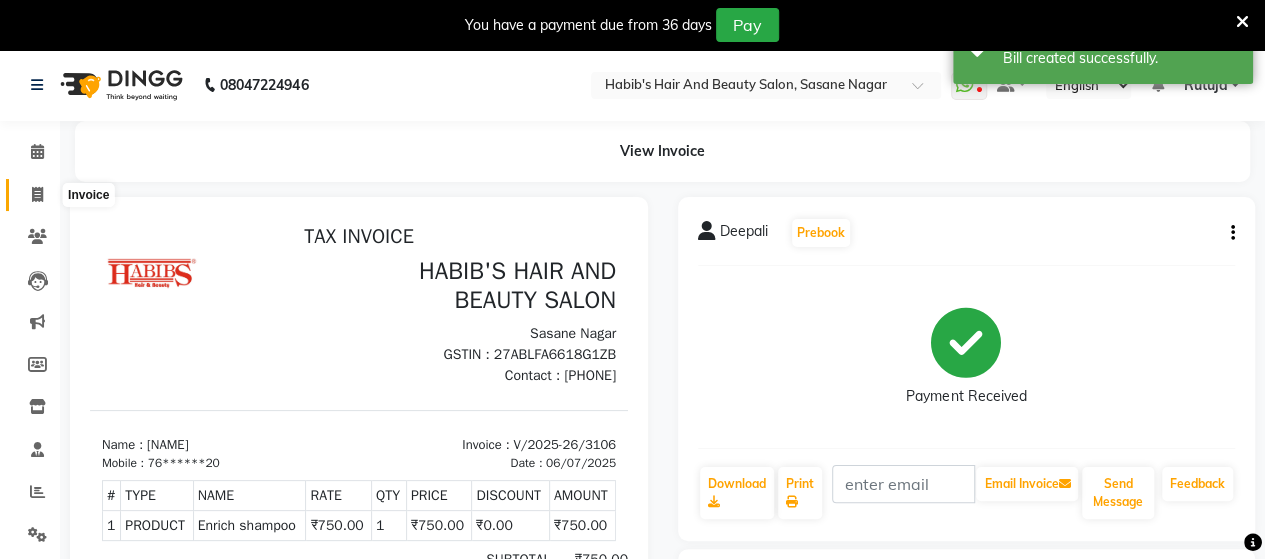 click 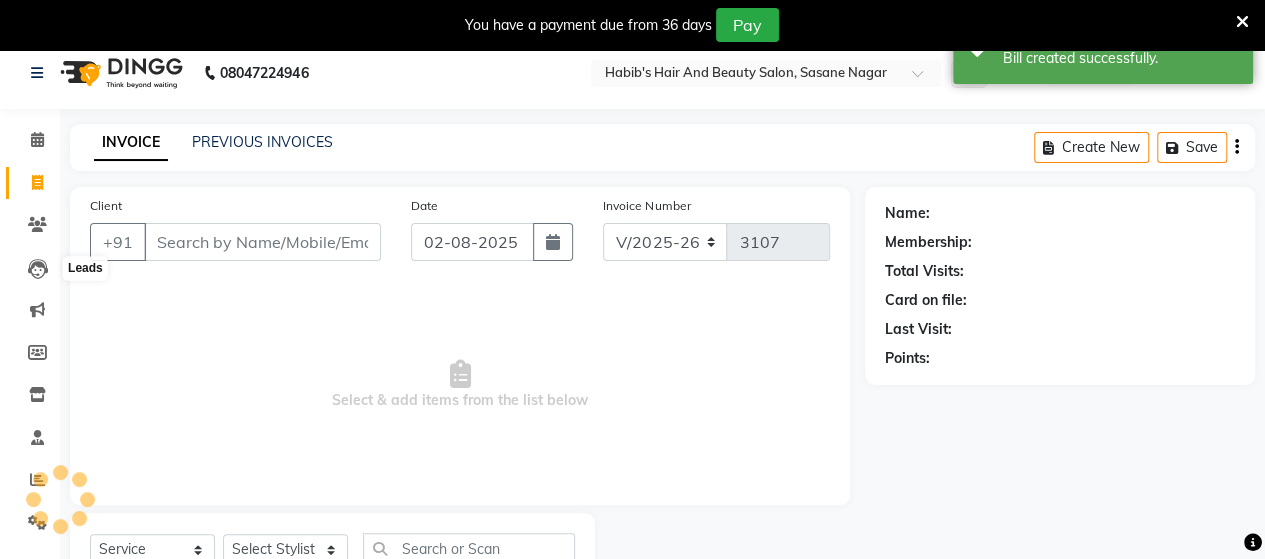 scroll, scrollTop: 90, scrollLeft: 0, axis: vertical 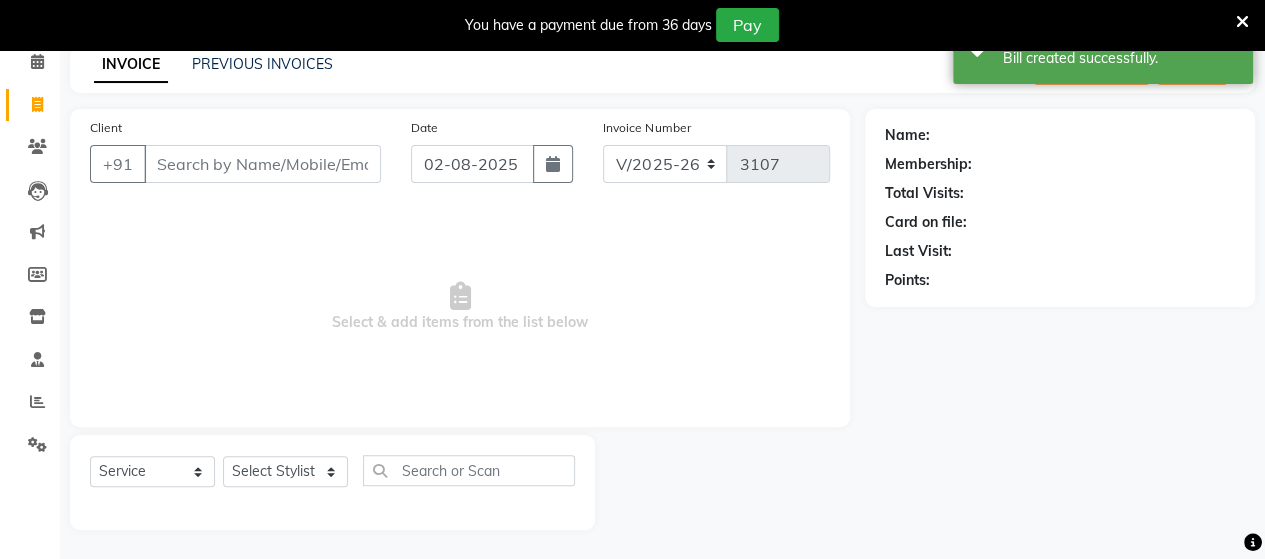click on "Client" at bounding box center [262, 164] 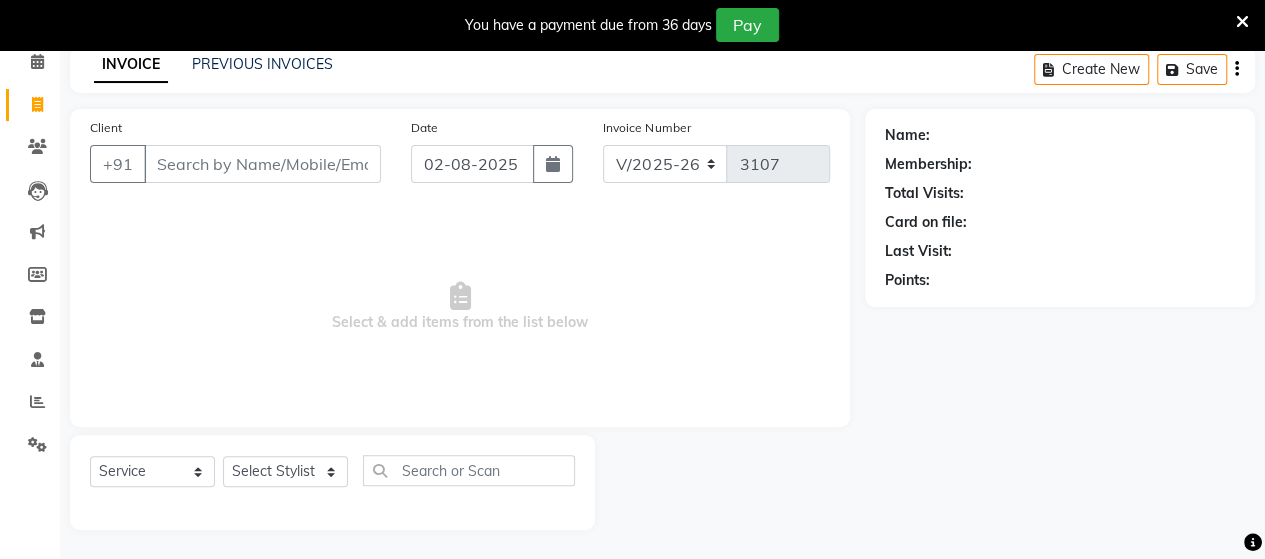 click on "Client" at bounding box center [262, 164] 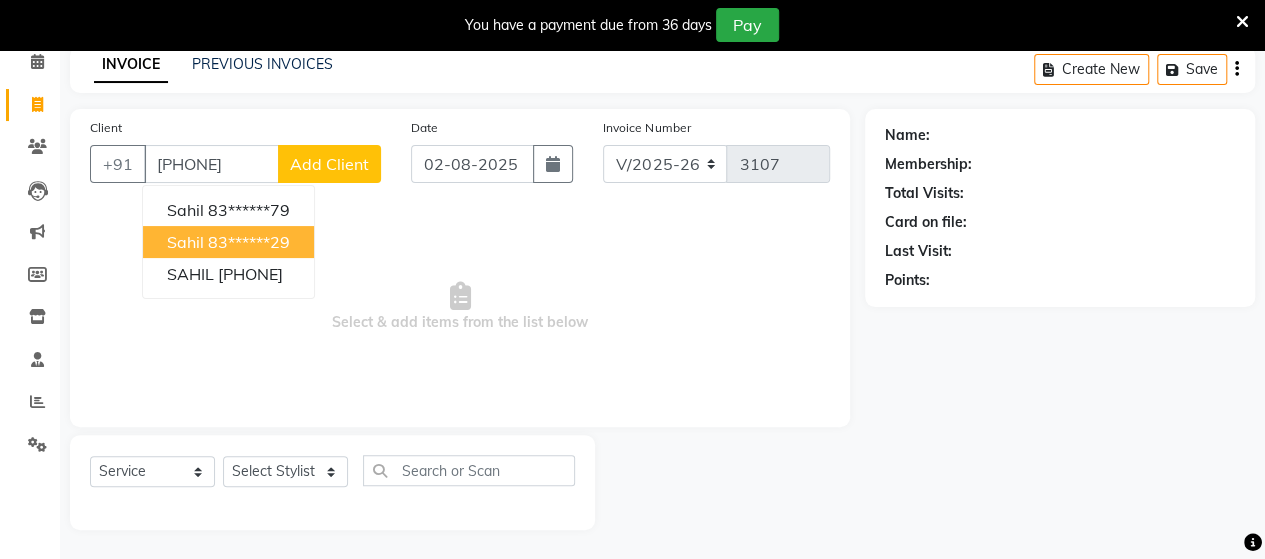 click on "[NAME] [PHONE]" at bounding box center [228, 242] 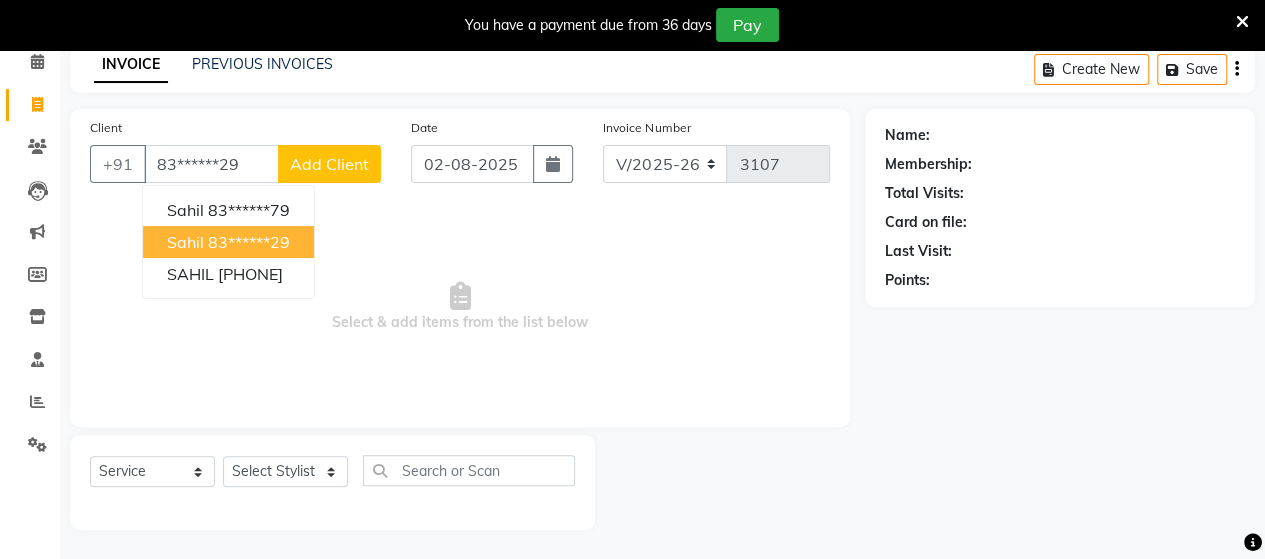 type on "83******29" 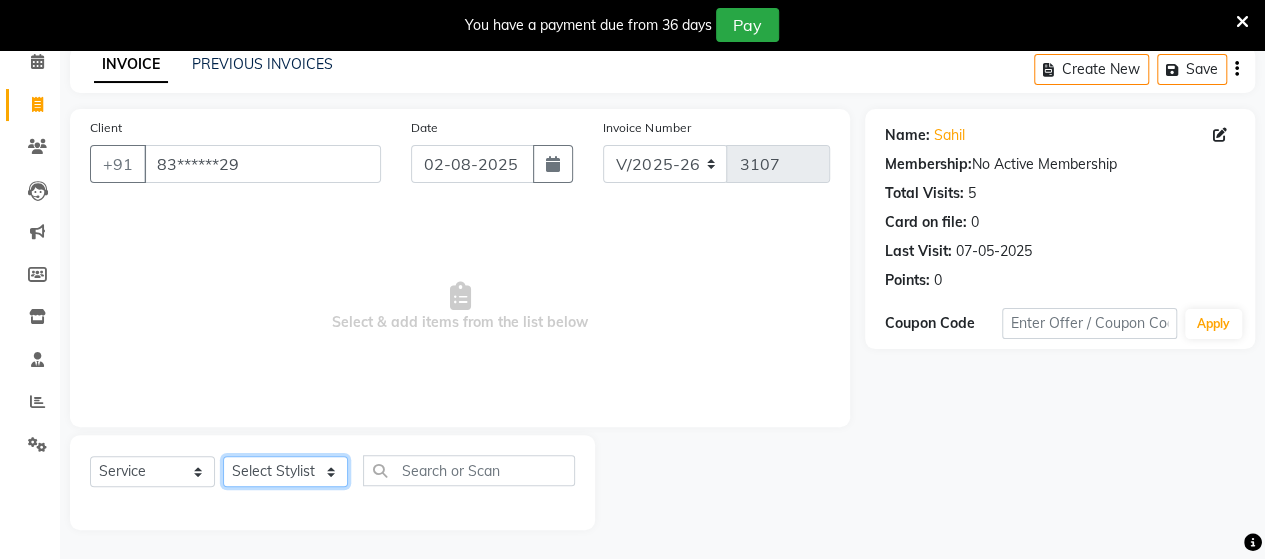 click on "Select Stylist Admin Datta  Jyoti  Krushna  Pratik  RAVI Rohit Rutuja" 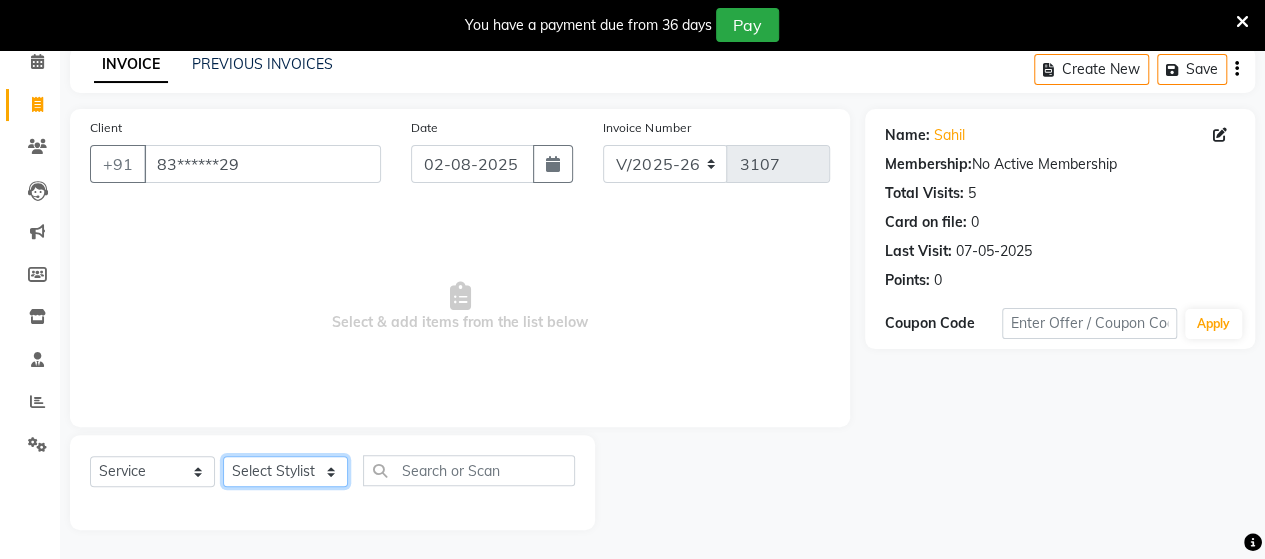 select on "48826" 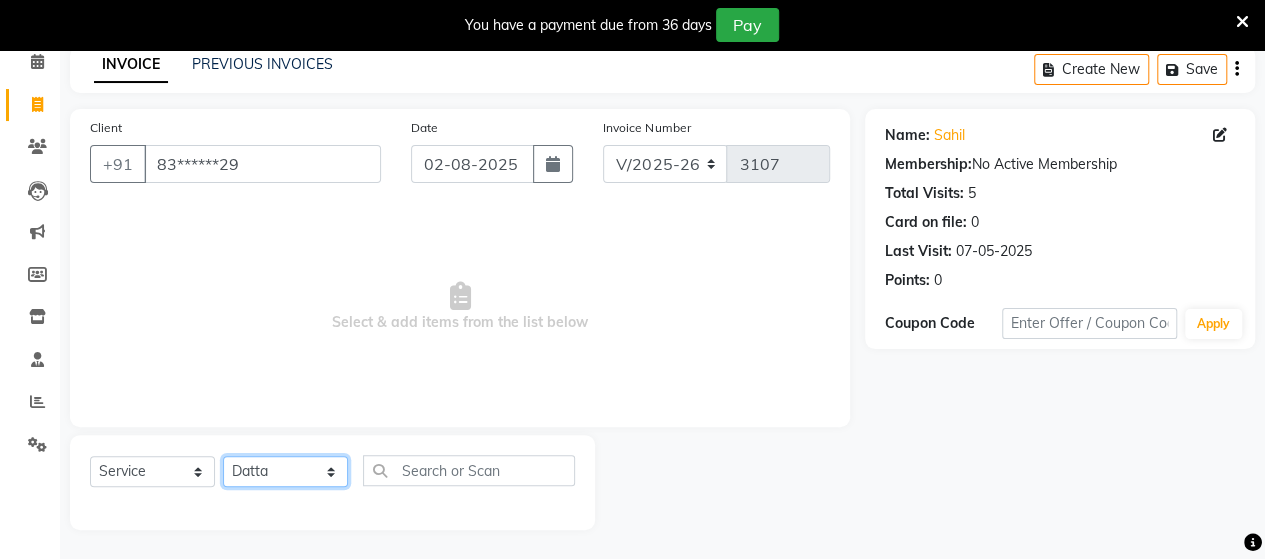 click on "Select Stylist Admin Datta  Jyoti  Krushna  Pratik  RAVI Rohit Rutuja" 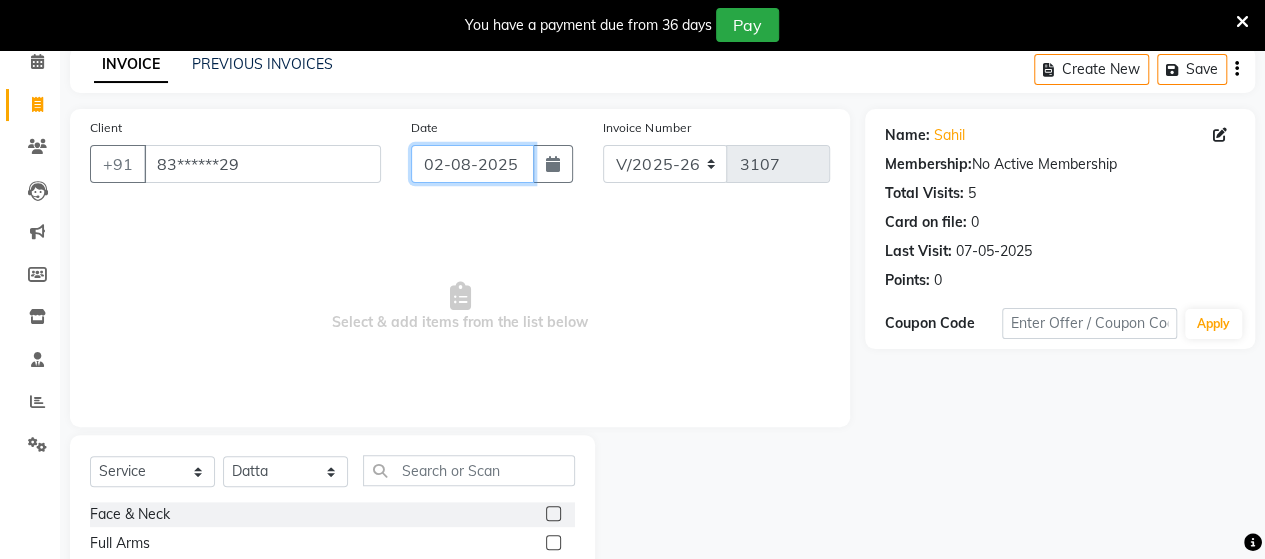 click on "02-08-2025" 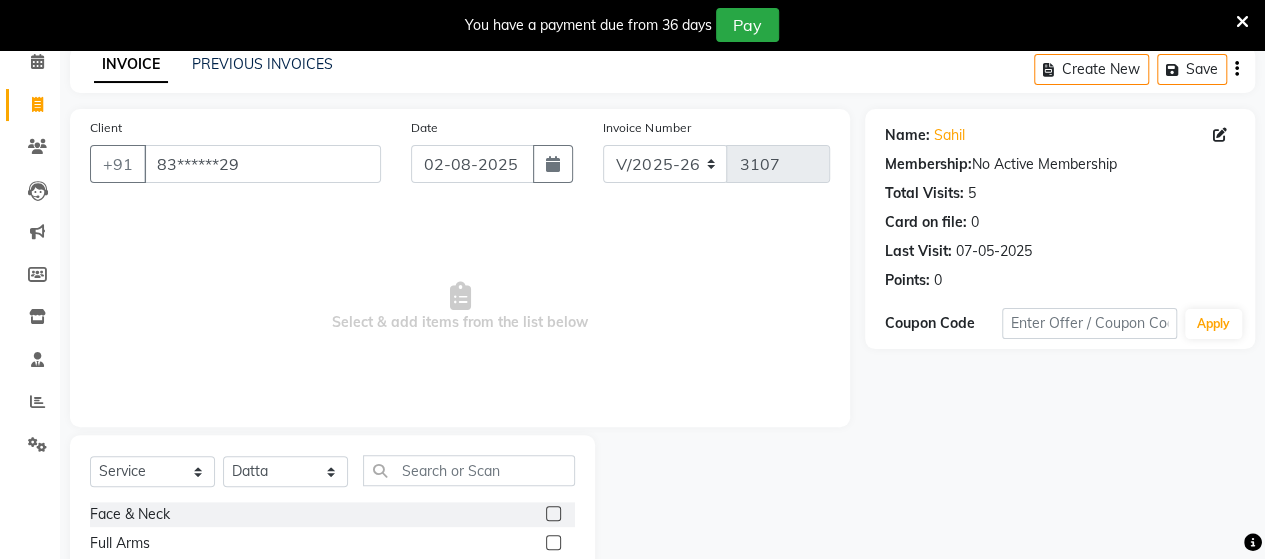 select on "8" 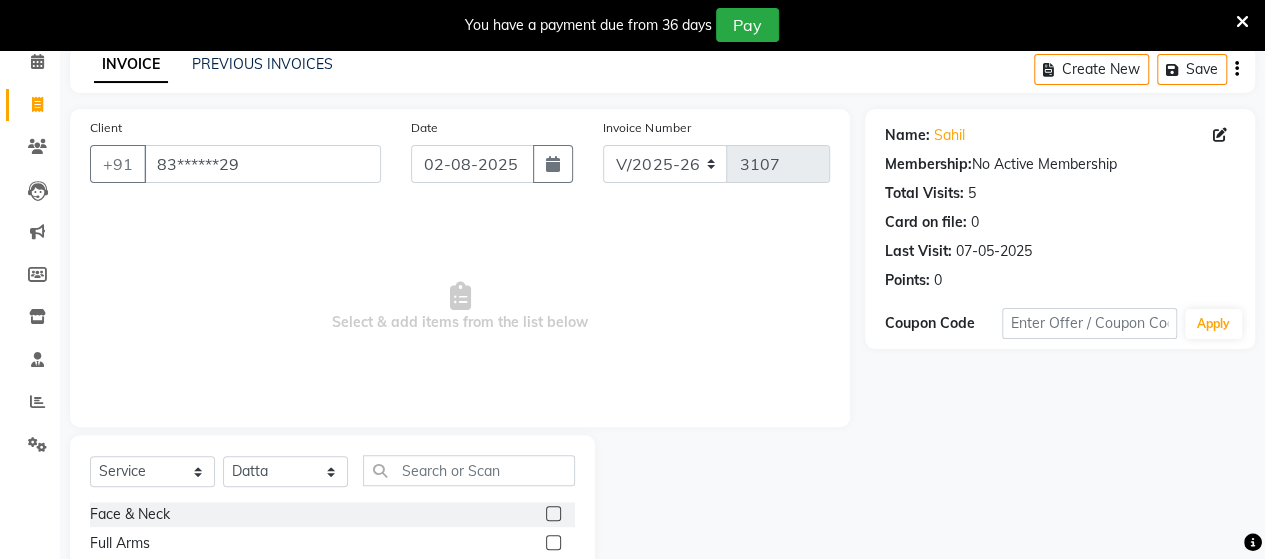 select on "2025" 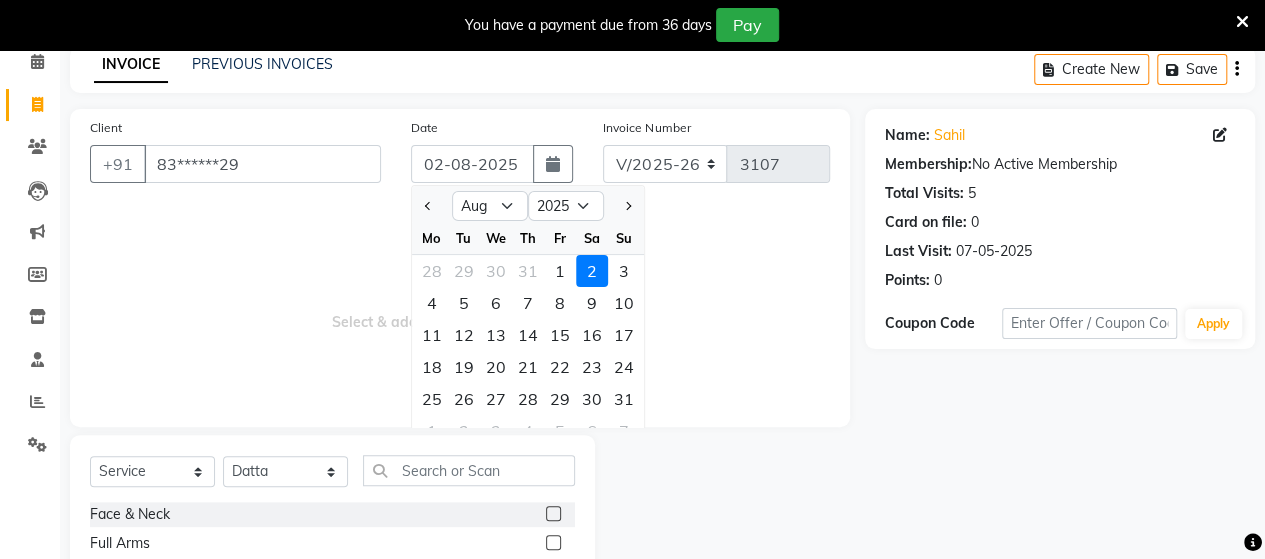 click 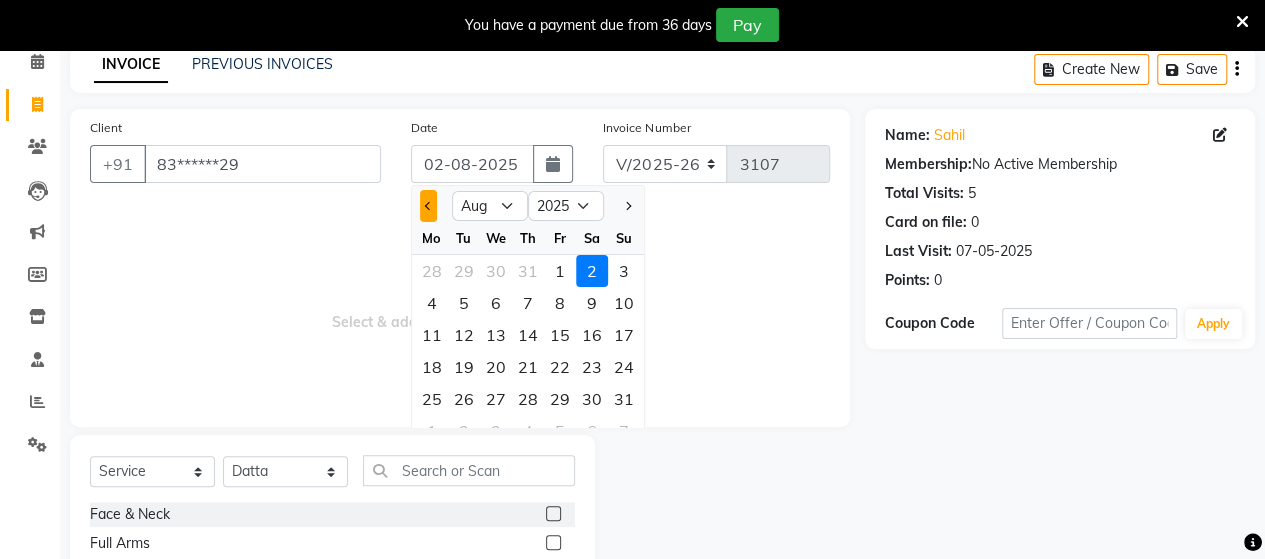 click 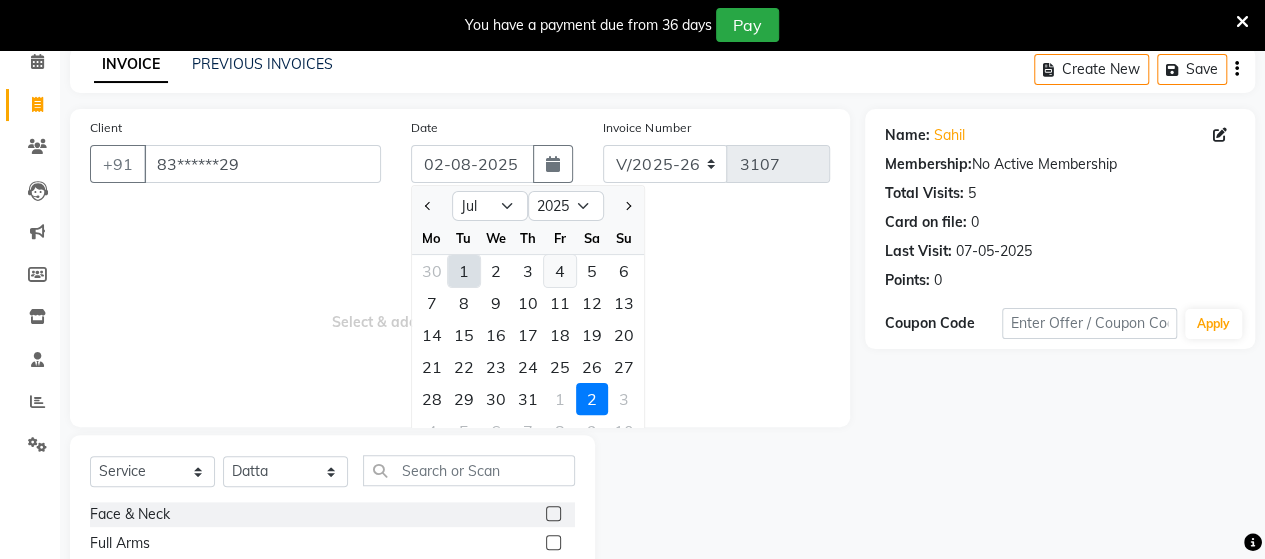 click on "4" 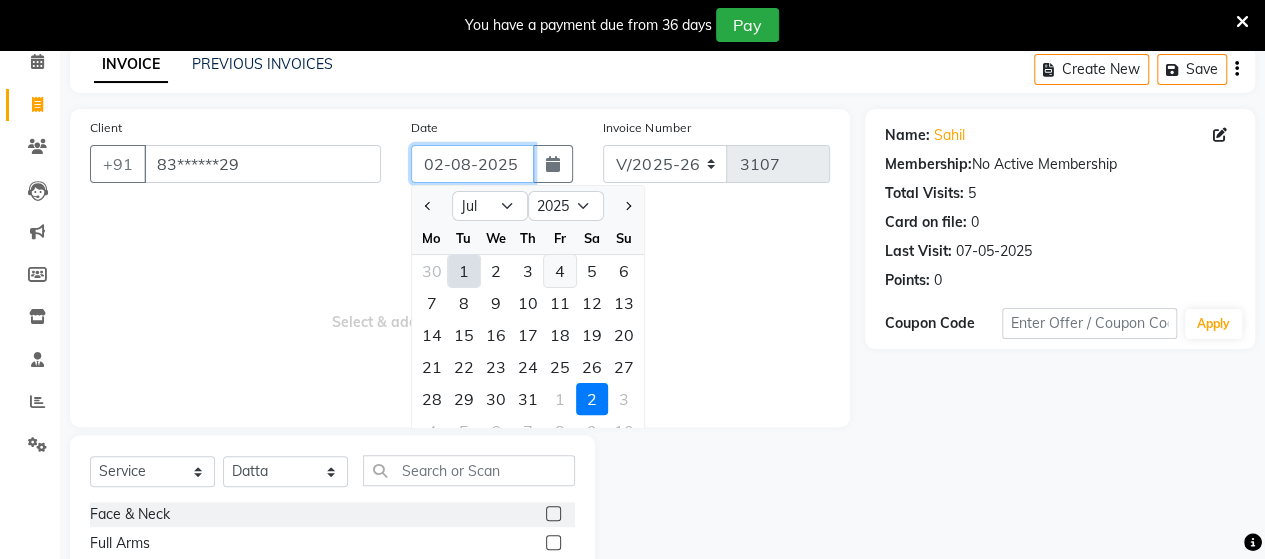 type on "04-07-2025" 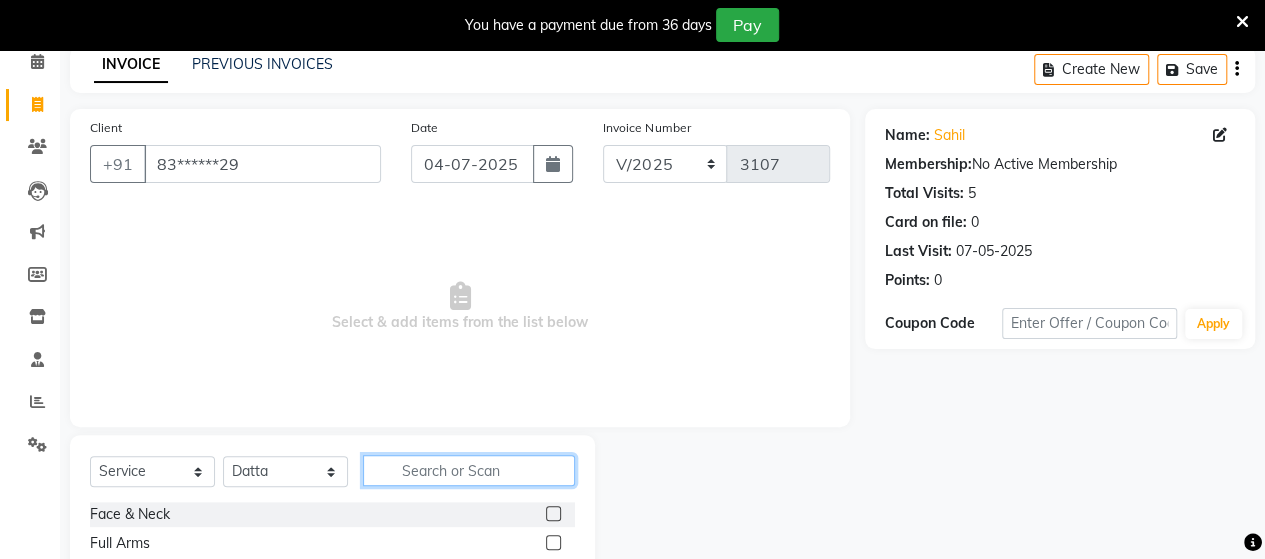 click 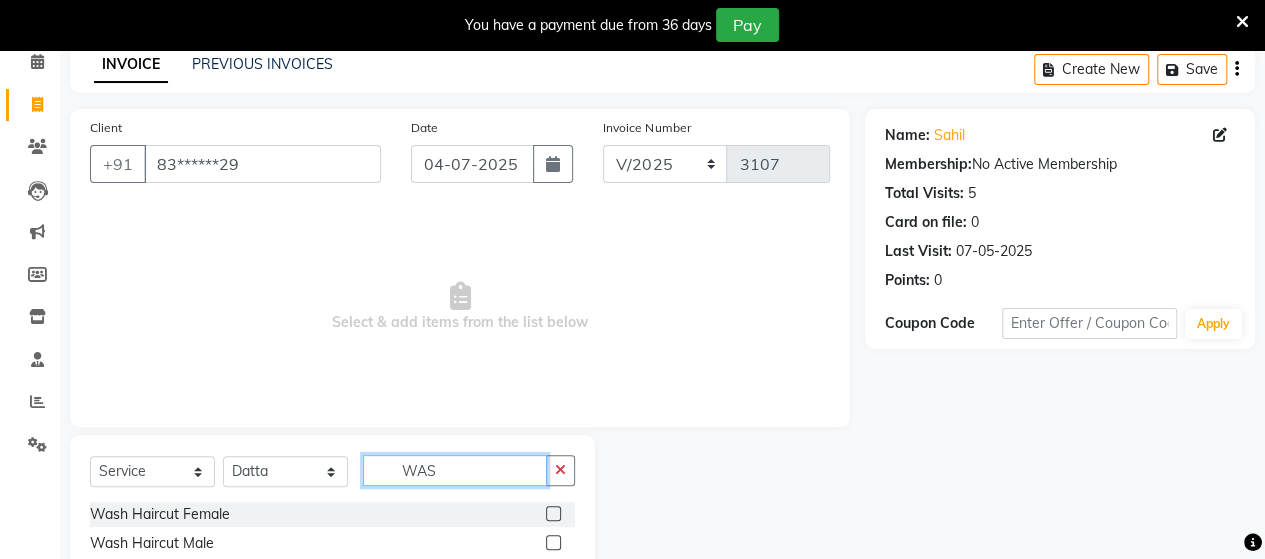type on "WAS" 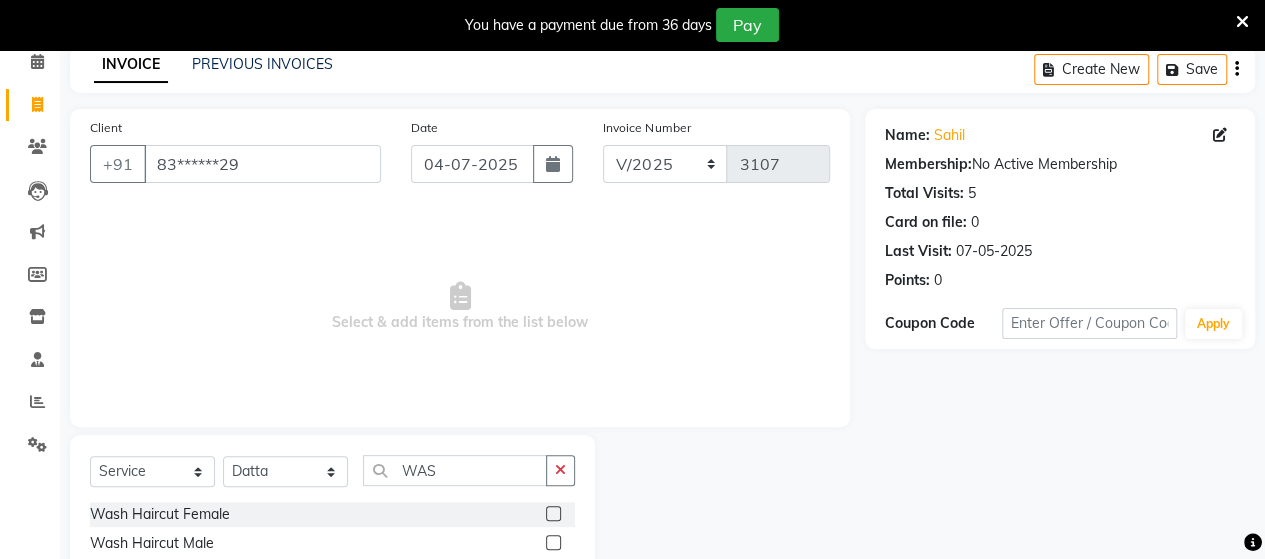 click 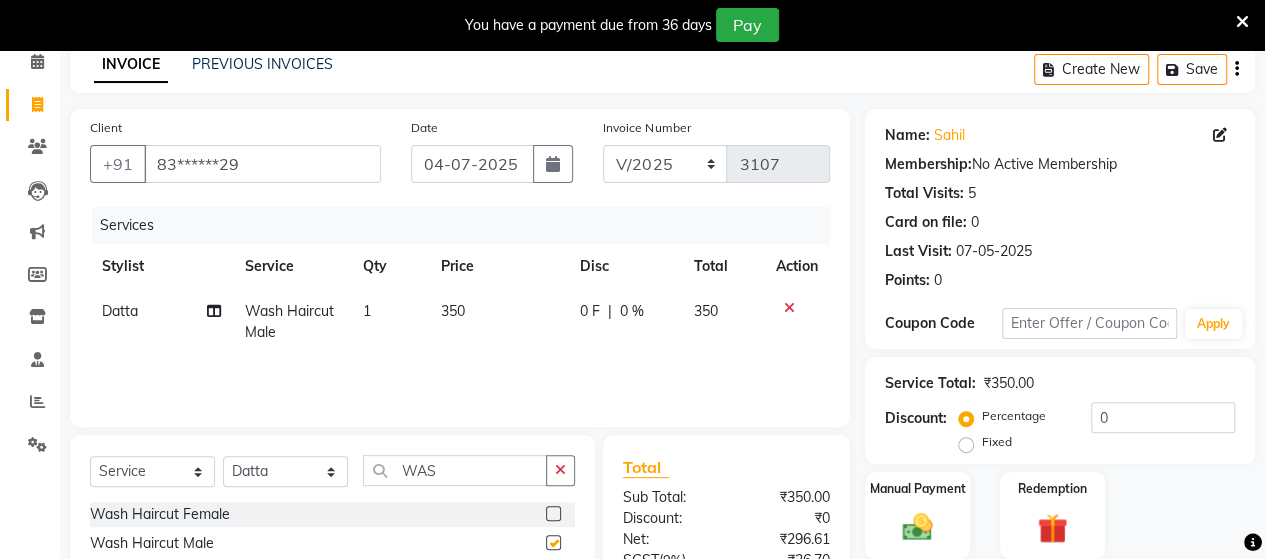 checkbox on "false" 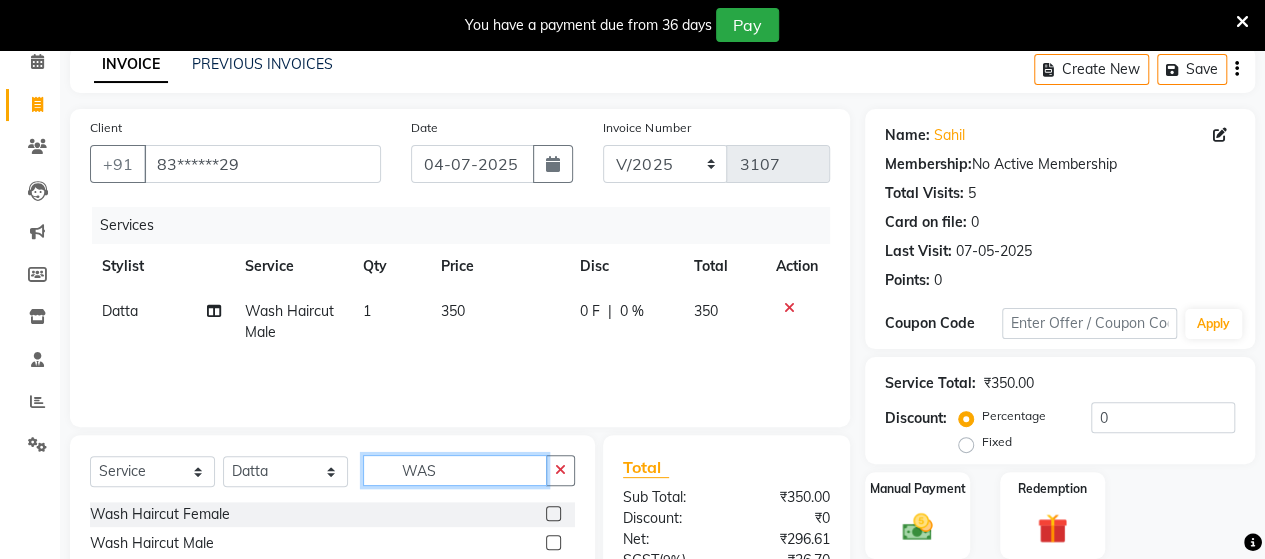 click on "WAS" 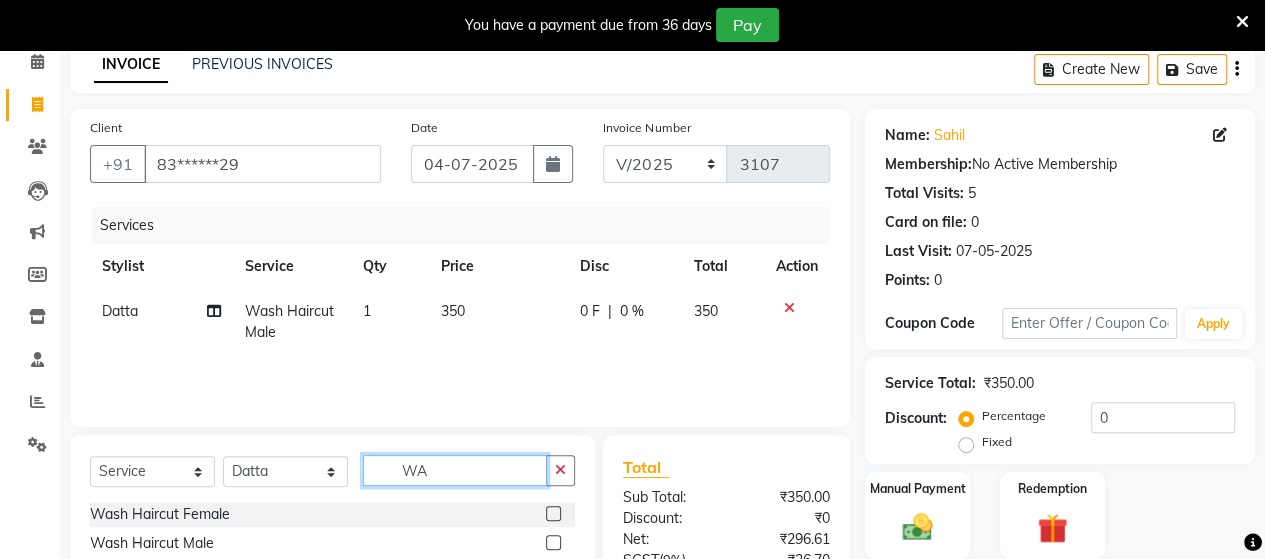 type on "W" 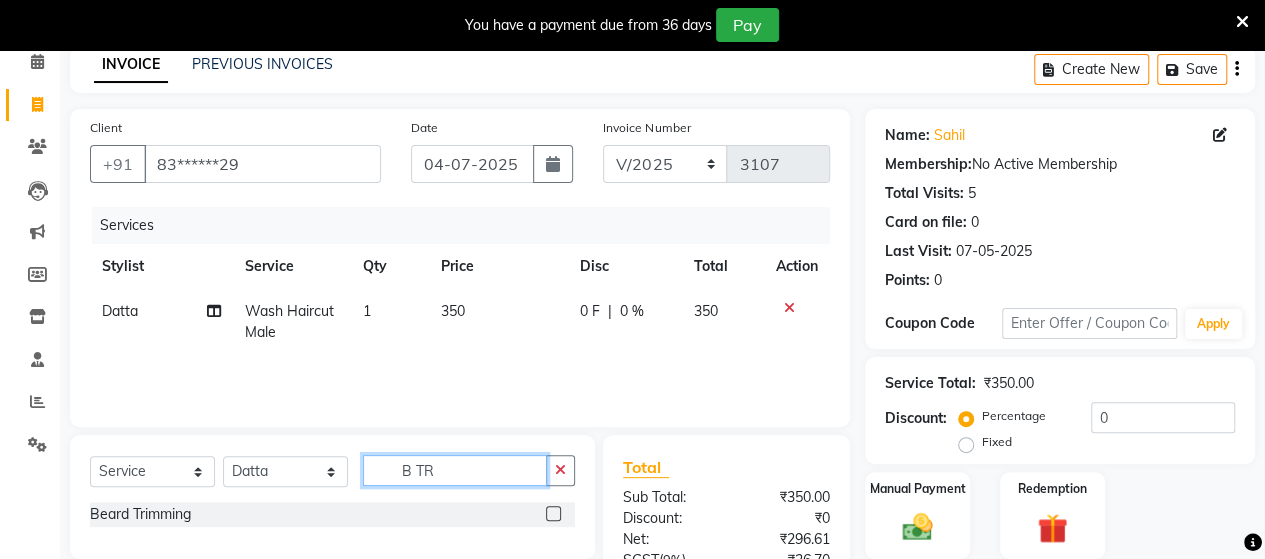 type on "B TR" 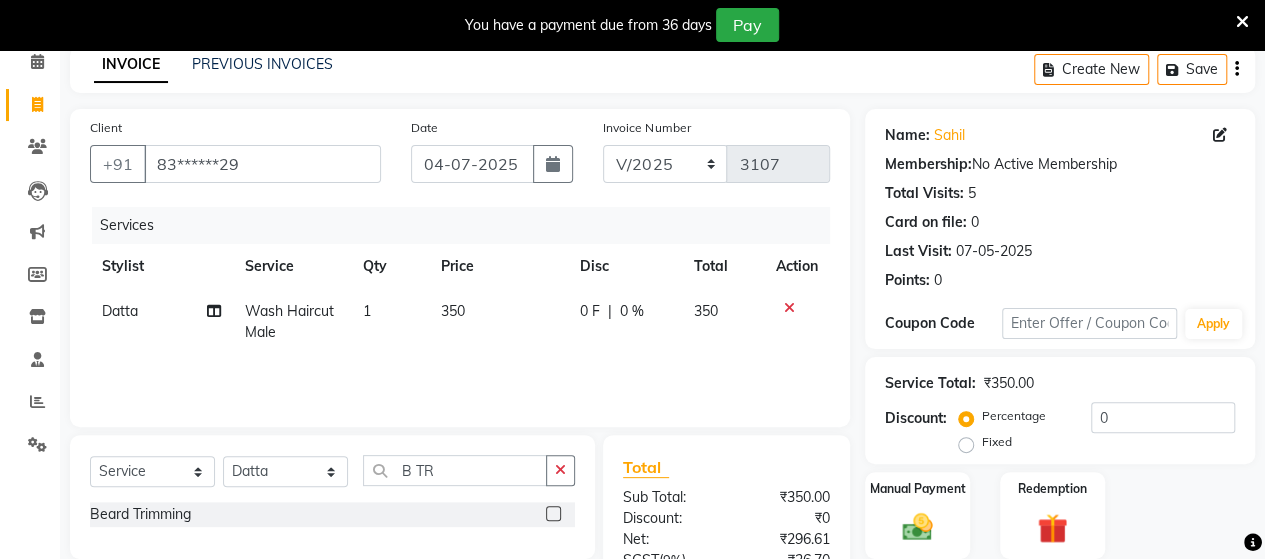 click 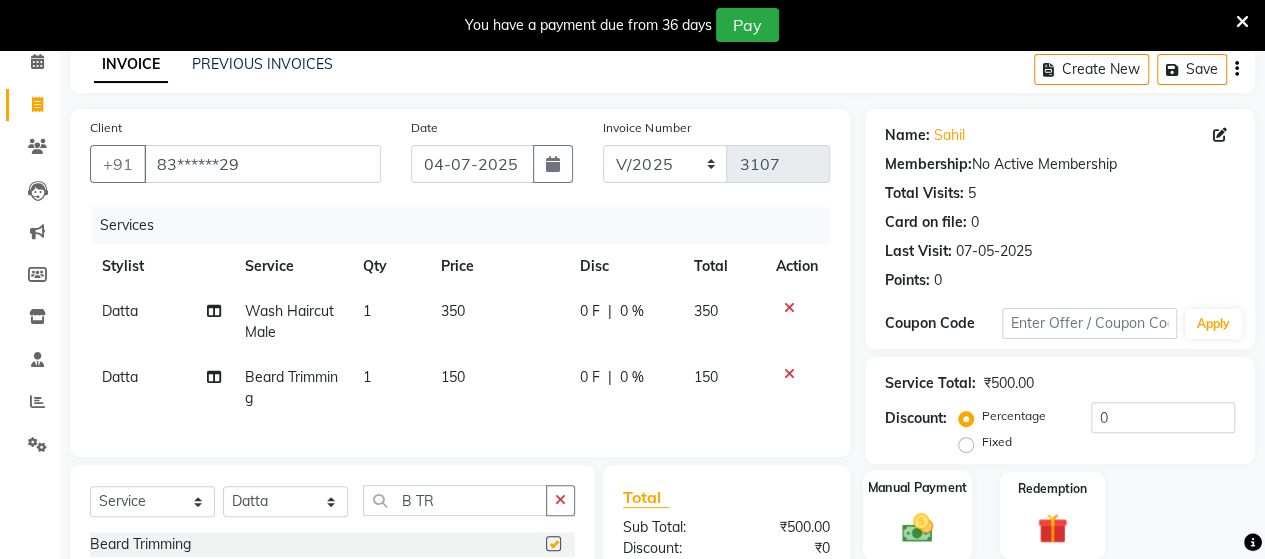 checkbox on "false" 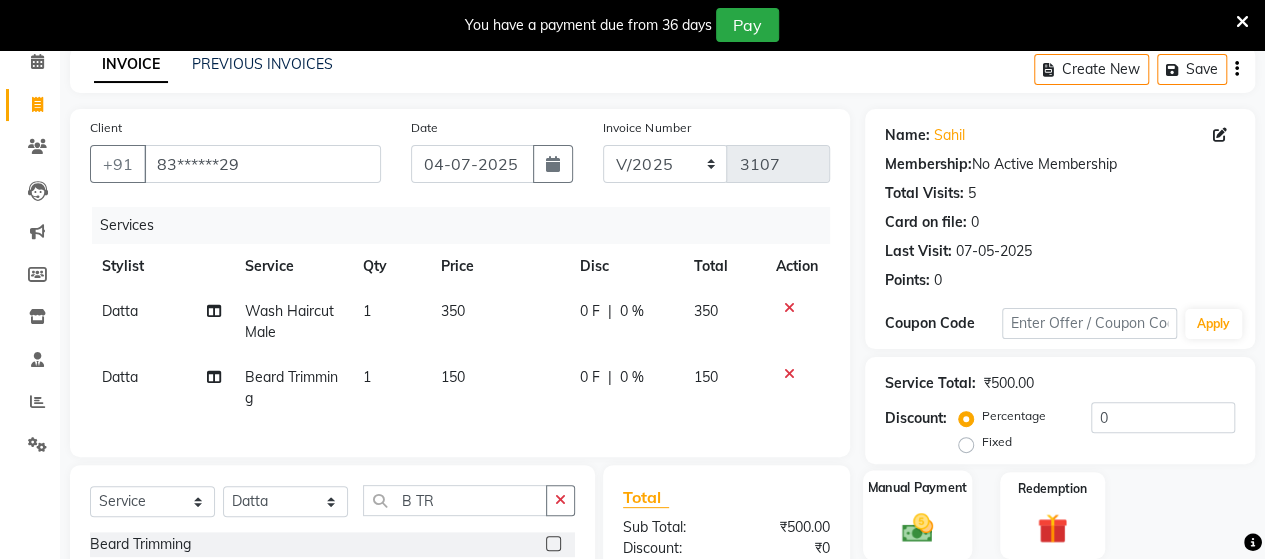 click 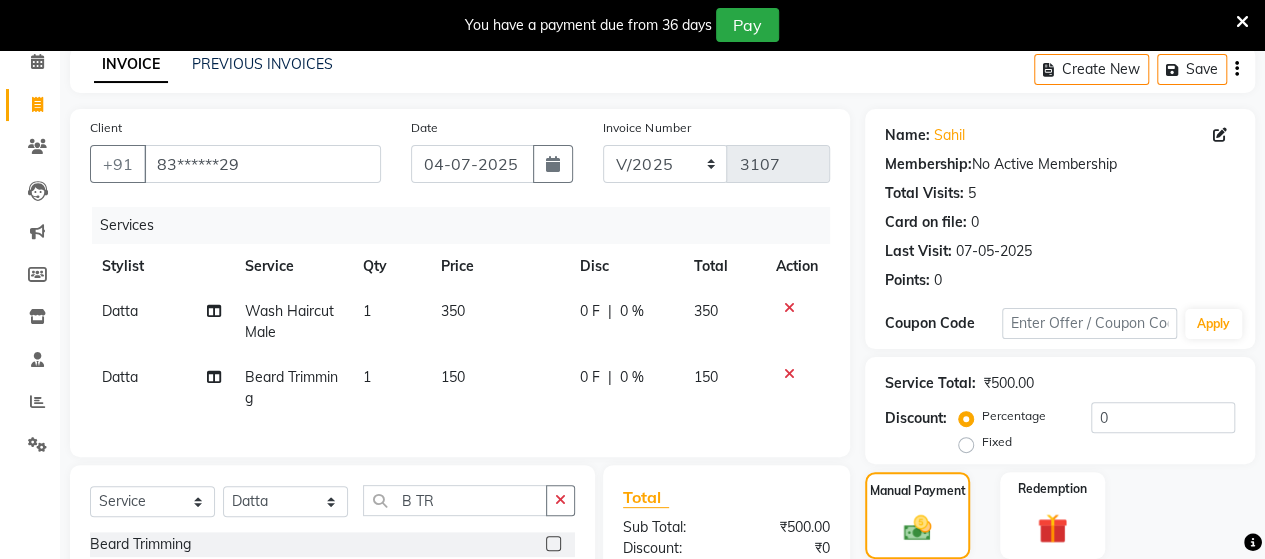 scroll, scrollTop: 334, scrollLeft: 0, axis: vertical 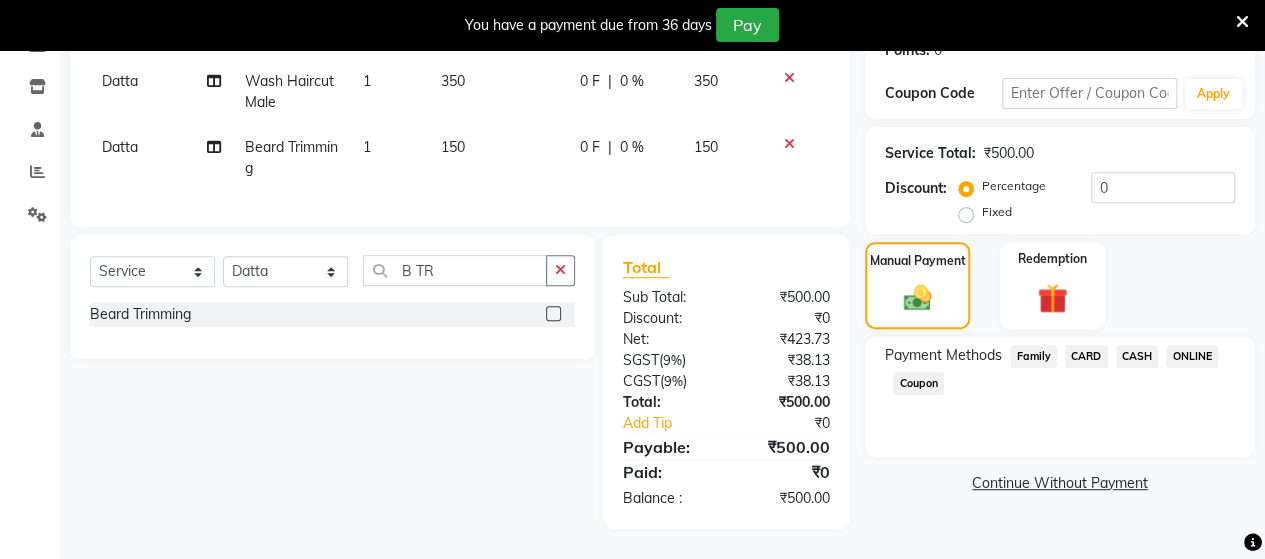 click on "CASH" 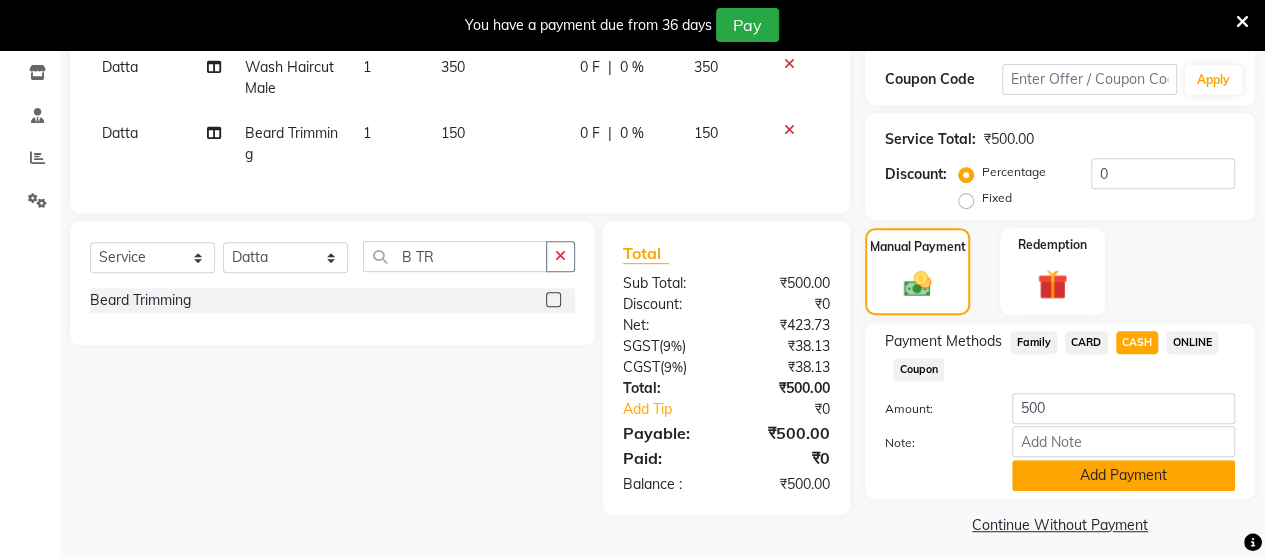 click on "Add Payment" 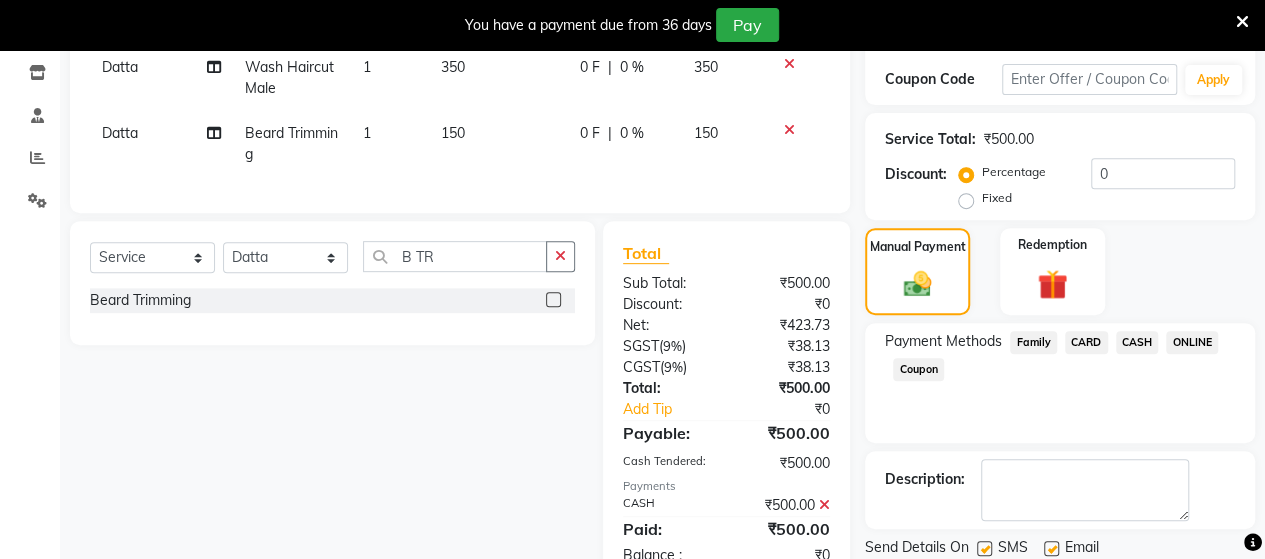scroll, scrollTop: 404, scrollLeft: 0, axis: vertical 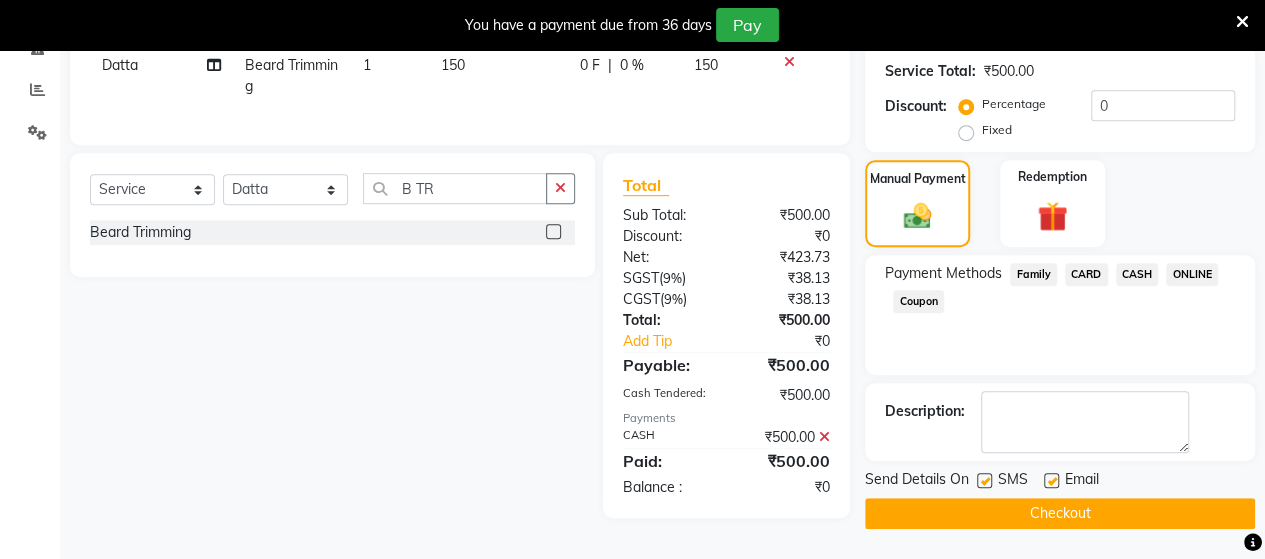 click on "Checkout" 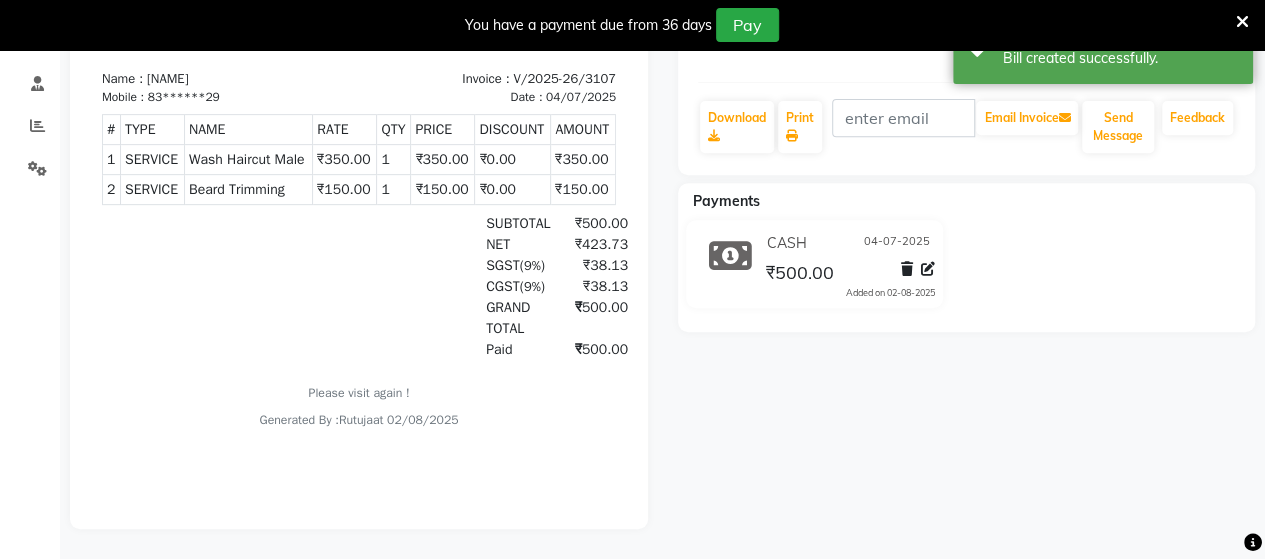 scroll, scrollTop: 102, scrollLeft: 0, axis: vertical 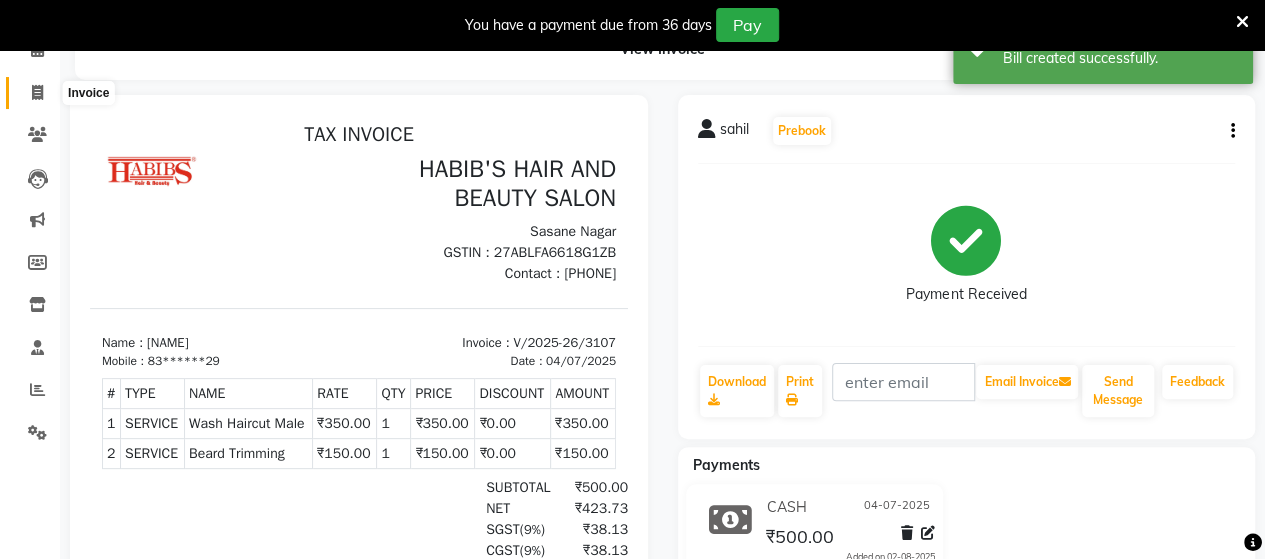 click 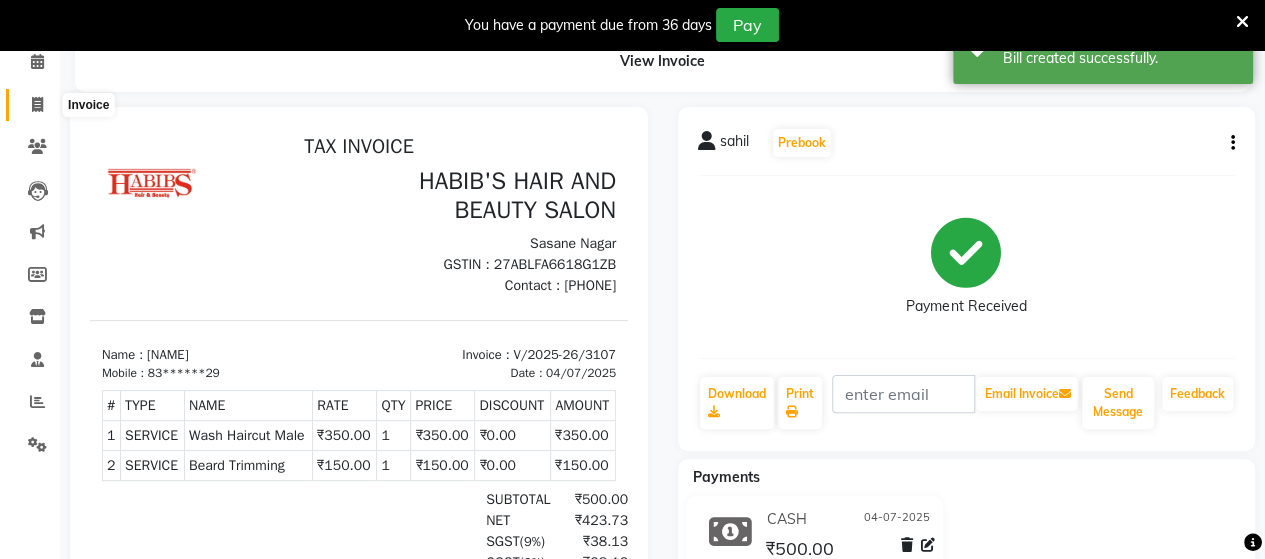 select on "6429" 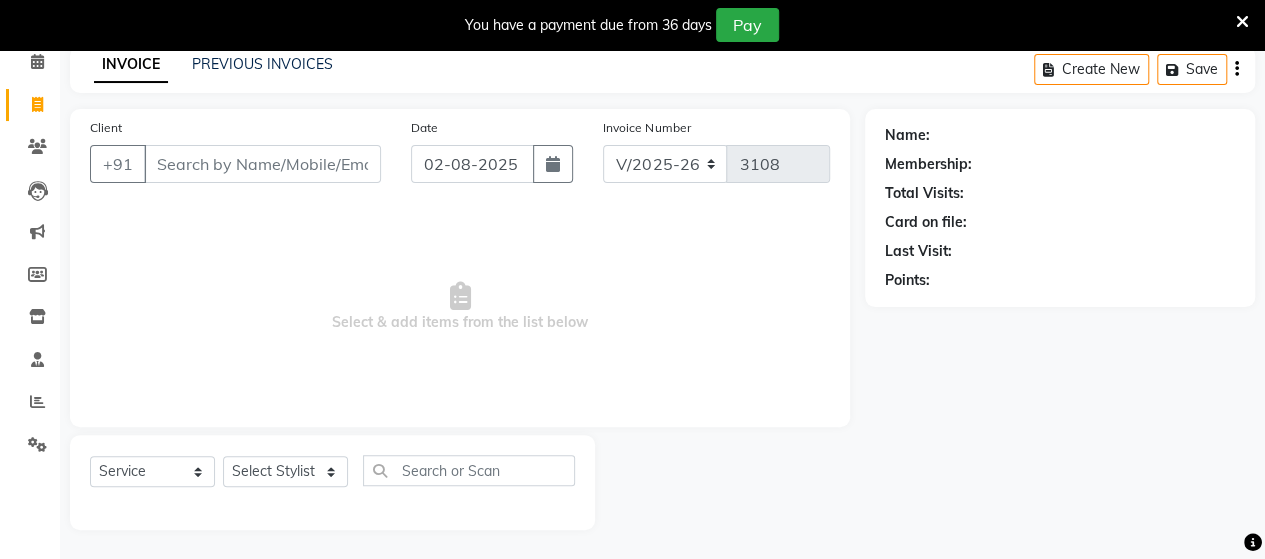 click on "Client" at bounding box center [262, 164] 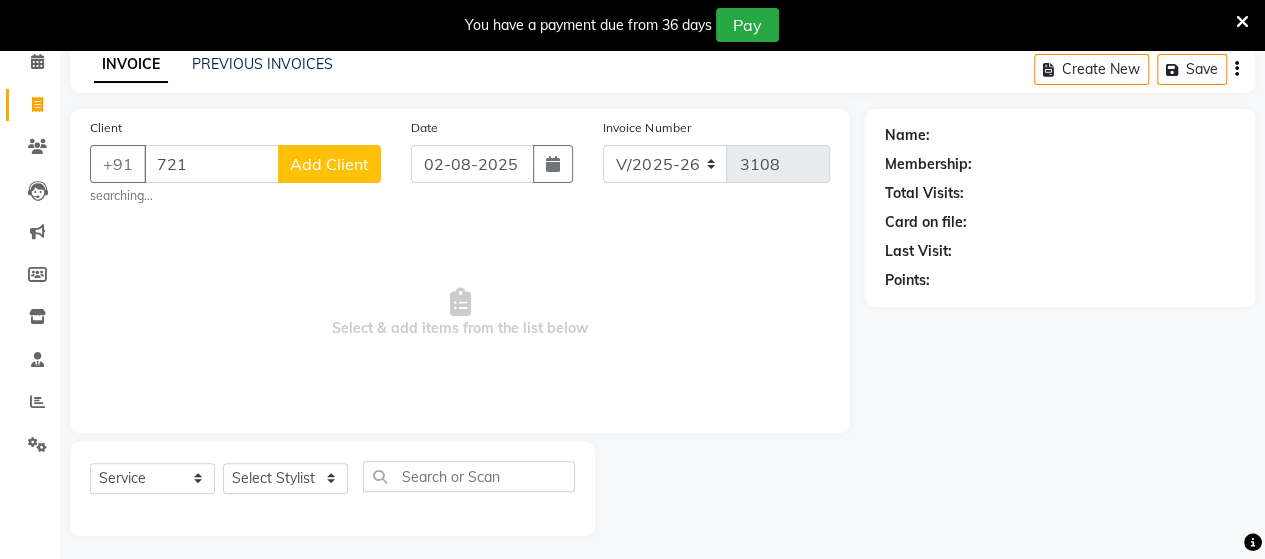 scroll, scrollTop: 90, scrollLeft: 0, axis: vertical 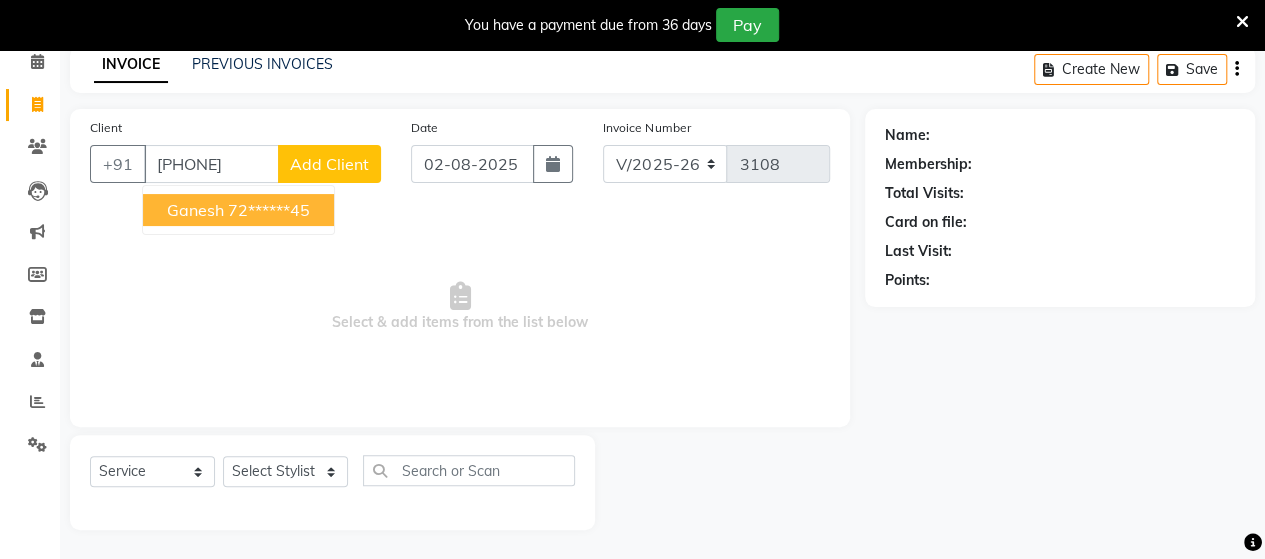 click on "72******45" at bounding box center [269, 210] 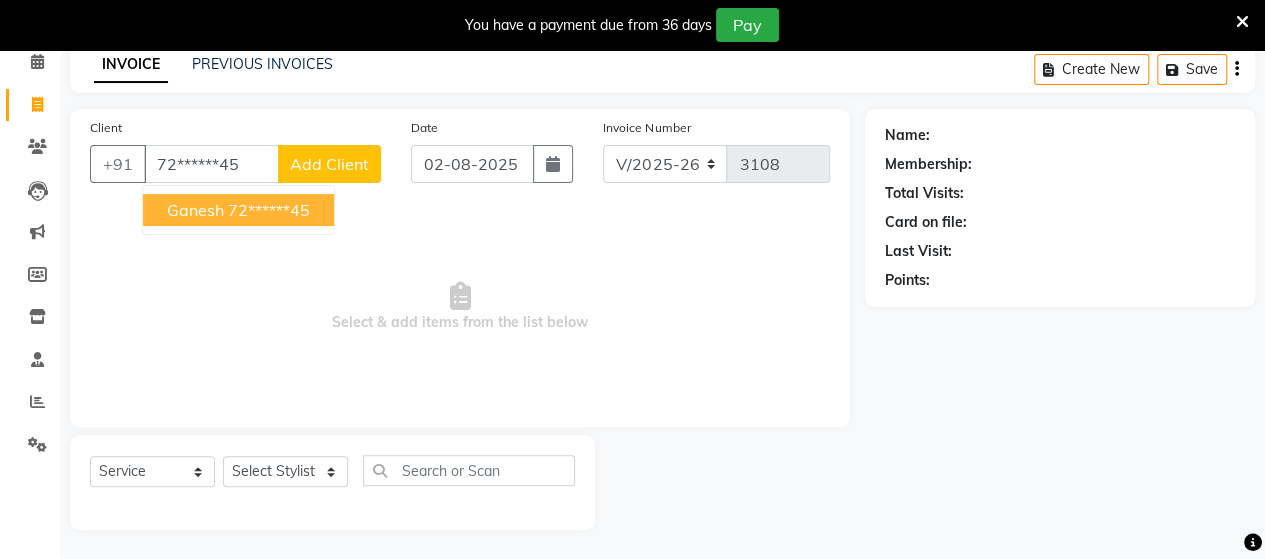 type on "72******45" 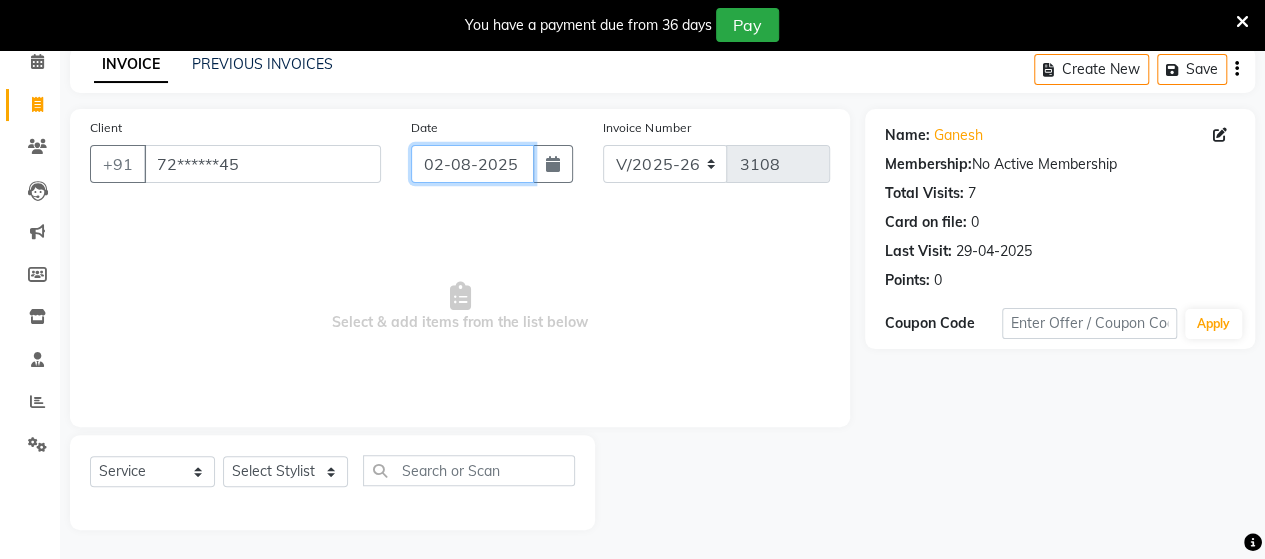 click on "02-08-2025" 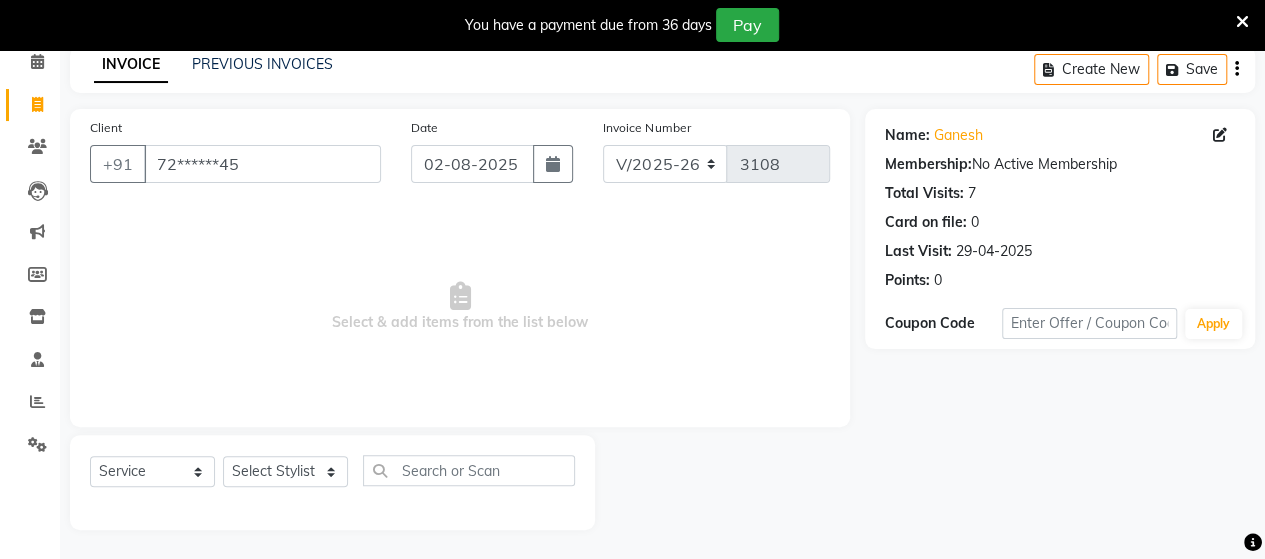 select on "8" 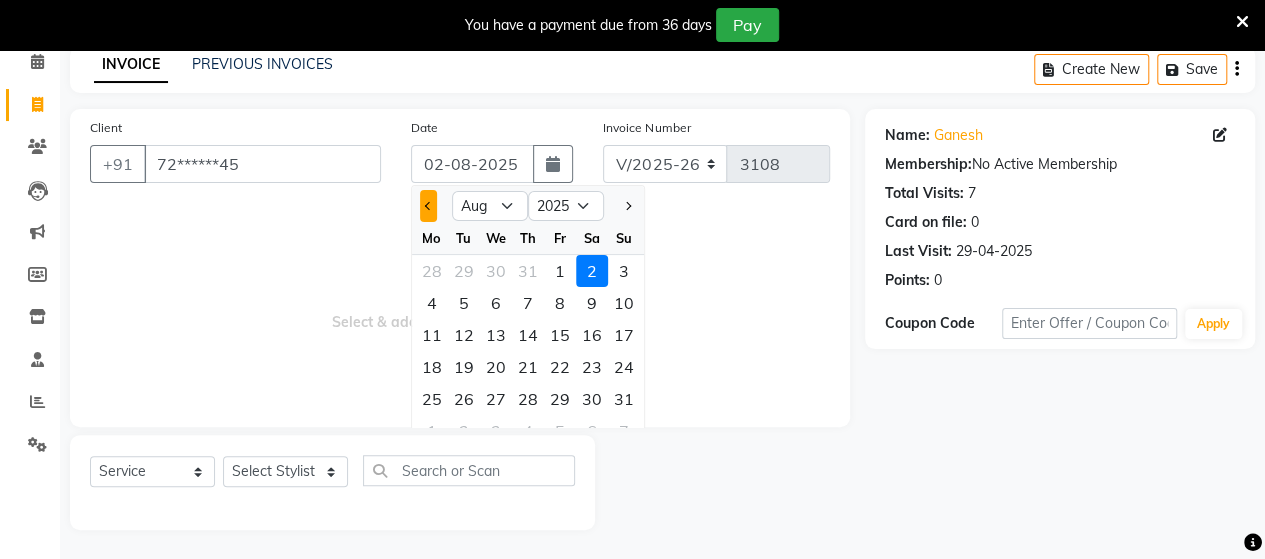click 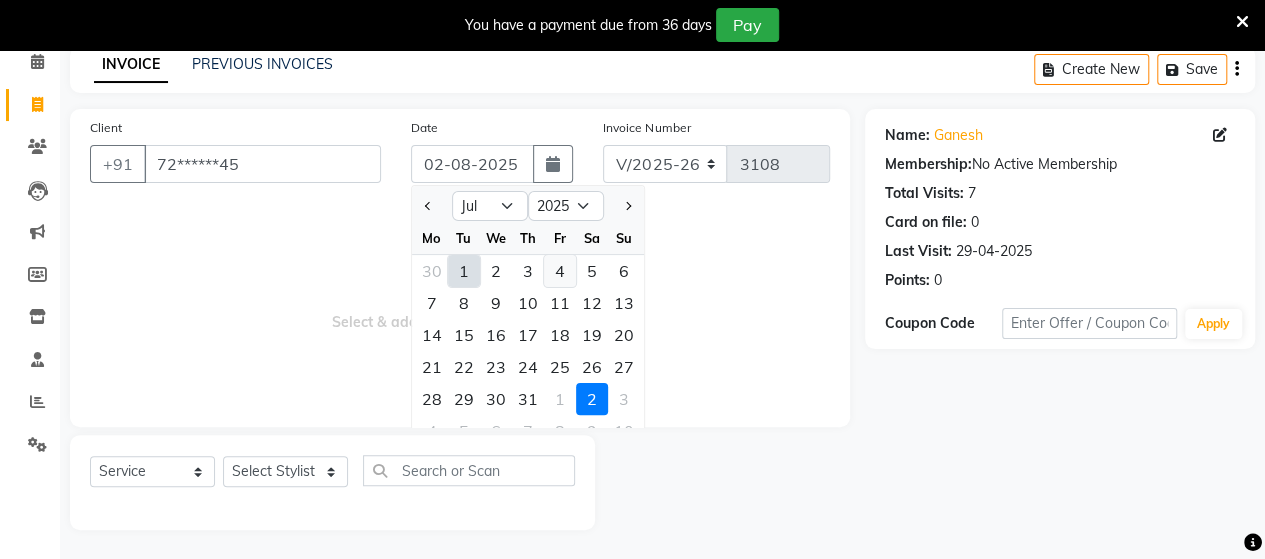 click on "4" 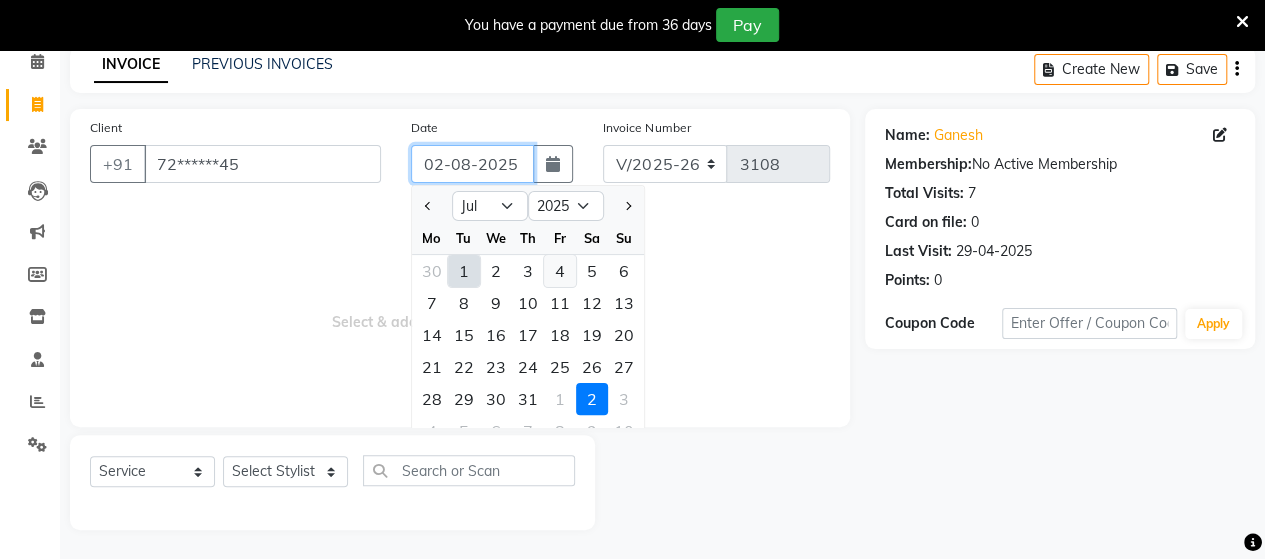 type on "04-07-2025" 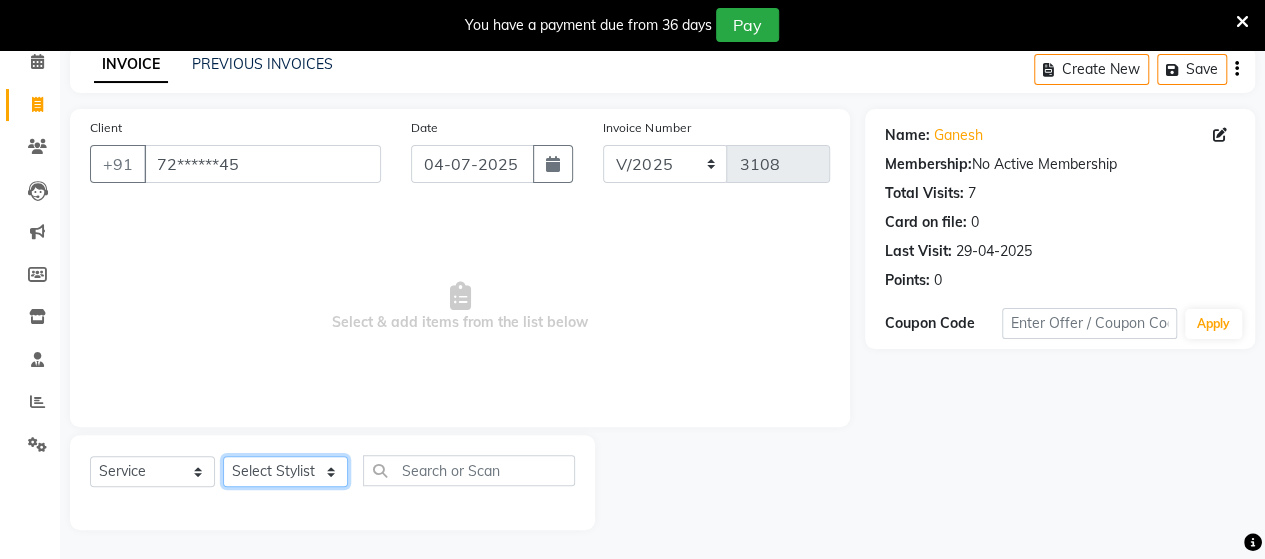 click on "Select Stylist Admin Datta  Jyoti  Krushna  Pratik  RAVI Rohit Rutuja" 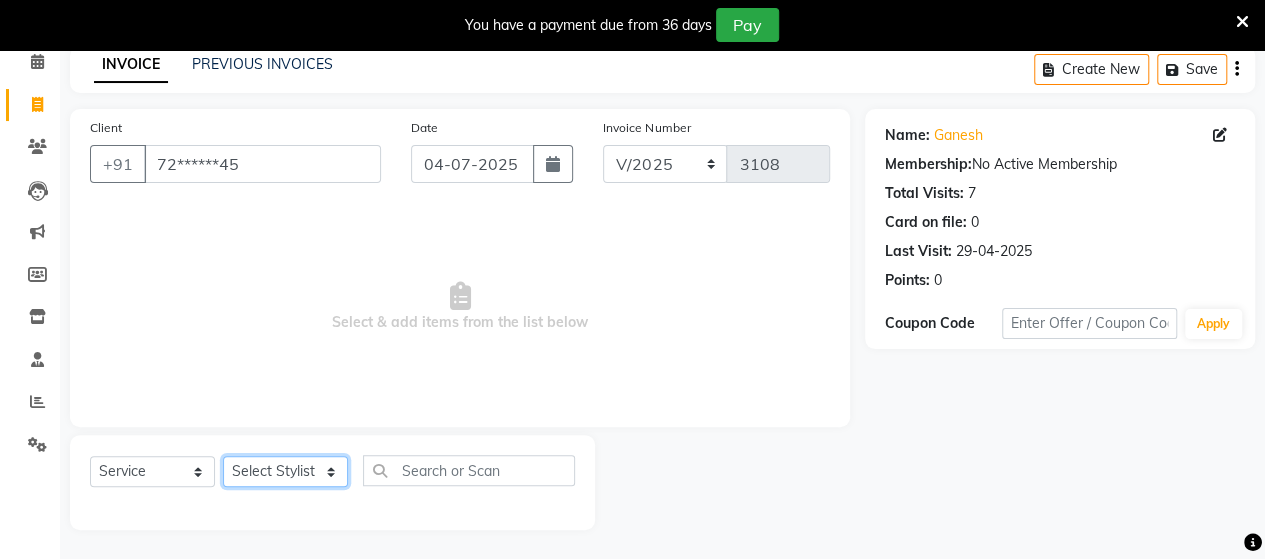 select on "48826" 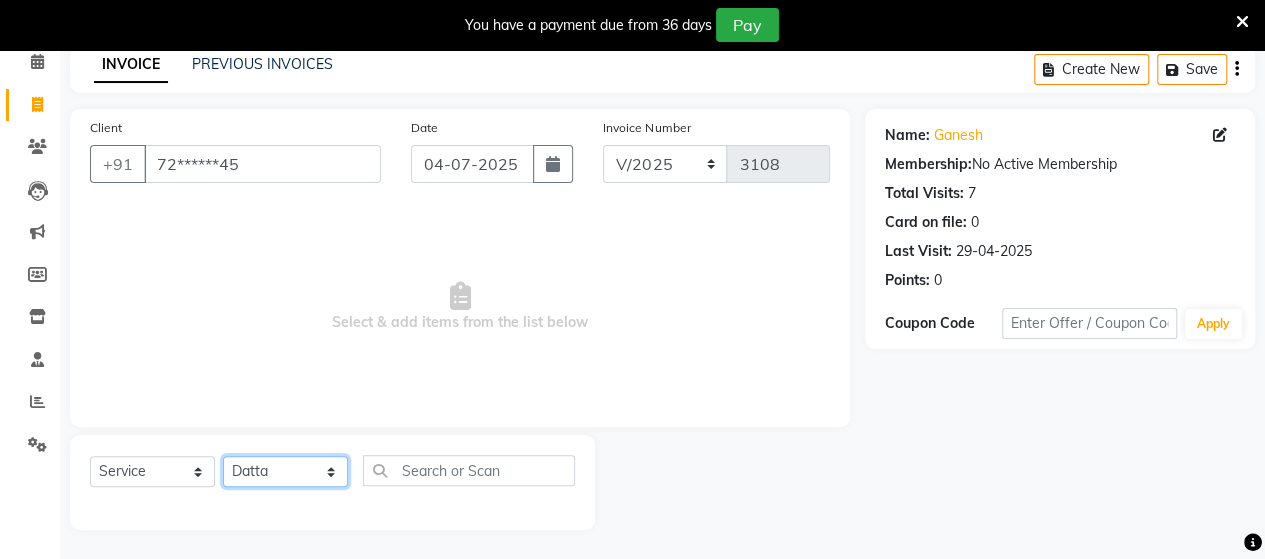 click on "Select Stylist Admin Datta  Jyoti  Krushna  Pratik  RAVI Rohit Rutuja" 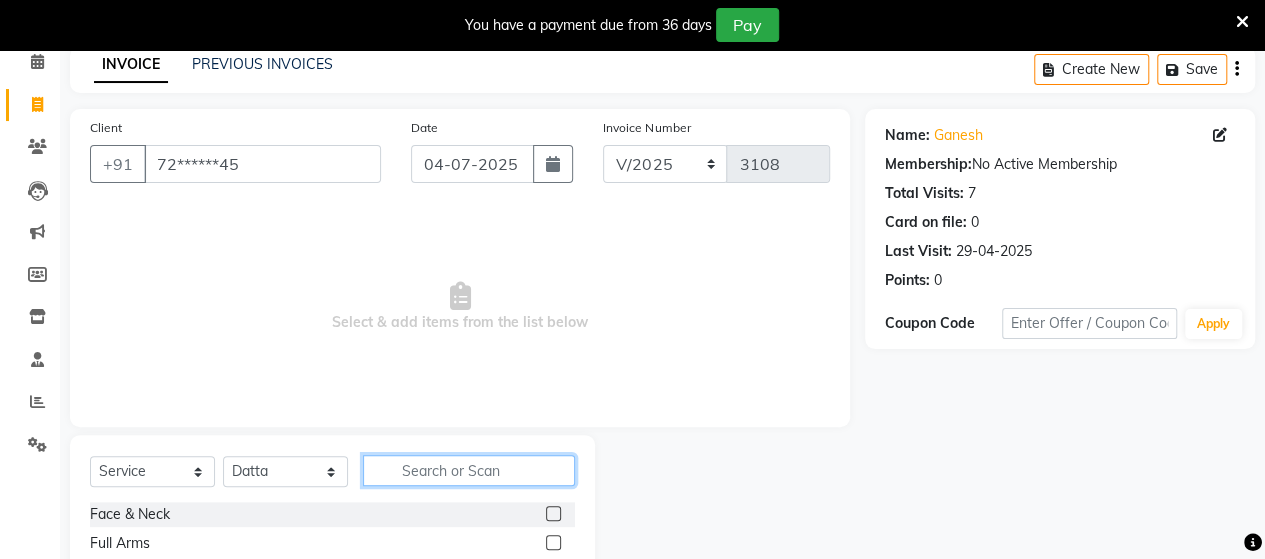 click 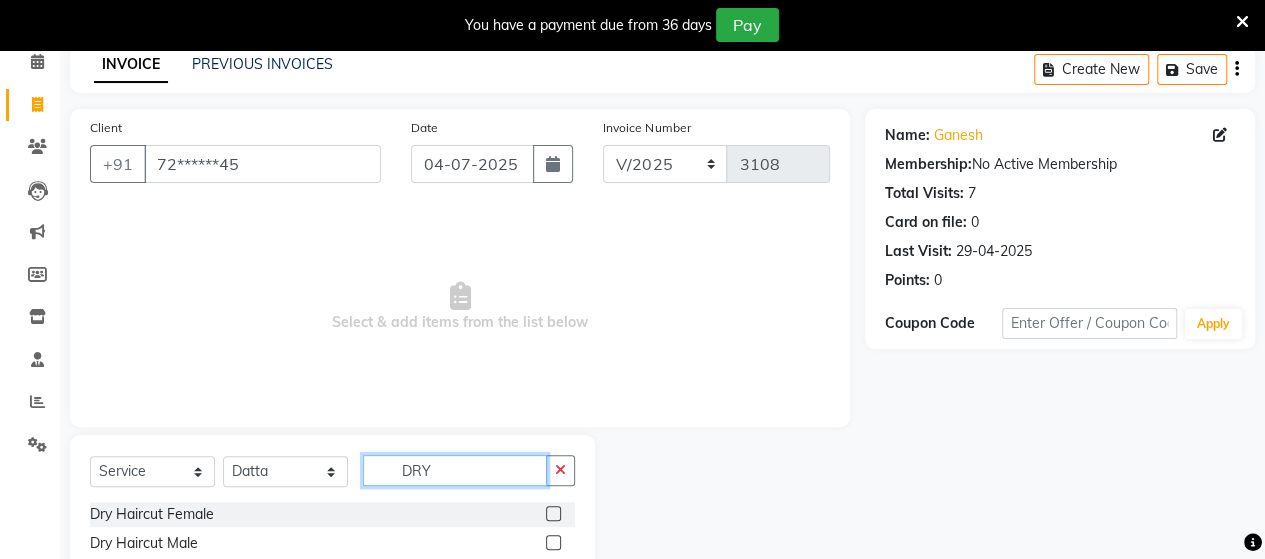 type on "DRY" 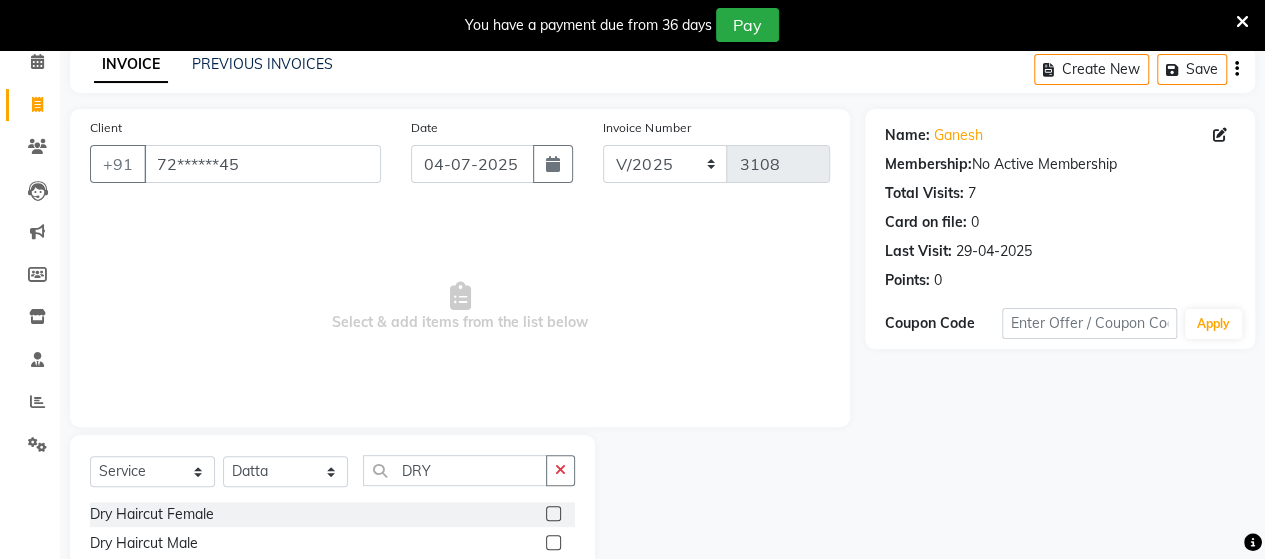 click 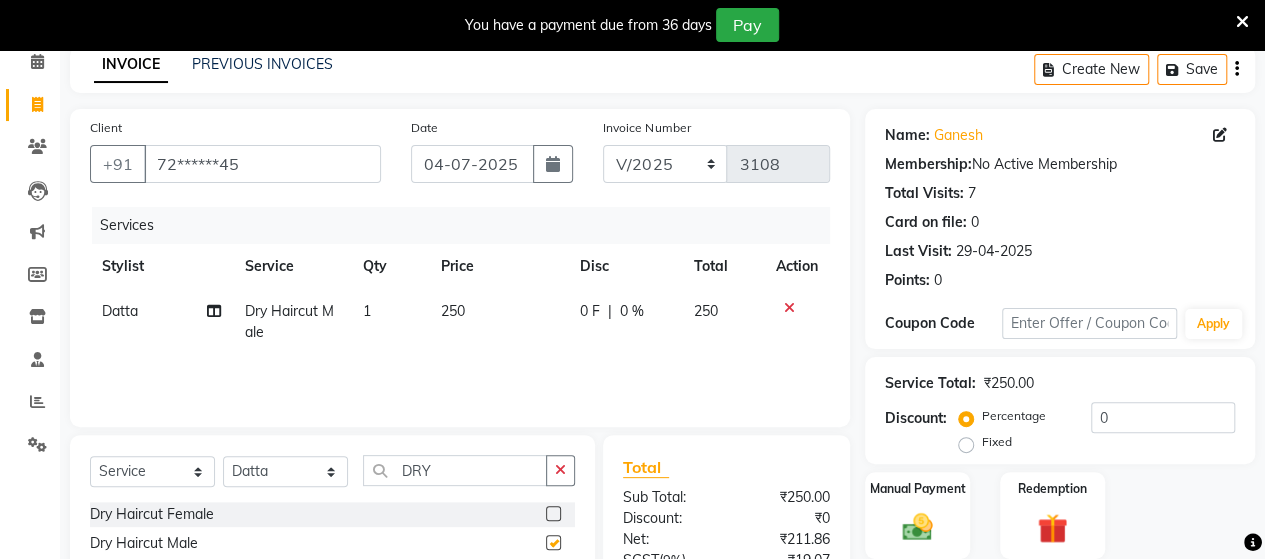 checkbox on "false" 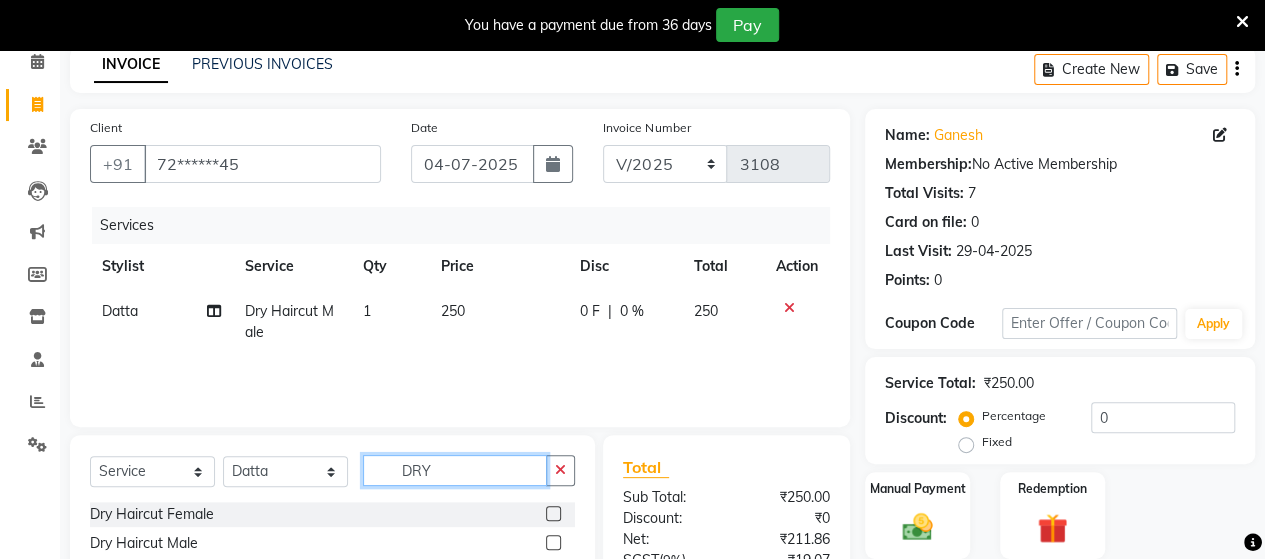 click on "DRY" 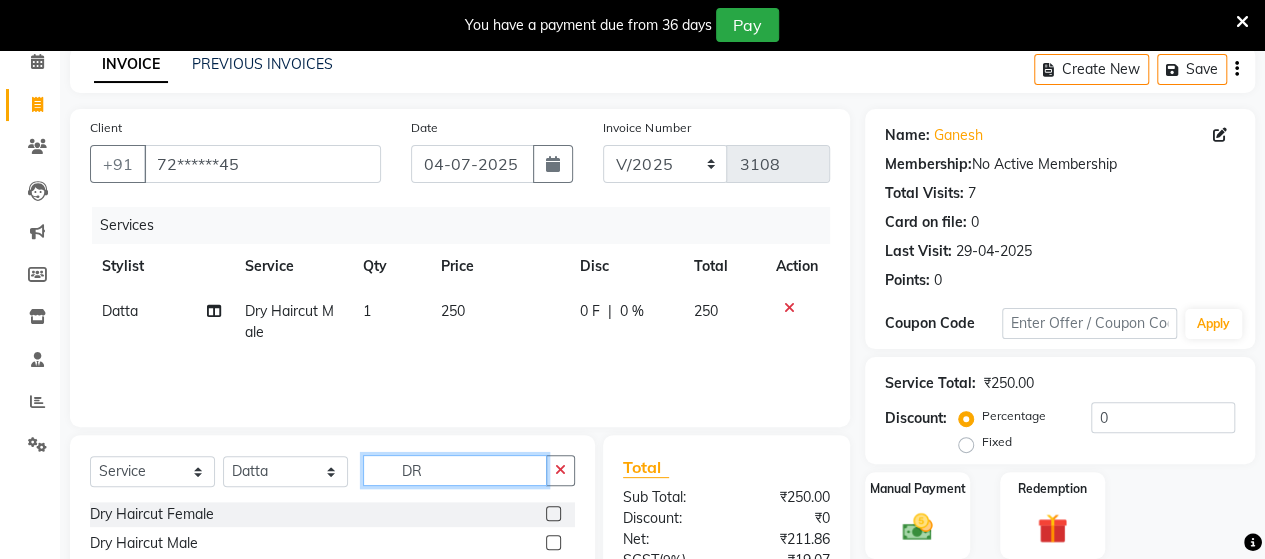 type on "D" 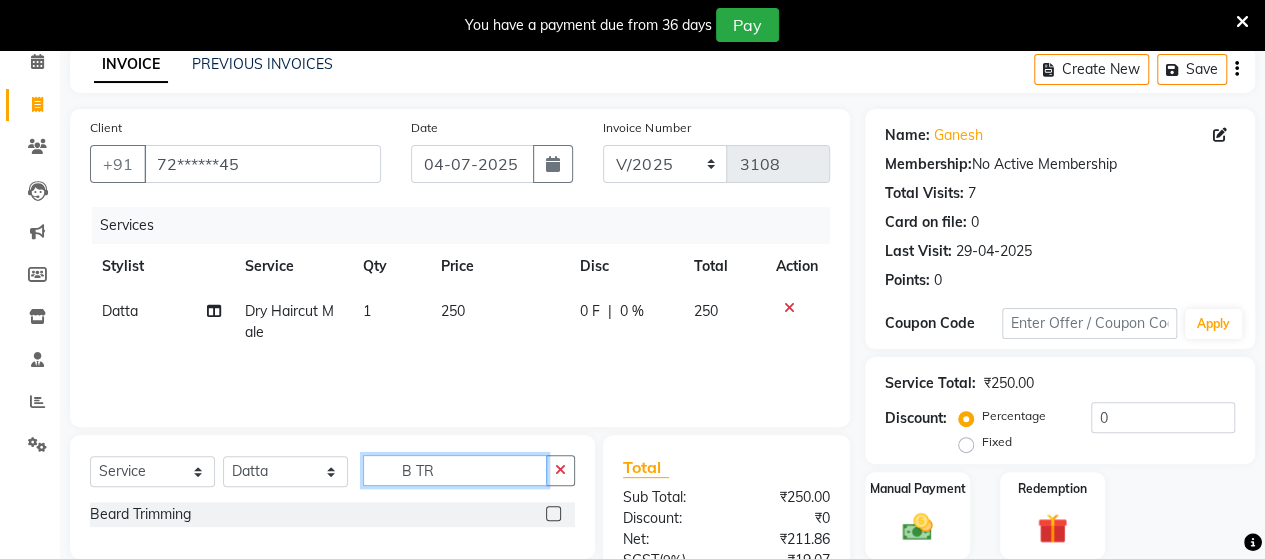 type on "B TR" 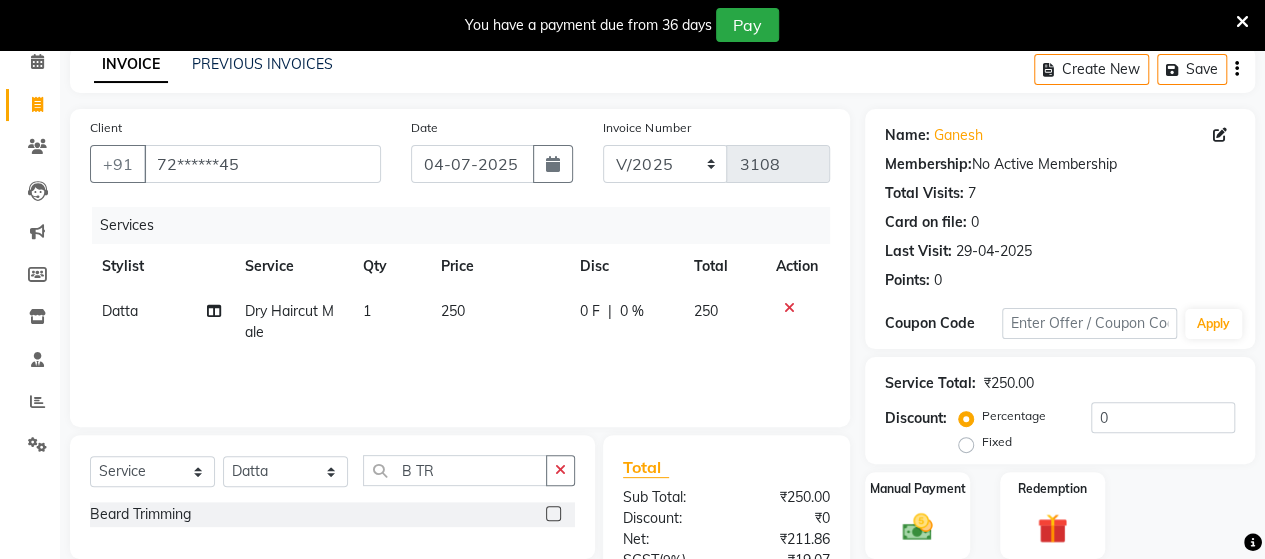 click 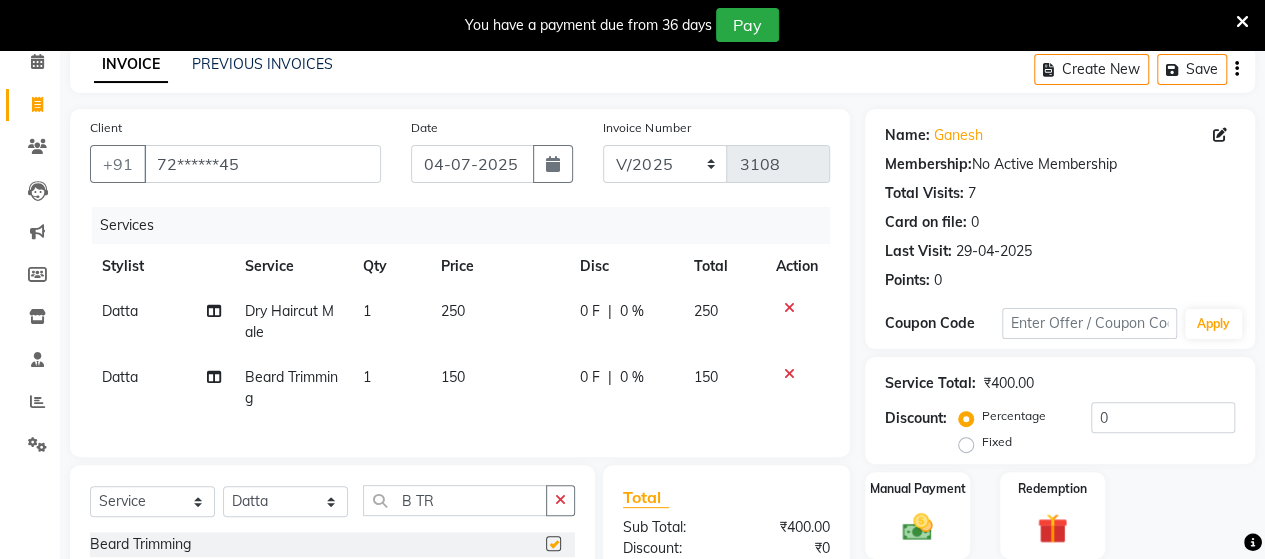 checkbox on "false" 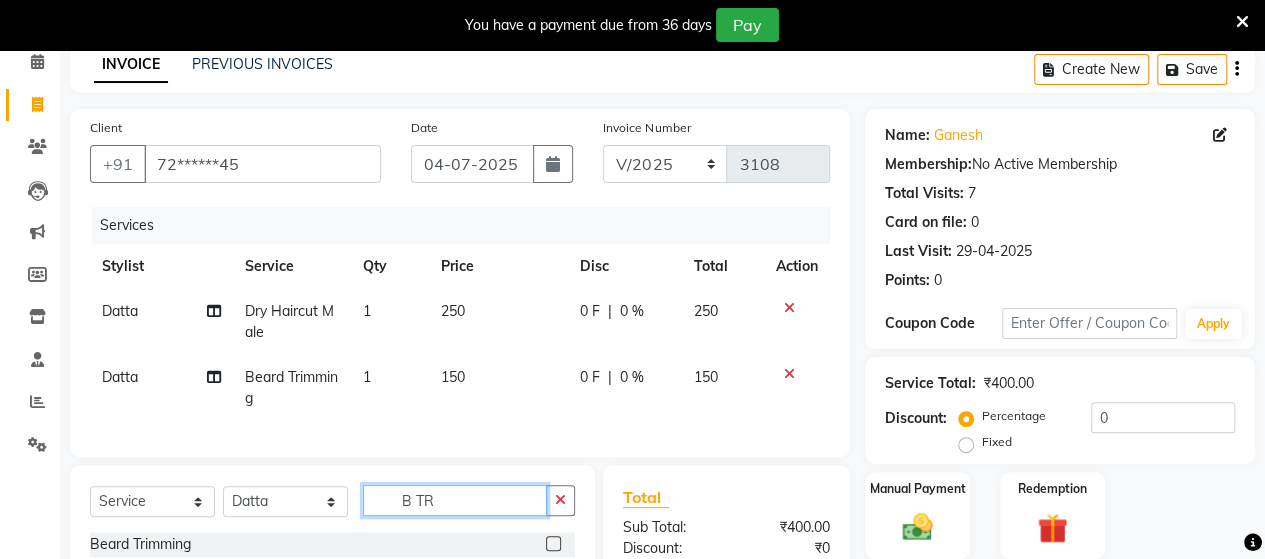 click on "B TR" 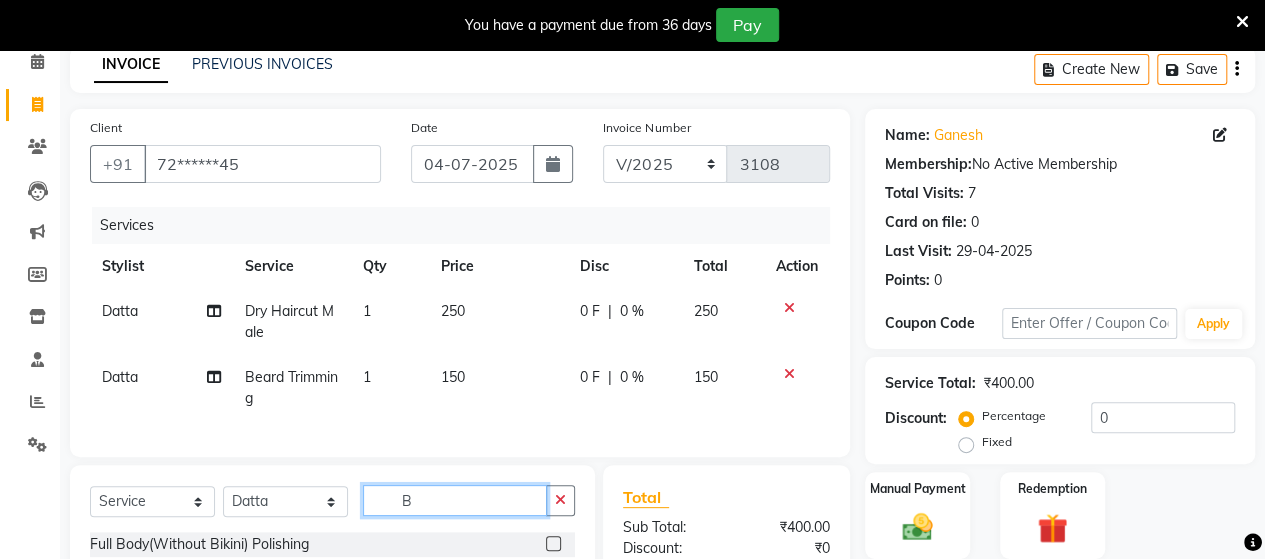 type on "B" 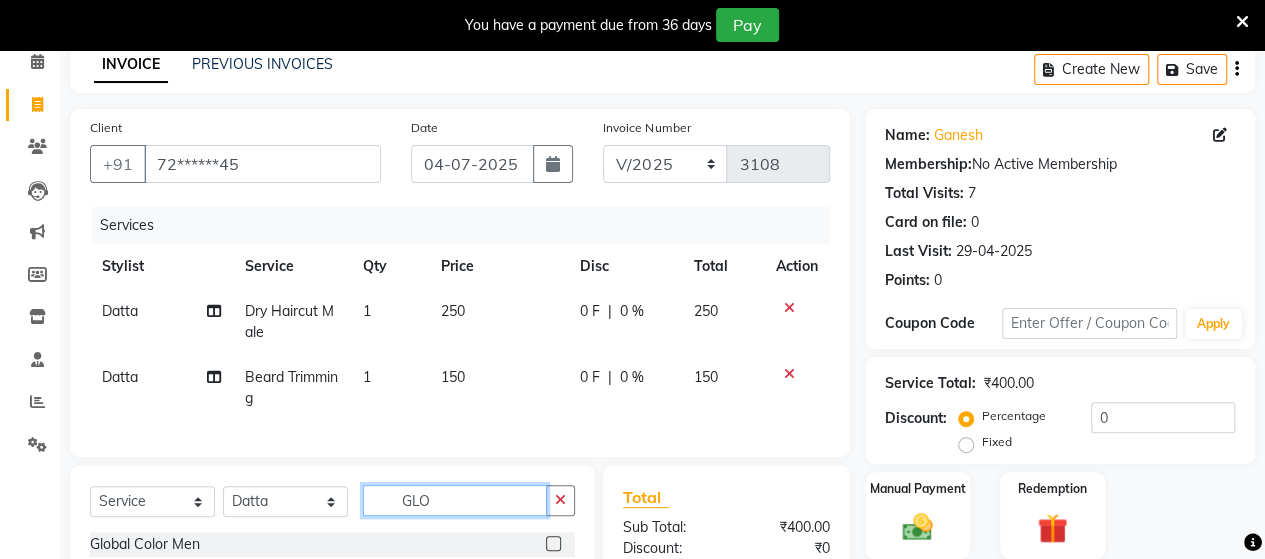 scroll, scrollTop: 334, scrollLeft: 0, axis: vertical 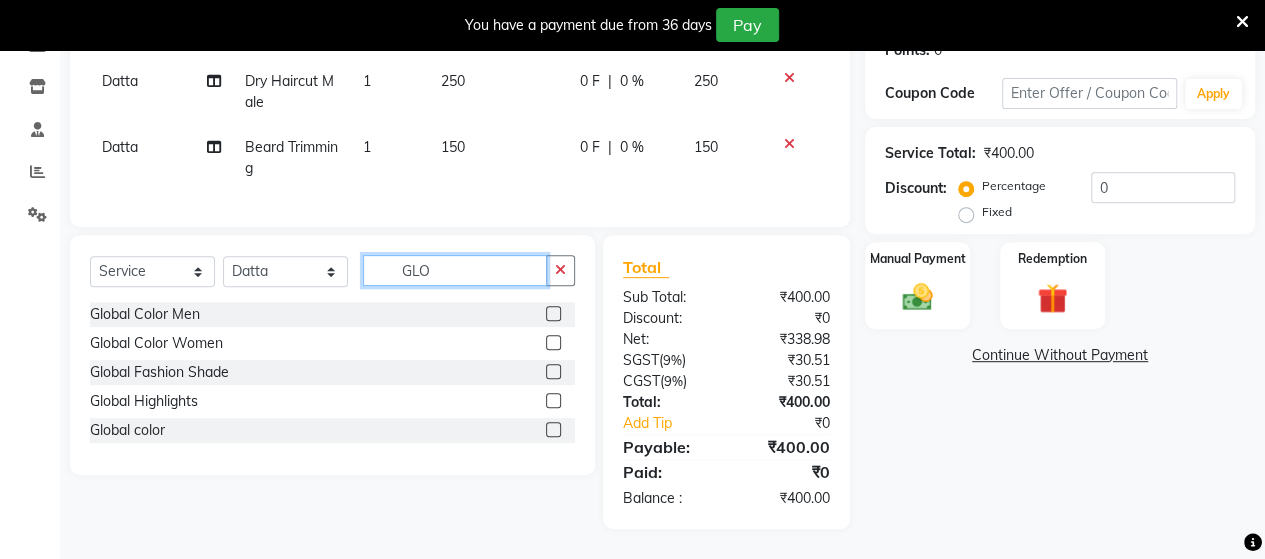type on "GLO" 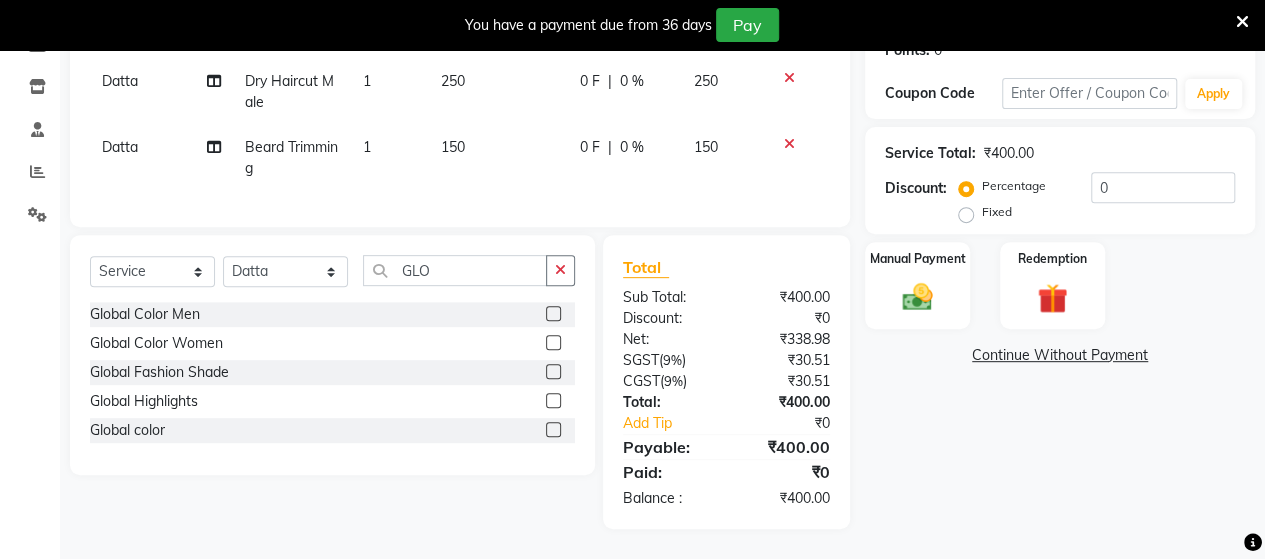 click 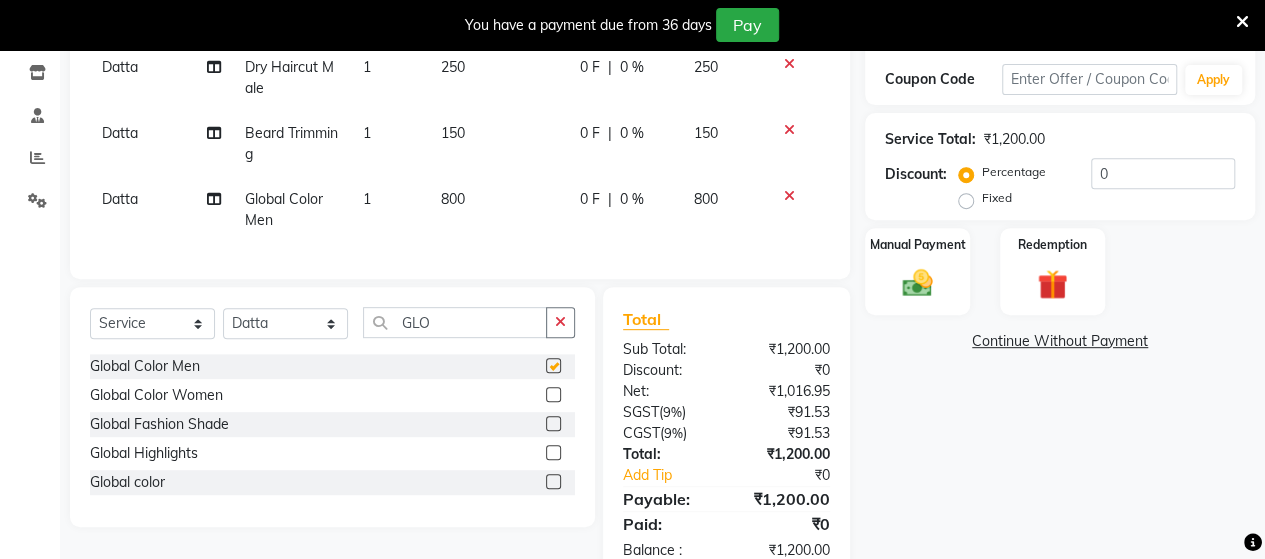 checkbox on "false" 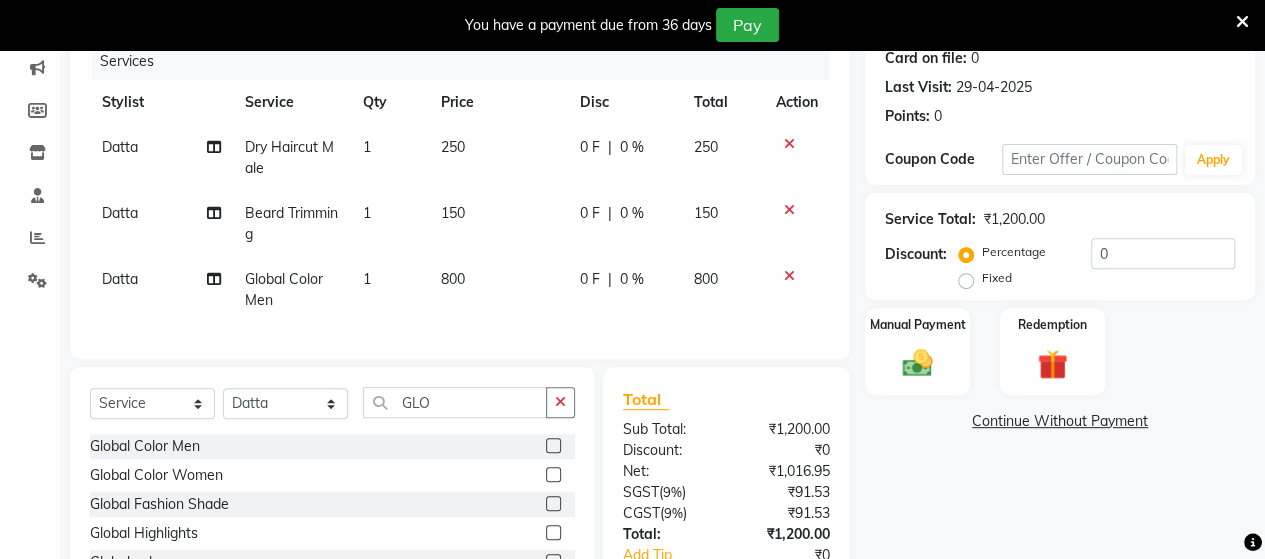 scroll, scrollTop: 367, scrollLeft: 0, axis: vertical 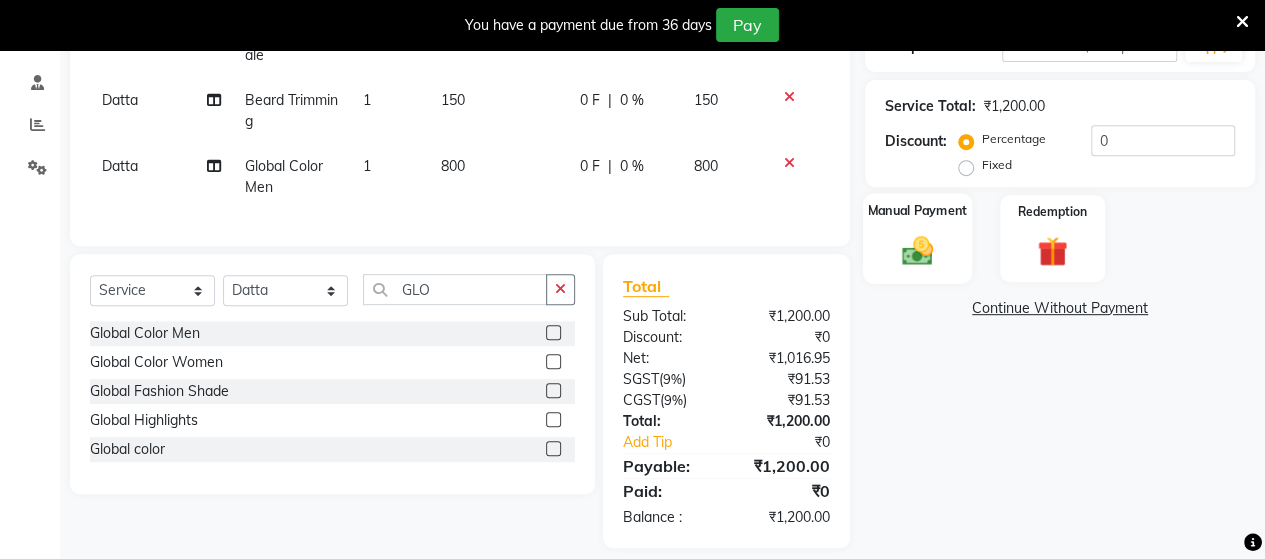 click 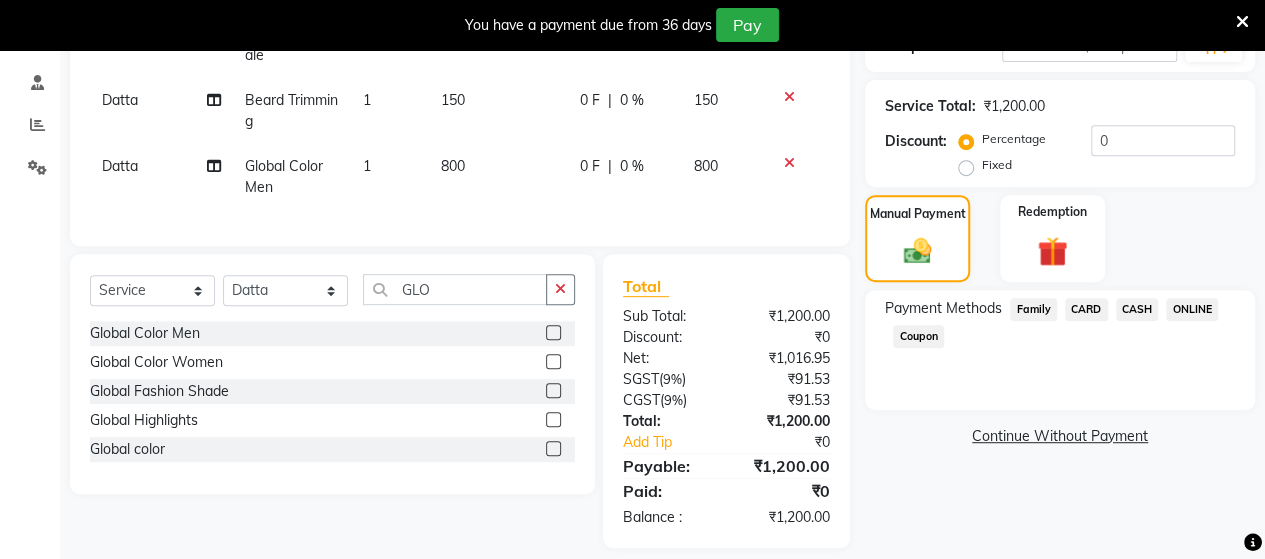 click on "ONLINE" 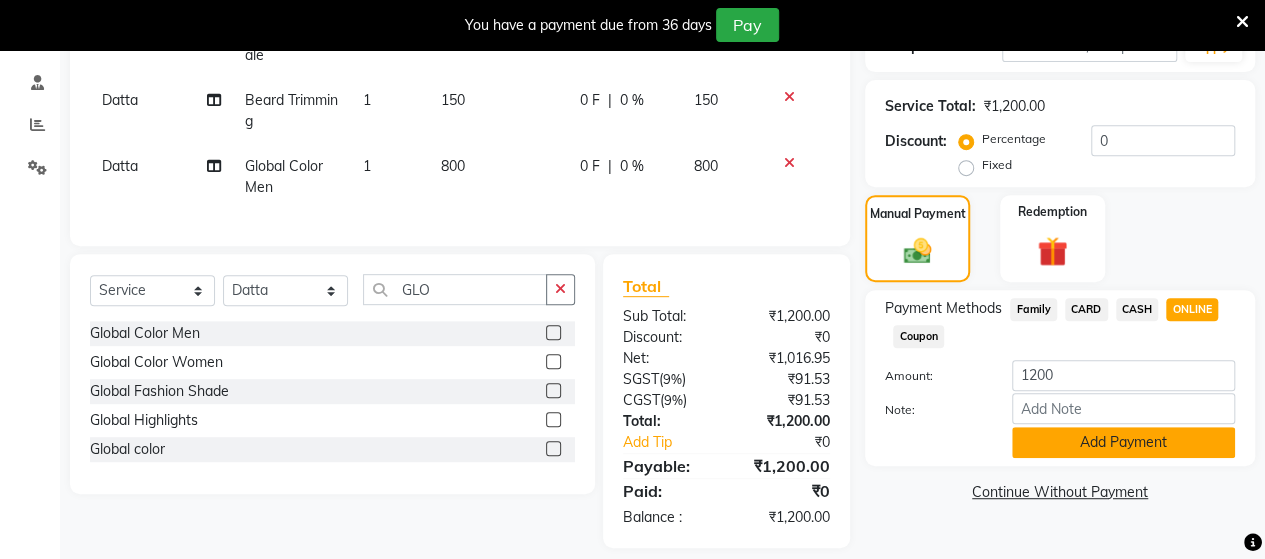 click on "Add Payment" 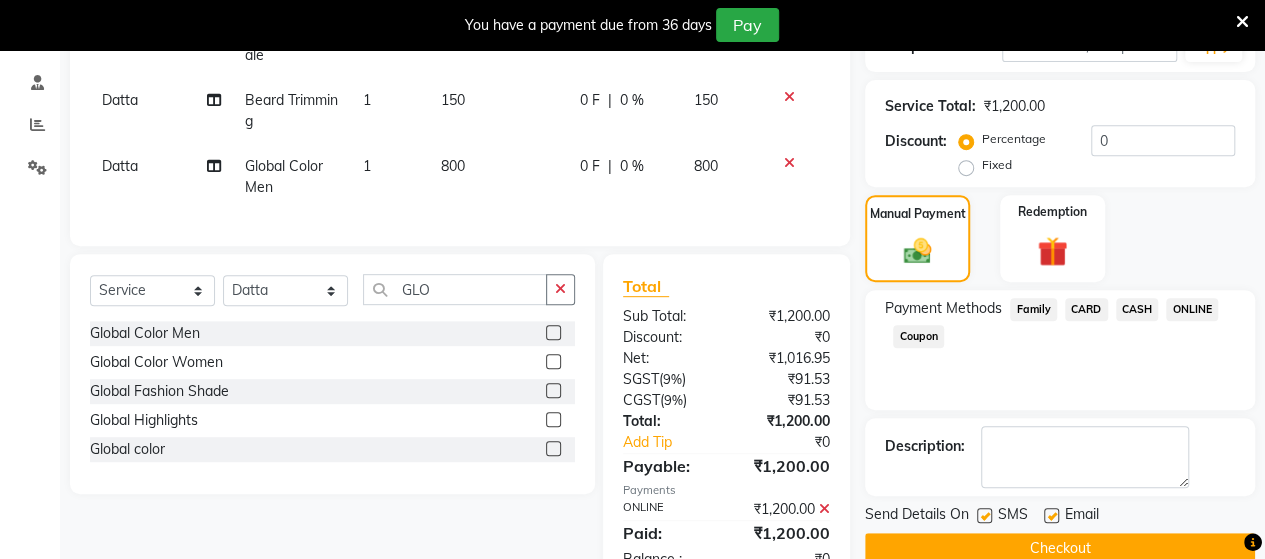 scroll, scrollTop: 441, scrollLeft: 0, axis: vertical 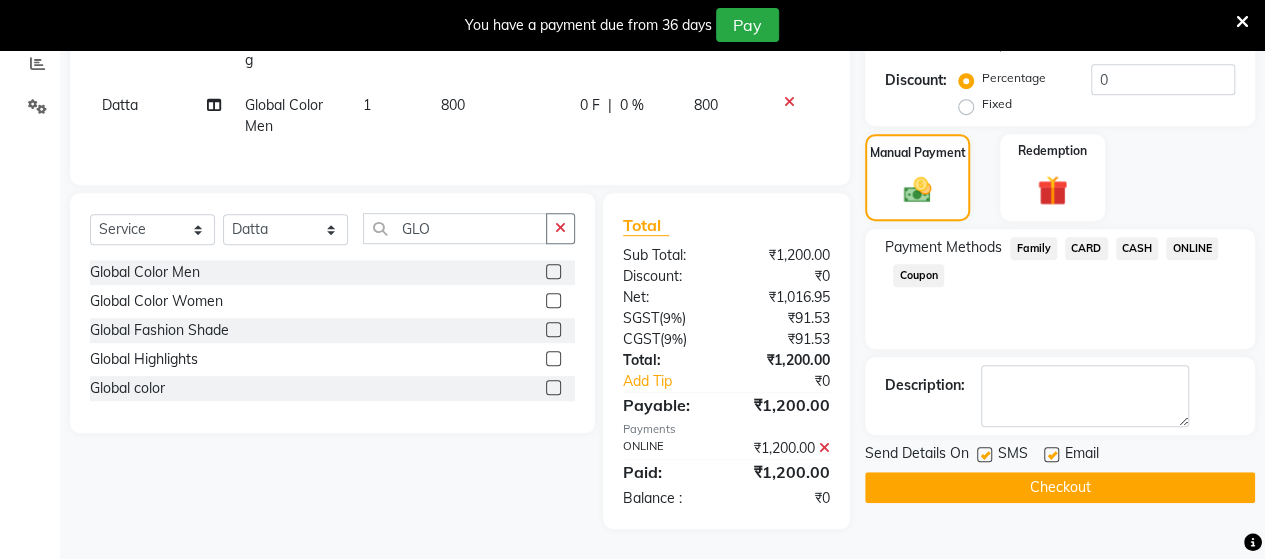 click on "Checkout" 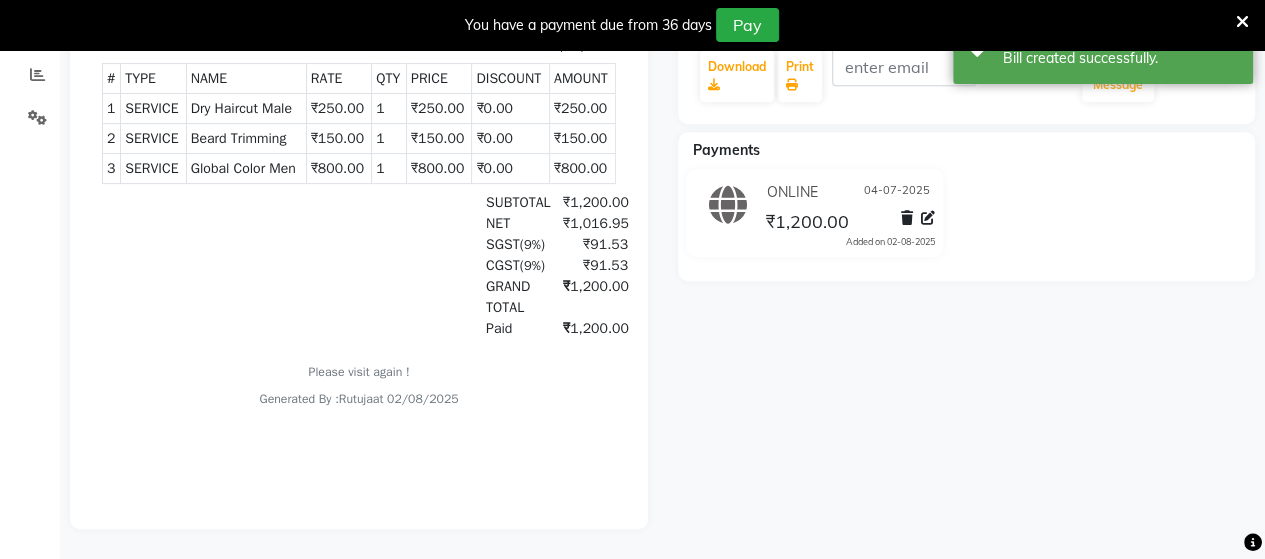 scroll, scrollTop: 0, scrollLeft: 0, axis: both 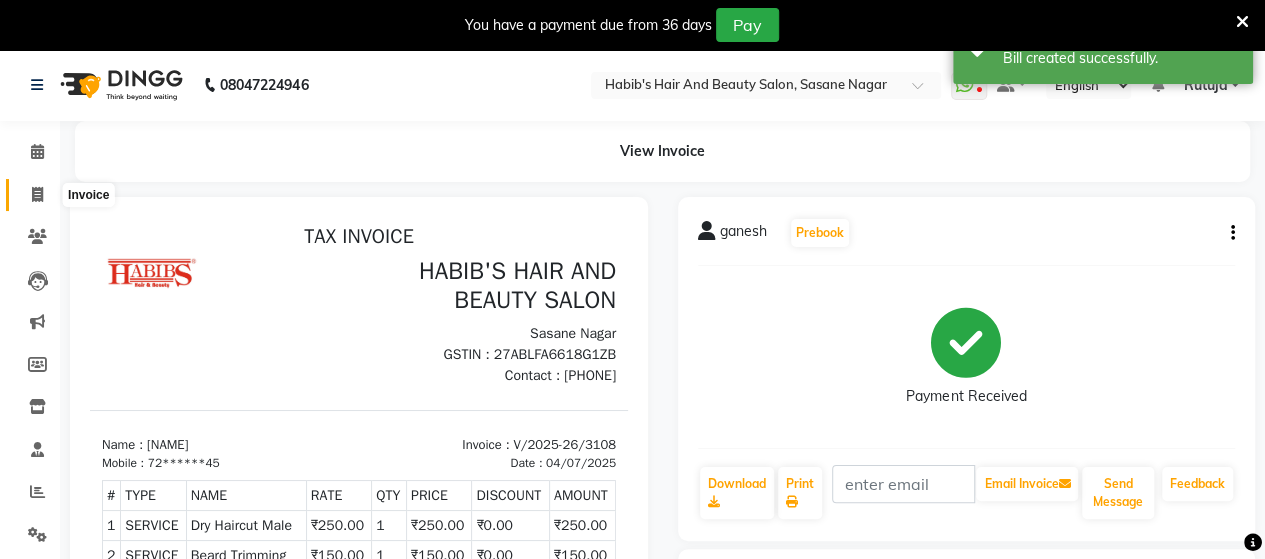 click 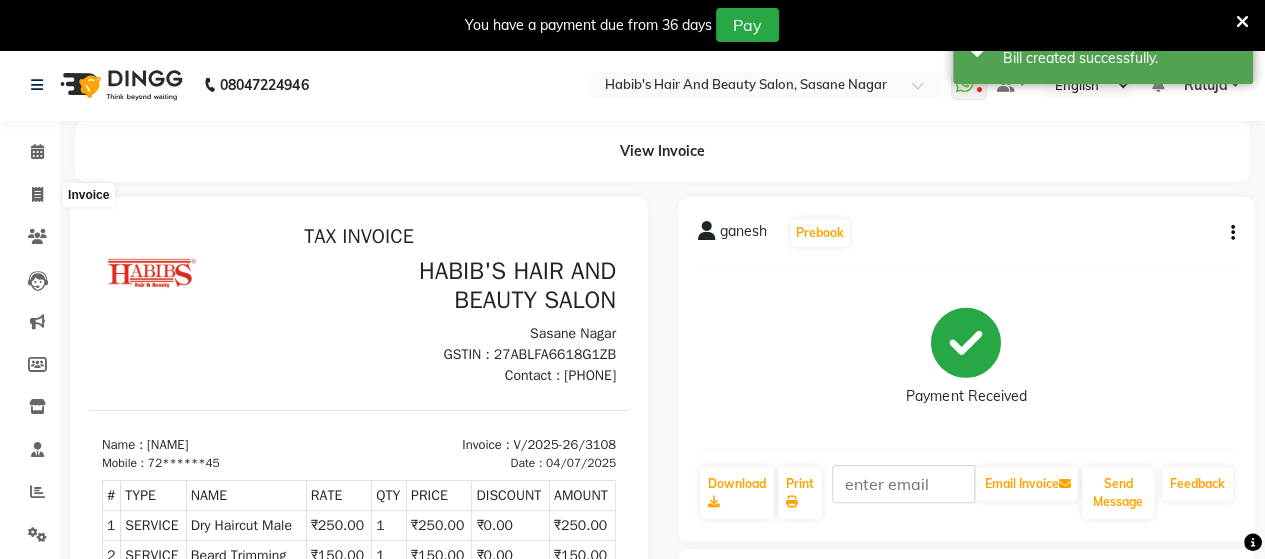 select on "6429" 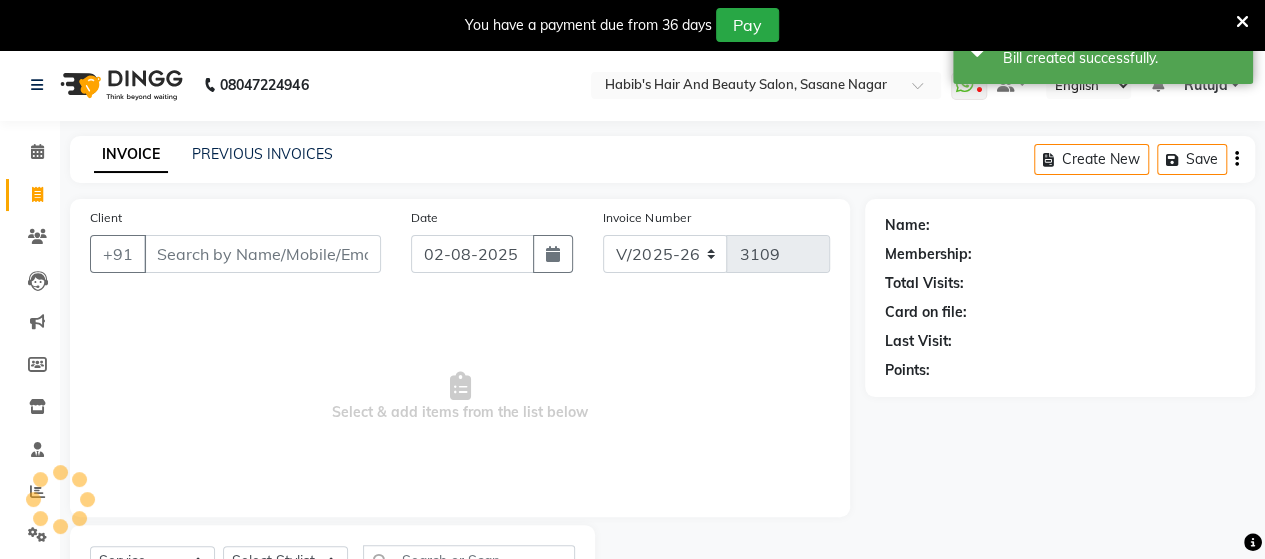 scroll, scrollTop: 90, scrollLeft: 0, axis: vertical 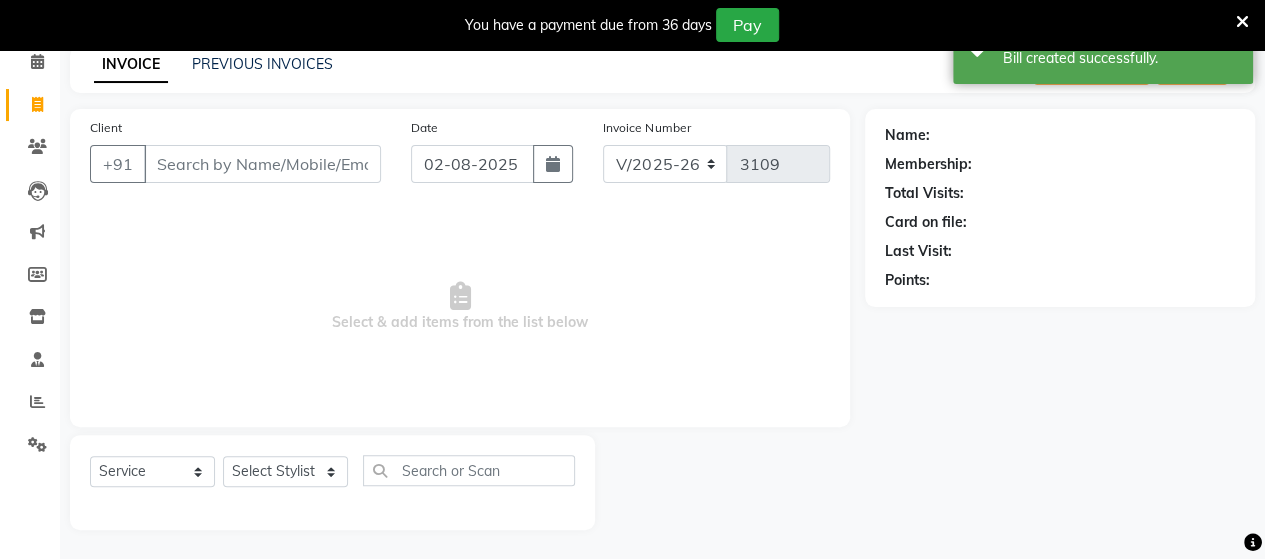click on "Client" at bounding box center (262, 164) 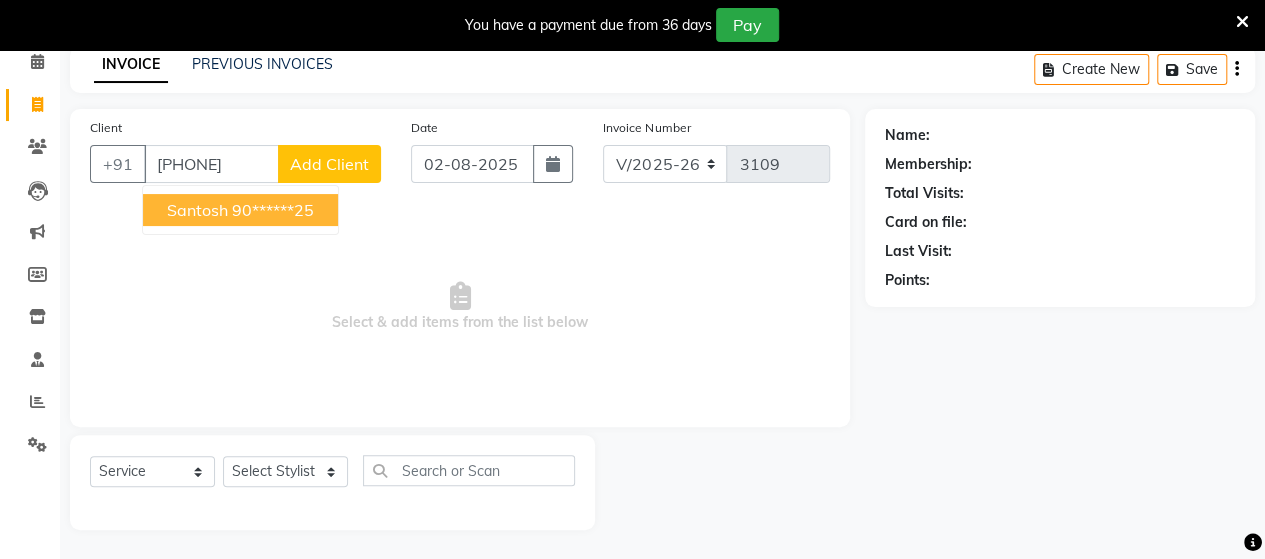 click on "[NAME] [PHONE]" at bounding box center (240, 210) 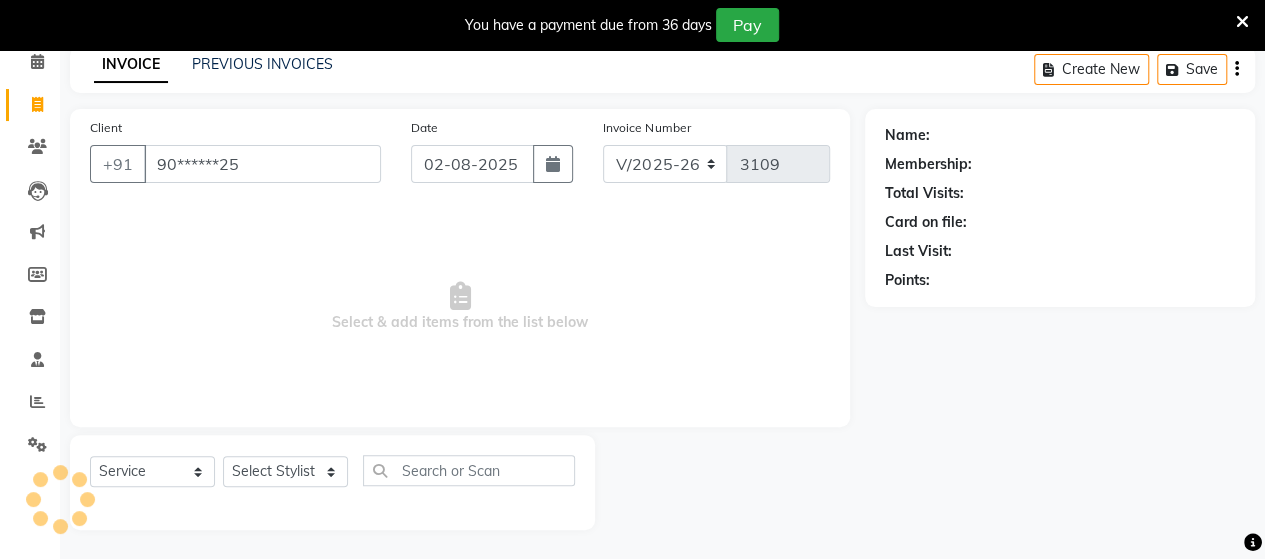 type on "90******25" 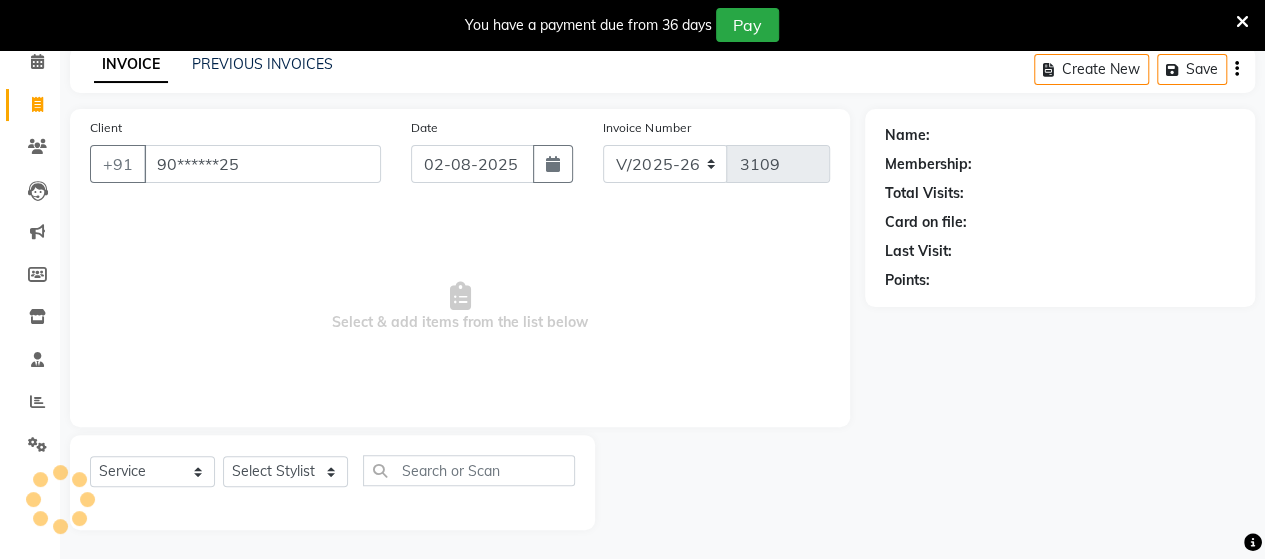 select on "1: Object" 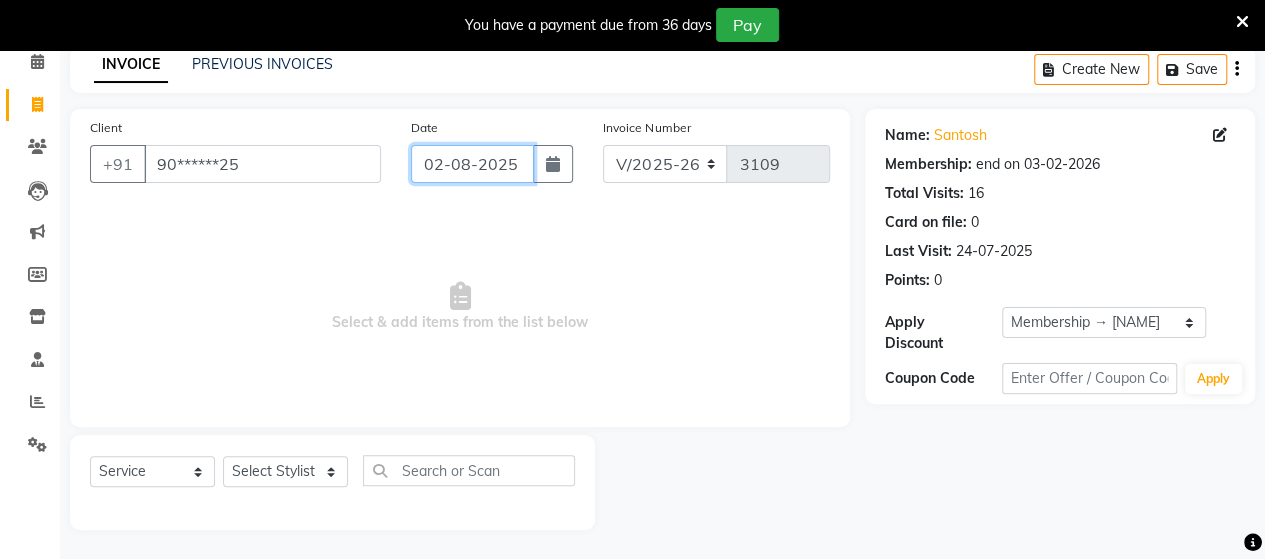 click on "02-08-2025" 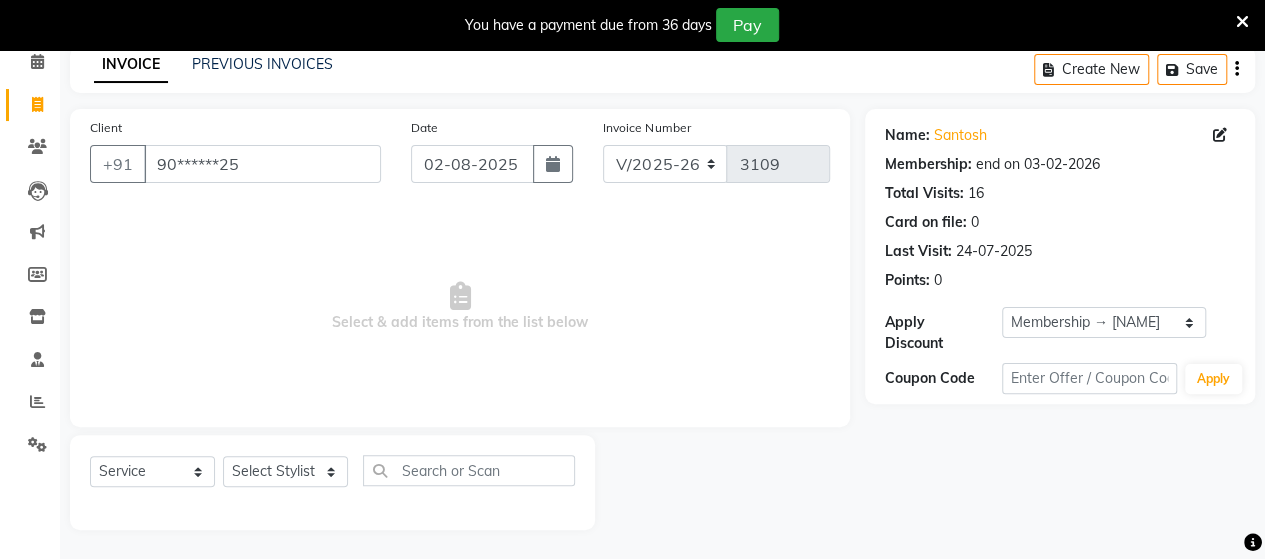 select on "8" 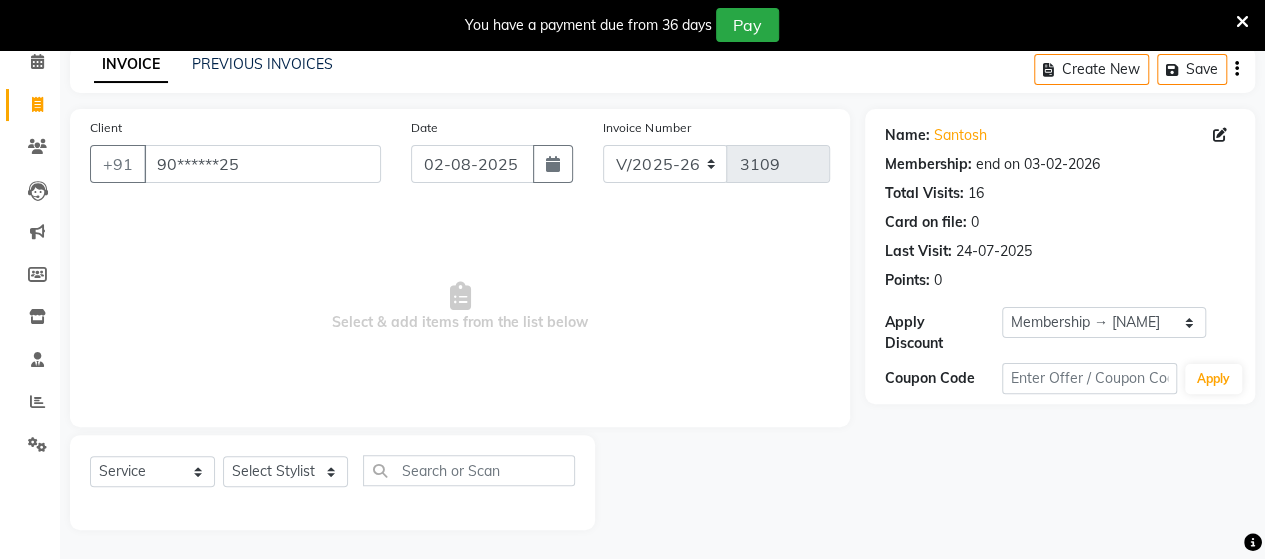 select on "2025" 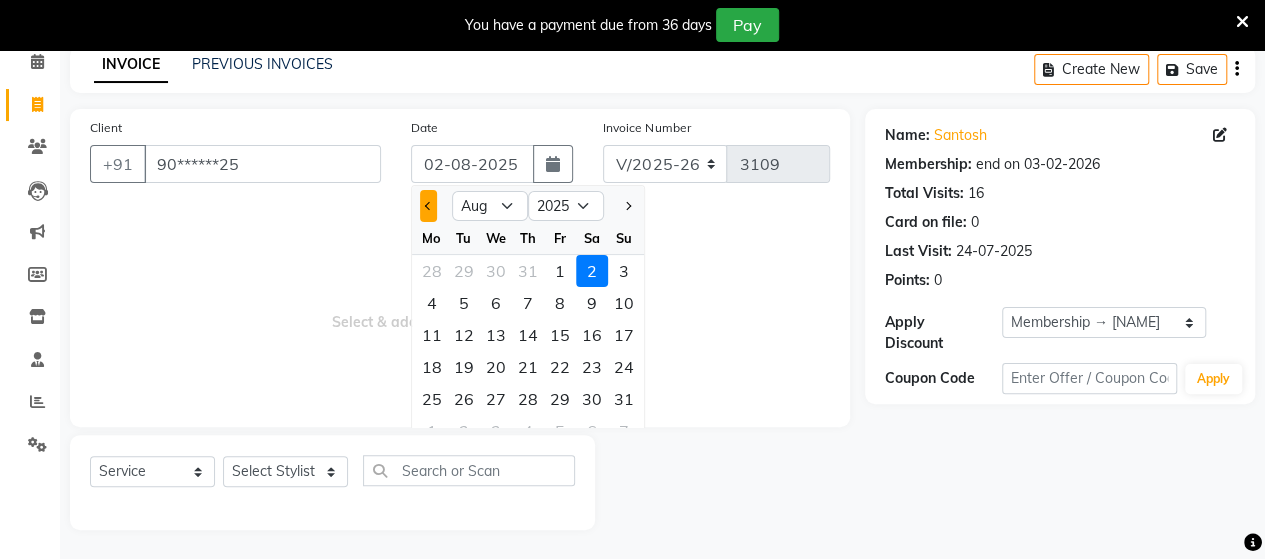 click 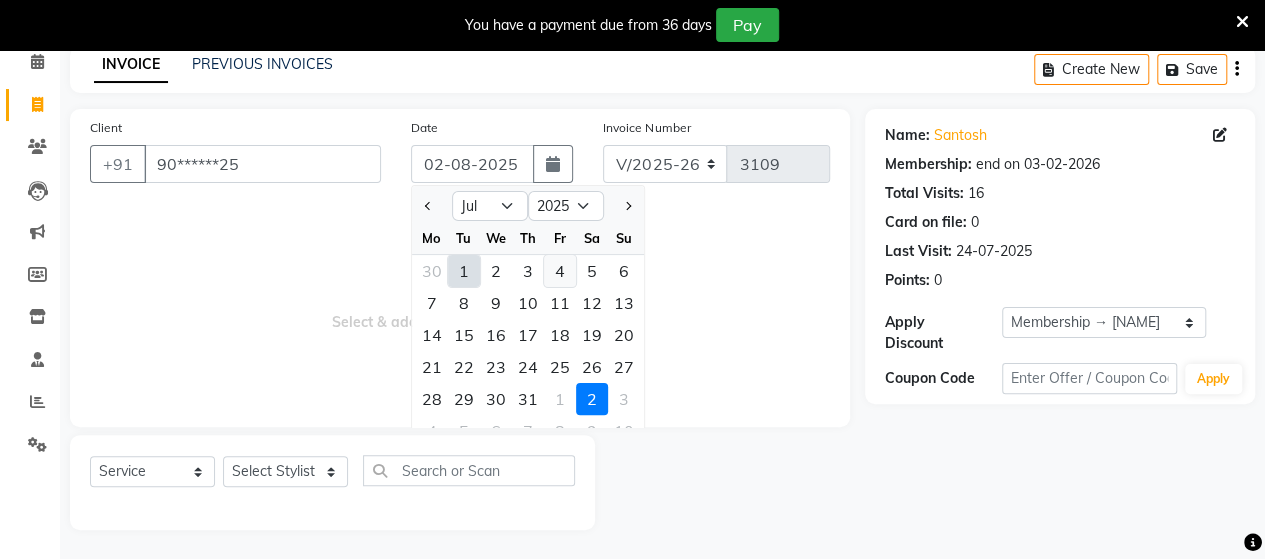 click on "4" 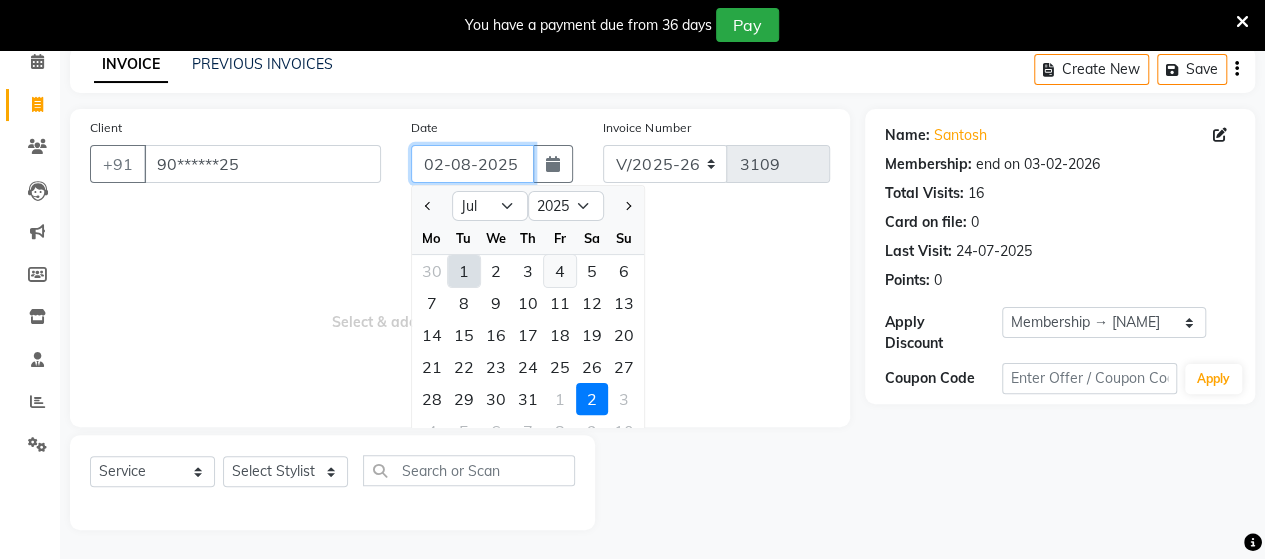 type on "04-07-2025" 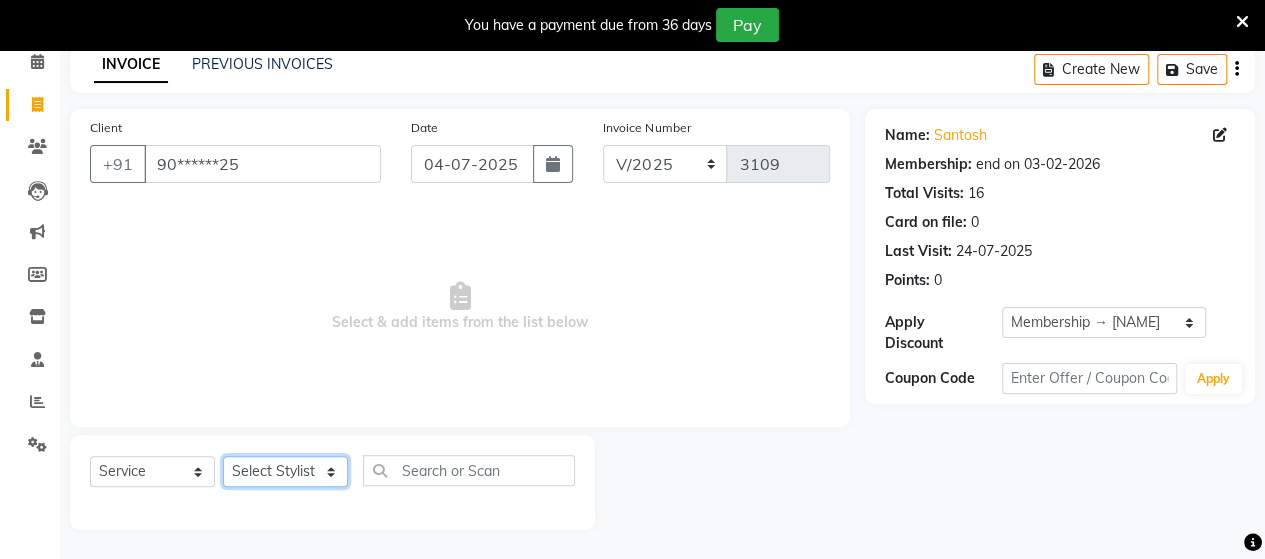 click on "Select Stylist Admin Datta  Jyoti  Krushna  Pratik  RAVI Rohit Rutuja" 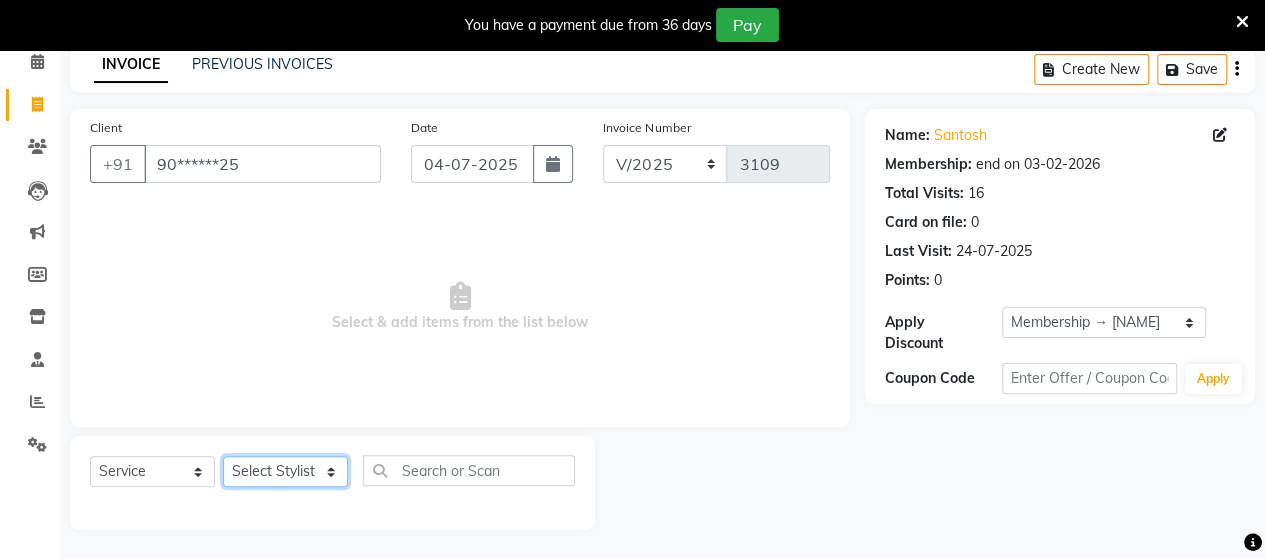 select on "48829" 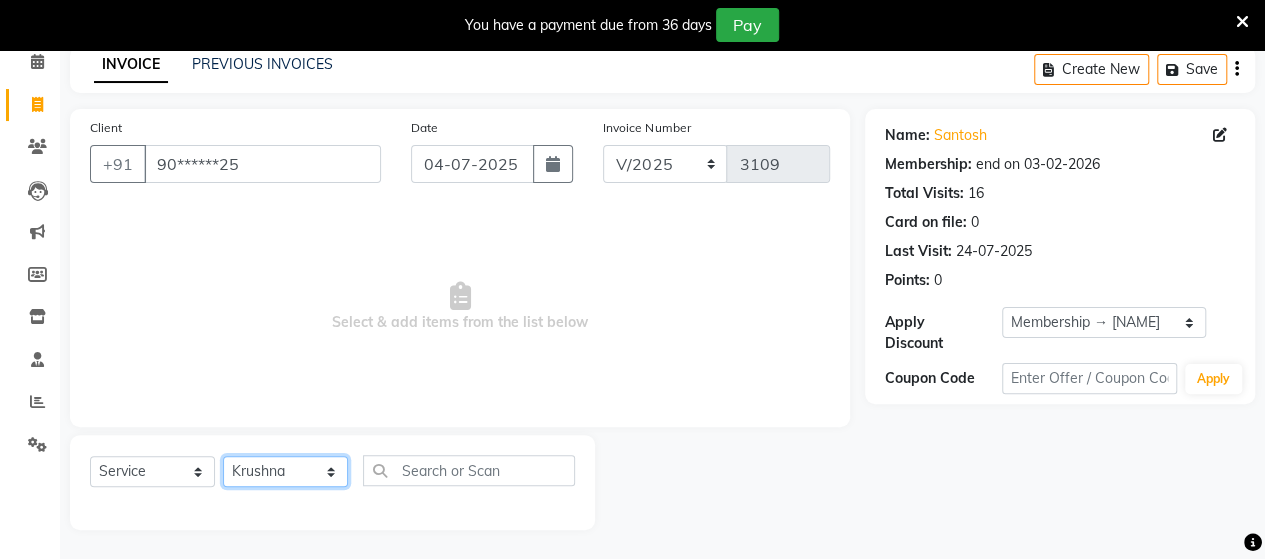 click on "Select Stylist Admin Datta  Jyoti  Krushna  Pratik  RAVI Rohit Rutuja" 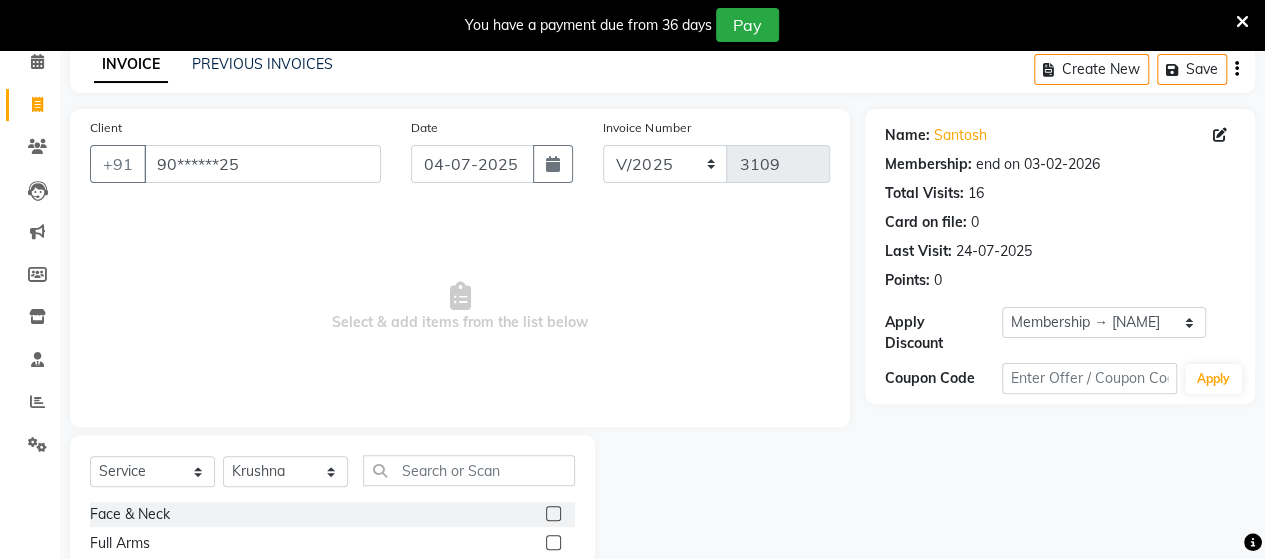 click on "Select & add items from the list below" at bounding box center [460, 307] 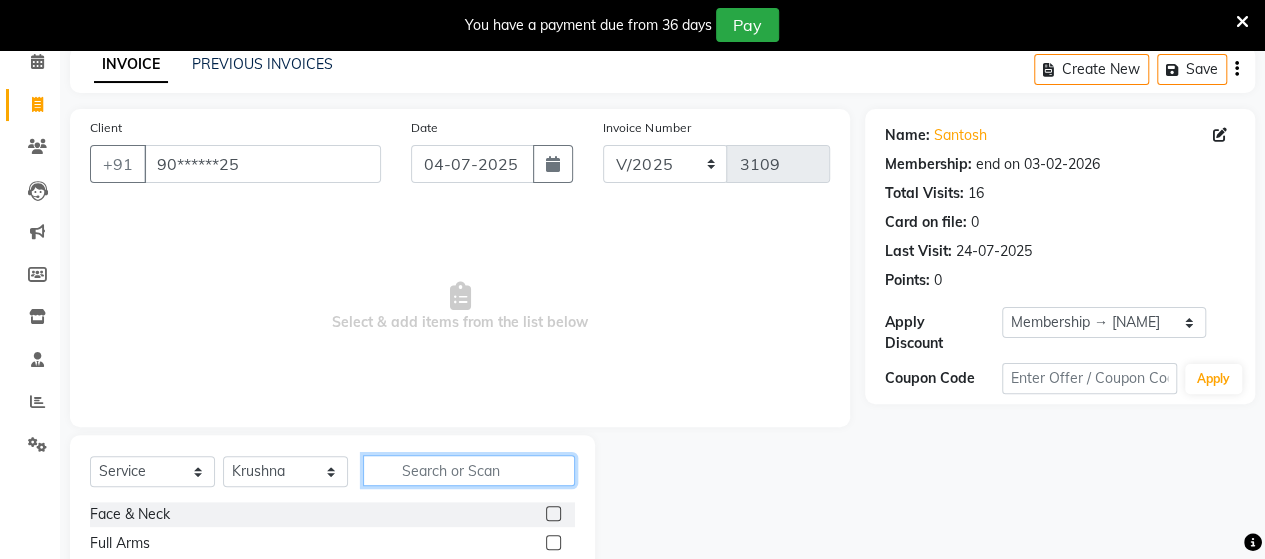 click 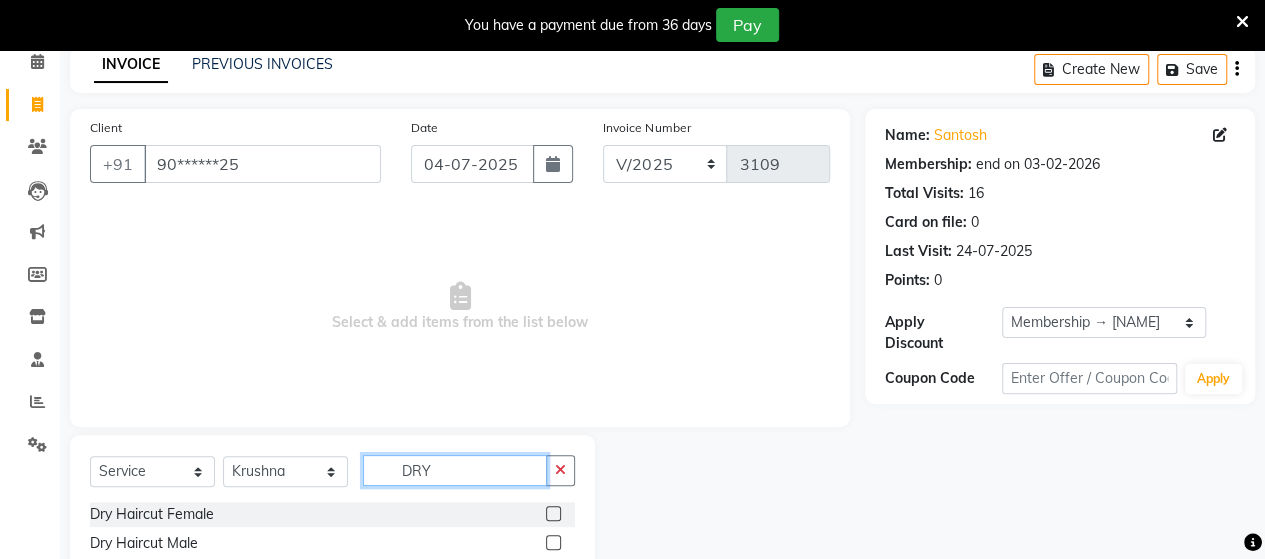 type on "DRY" 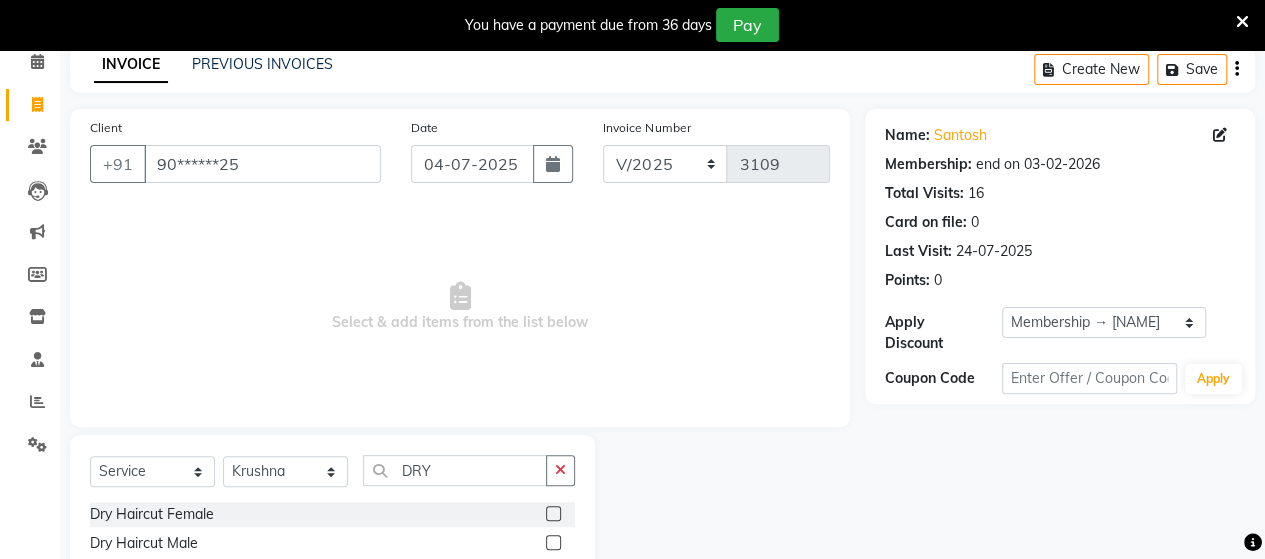 click 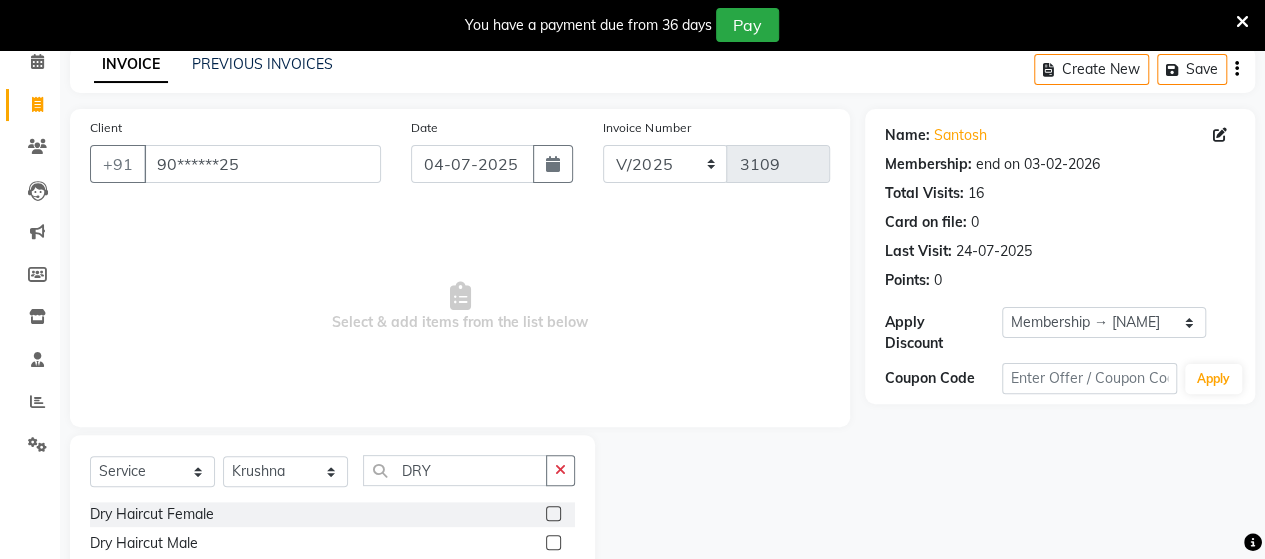 click at bounding box center (552, 543) 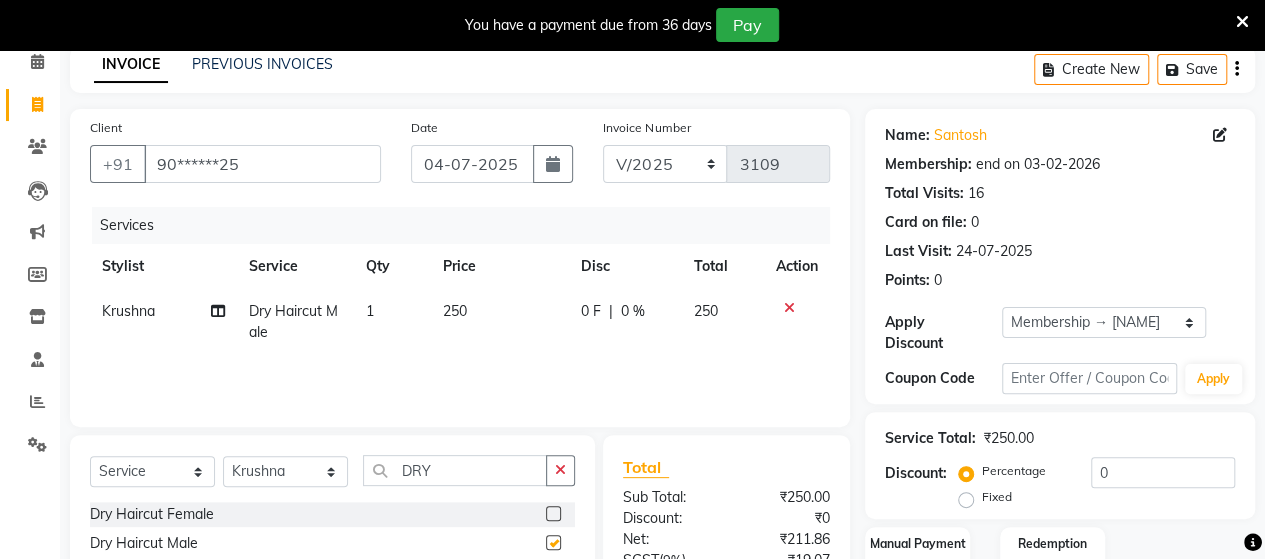 checkbox on "false" 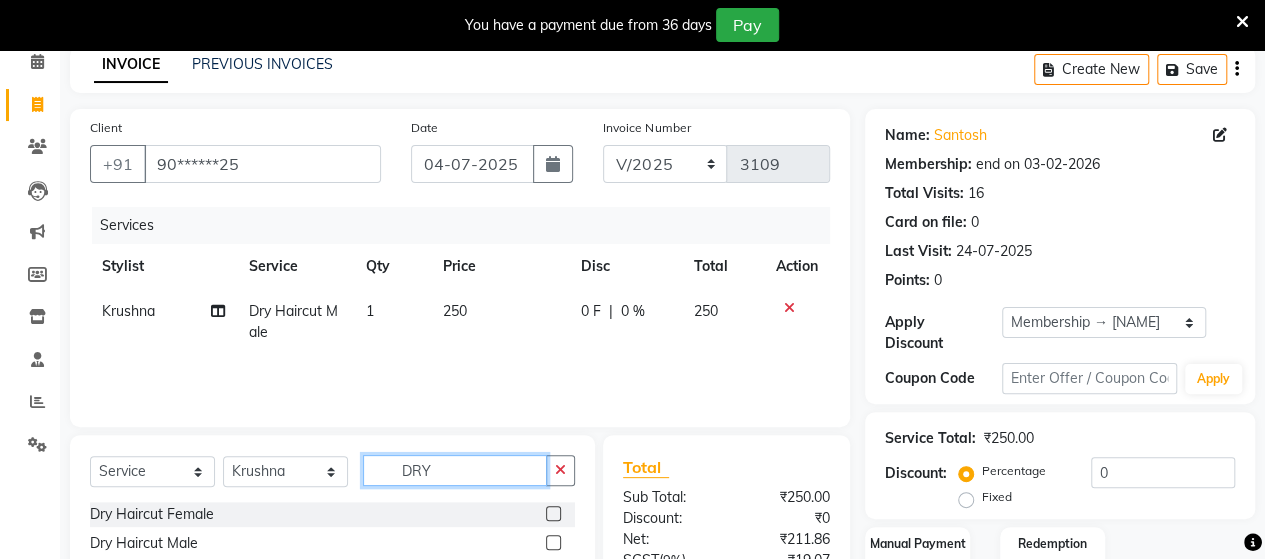 click on "DRY" 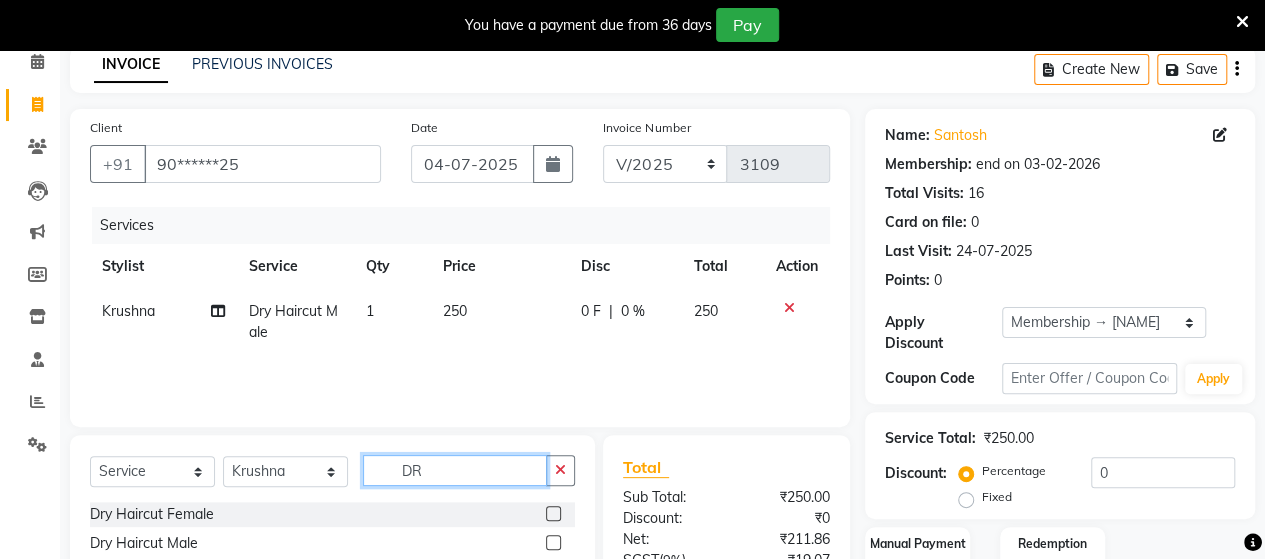 type on "D" 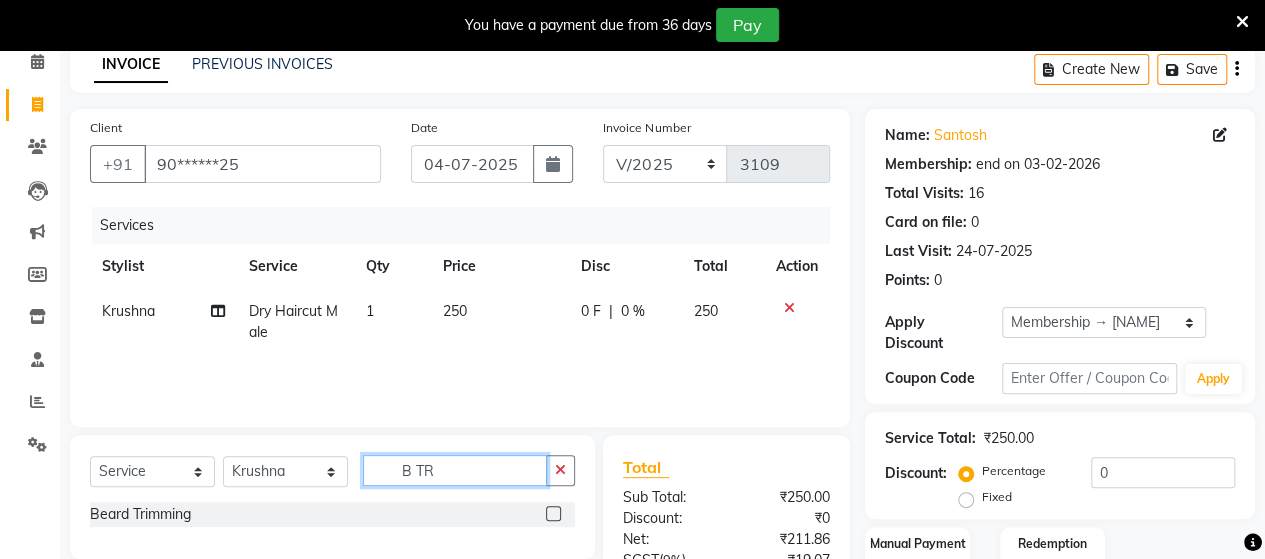 type on "B TR" 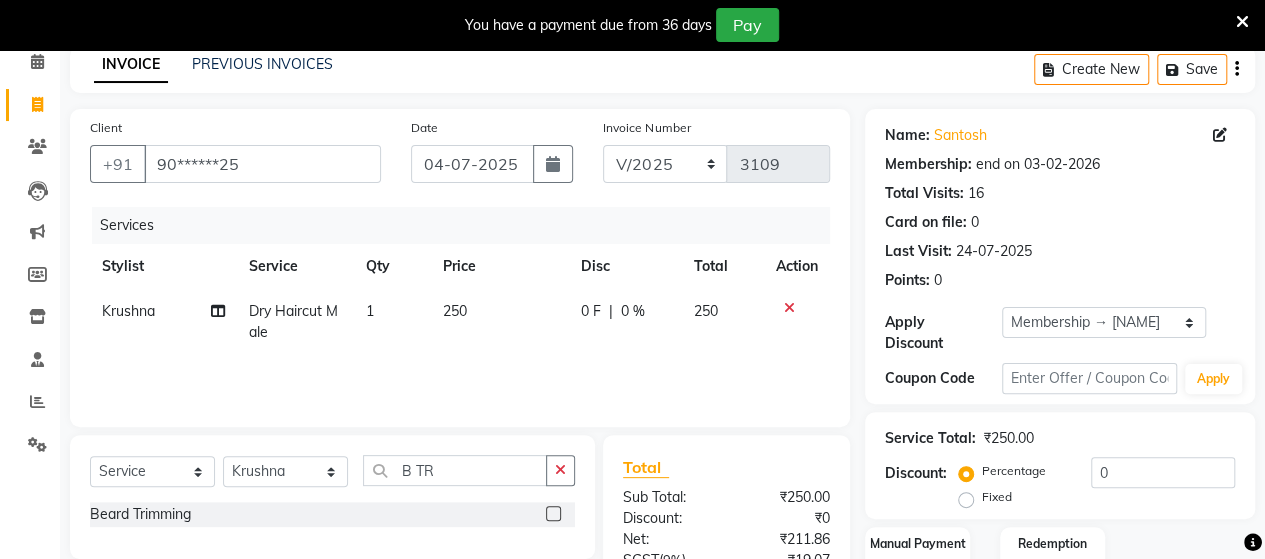 click 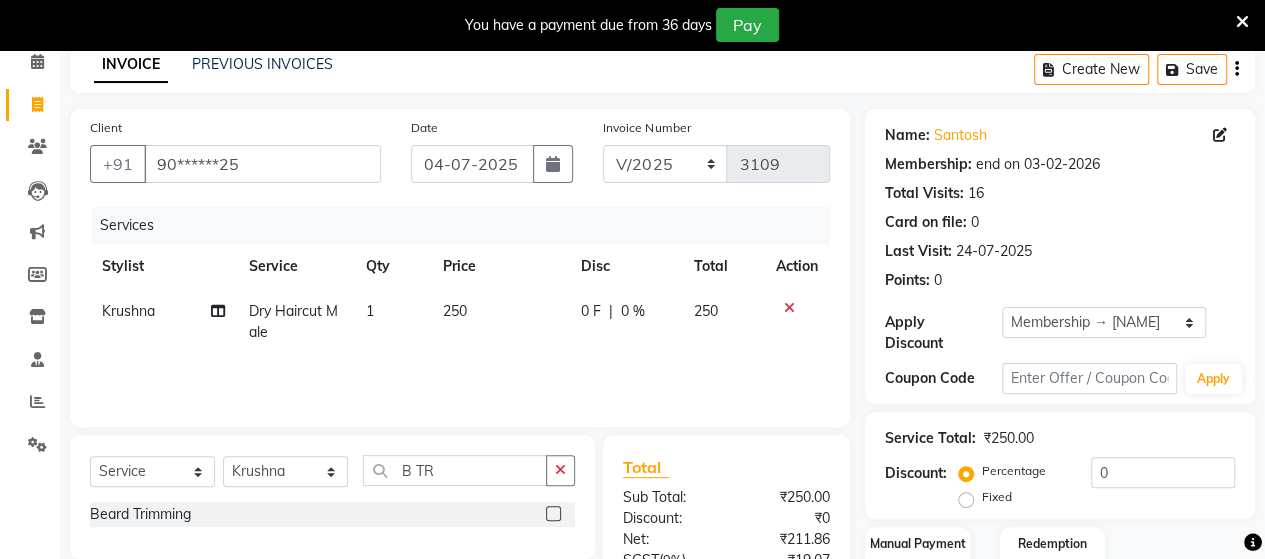 click at bounding box center [552, 514] 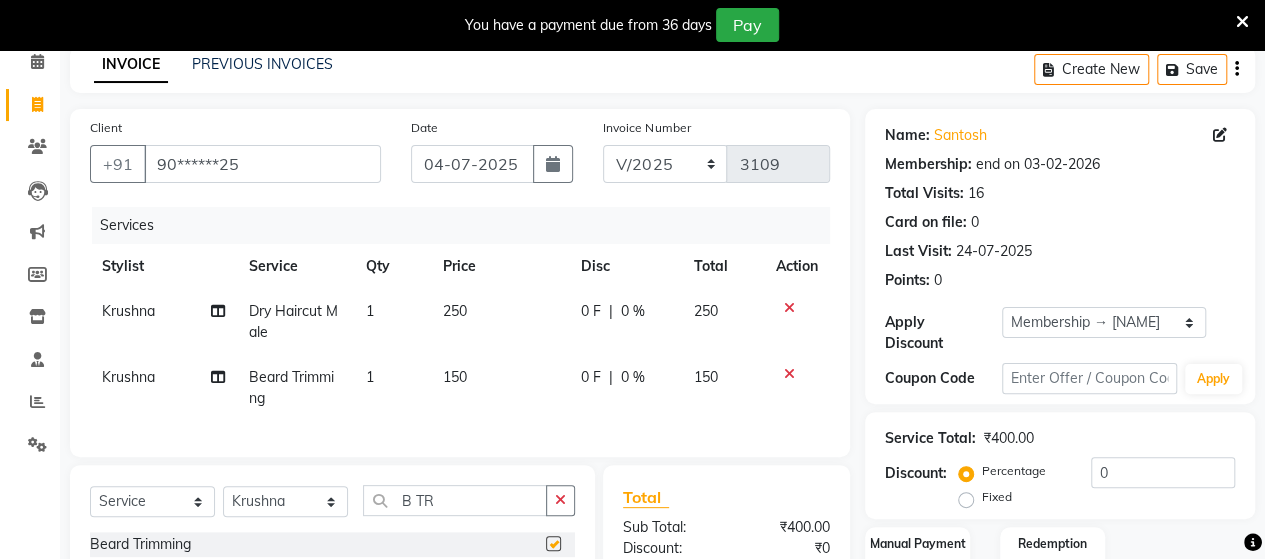 checkbox on "false" 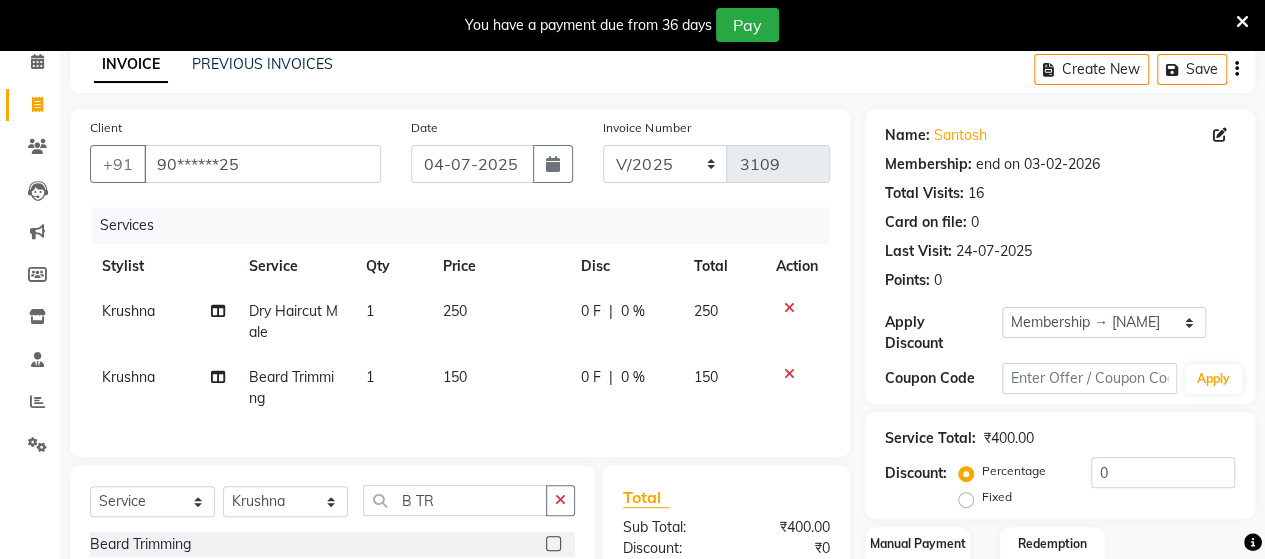 drag, startPoint x: 488, startPoint y: 537, endPoint x: 486, endPoint y: 509, distance: 28.071337 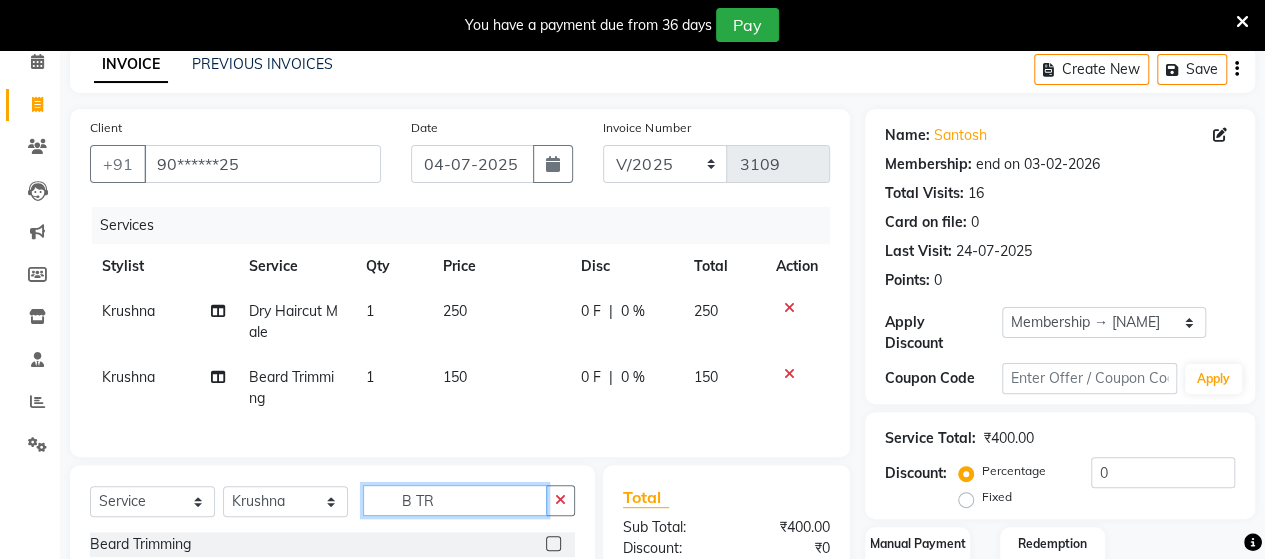 click on "B TR" 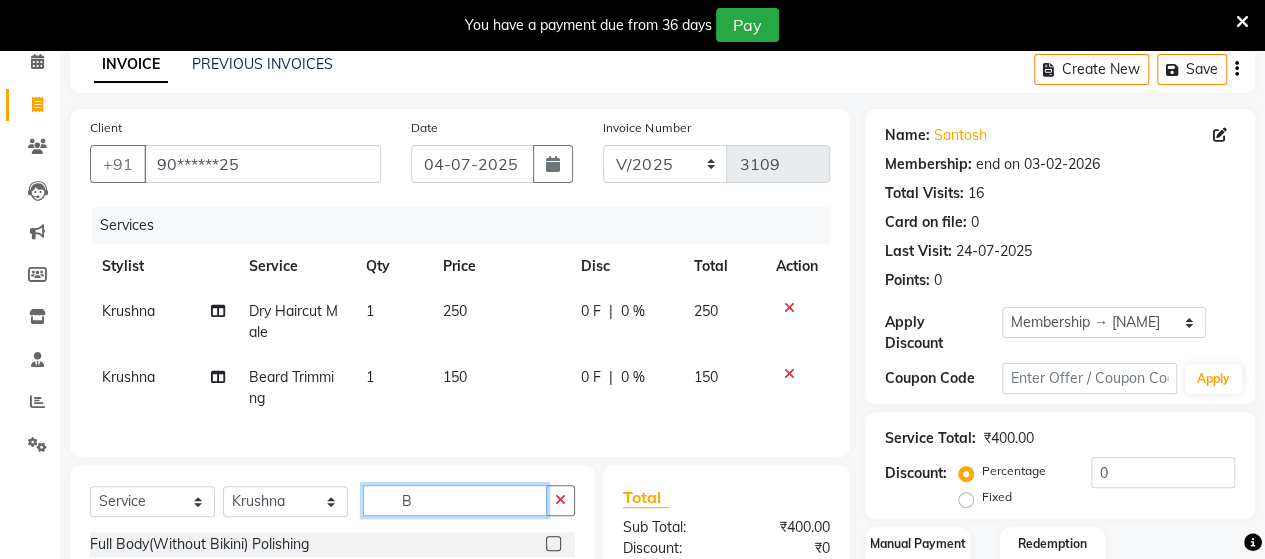 type 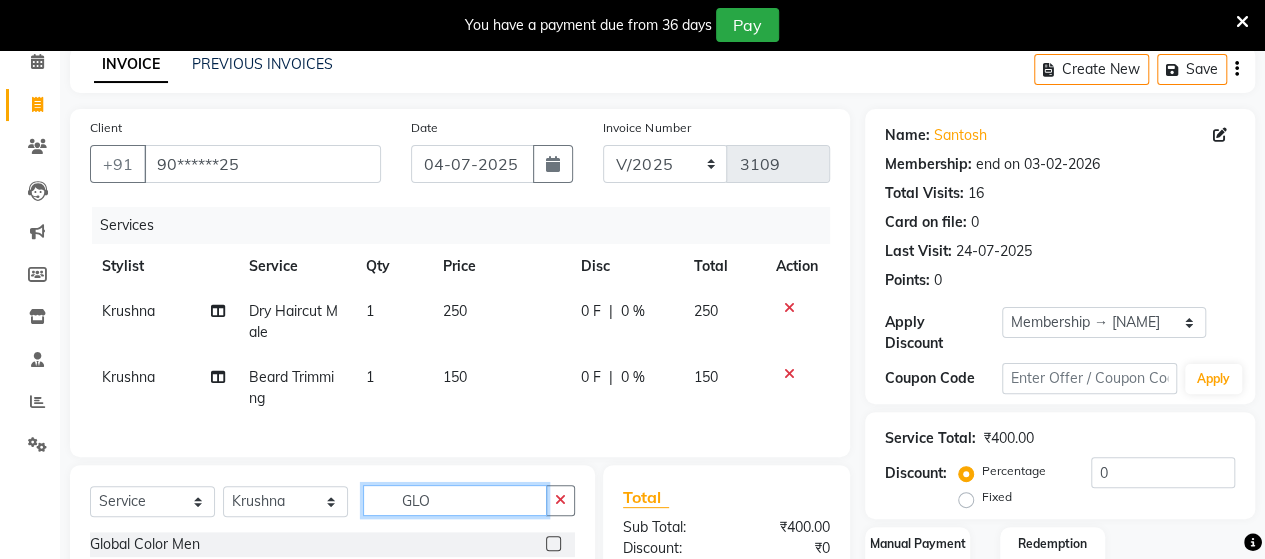 scroll, scrollTop: 334, scrollLeft: 0, axis: vertical 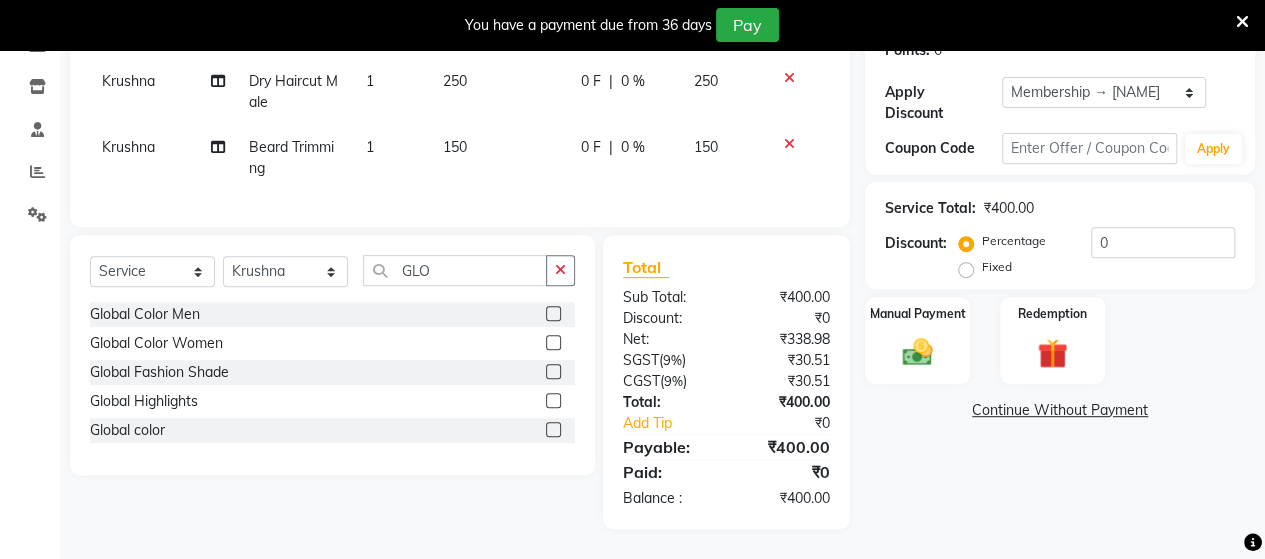 click 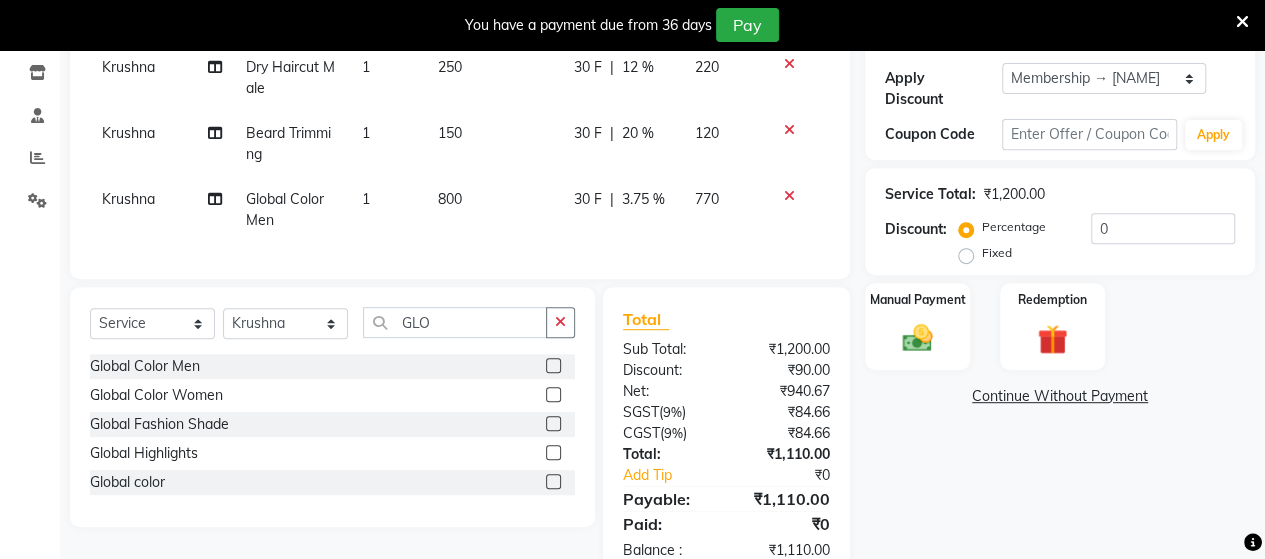 click on "150" 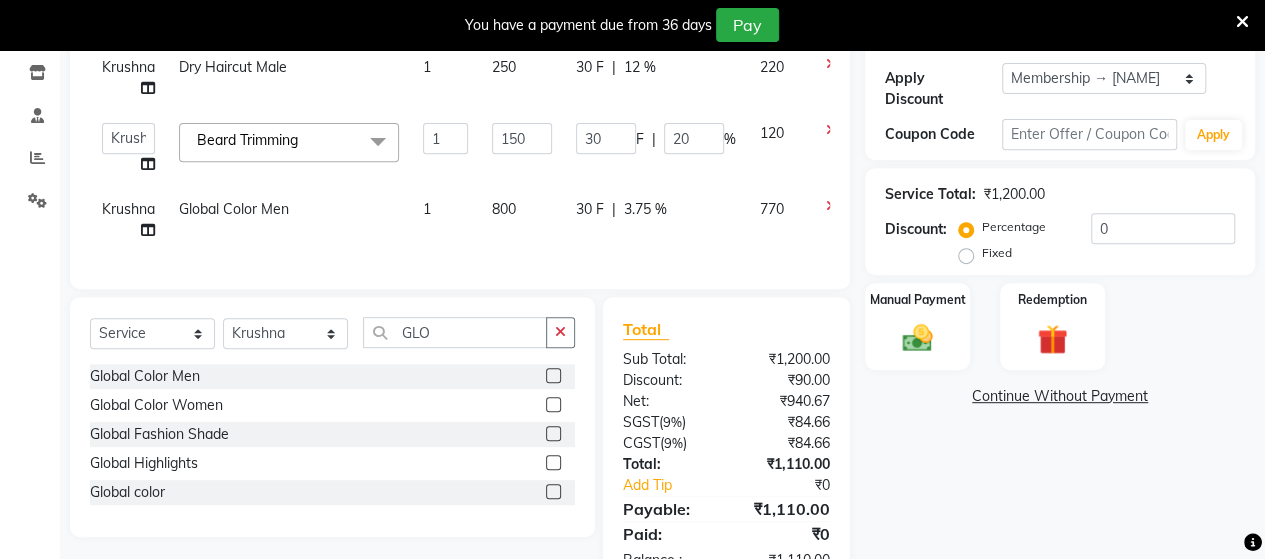 click on "250" 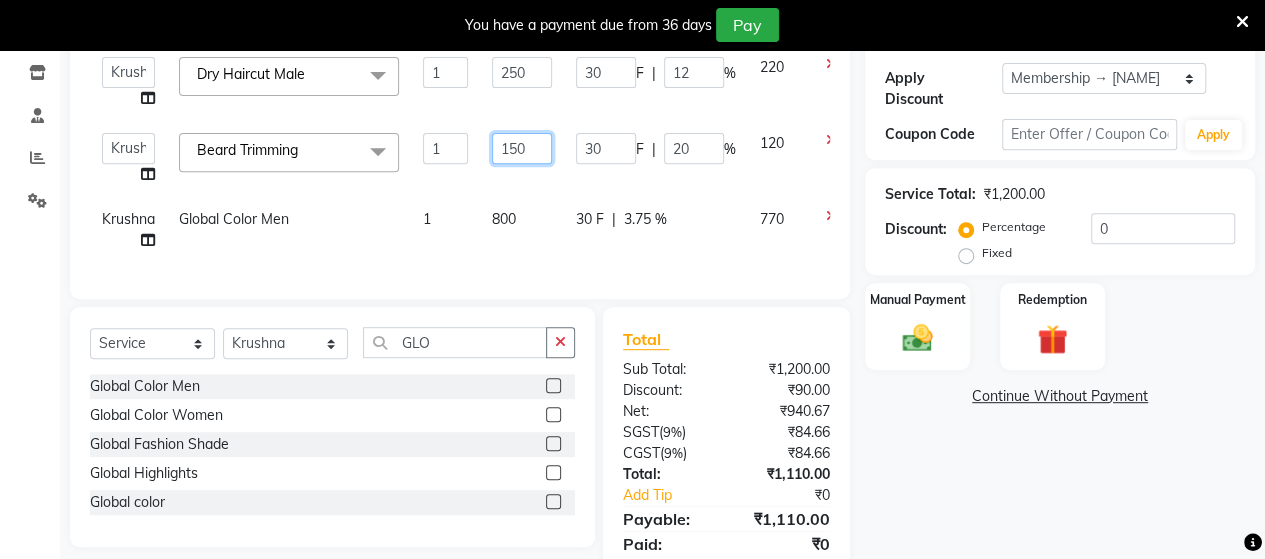 click on "150" 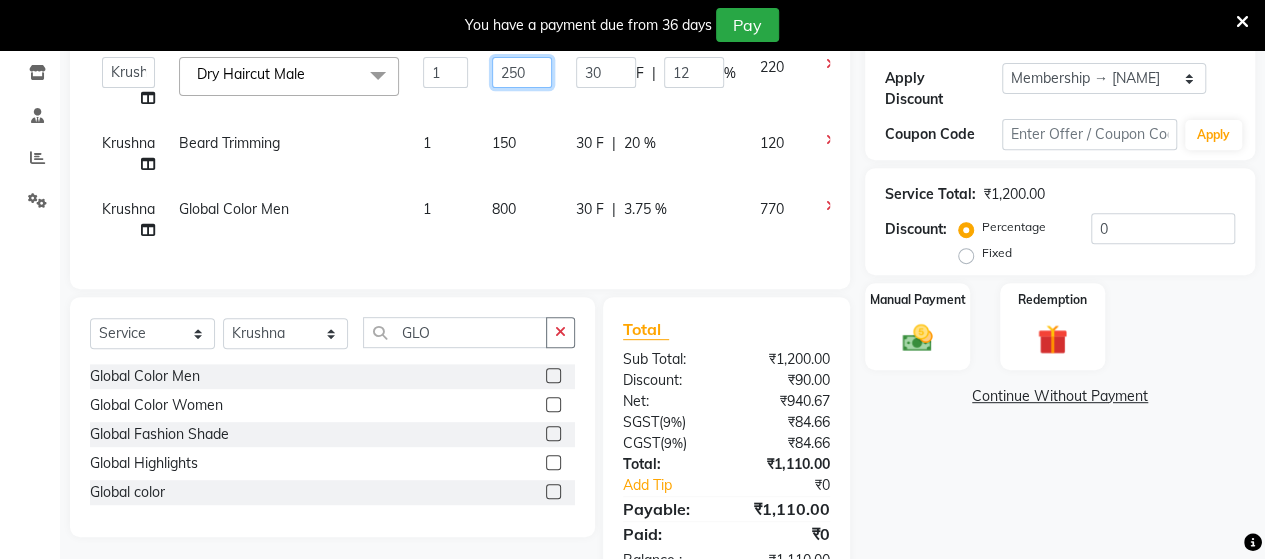 click on "250" 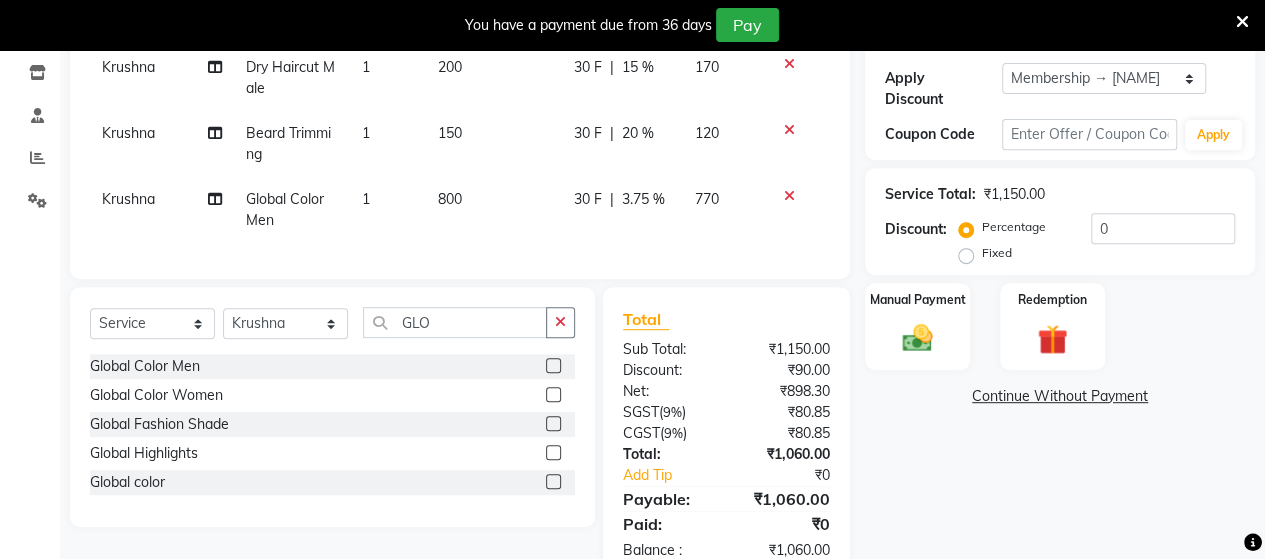 click on "800" 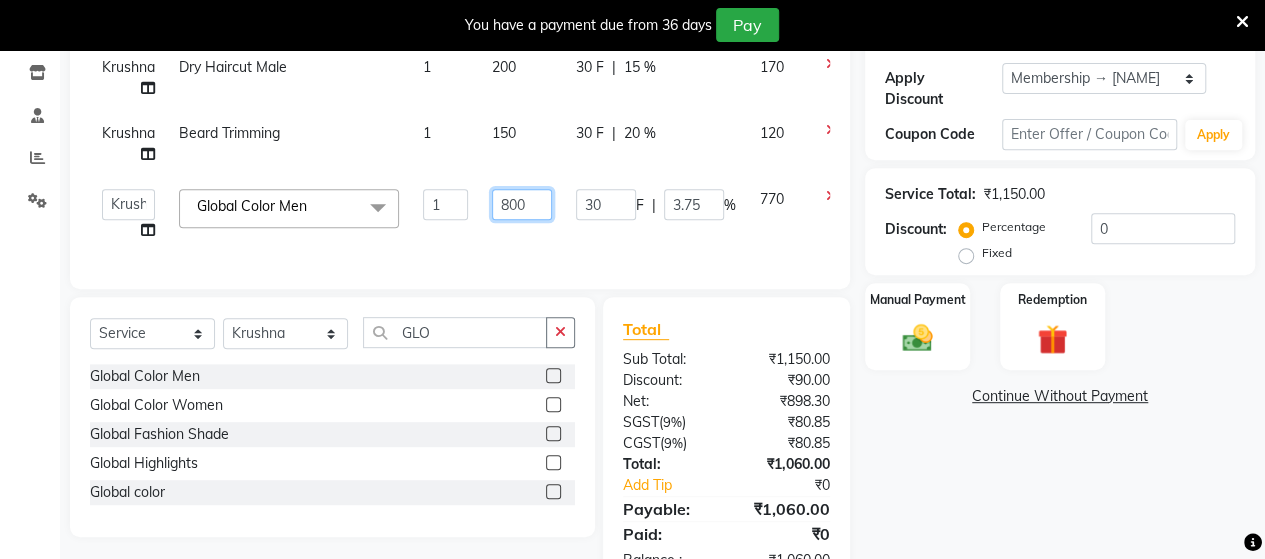 click on "800" 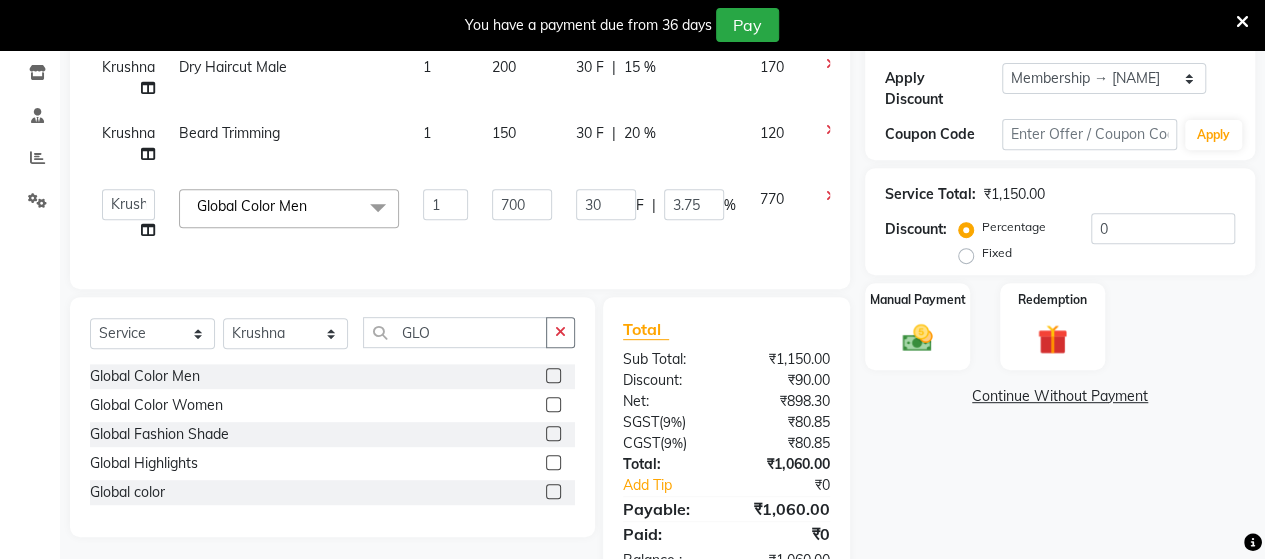 click on "700" 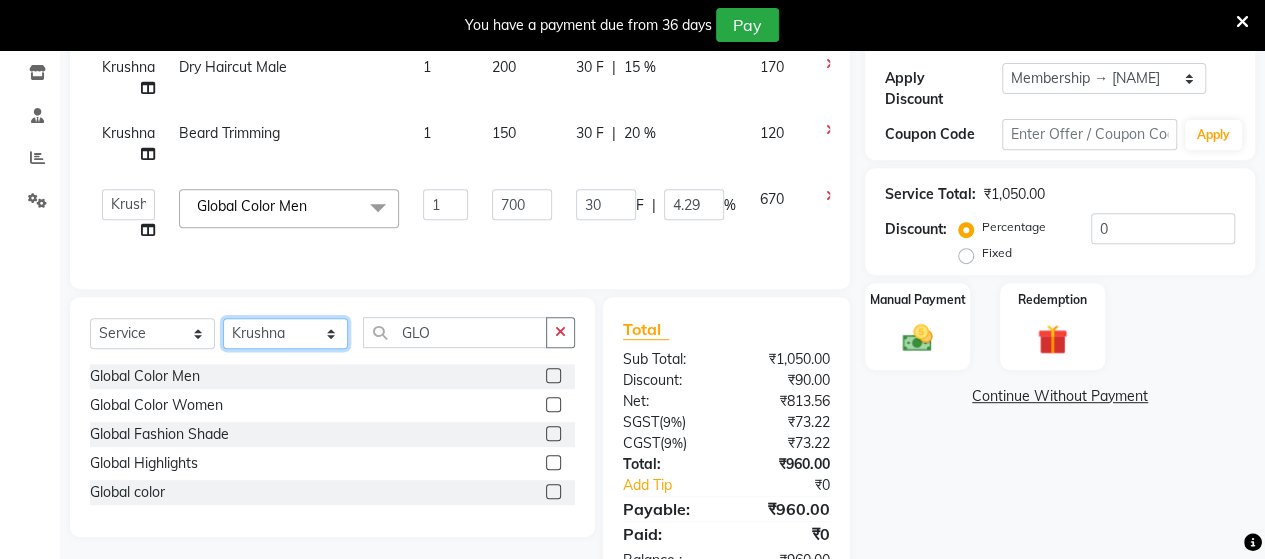 click on "Select Stylist Admin Datta  Jyoti  Krushna  Pratik  RAVI Rohit Rutuja" 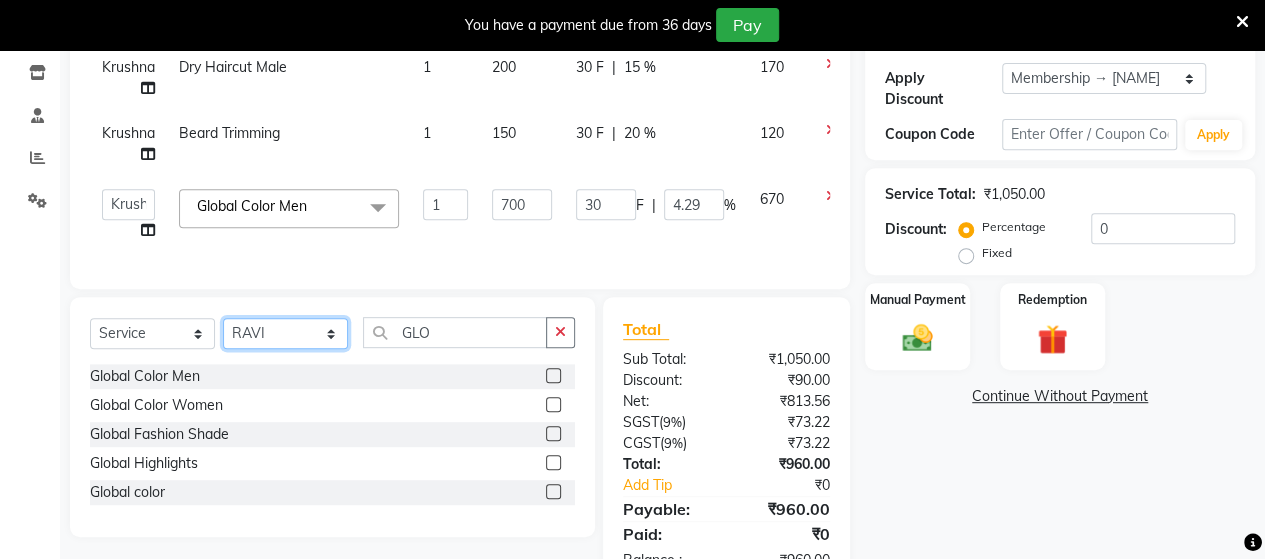 click on "Select Stylist Admin Datta  Jyoti  Krushna  Pratik  RAVI Rohit Rutuja" 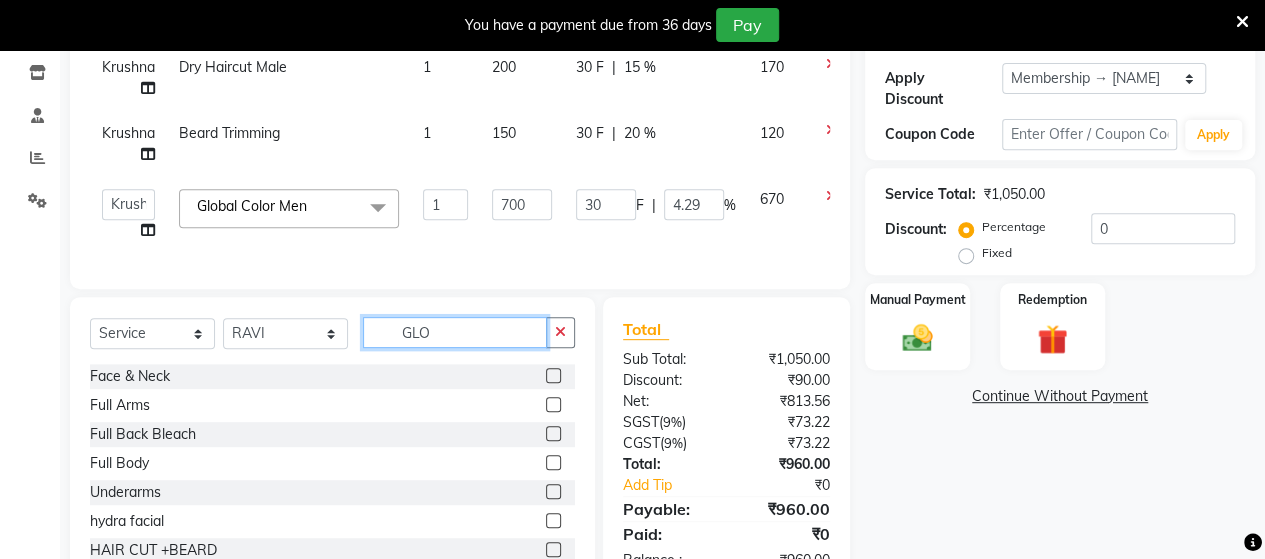 click on "GLO" 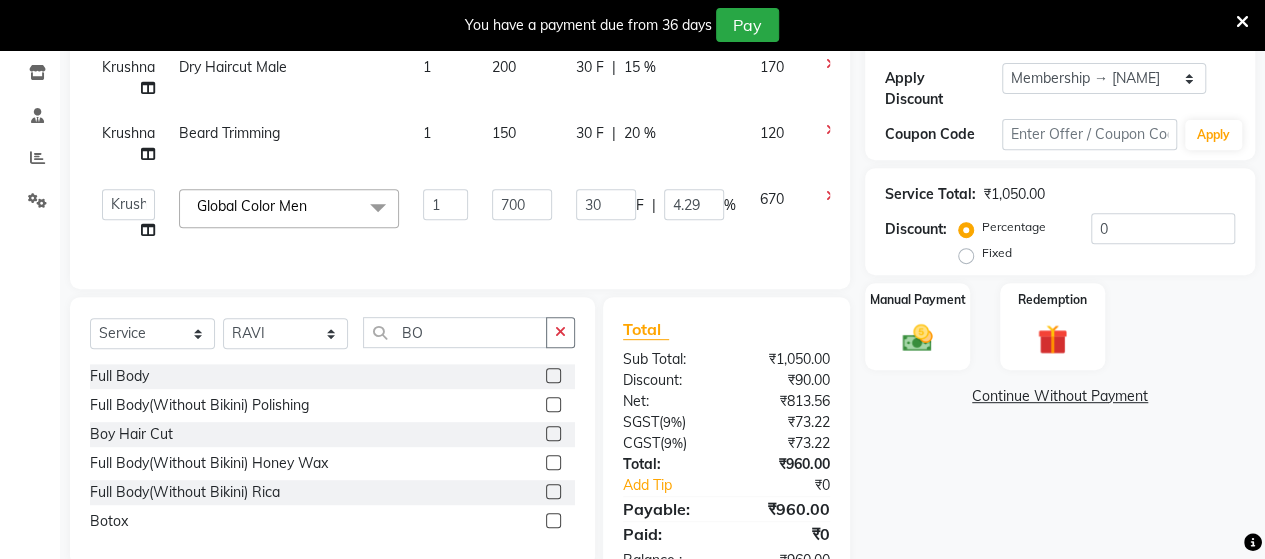 click 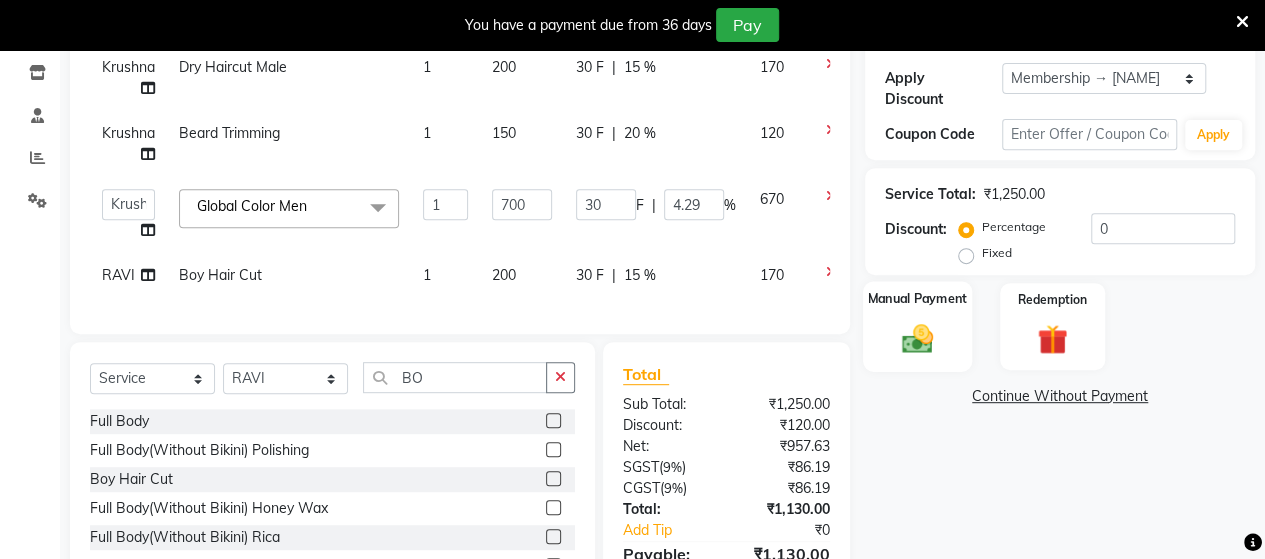 click 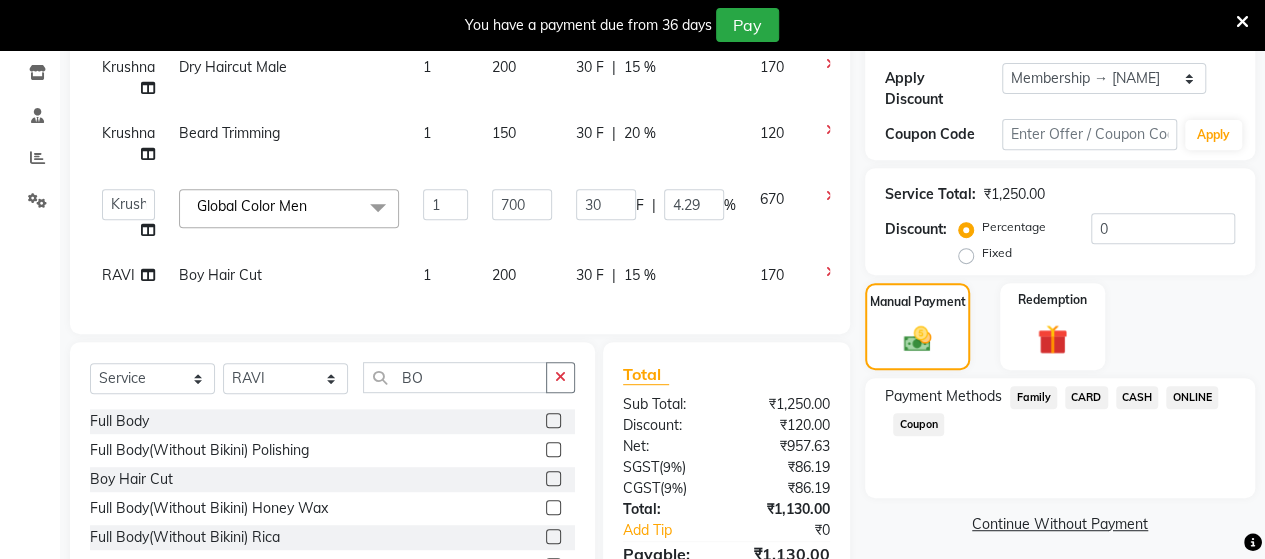click on "30 F | 15 %" 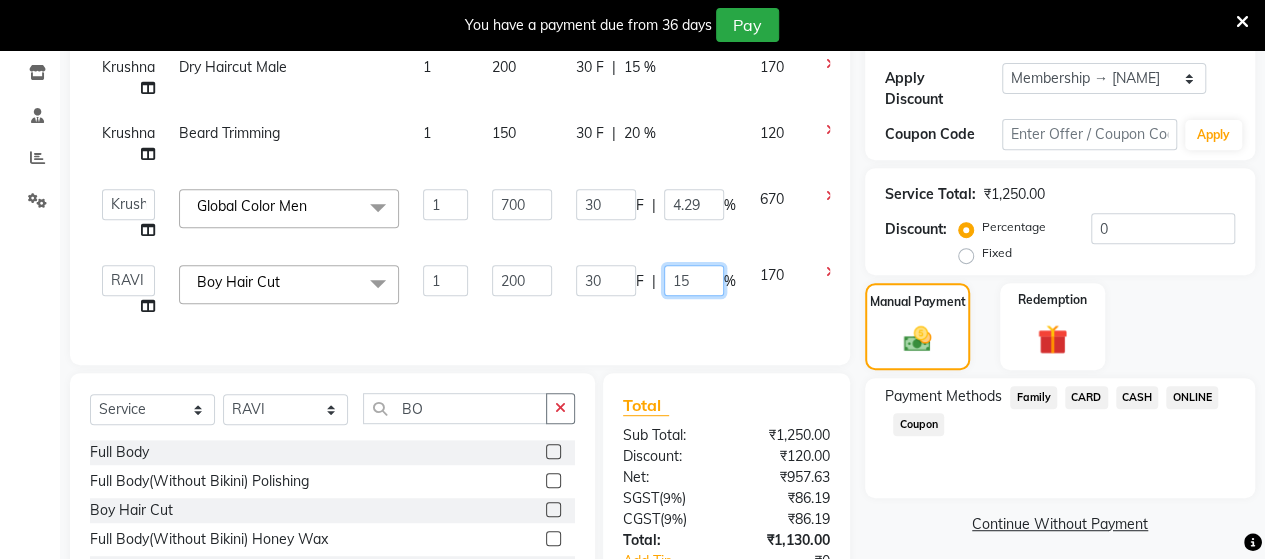 click on "15" 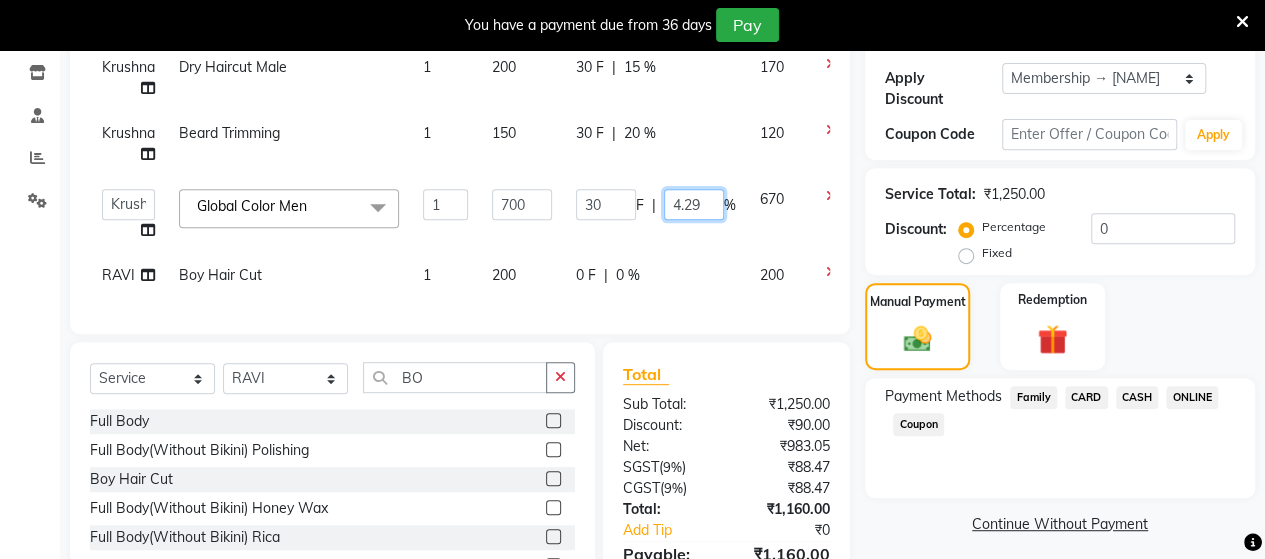 click on "4.29" 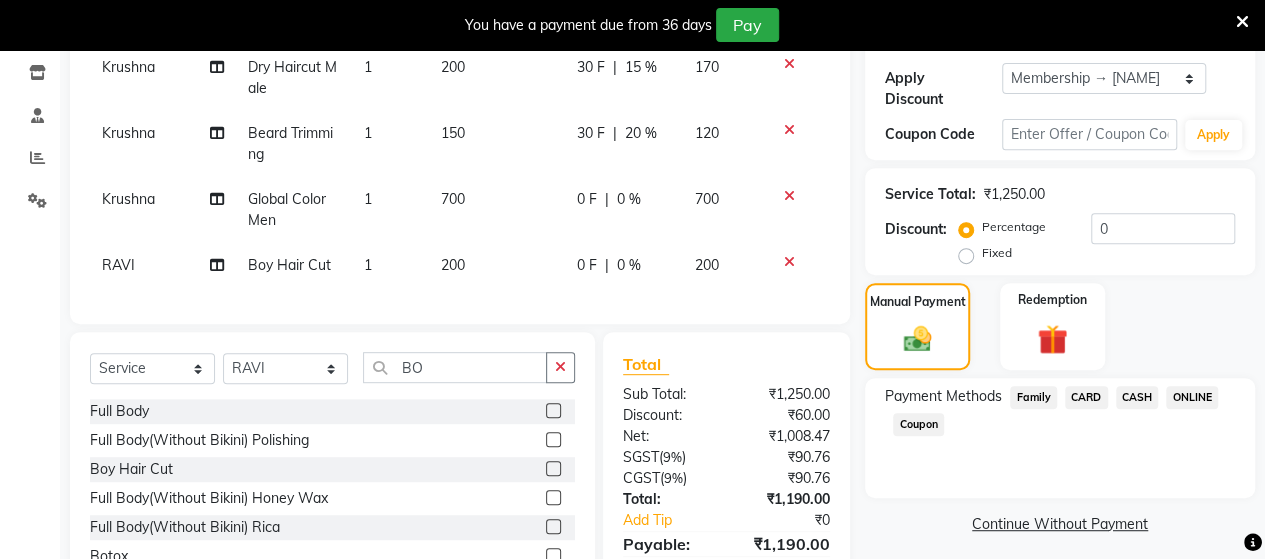 click on "30 F | 20 %" 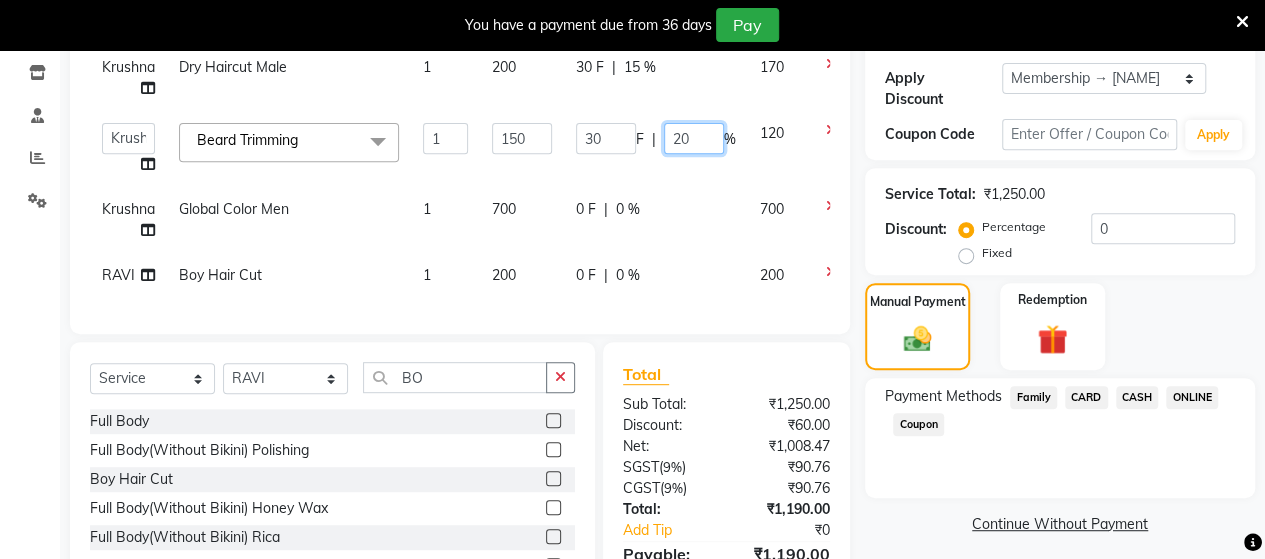 click on "20" 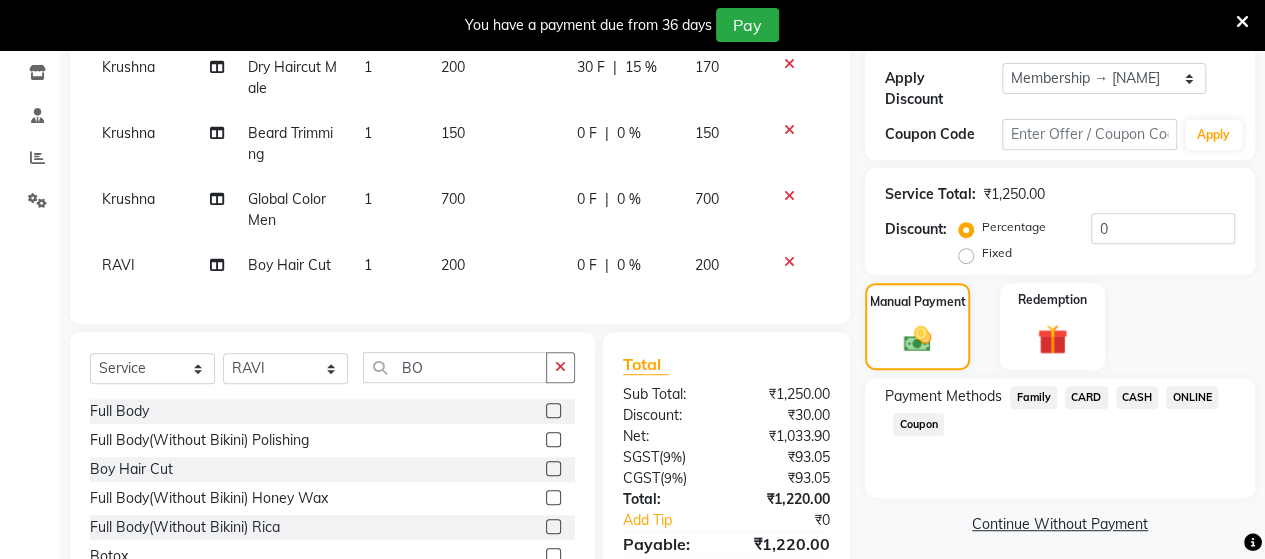 click on "30 F | 15 %" 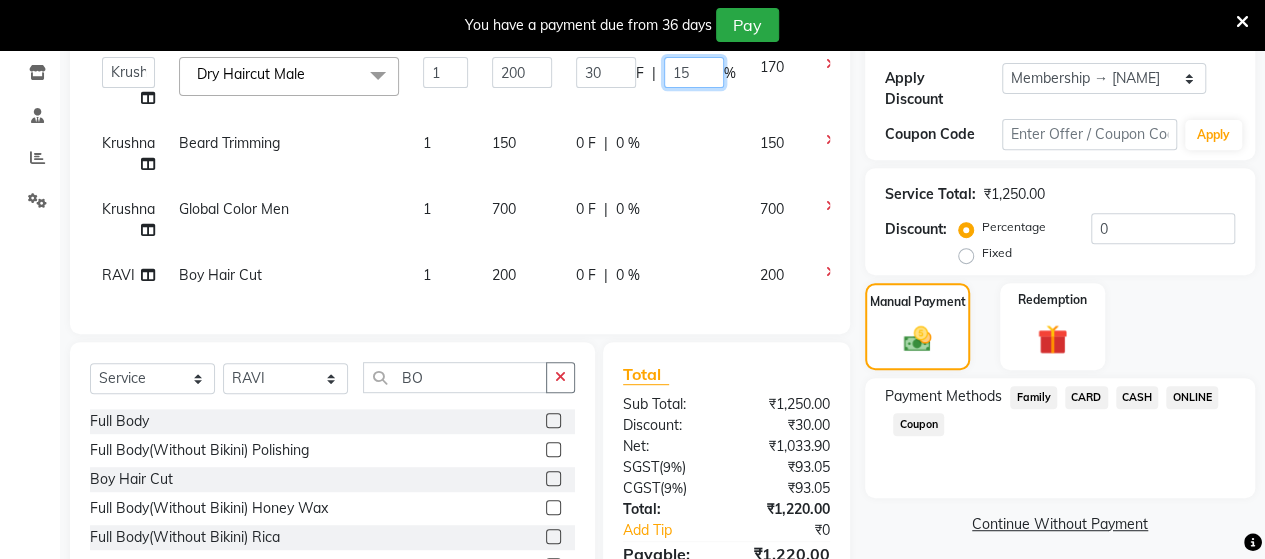 click on "15" 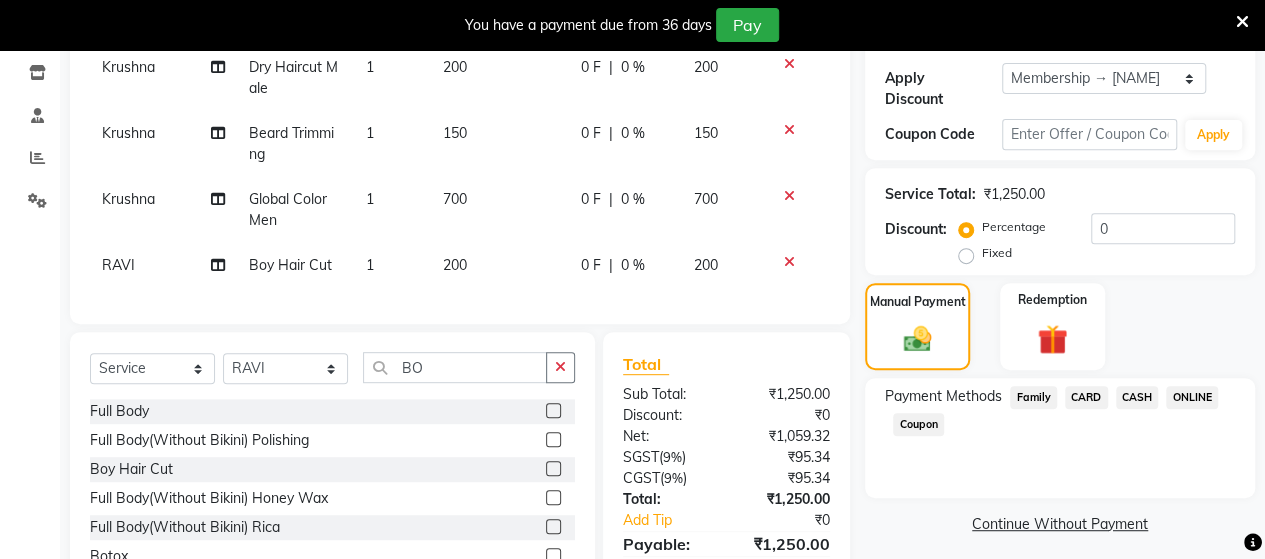click on "[NAME] Boy Hair Cut 1 200 0 F | 0 % 200" 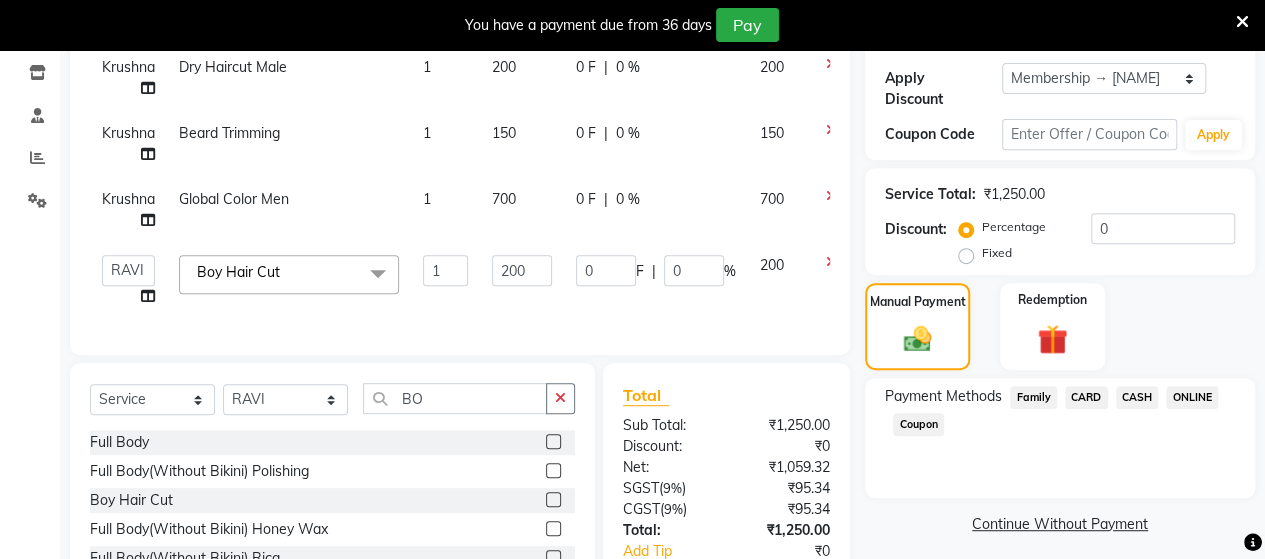 drag, startPoint x: 1224, startPoint y: 396, endPoint x: 1279, endPoint y: 393, distance: 55.081757 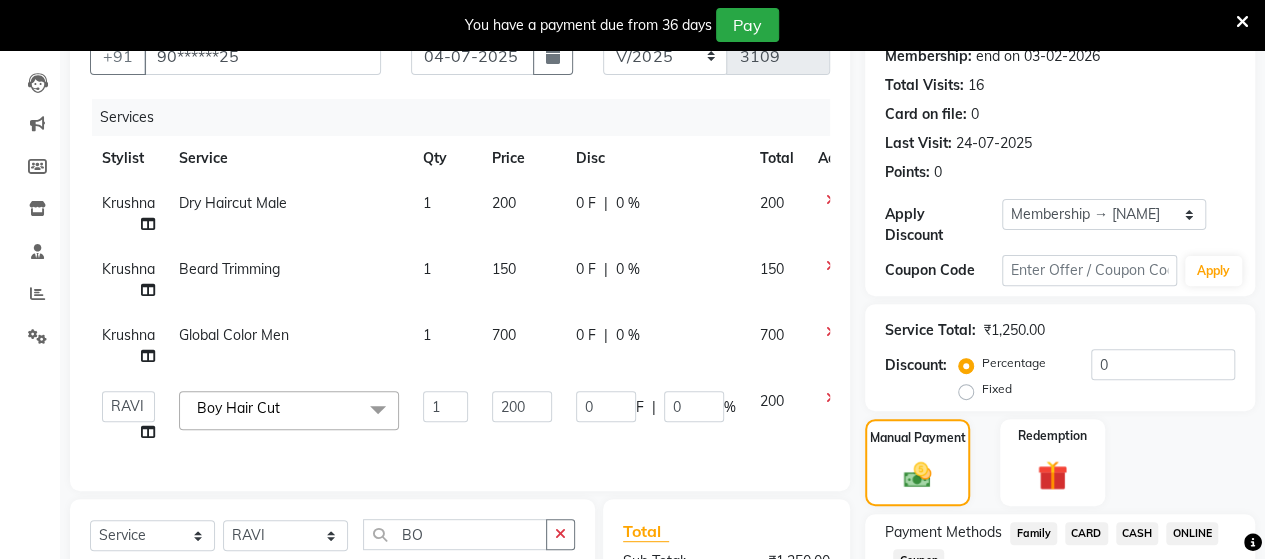 scroll, scrollTop: 197, scrollLeft: 0, axis: vertical 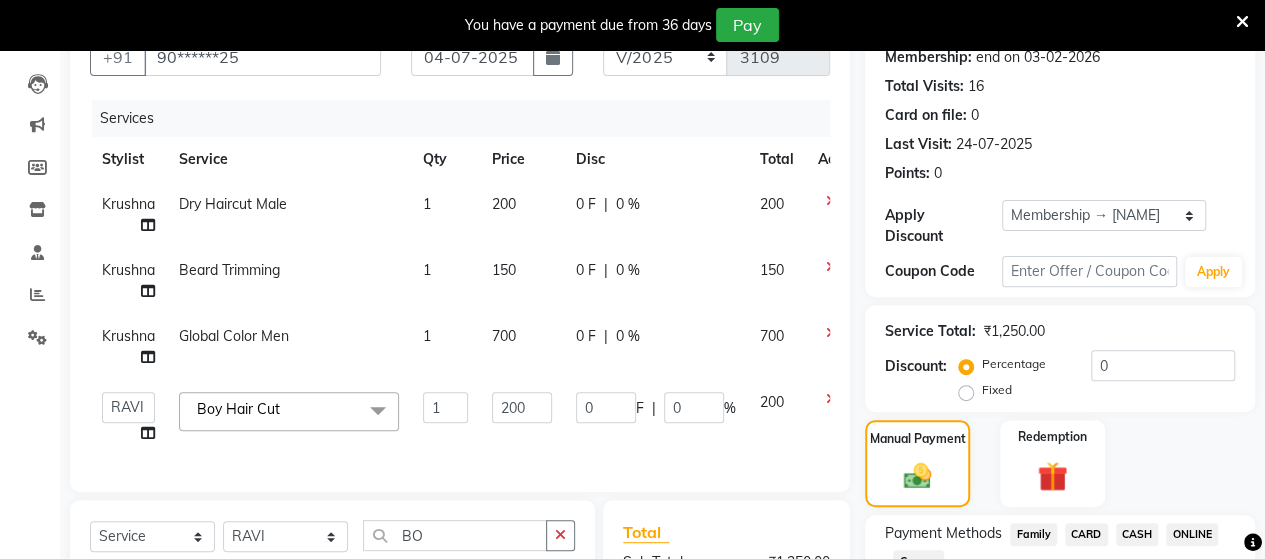 click on "0 F | 0 %" 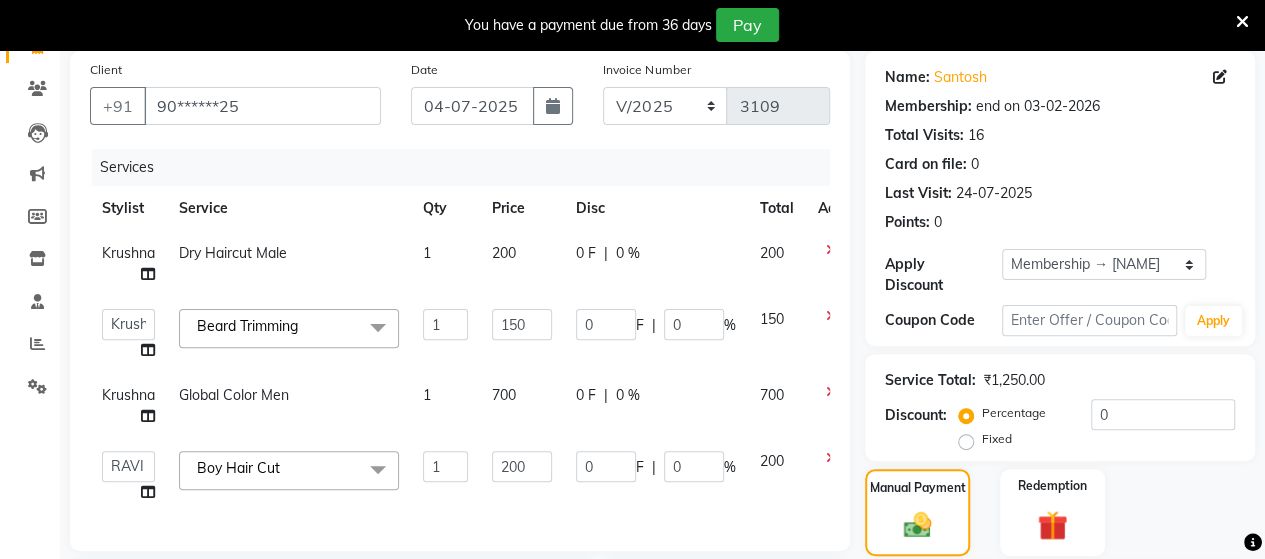 scroll, scrollTop: 486, scrollLeft: 0, axis: vertical 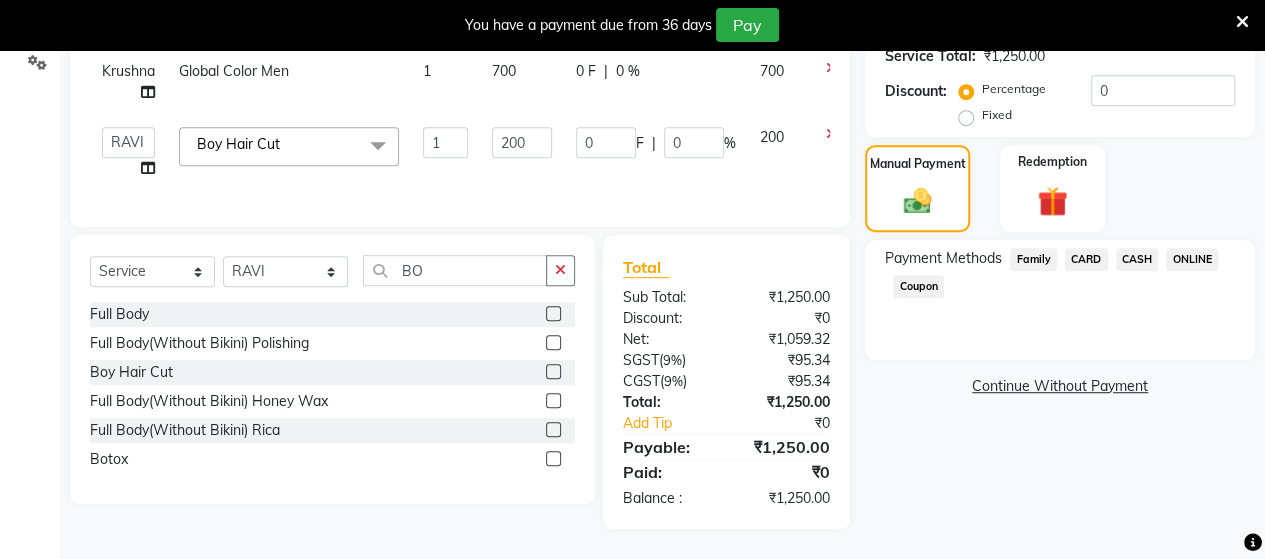 click on "ONLINE" 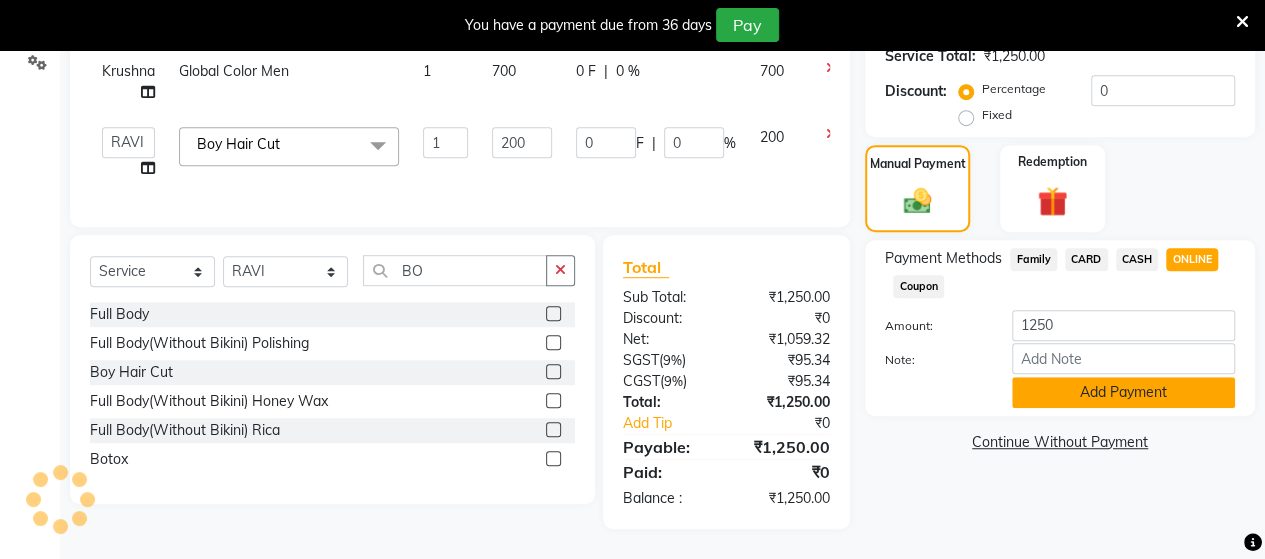 click on "Add Payment" 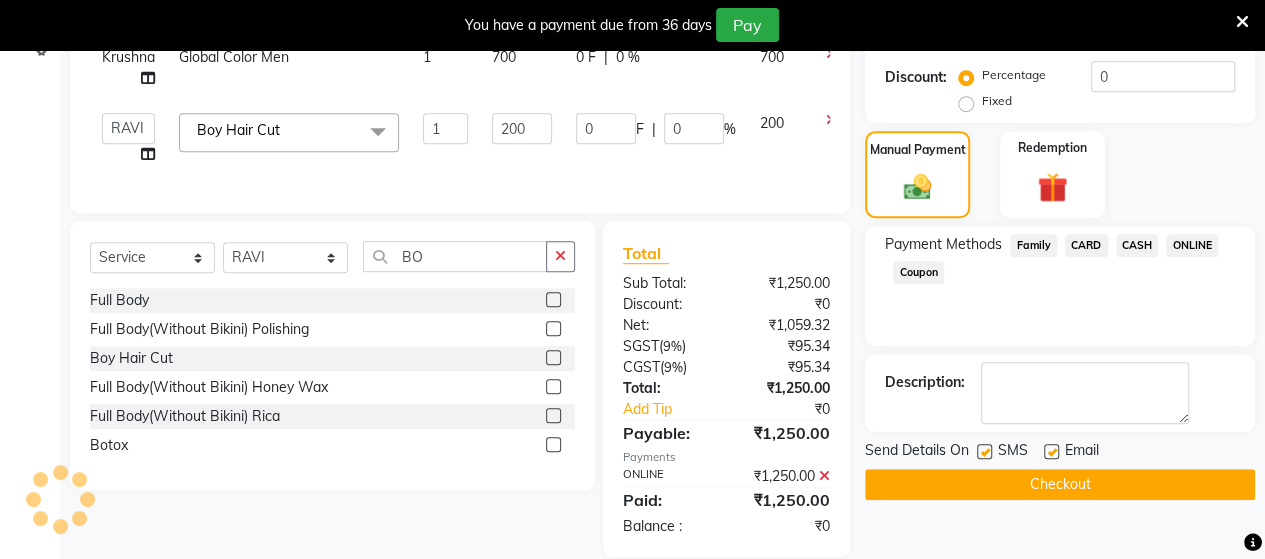 scroll, scrollTop: 527, scrollLeft: 0, axis: vertical 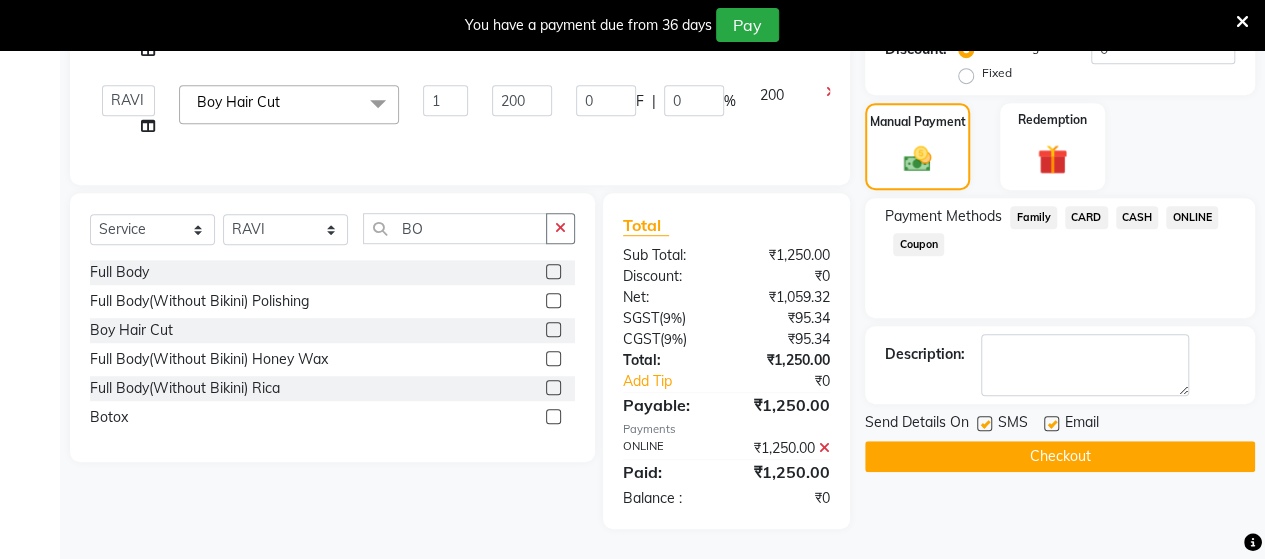 click on "Checkout" 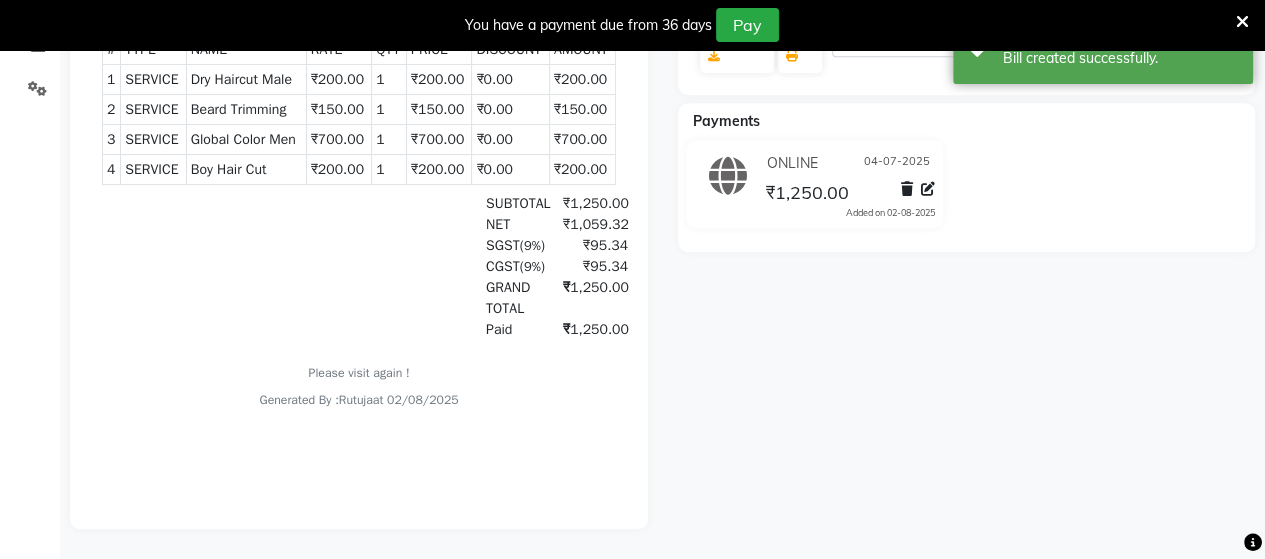scroll, scrollTop: 0, scrollLeft: 0, axis: both 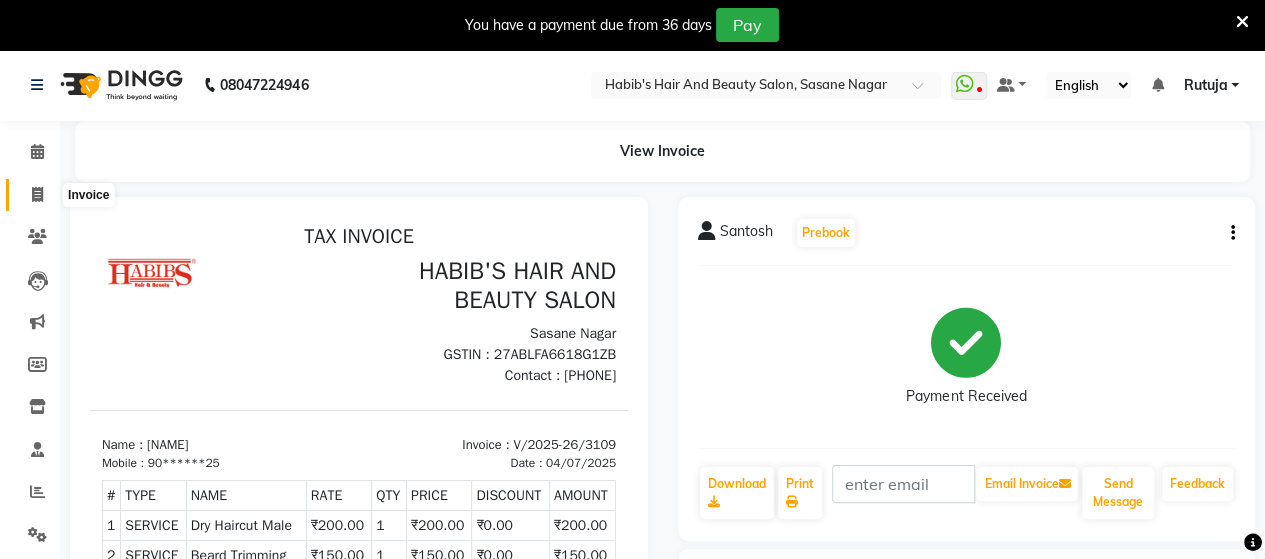 click 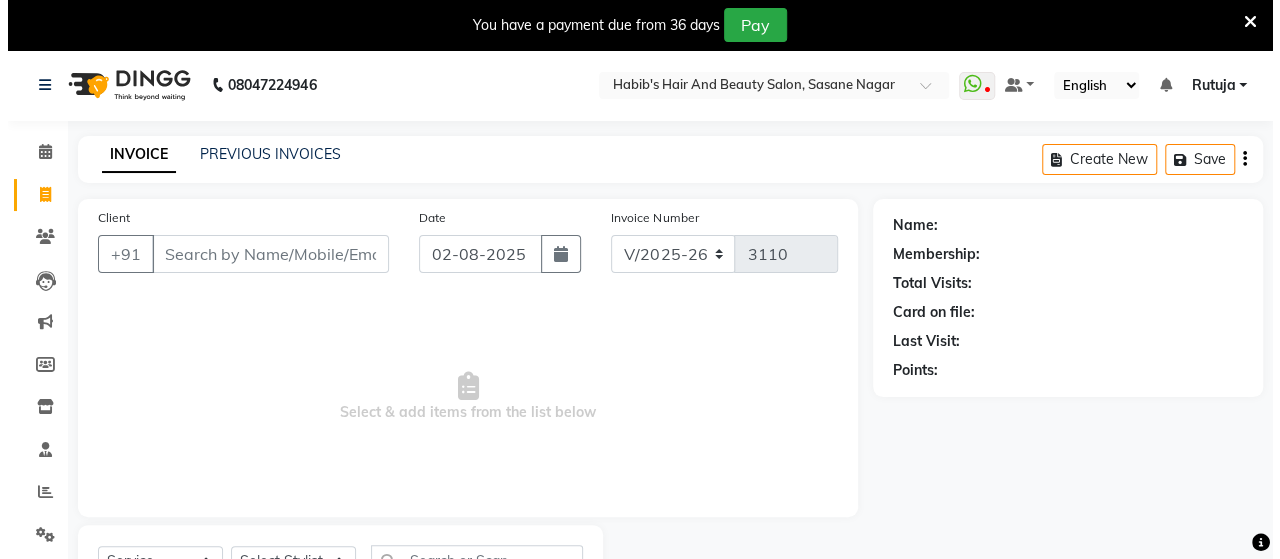 scroll, scrollTop: 90, scrollLeft: 0, axis: vertical 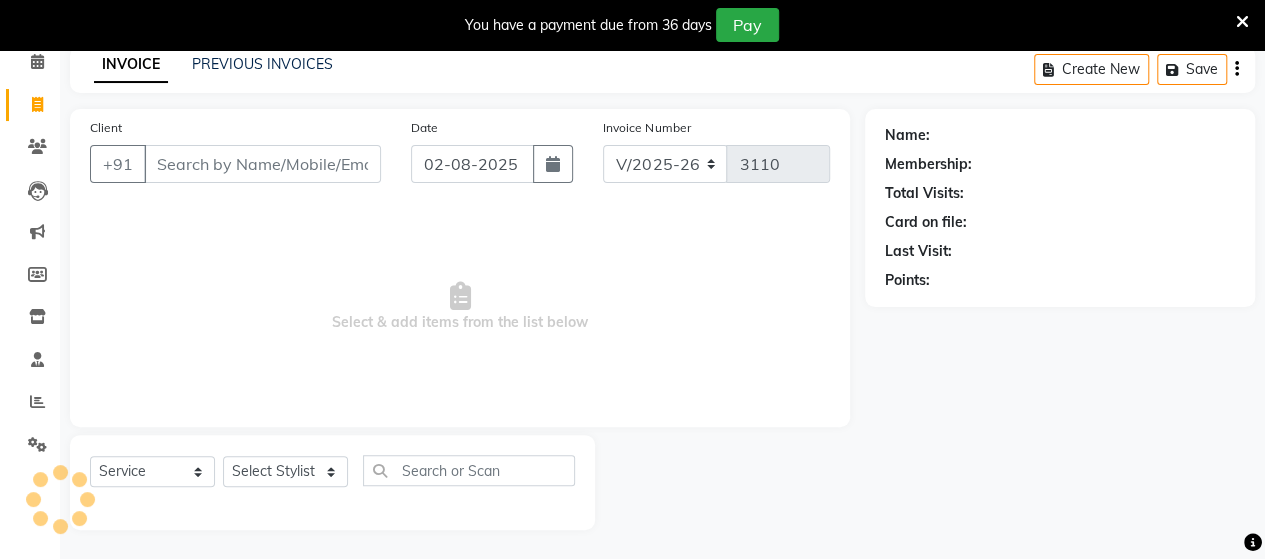 click on "Client" at bounding box center [262, 164] 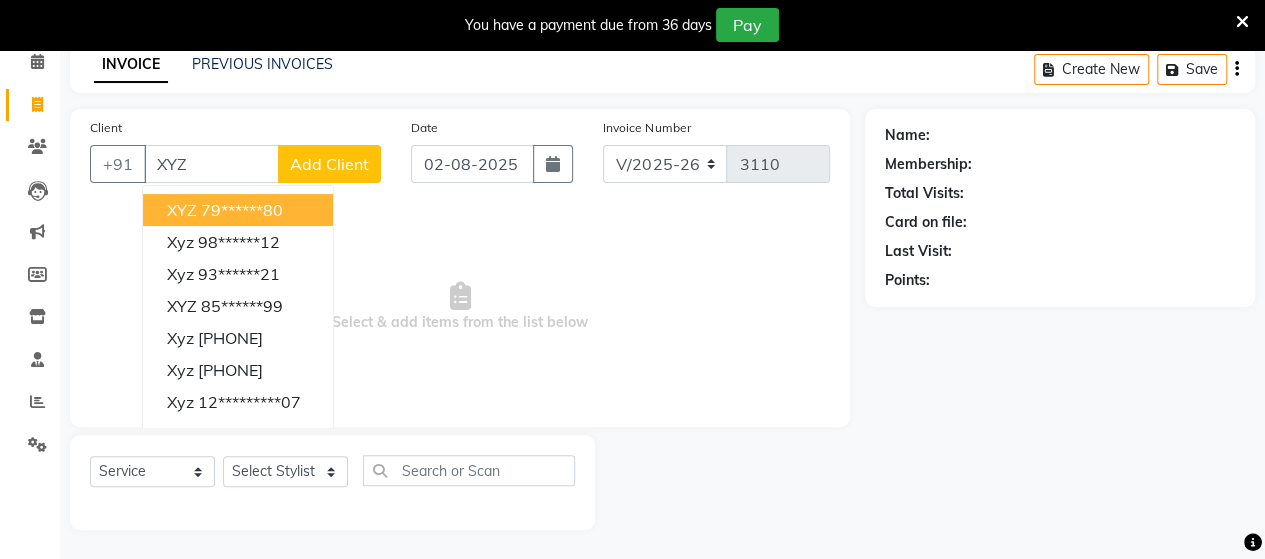 click on "Add Client" 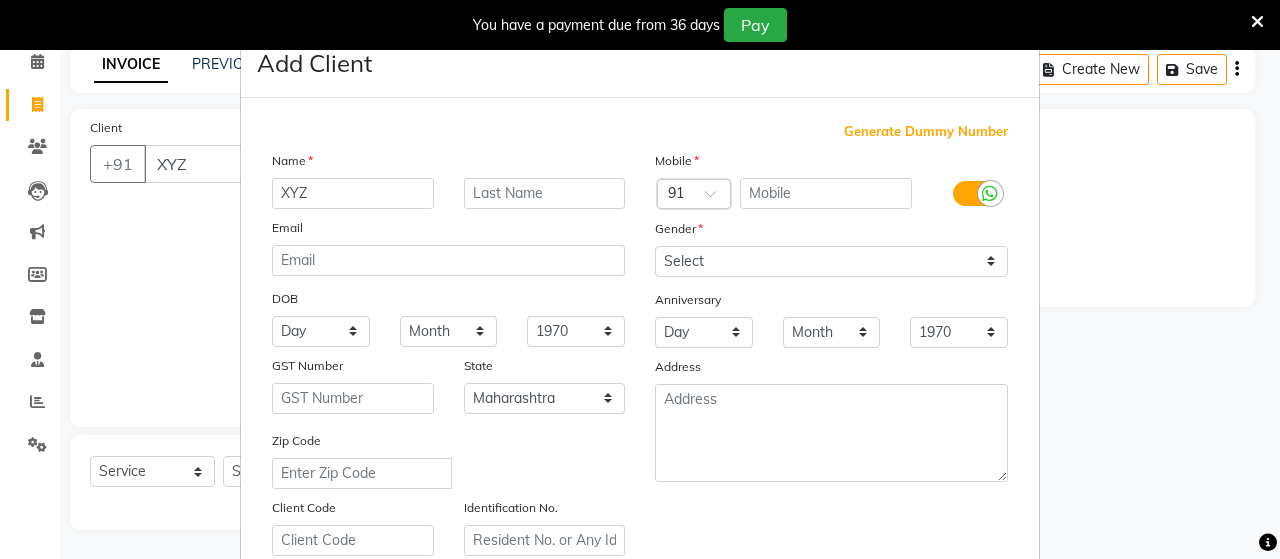 click on "Generate Dummy Number" at bounding box center [926, 132] 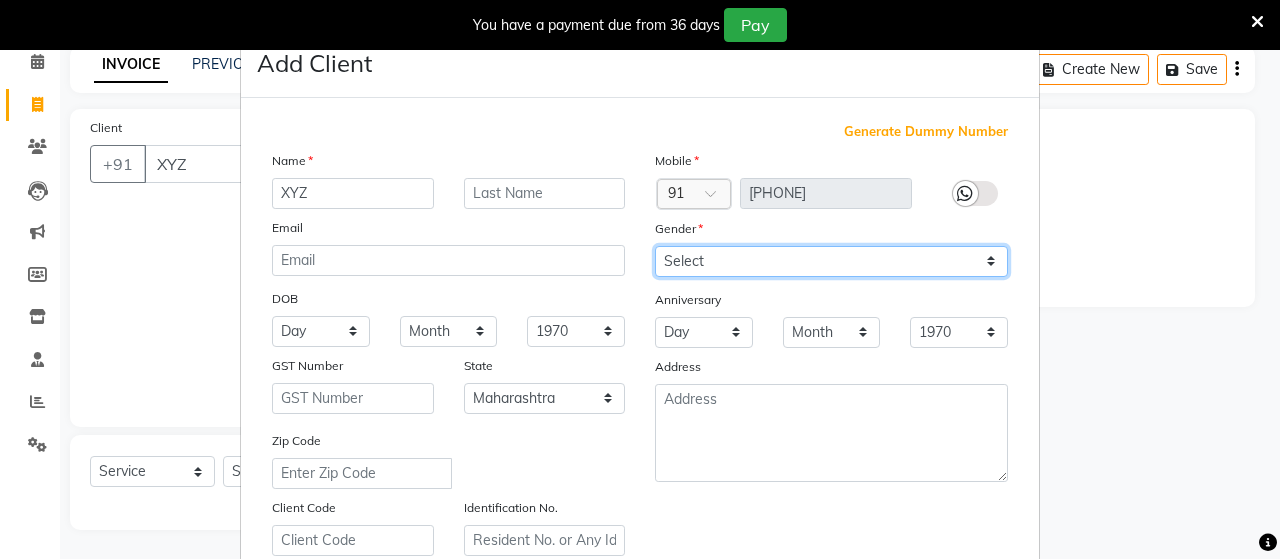 click on "Select Male Female Other Prefer Not To Say" at bounding box center (831, 261) 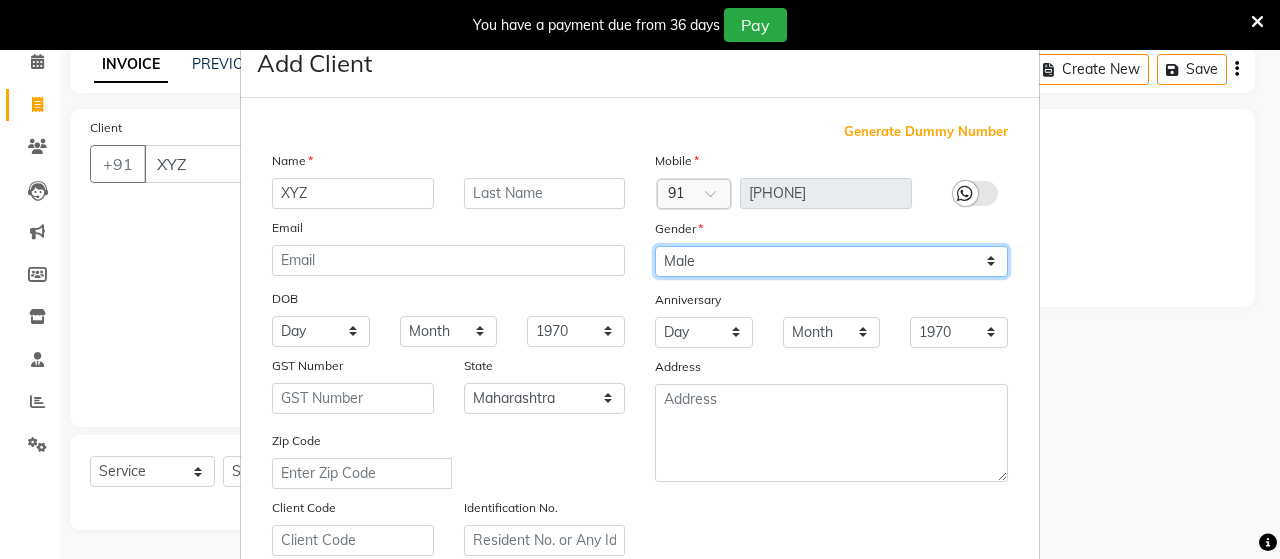 click on "Select Male Female Other Prefer Not To Say" at bounding box center [831, 261] 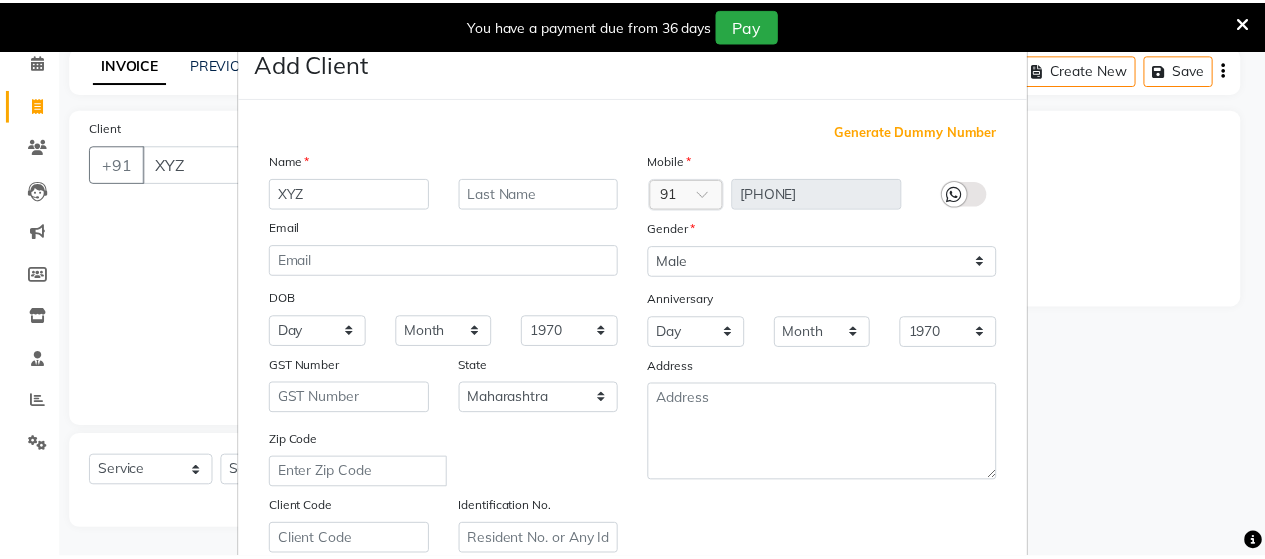 scroll, scrollTop: 360, scrollLeft: 0, axis: vertical 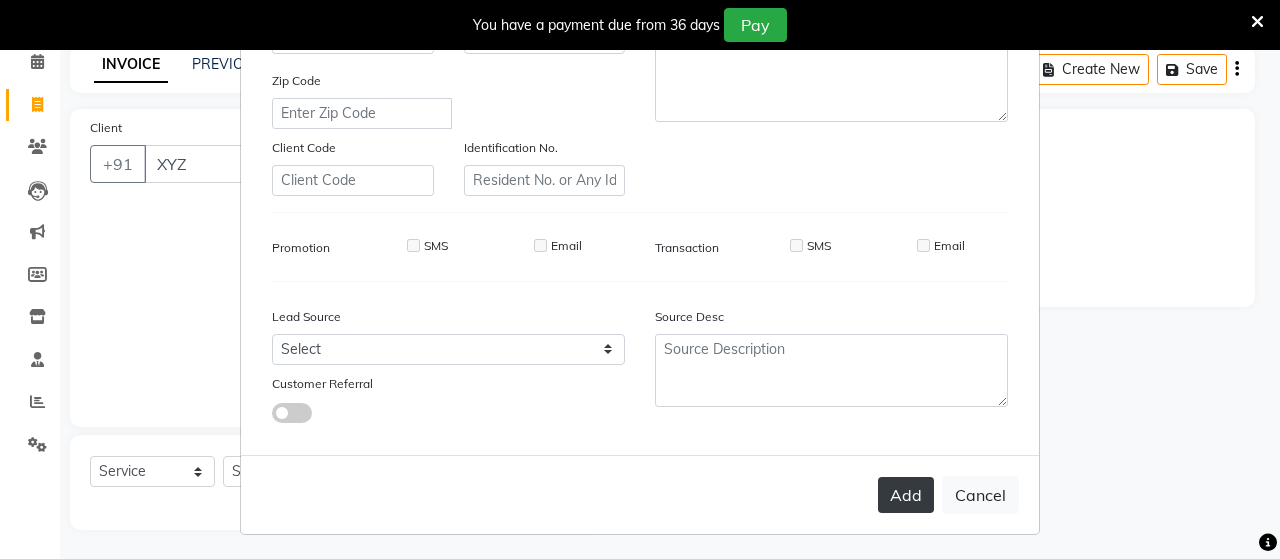 click on "Add" at bounding box center (906, 495) 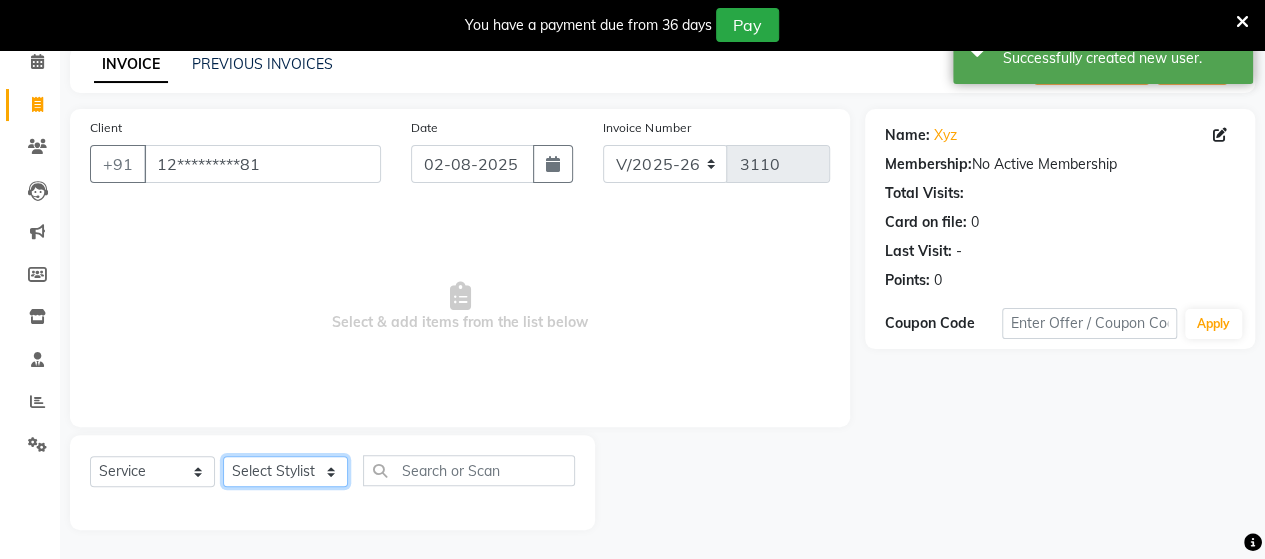 click on "Select Stylist Admin Datta  Jyoti  Krushna  Pratik  RAVI Rohit Rutuja" 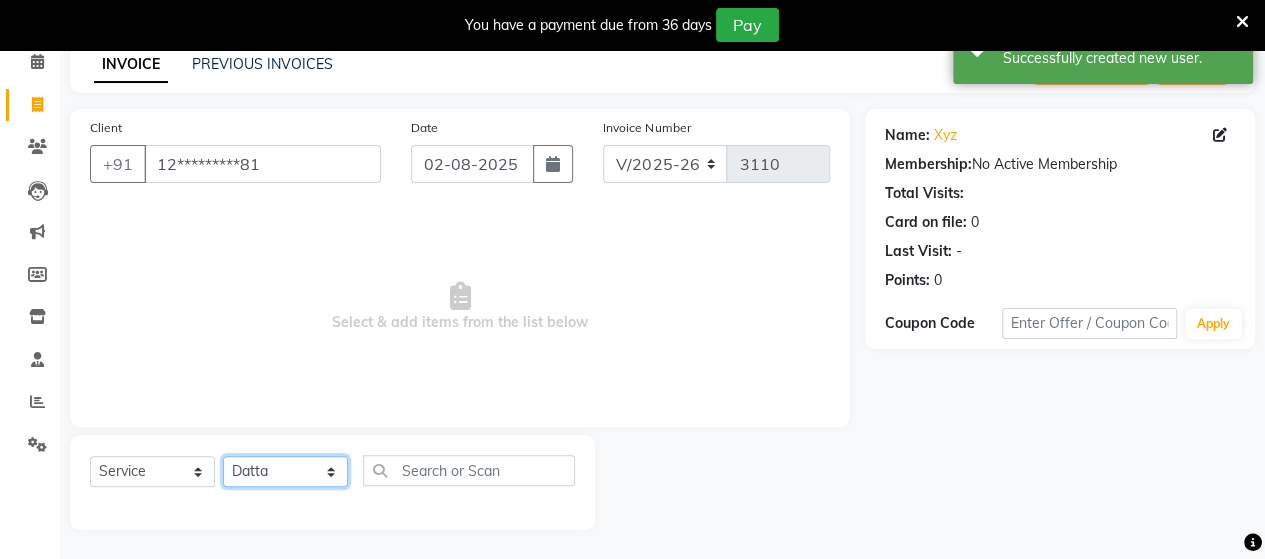 click on "Select Stylist Admin Datta  Jyoti  Krushna  Pratik  RAVI Rohit Rutuja" 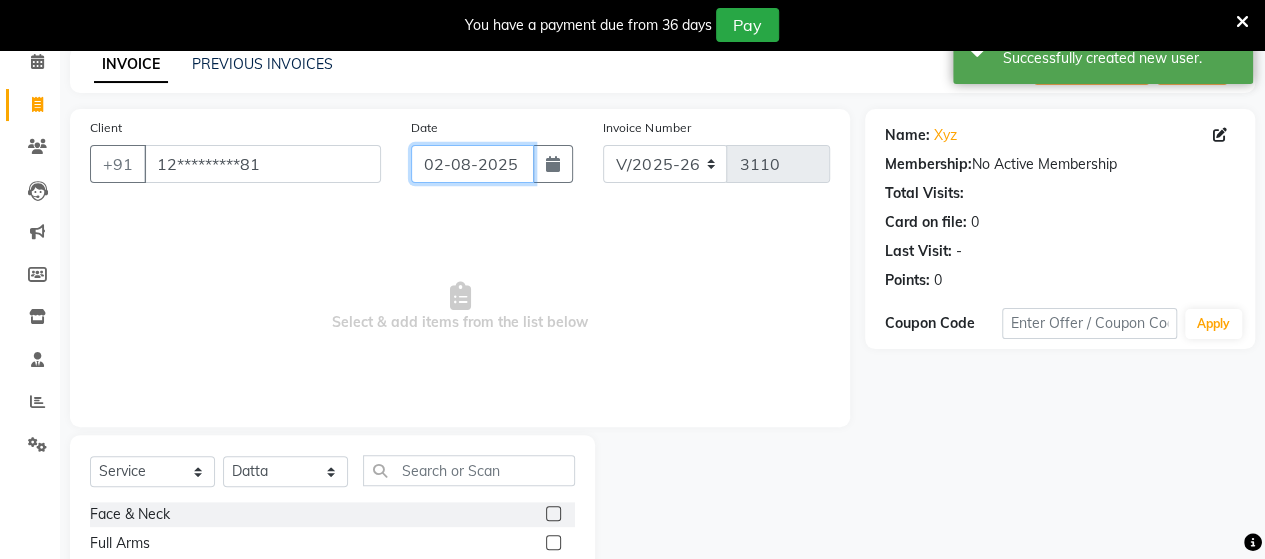 click on "02-08-2025" 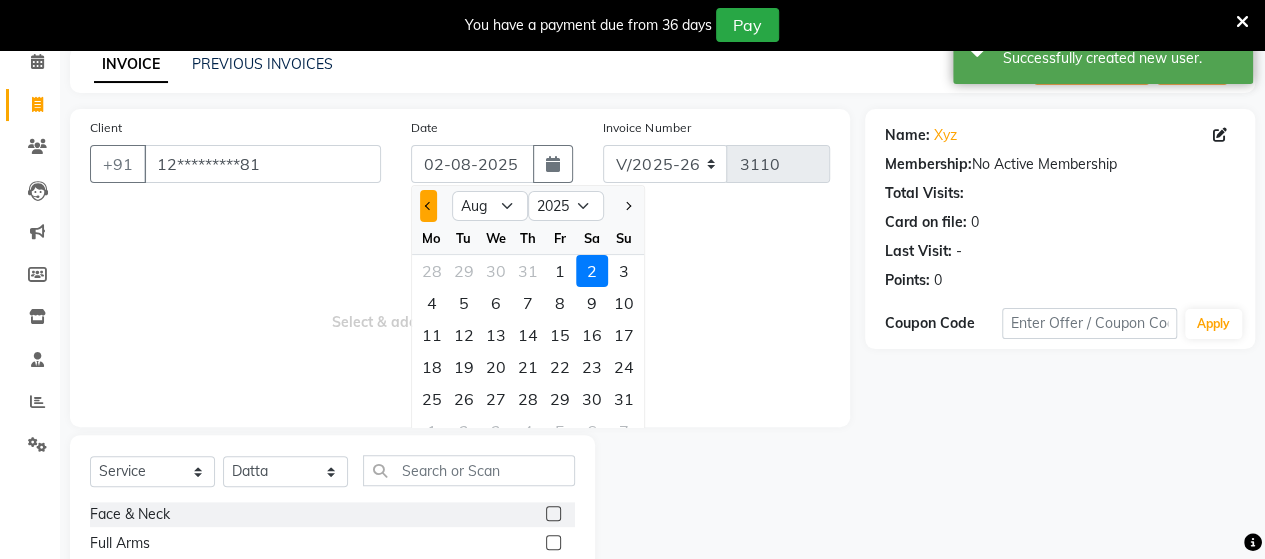 click 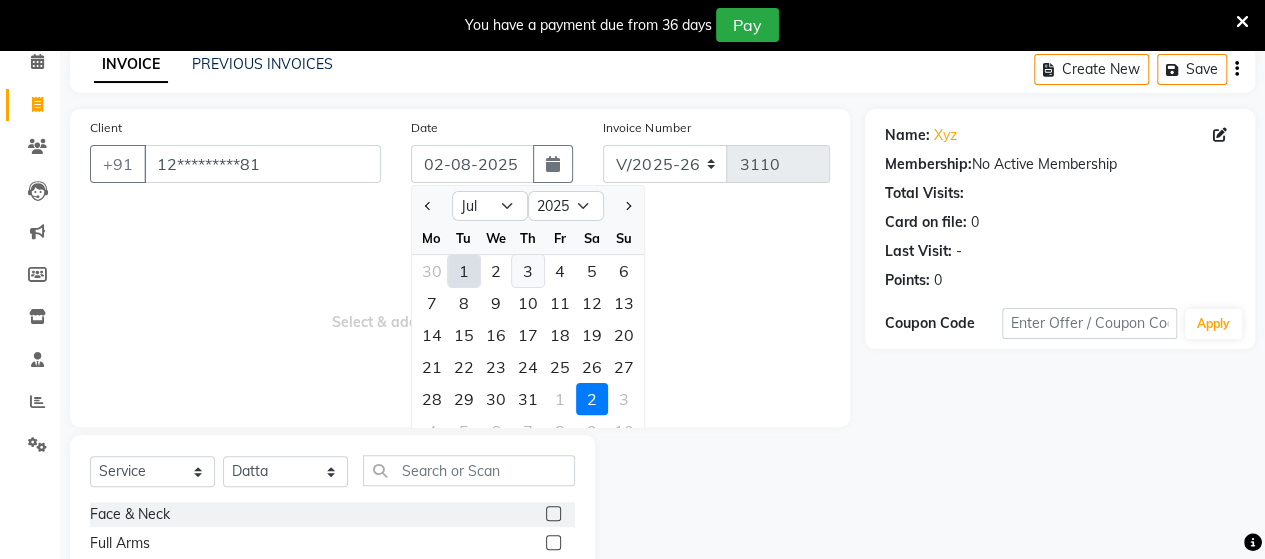 click on "3" 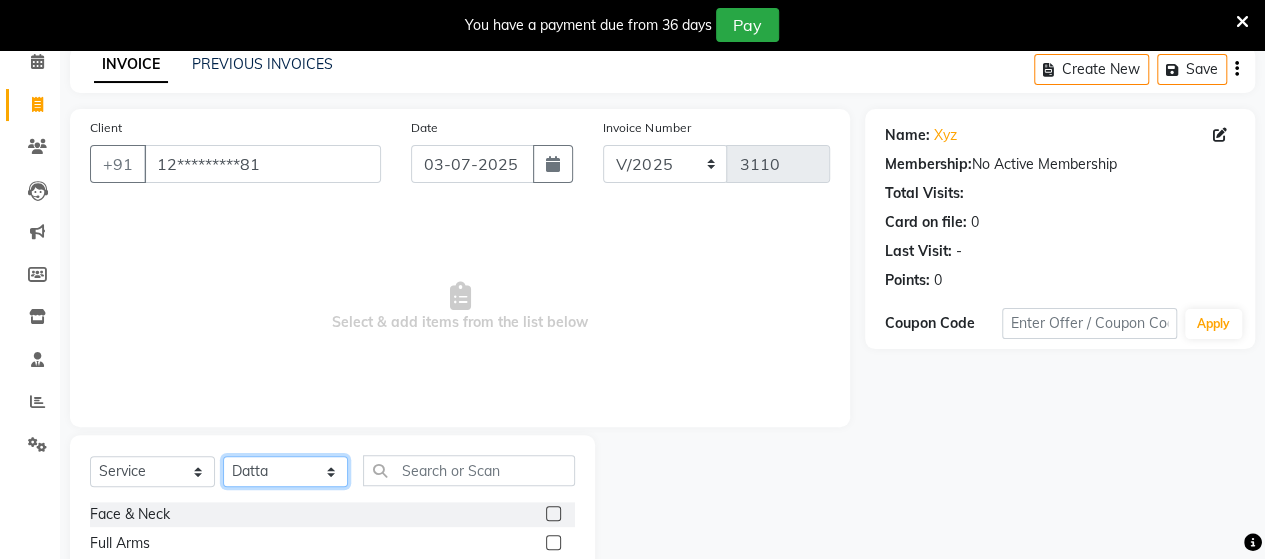 click on "Select Stylist Admin Datta  Jyoti  Krushna  Pratik  RAVI Rohit Rutuja" 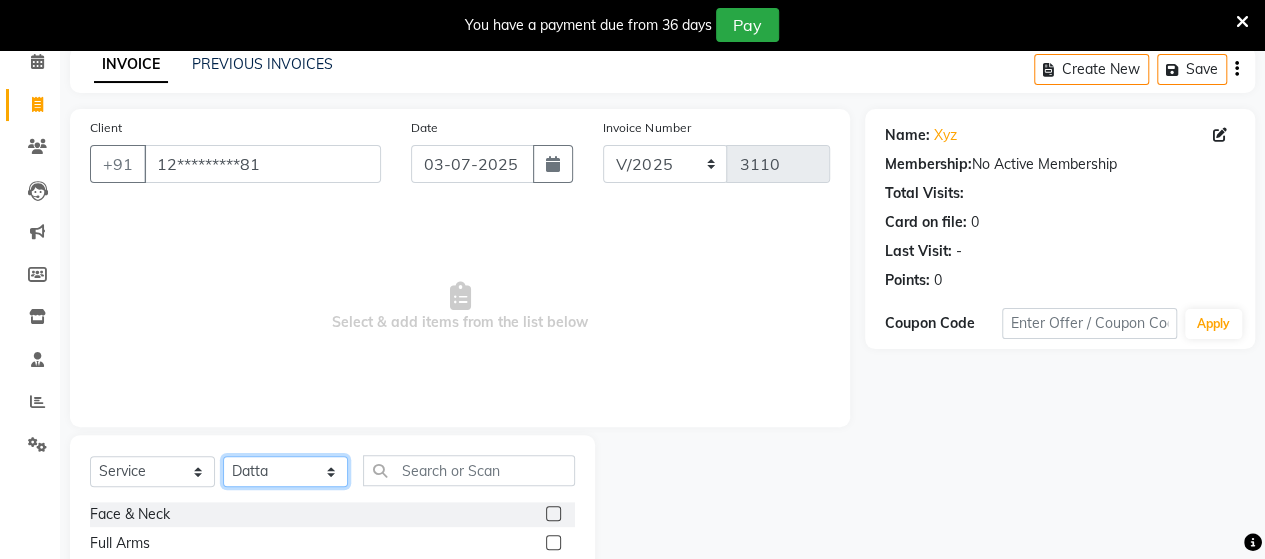 click on "Select Stylist Admin Datta  Jyoti  Krushna  Pratik  RAVI Rohit Rutuja" 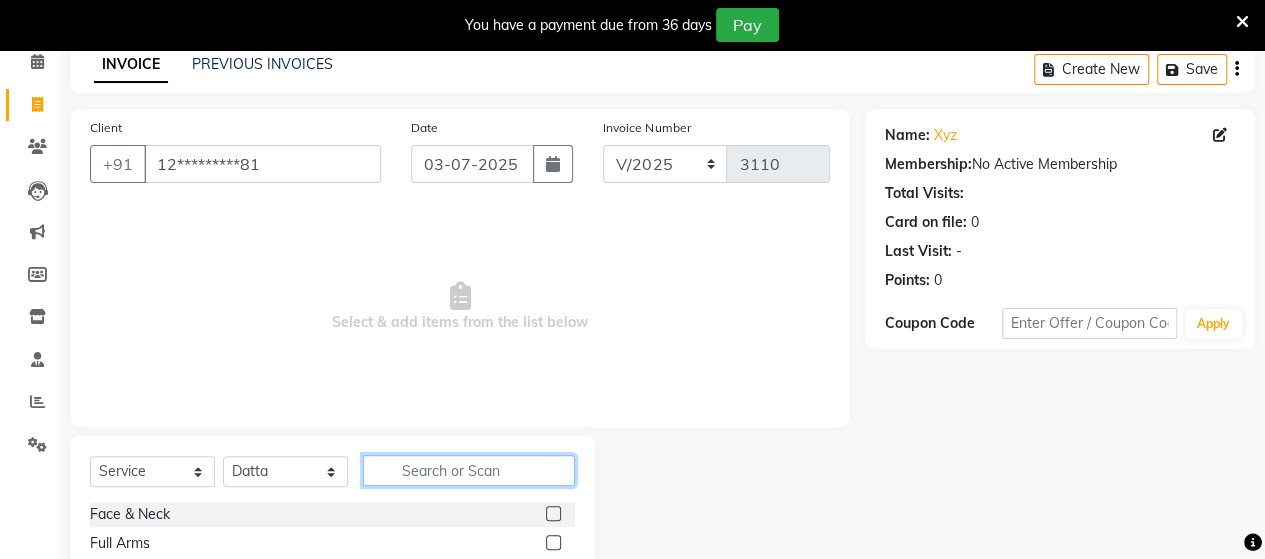 click 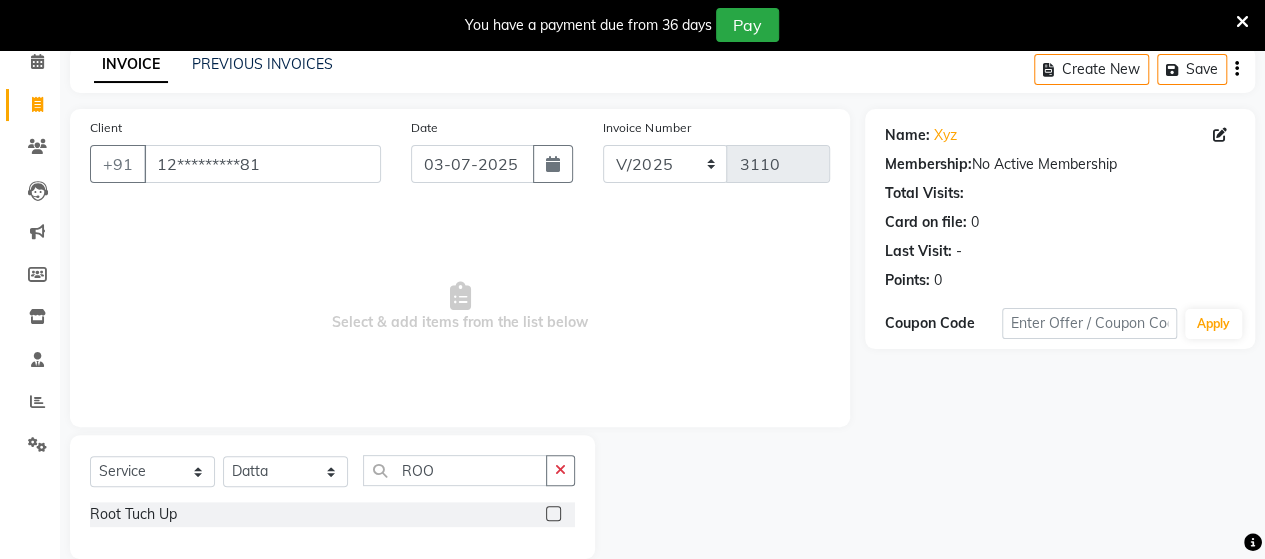 click 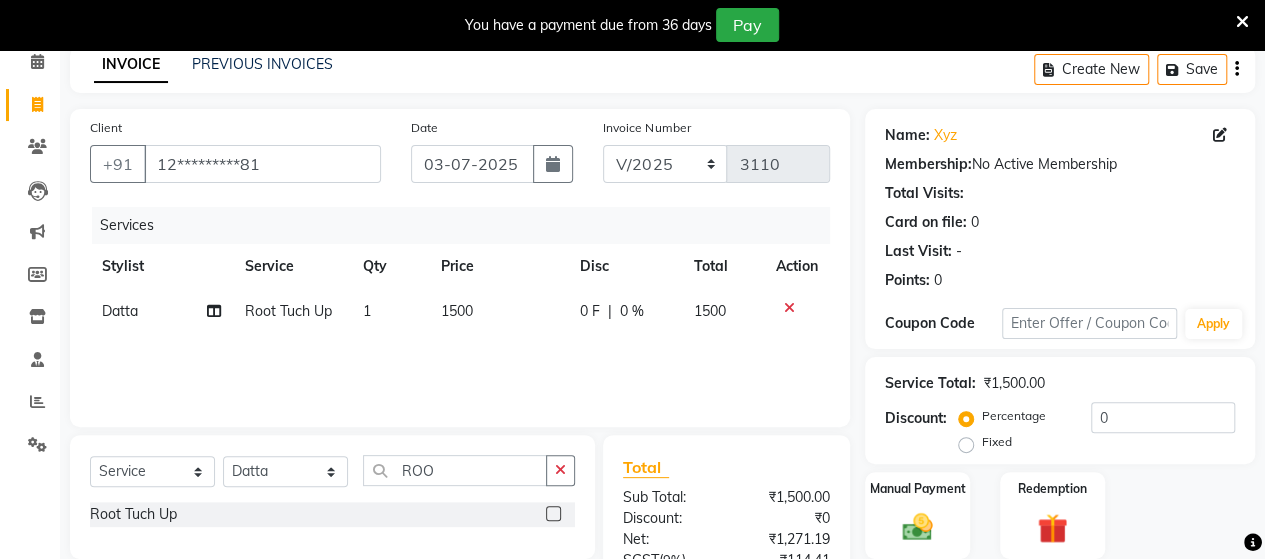 click on "Services" 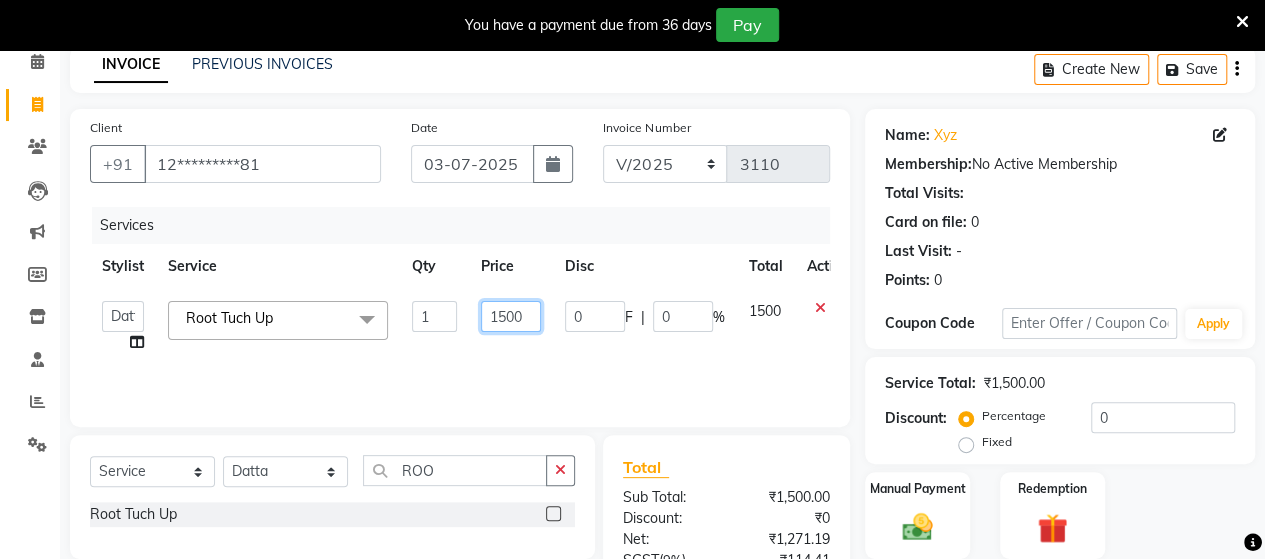 click on "1500" 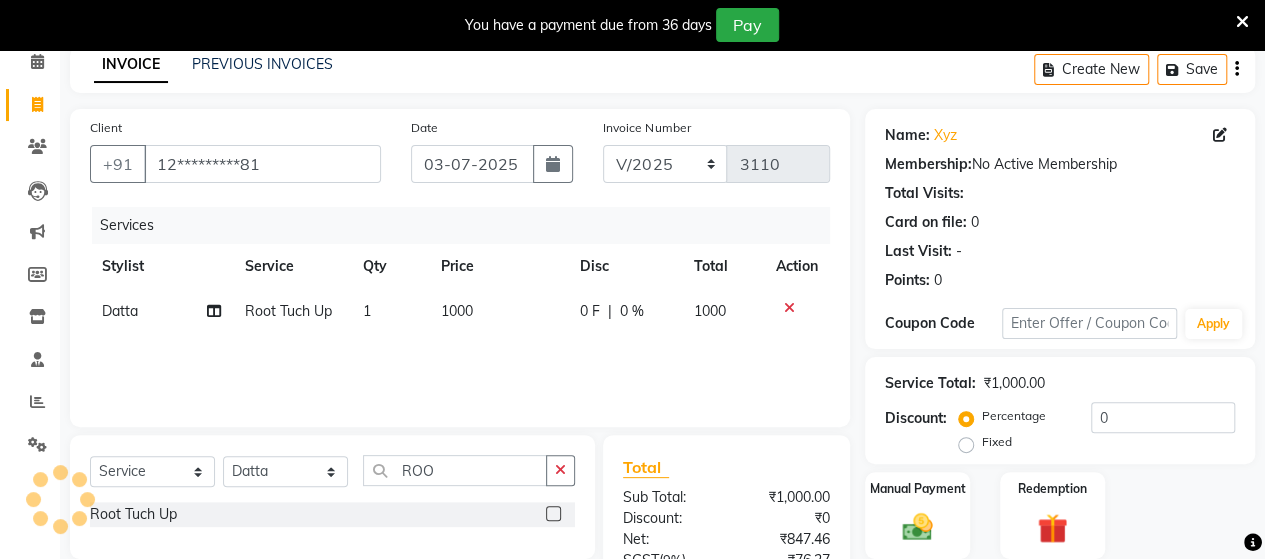 click on "Services Stylist Service Qty Price Disc Total Action Datta  Root Tuch Up 1 1000 0 F | 0 % 1000" 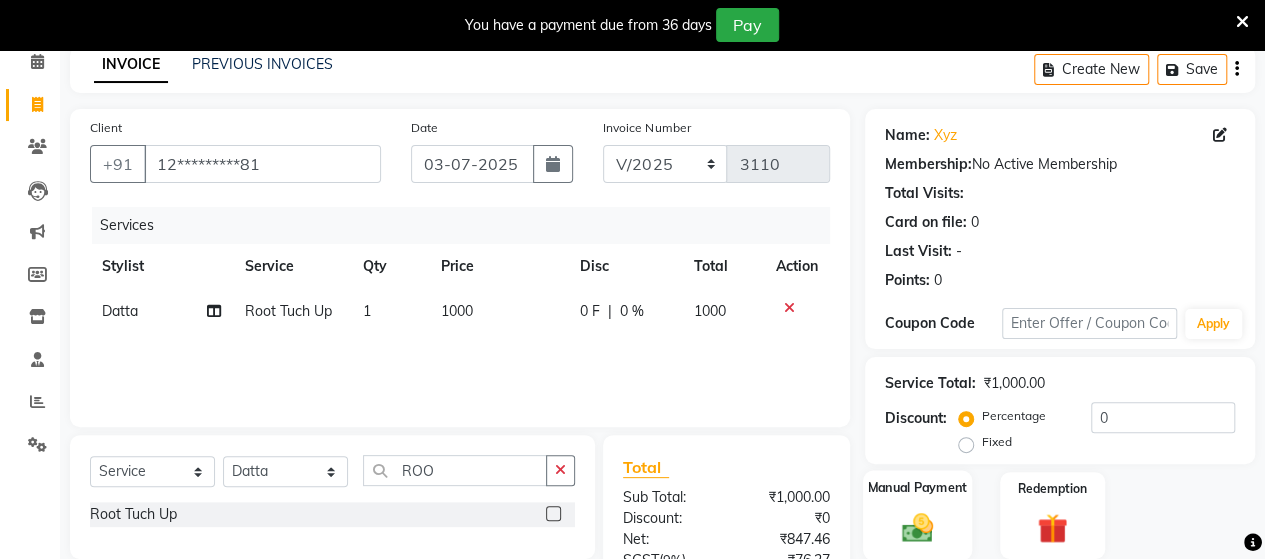 click 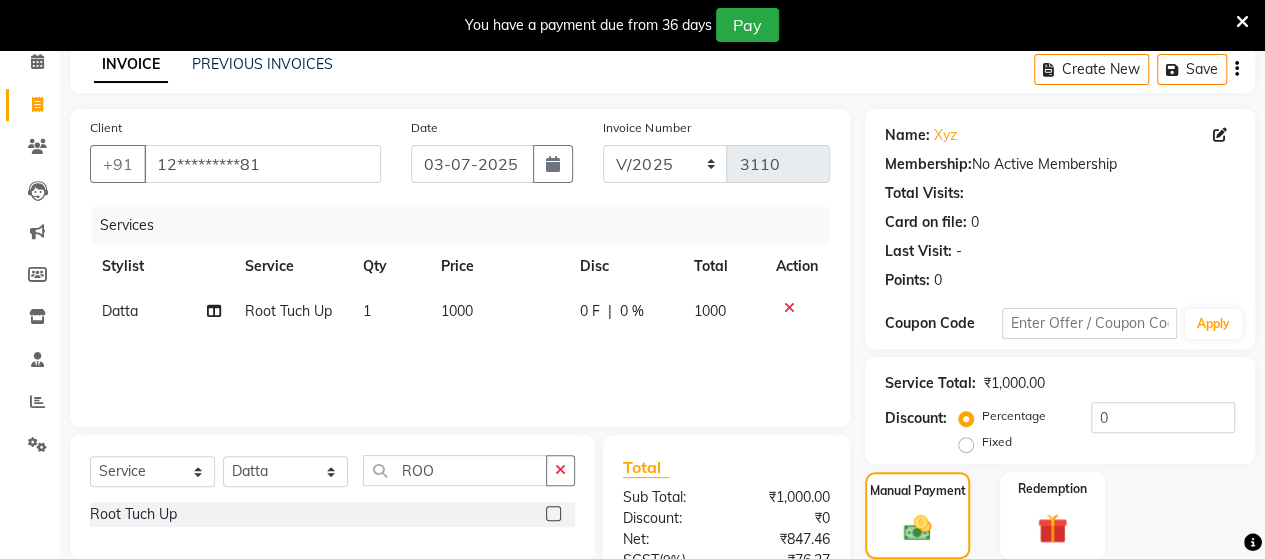 scroll, scrollTop: 288, scrollLeft: 0, axis: vertical 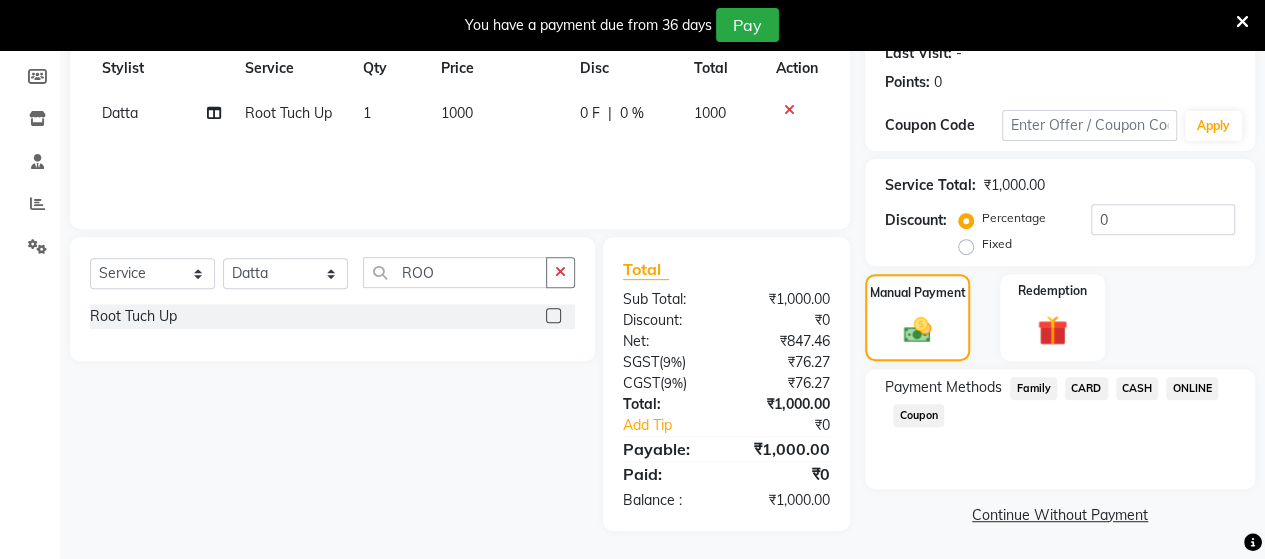 click on "CASH" 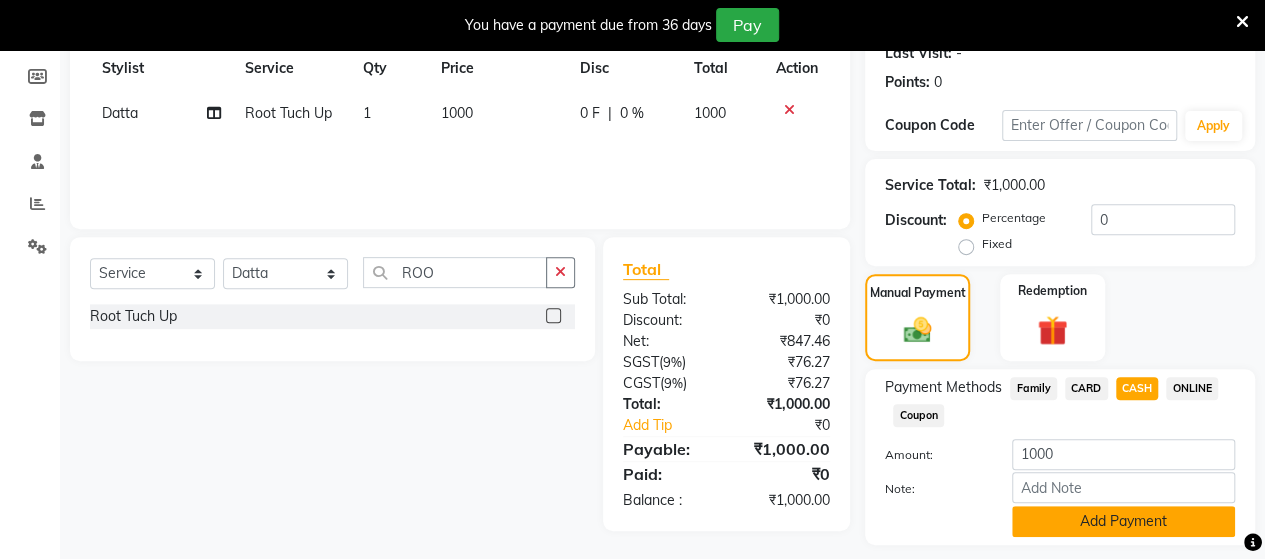 click on "Add Payment" 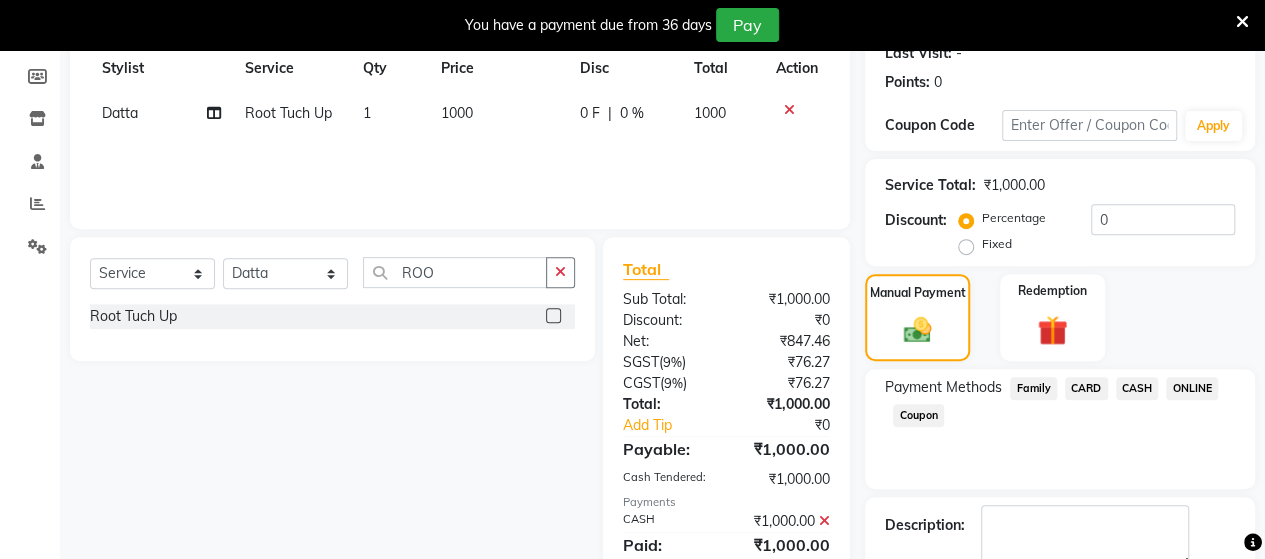 scroll, scrollTop: 400, scrollLeft: 0, axis: vertical 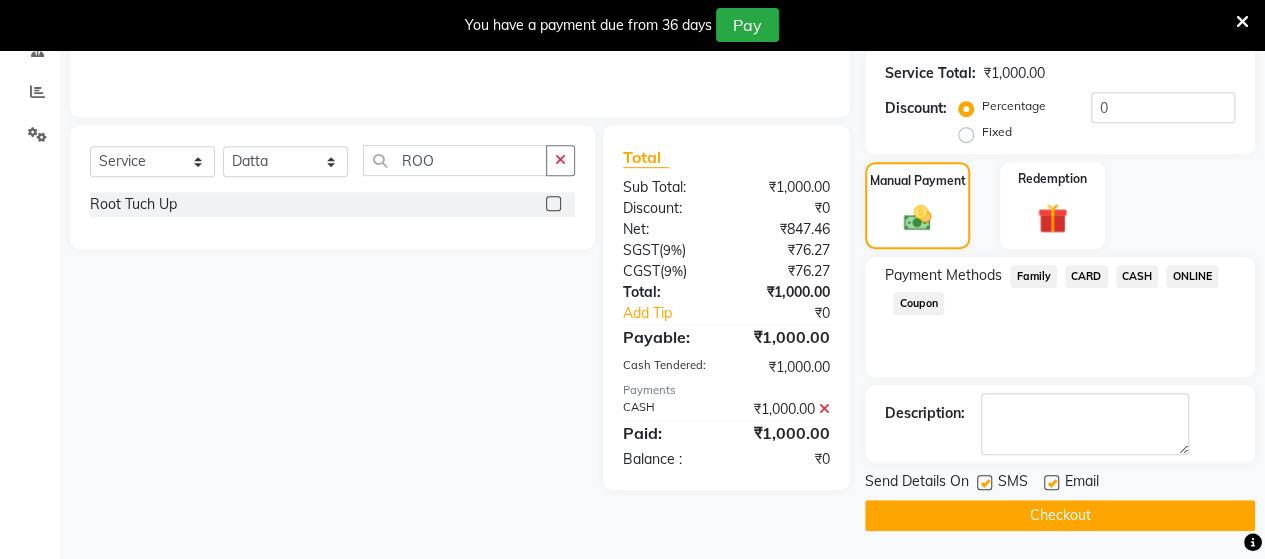 click on "Checkout" 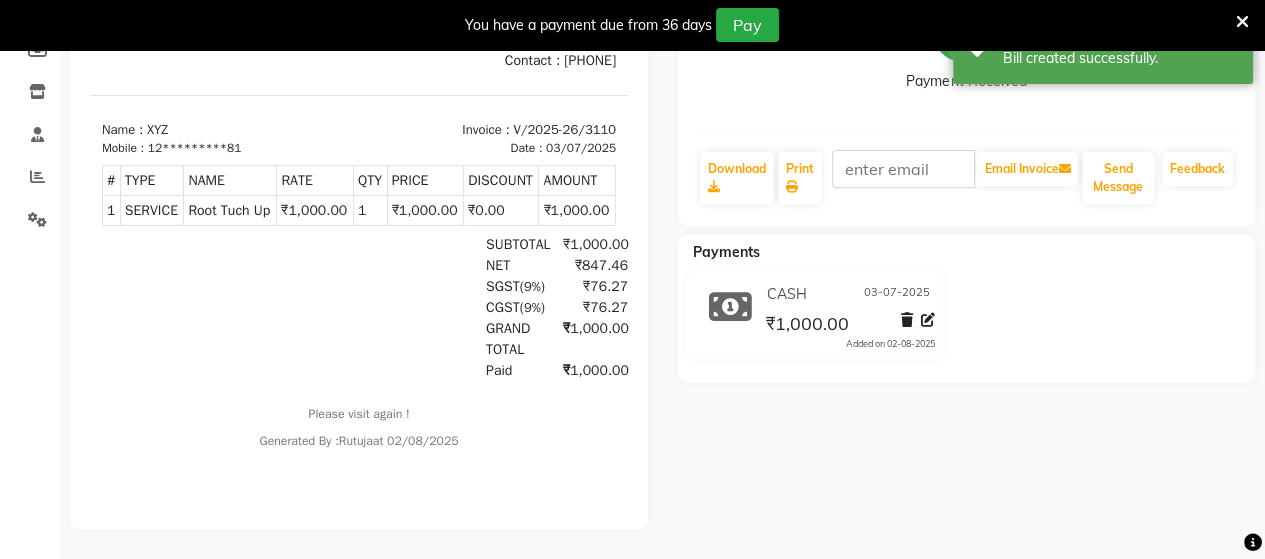scroll, scrollTop: 0, scrollLeft: 0, axis: both 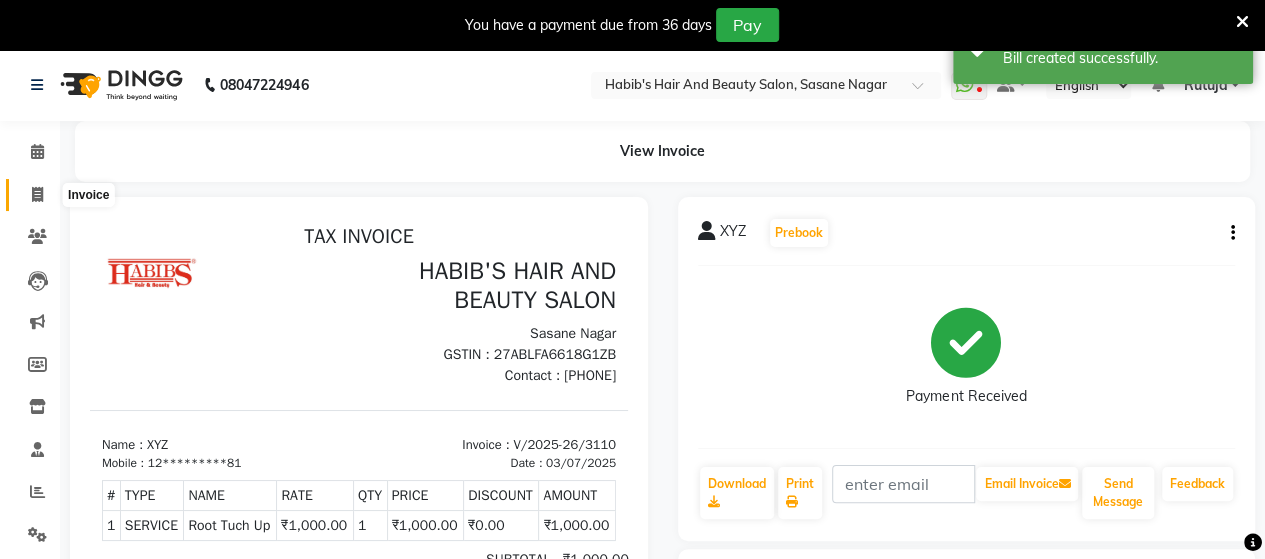 click 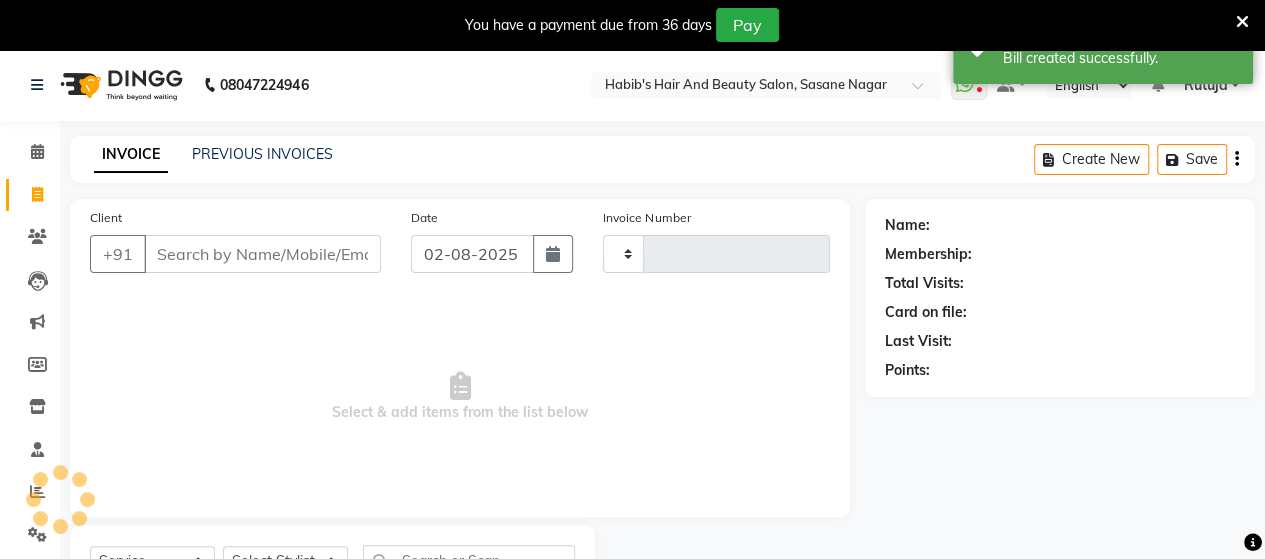 scroll, scrollTop: 90, scrollLeft: 0, axis: vertical 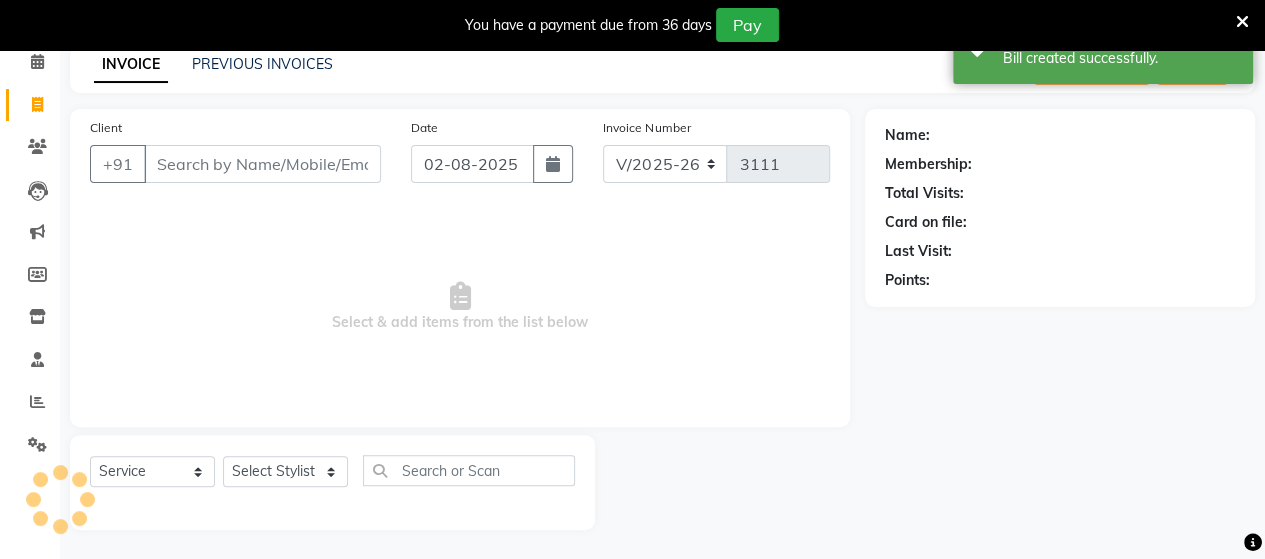 click on "Client" at bounding box center [262, 164] 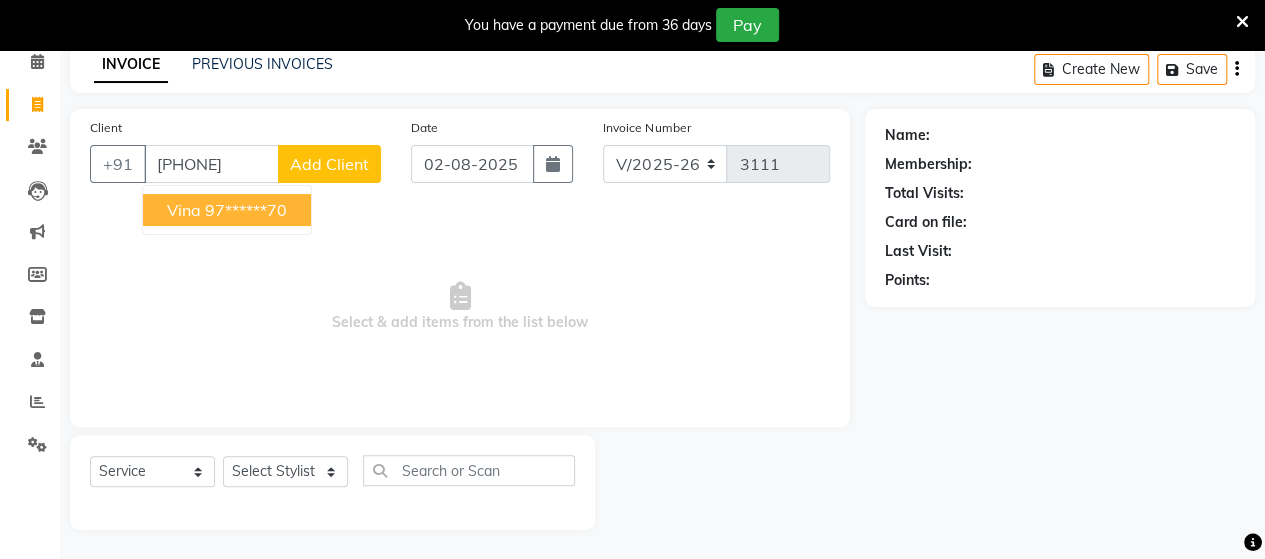 click on "97******70" at bounding box center (246, 210) 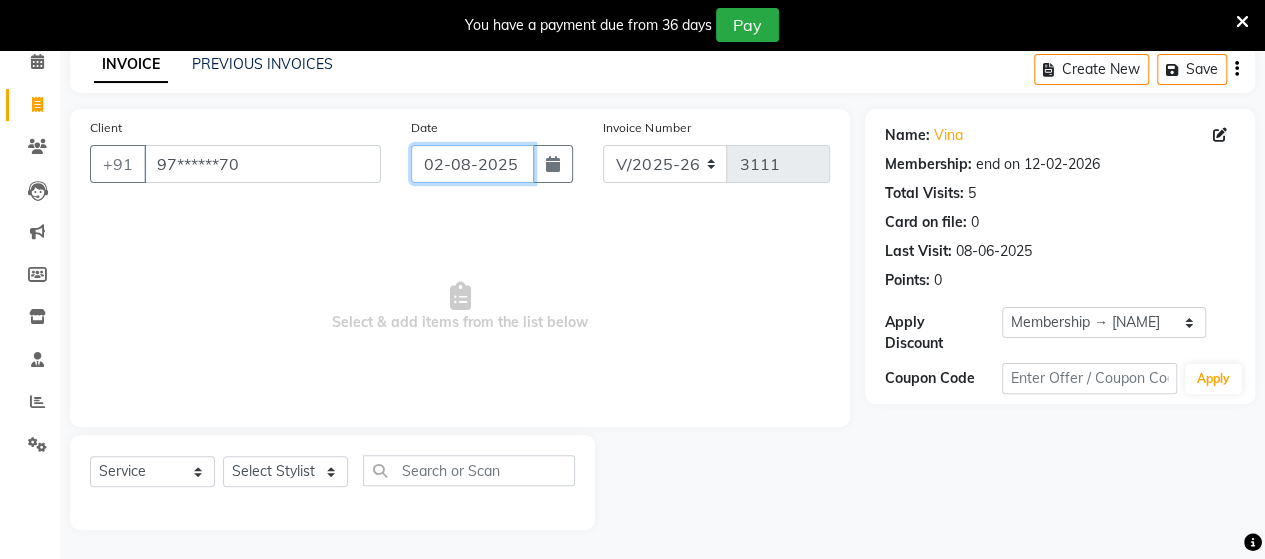 click on "02-08-2025" 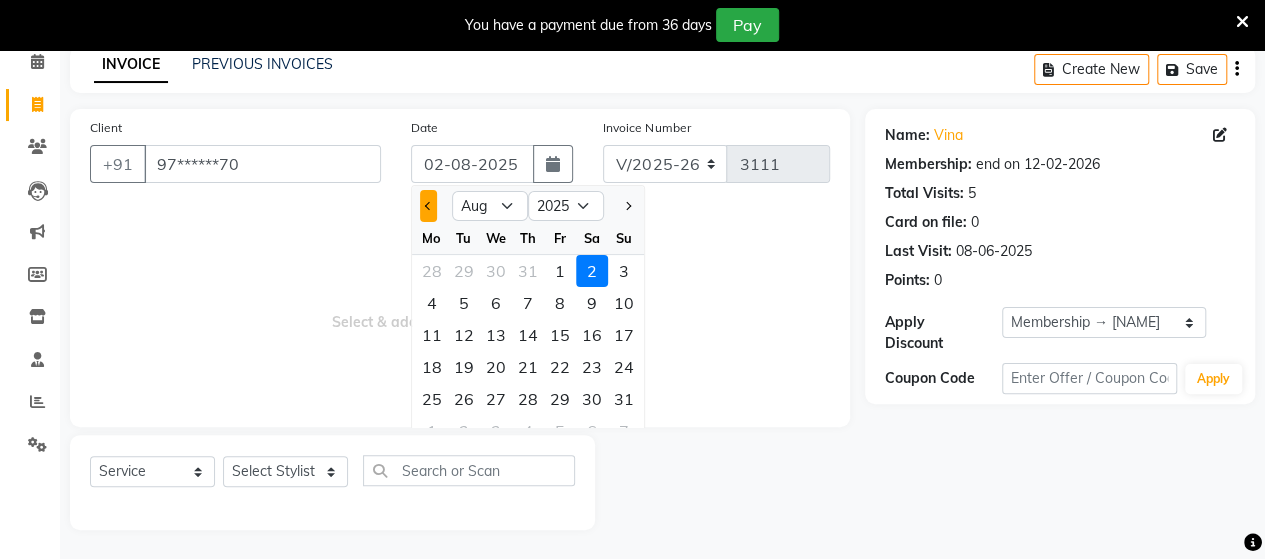 click 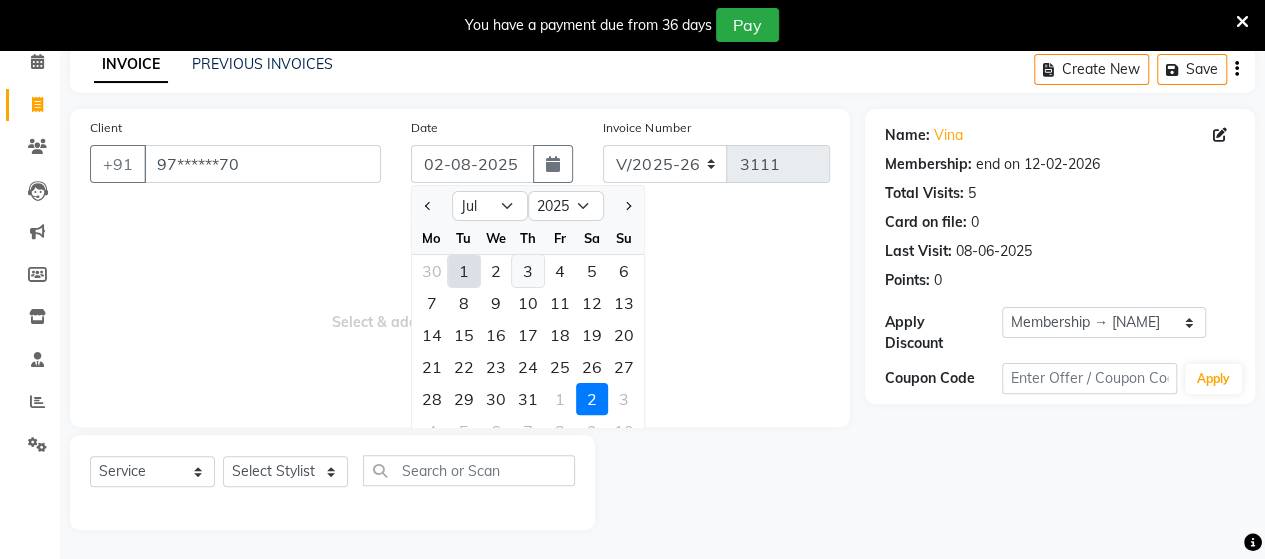 click on "3" 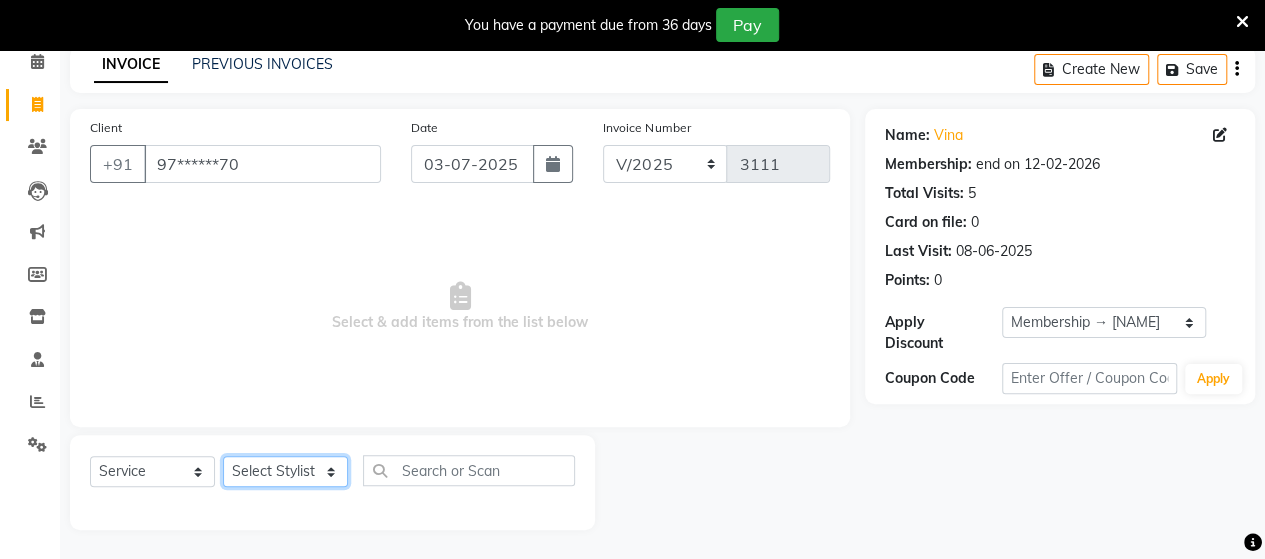 drag, startPoint x: 321, startPoint y: 470, endPoint x: 262, endPoint y: 342, distance: 140.94325 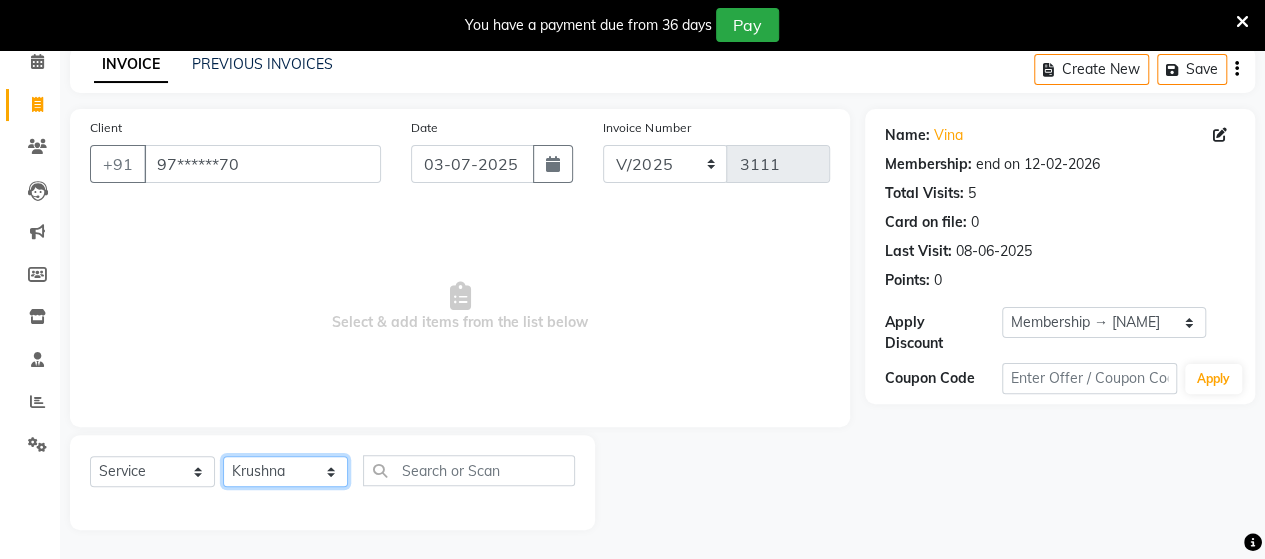click on "Select Stylist Admin Datta  Jyoti  Krushna  Pratik  RAVI Rohit Rutuja" 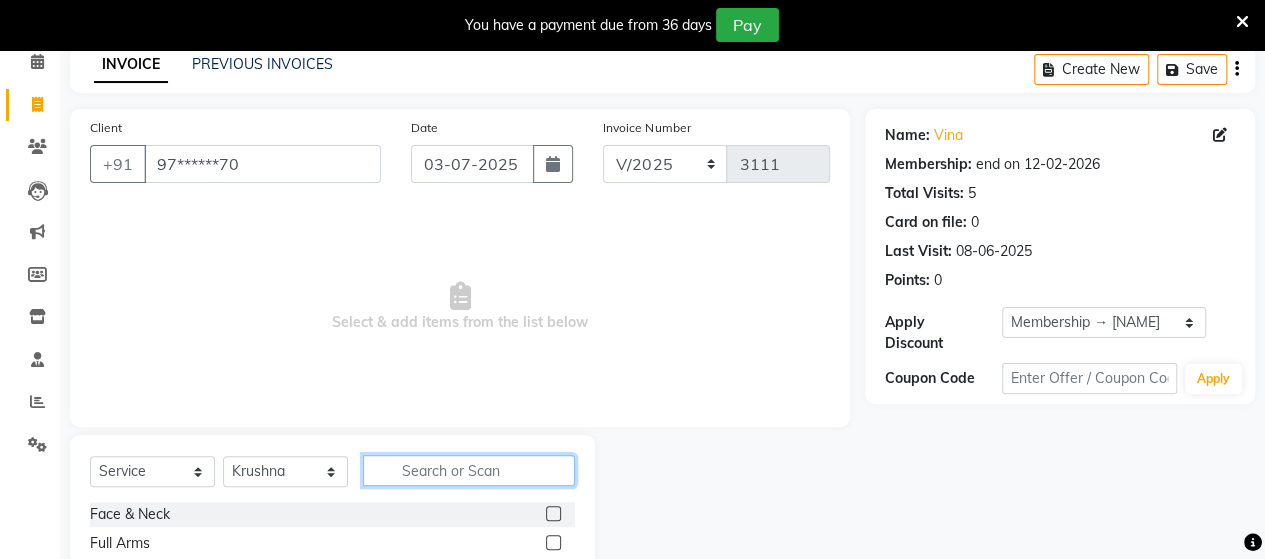 click 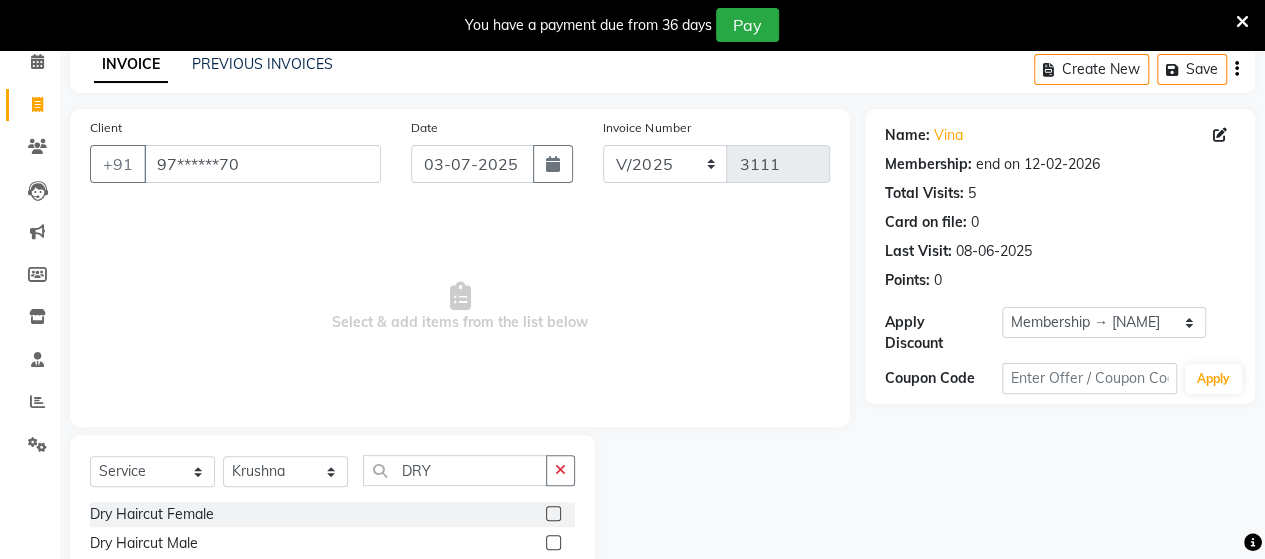 click 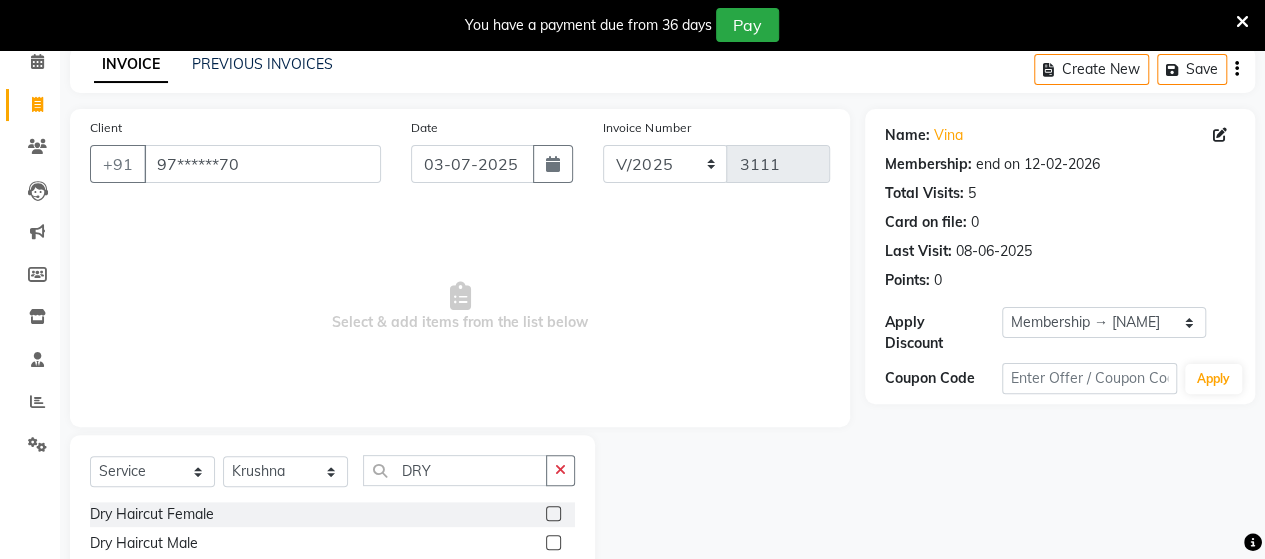 click at bounding box center (552, 543) 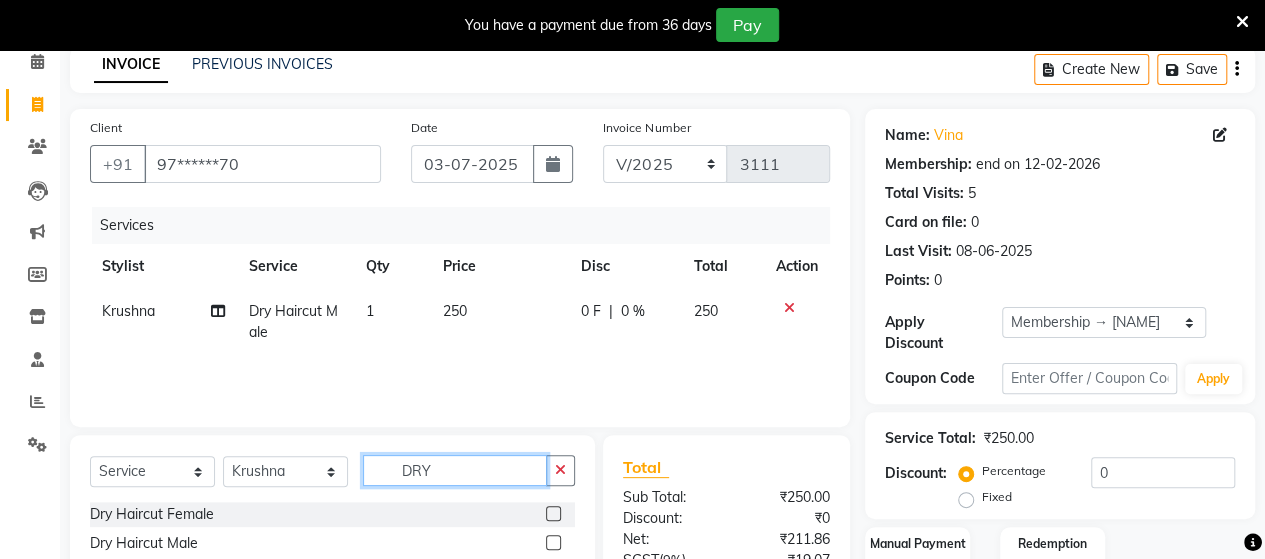 click on "DRY" 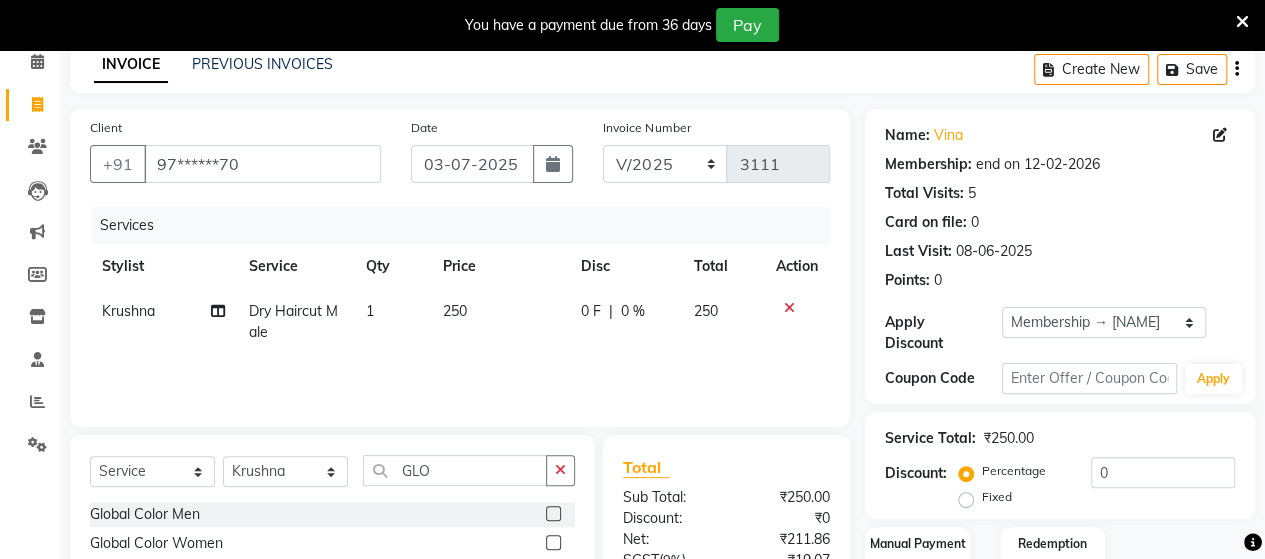click 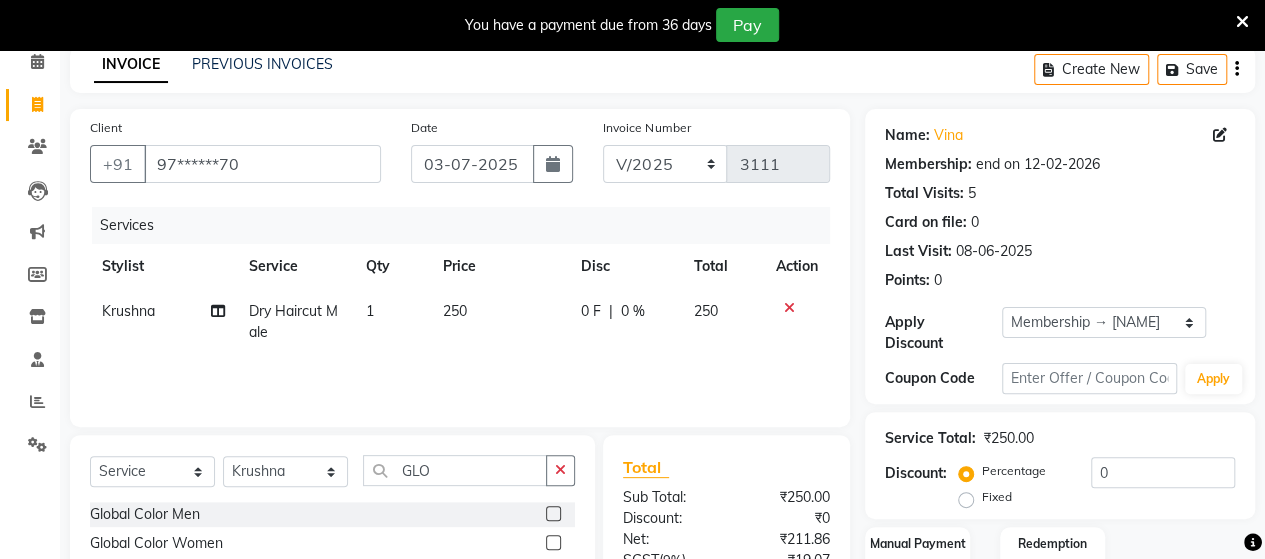 click at bounding box center [552, 514] 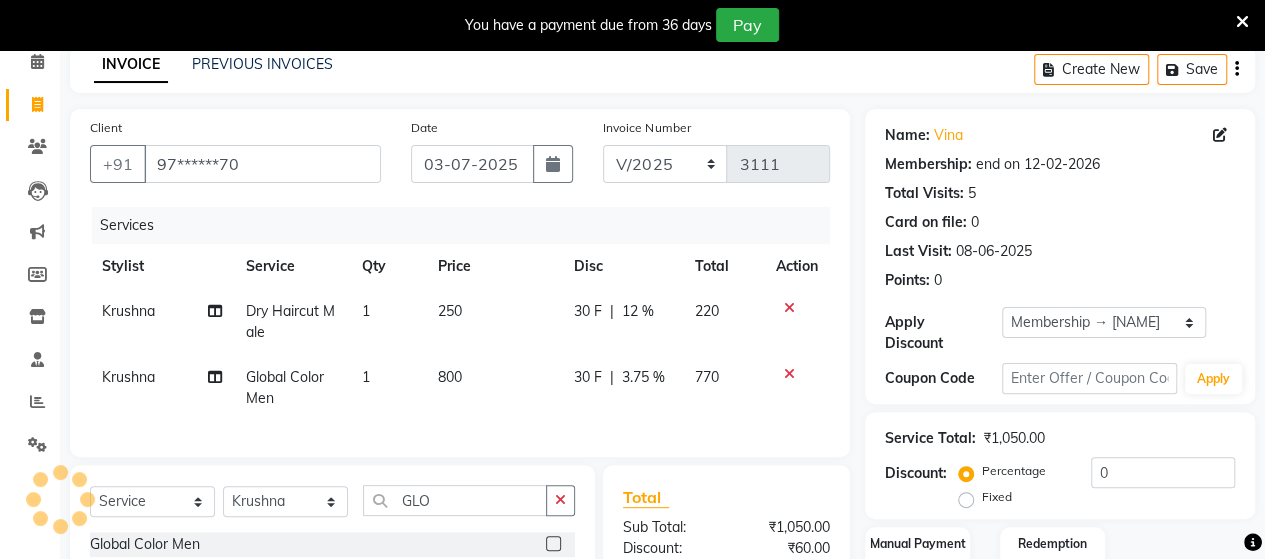 click on "800" 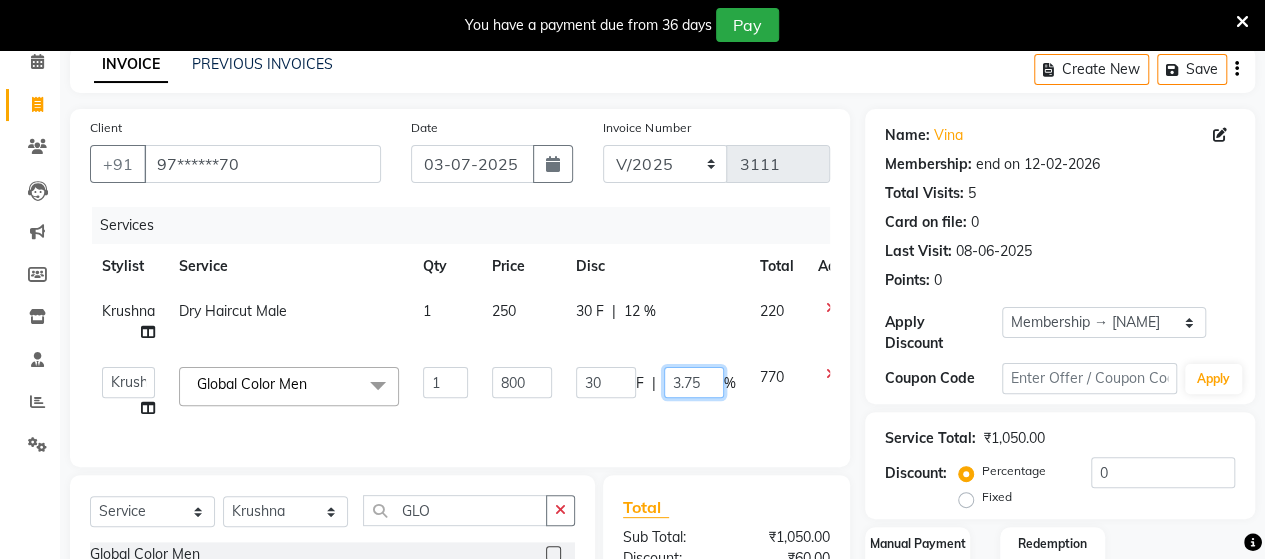 click on "3.75" 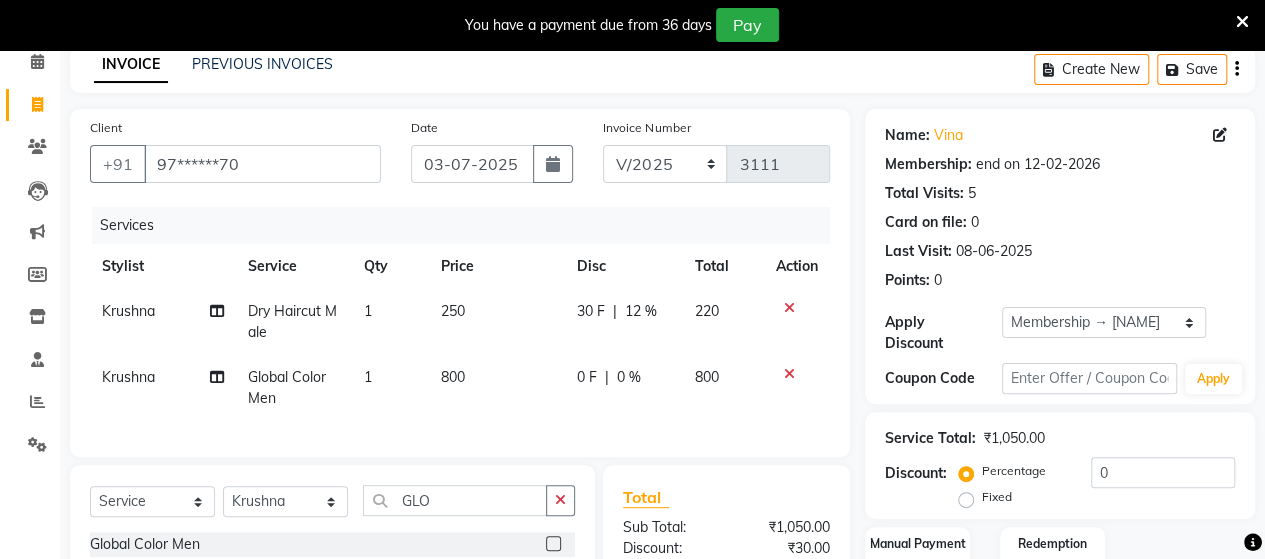 click on "250" 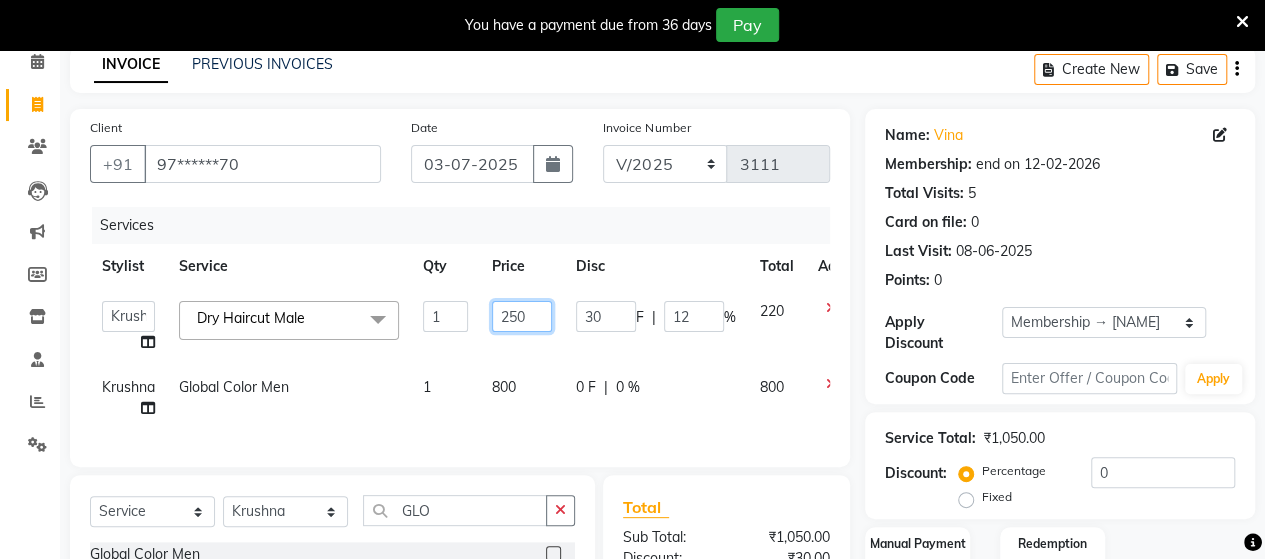 click on "250" 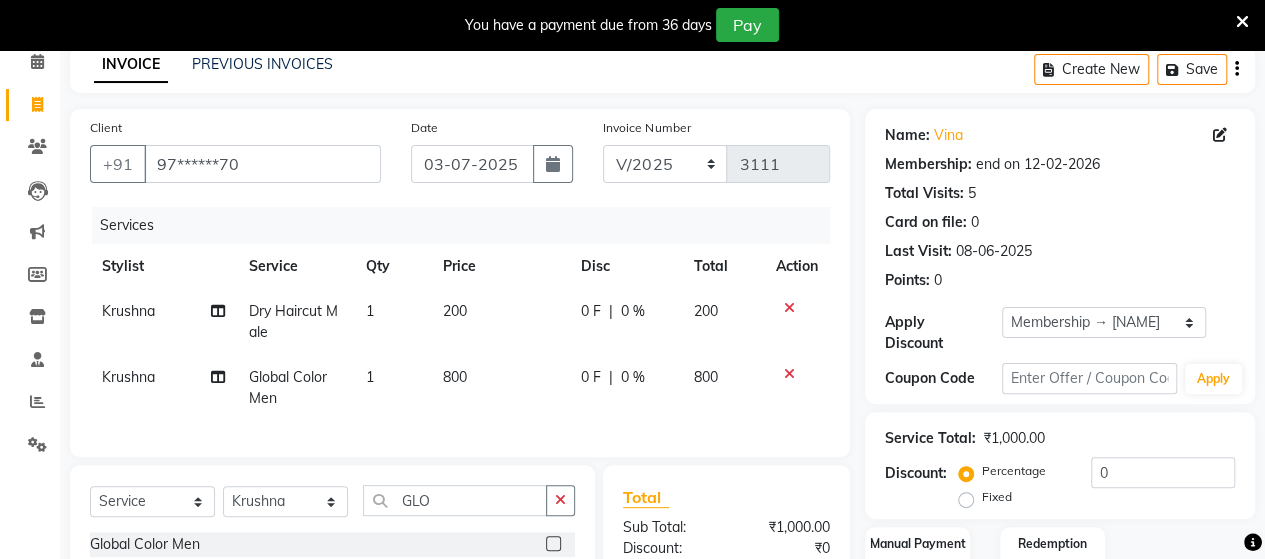 click on "800" 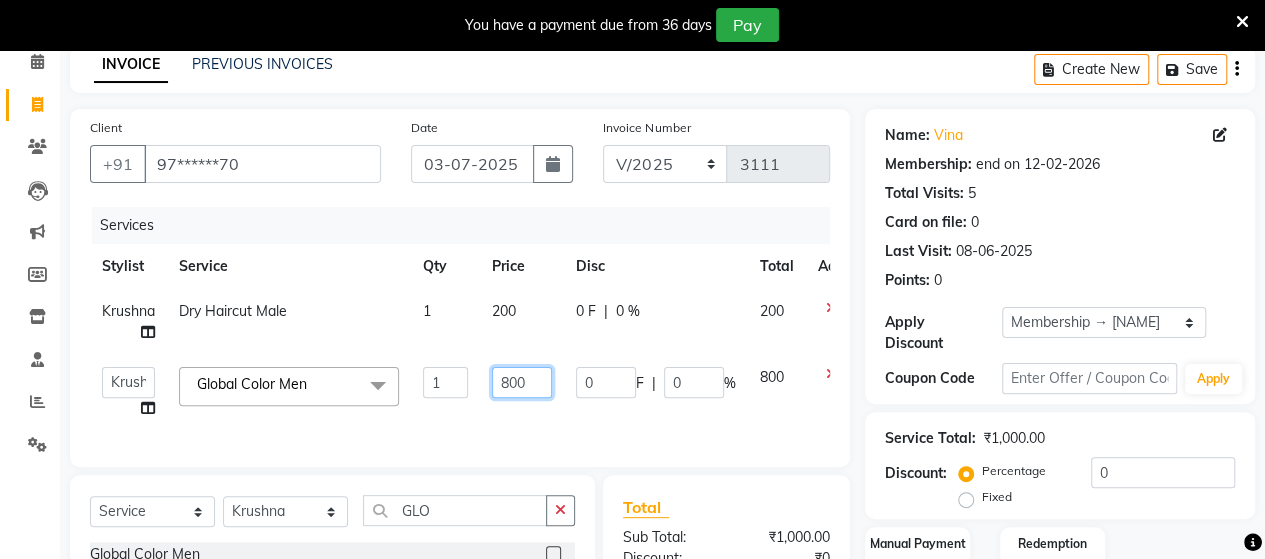 click on "800" 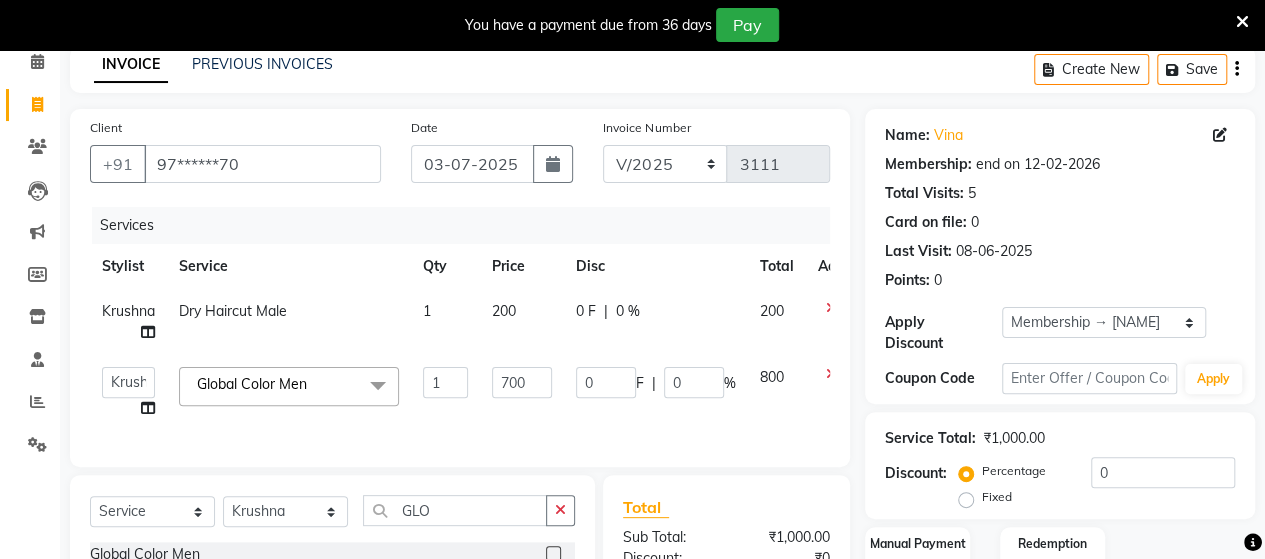 click on "700" 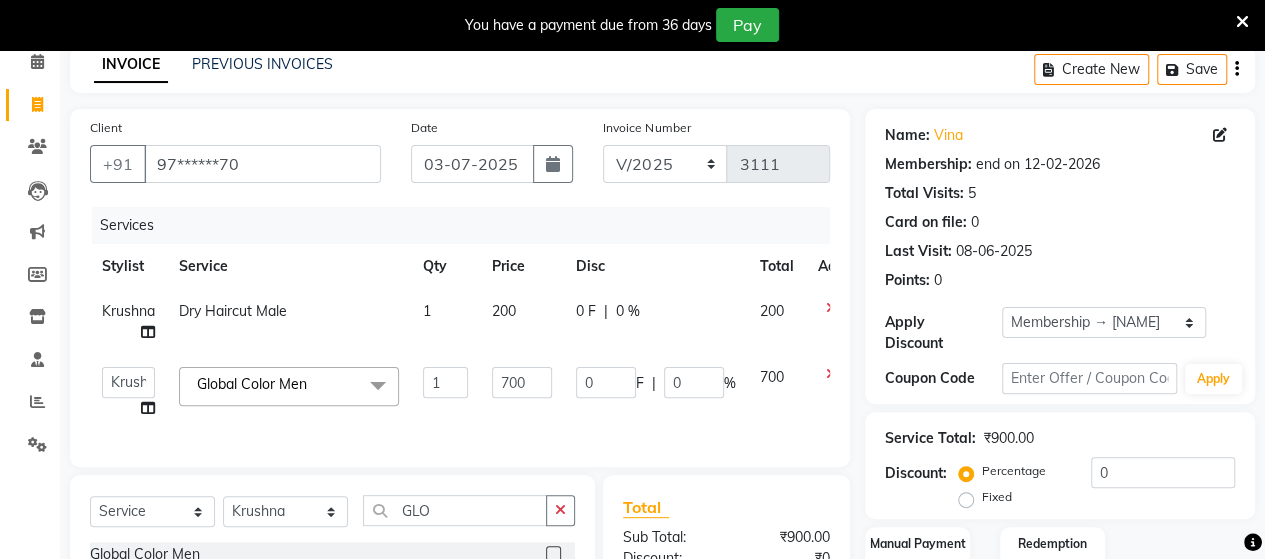 scroll, scrollTop: 344, scrollLeft: 0, axis: vertical 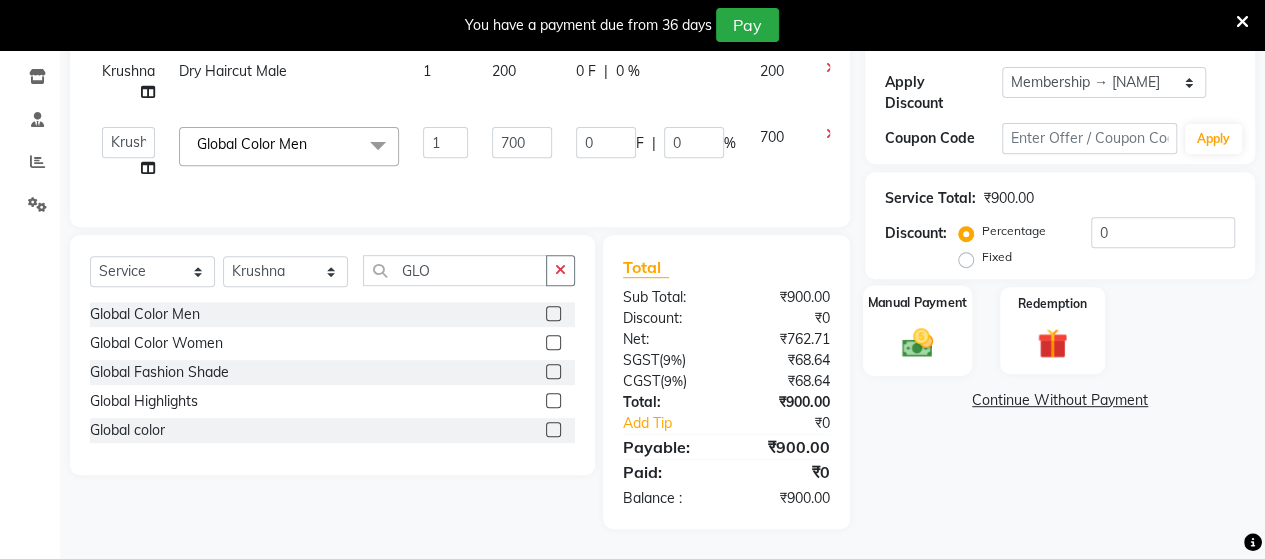 click on "Manual Payment" 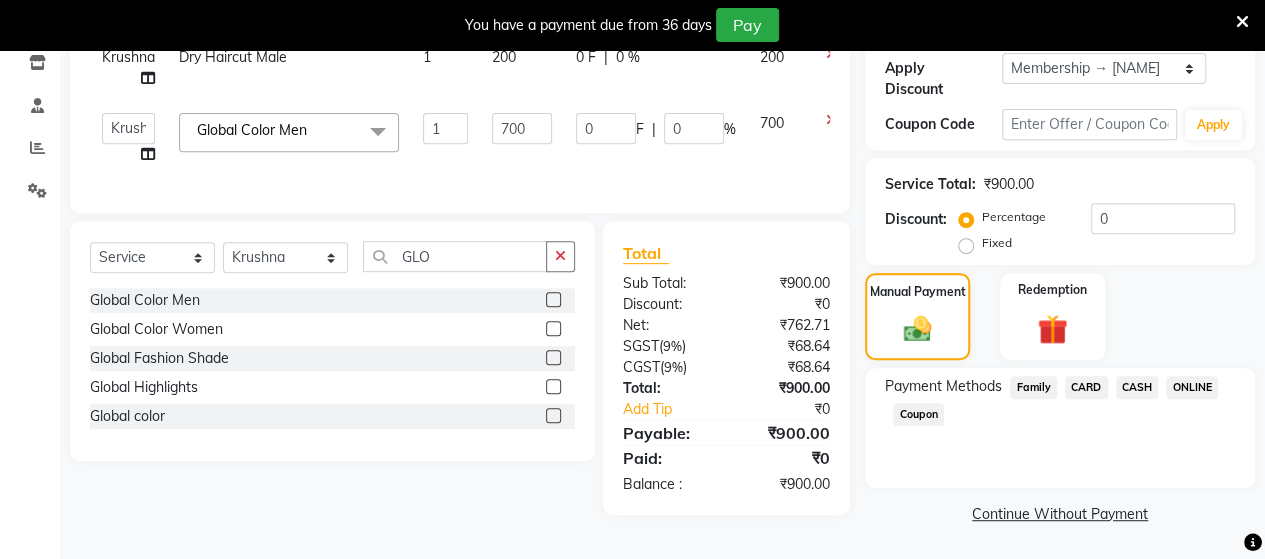 click on "ONLINE" 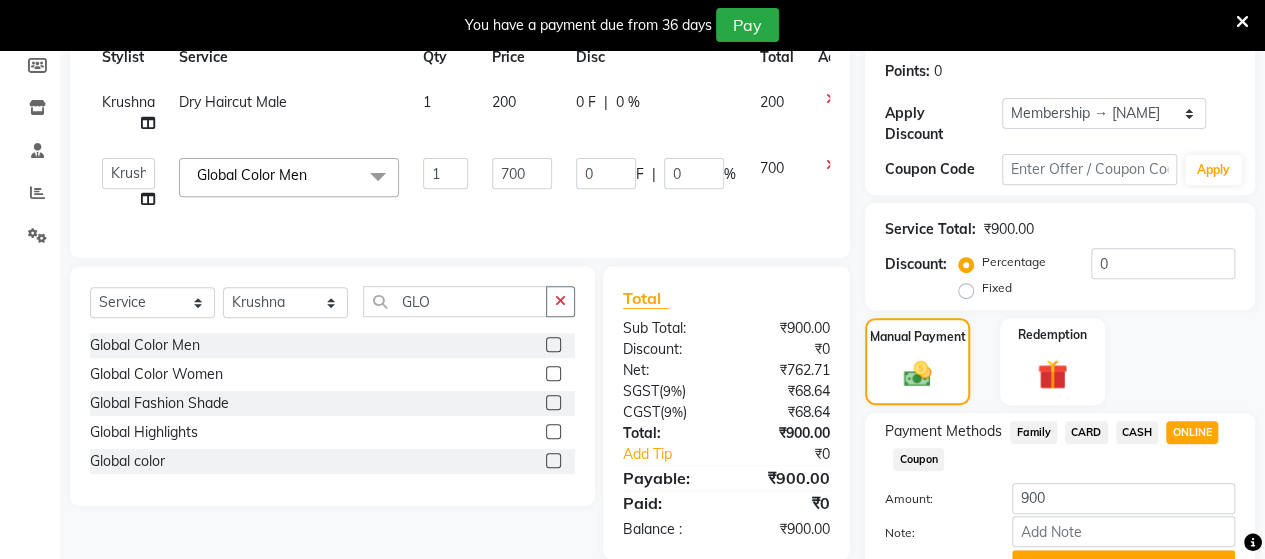scroll, scrollTop: 398, scrollLeft: 0, axis: vertical 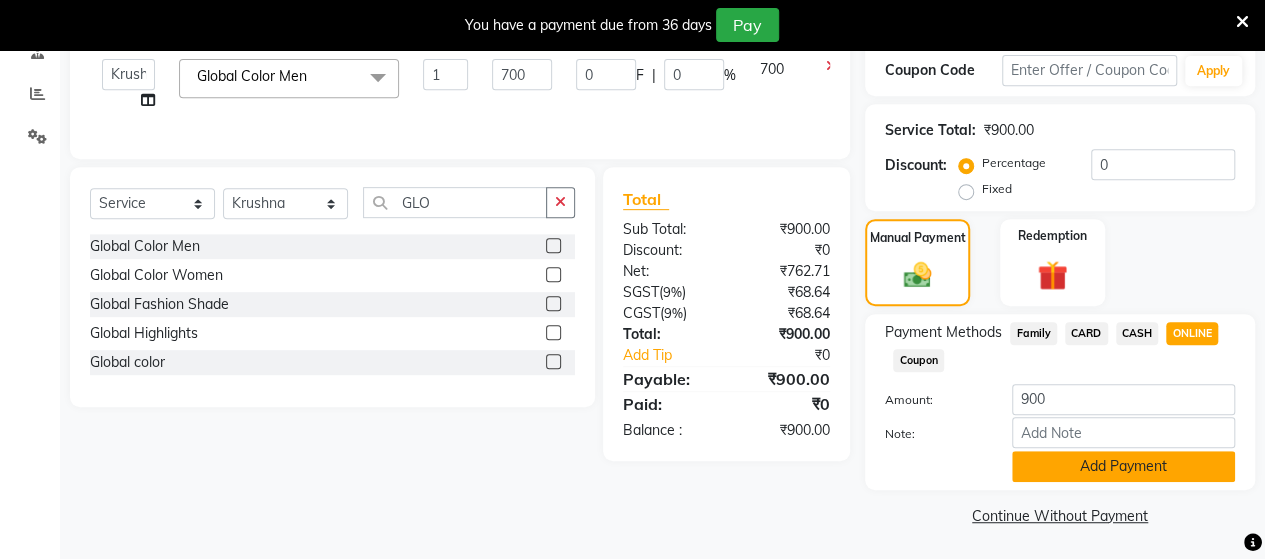 click on "Add Payment" 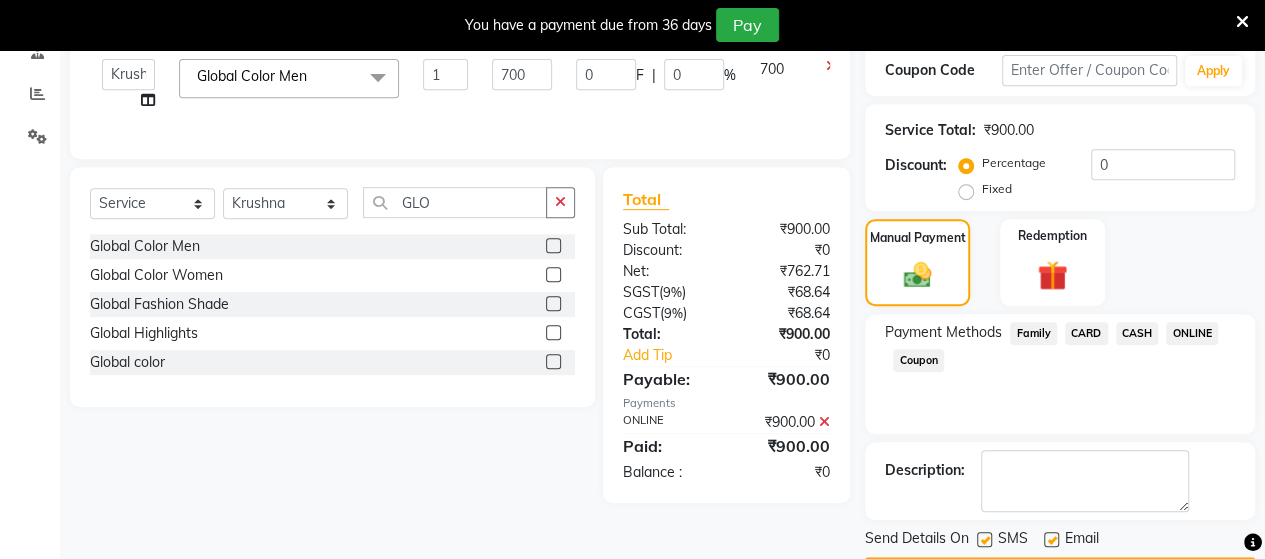 scroll, scrollTop: 454, scrollLeft: 0, axis: vertical 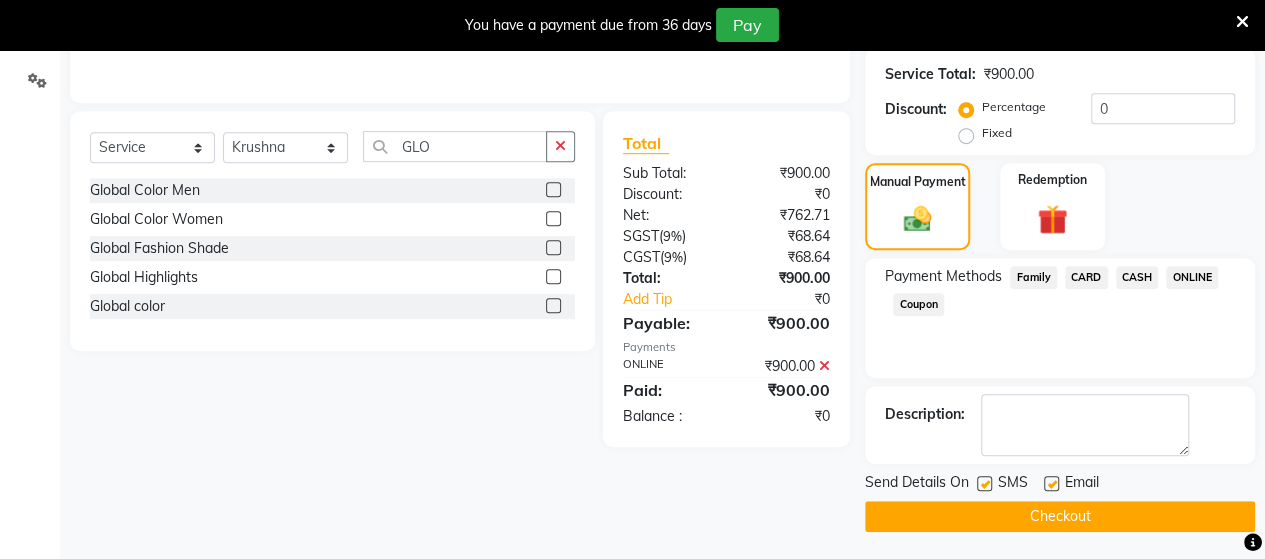 click on "Checkout" 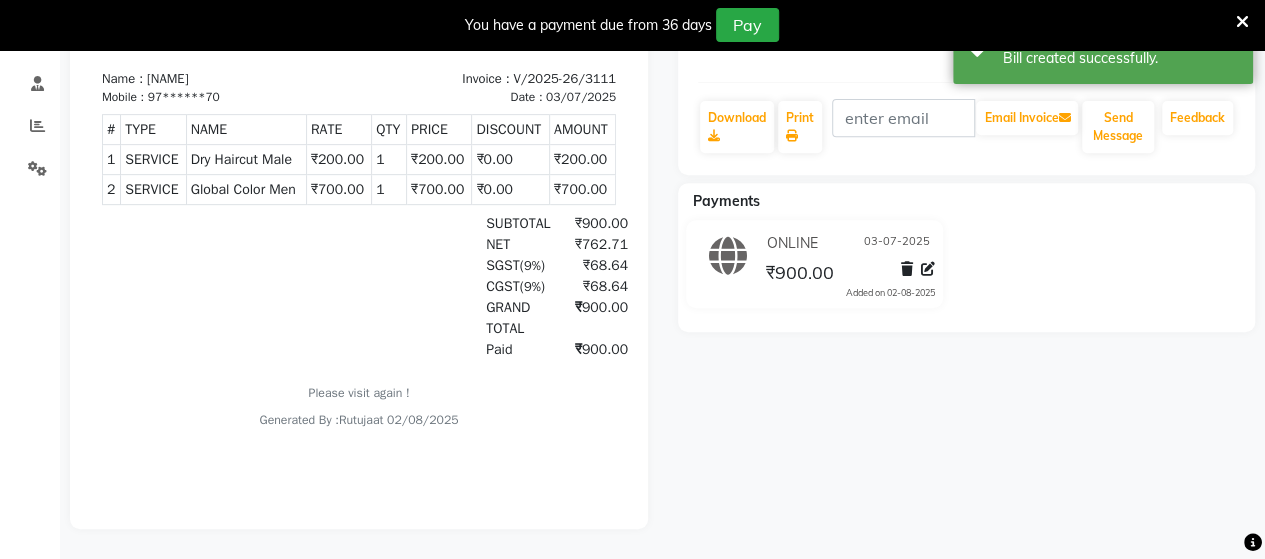 scroll, scrollTop: 0, scrollLeft: 0, axis: both 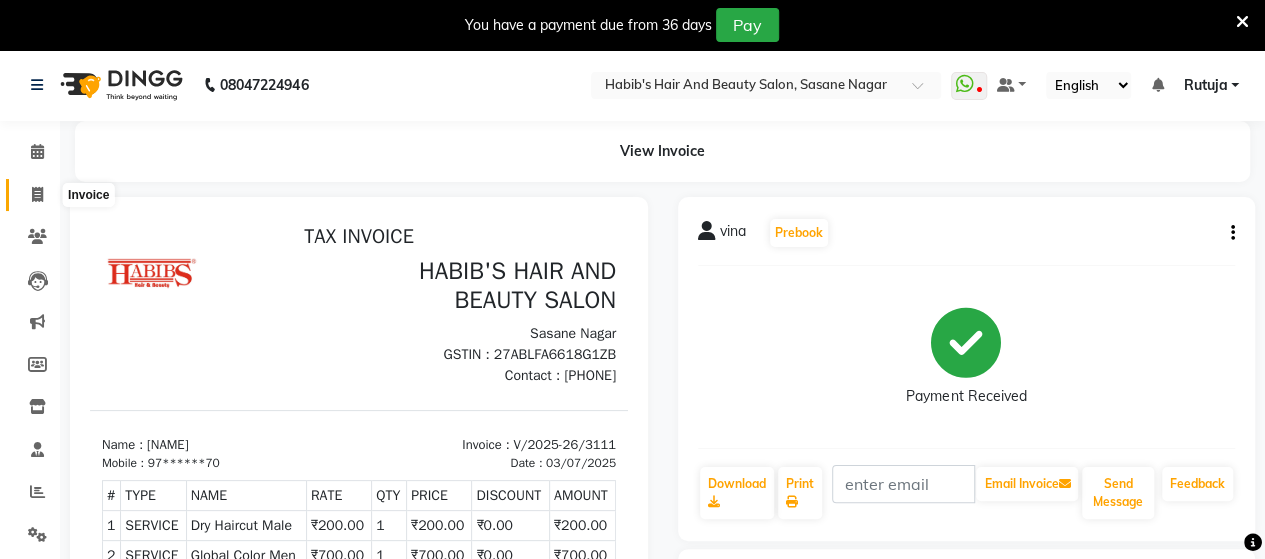 click 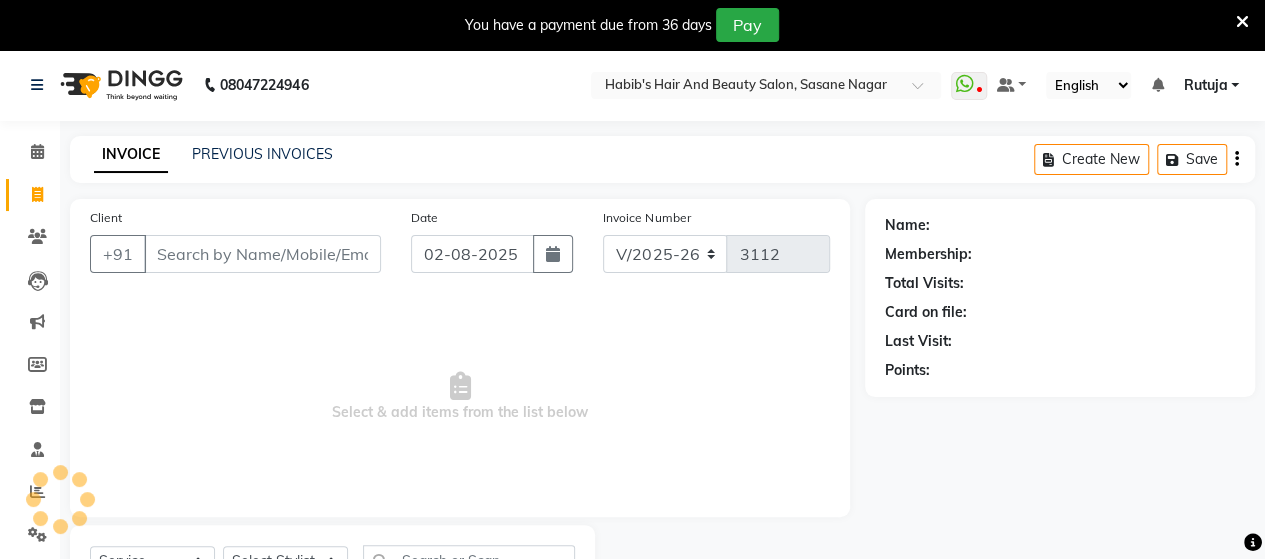 scroll, scrollTop: 90, scrollLeft: 0, axis: vertical 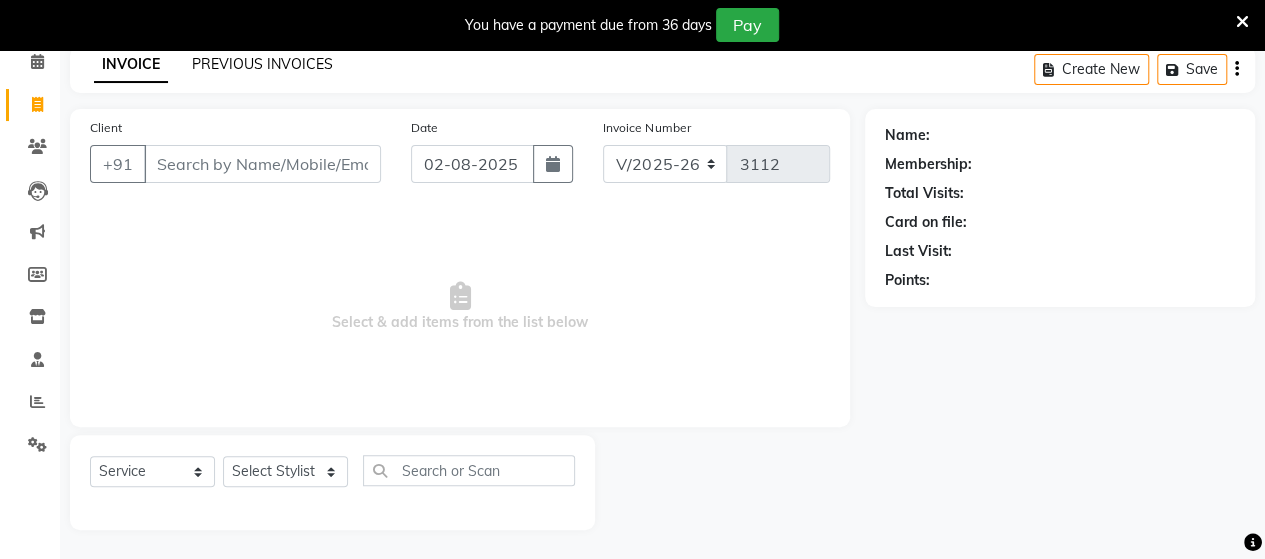 click on "PREVIOUS INVOICES" 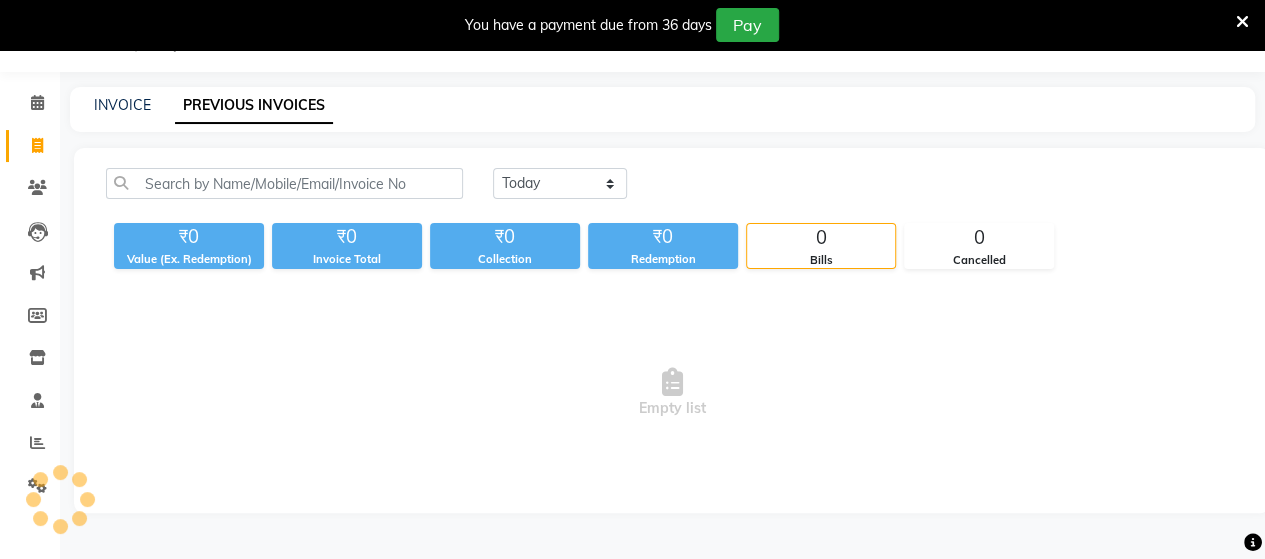 scroll, scrollTop: 90, scrollLeft: 0, axis: vertical 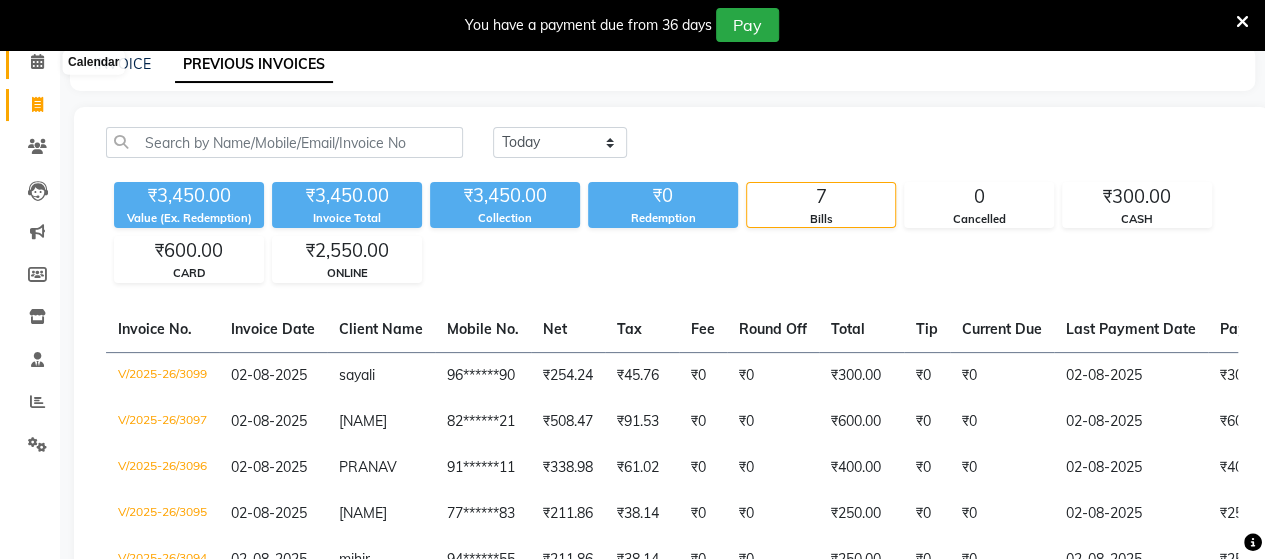 click 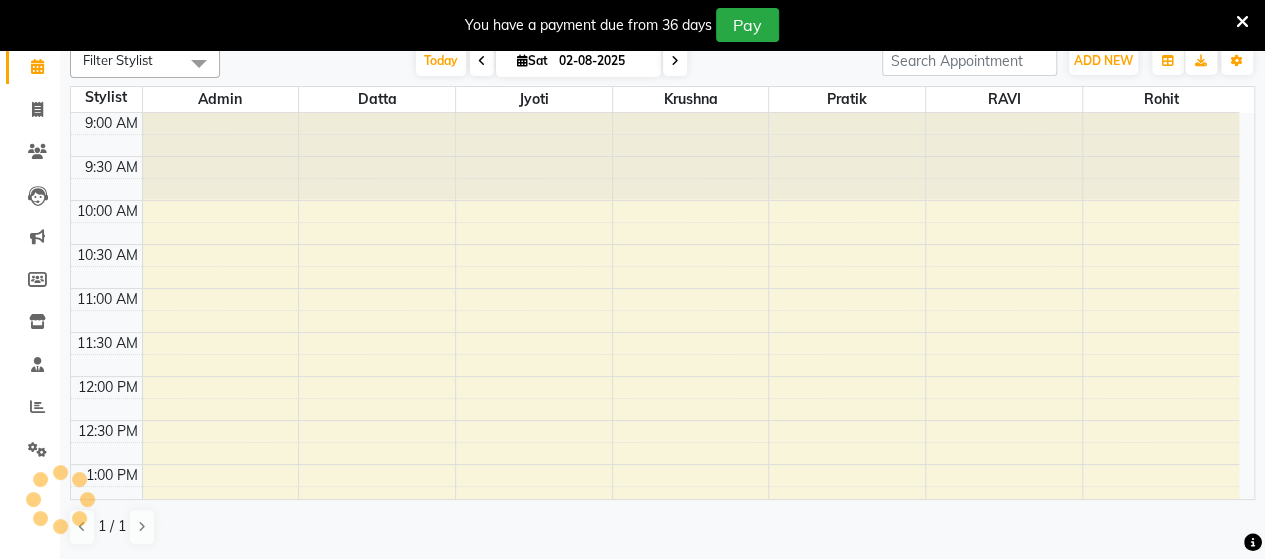 scroll, scrollTop: 49, scrollLeft: 0, axis: vertical 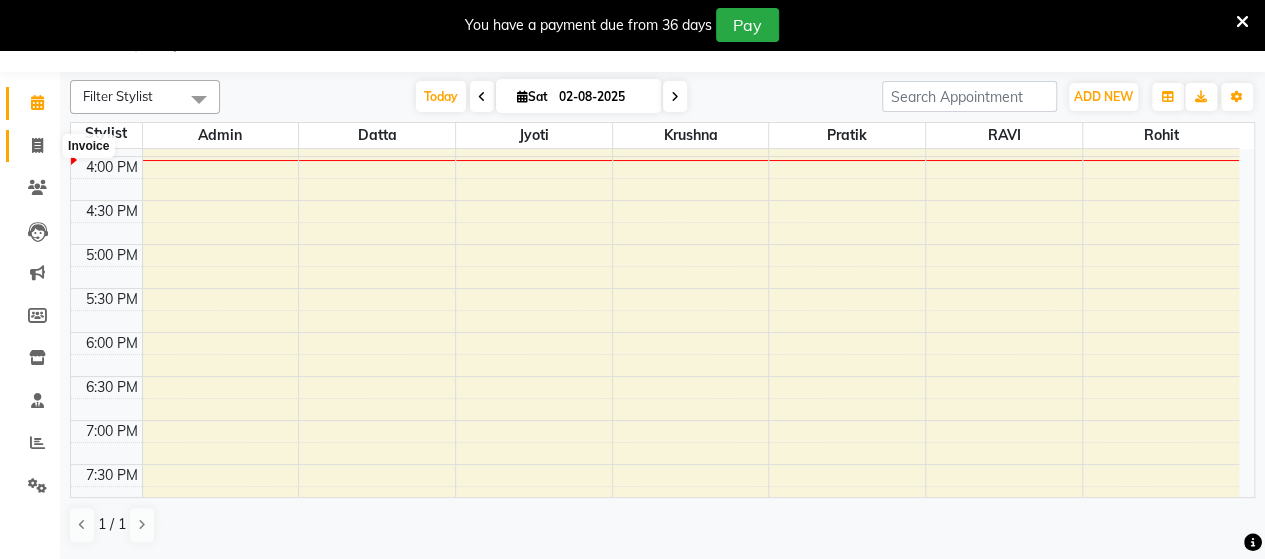 click 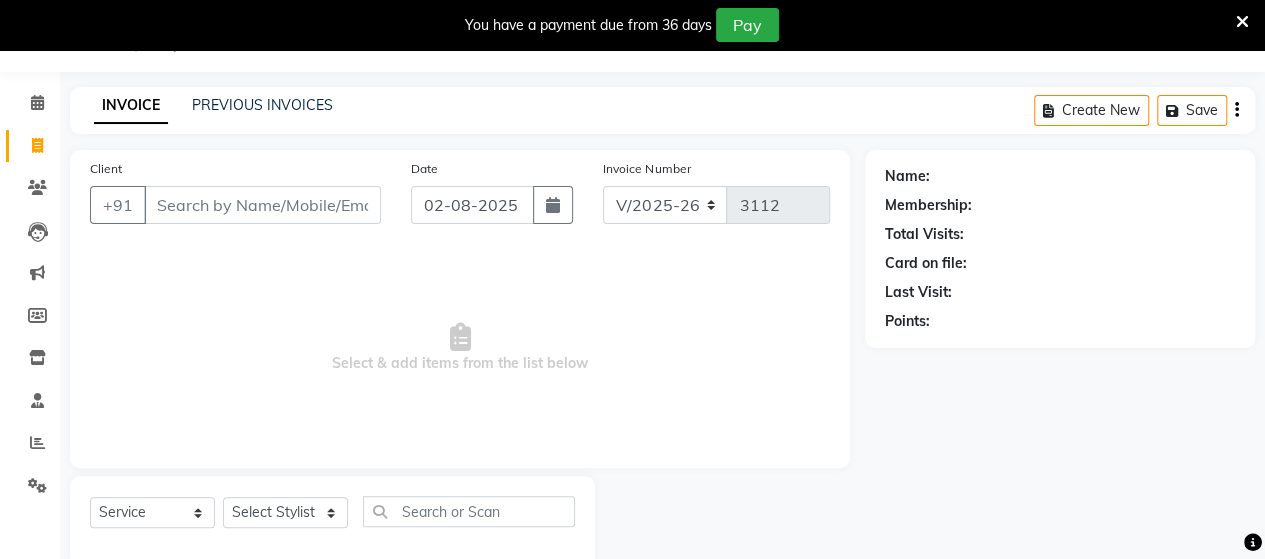 click on "Client" at bounding box center [262, 205] 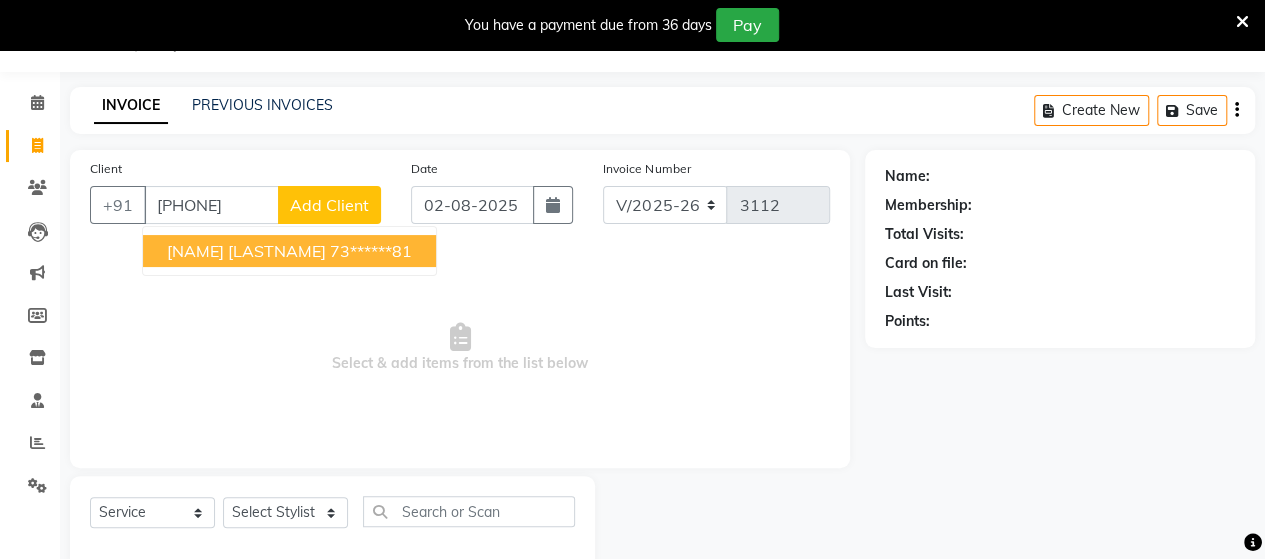 click on "[NAME] [LASTNAME]" at bounding box center [246, 251] 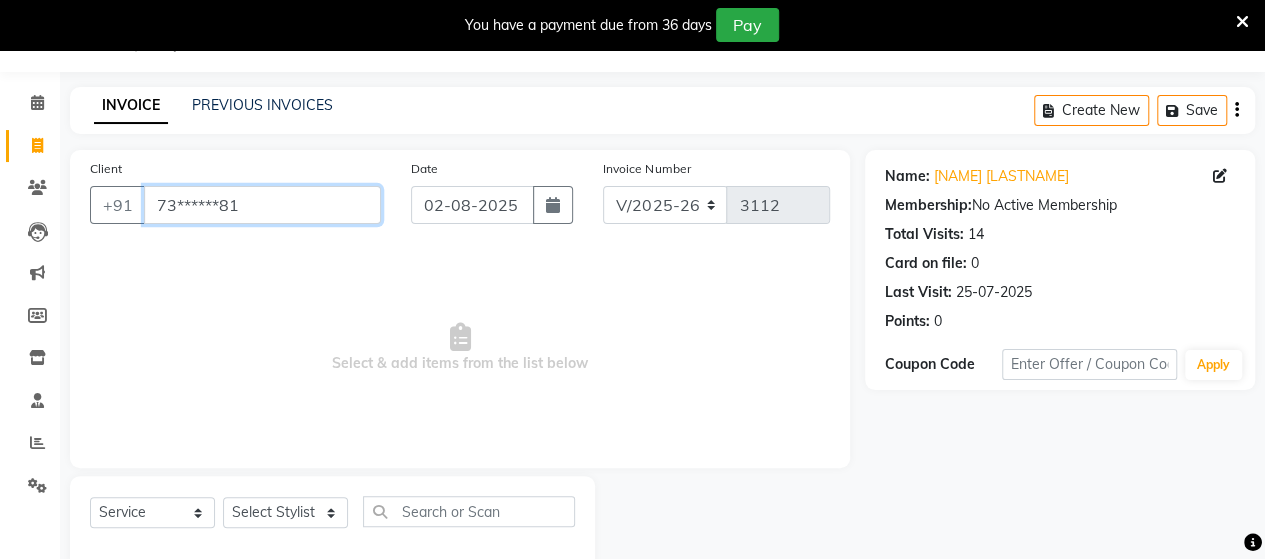 click on "73******81" at bounding box center [262, 205] 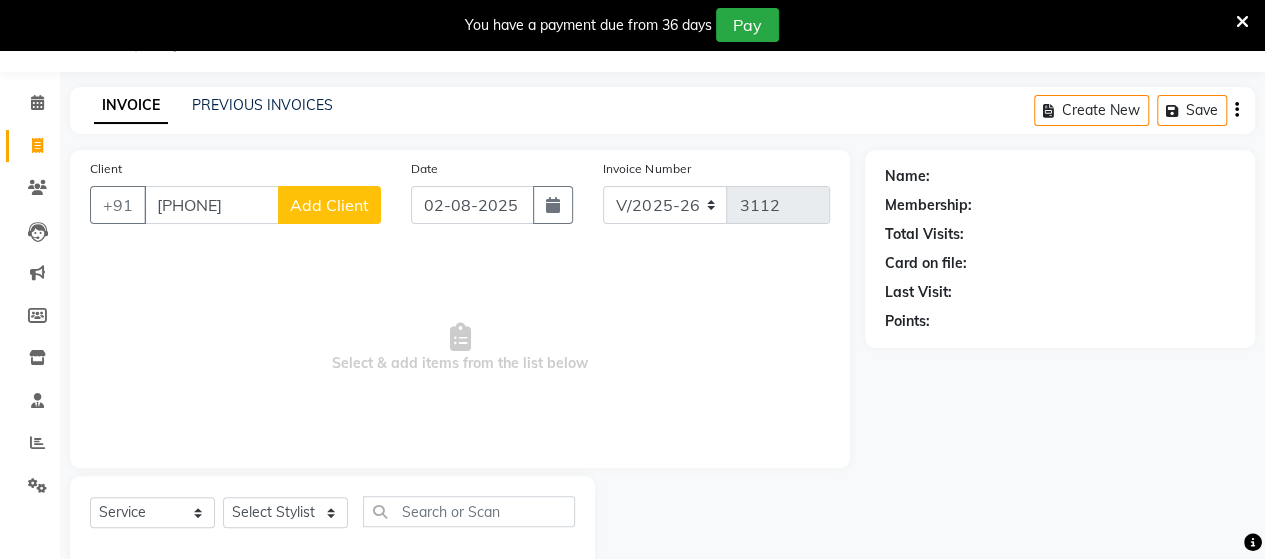 click on "Add Client" 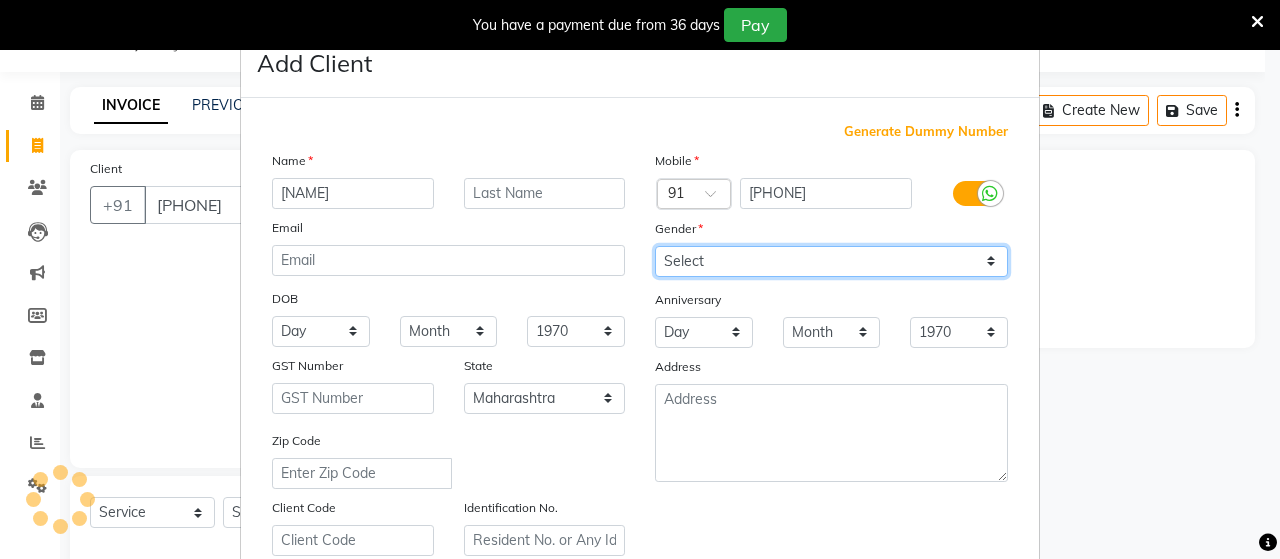 click on "Select Male Female Other Prefer Not To Say" at bounding box center [831, 261] 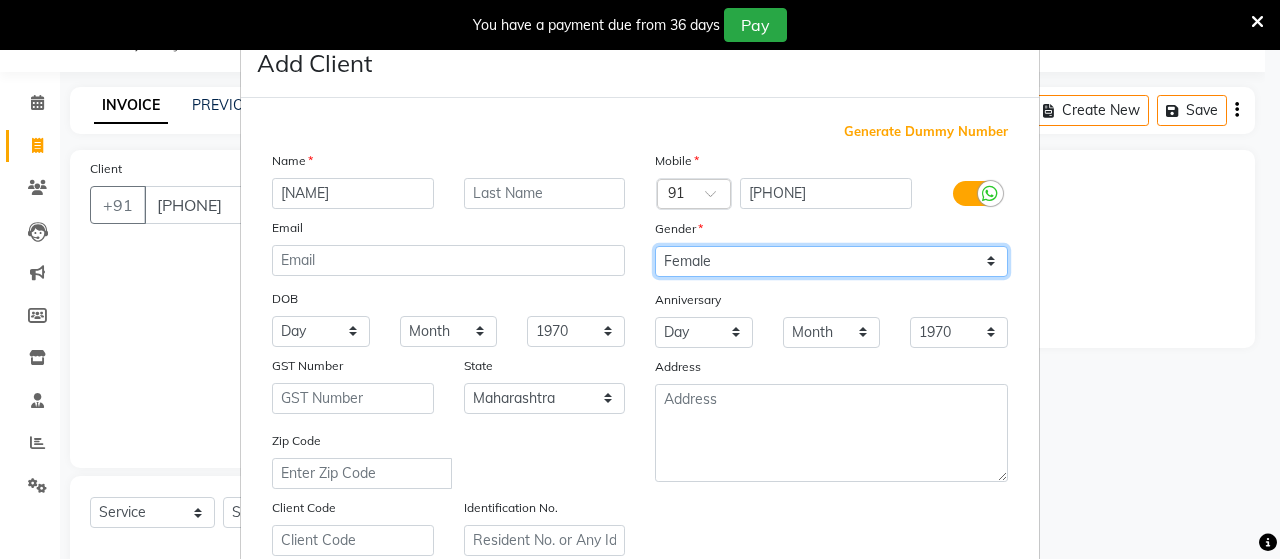 click on "Select Male Female Other Prefer Not To Say" at bounding box center [831, 261] 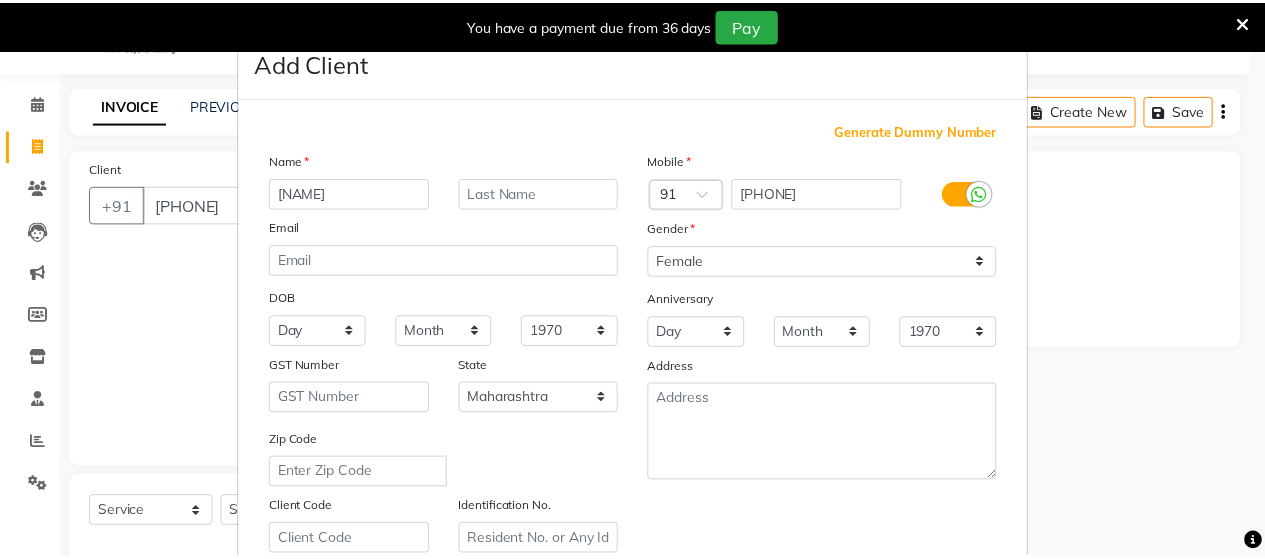 scroll, scrollTop: 360, scrollLeft: 0, axis: vertical 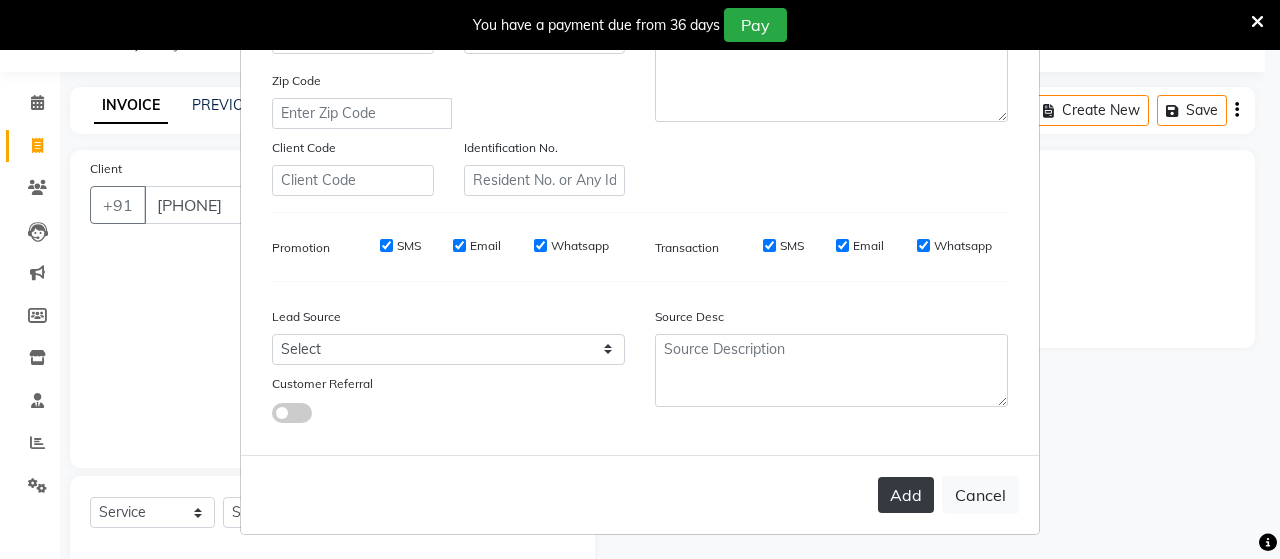 click on "Add" at bounding box center (906, 495) 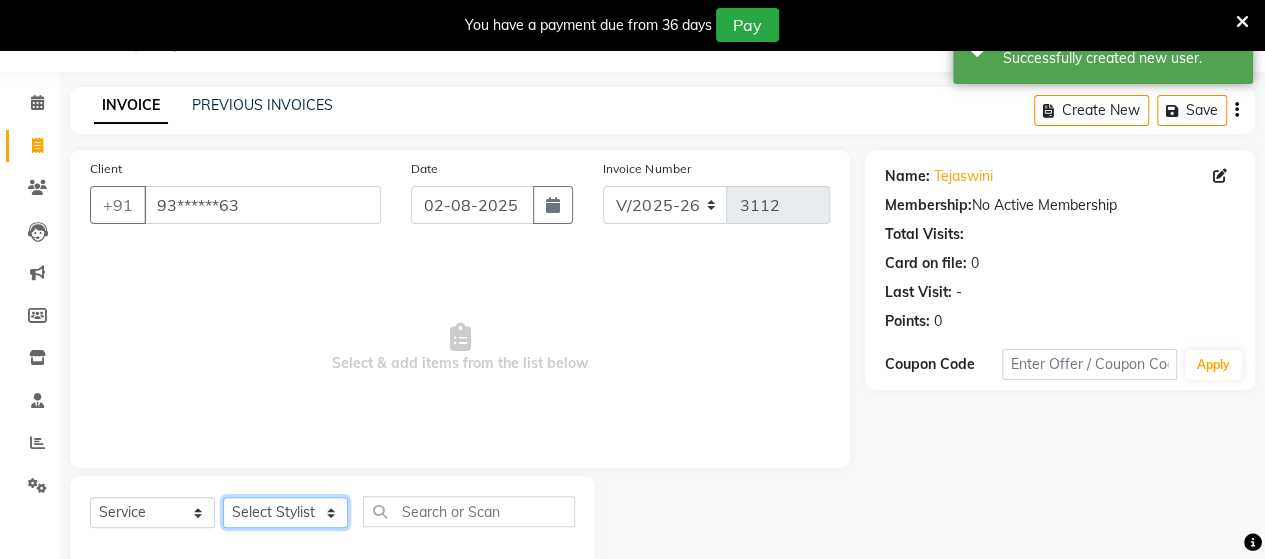 click on "Select Stylist Admin Datta  Jyoti  Krushna  Pratik  RAVI Rohit Rutuja" 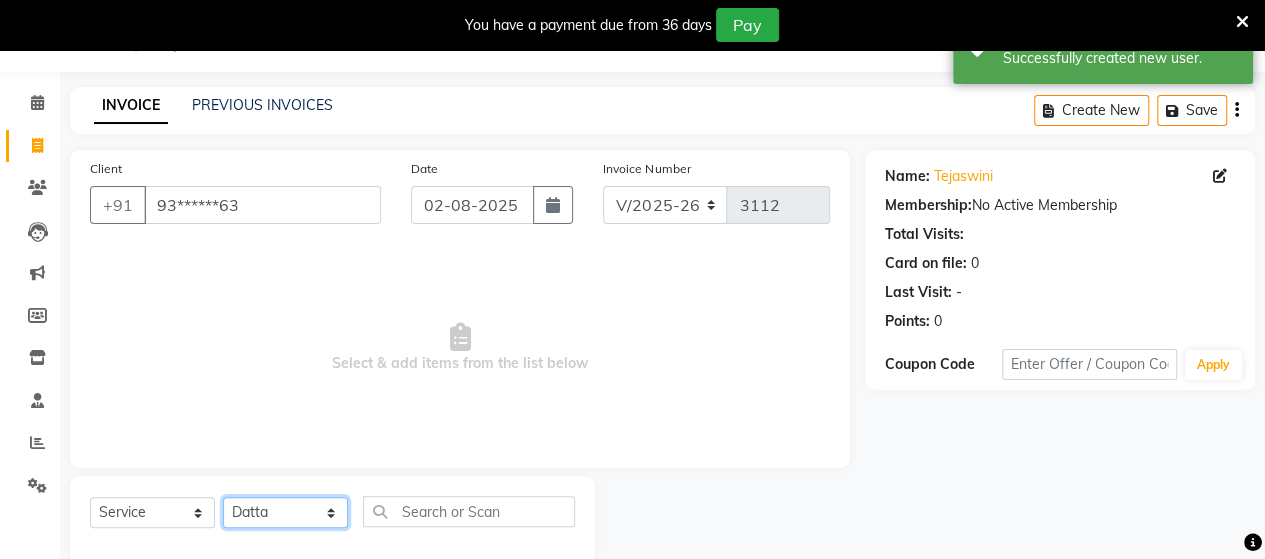 click on "Select Stylist Admin Datta  Jyoti  Krushna  Pratik  RAVI Rohit Rutuja" 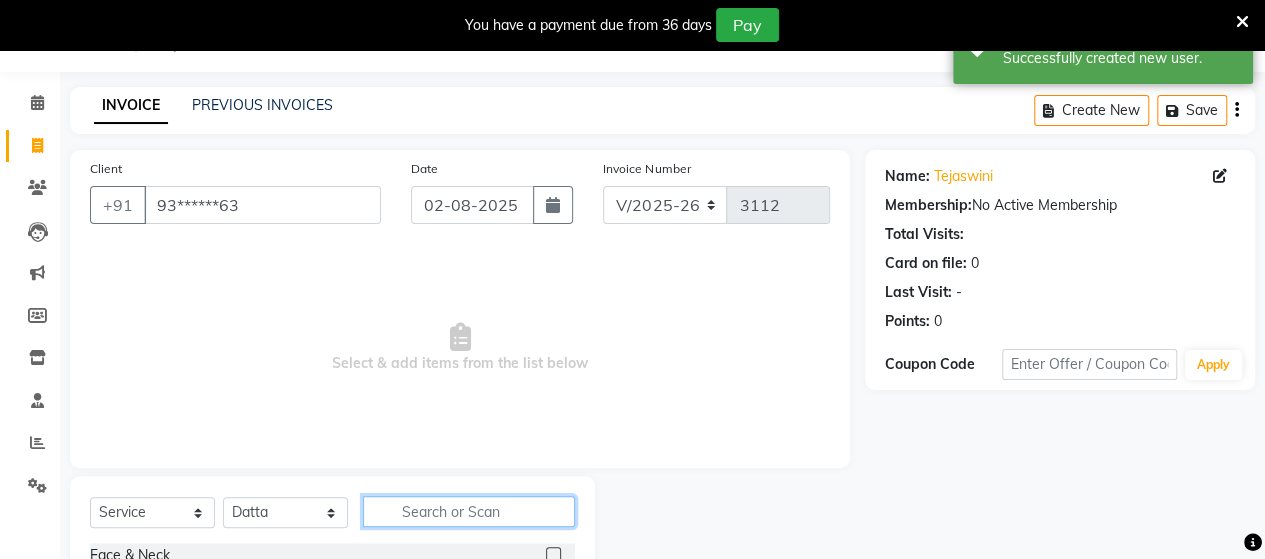 click 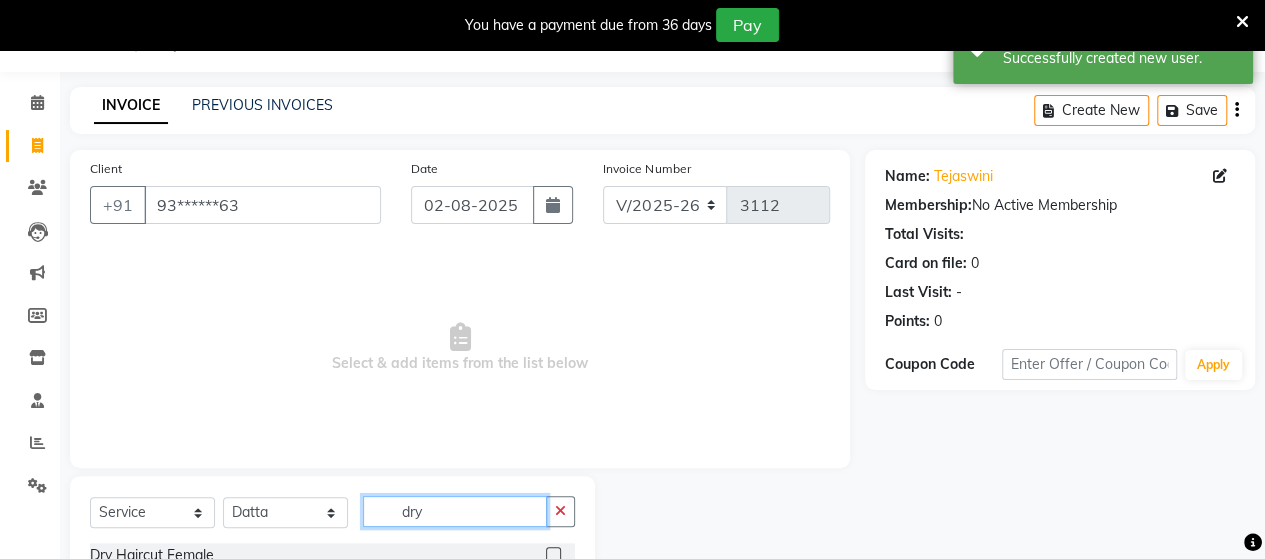 scroll, scrollTop: 177, scrollLeft: 0, axis: vertical 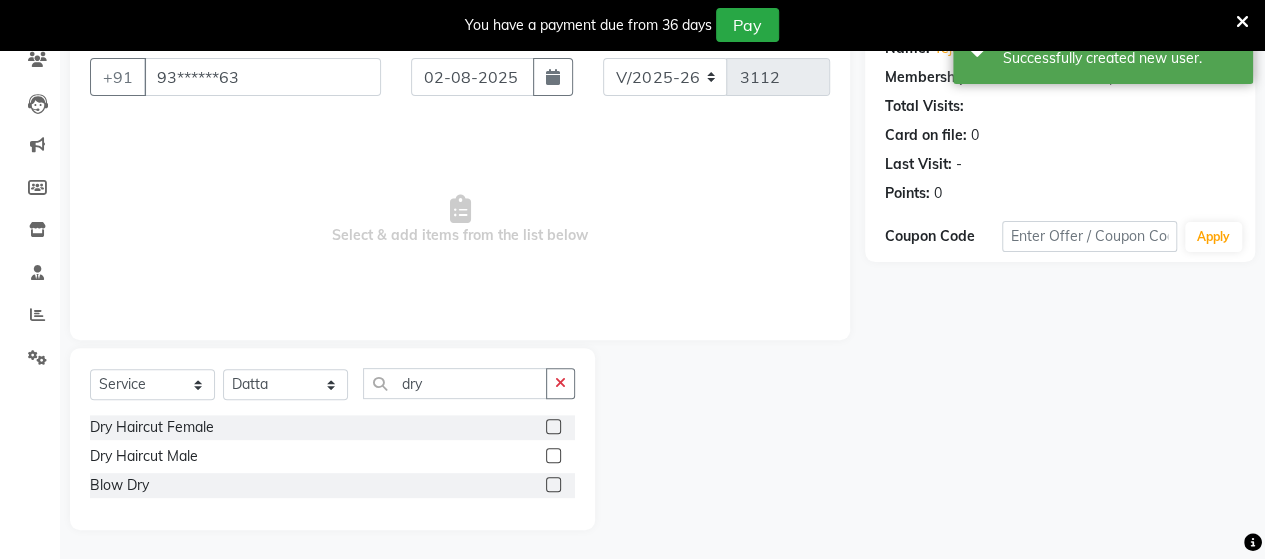click 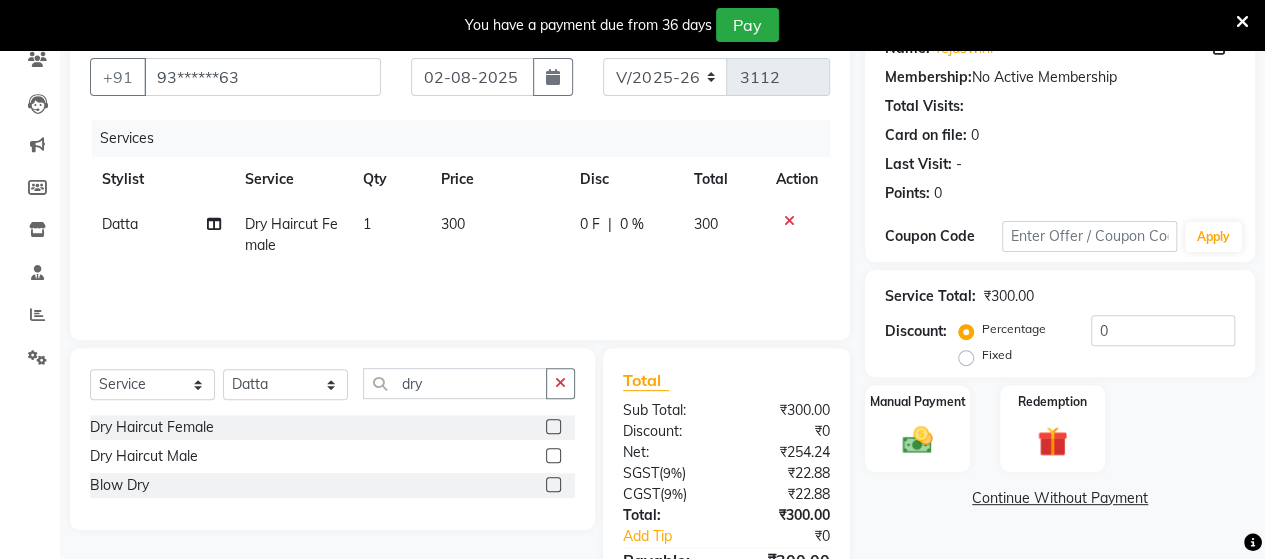 click 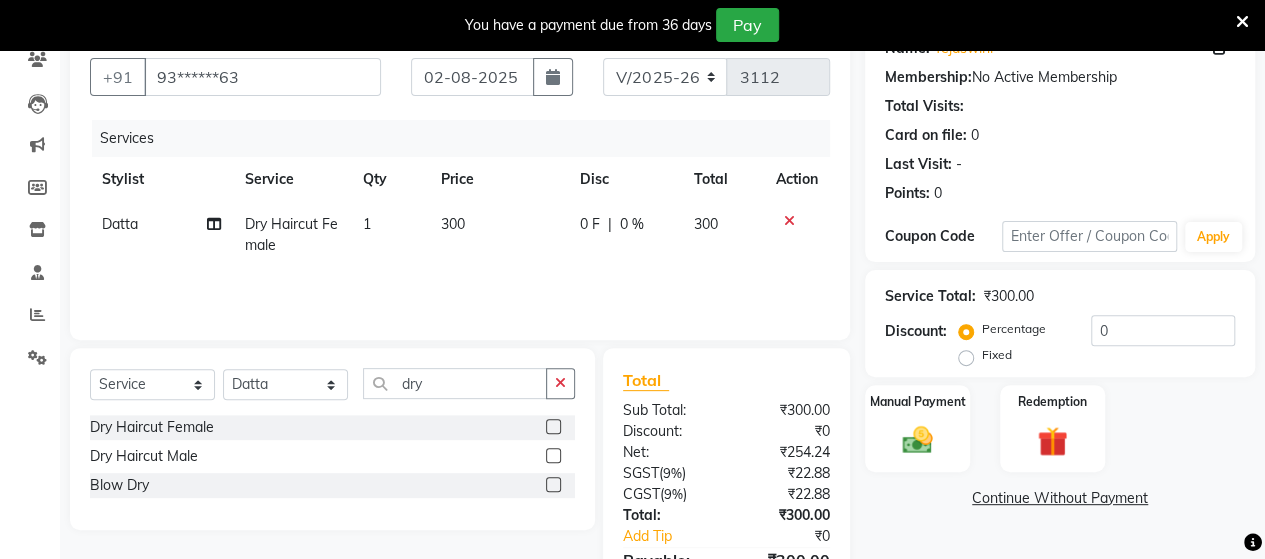 click at bounding box center [552, 427] 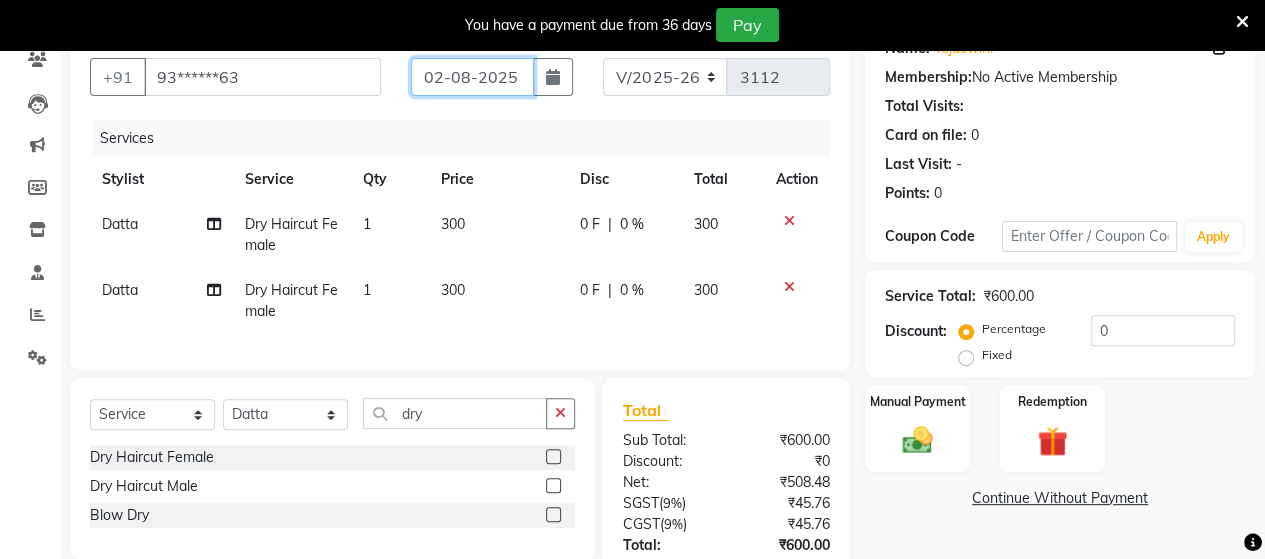 click on "02-08-2025" 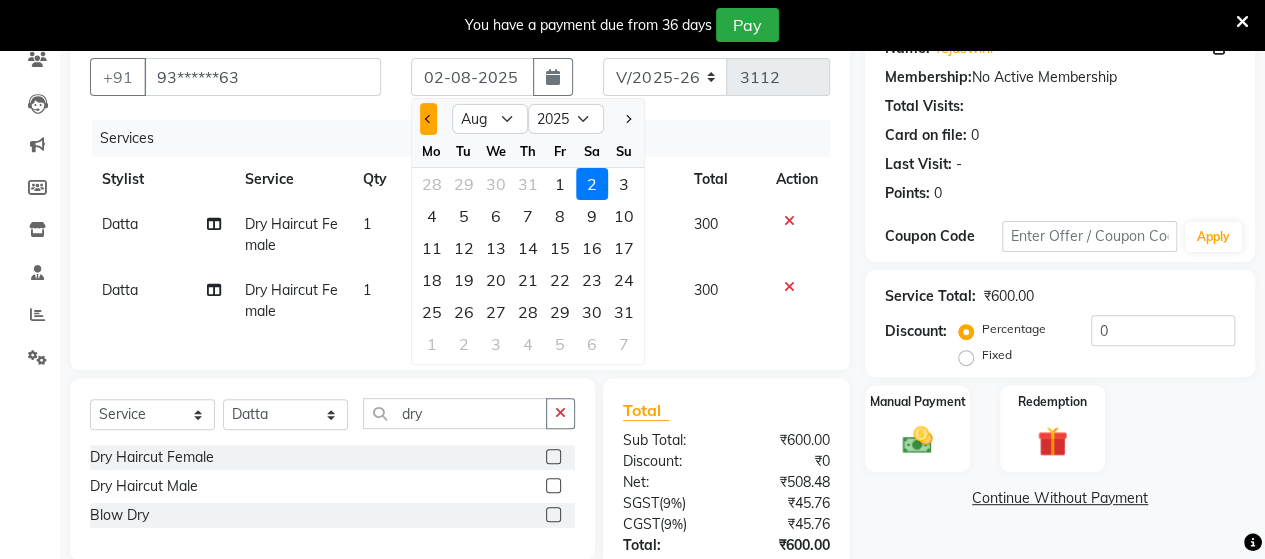 click 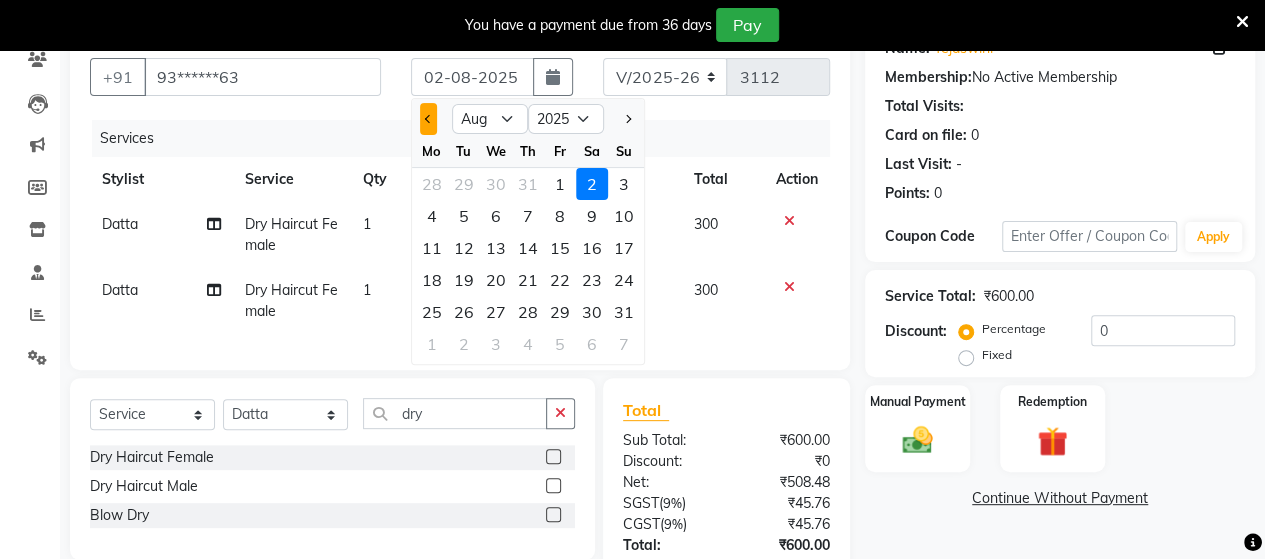 click 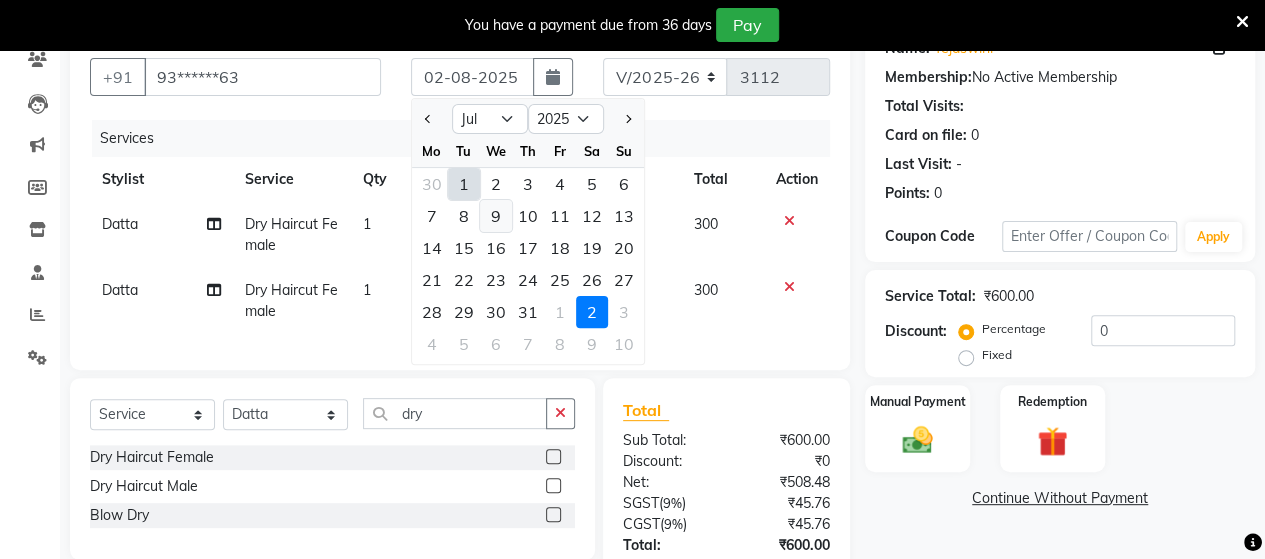 click on "9" 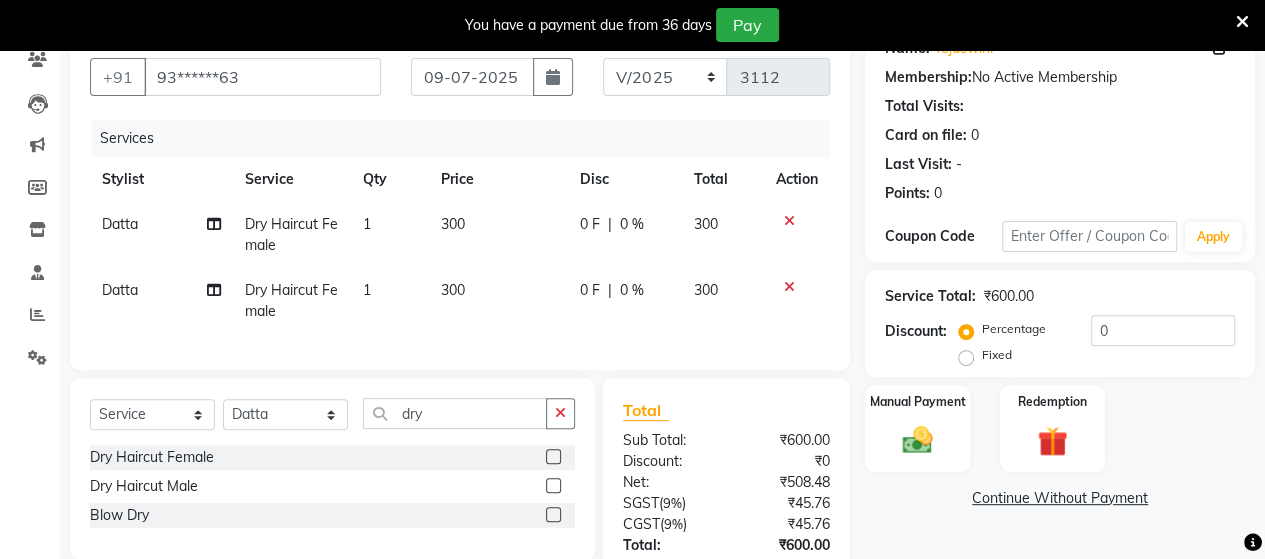 click 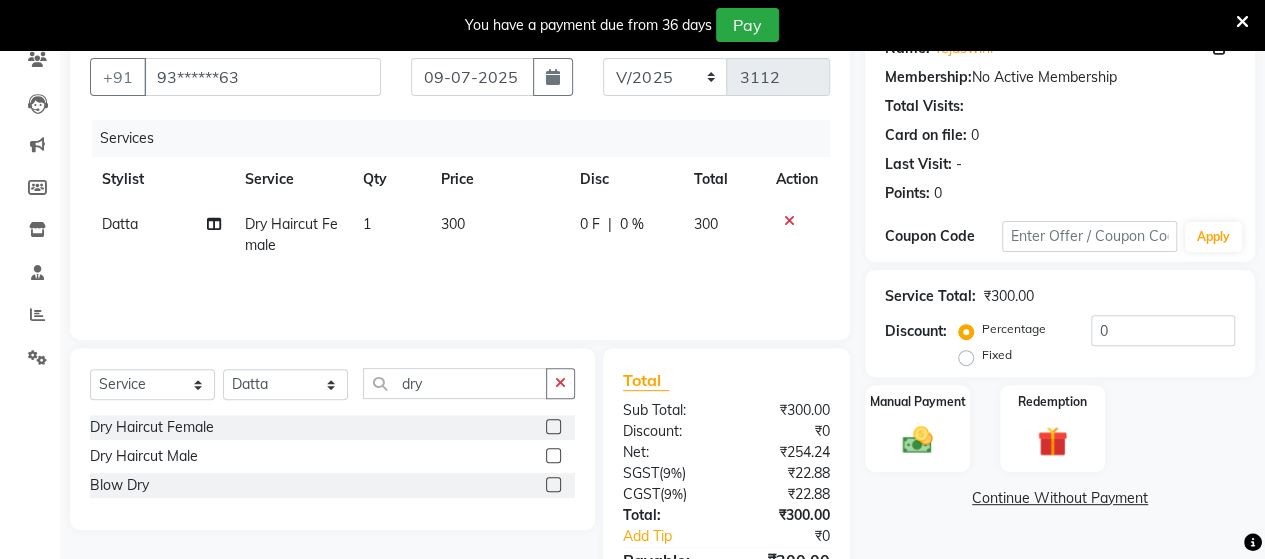 scroll, scrollTop: 288, scrollLeft: 0, axis: vertical 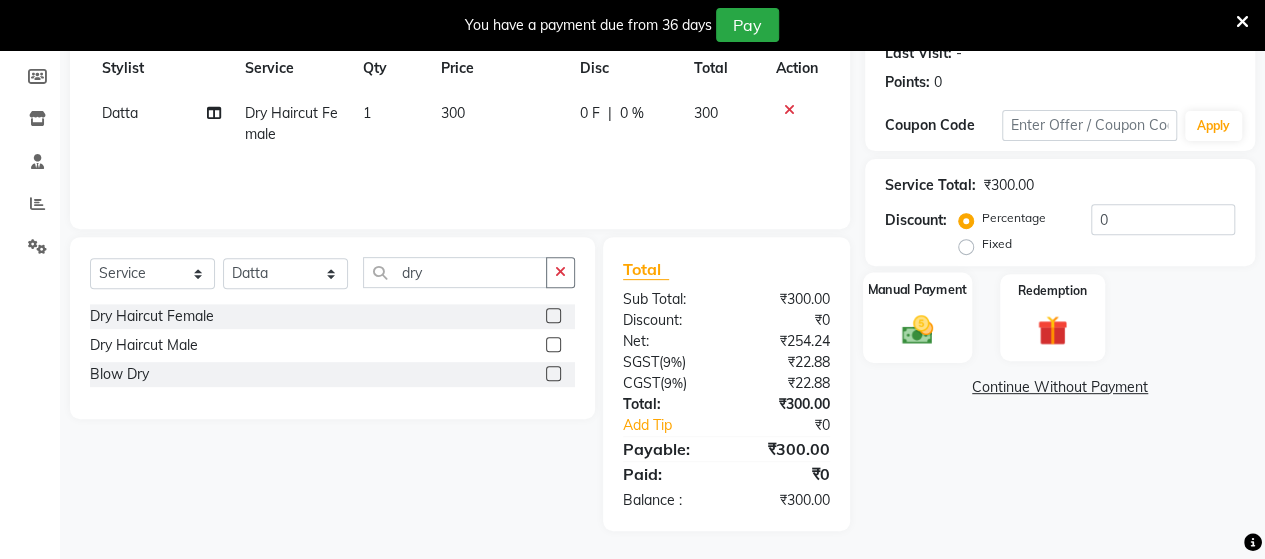 click 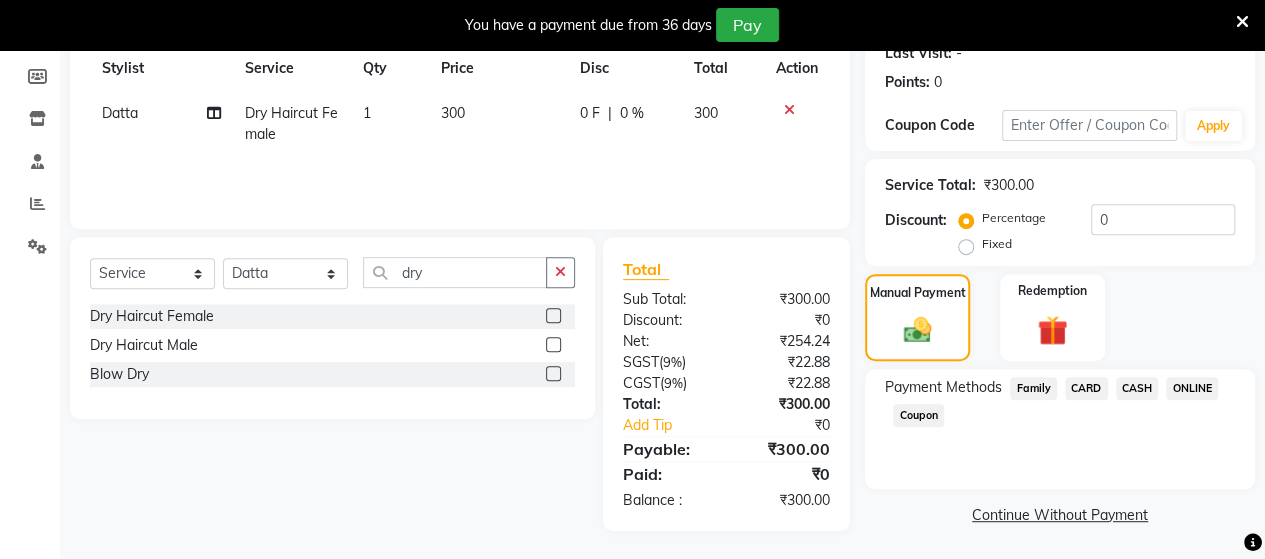 click on "ONLINE" 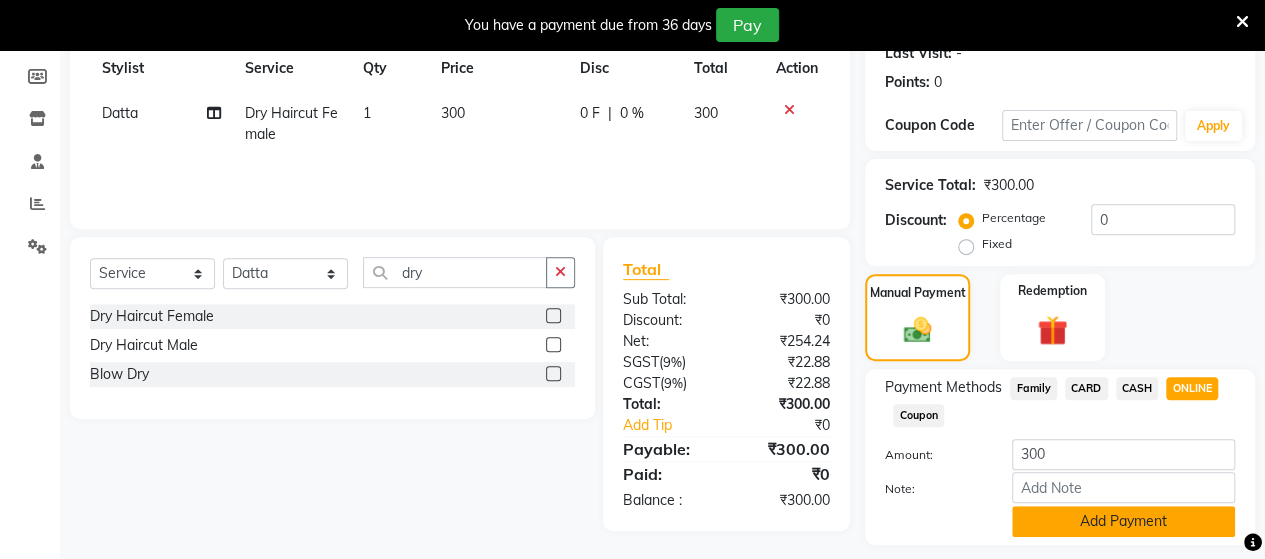 click on "Add Payment" 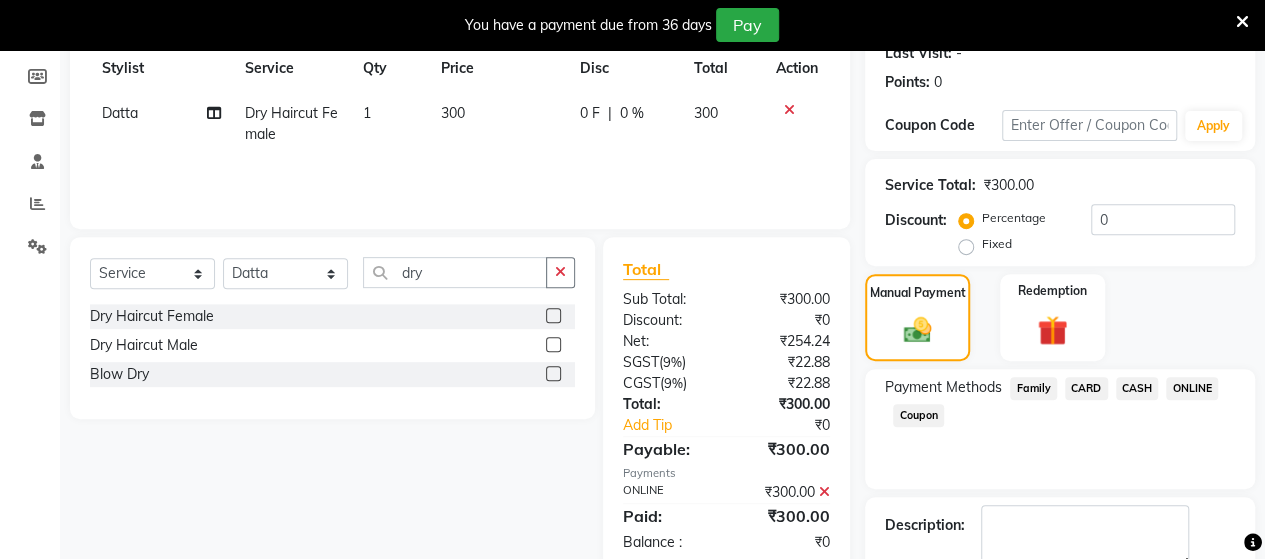 scroll, scrollTop: 400, scrollLeft: 0, axis: vertical 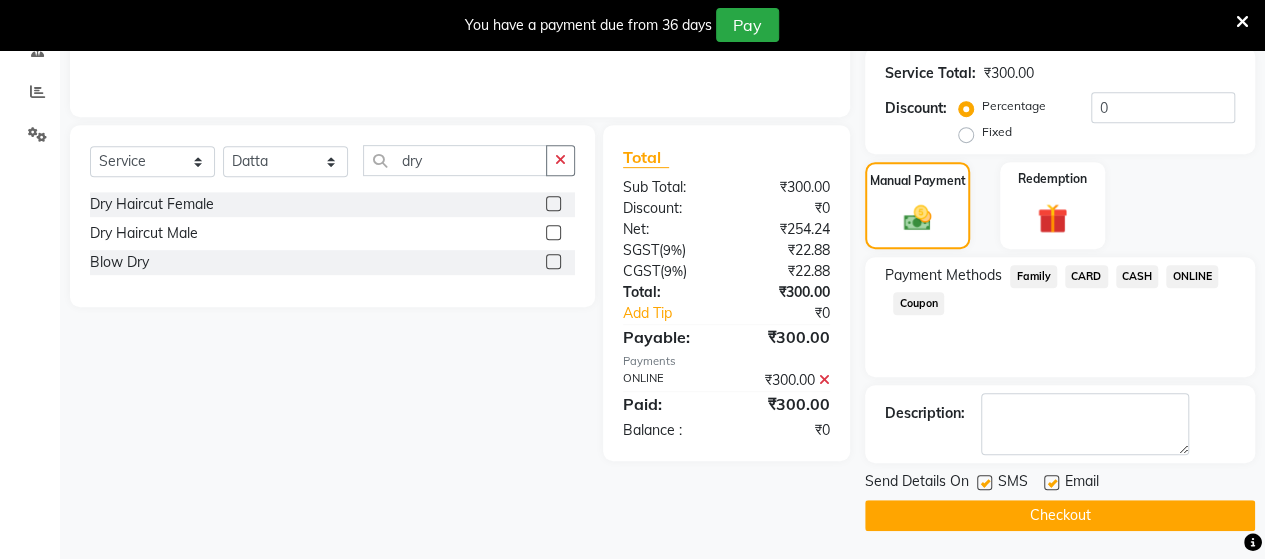 click on "Checkout" 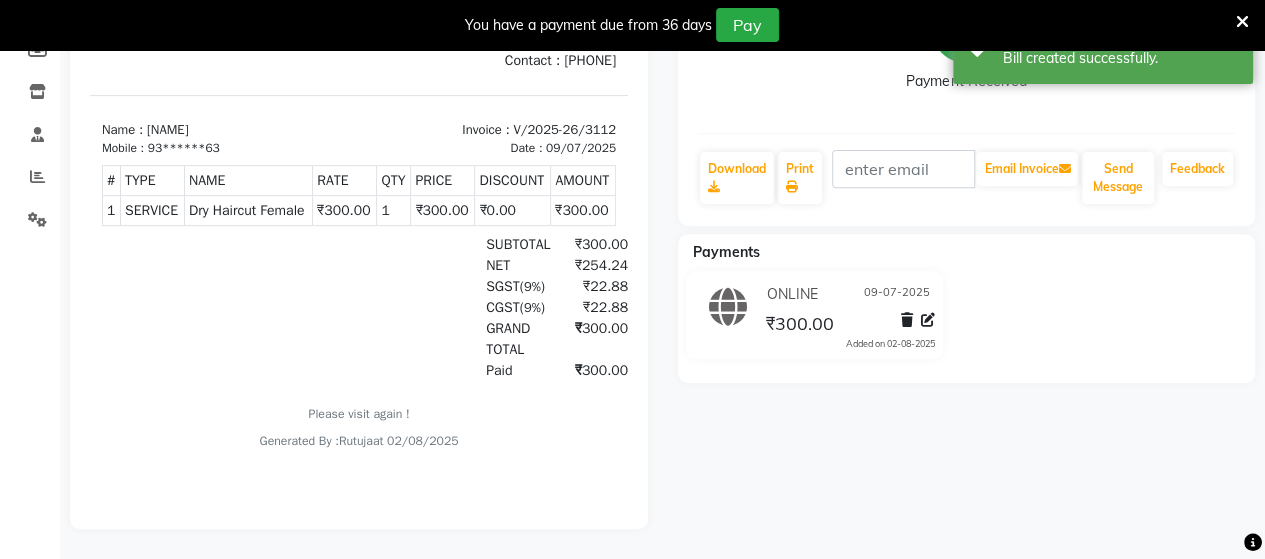 scroll, scrollTop: 0, scrollLeft: 0, axis: both 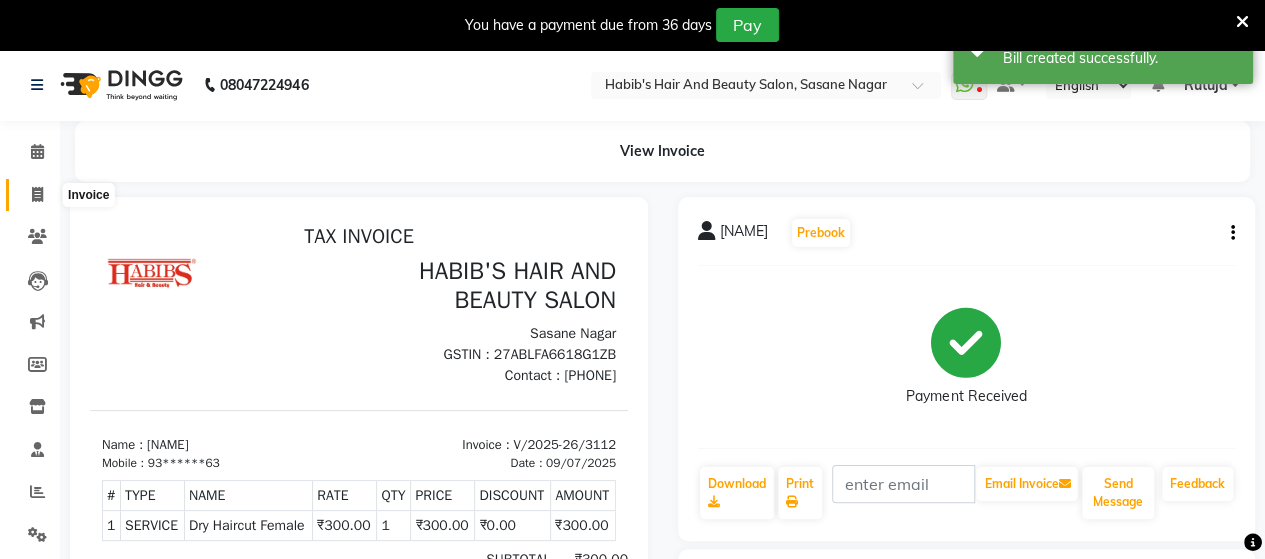 click 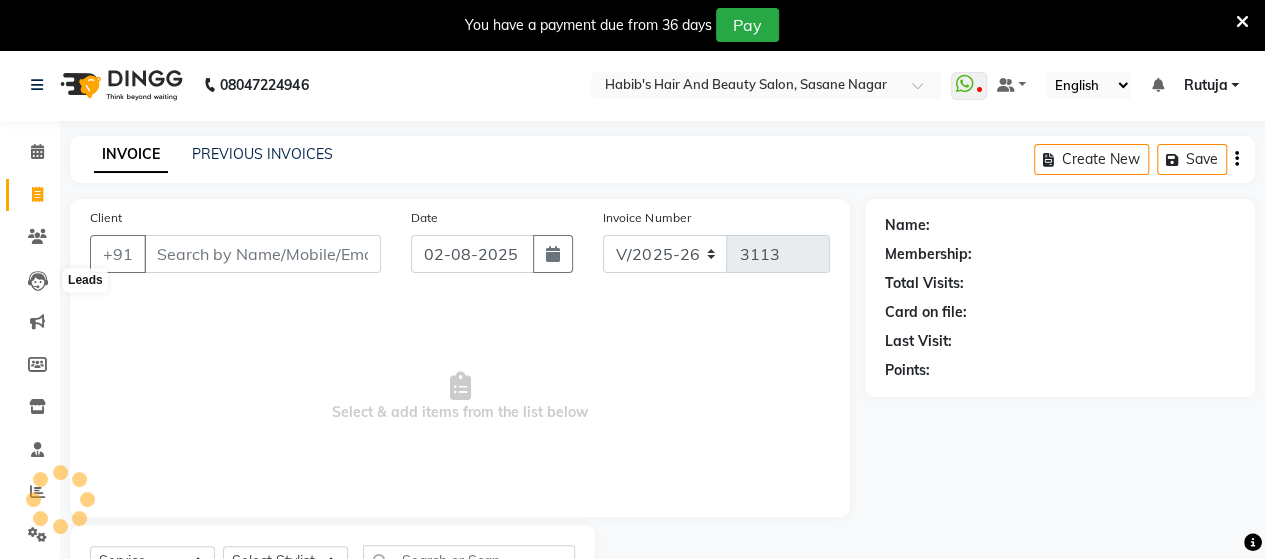 scroll, scrollTop: 90, scrollLeft: 0, axis: vertical 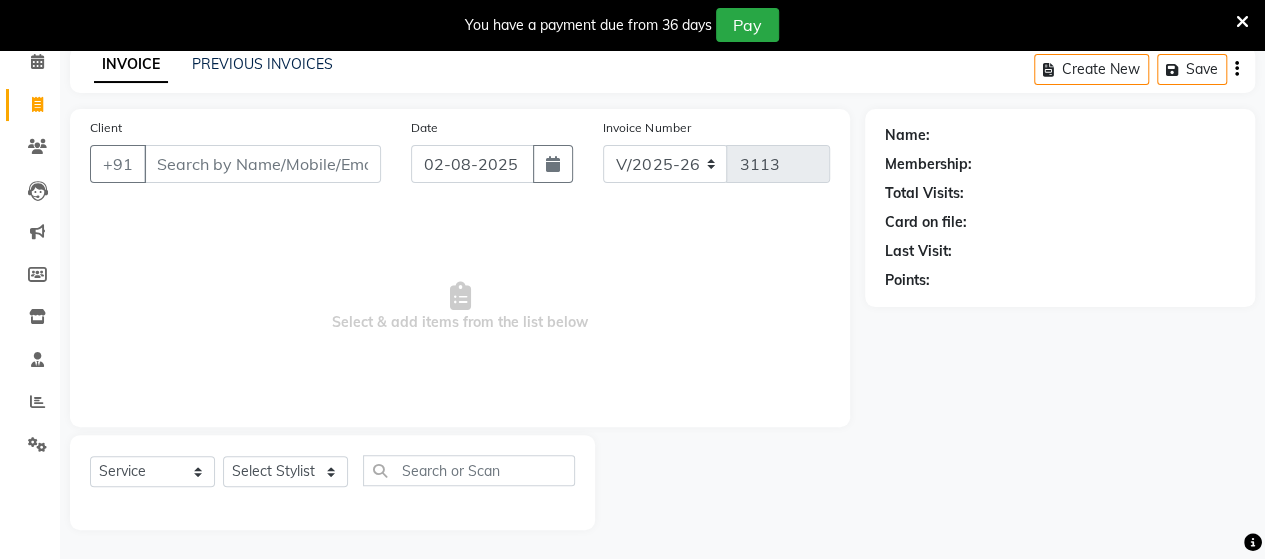 click on "Client" at bounding box center (262, 164) 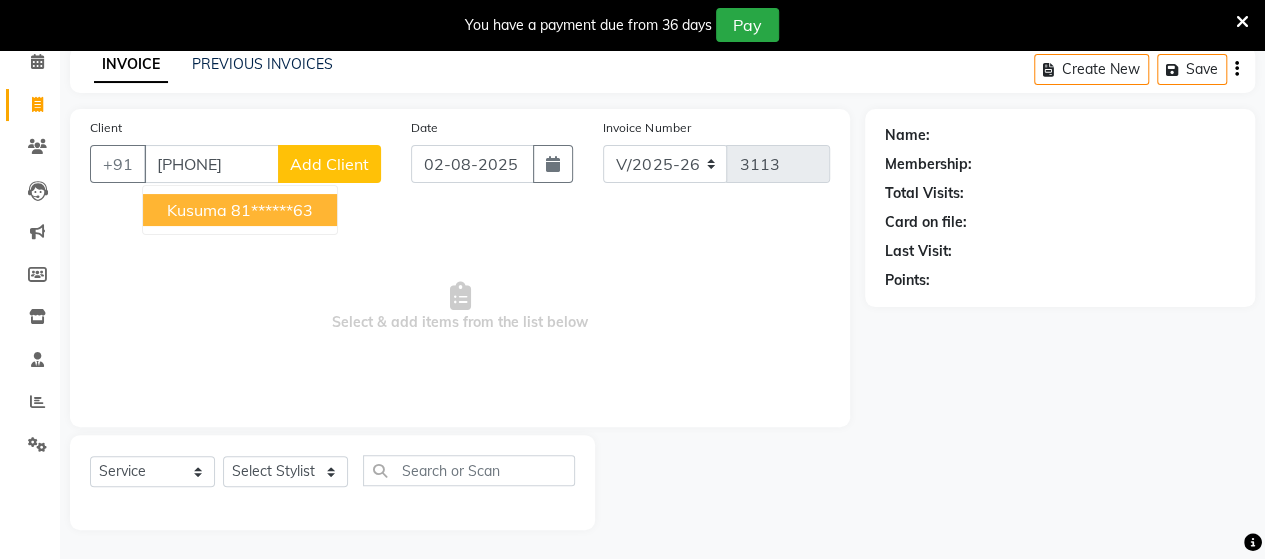 click on "81******63" at bounding box center (272, 210) 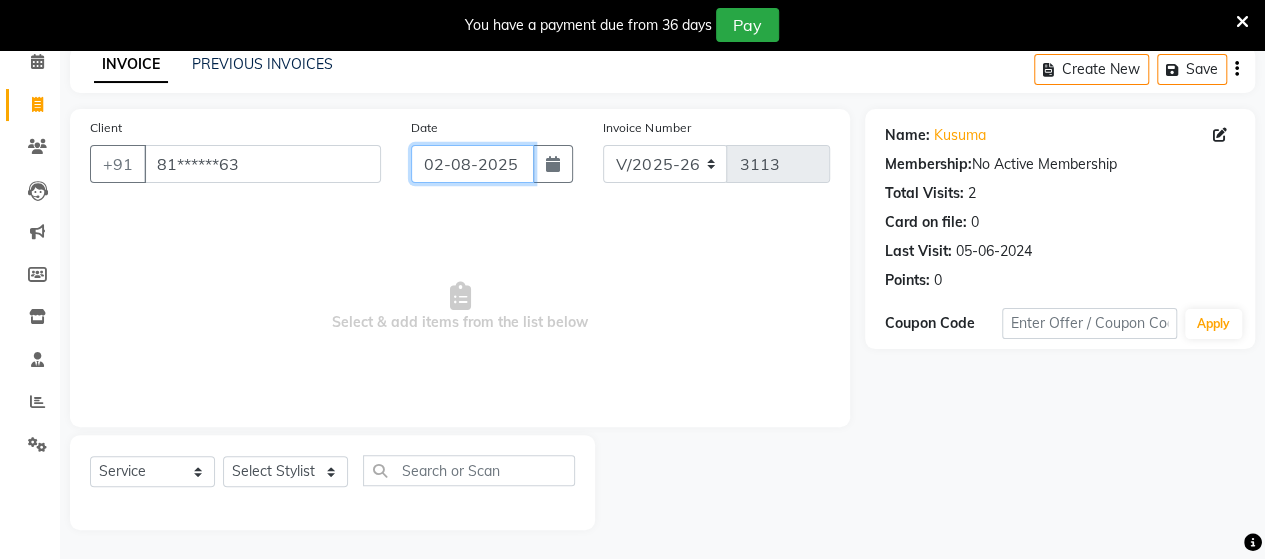 click on "02-08-2025" 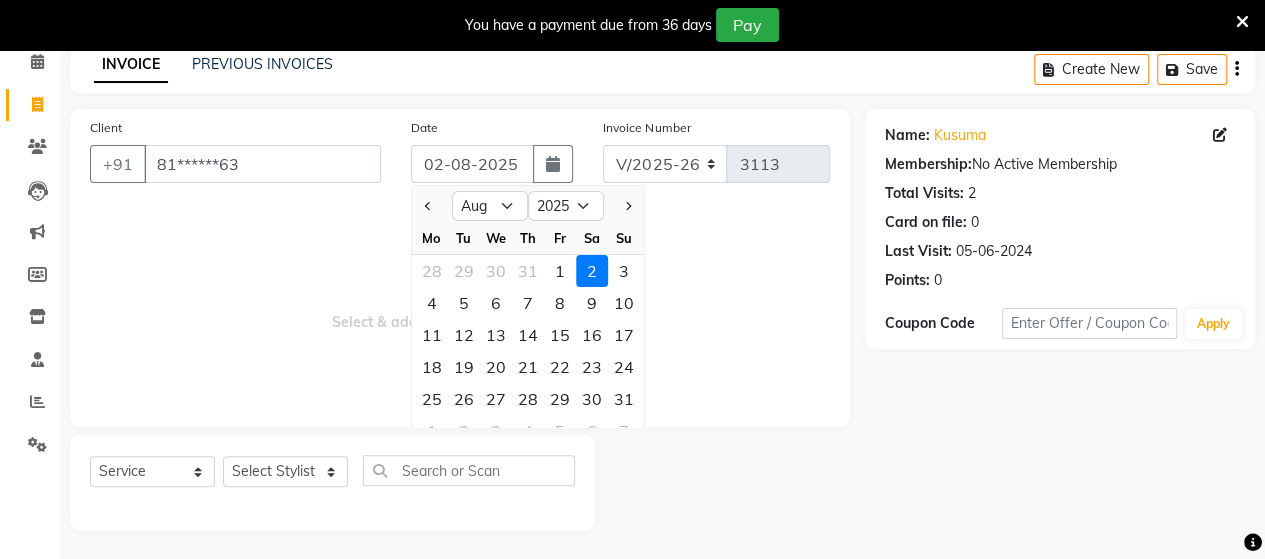 click 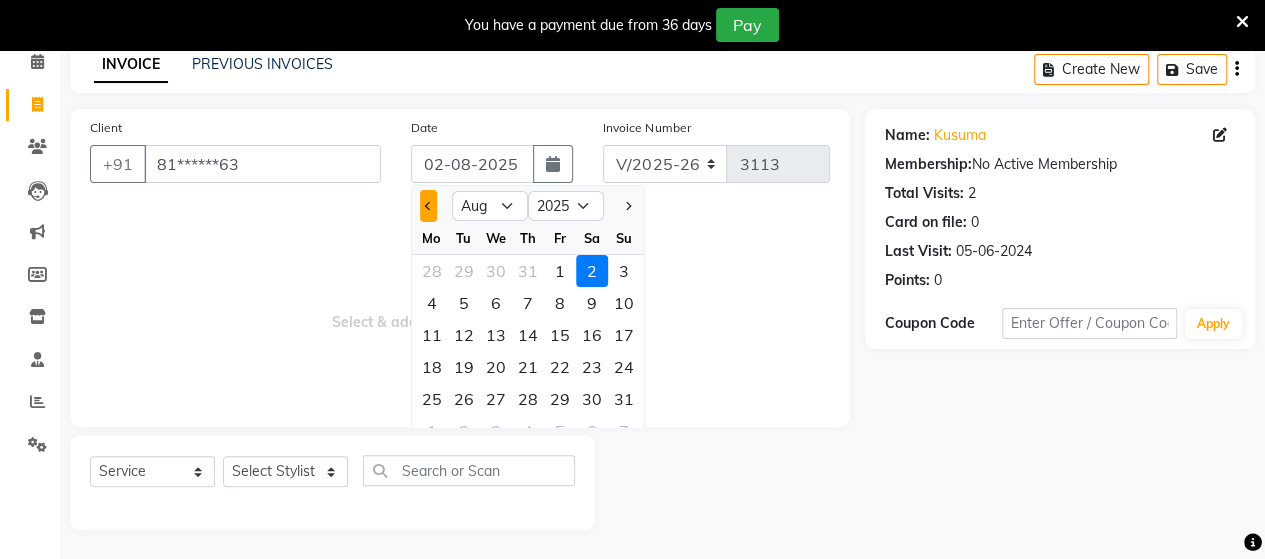 click 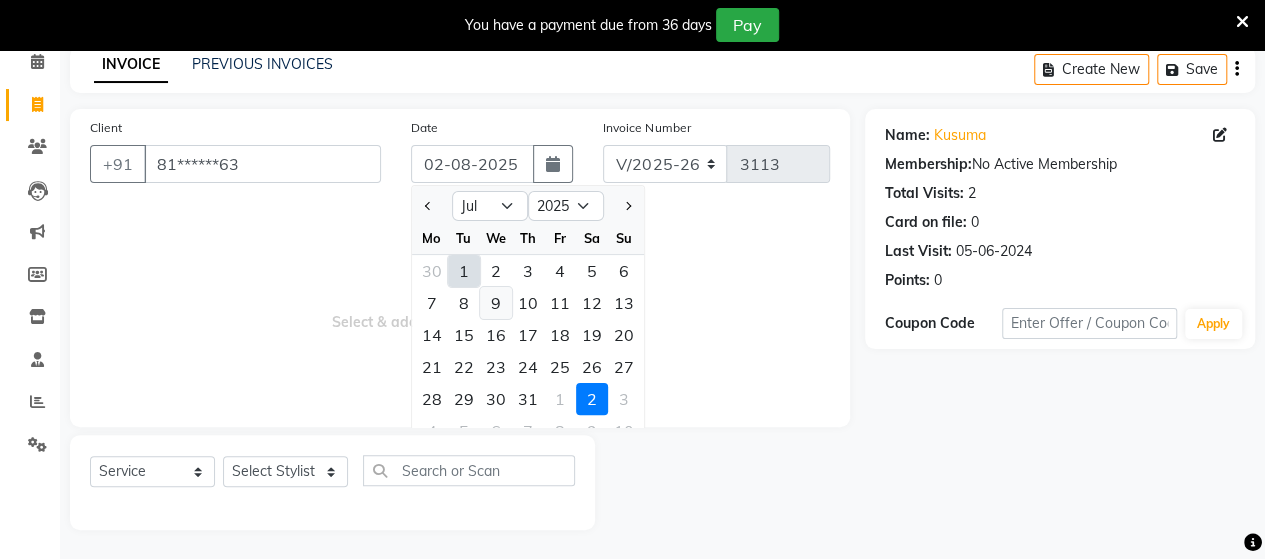 click on "9" 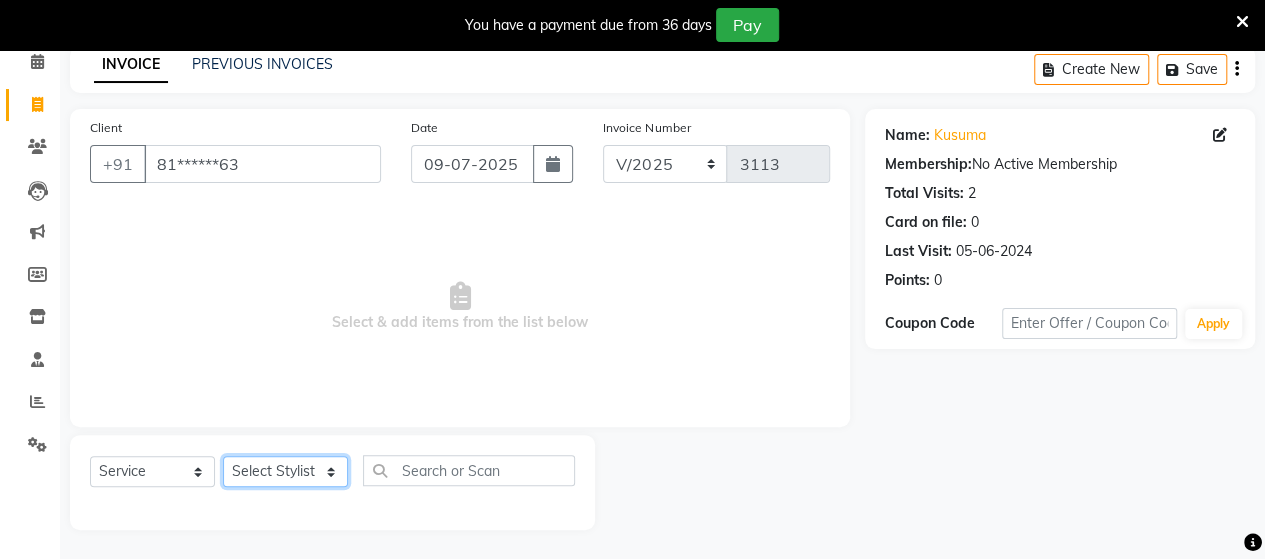 click on "Select Stylist Admin Datta  Jyoti  Krushna  Pratik  RAVI Rohit Rutuja" 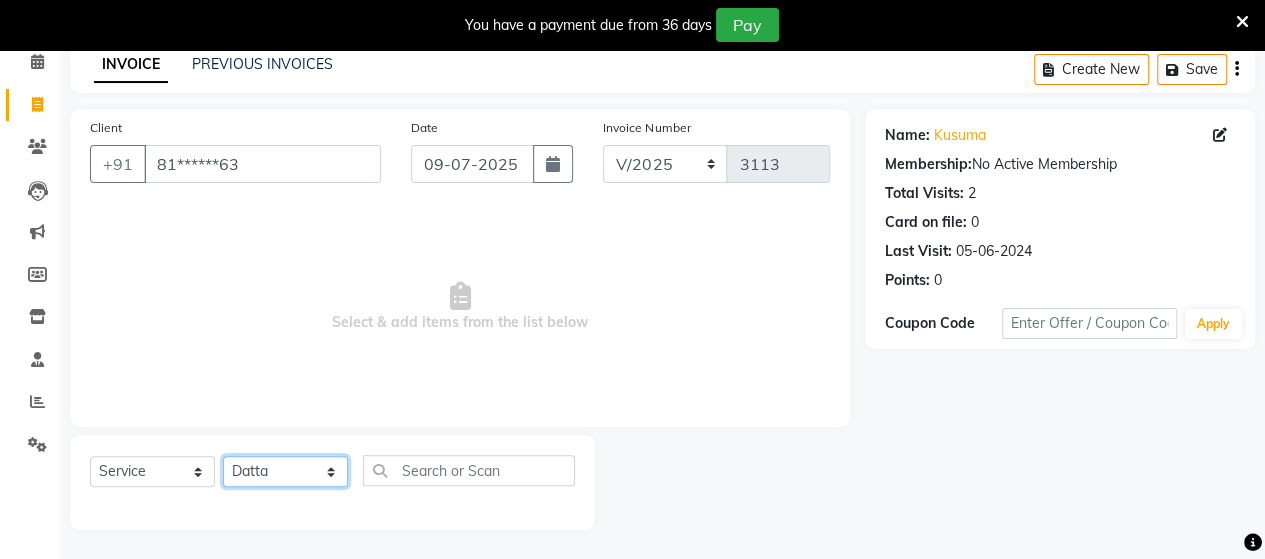 click on "Select Stylist Admin Datta  Jyoti  Krushna  Pratik  RAVI Rohit Rutuja" 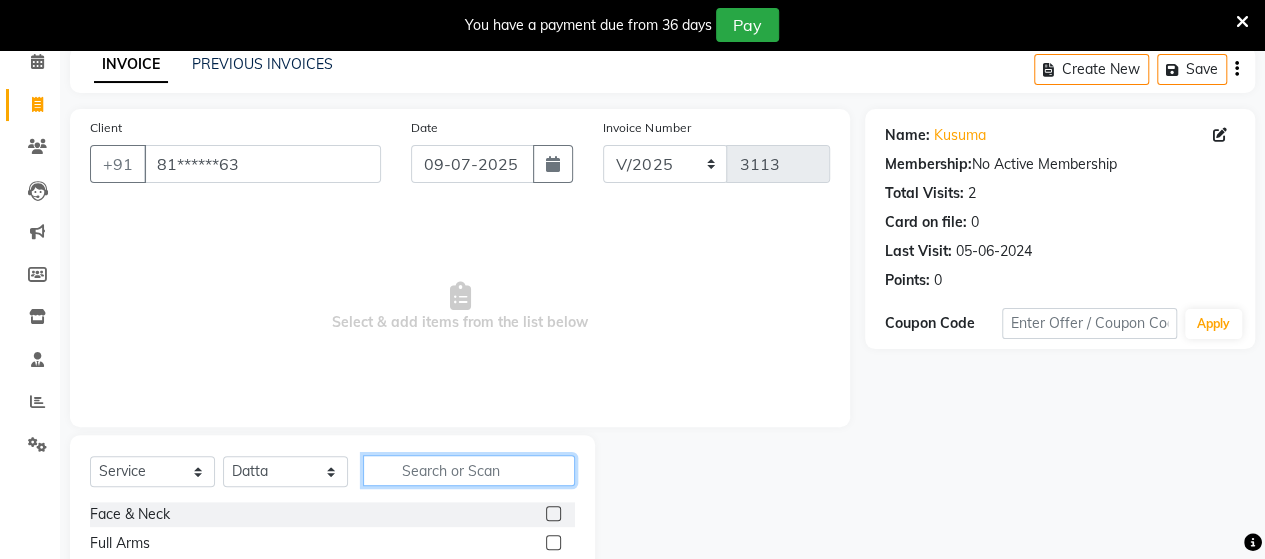 click 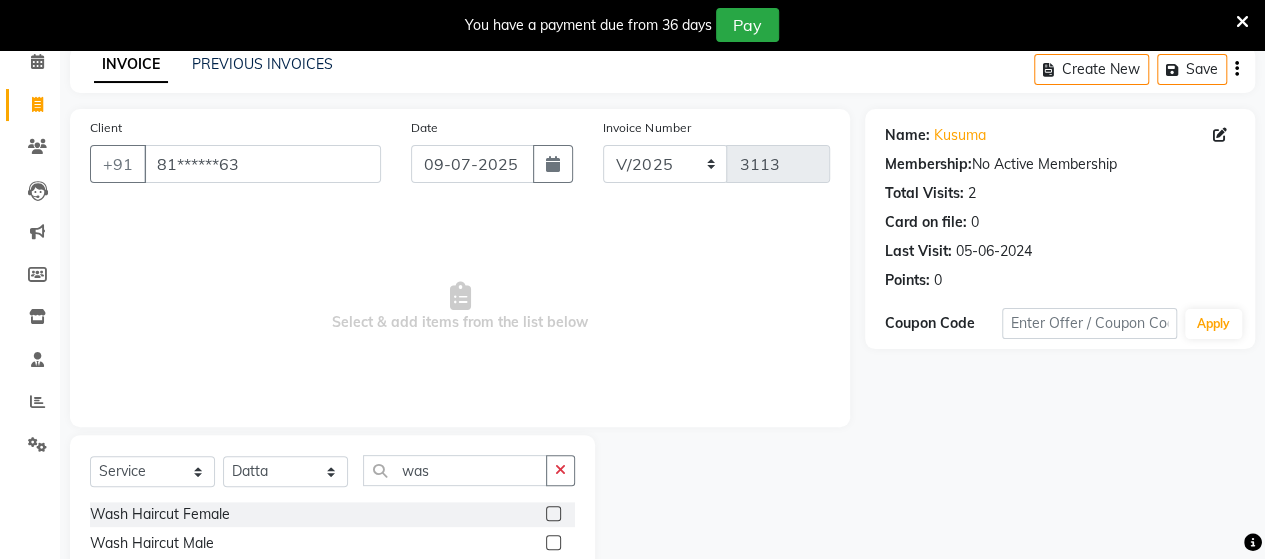 click 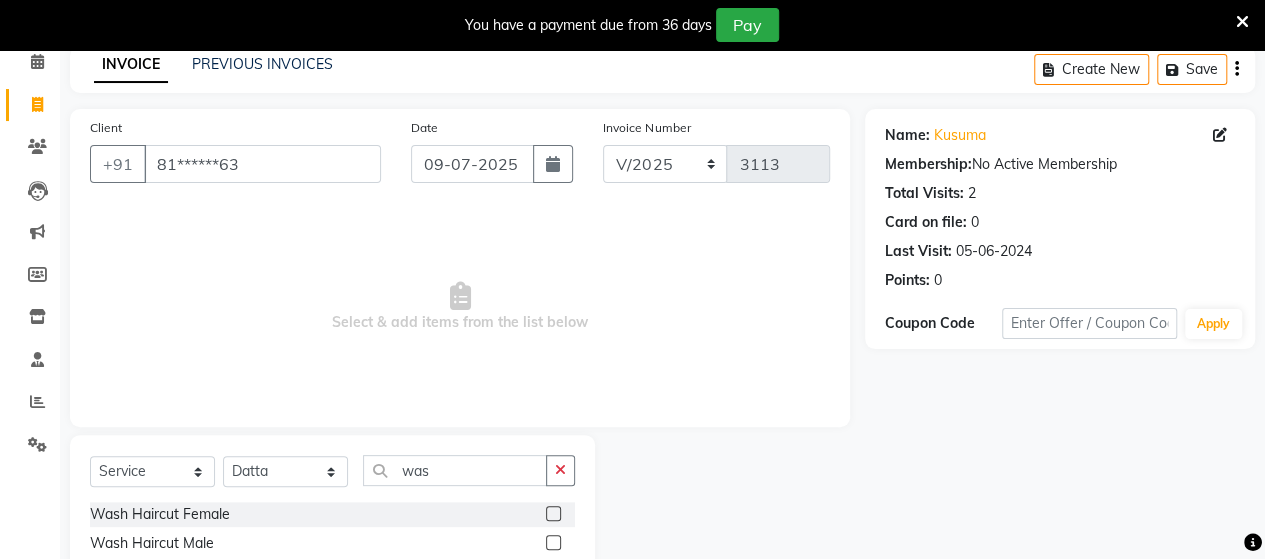 click at bounding box center (552, 514) 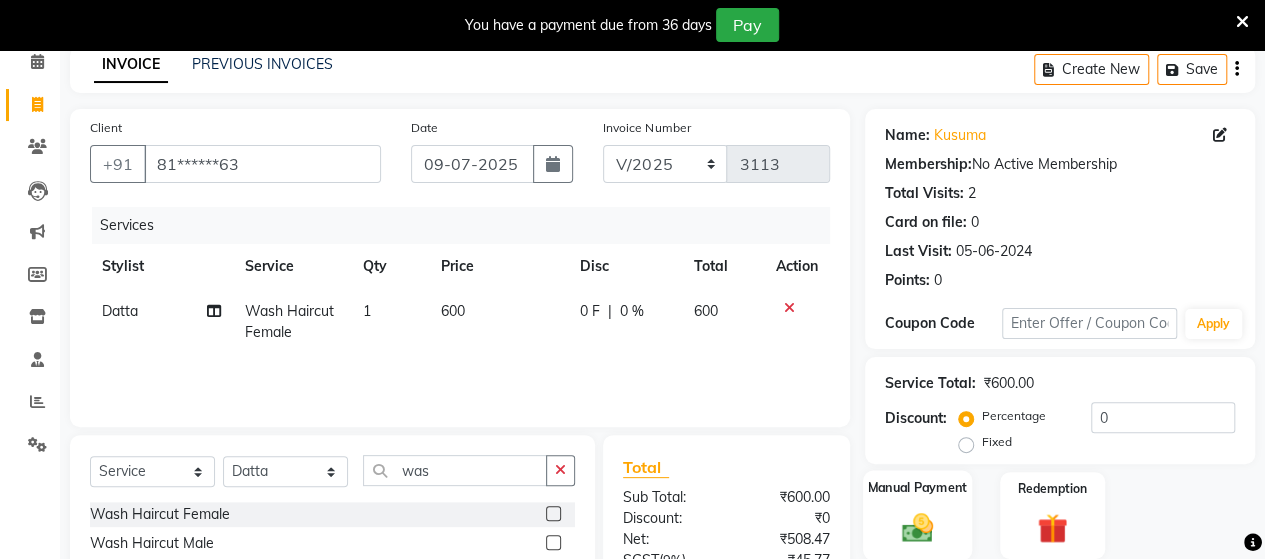 click 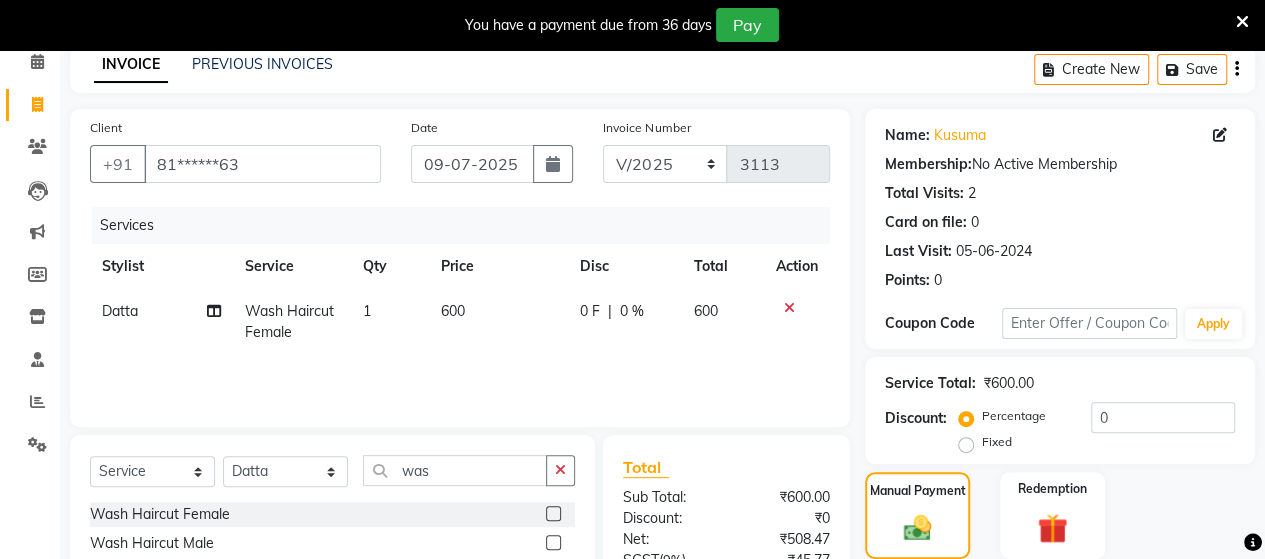 scroll, scrollTop: 288, scrollLeft: 0, axis: vertical 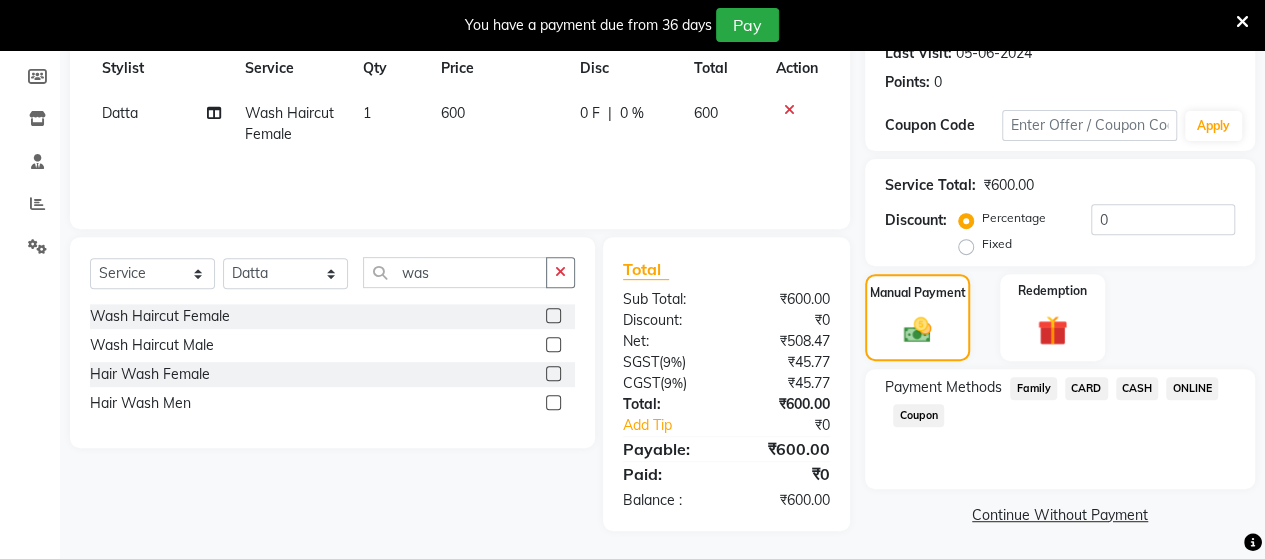 click on "ONLINE" 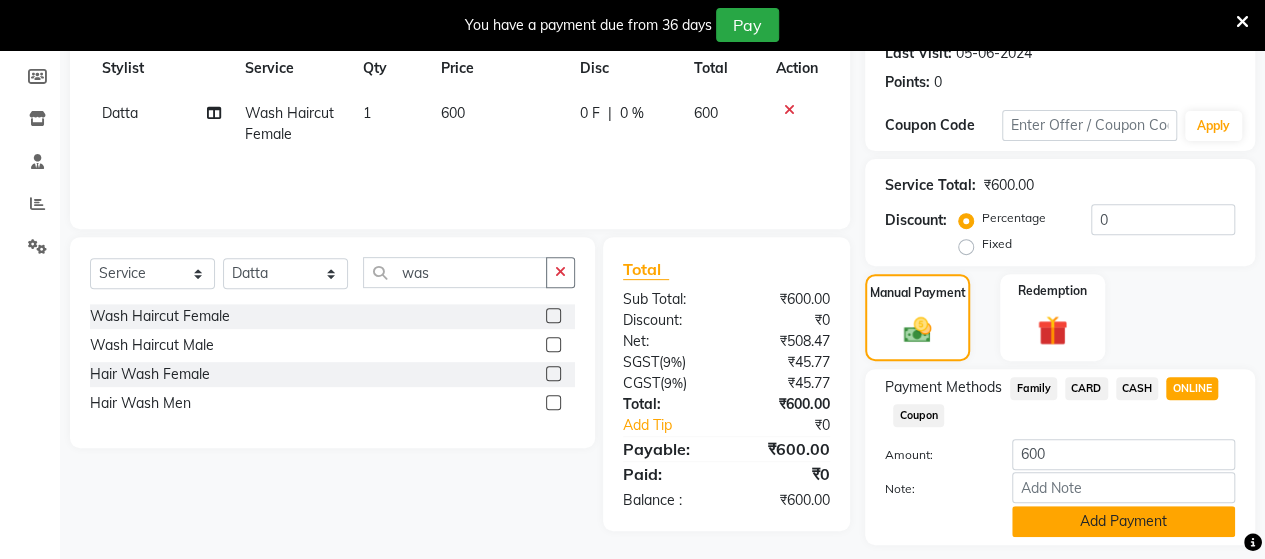 click on "Add Payment" 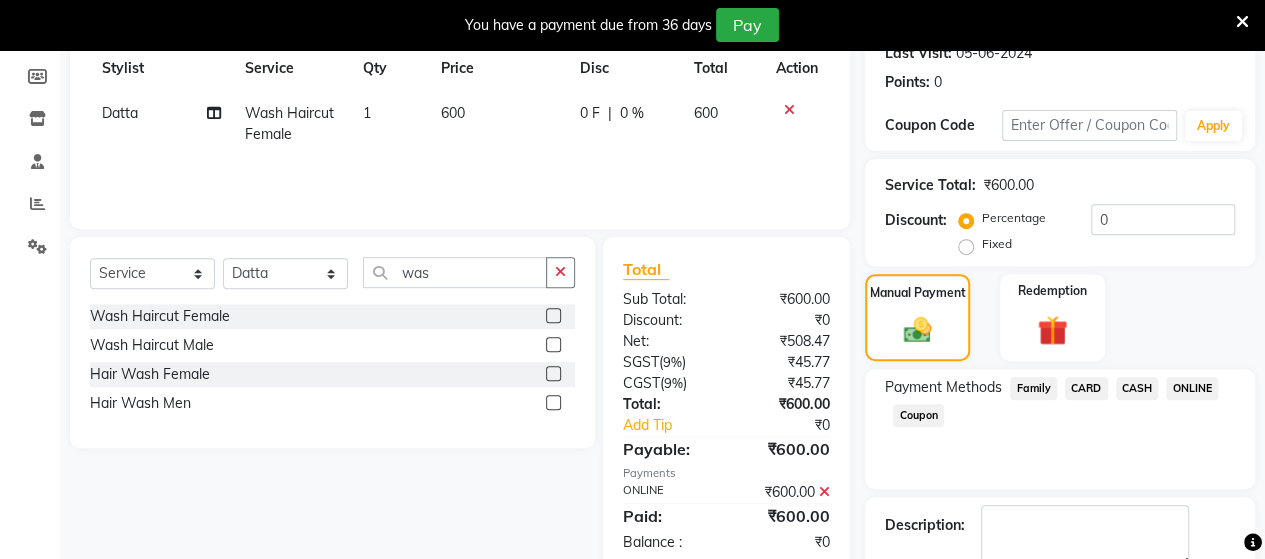 scroll, scrollTop: 400, scrollLeft: 0, axis: vertical 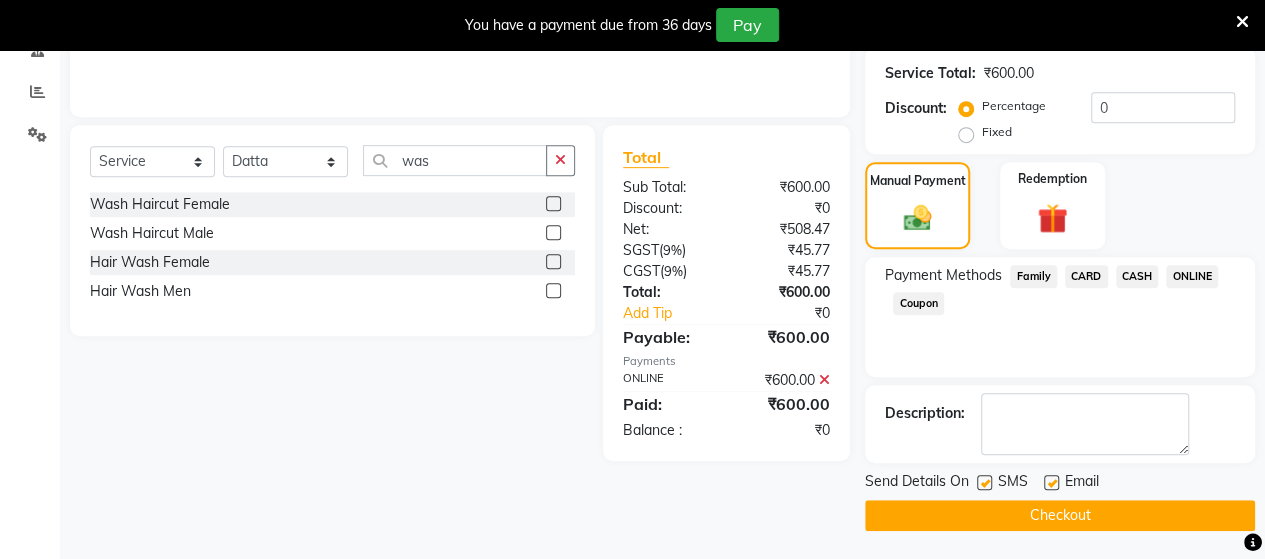 click on "Checkout" 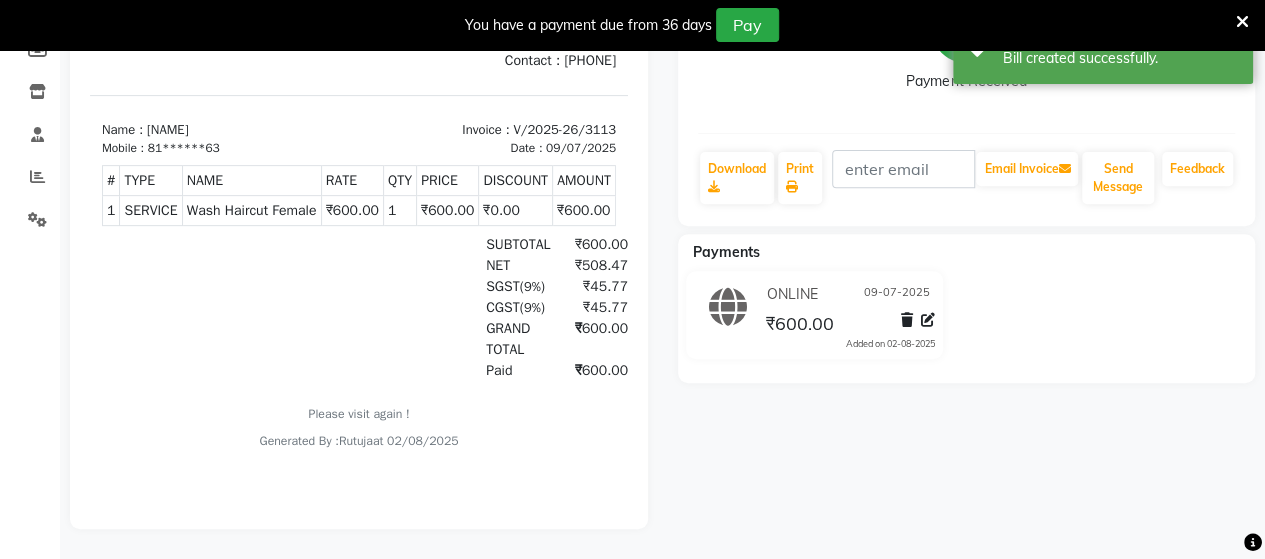 scroll, scrollTop: 0, scrollLeft: 0, axis: both 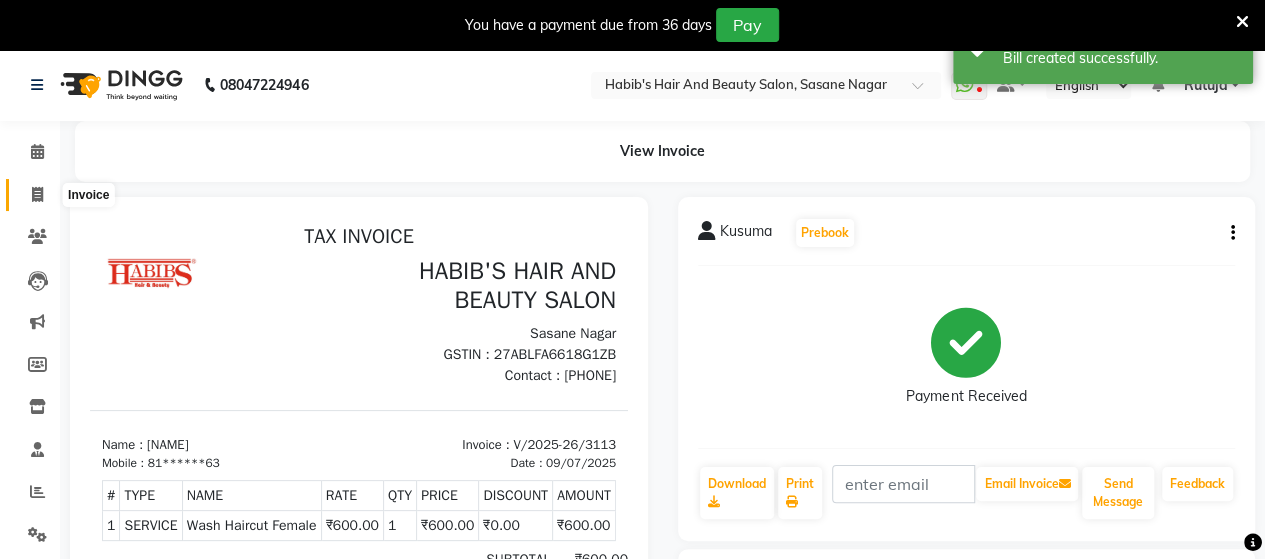 click 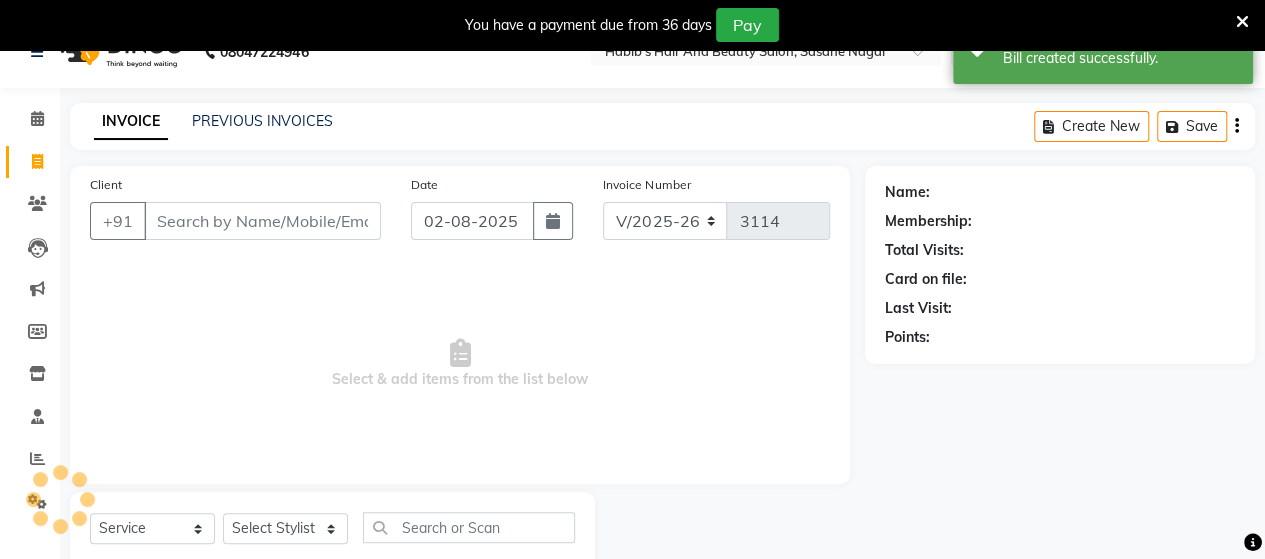 scroll, scrollTop: 90, scrollLeft: 0, axis: vertical 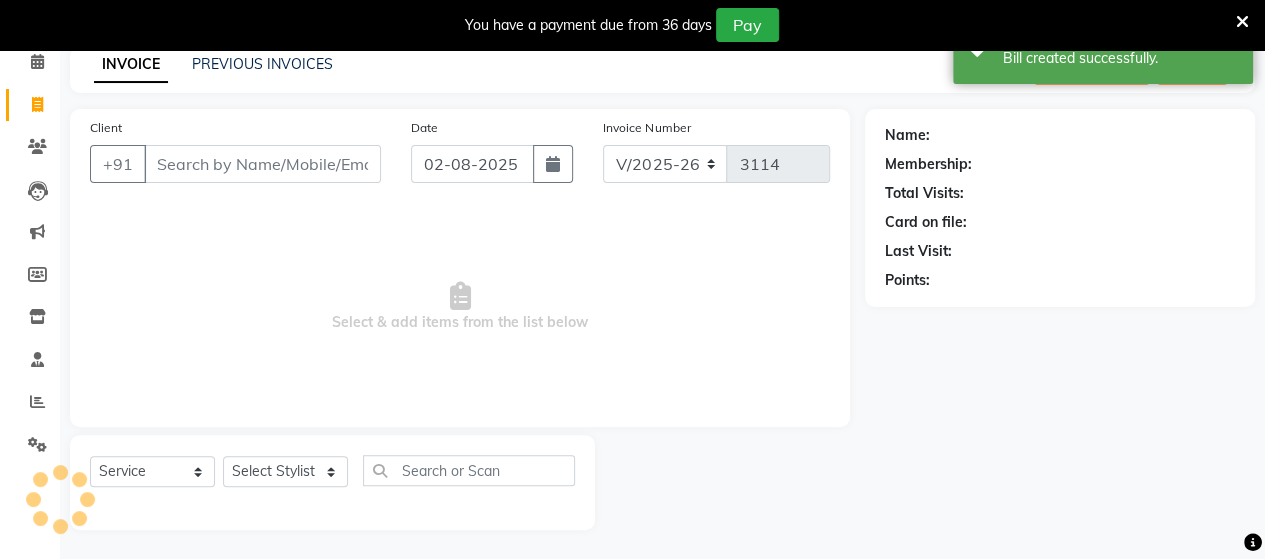 click on "Client" at bounding box center (262, 164) 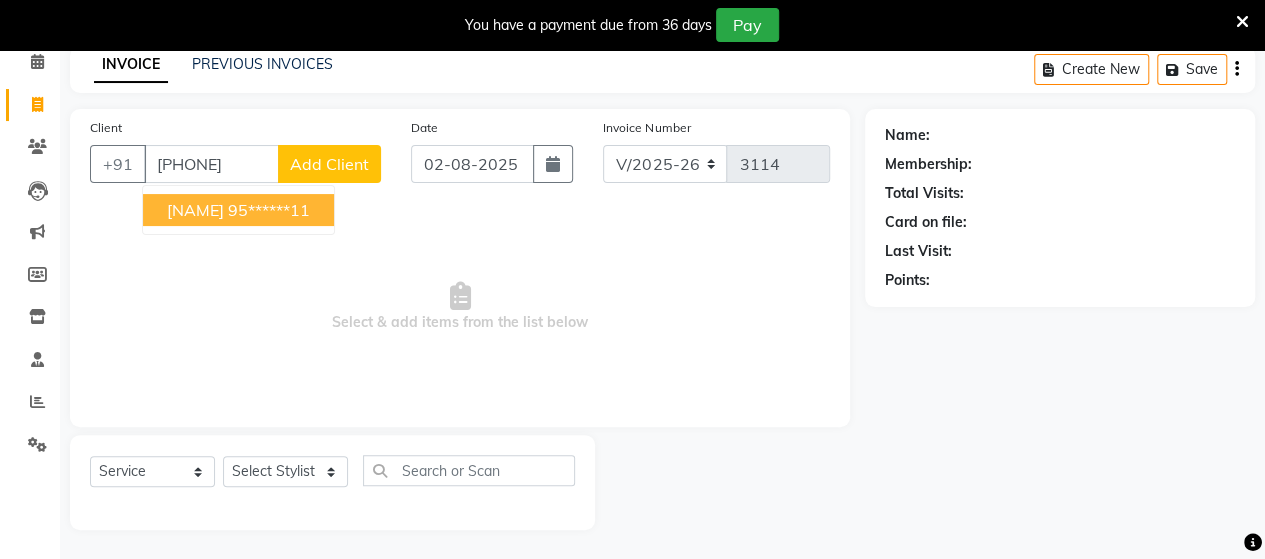 click on "95******11" at bounding box center [269, 210] 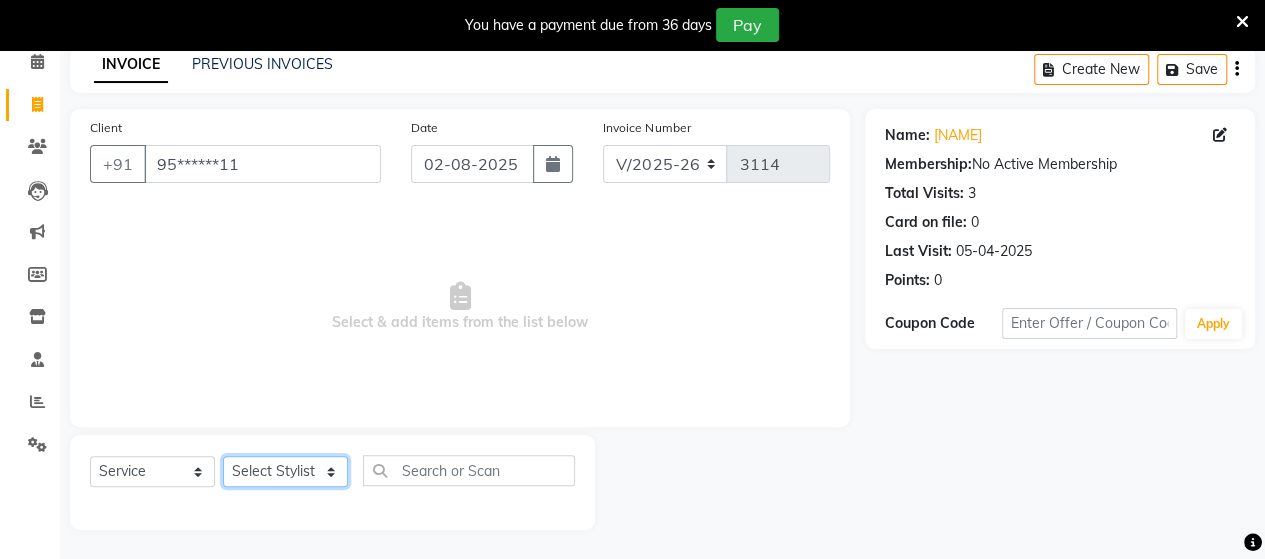 click on "Select Stylist Admin Datta  Jyoti  Krushna  Pratik  RAVI Rohit Rutuja" 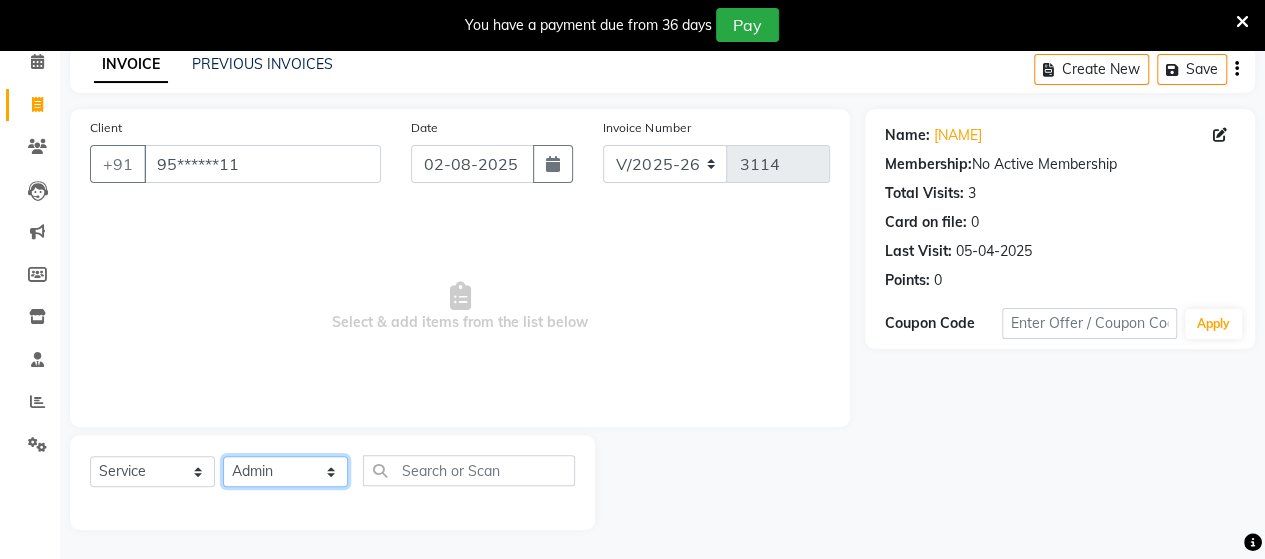click on "Select Stylist Admin Datta  Jyoti  Krushna  Pratik  RAVI Rohit Rutuja" 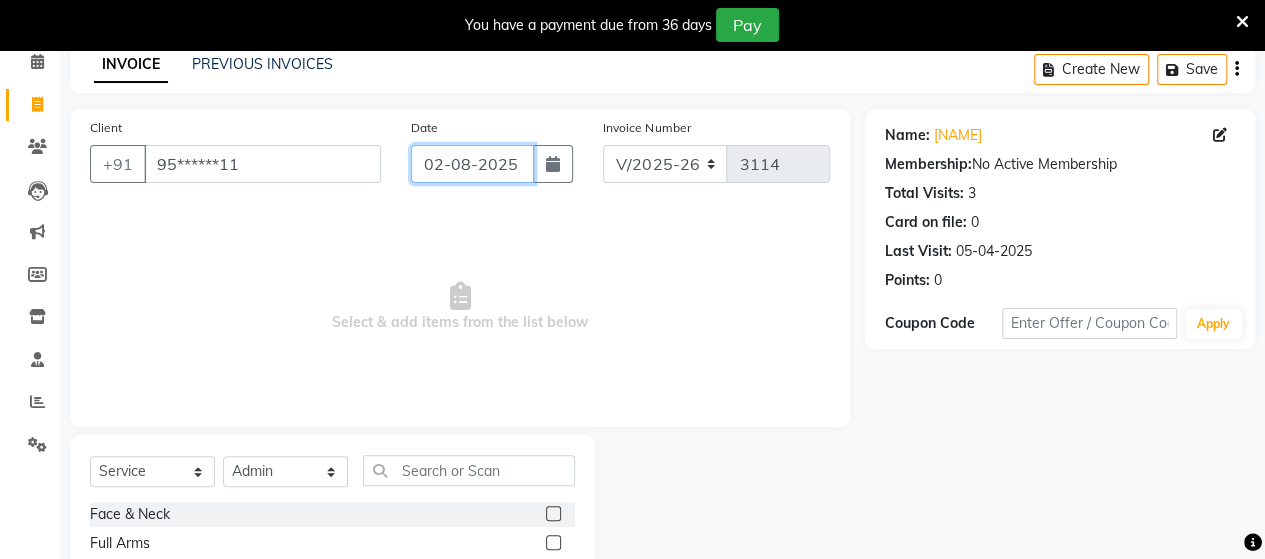 click on "02-08-2025" 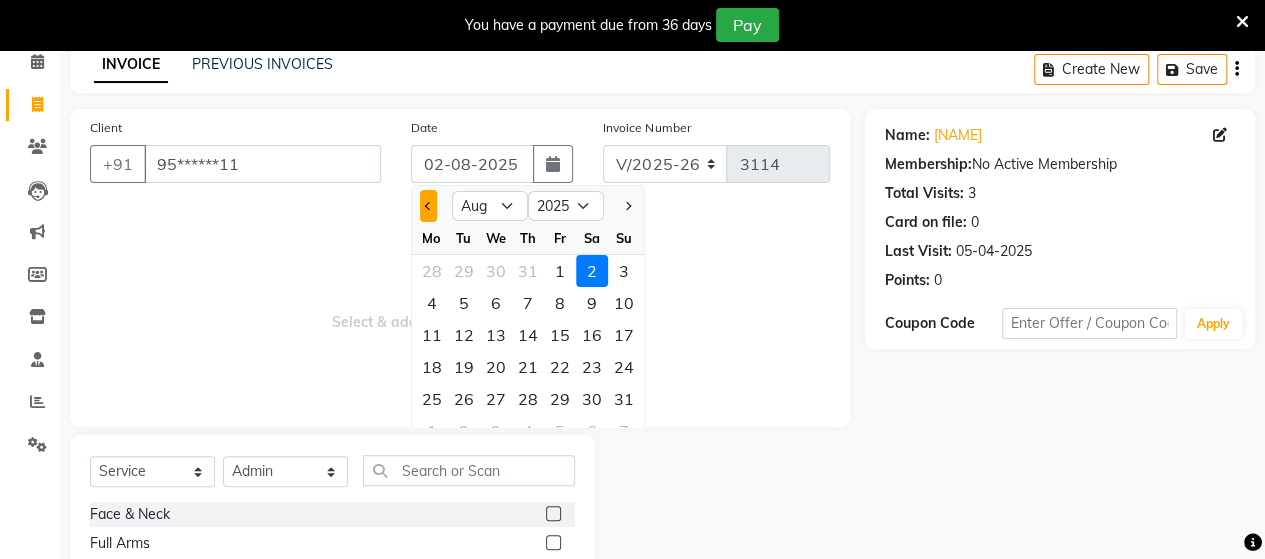 click 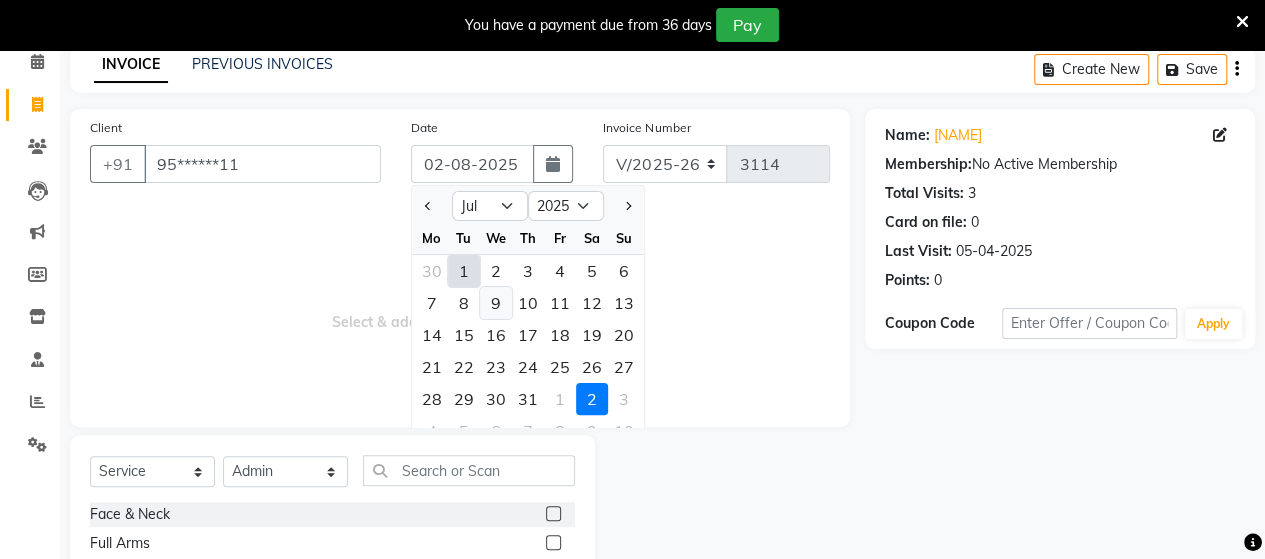 click on "9" 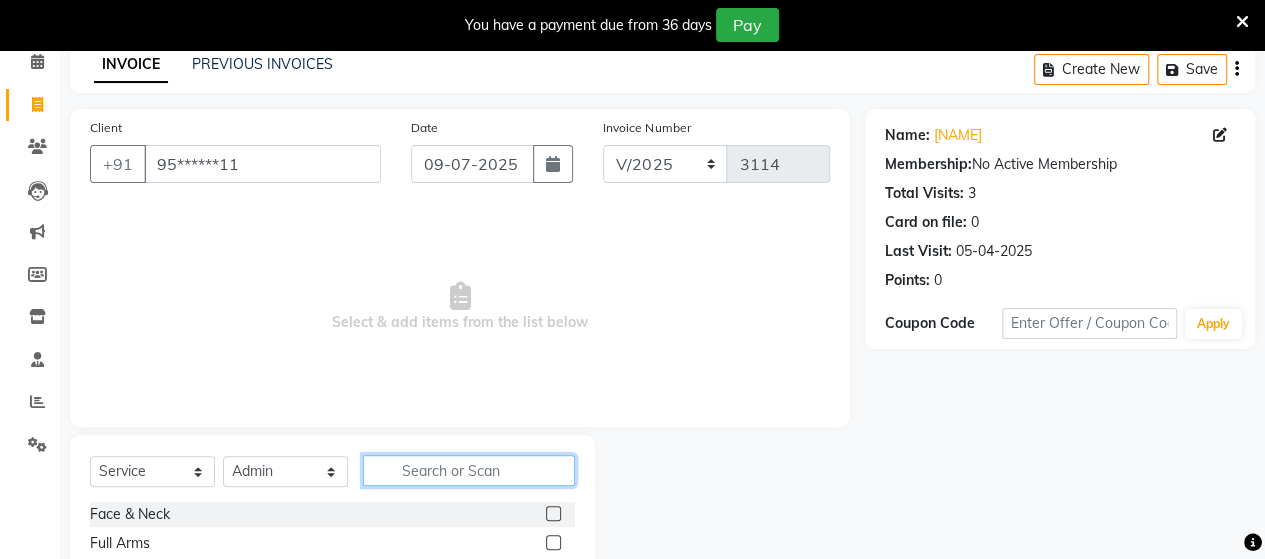 click 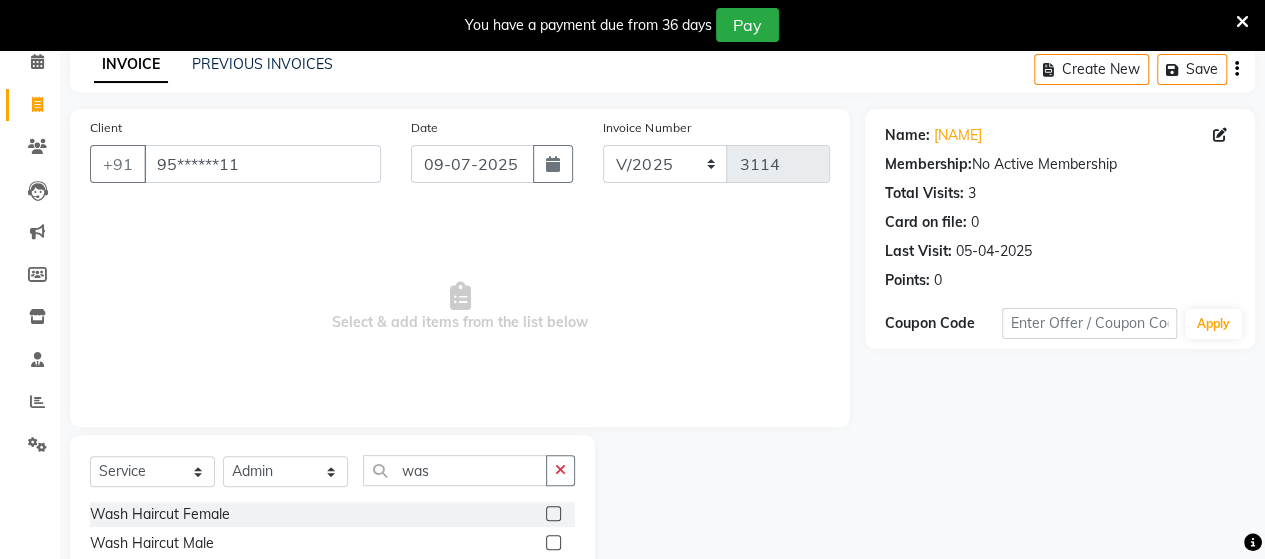 click 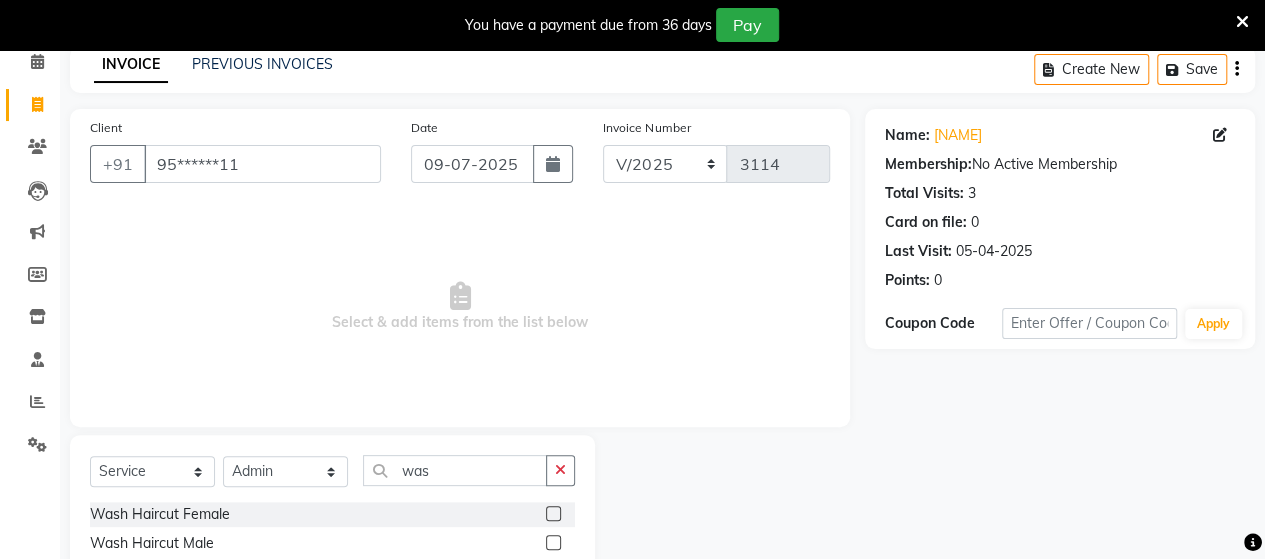 click at bounding box center [552, 543] 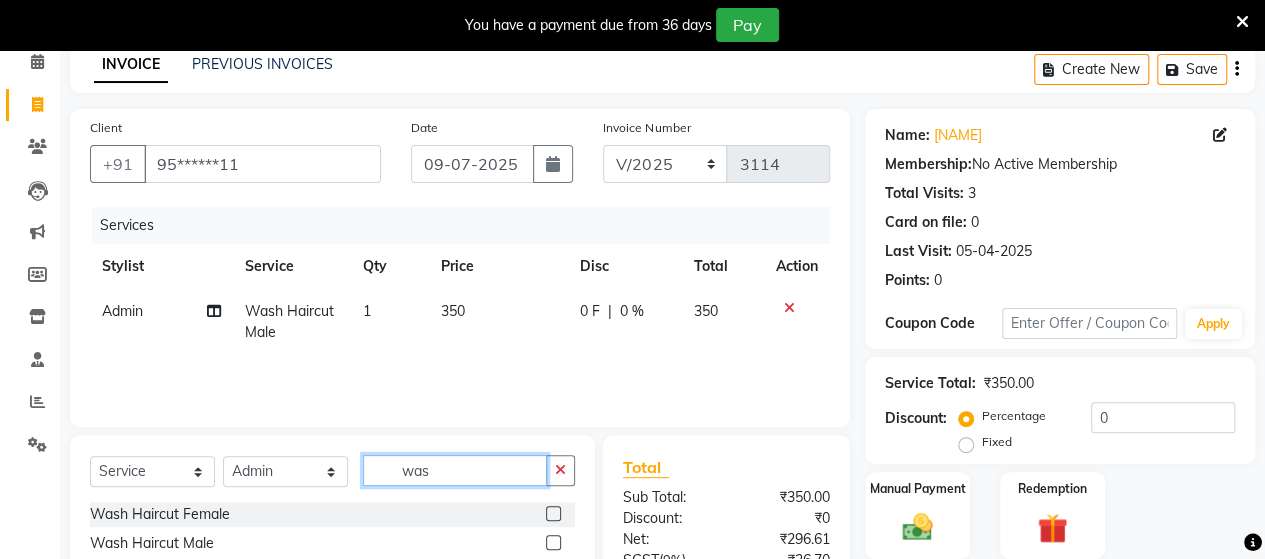 click on "was" 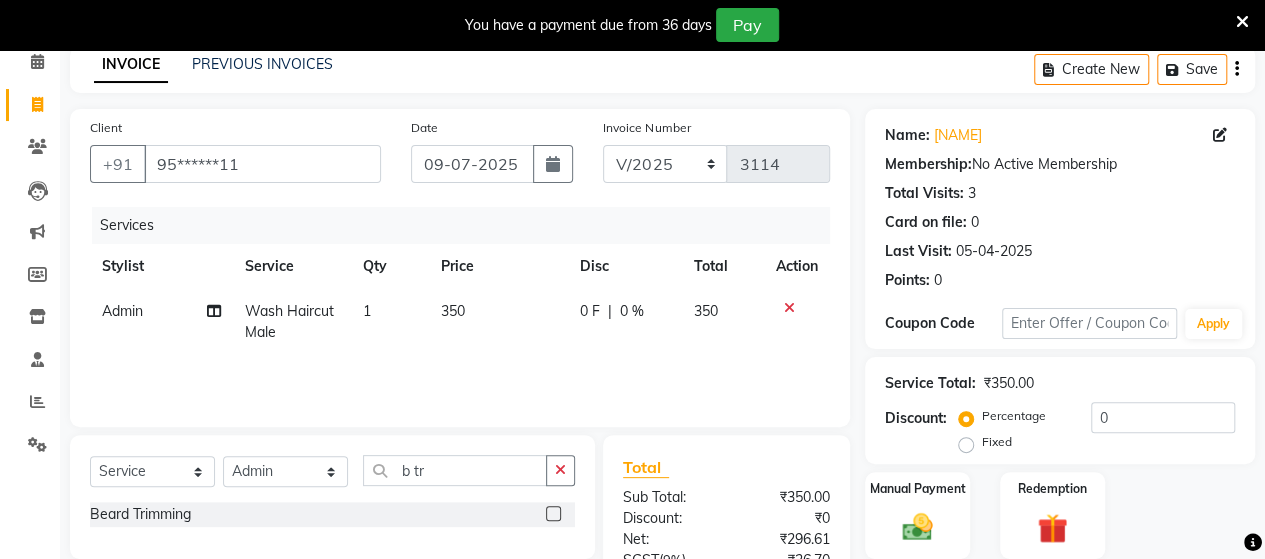 click 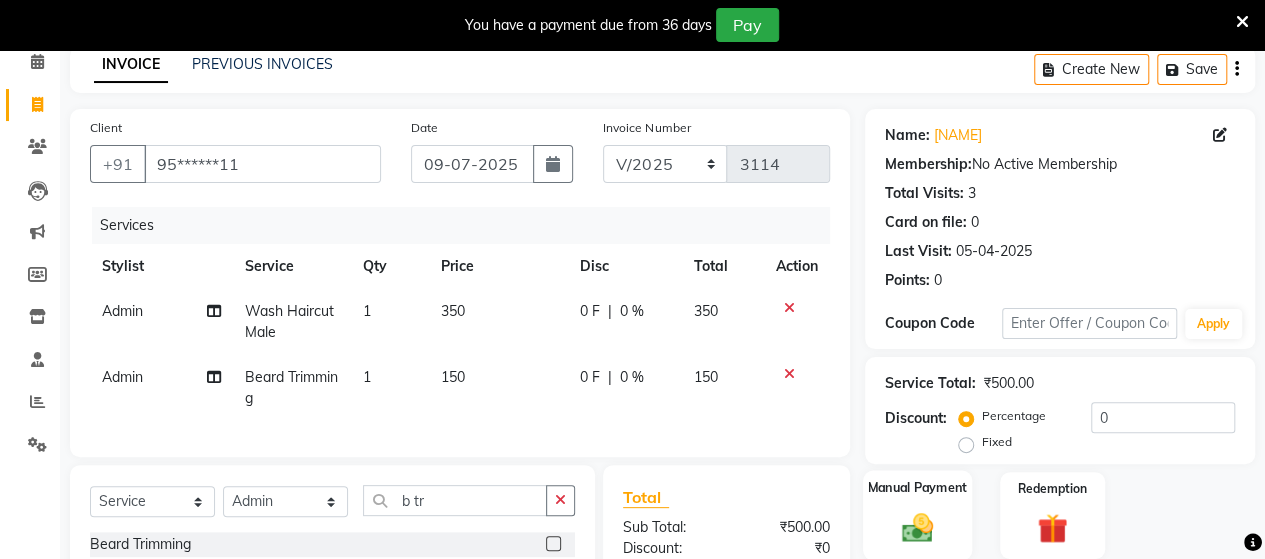 click on "Manual Payment" 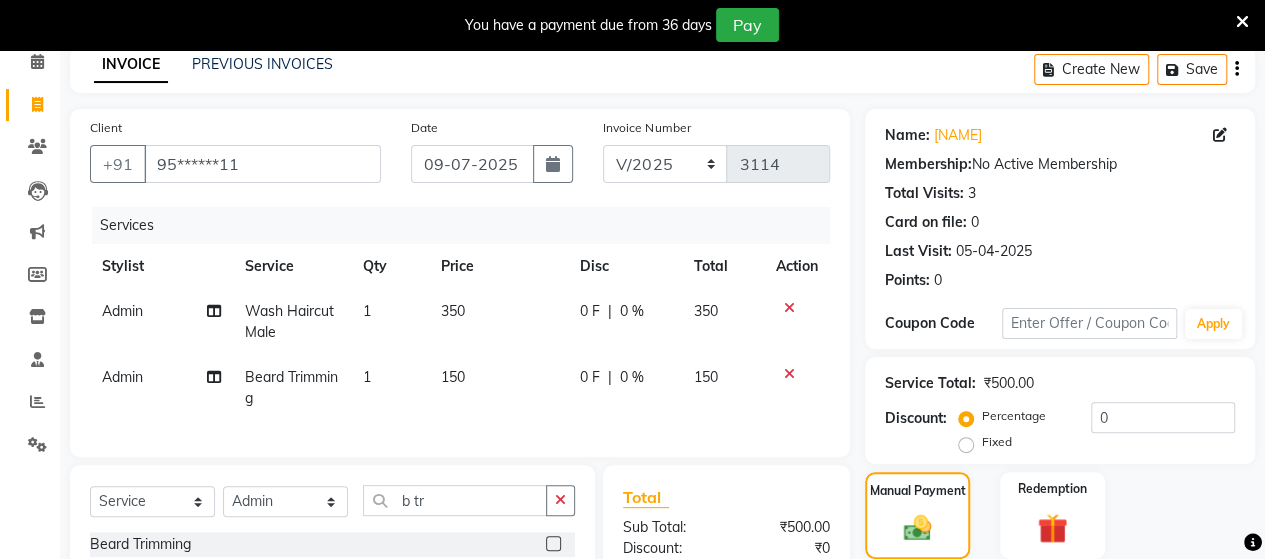scroll, scrollTop: 334, scrollLeft: 0, axis: vertical 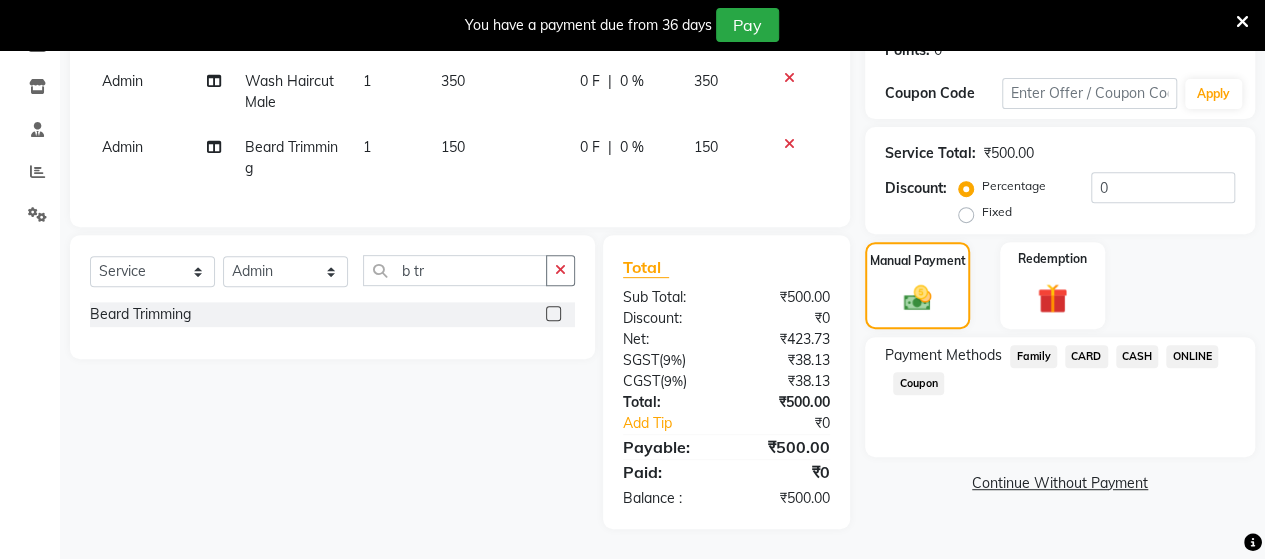 click on "ONLINE" 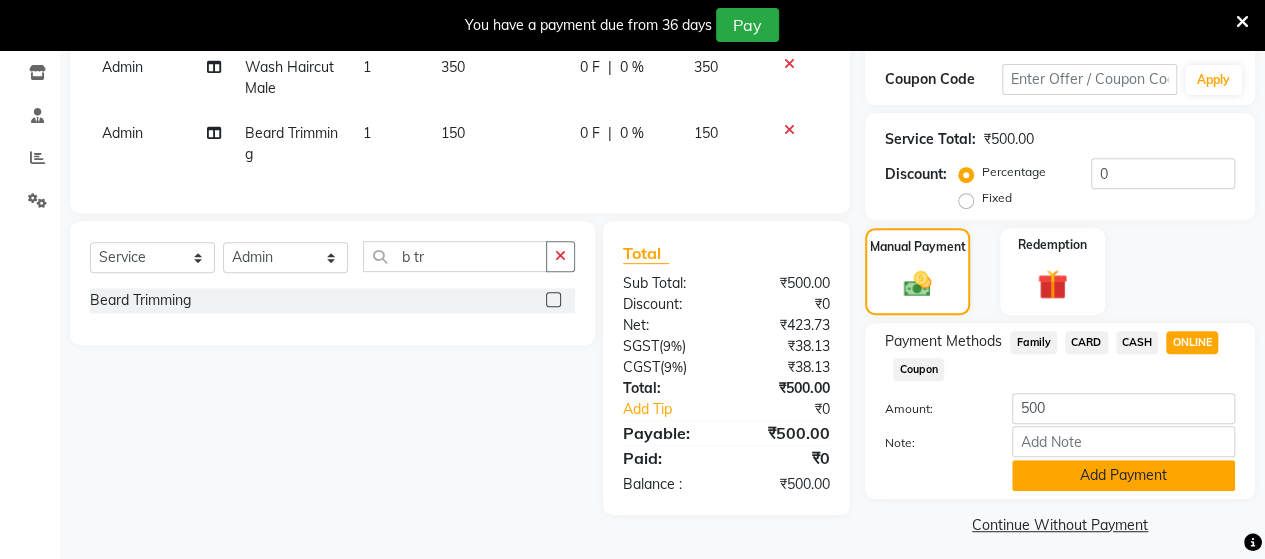 click on "Add Payment" 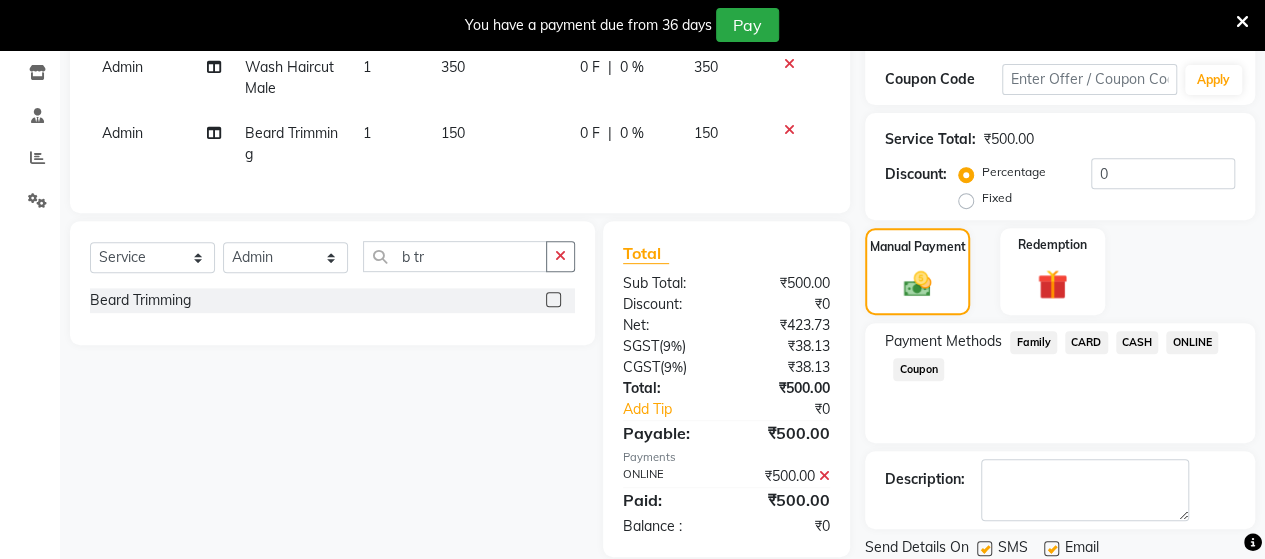 scroll, scrollTop: 400, scrollLeft: 0, axis: vertical 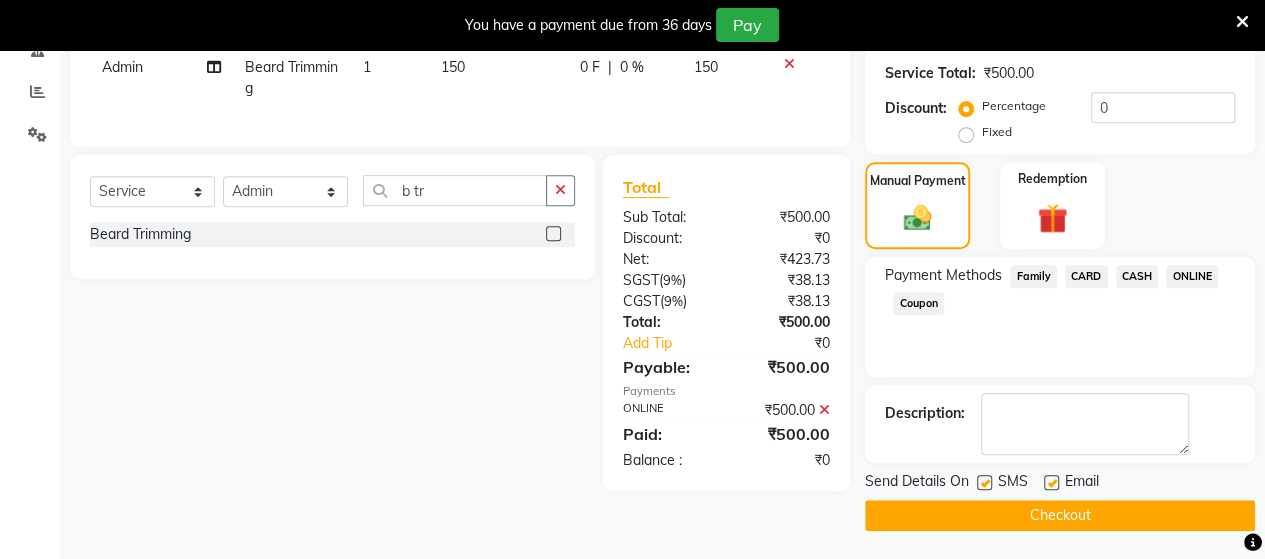 click on "Checkout" 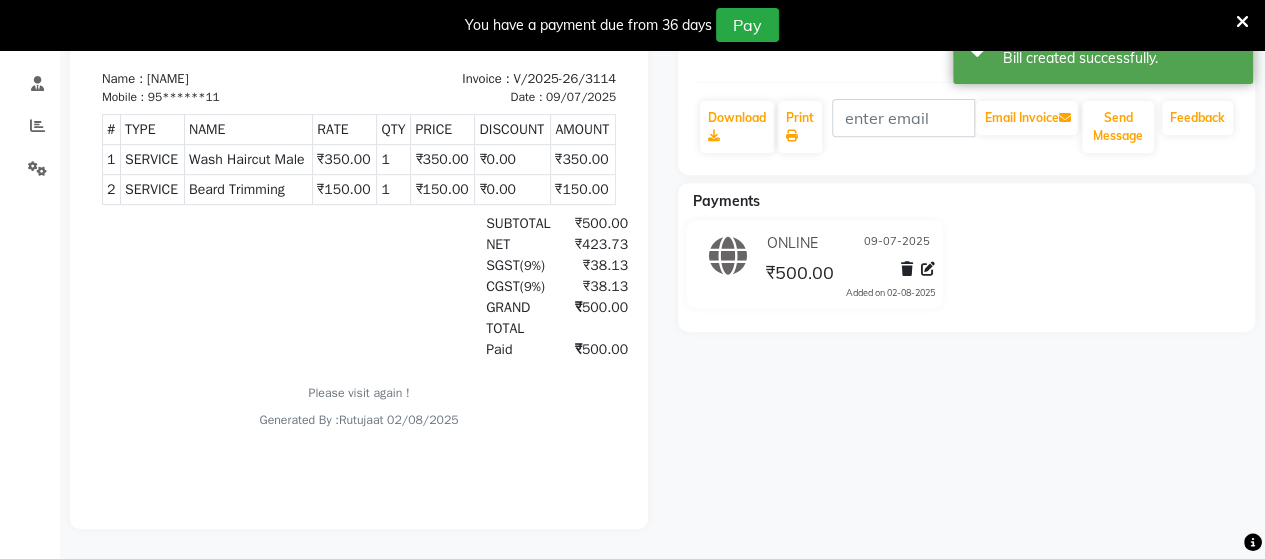 scroll, scrollTop: 0, scrollLeft: 0, axis: both 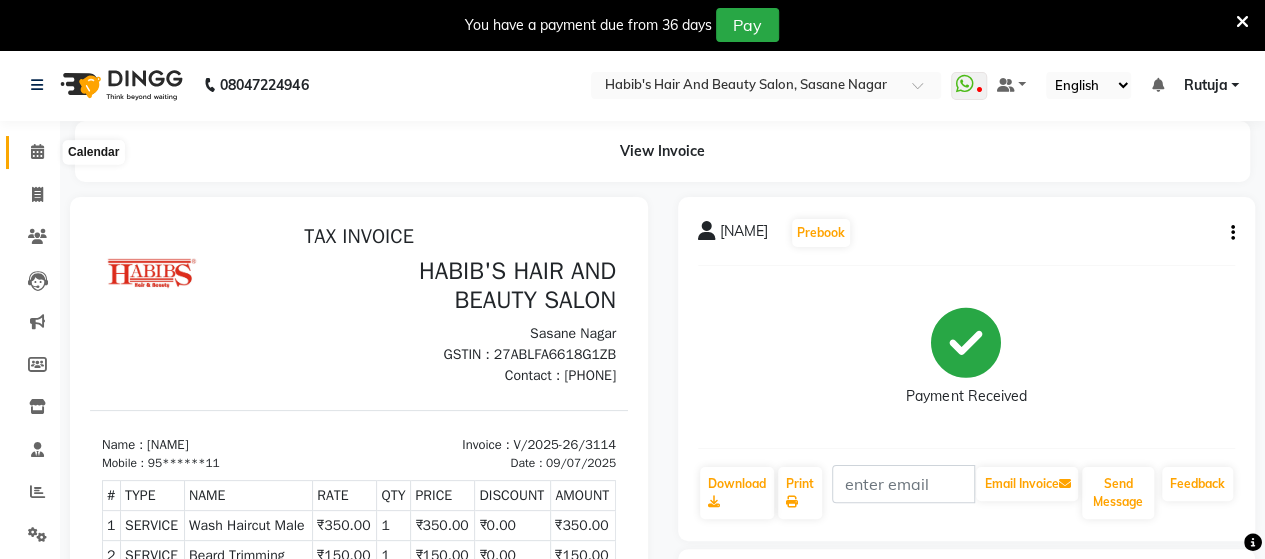 click 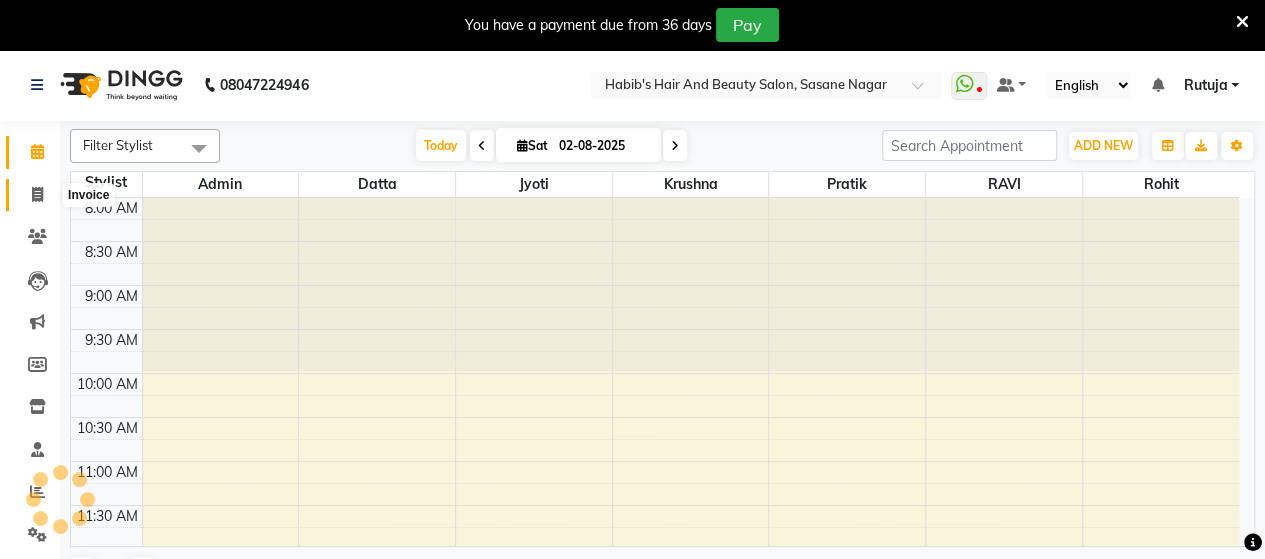 scroll, scrollTop: 0, scrollLeft: 0, axis: both 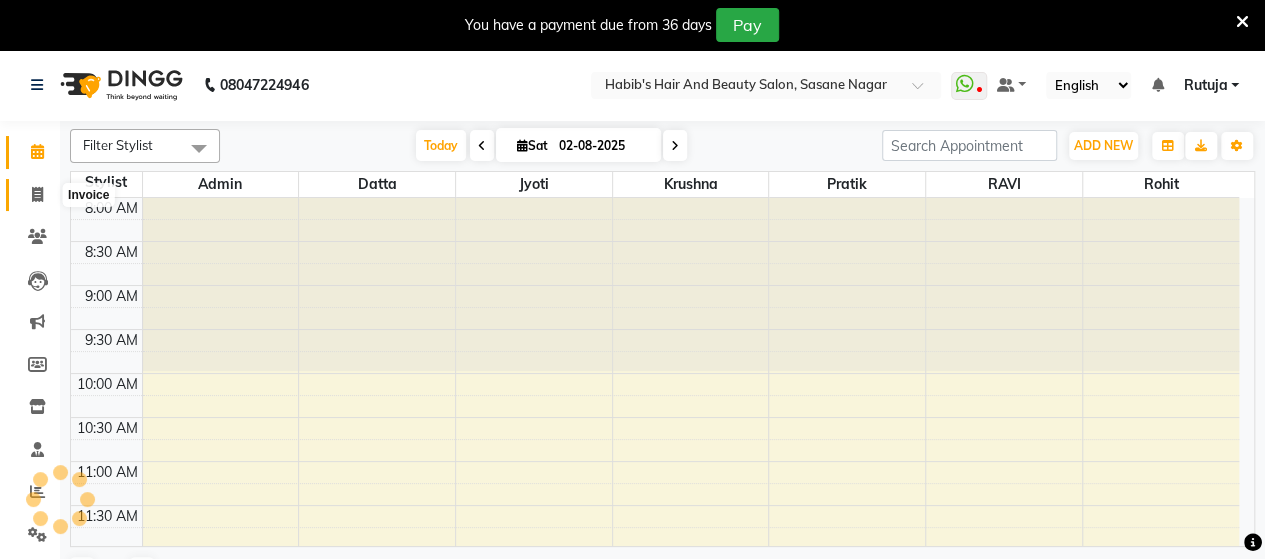 click 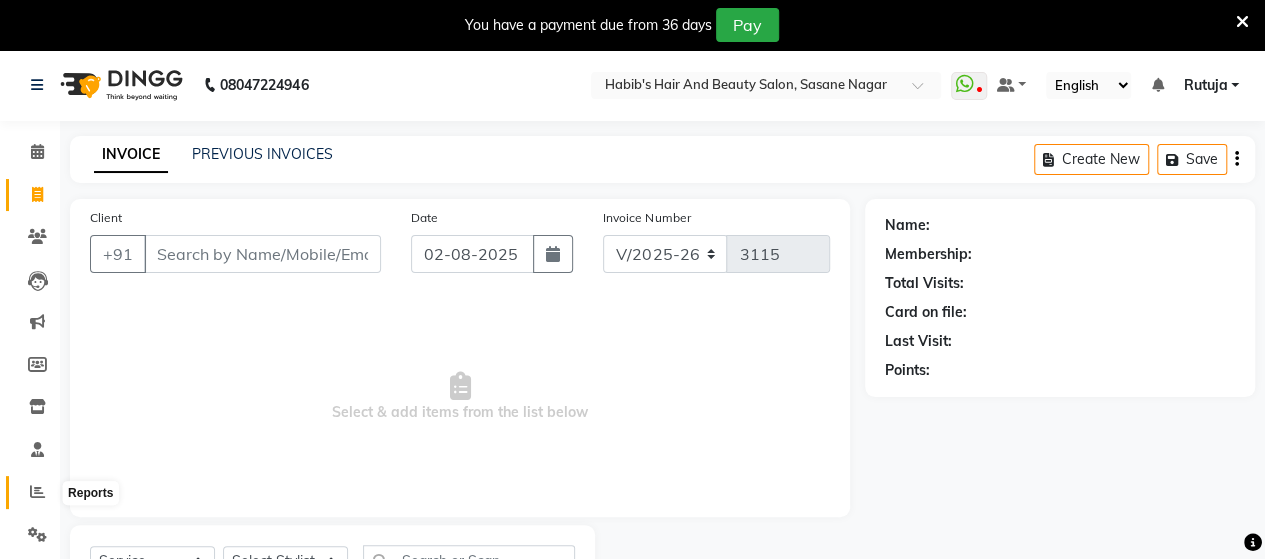 click 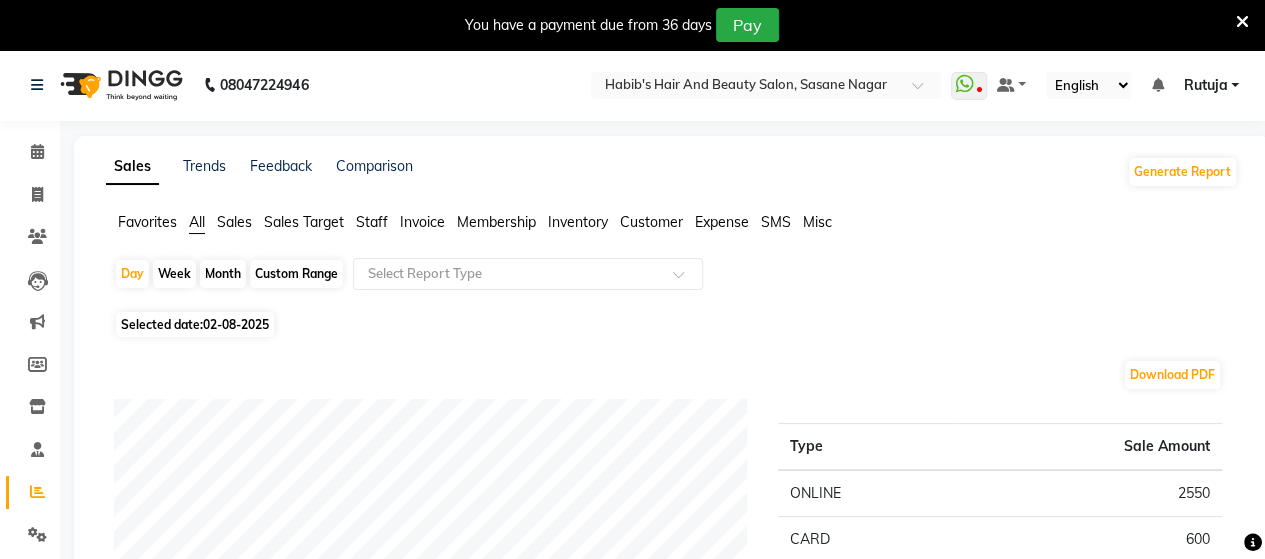click on "Custom Range" 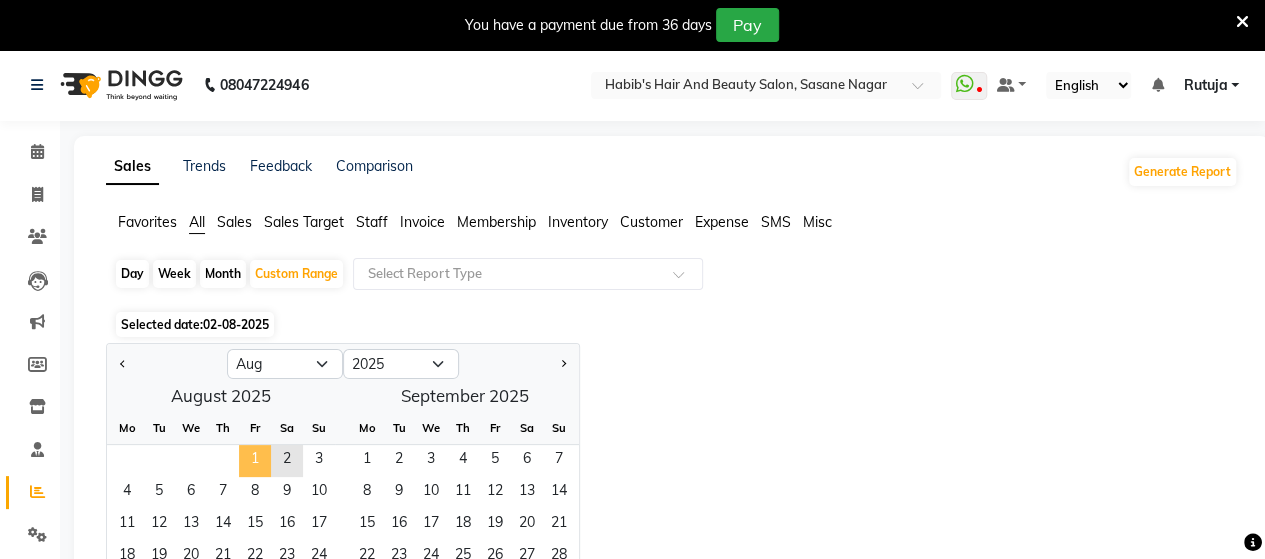 click on "1" 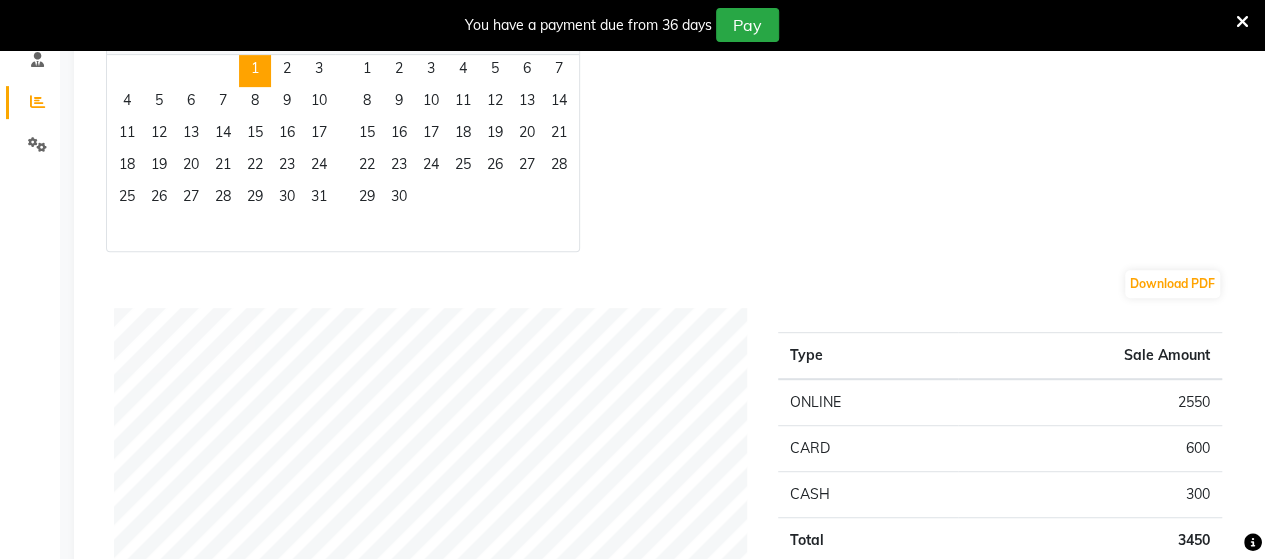scroll, scrollTop: 352, scrollLeft: 0, axis: vertical 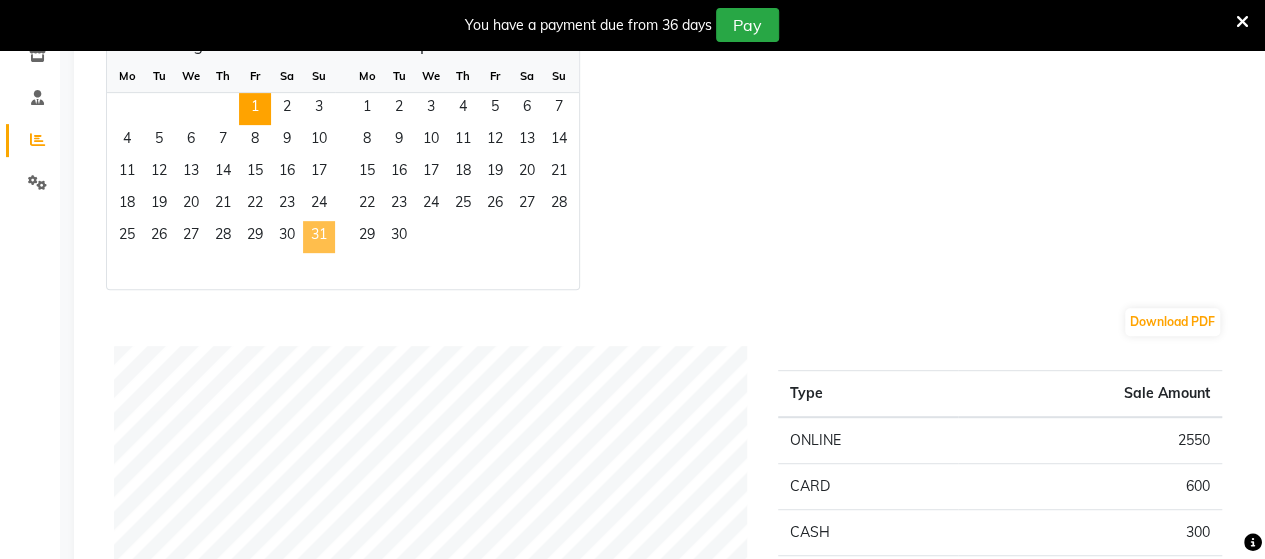 click on "31" 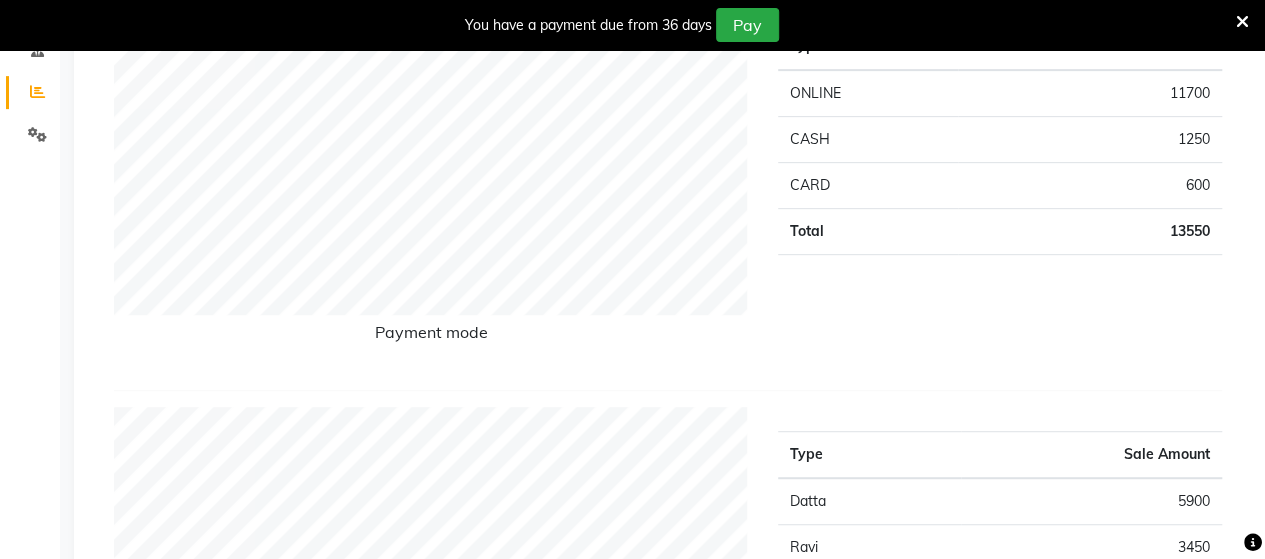 scroll, scrollTop: 0, scrollLeft: 0, axis: both 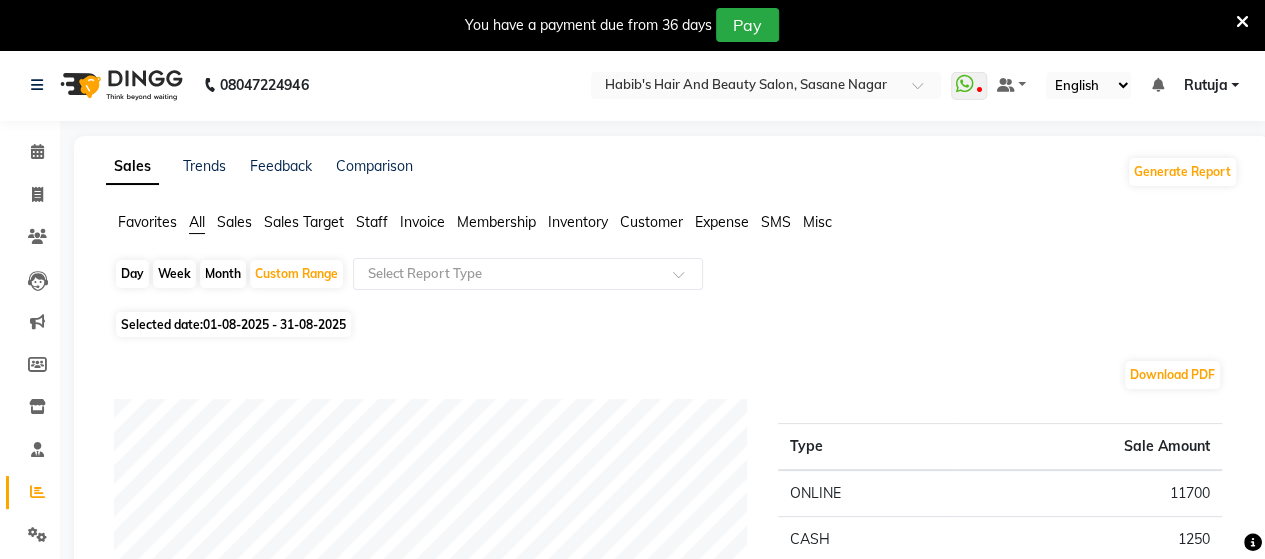 click on "01-08-2025 - 31-08-2025" 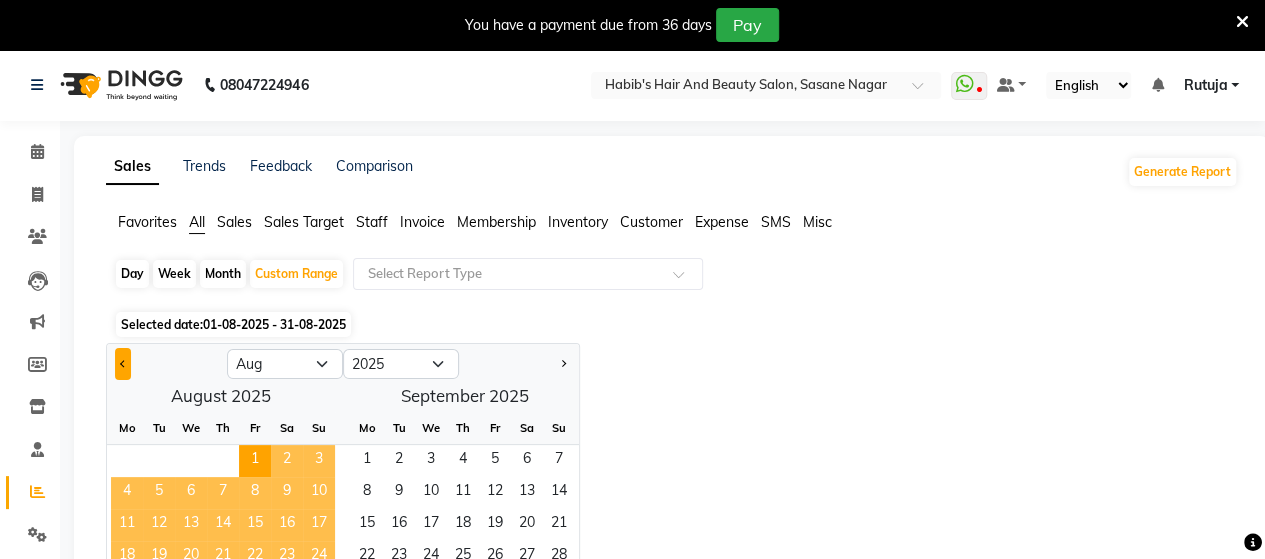 click 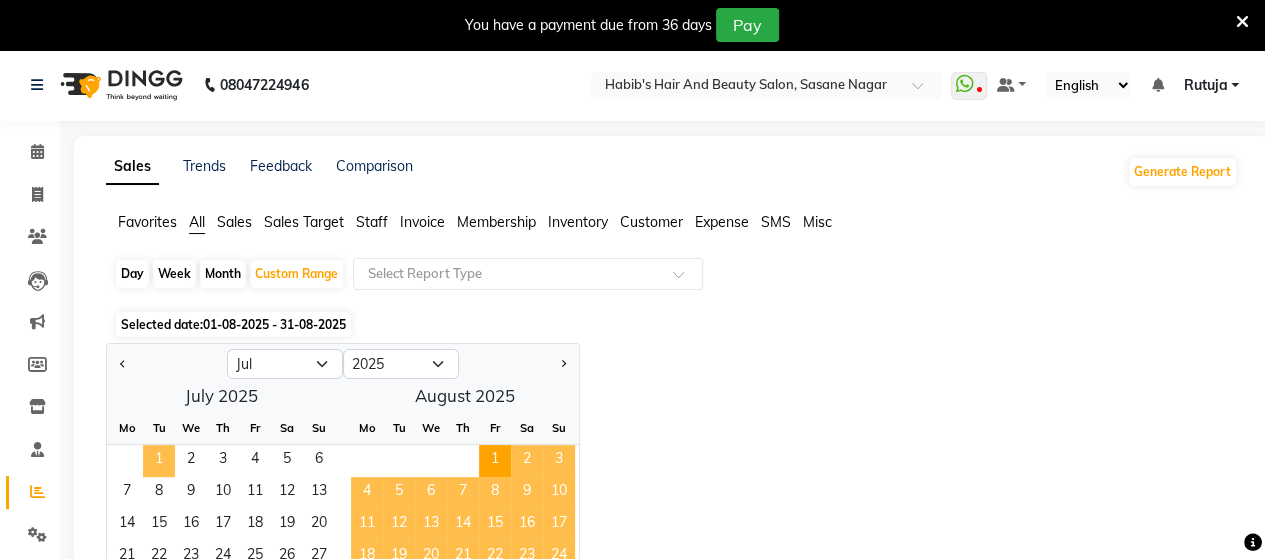 click on "1" 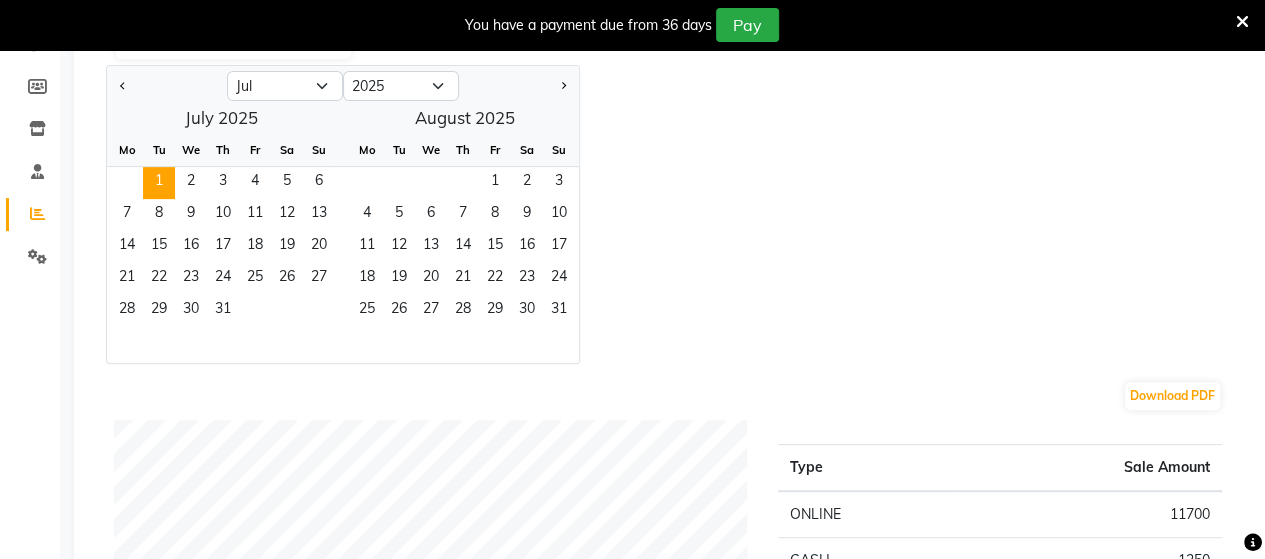 scroll, scrollTop: 286, scrollLeft: 0, axis: vertical 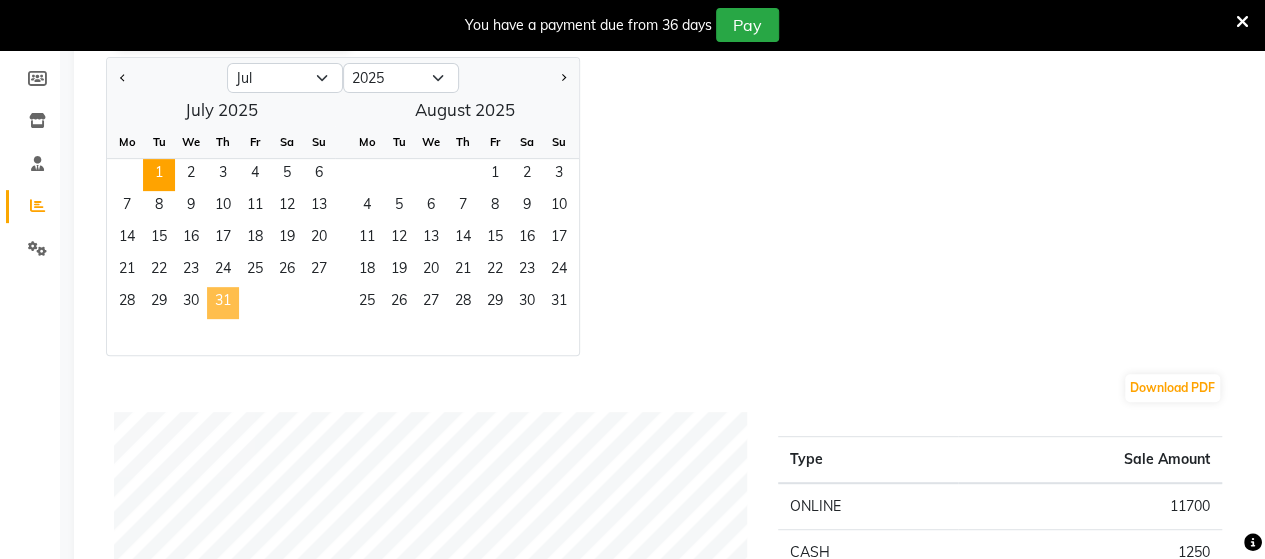 click on "31" 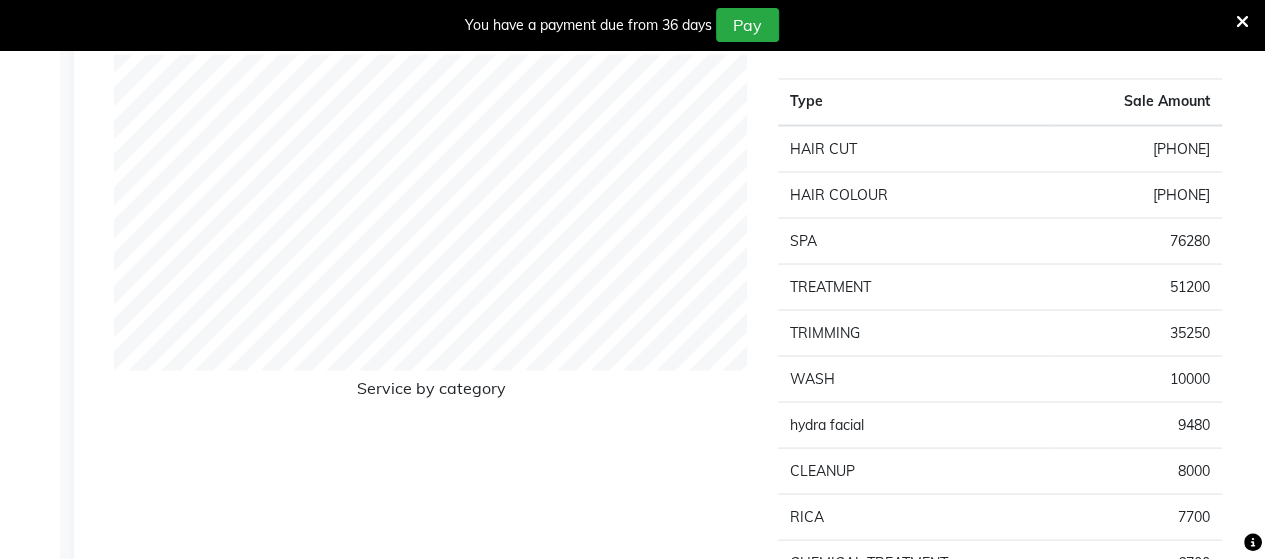 scroll, scrollTop: 1765, scrollLeft: 0, axis: vertical 